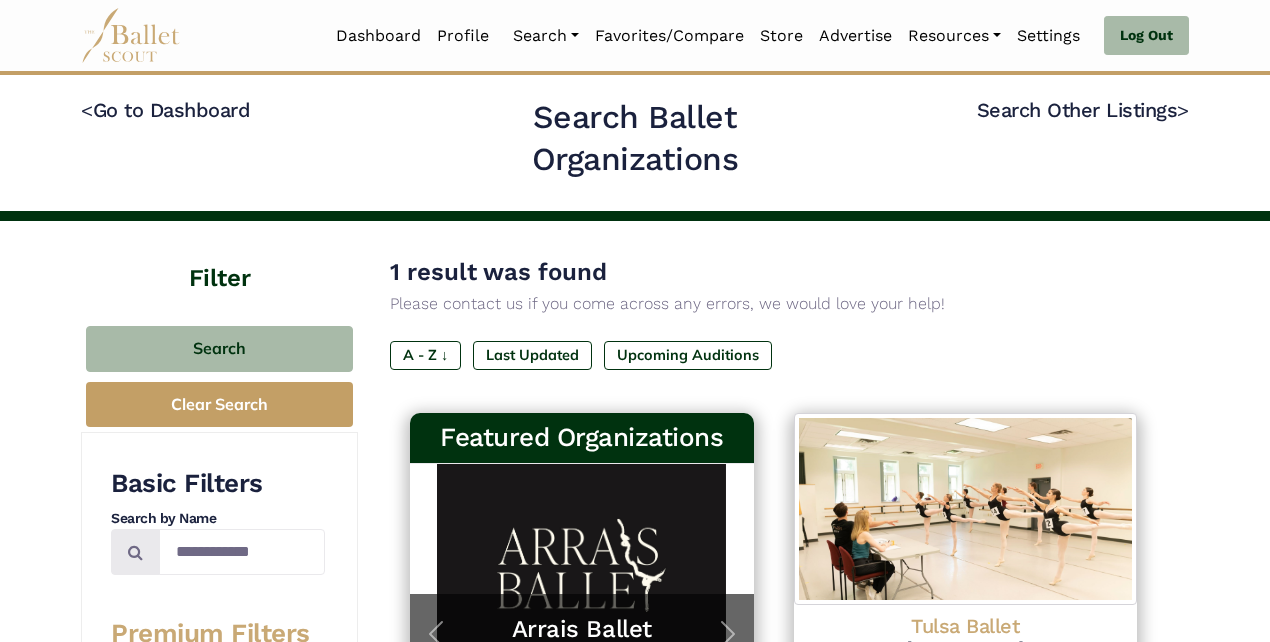 scroll, scrollTop: 239, scrollLeft: 0, axis: vertical 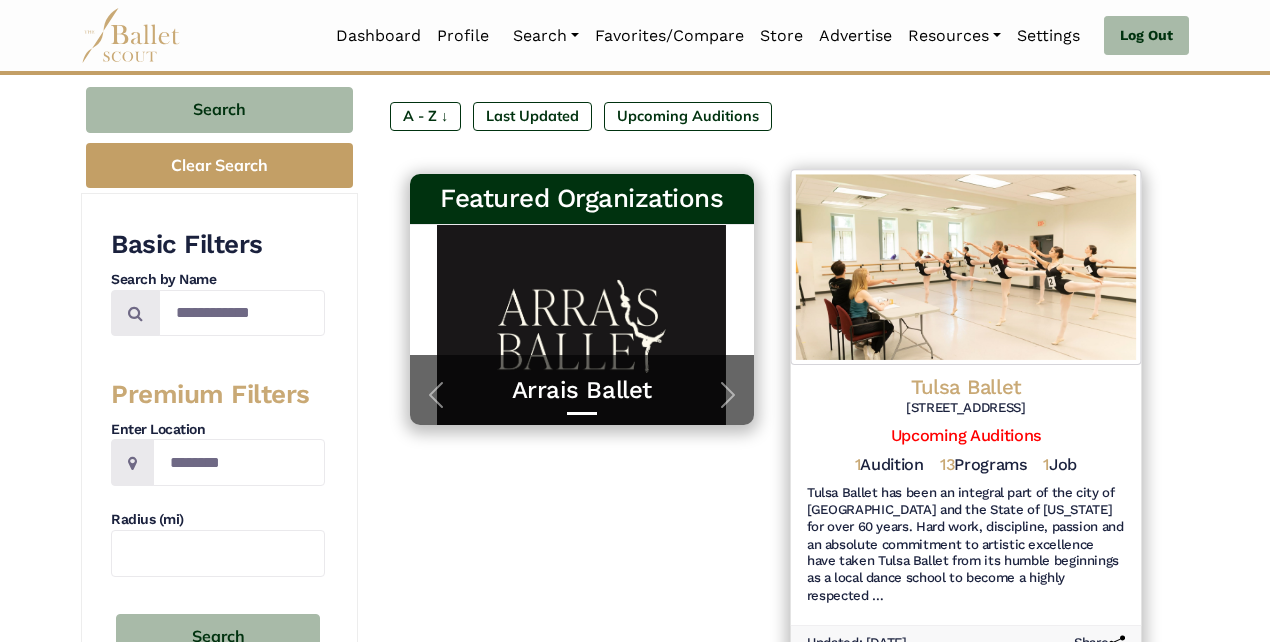 click on "Tulsa Ballet" at bounding box center [965, 386] 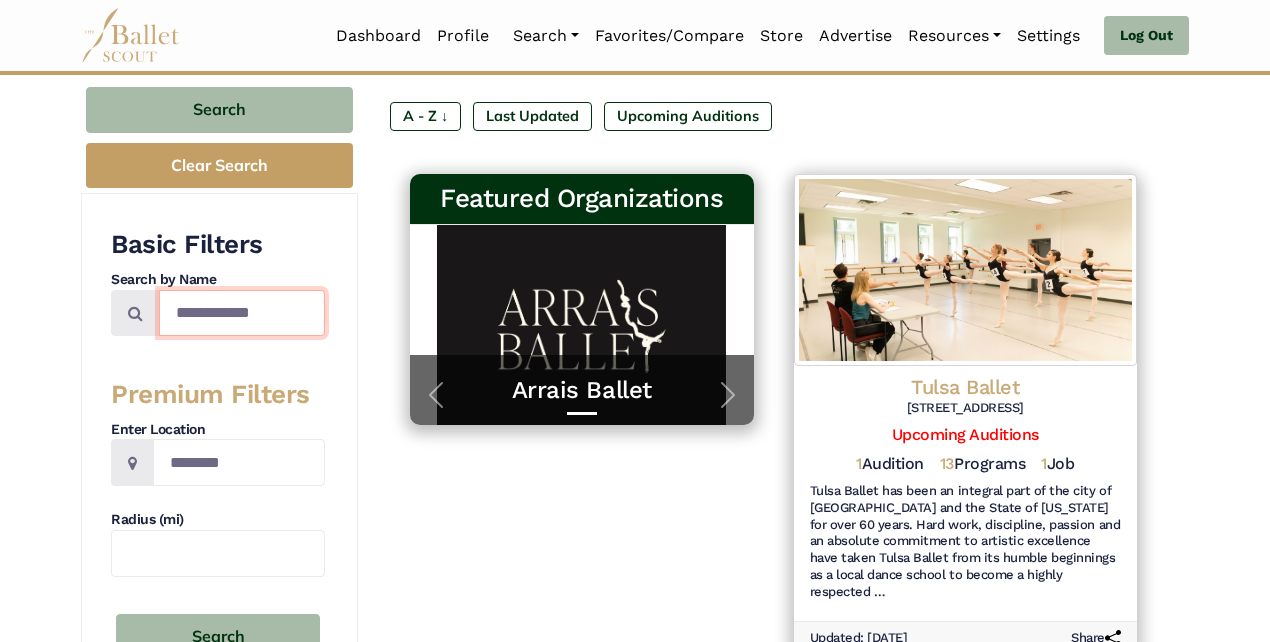 click on "**********" at bounding box center [242, 313] 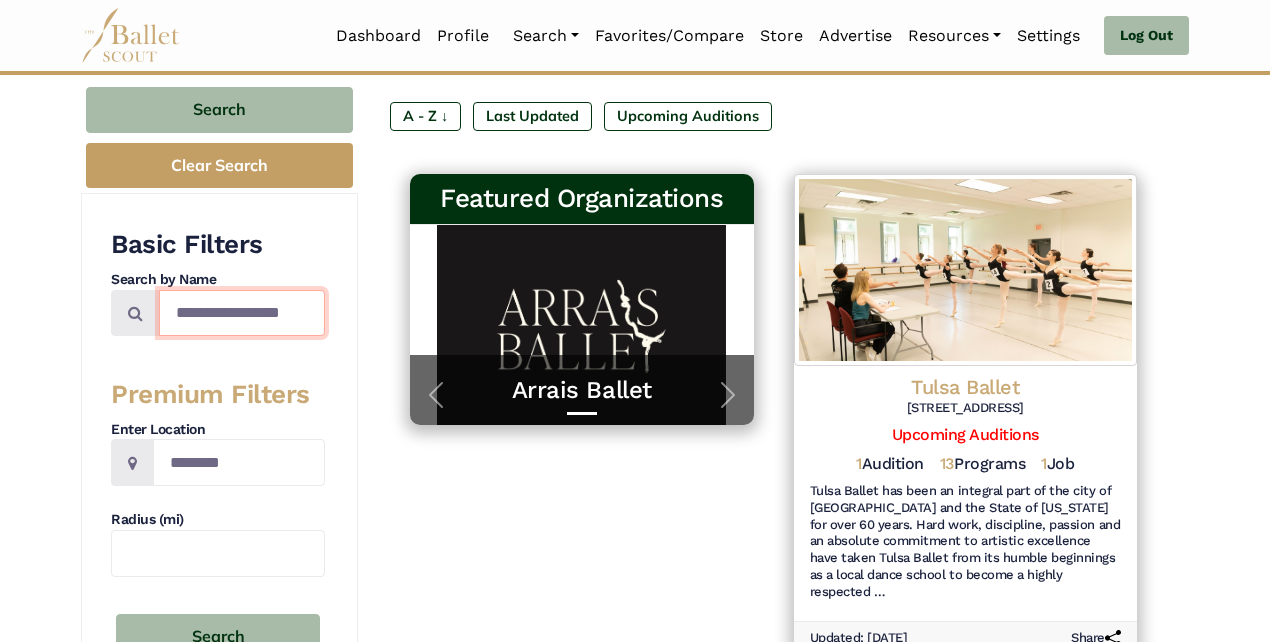 type on "**********" 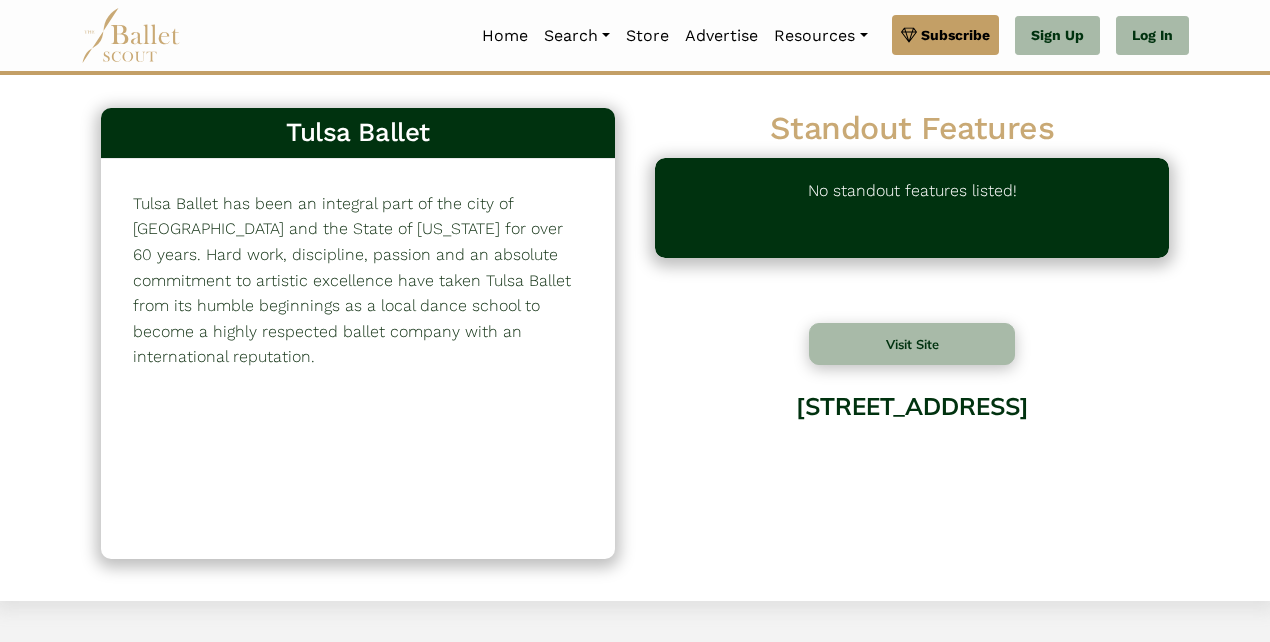 scroll, scrollTop: 0, scrollLeft: 0, axis: both 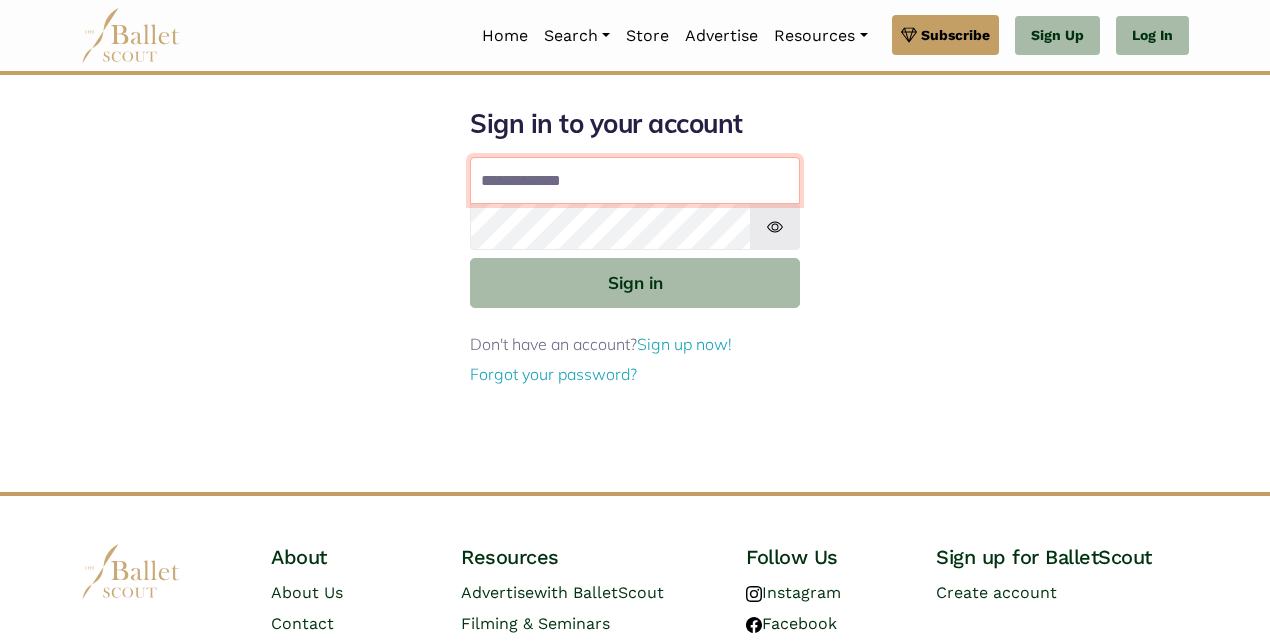 type on "**********" 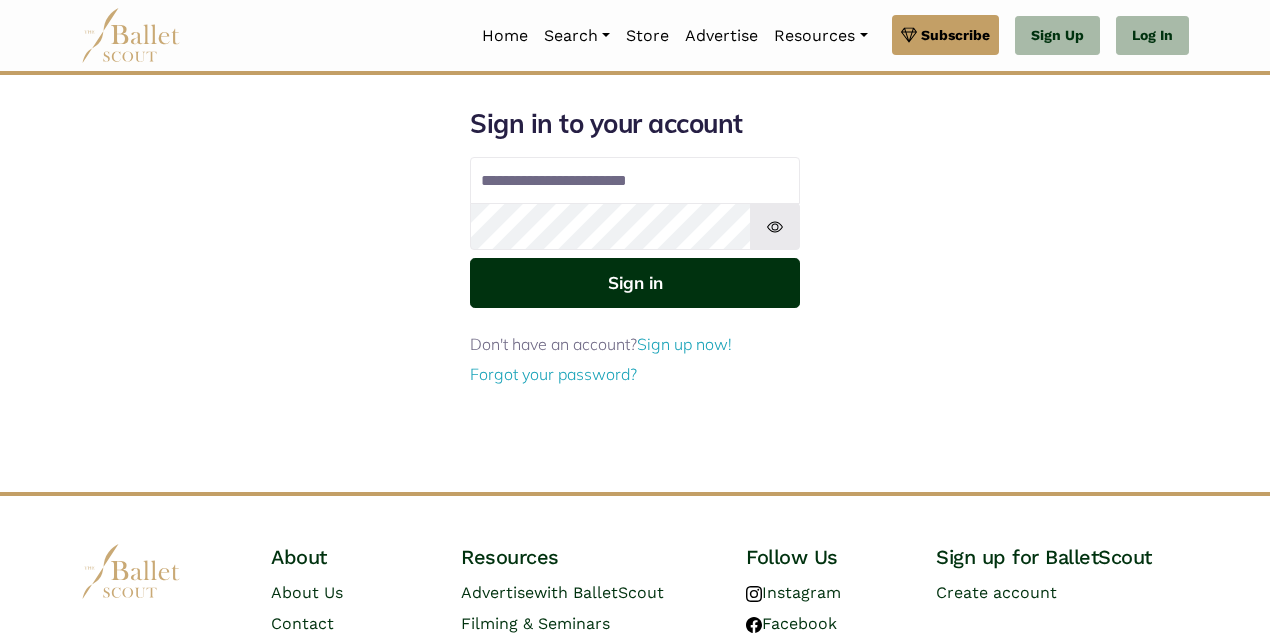 click on "Sign in" at bounding box center (635, 282) 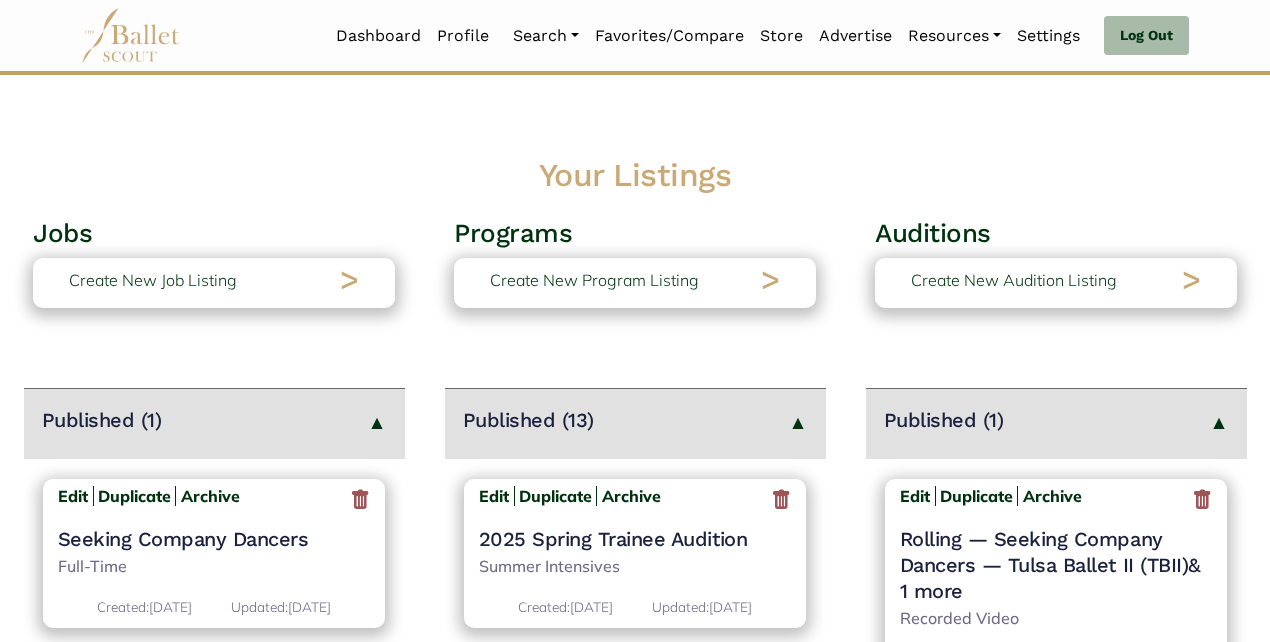 scroll, scrollTop: 246, scrollLeft: 0, axis: vertical 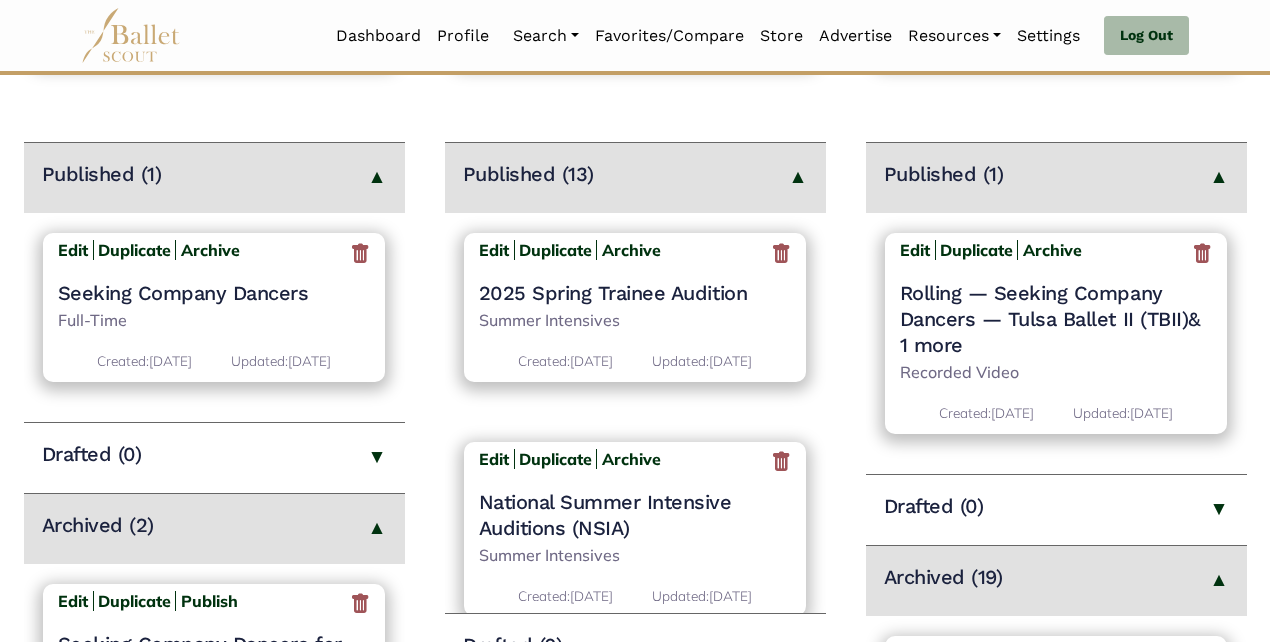 click on "Seeking Company Dancers" at bounding box center (214, 293) 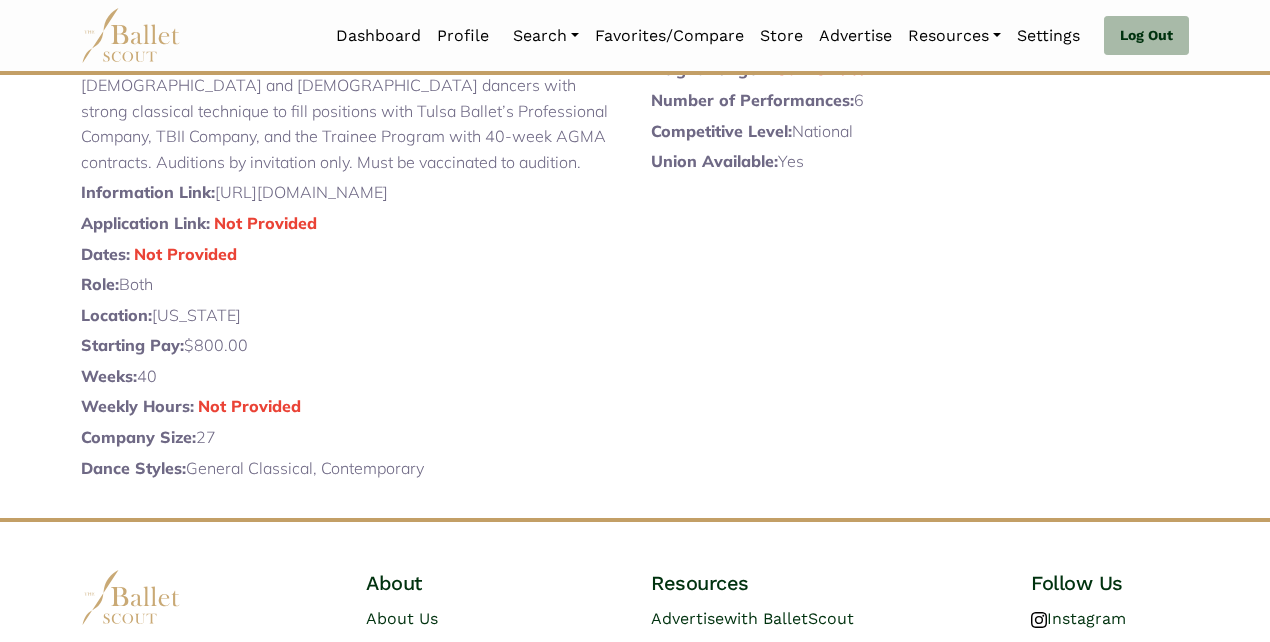 scroll, scrollTop: 427, scrollLeft: 0, axis: vertical 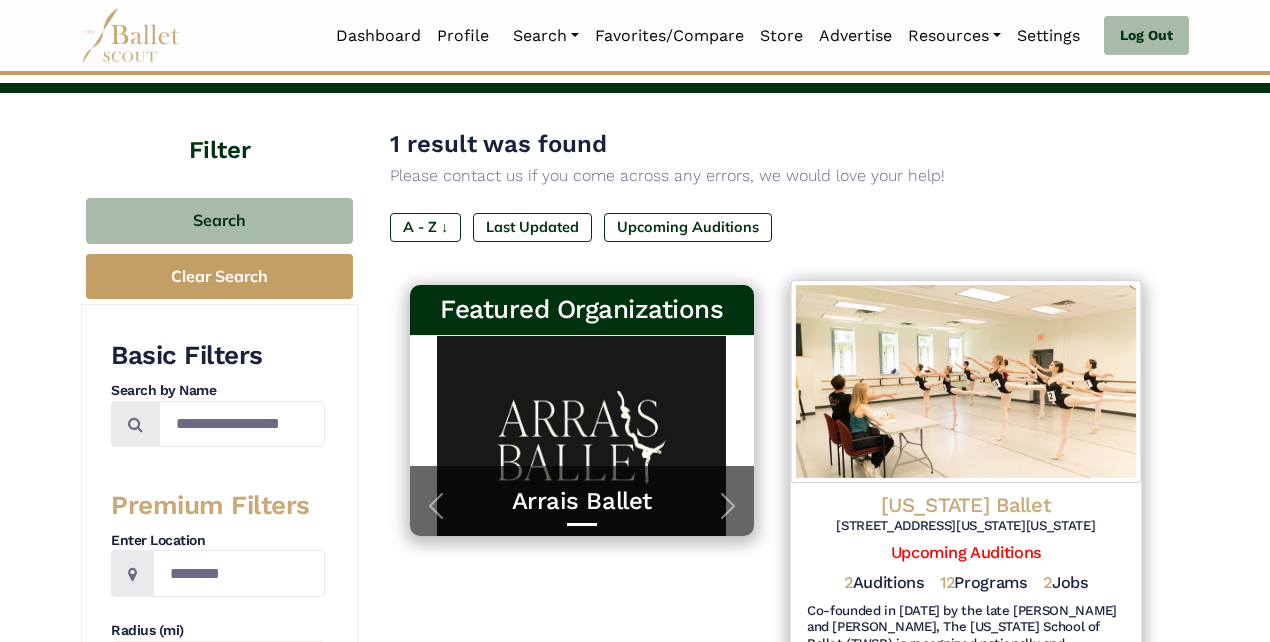 click on "[US_STATE] Ballet" at bounding box center (965, 504) 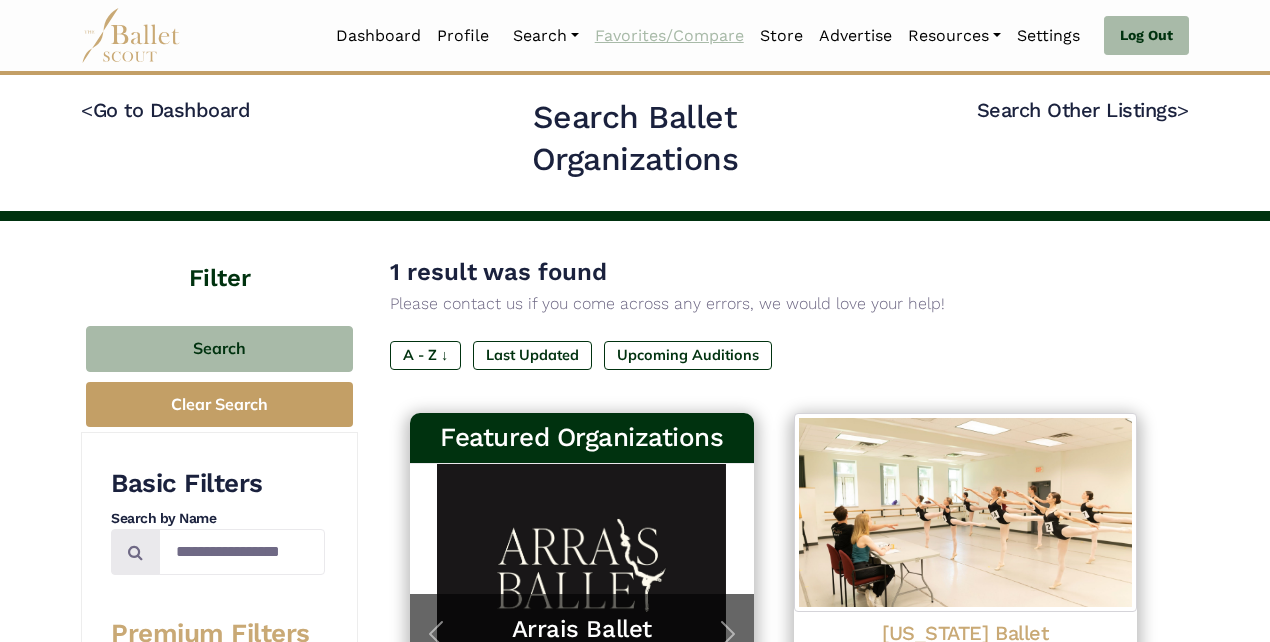 scroll, scrollTop: 0, scrollLeft: 0, axis: both 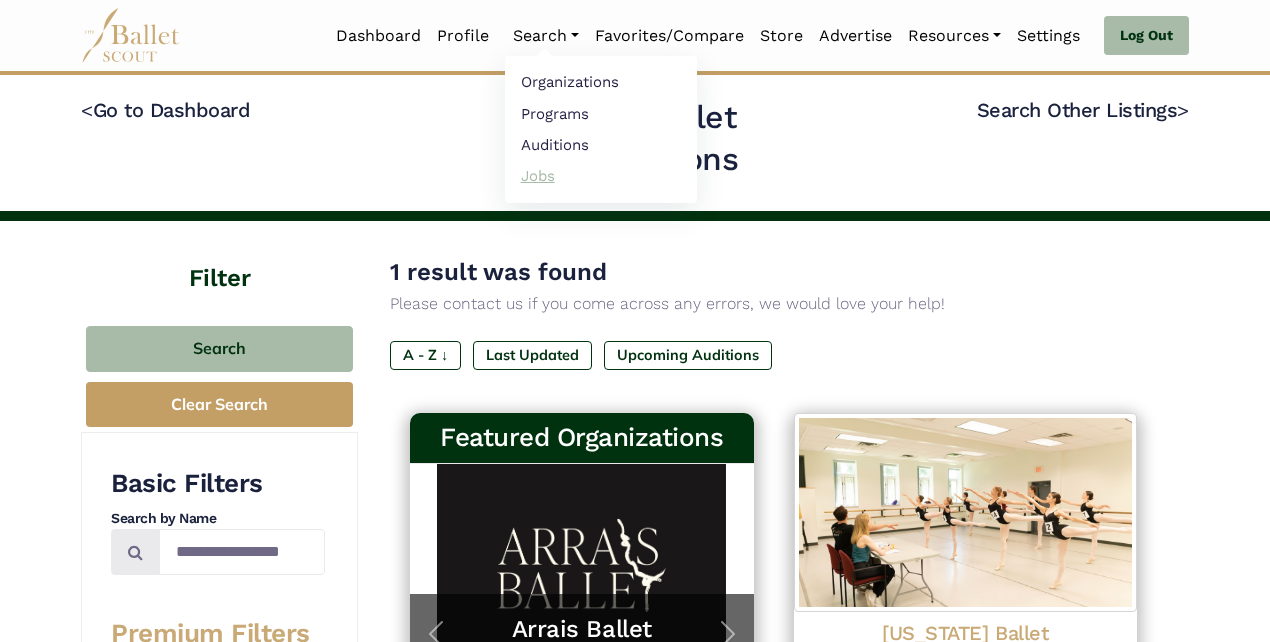 click on "Jobs" at bounding box center [601, 175] 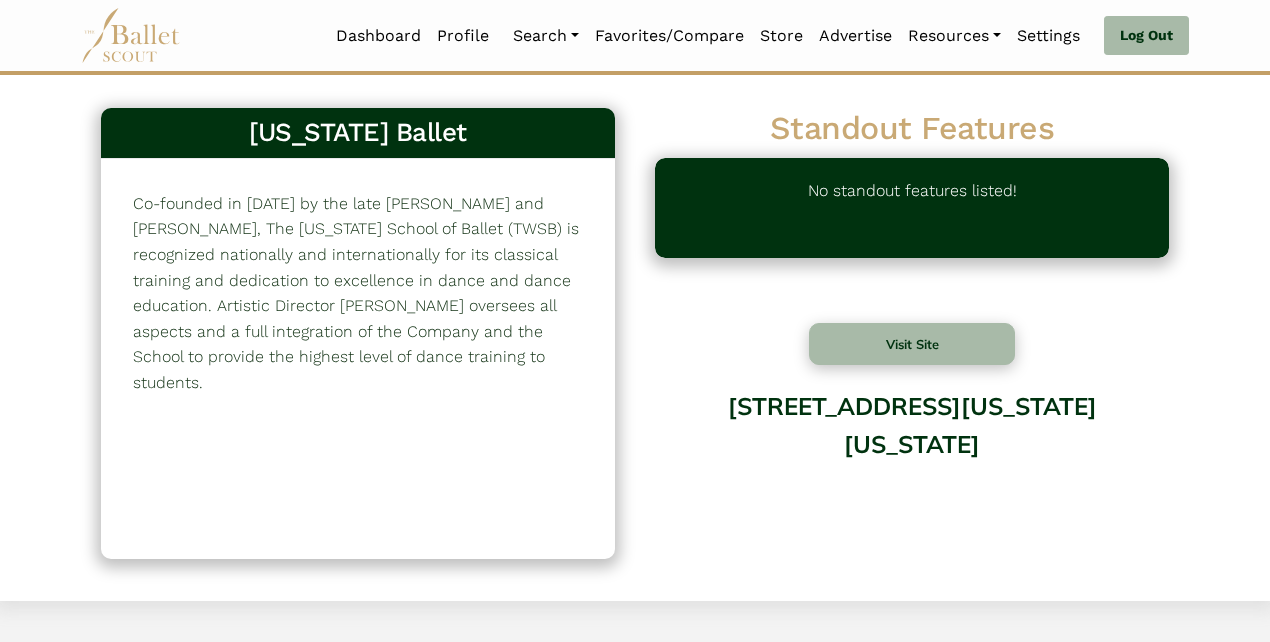 scroll, scrollTop: 0, scrollLeft: 0, axis: both 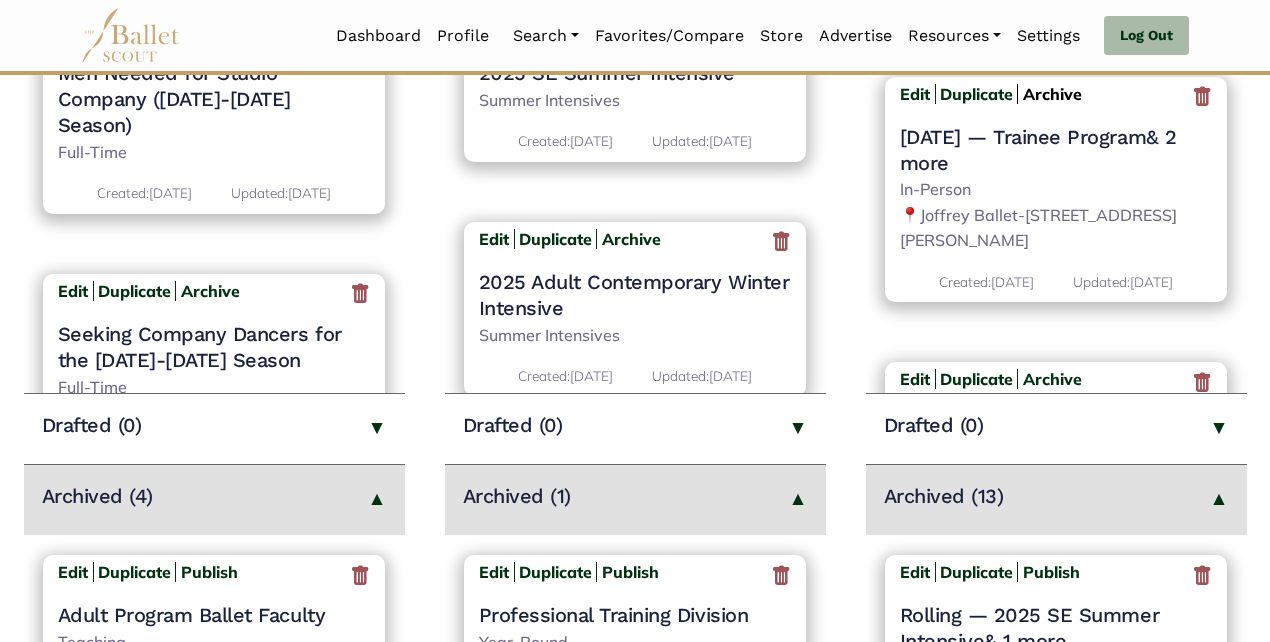 click on "Archive" at bounding box center [1052, 94] 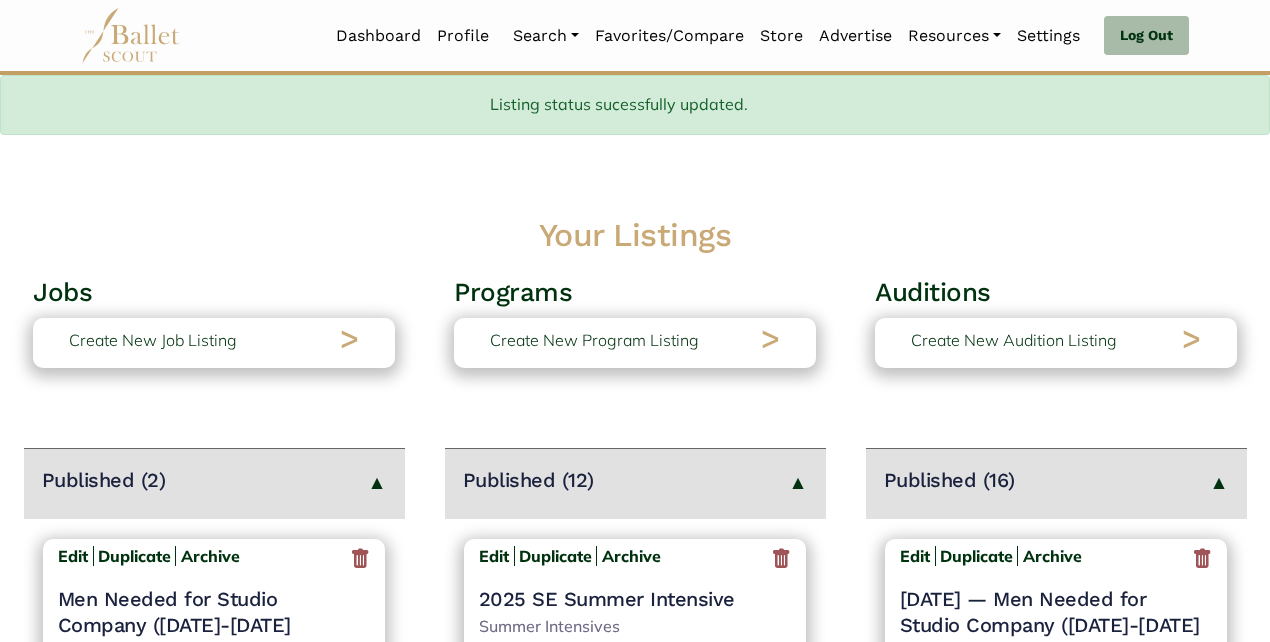 scroll, scrollTop: 466, scrollLeft: 0, axis: vertical 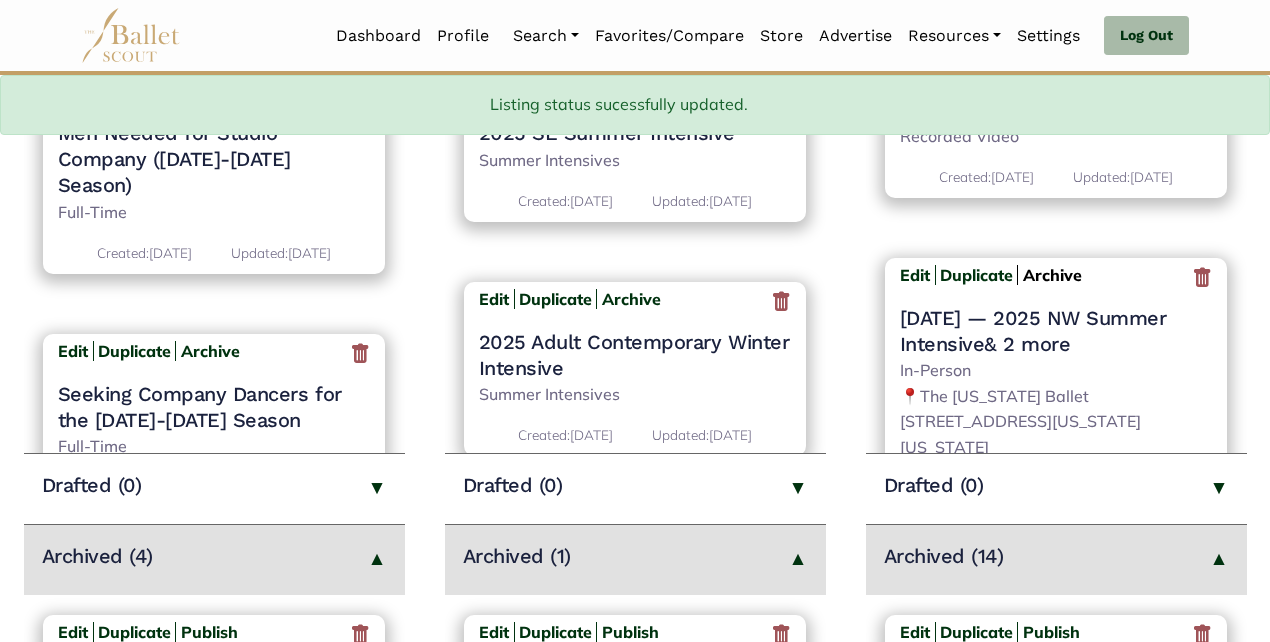 click on "Archive" at bounding box center (1052, 275) 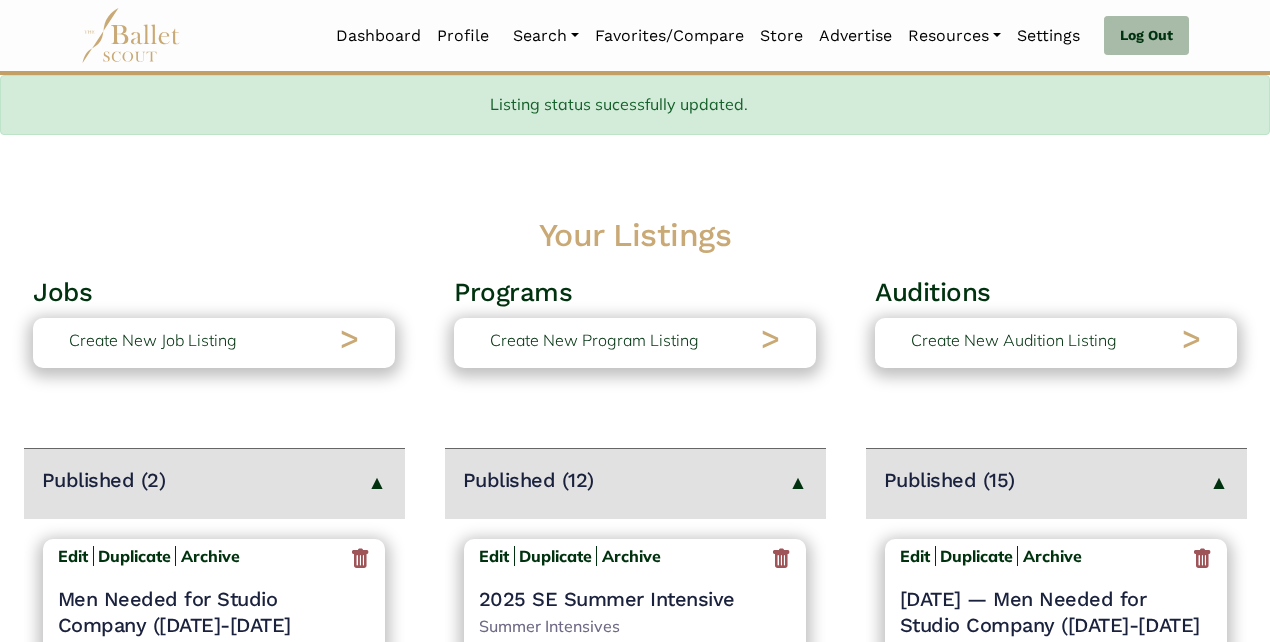 scroll, scrollTop: 466, scrollLeft: 0, axis: vertical 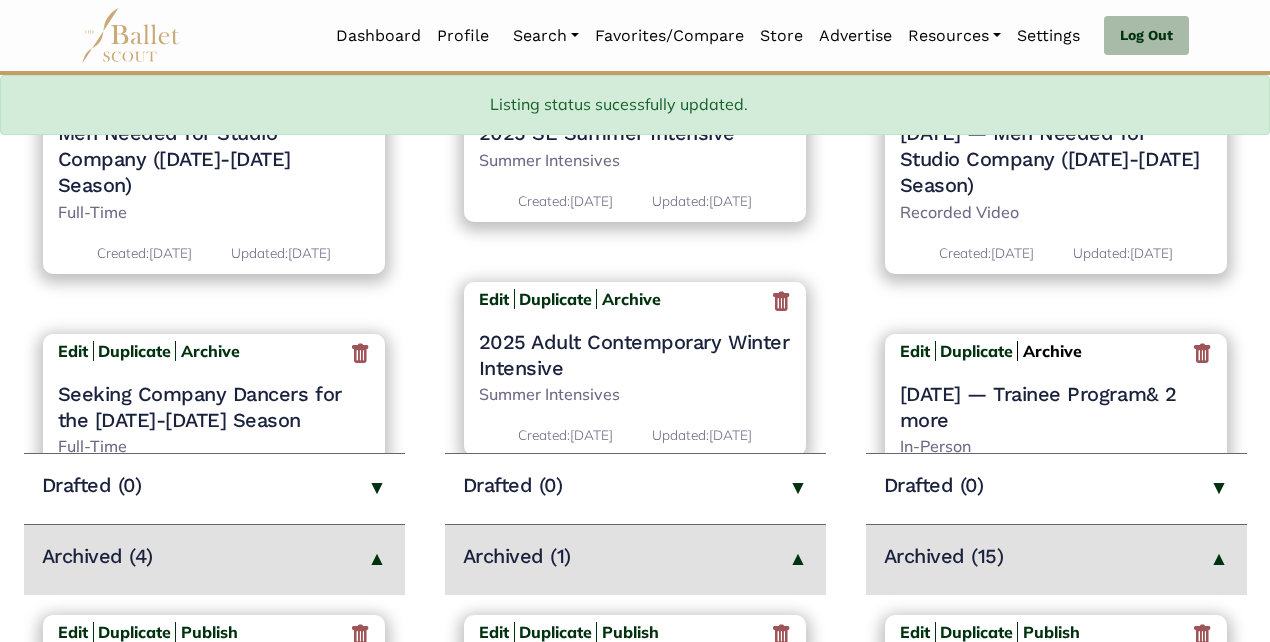 click on "Archive" at bounding box center [1052, 351] 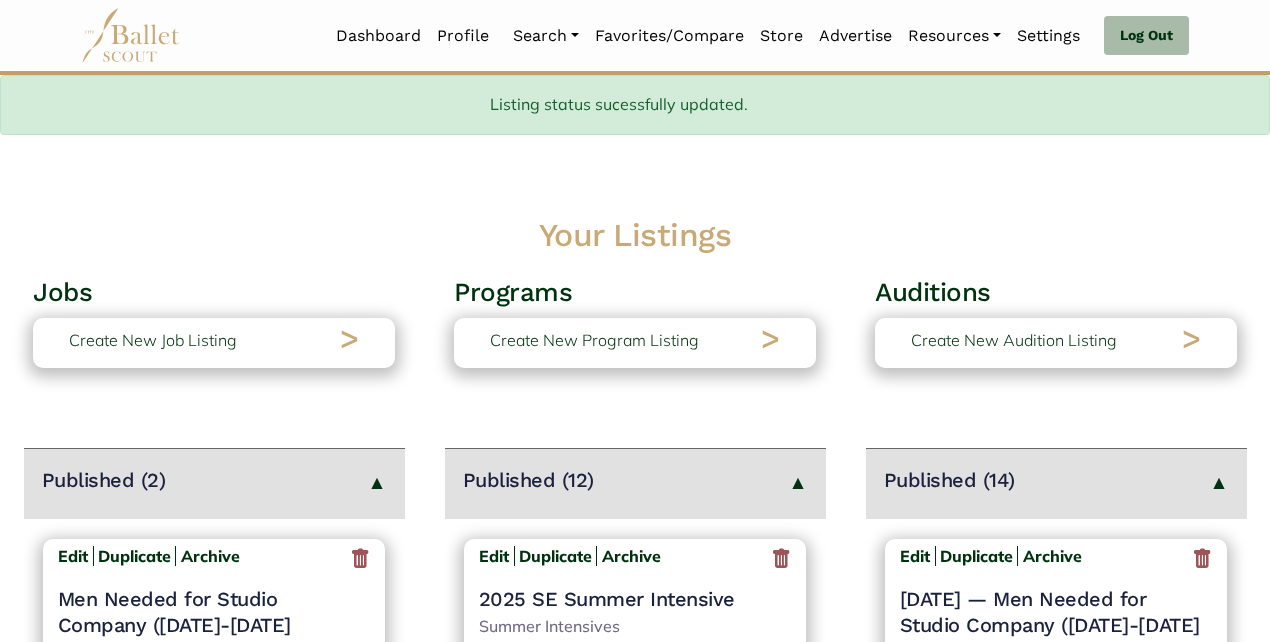 scroll, scrollTop: 466, scrollLeft: 0, axis: vertical 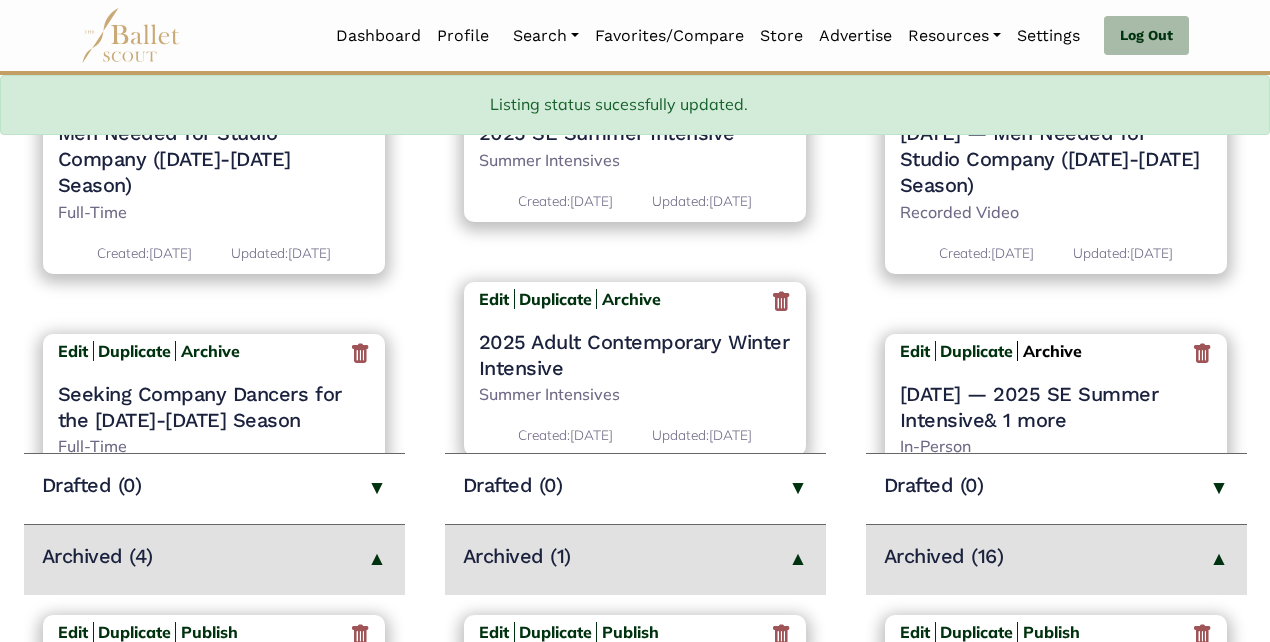 click on "Archive" at bounding box center (1052, 351) 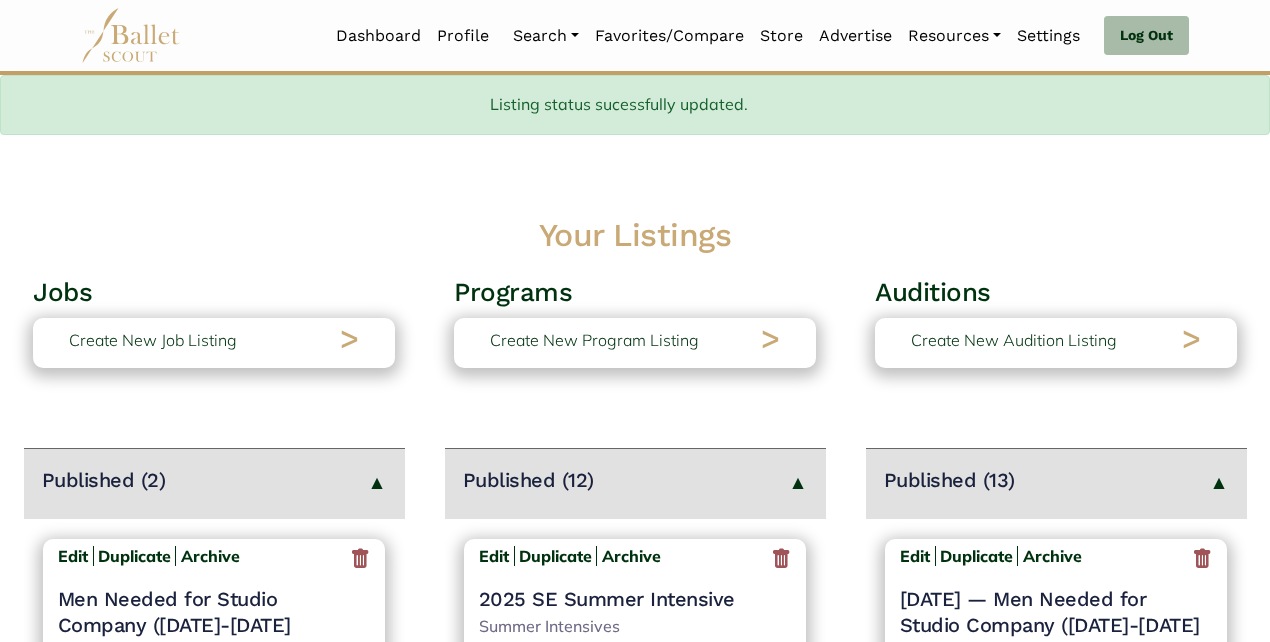 scroll, scrollTop: 466, scrollLeft: 0, axis: vertical 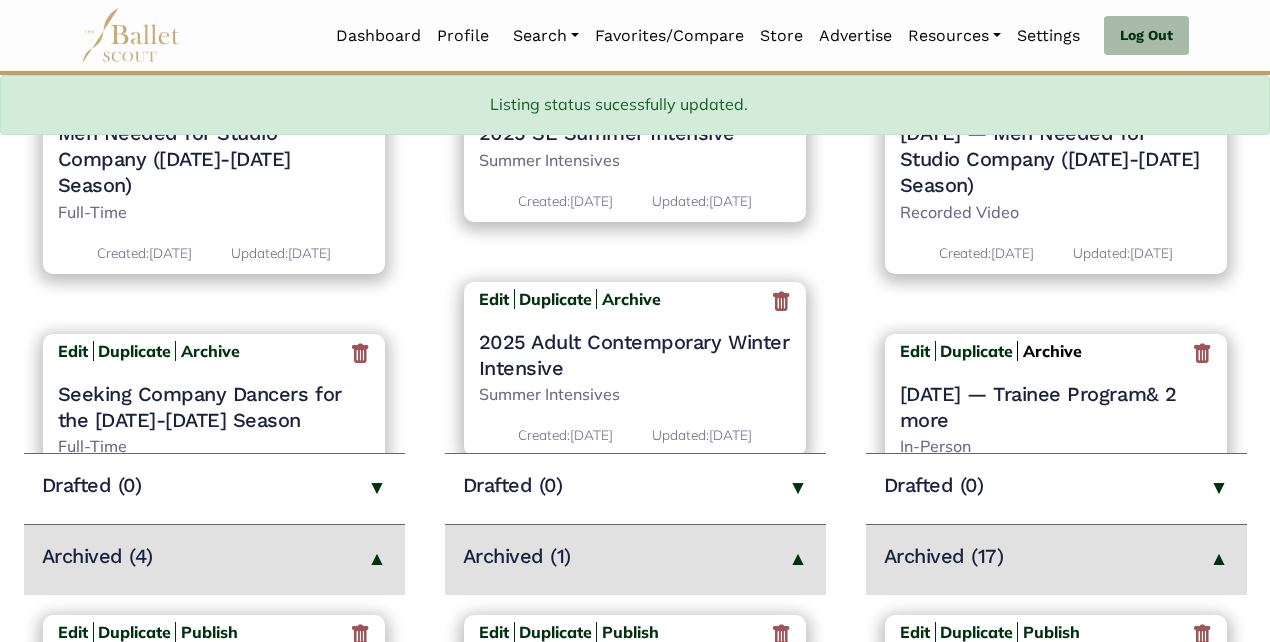 click on "Archive" at bounding box center (1052, 351) 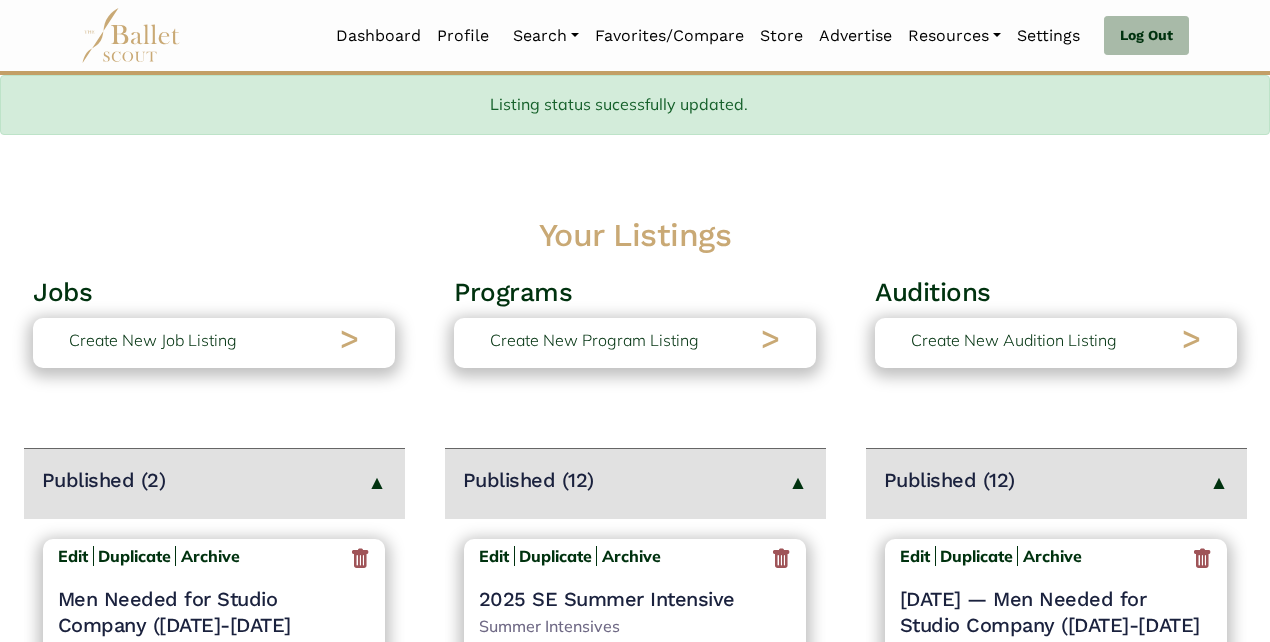 scroll, scrollTop: 466, scrollLeft: 0, axis: vertical 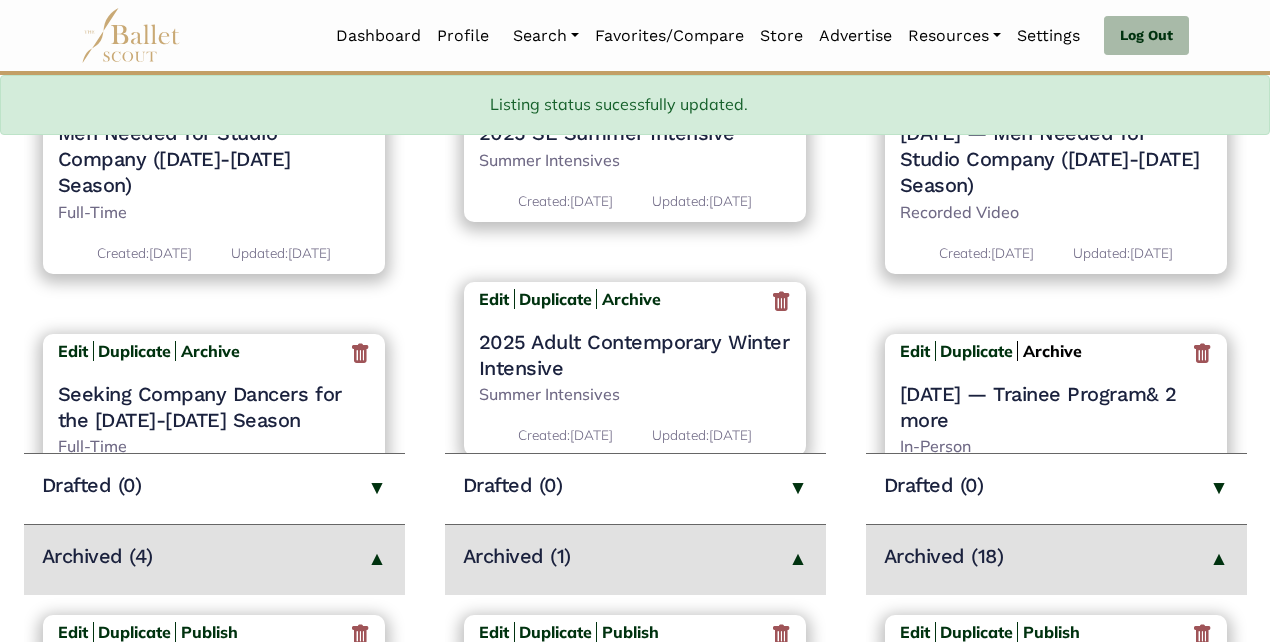 click on "Archive" at bounding box center [1052, 351] 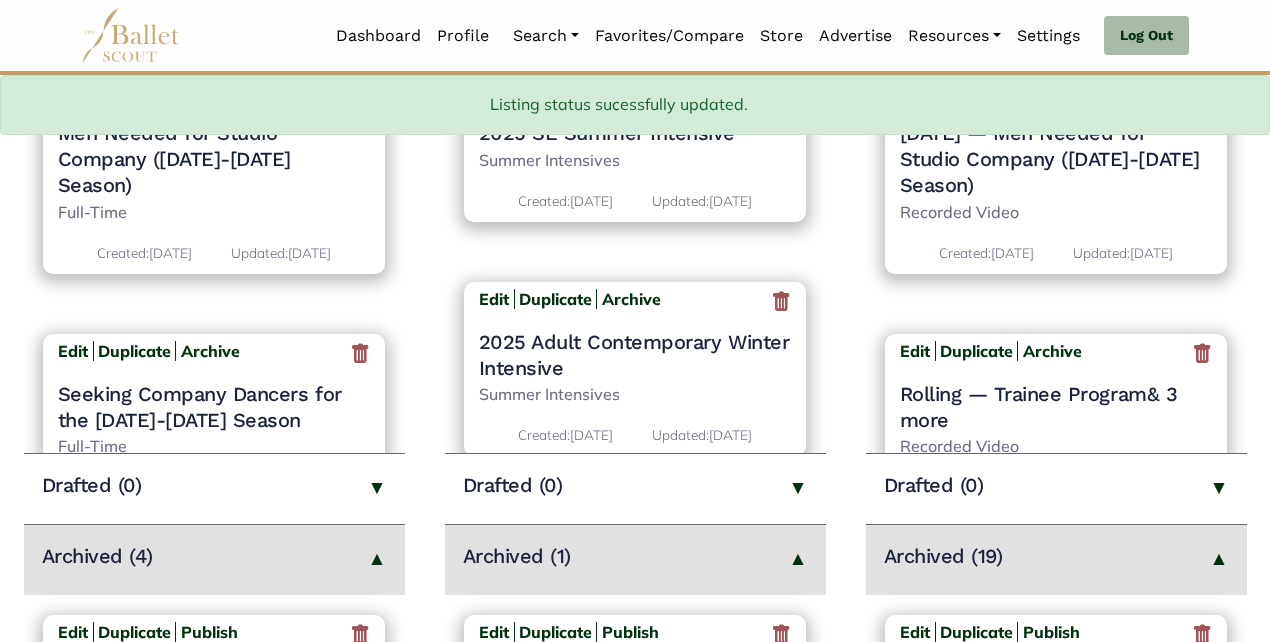 scroll, scrollTop: 466, scrollLeft: 0, axis: vertical 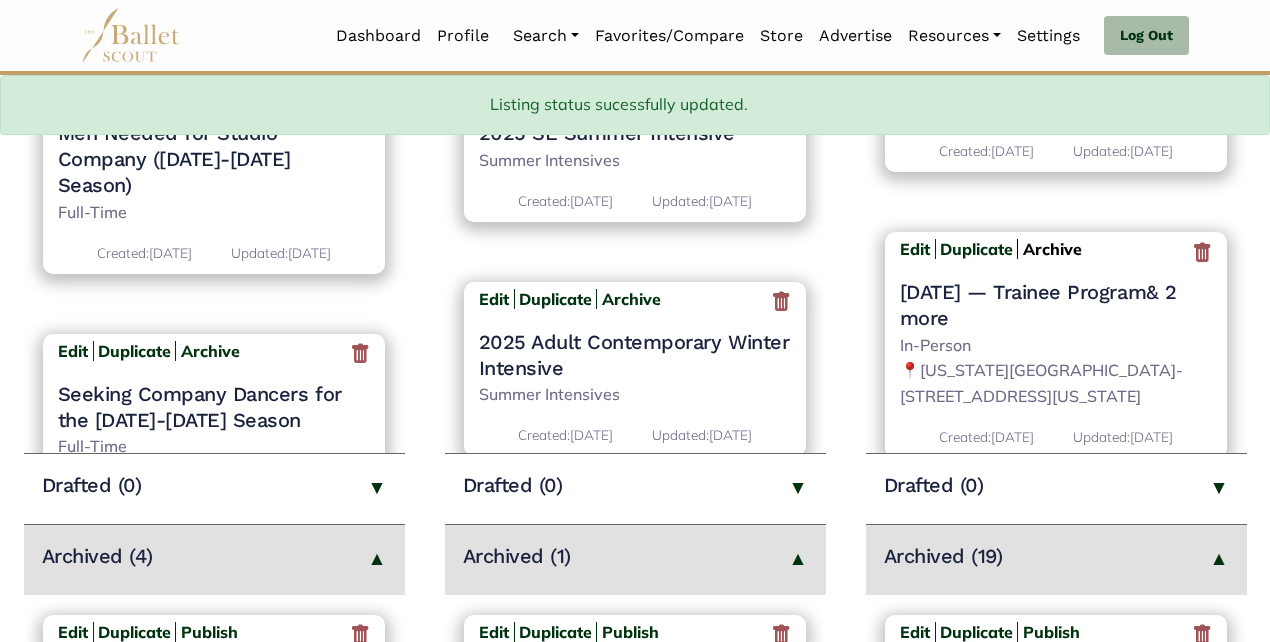 click on "Archive" at bounding box center [1052, 249] 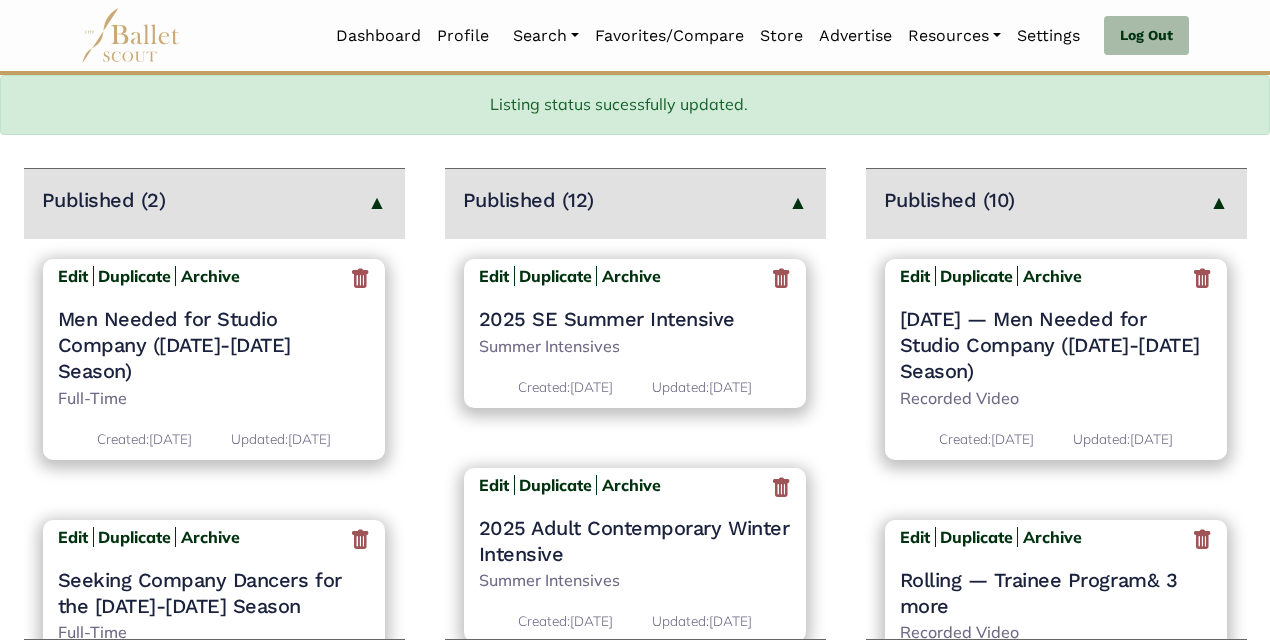 scroll, scrollTop: 287, scrollLeft: 0, axis: vertical 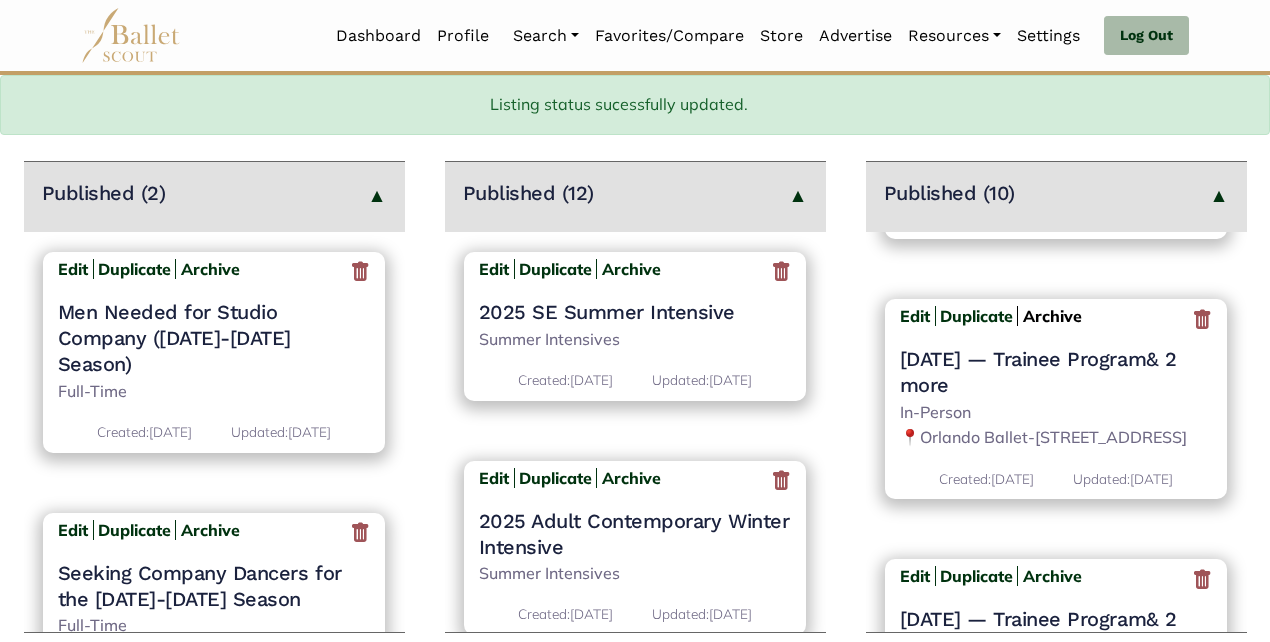 click on "Archive" at bounding box center (1052, 316) 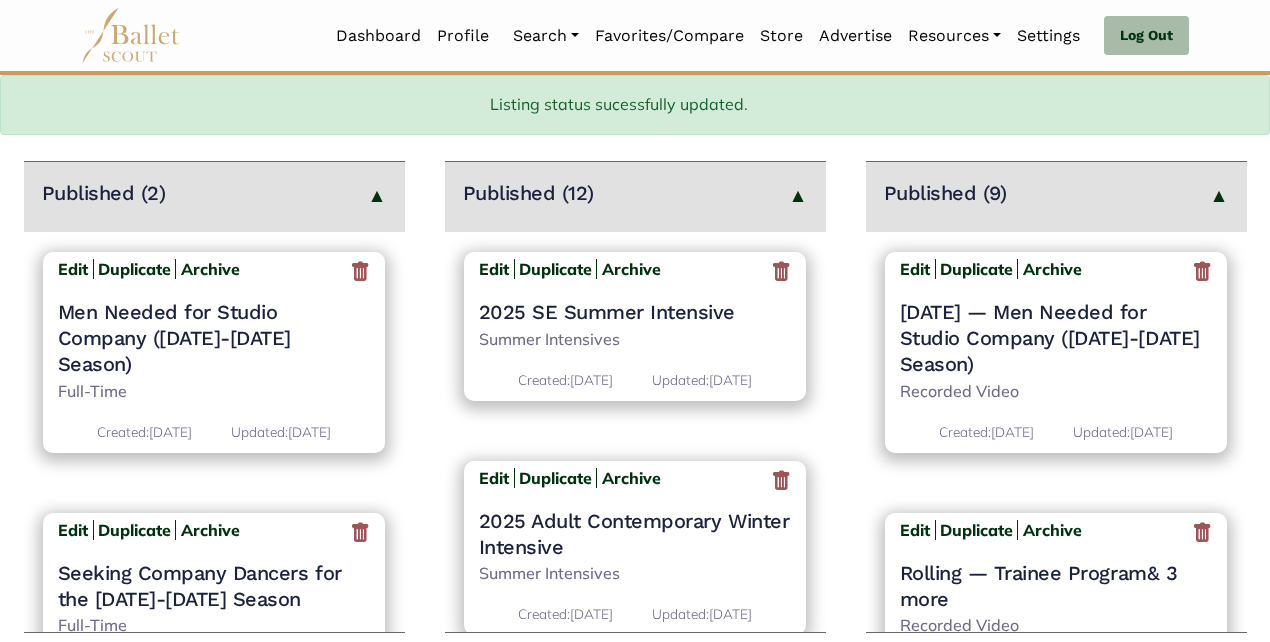 scroll, scrollTop: 287, scrollLeft: 0, axis: vertical 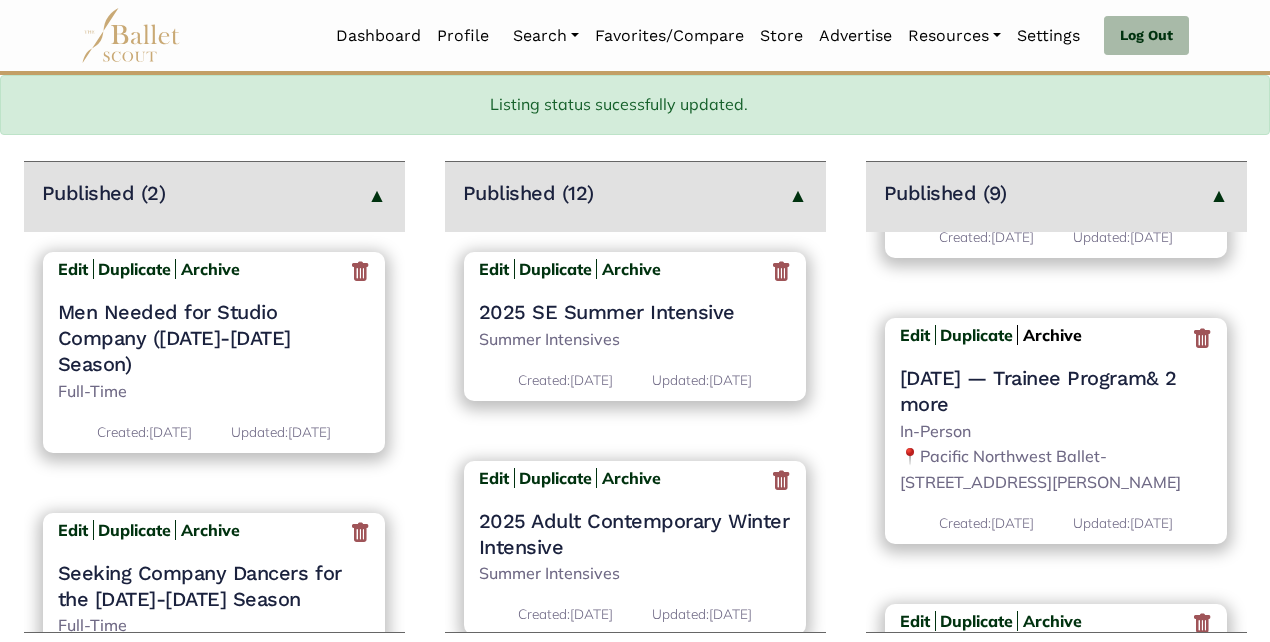 click on "Archive" at bounding box center [1052, 335] 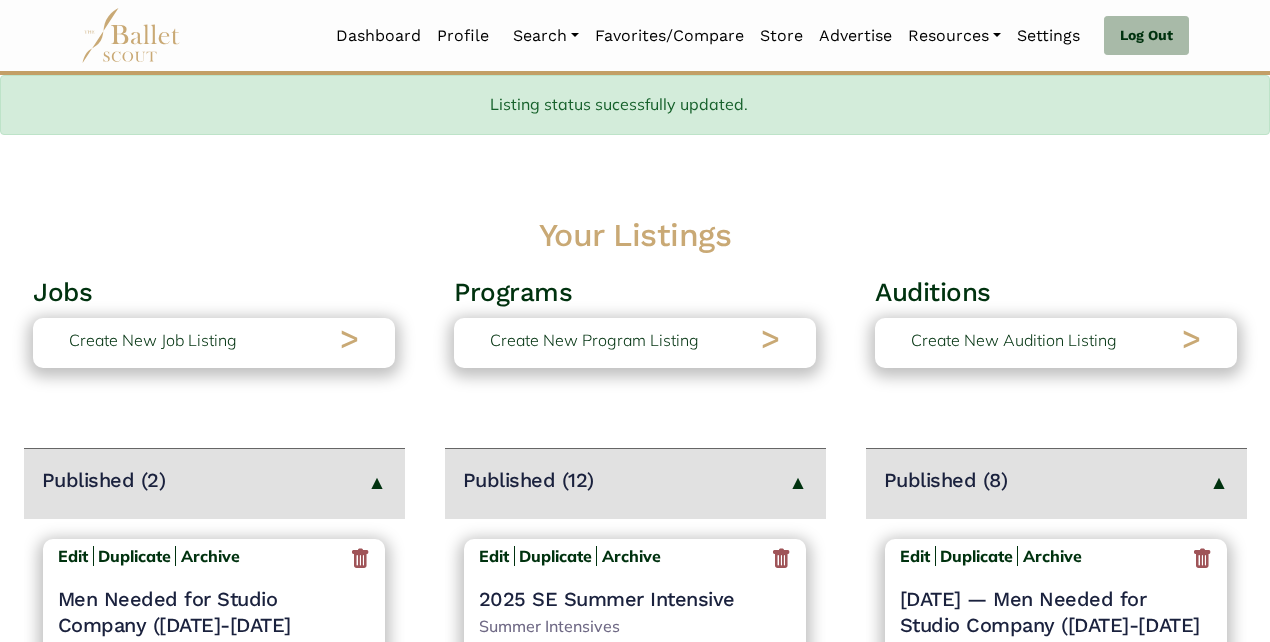 scroll, scrollTop: 287, scrollLeft: 0, axis: vertical 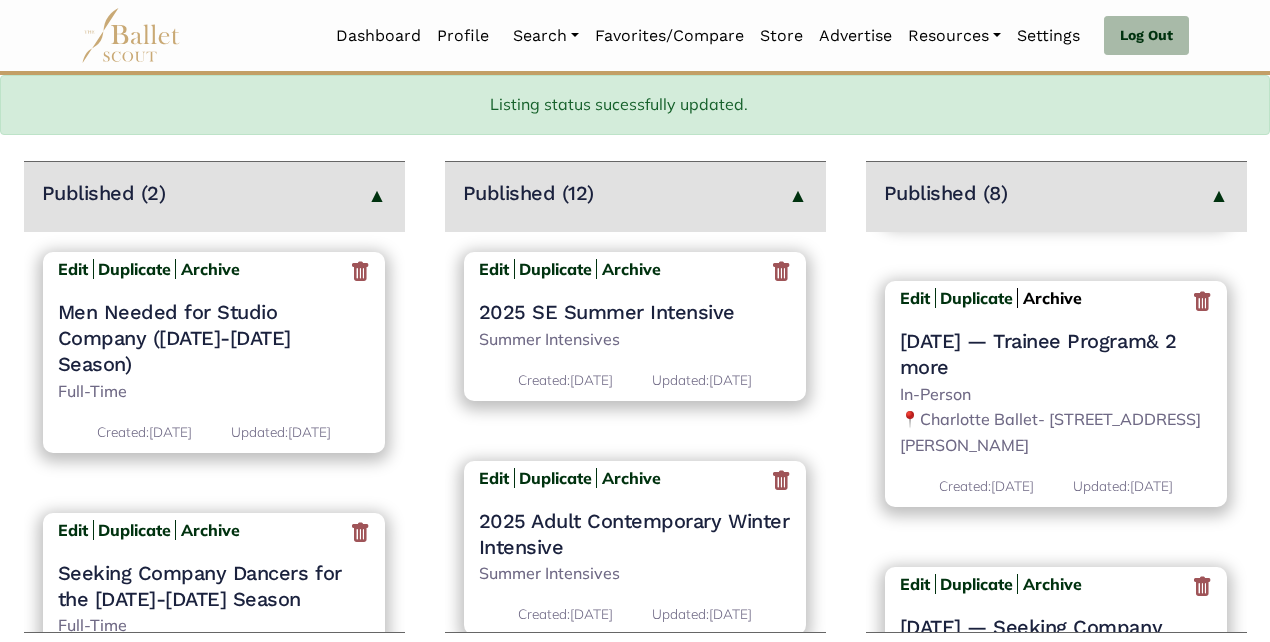 click on "Archive" at bounding box center [1052, 298] 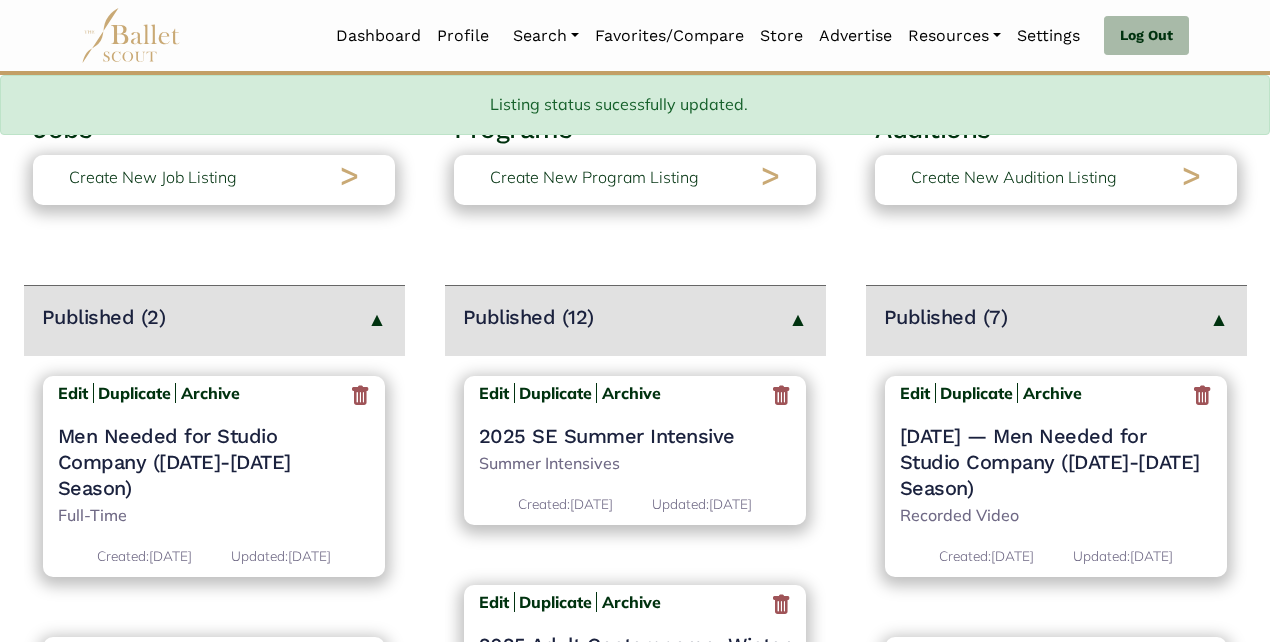 scroll, scrollTop: 166, scrollLeft: 0, axis: vertical 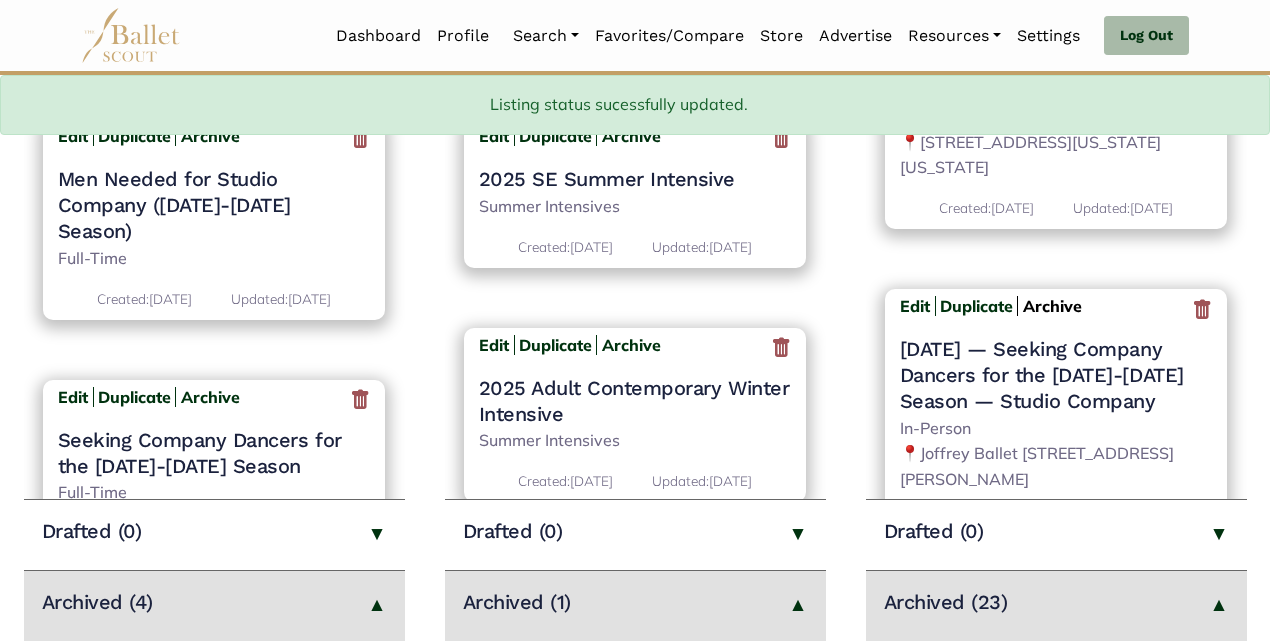 click on "Archive" at bounding box center (1052, 306) 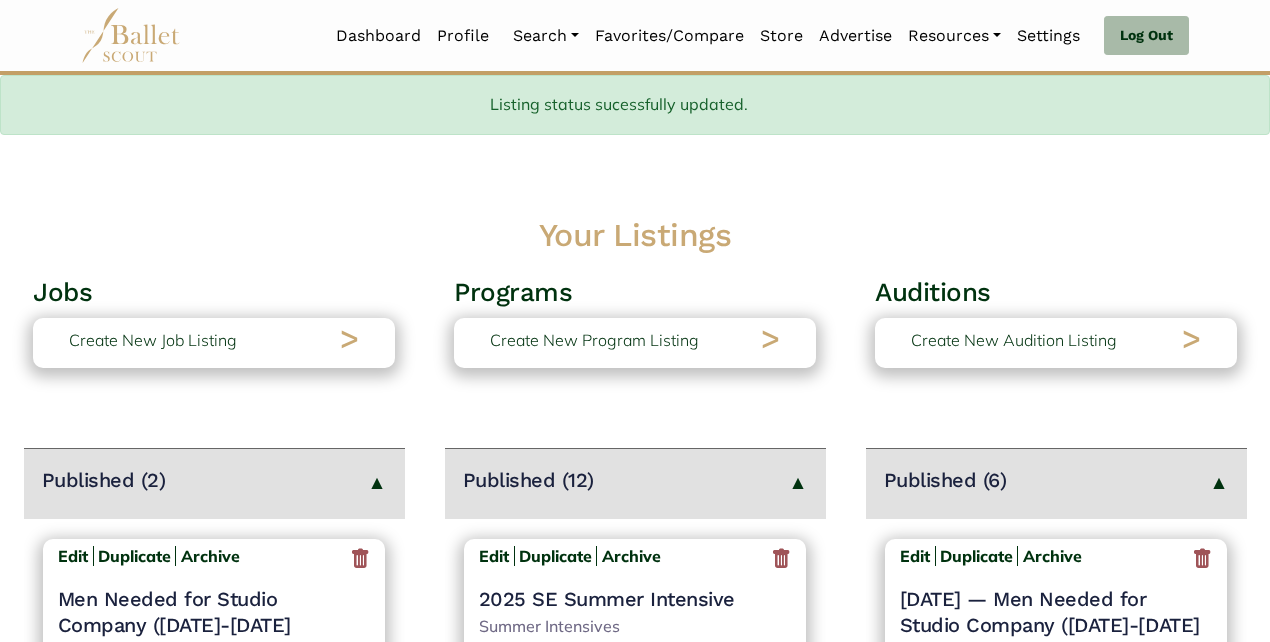 scroll, scrollTop: 420, scrollLeft: 0, axis: vertical 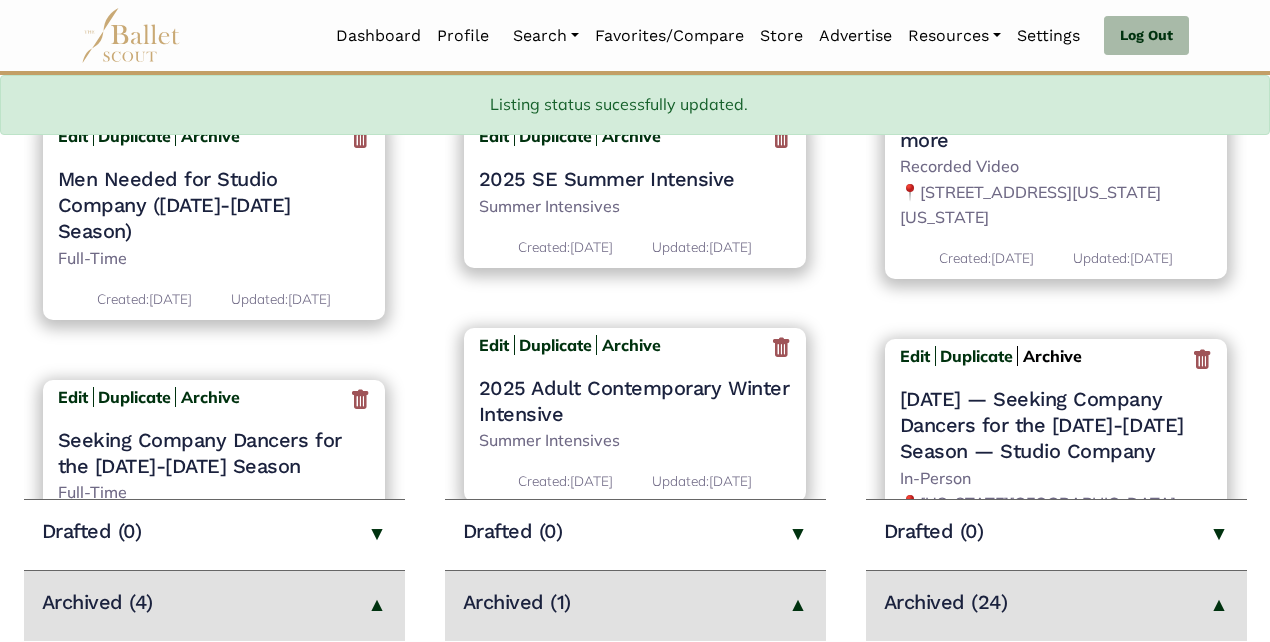 click on "Archive" at bounding box center (1052, 356) 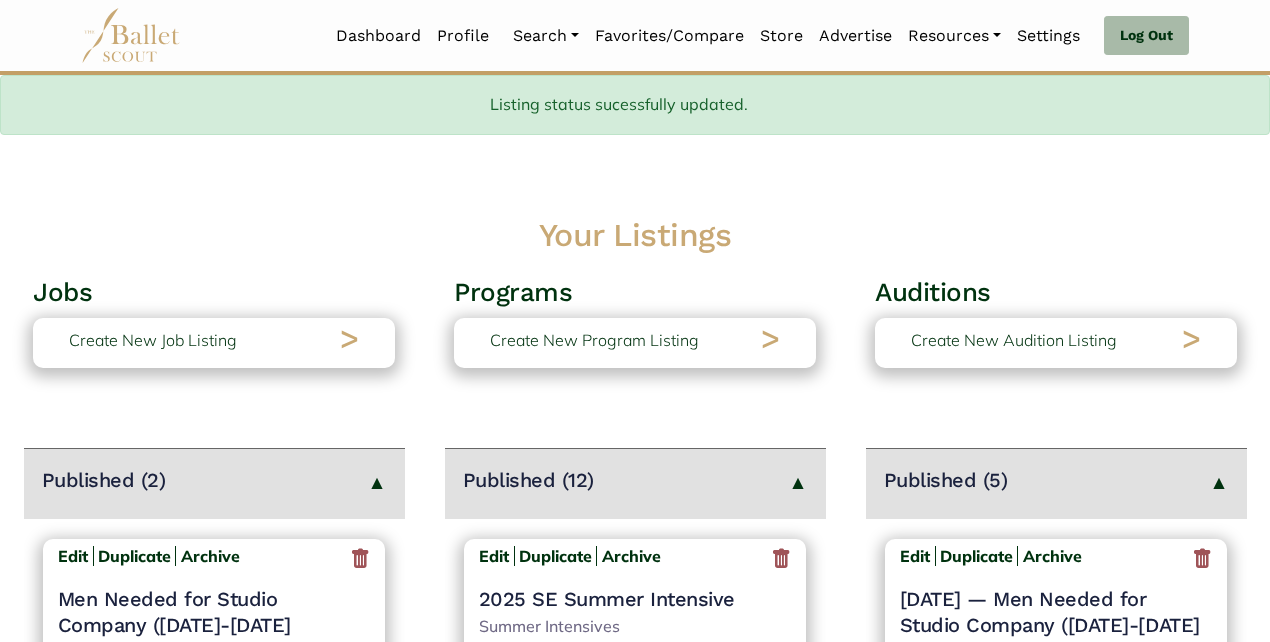 scroll, scrollTop: 420, scrollLeft: 0, axis: vertical 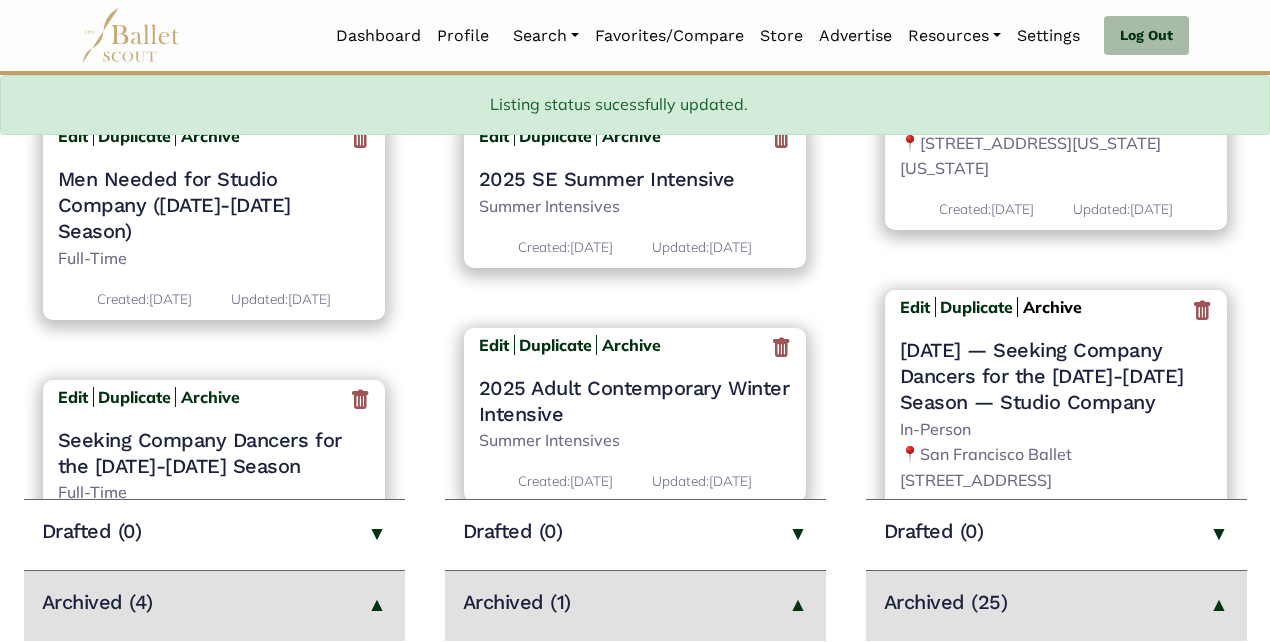 click on "Archive" at bounding box center [1052, 307] 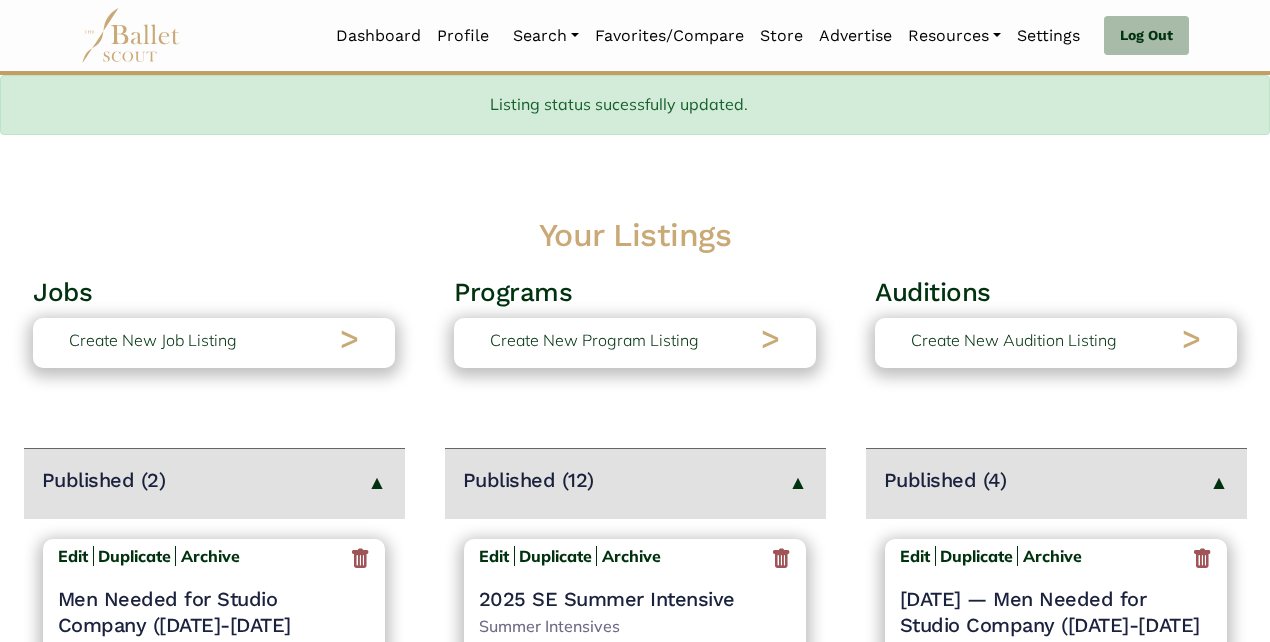scroll, scrollTop: 420, scrollLeft: 0, axis: vertical 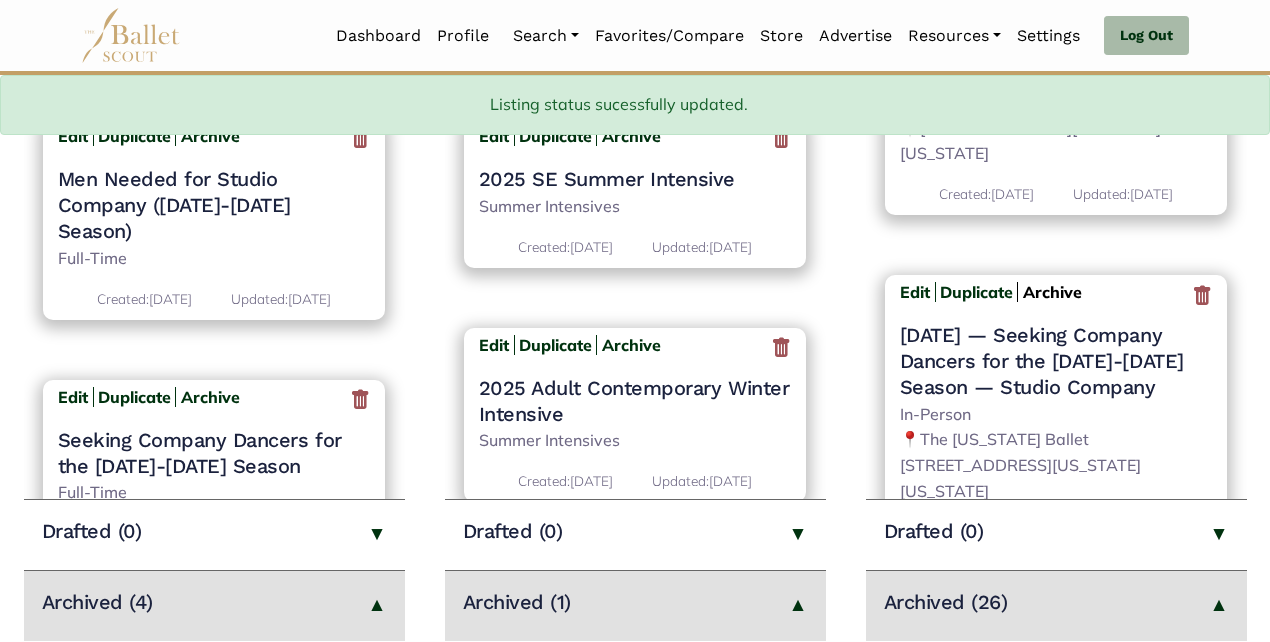 click on "Archive" at bounding box center (1052, 292) 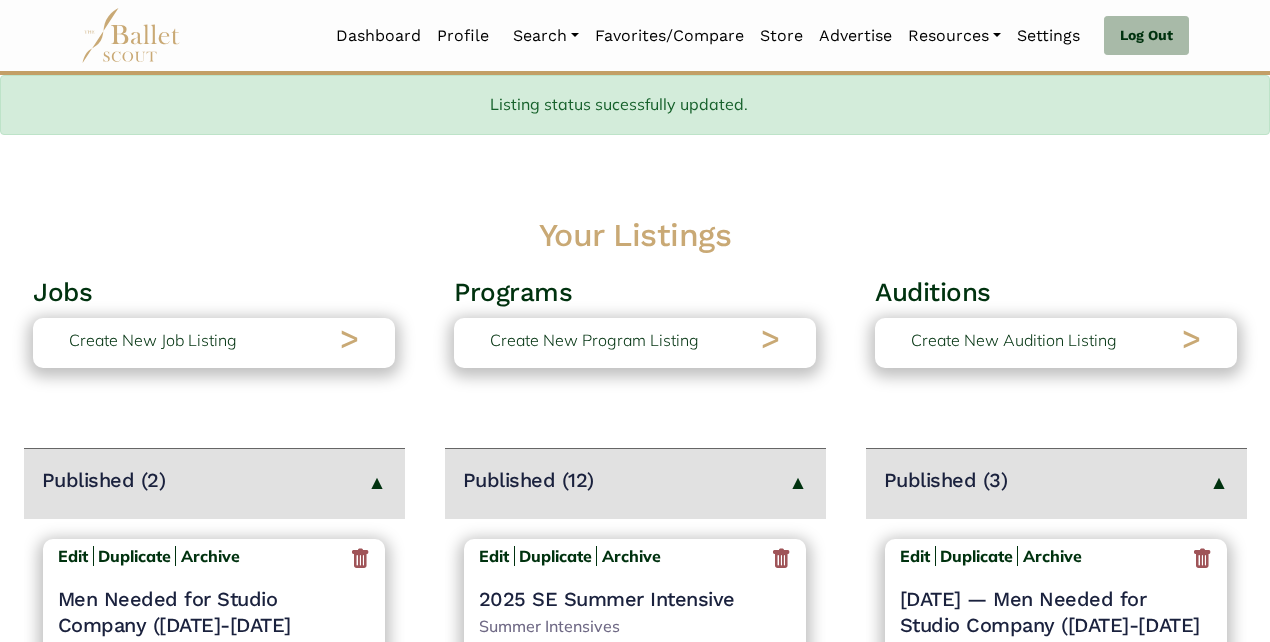 scroll, scrollTop: 420, scrollLeft: 0, axis: vertical 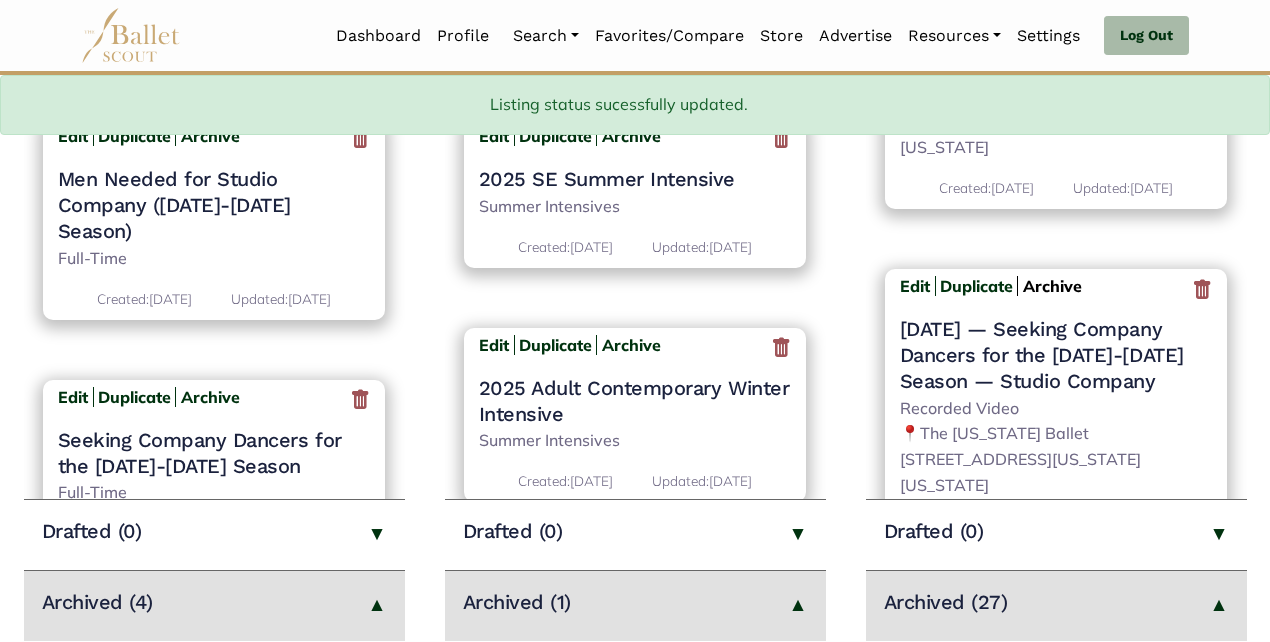 click on "Archive" at bounding box center [1052, 286] 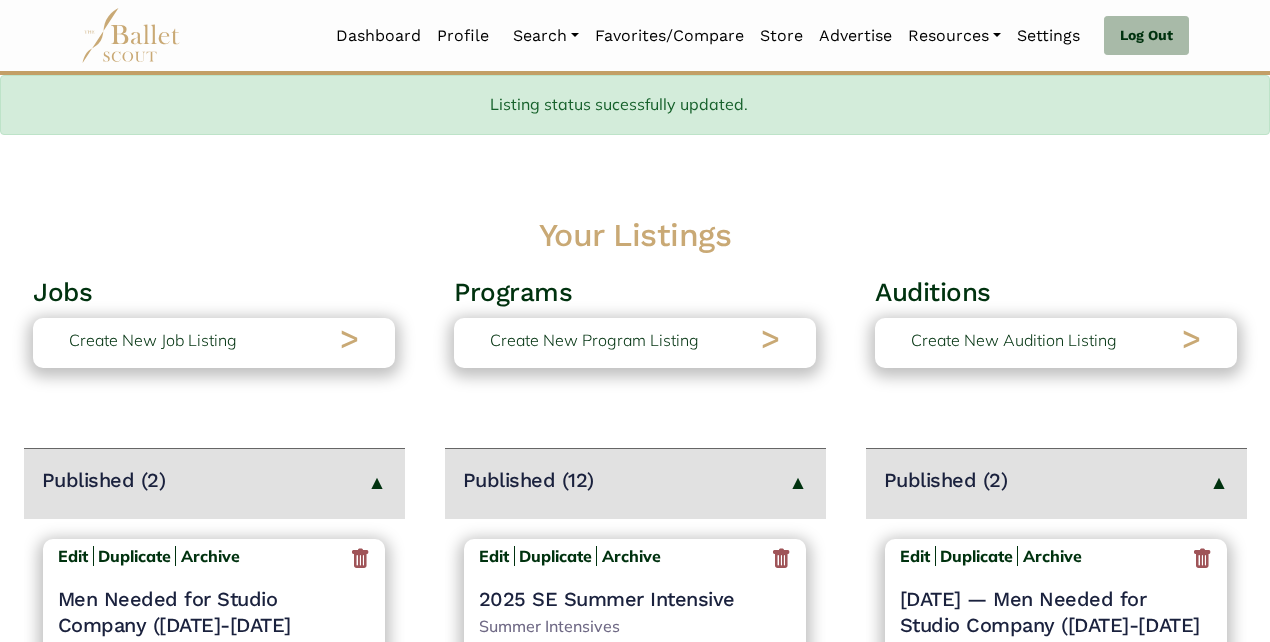 scroll, scrollTop: 420, scrollLeft: 0, axis: vertical 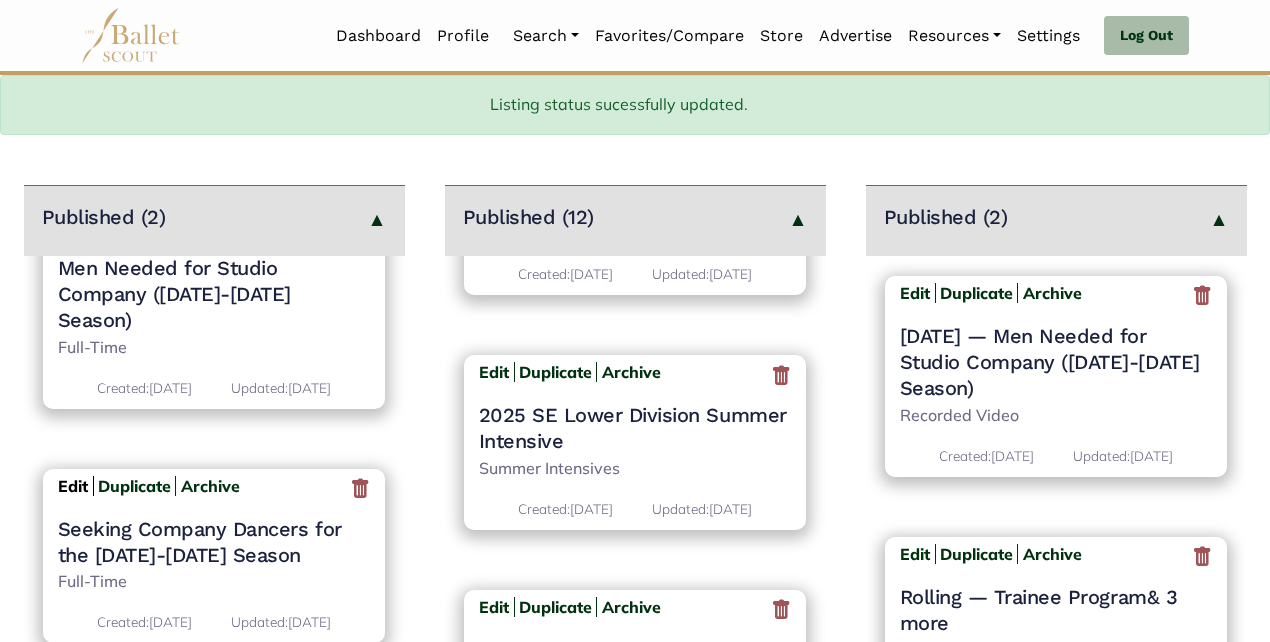 click on "Edit" at bounding box center [73, 486] 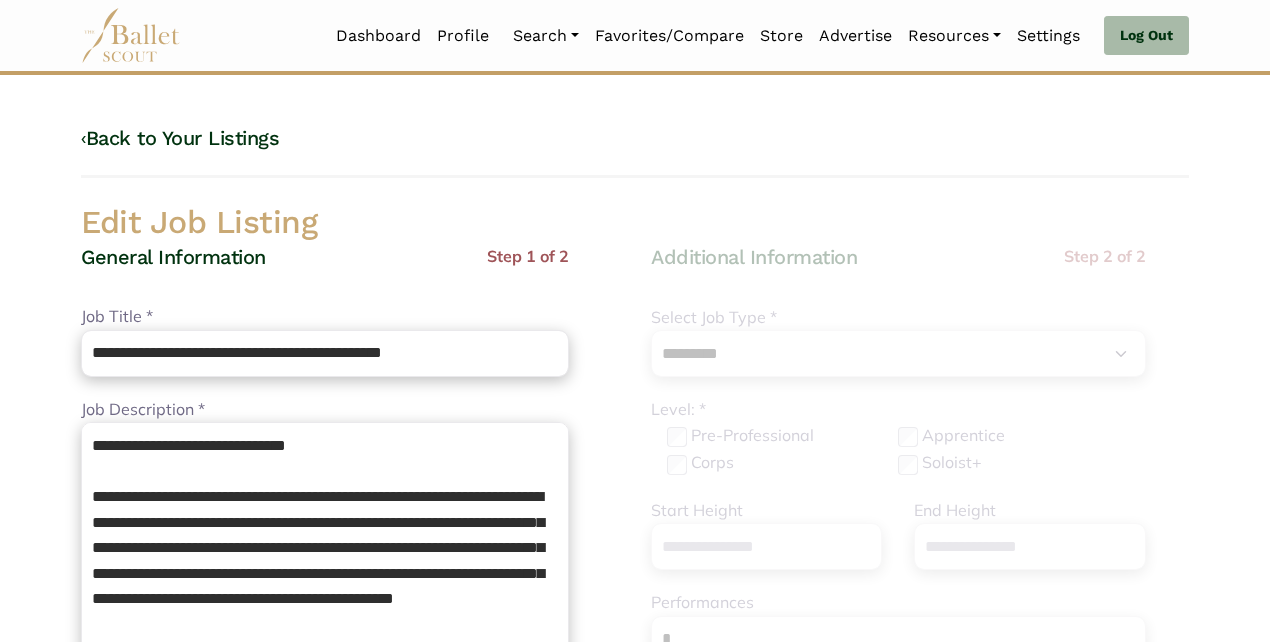 select on "*" 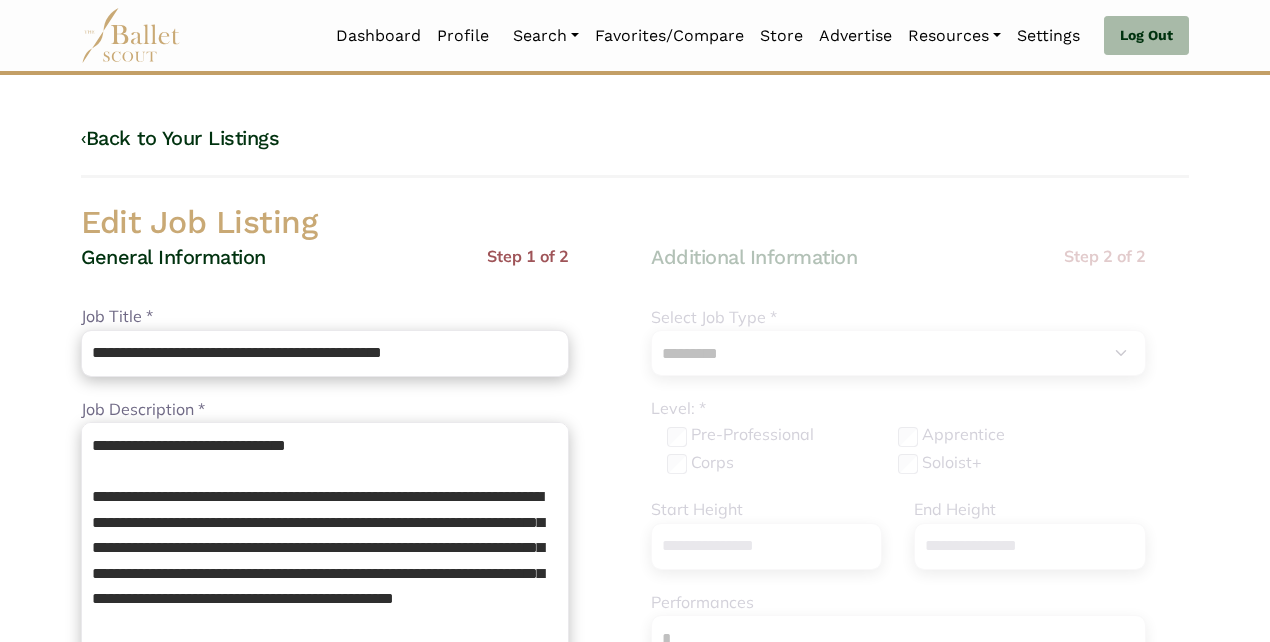scroll, scrollTop: 0, scrollLeft: 0, axis: both 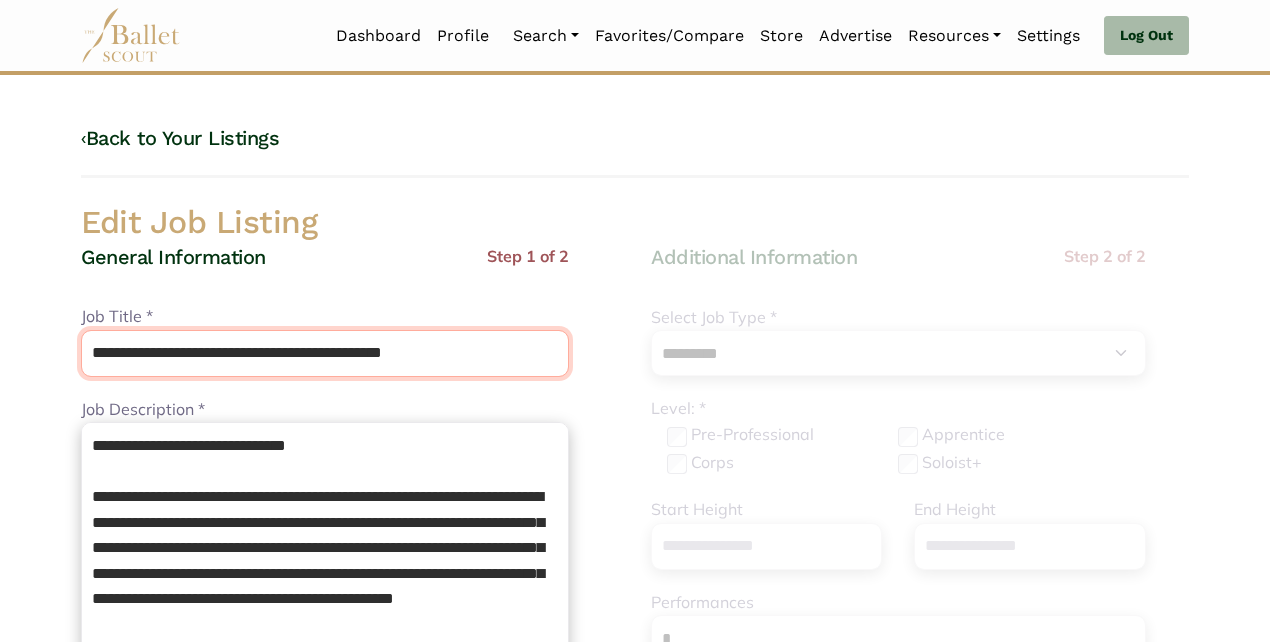 drag, startPoint x: 292, startPoint y: 350, endPoint x: 499, endPoint y: 380, distance: 209.16261 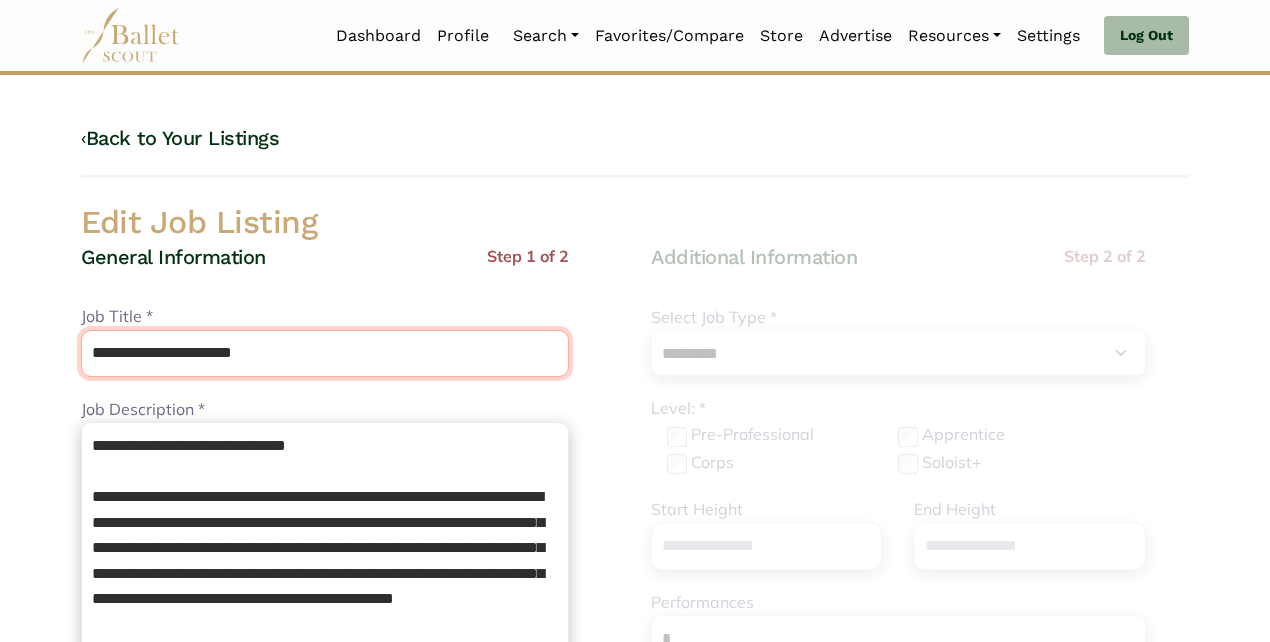 type on "**********" 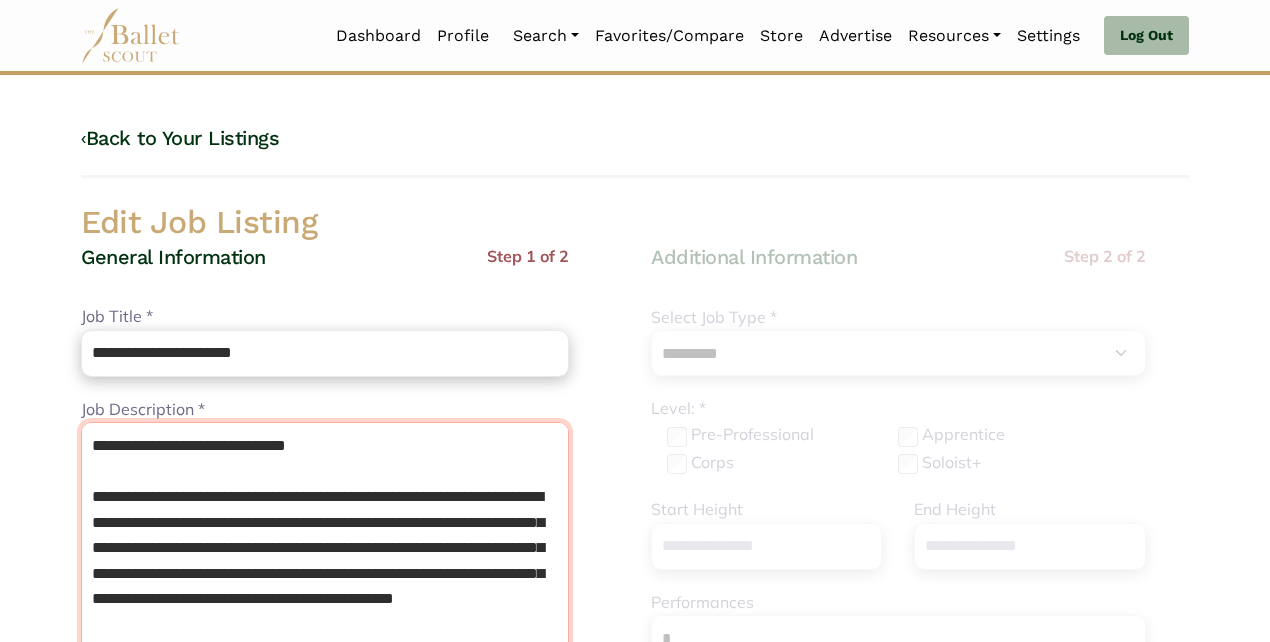 click on "**********" at bounding box center (325, 597) 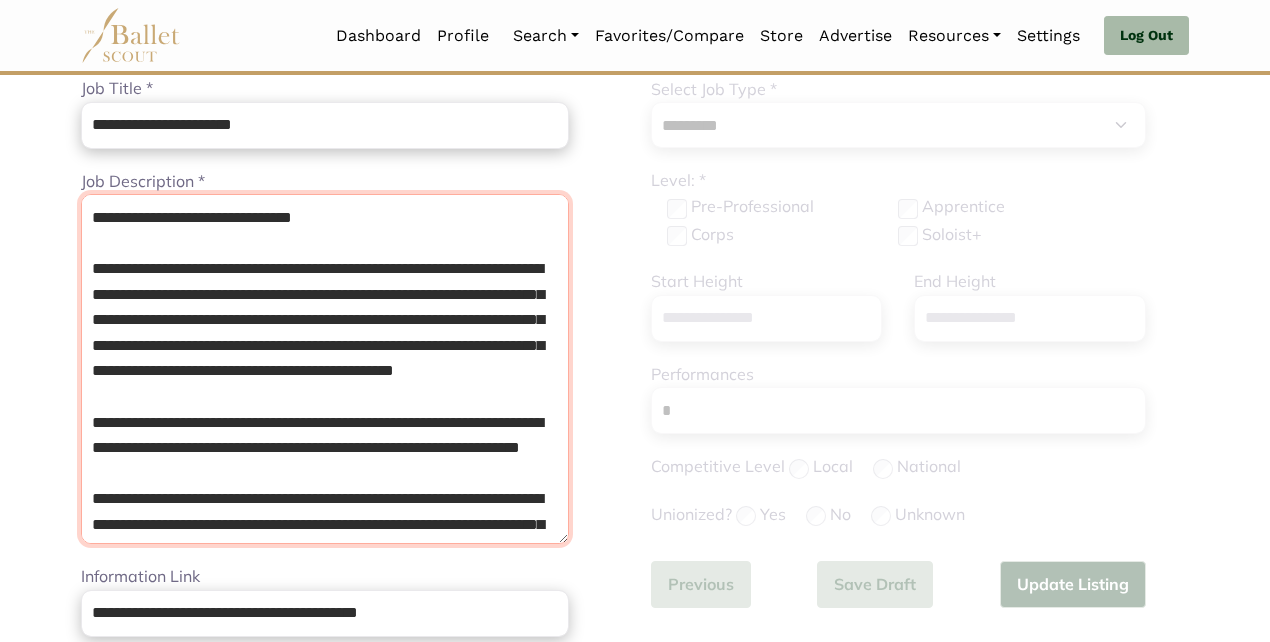 scroll, scrollTop: 229, scrollLeft: 0, axis: vertical 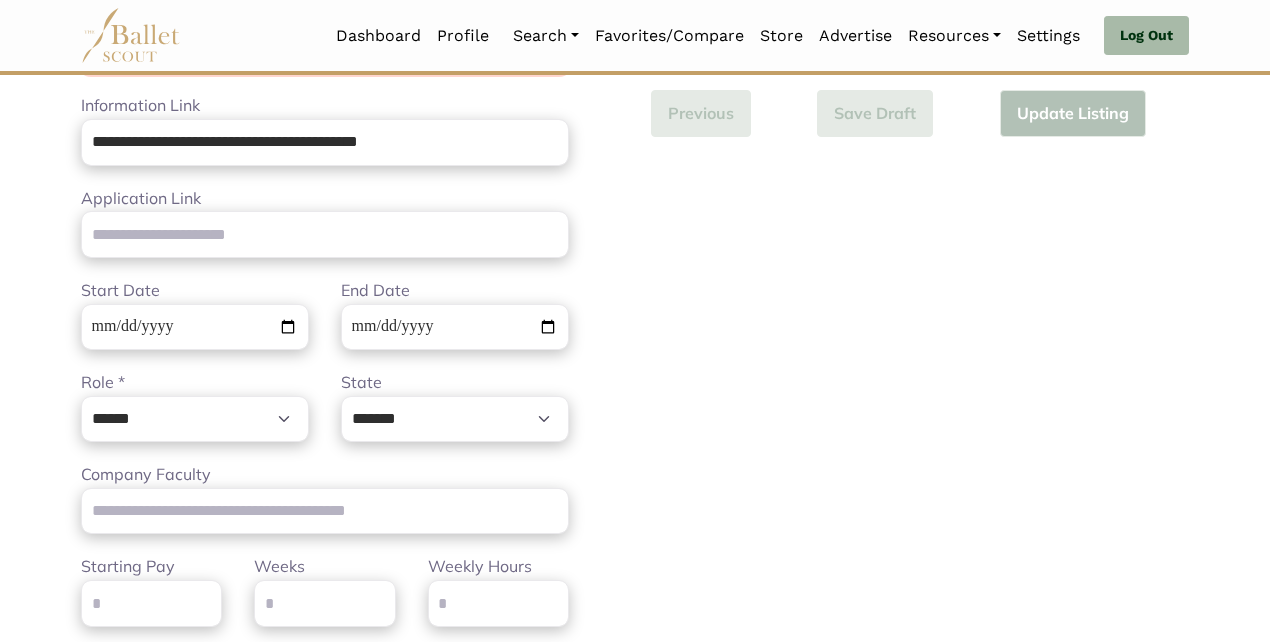 type on "**********" 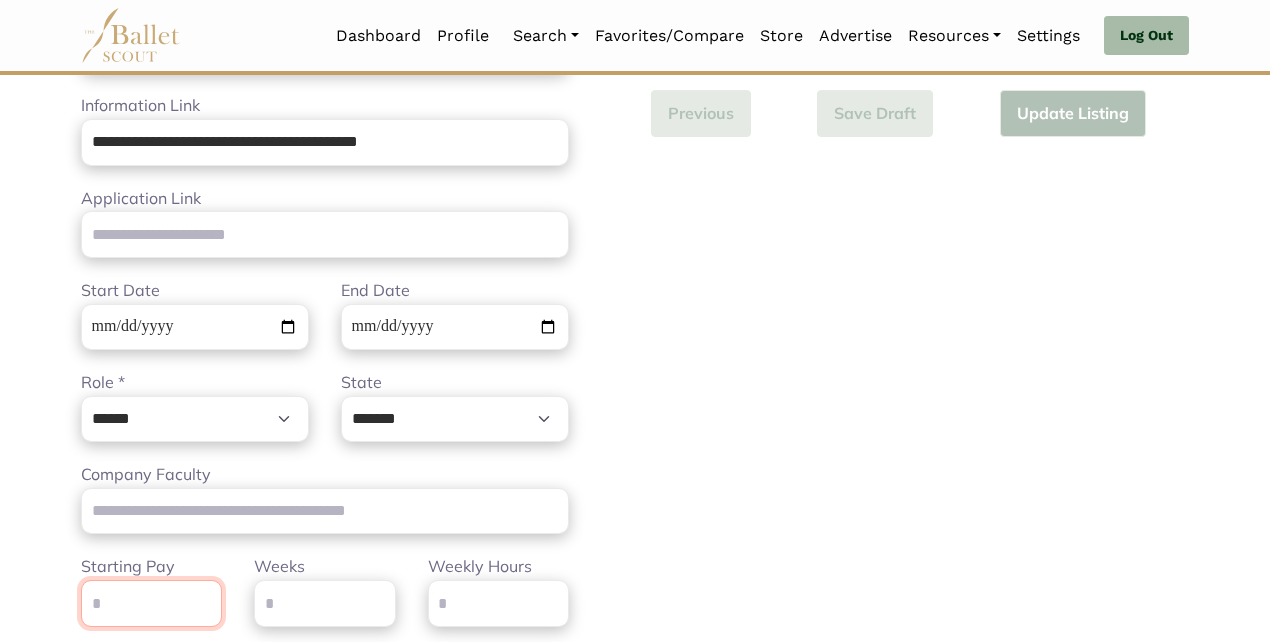 click on "Starting Pay" at bounding box center [151, 603] 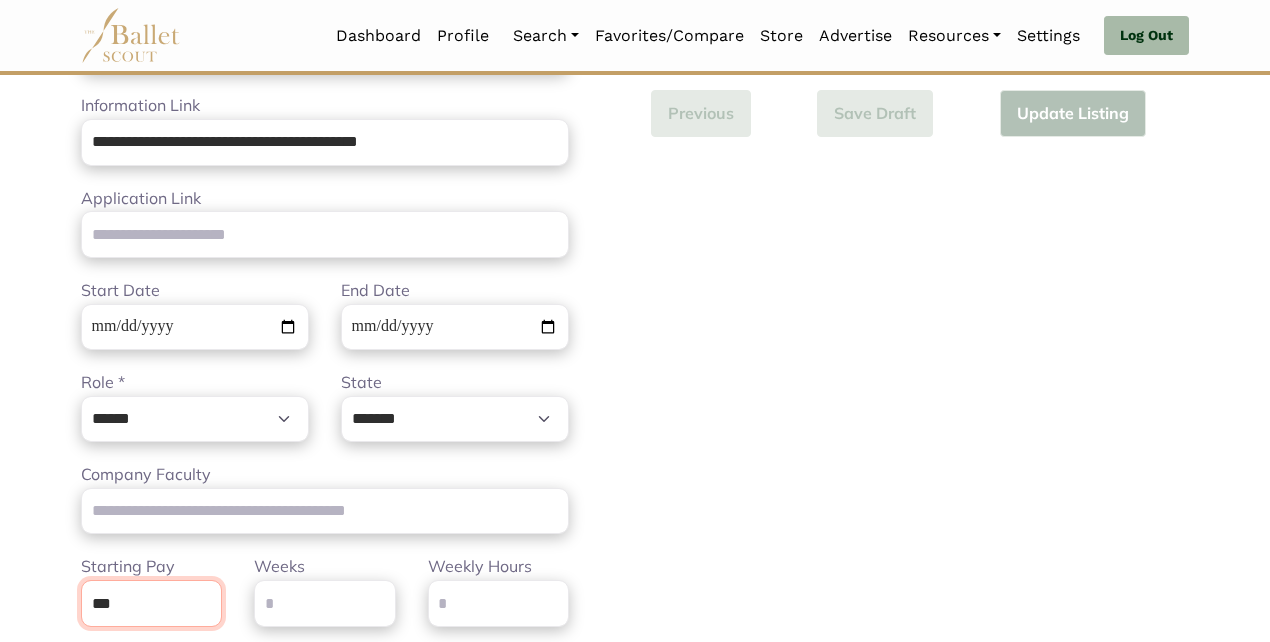 type on "***" 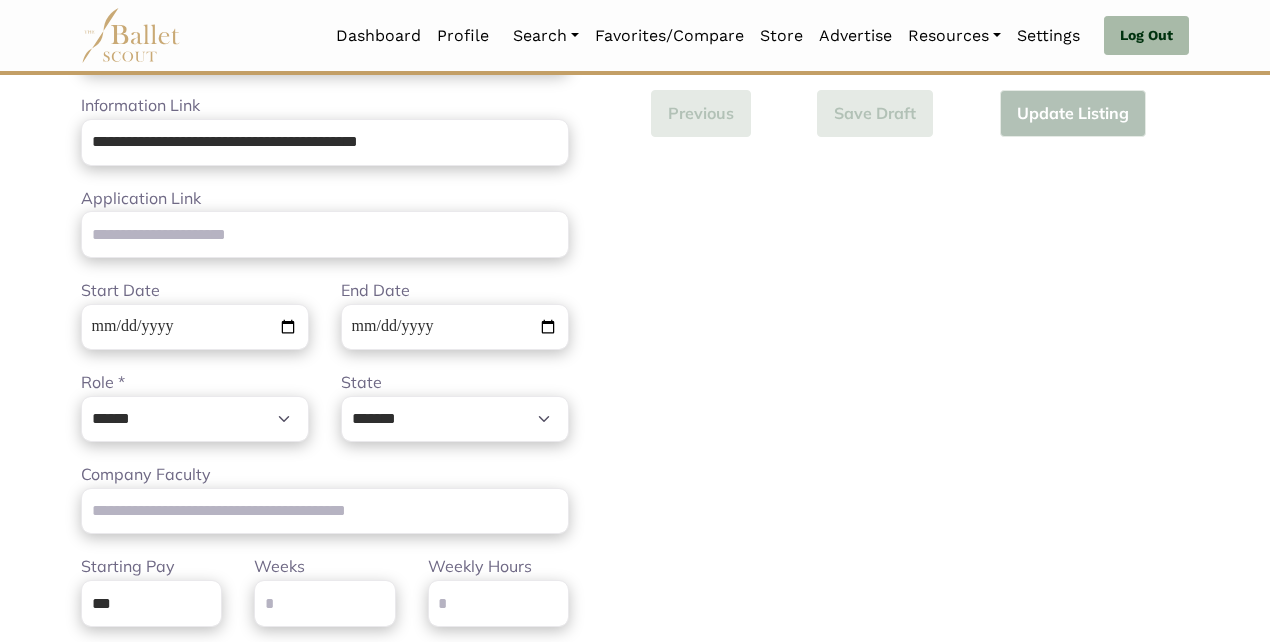click on "Role *
******
******
****
****
Please select a valid role" at bounding box center [195, 406] 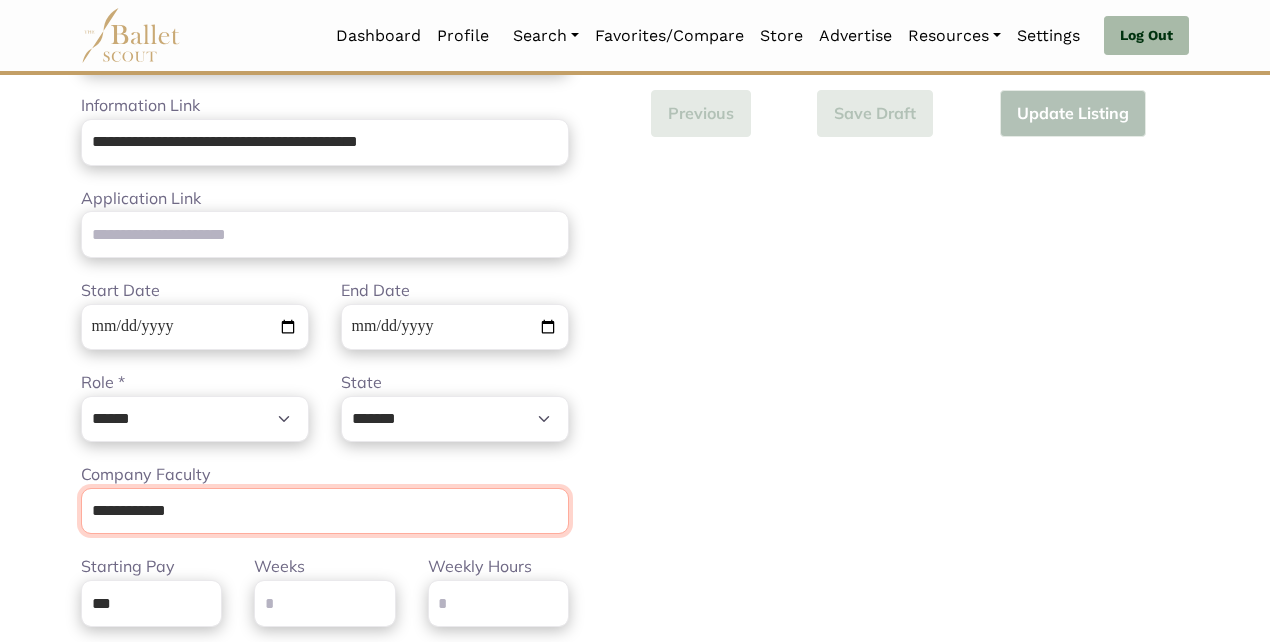click on "**********" at bounding box center [325, 511] 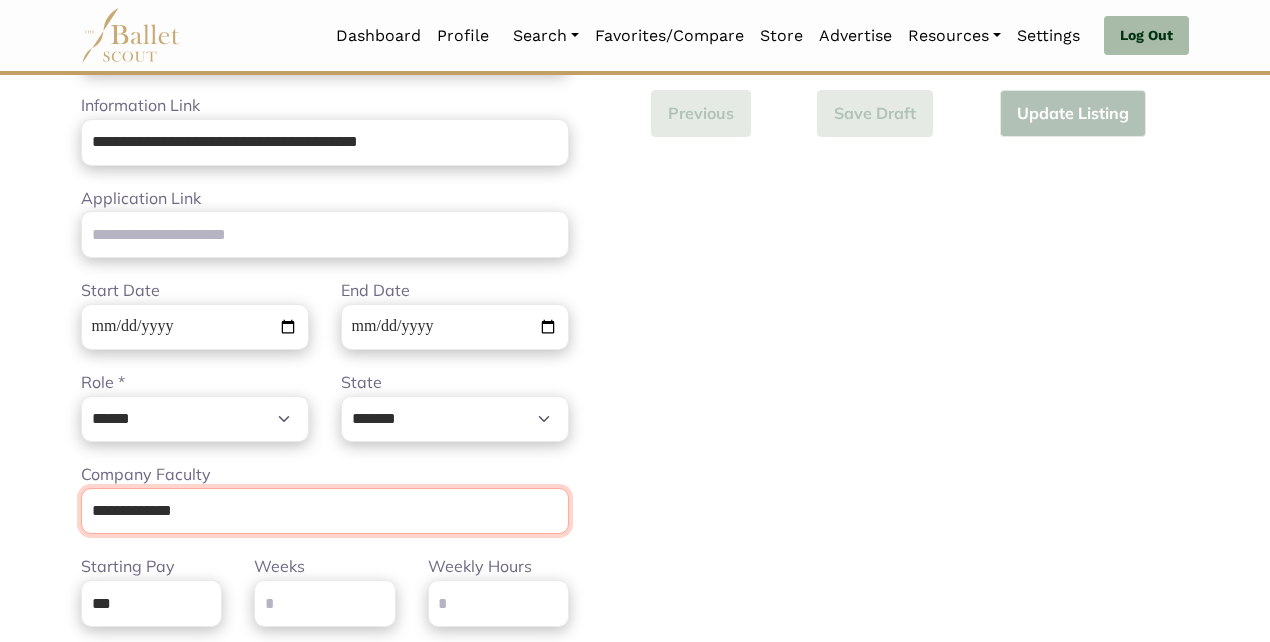 type on "**********" 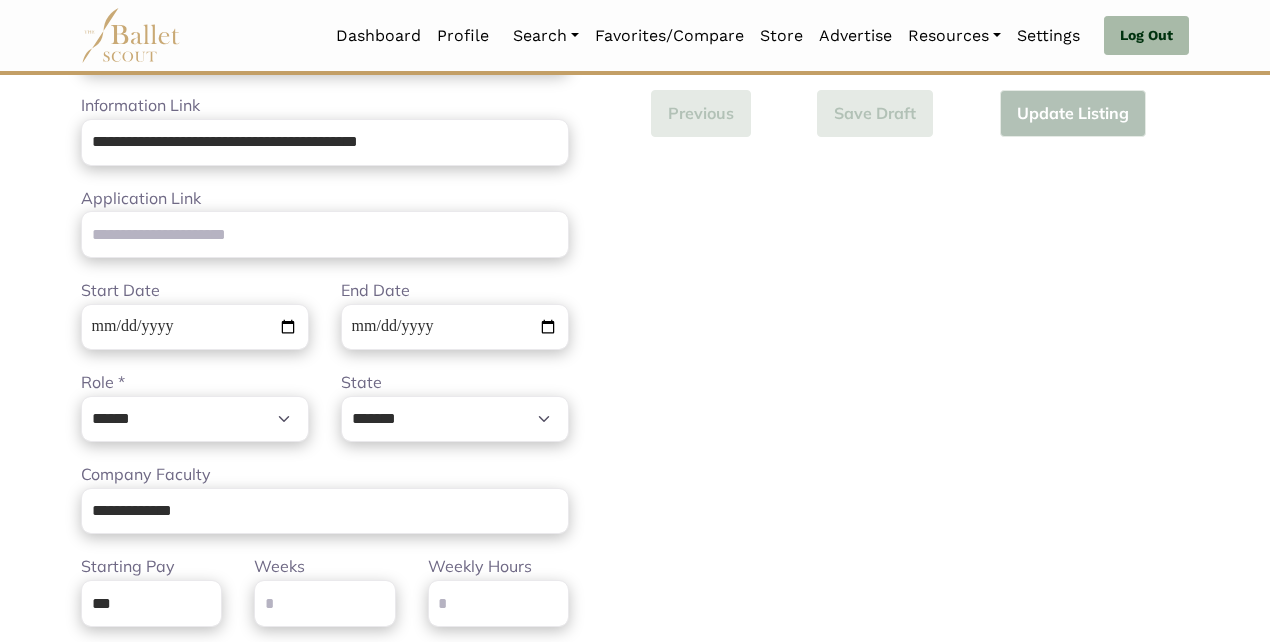 click on "**********" at bounding box center [325, 416] 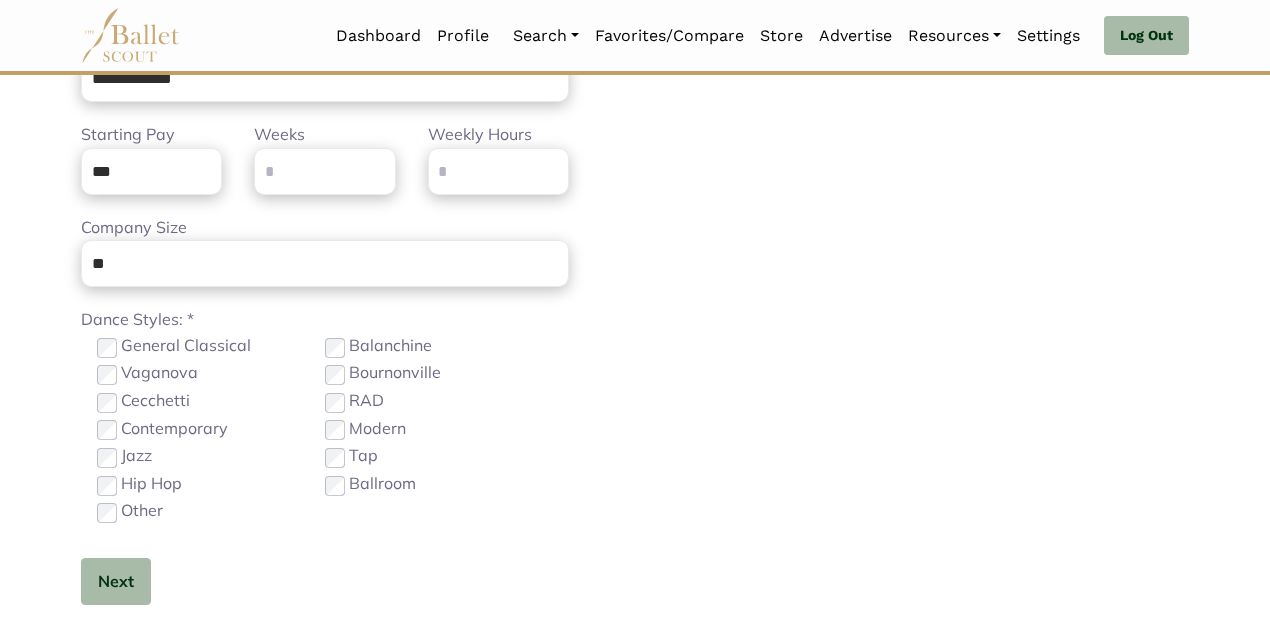 scroll, scrollTop: 1131, scrollLeft: 0, axis: vertical 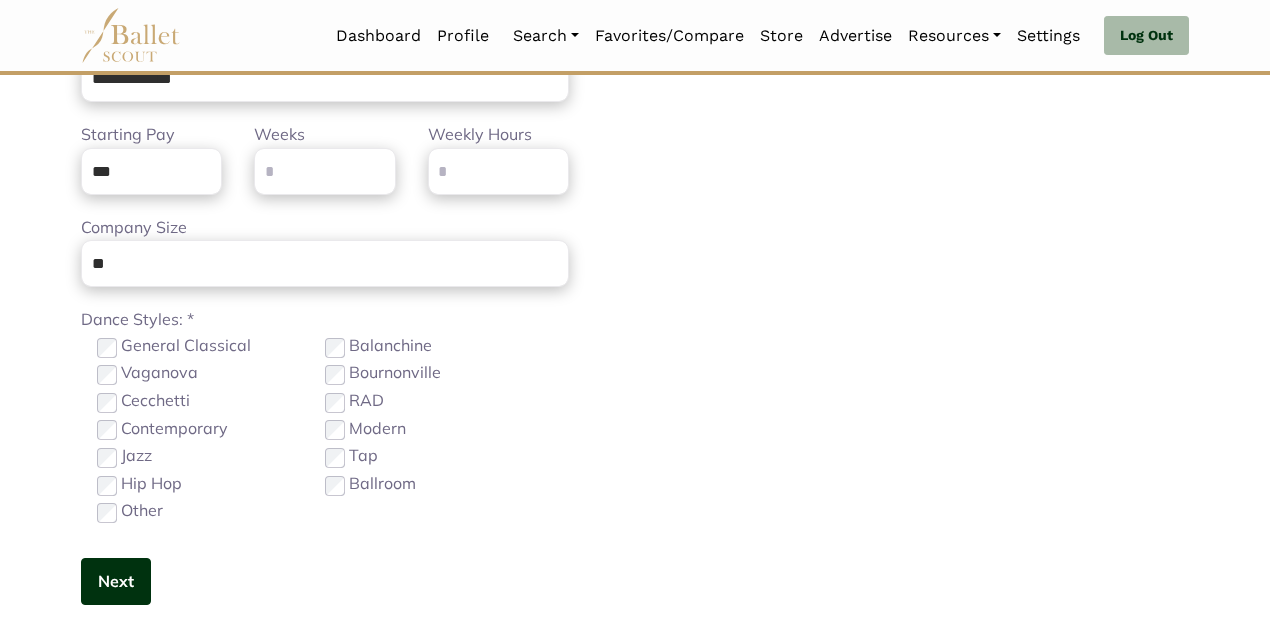 click on "Next" at bounding box center [116, 581] 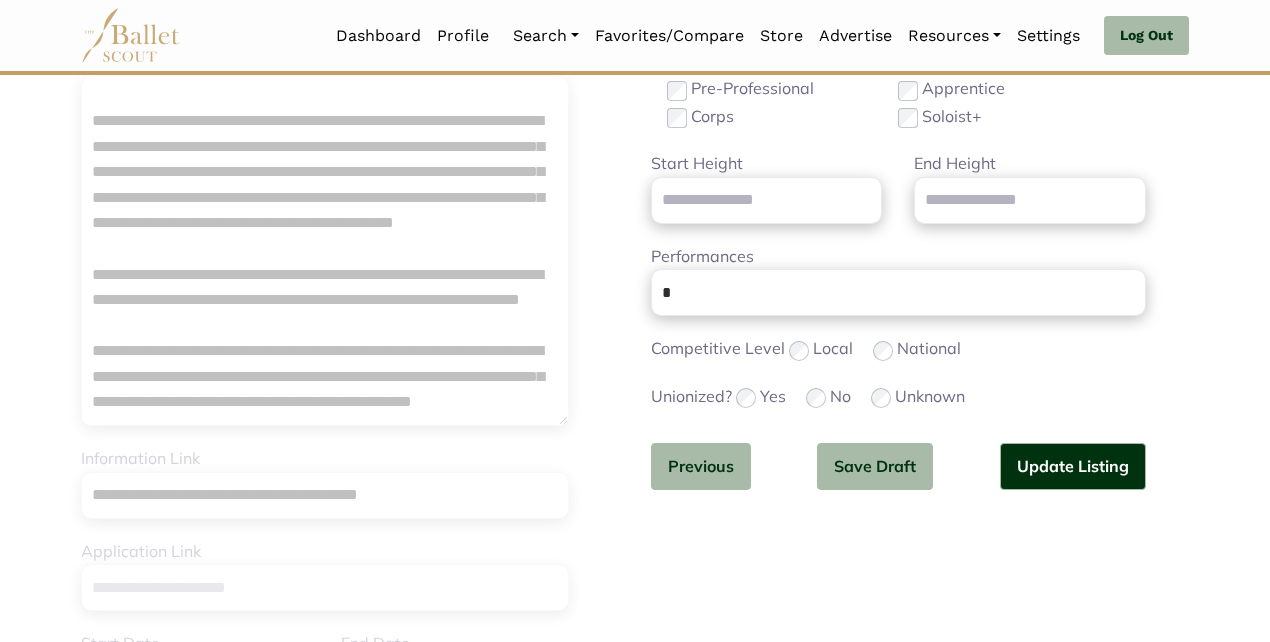 scroll, scrollTop: 347, scrollLeft: 0, axis: vertical 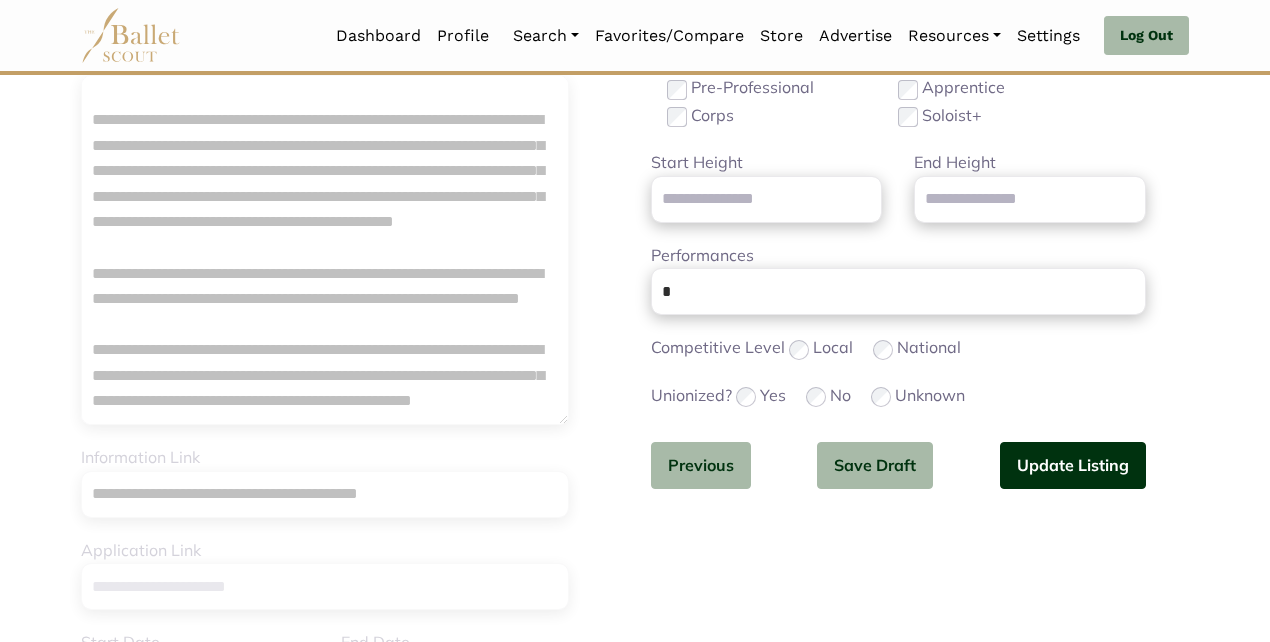 click on "Update Listing" at bounding box center [1073, 465] 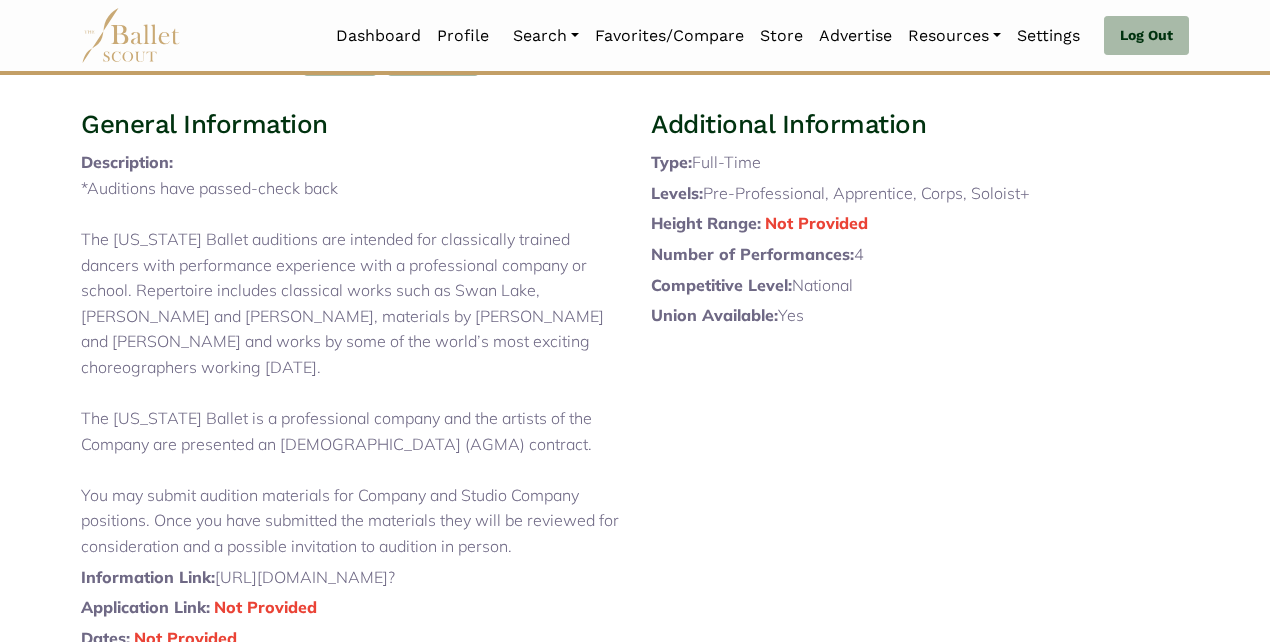 scroll, scrollTop: 285, scrollLeft: 0, axis: vertical 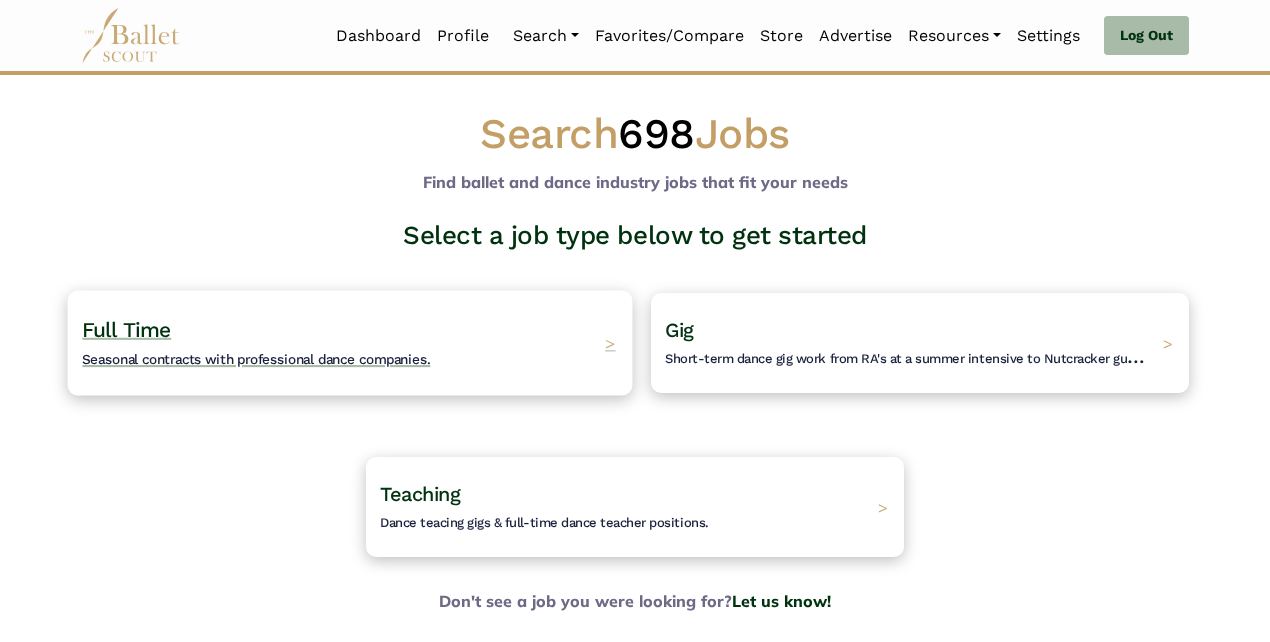 click on "Full Time Seasonal
contracts with professional dance companies.
>" at bounding box center (350, 342) 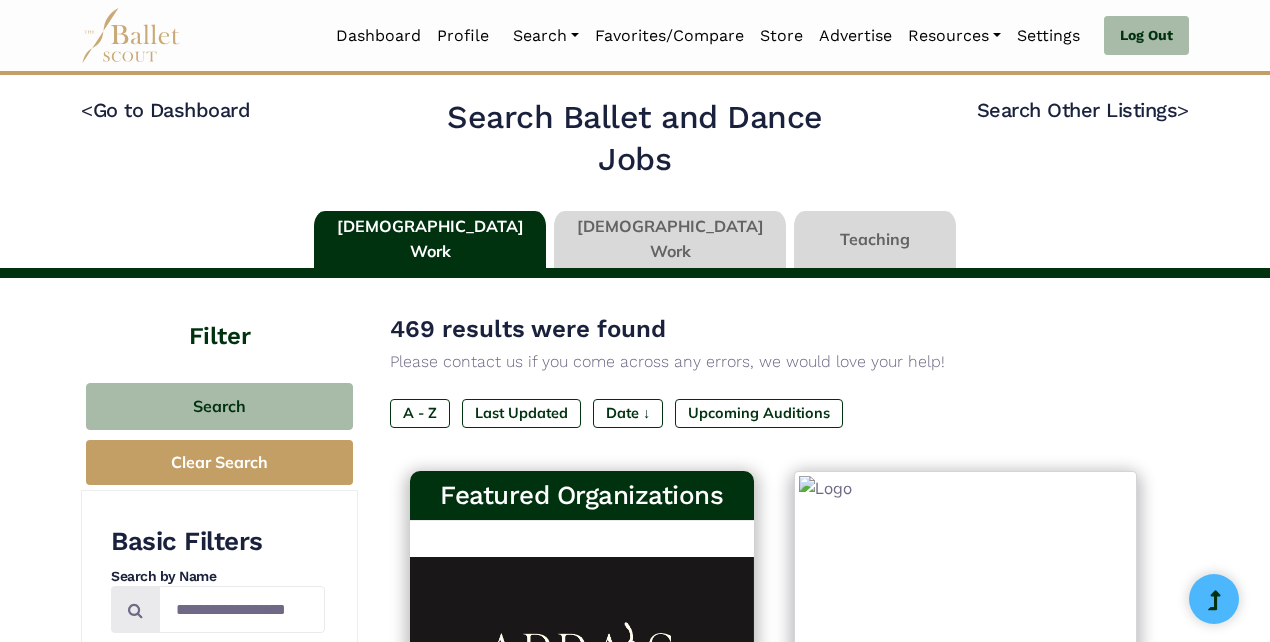 scroll, scrollTop: 0, scrollLeft: 0, axis: both 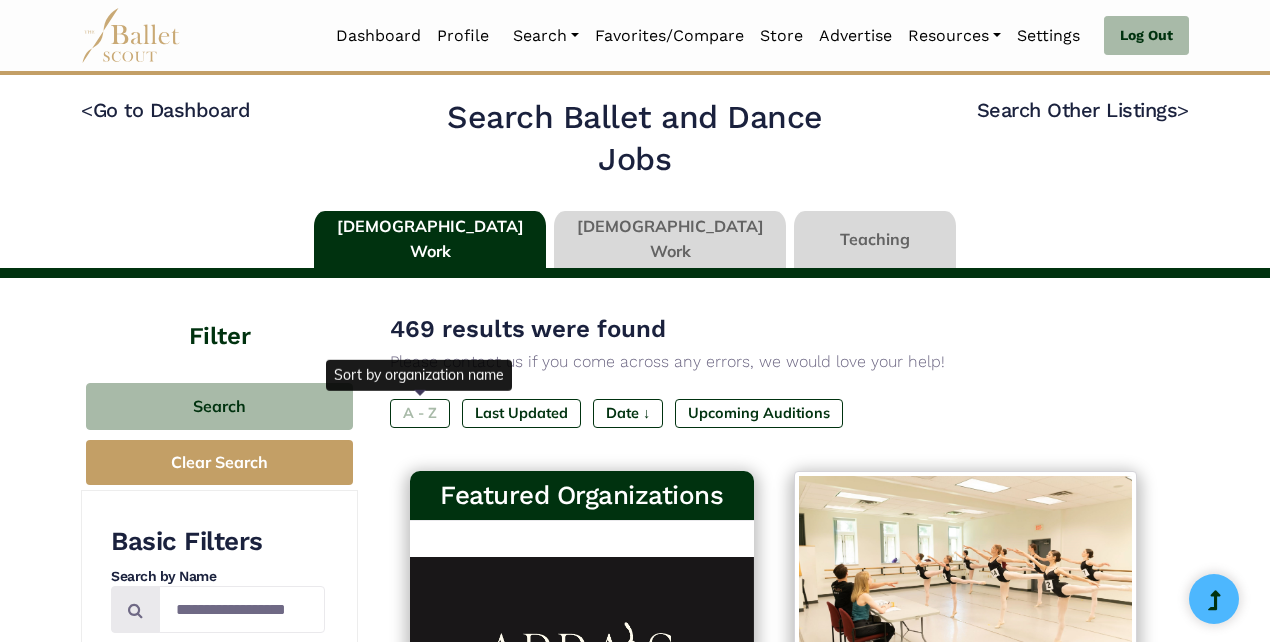 click on "A - Z" at bounding box center [420, 413] 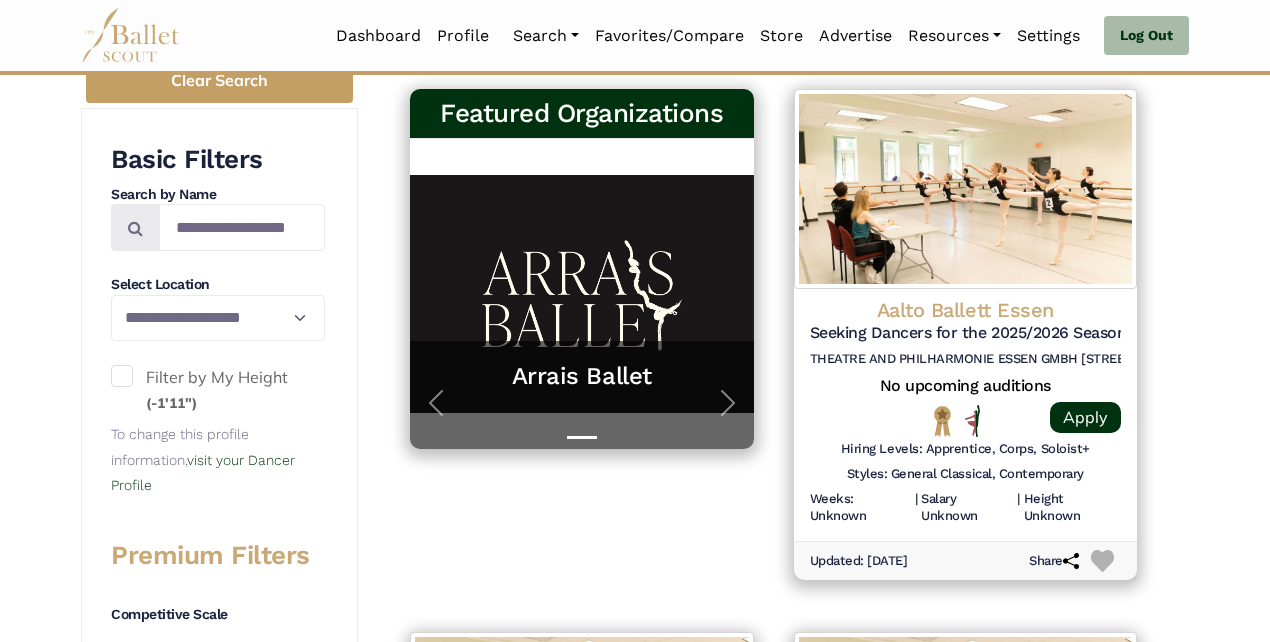 scroll, scrollTop: 383, scrollLeft: 0, axis: vertical 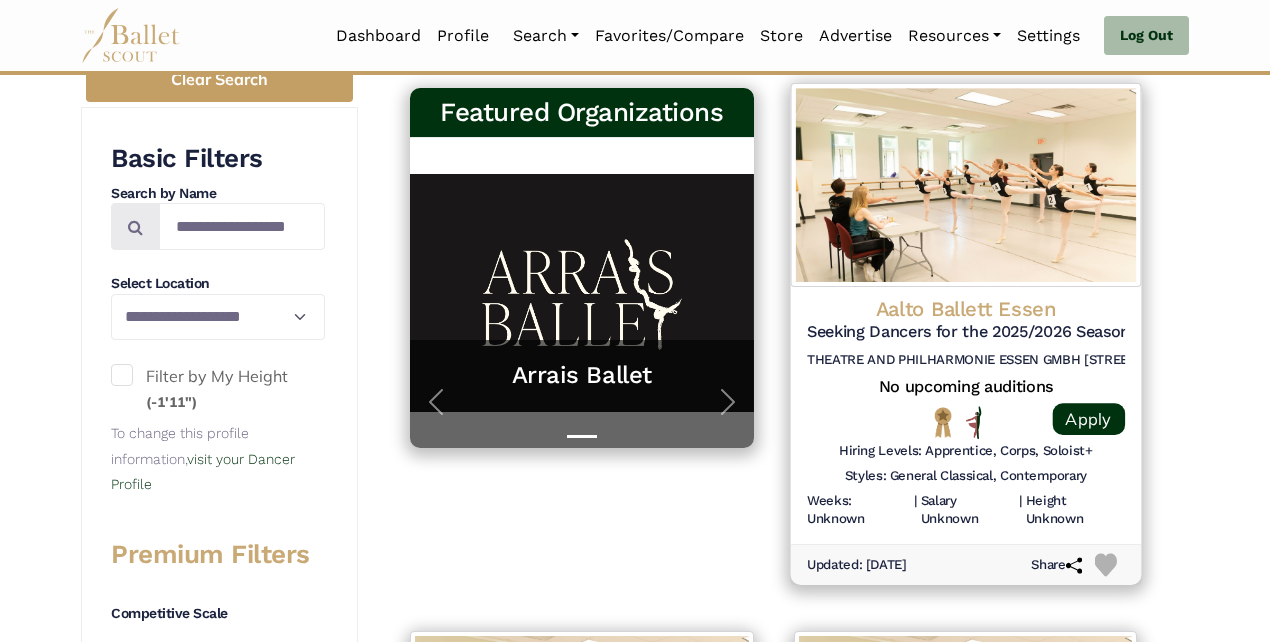 click on "Aalto Ballett Essen" at bounding box center (965, 308) 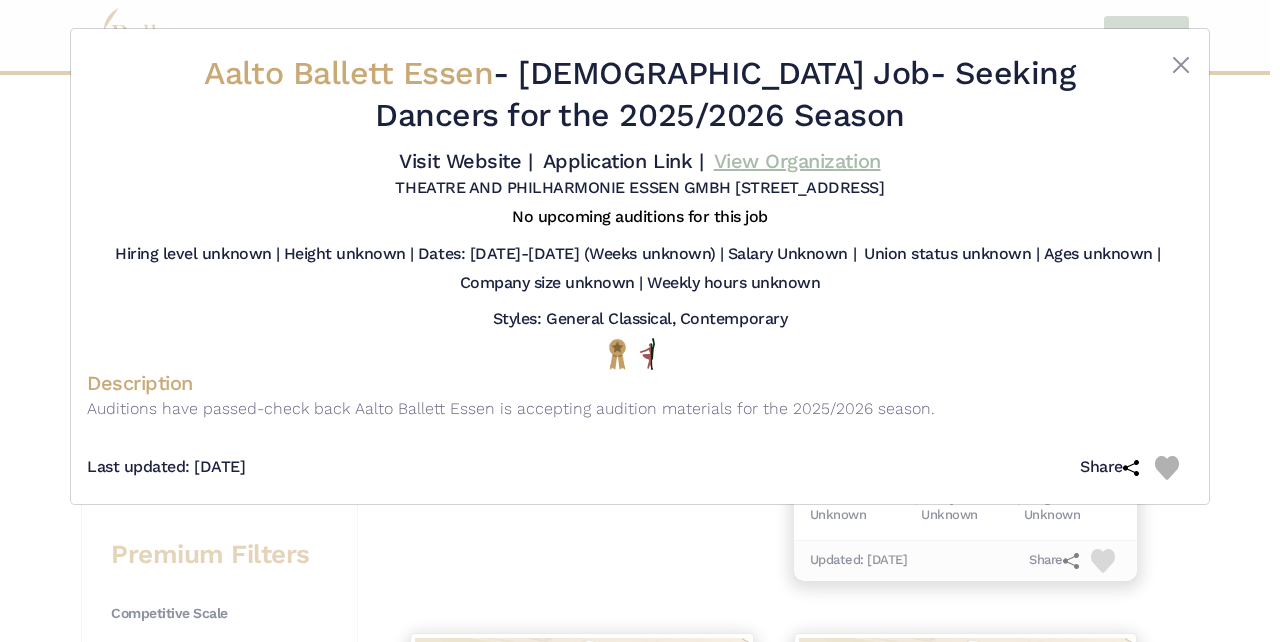 click on "View Organization" at bounding box center (797, 161) 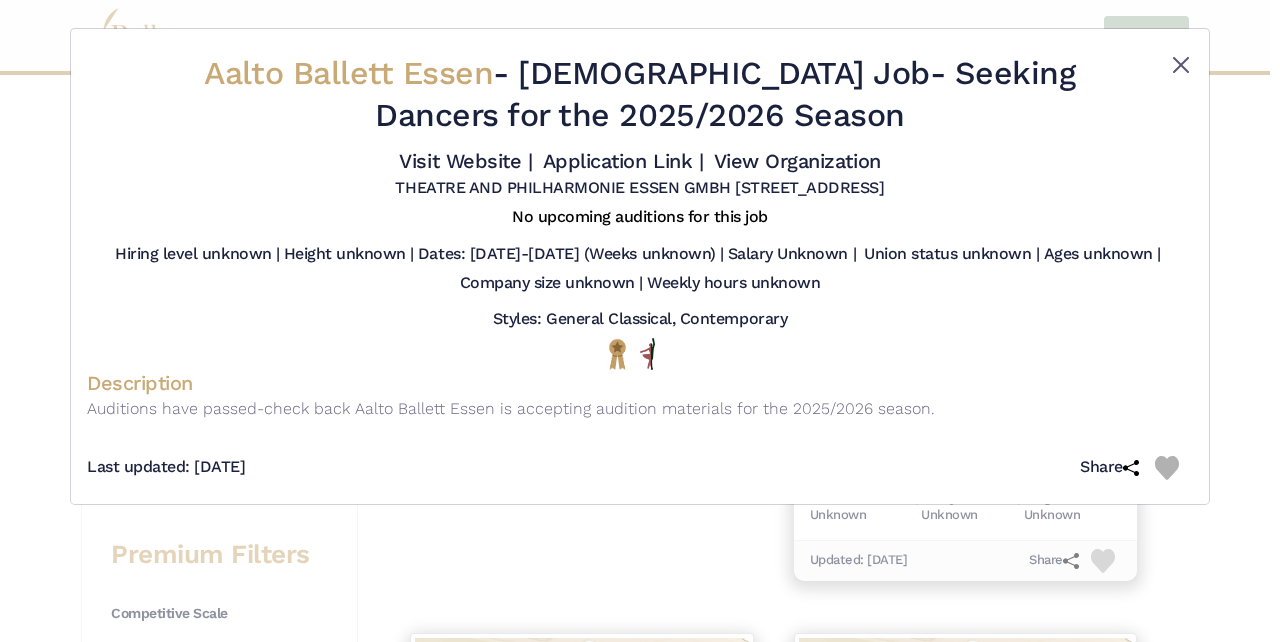 click at bounding box center [1181, 65] 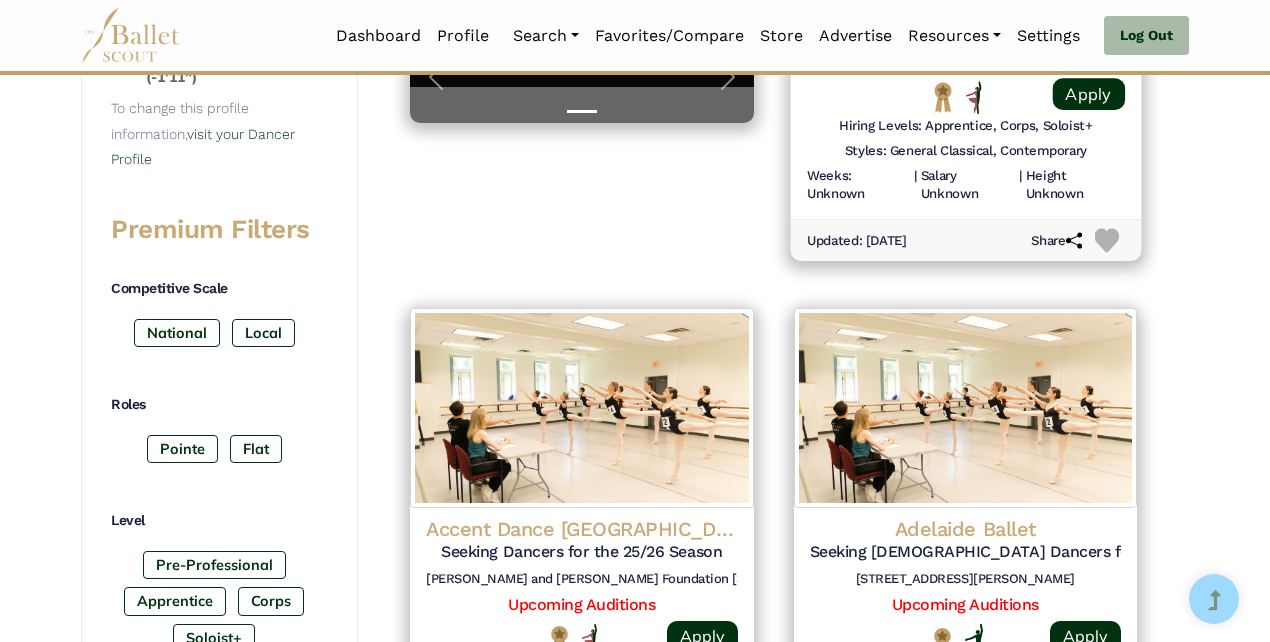 scroll, scrollTop: 718, scrollLeft: 0, axis: vertical 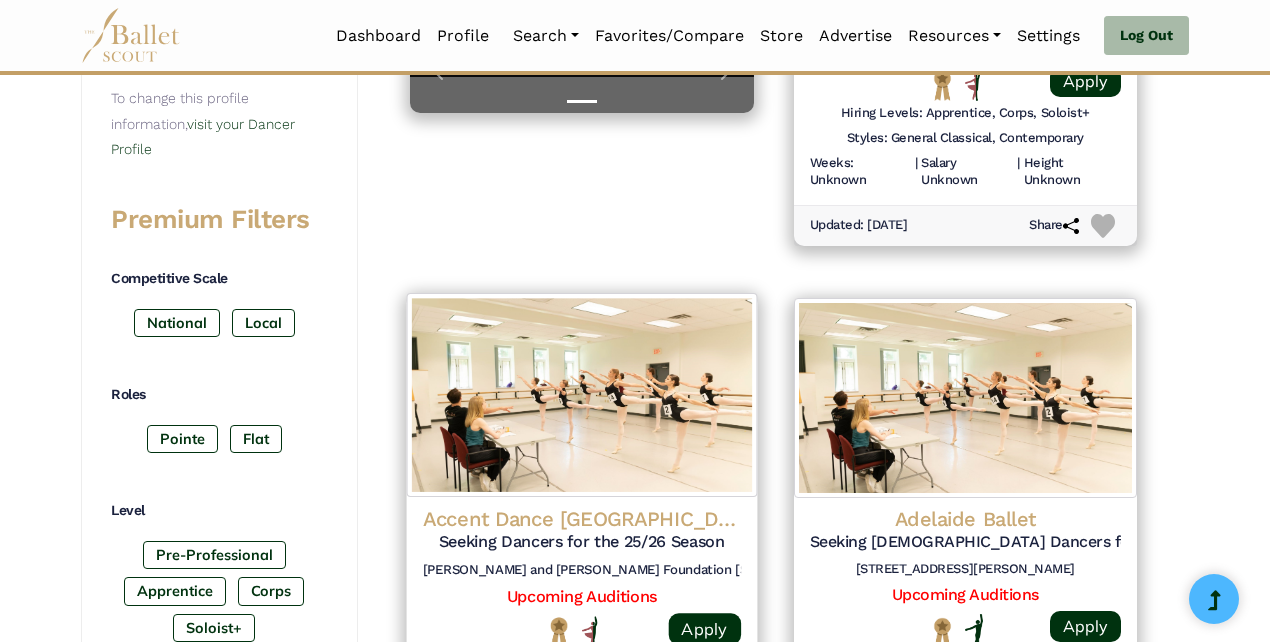 click on "Accent Dance NYC" at bounding box center [966, -26] 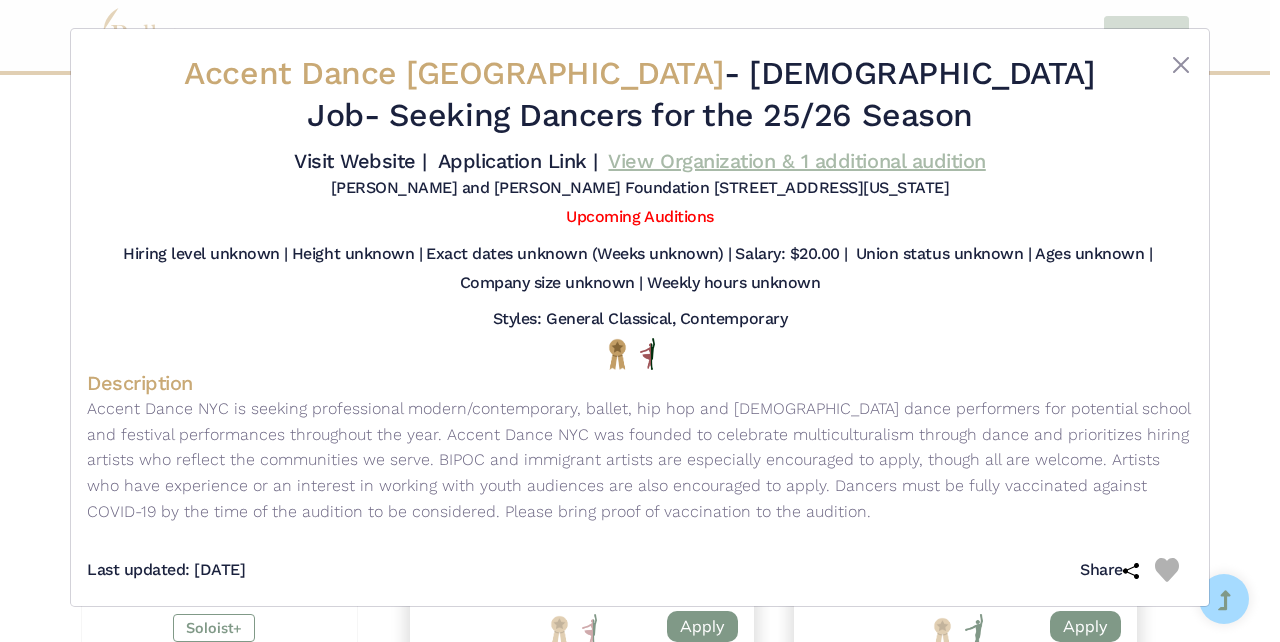click on "View Organization
& 1 additional audition" at bounding box center [796, 161] 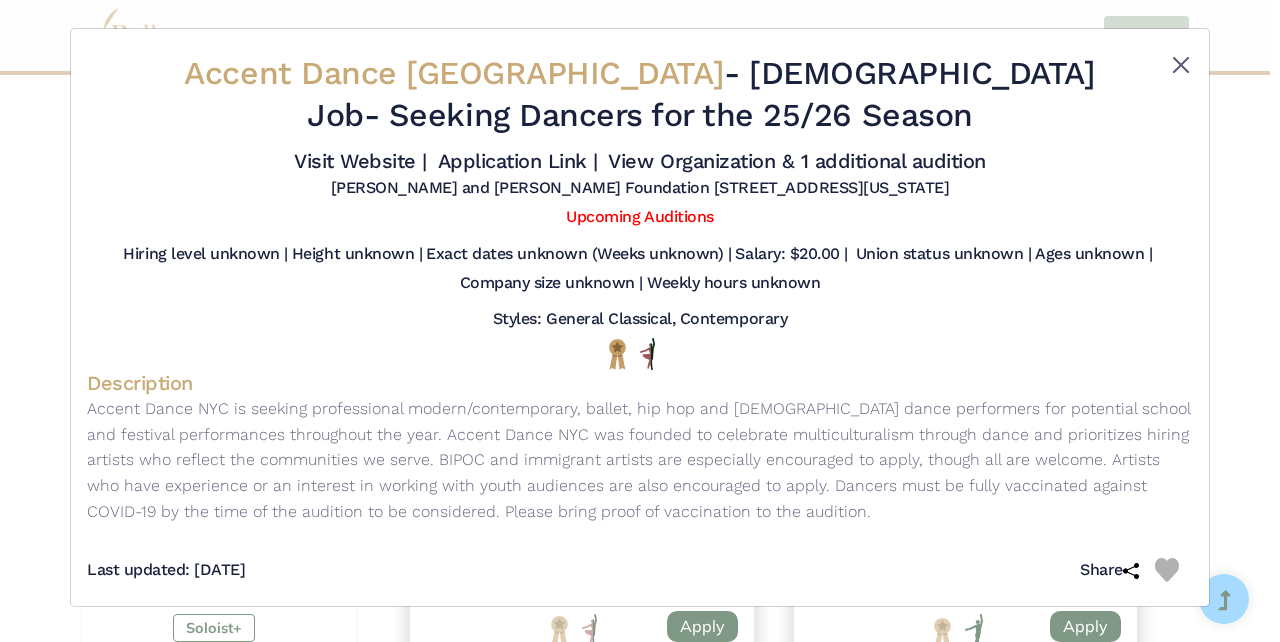 click at bounding box center [1181, 65] 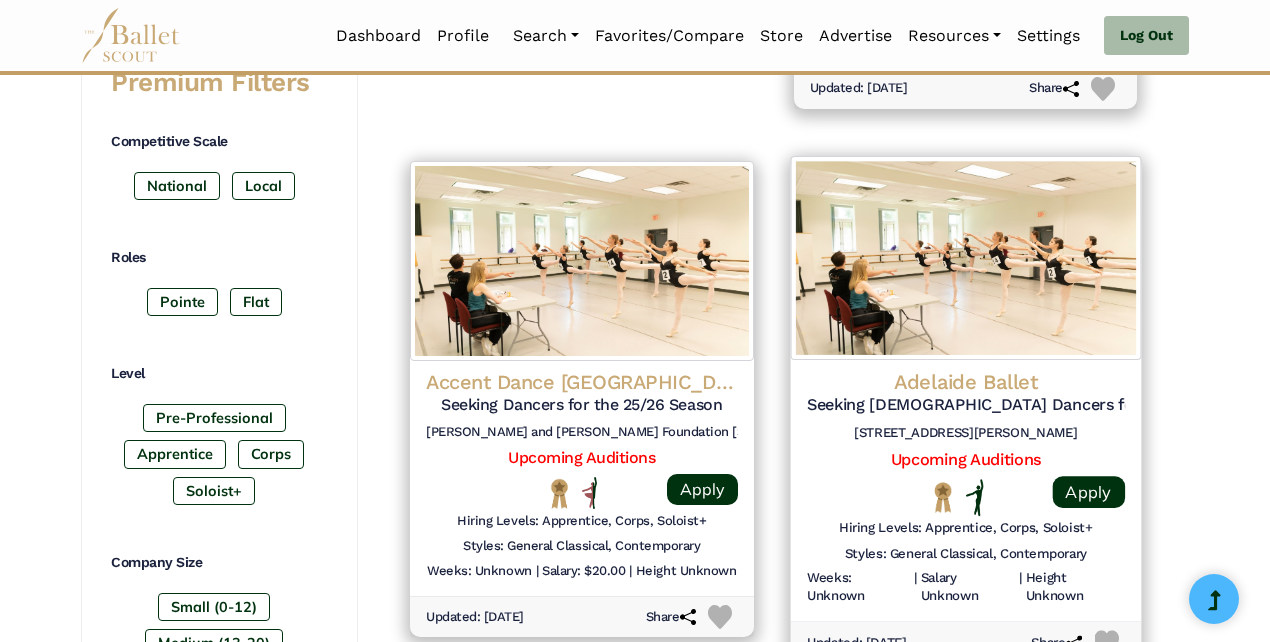 scroll, scrollTop: 856, scrollLeft: 0, axis: vertical 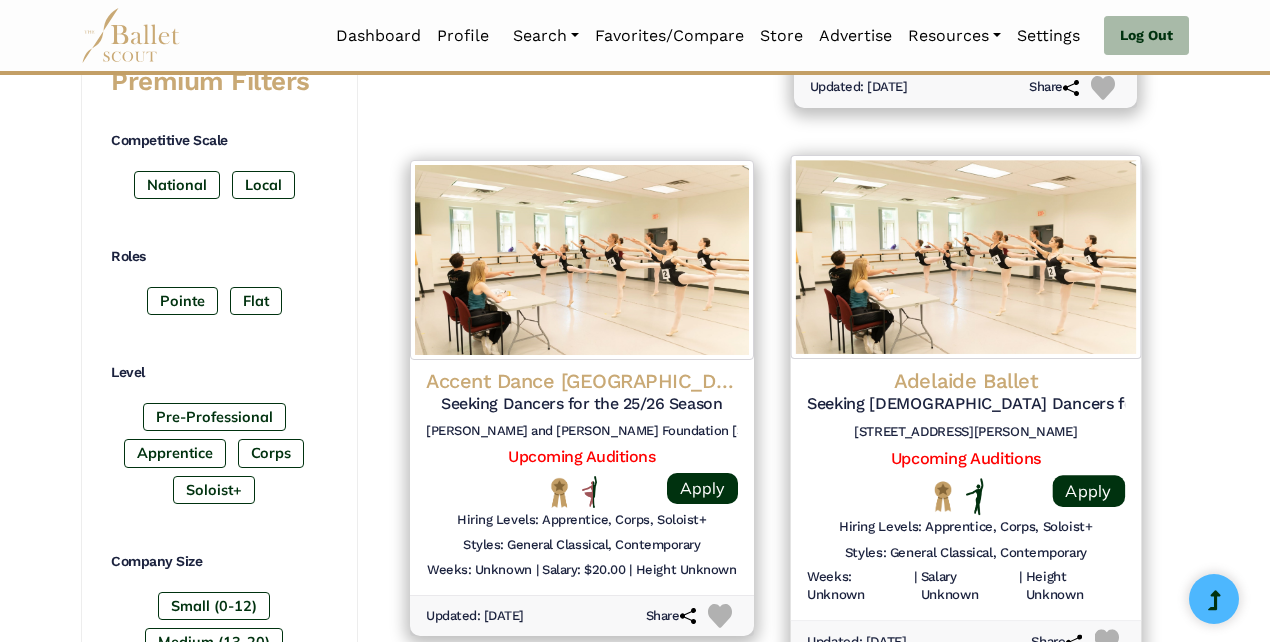 click on "Adelaide Ballet" at bounding box center (966, -164) 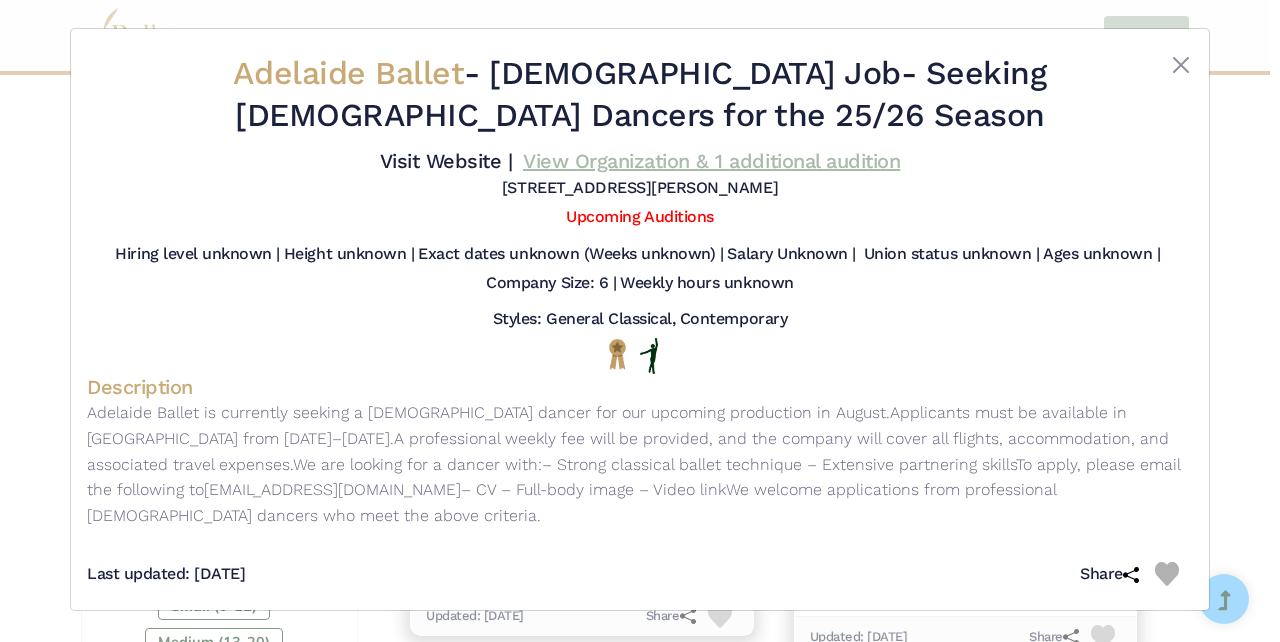 click on "View Organization
& 1 additional audition" at bounding box center (711, 161) 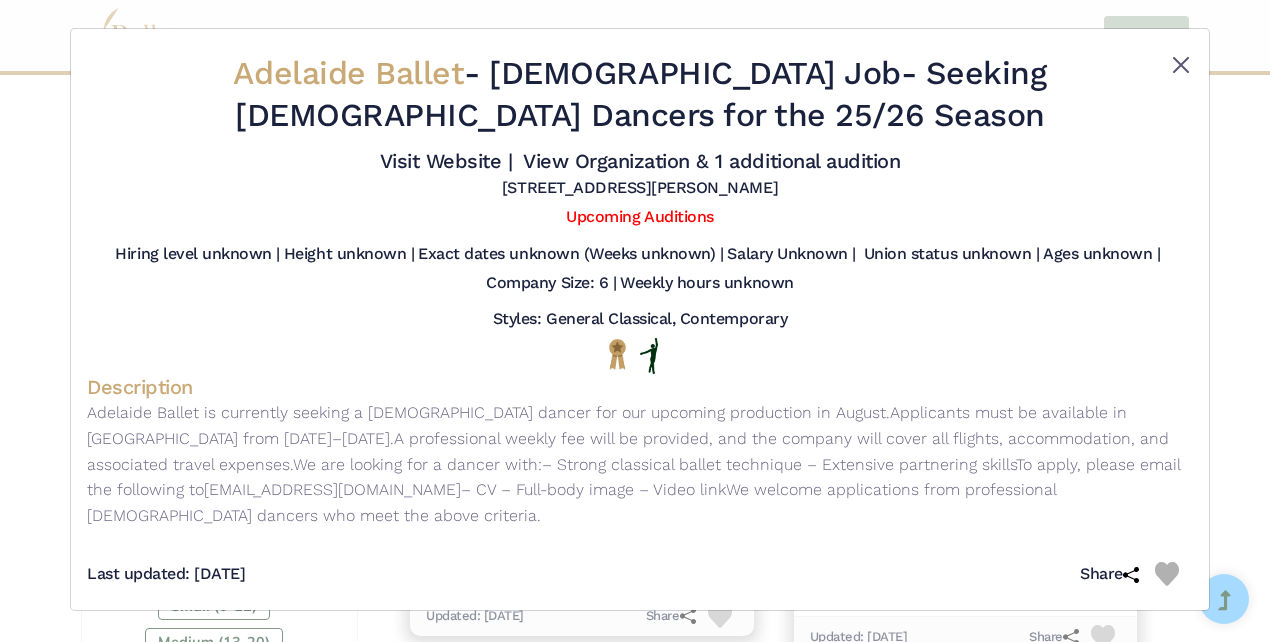 click at bounding box center [1181, 65] 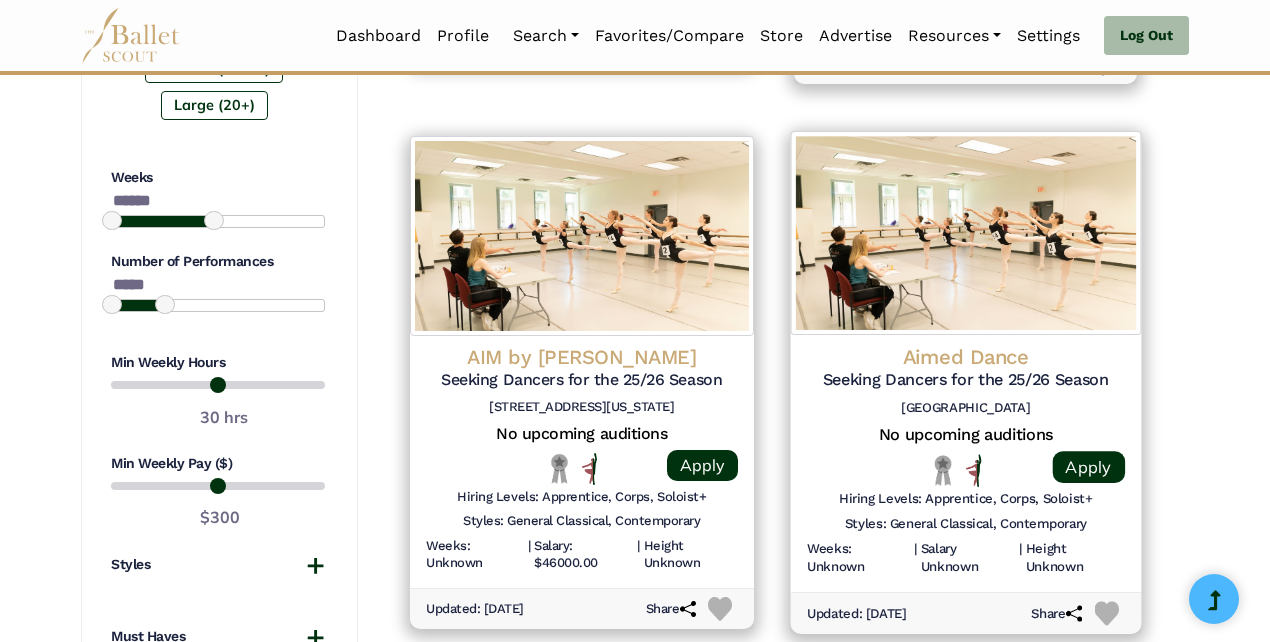 scroll, scrollTop: 1432, scrollLeft: 0, axis: vertical 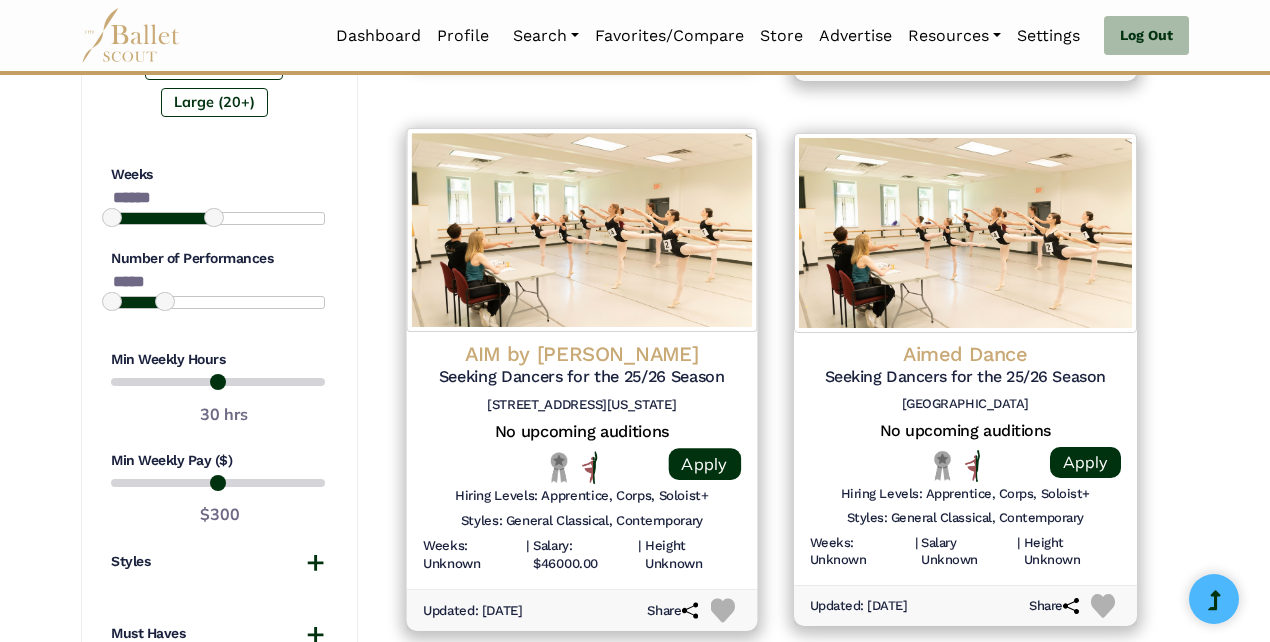 click on "AIM by Kyle Abraham" at bounding box center (966, -740) 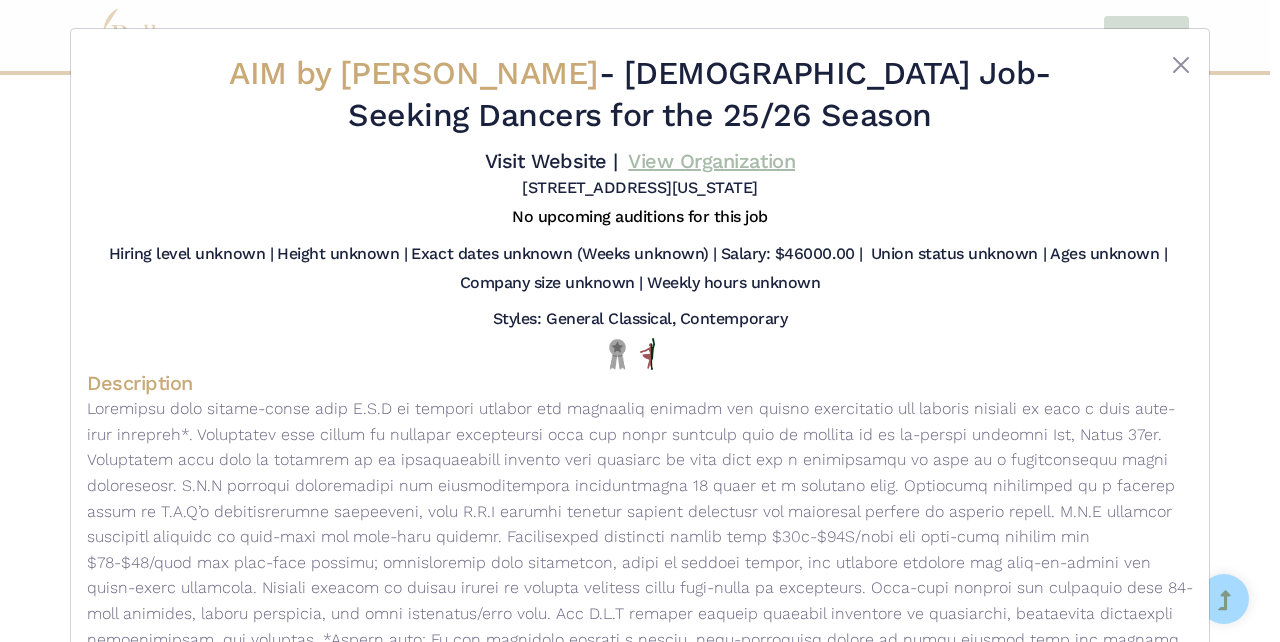 click on "View Organization" at bounding box center [711, 161] 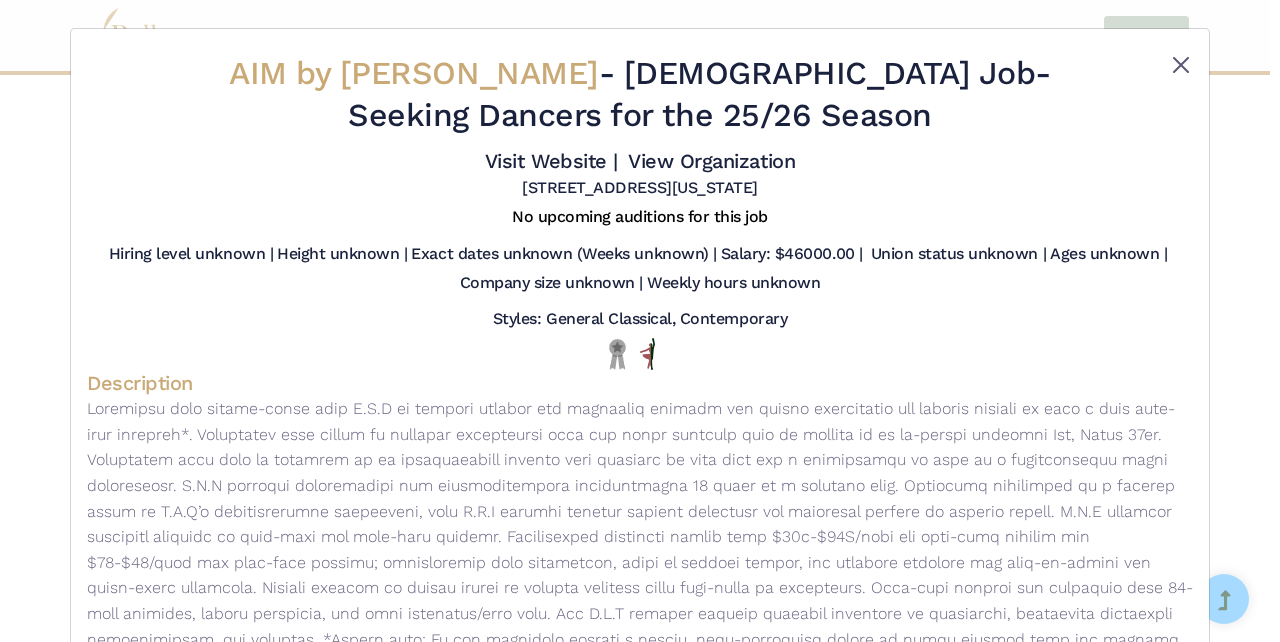 click at bounding box center [1181, 65] 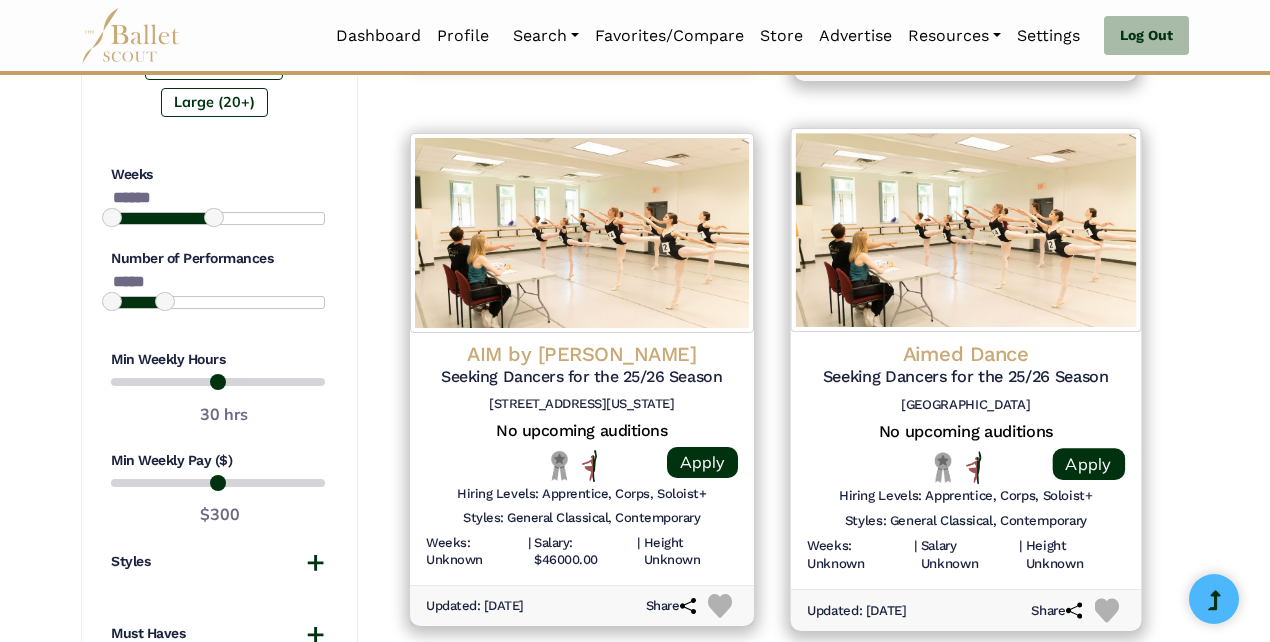 click on "Aimed Dance" at bounding box center (966, -740) 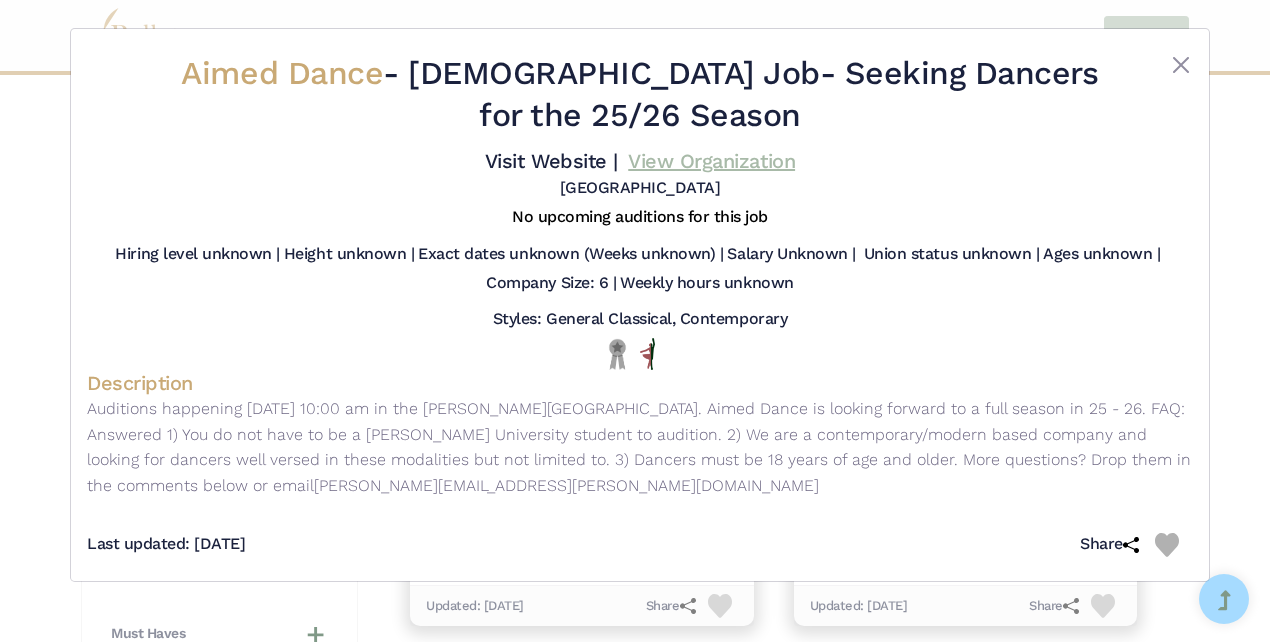 click on "View Organization" at bounding box center [711, 161] 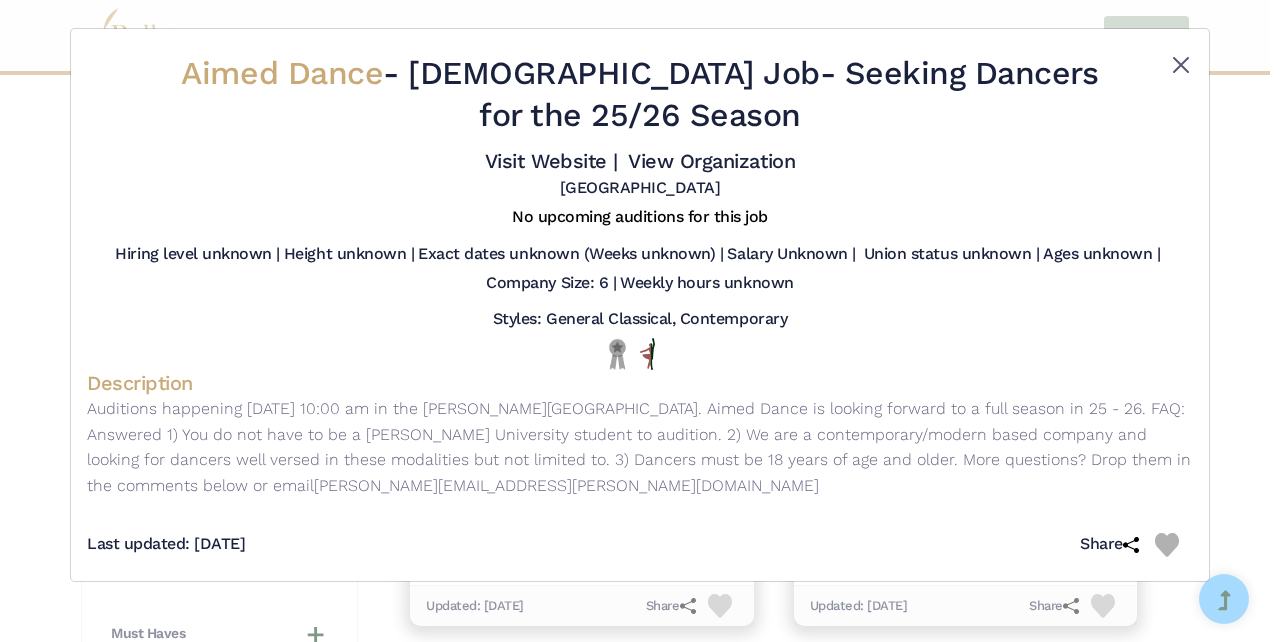 click at bounding box center (1181, 65) 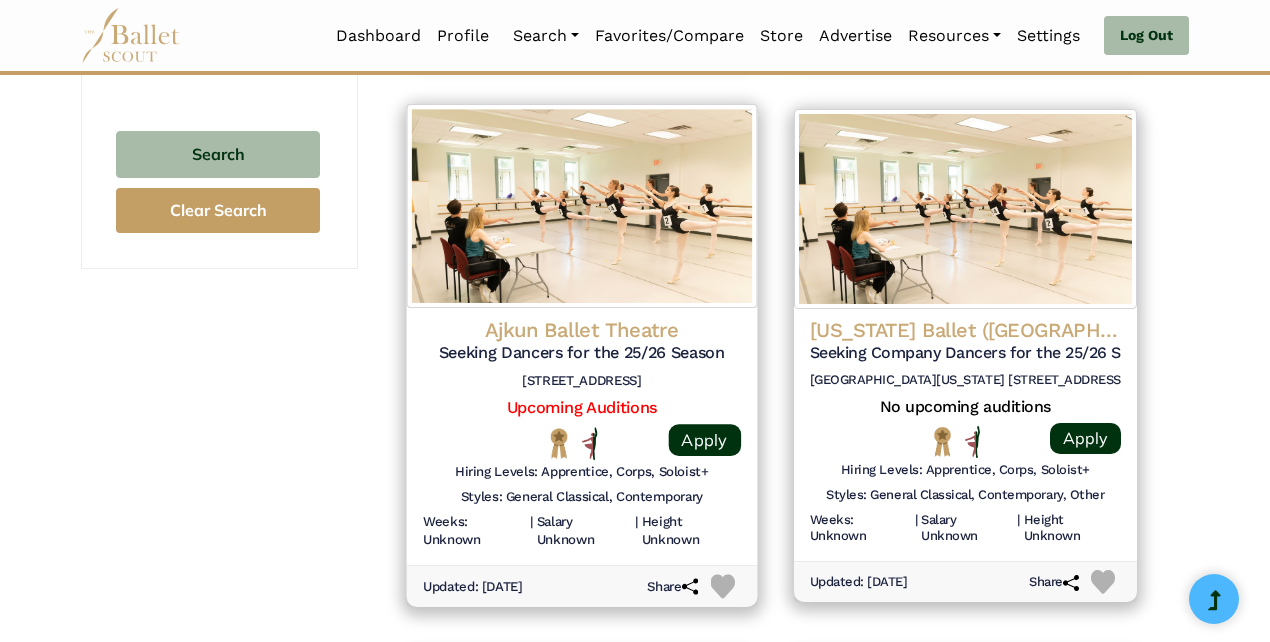 scroll, scrollTop: 2018, scrollLeft: 0, axis: vertical 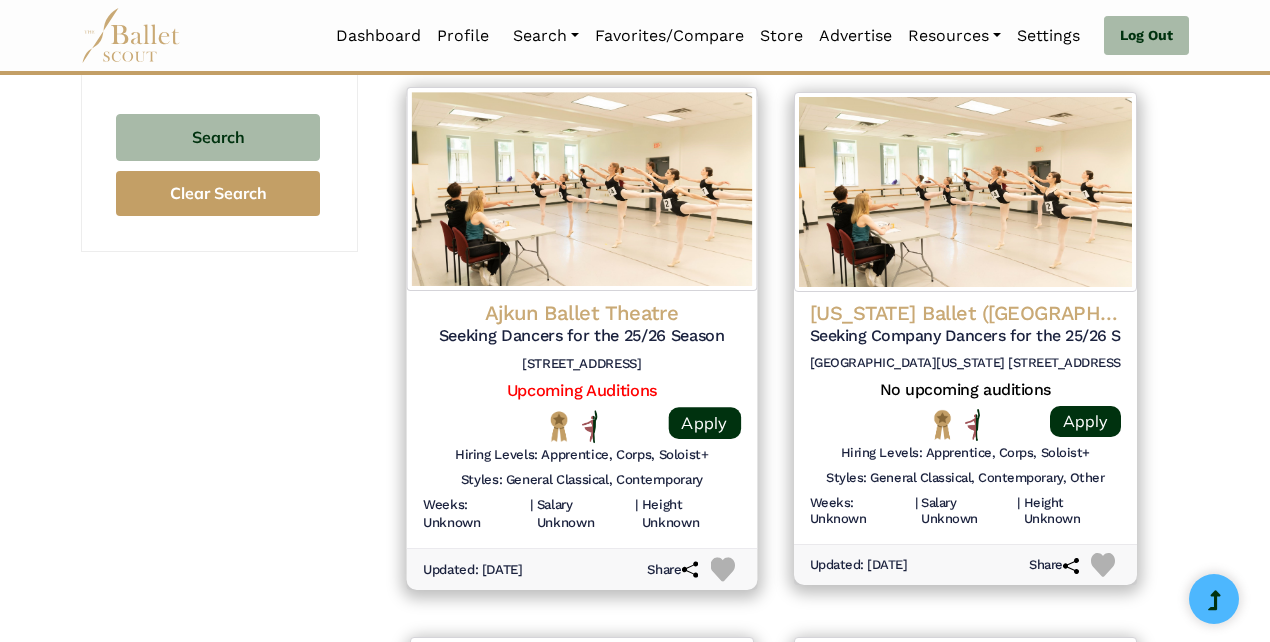 click on "Ajkun Ballet Theatre" at bounding box center (966, -1326) 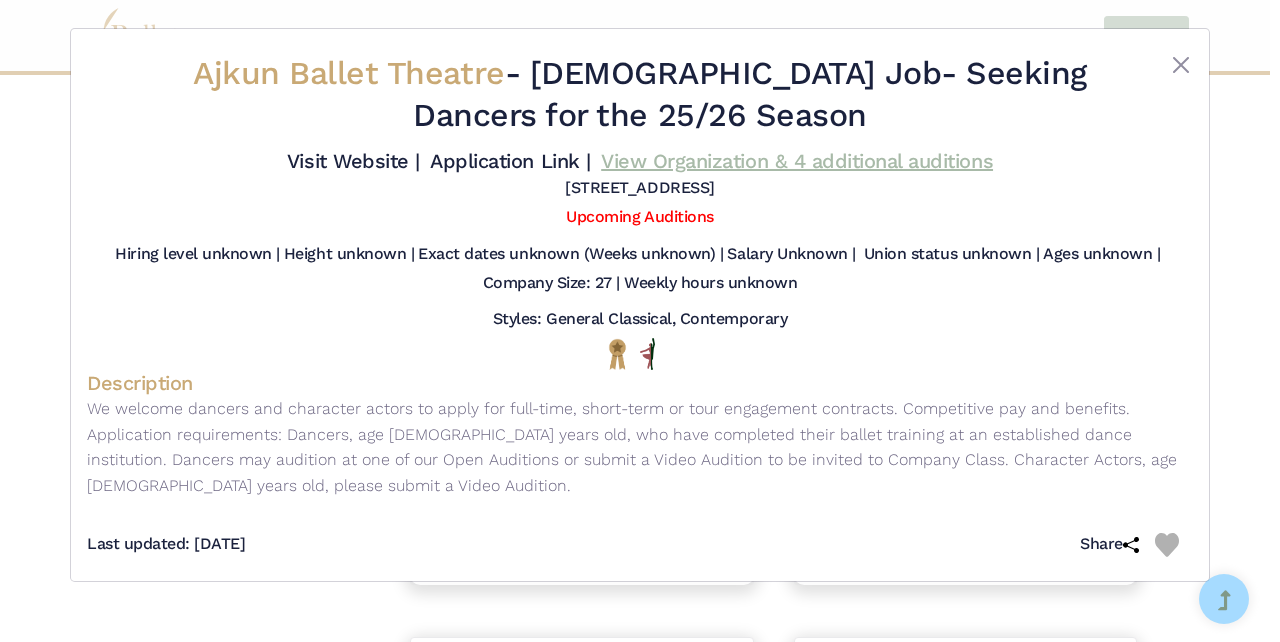 click on "View Organization
& 4 additional auditions" at bounding box center [797, 161] 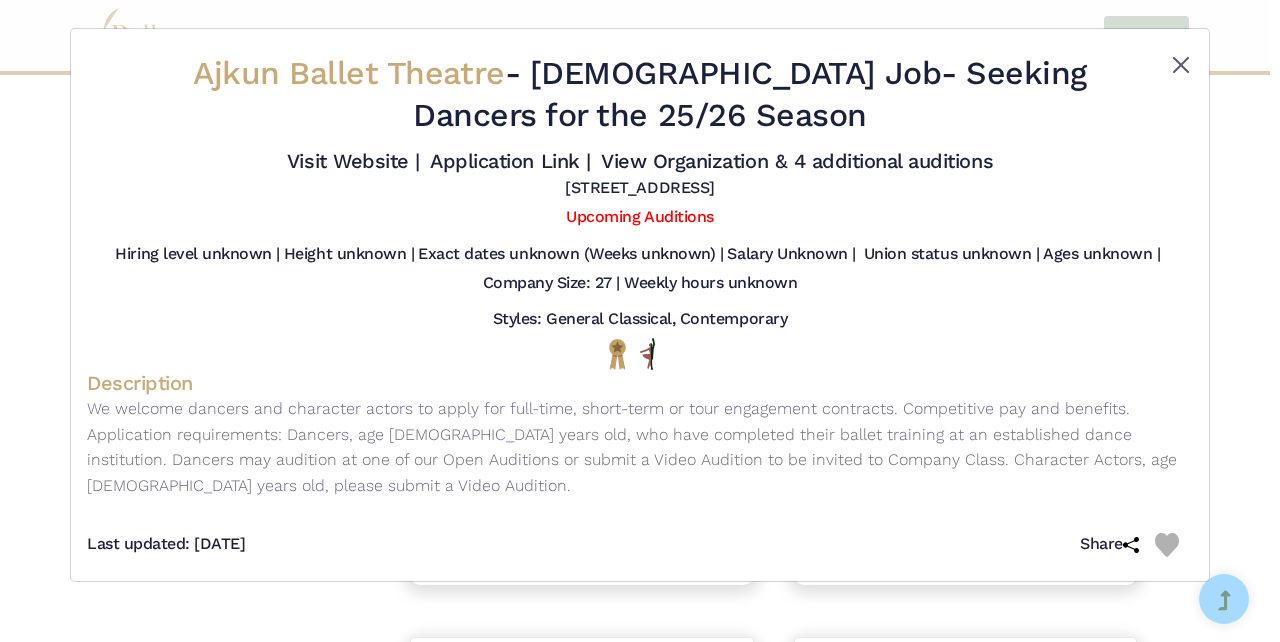 click at bounding box center (1181, 65) 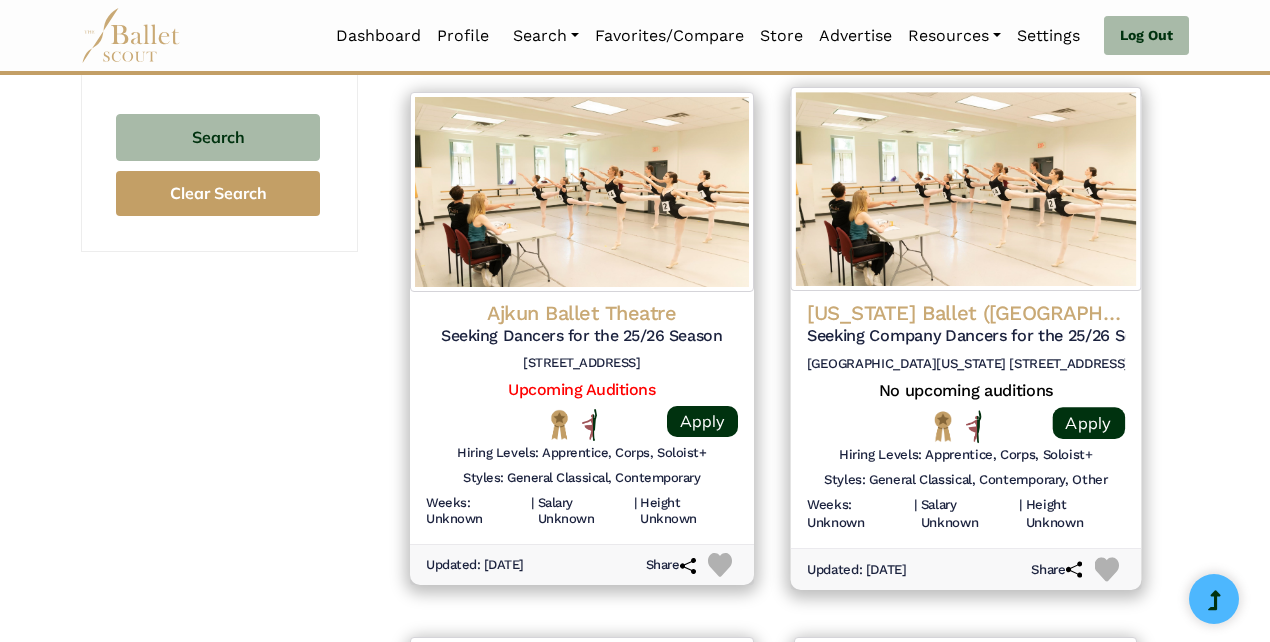 click on "Alabama Ballet (AB)" at bounding box center (966, -1326) 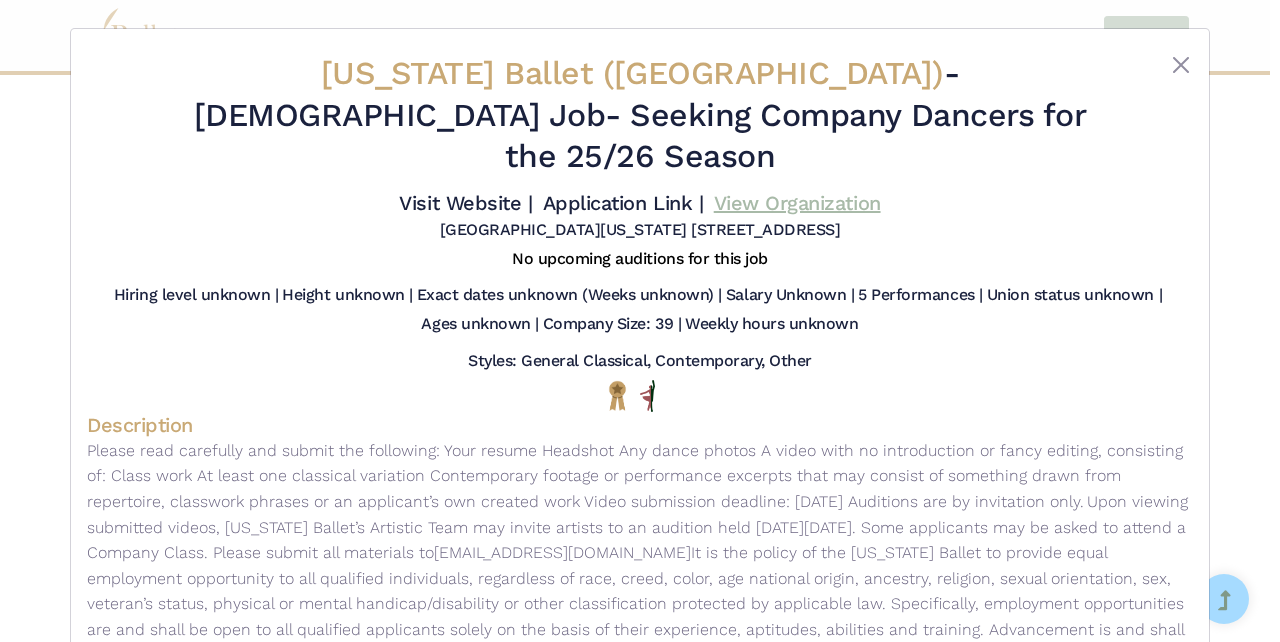 click on "View Organization" at bounding box center [797, 203] 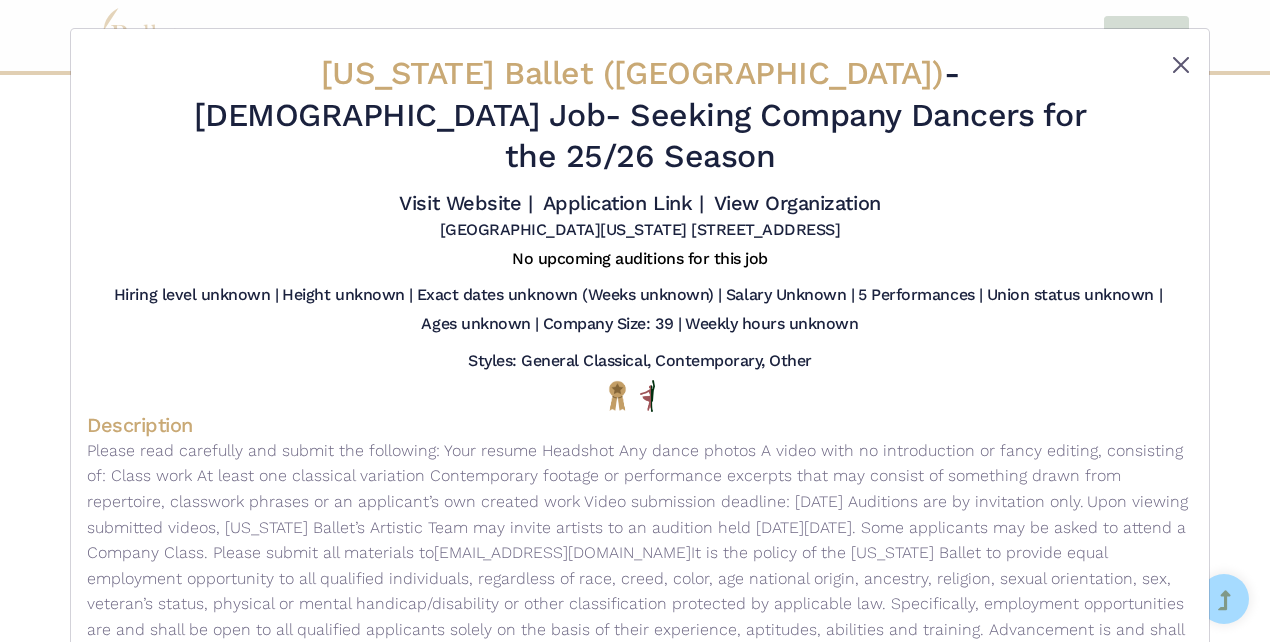 click at bounding box center [1181, 65] 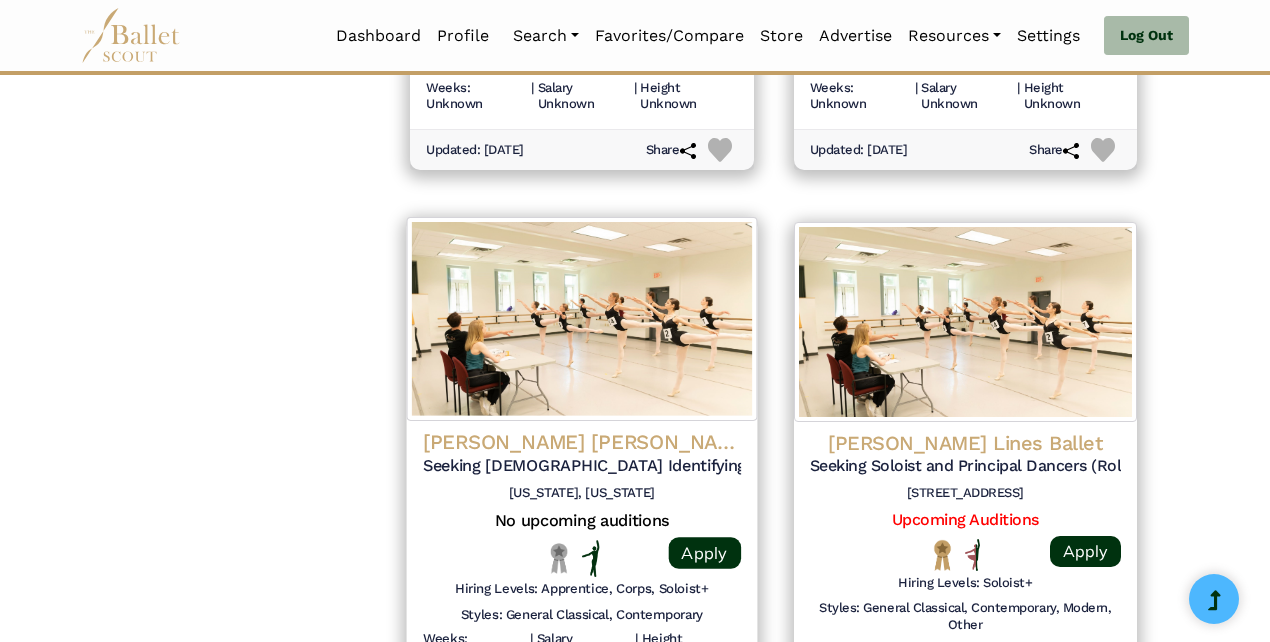 scroll, scrollTop: 2537, scrollLeft: 0, axis: vertical 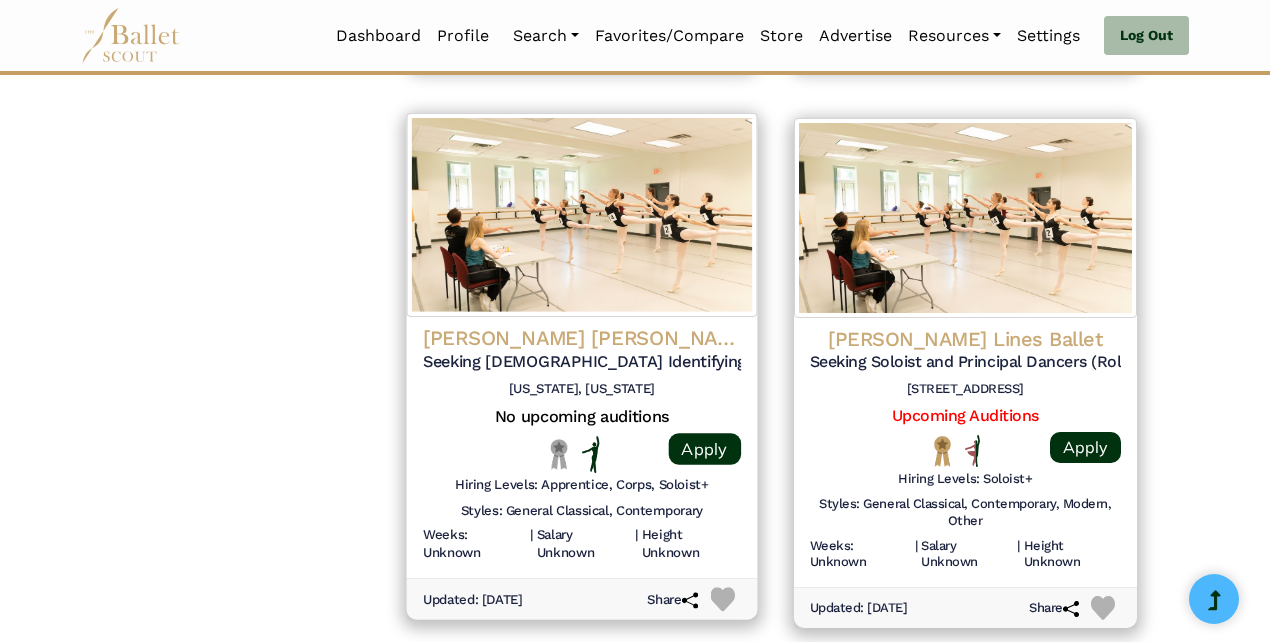 click on "Seeking Male Identifying Dancers for the 25/26 Season" at bounding box center [966, -1822] 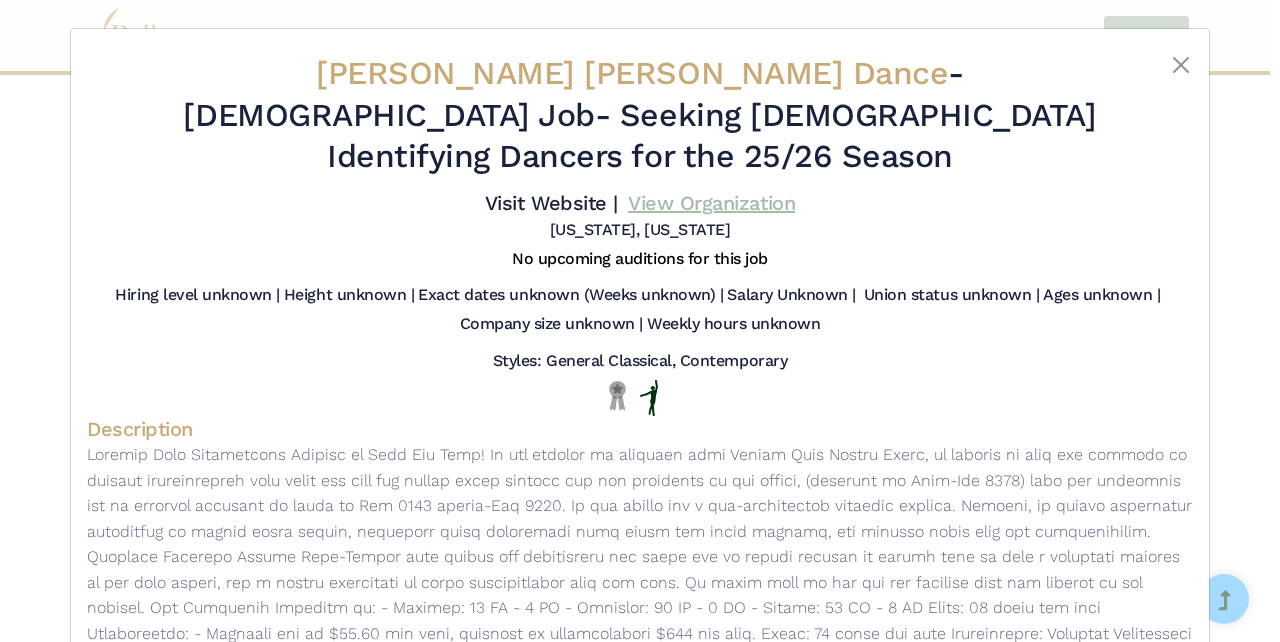 click on "View Organization" at bounding box center (711, 203) 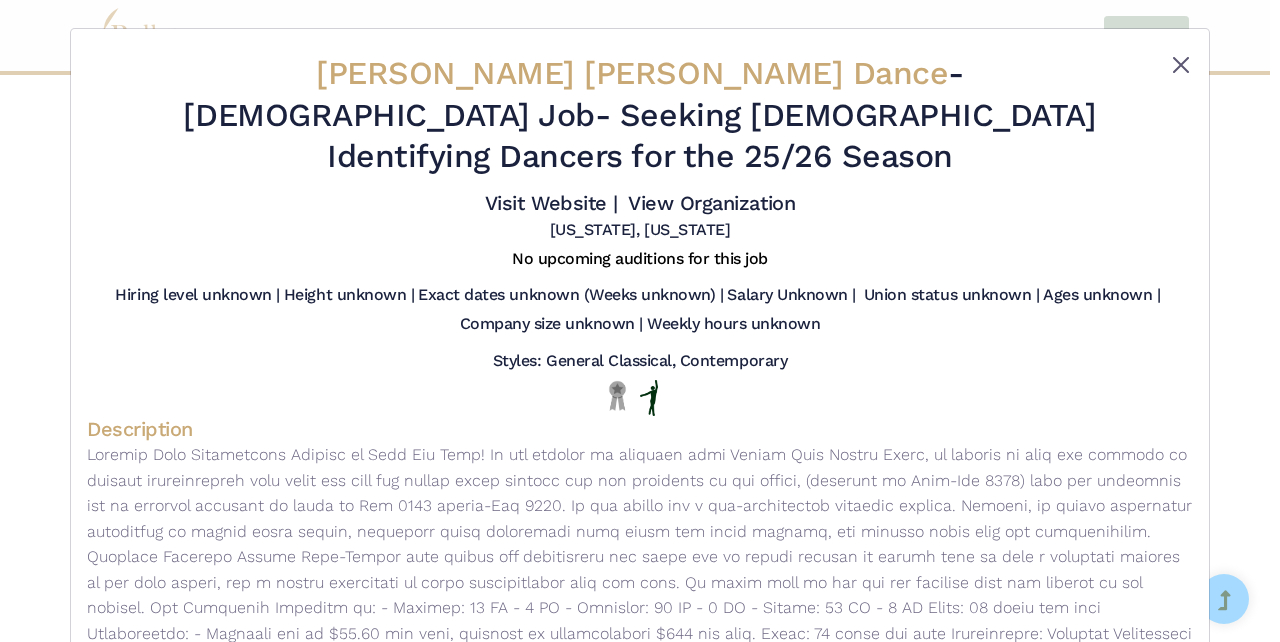 click at bounding box center [1181, 65] 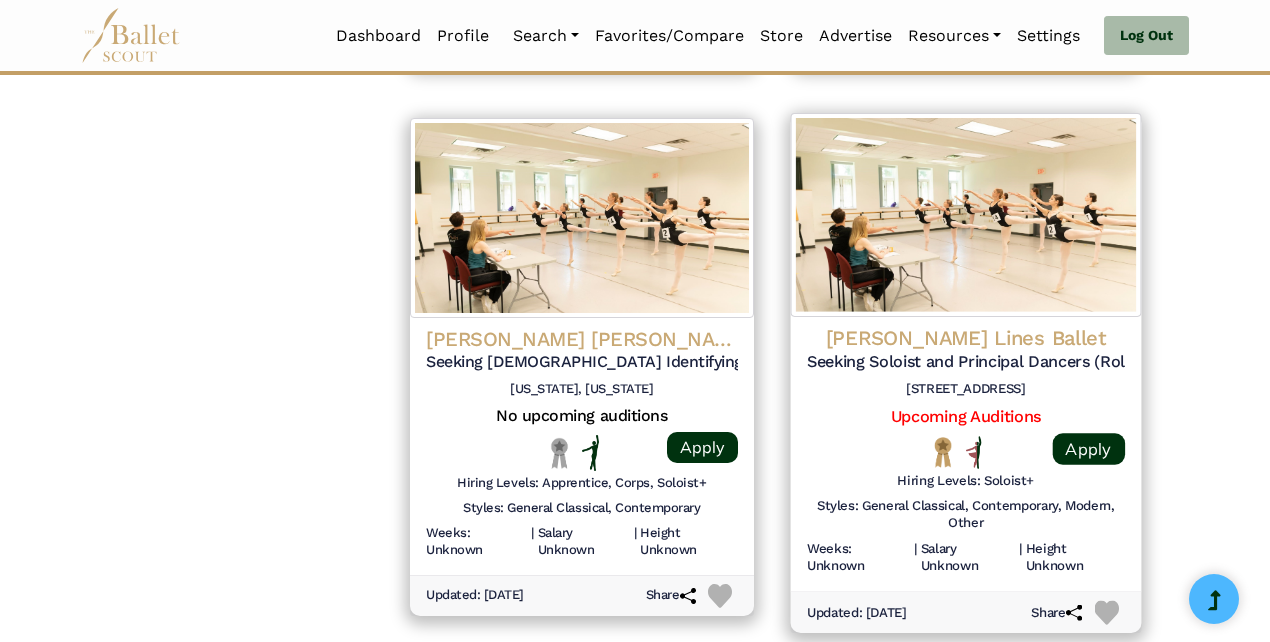 click on "Alonzo King Lines Ballet" at bounding box center [966, -1845] 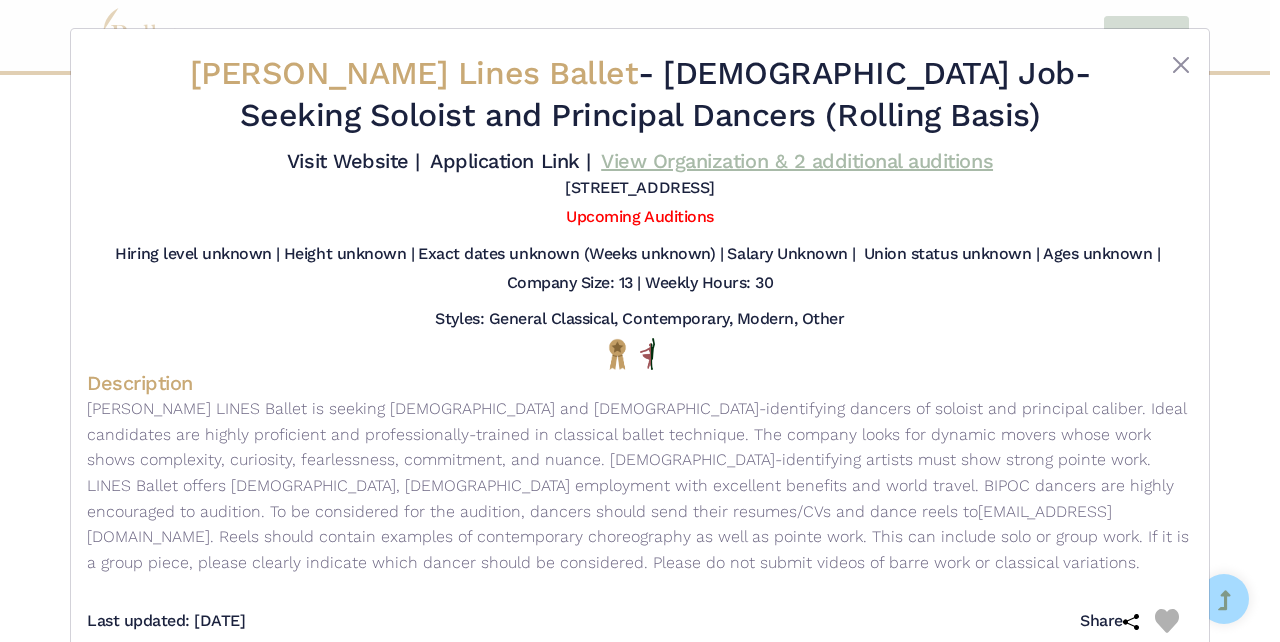 click on "View Organization
& 2 additional auditions" at bounding box center (797, 161) 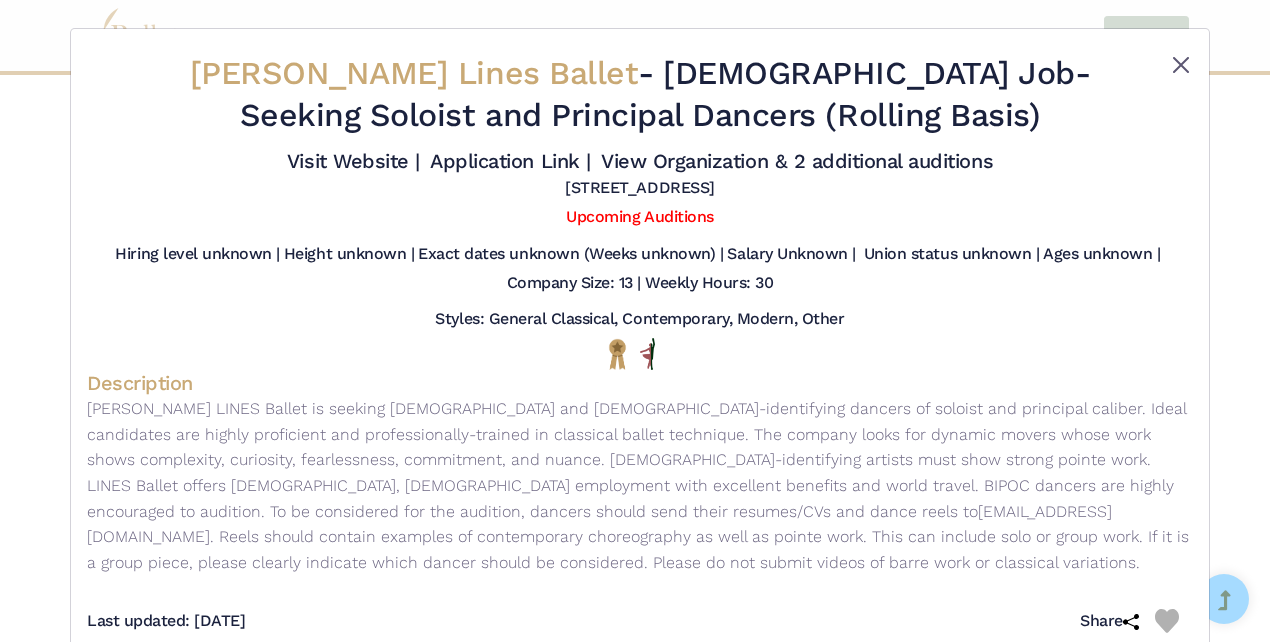 click at bounding box center (1181, 65) 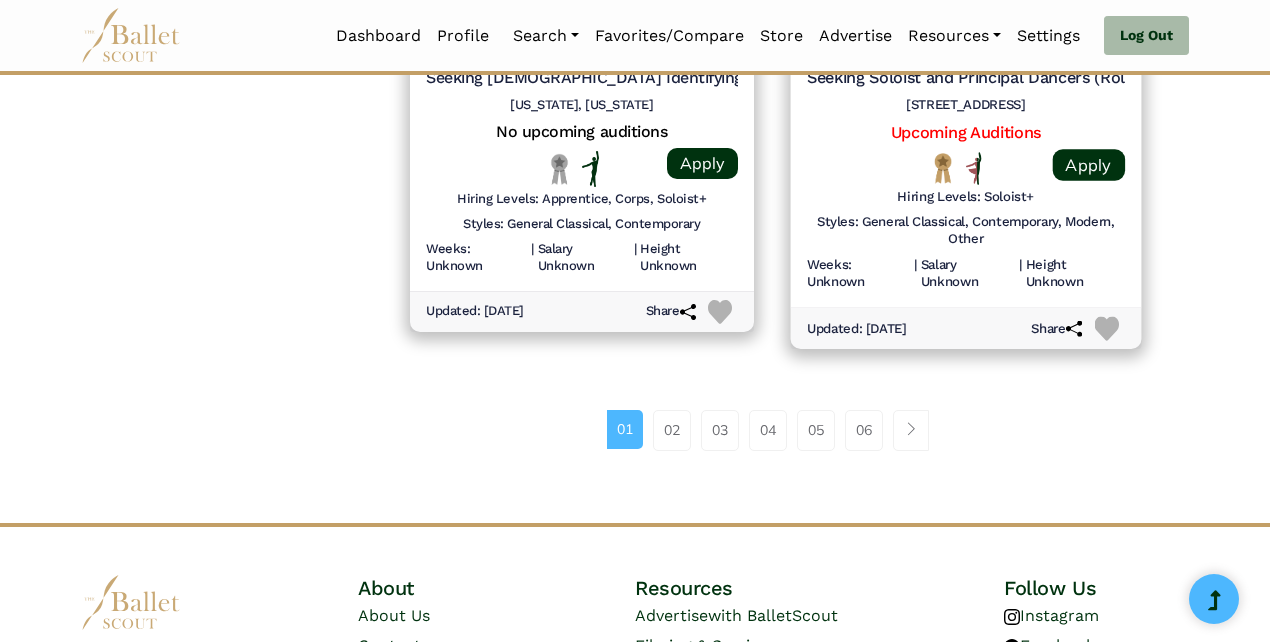 scroll, scrollTop: 2844, scrollLeft: 0, axis: vertical 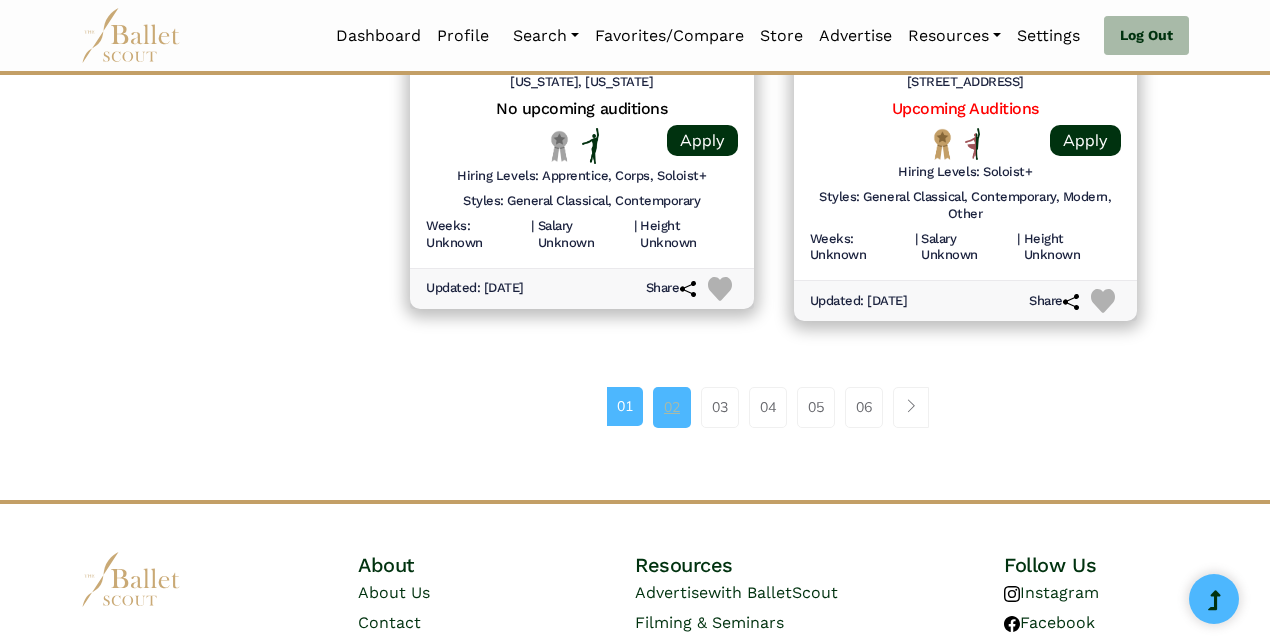 click on "02" at bounding box center (672, 407) 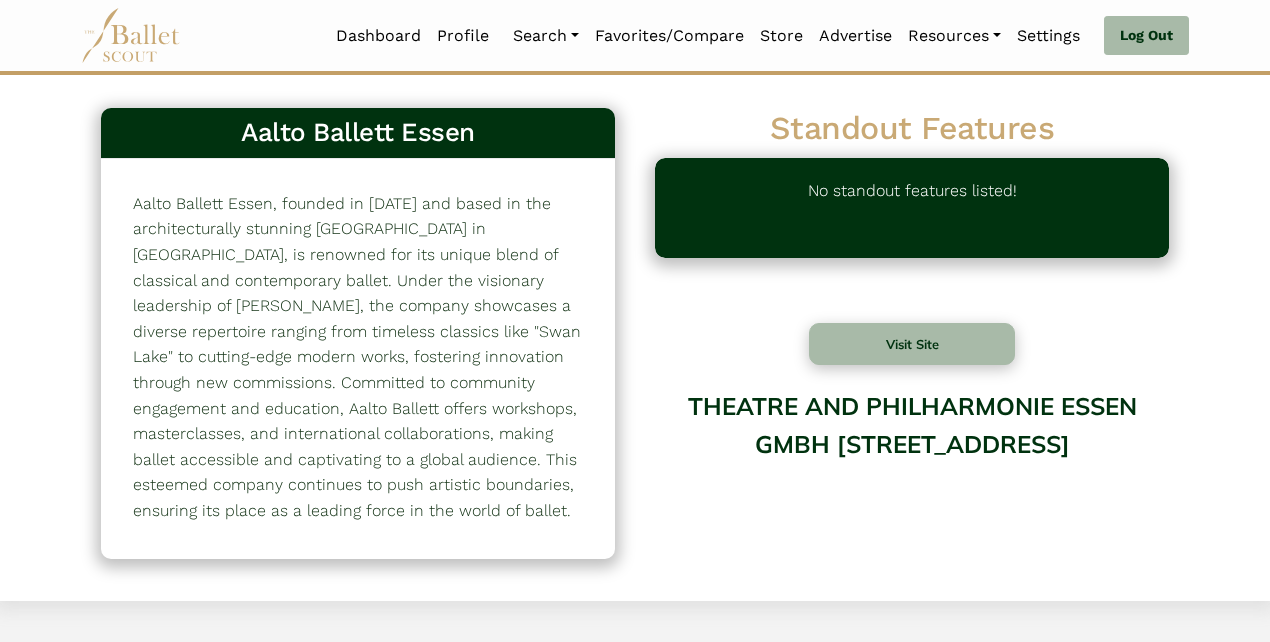scroll, scrollTop: 0, scrollLeft: 0, axis: both 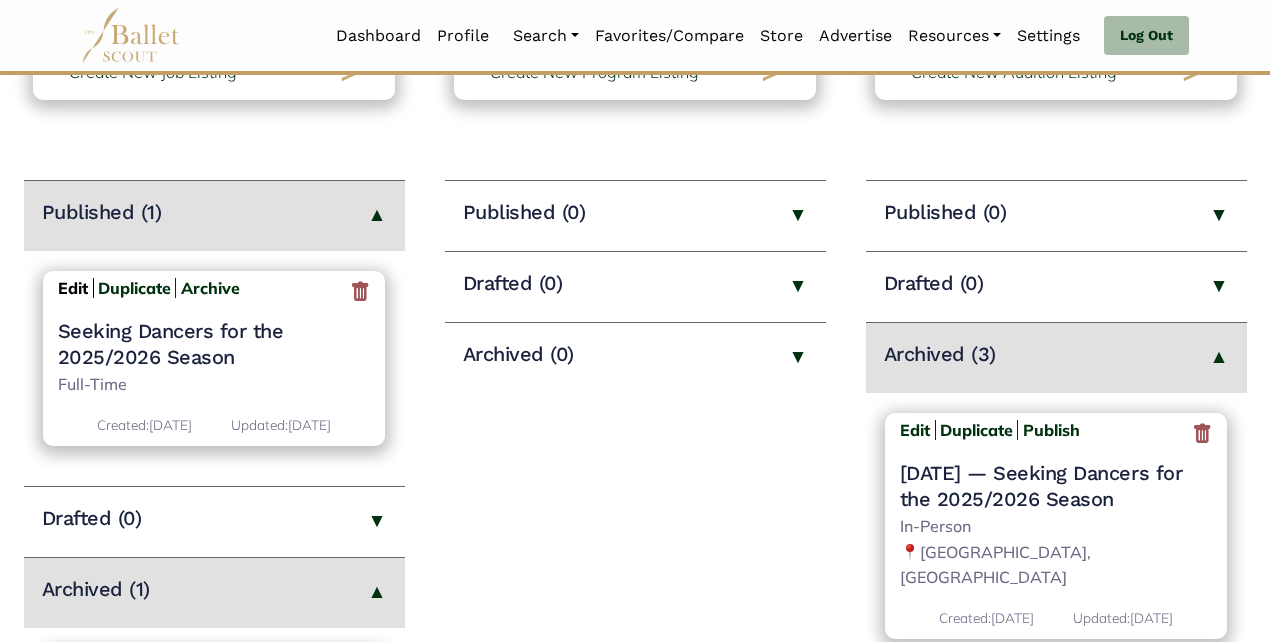 click on "Edit" at bounding box center [73, 288] 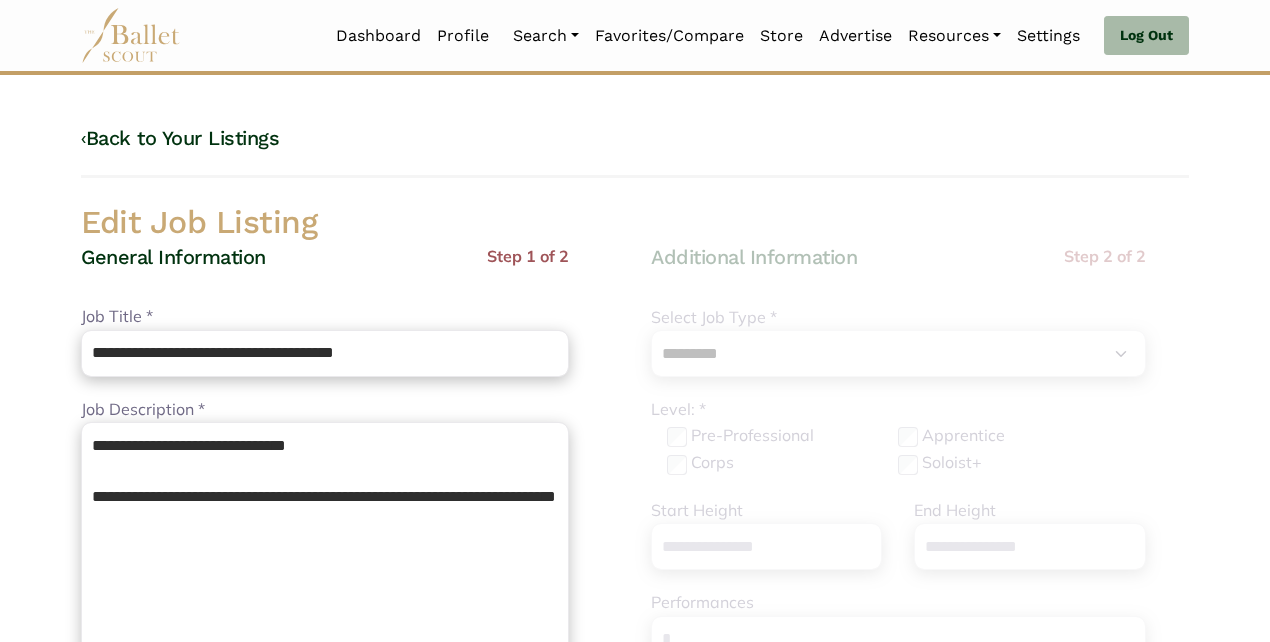 select on "*" 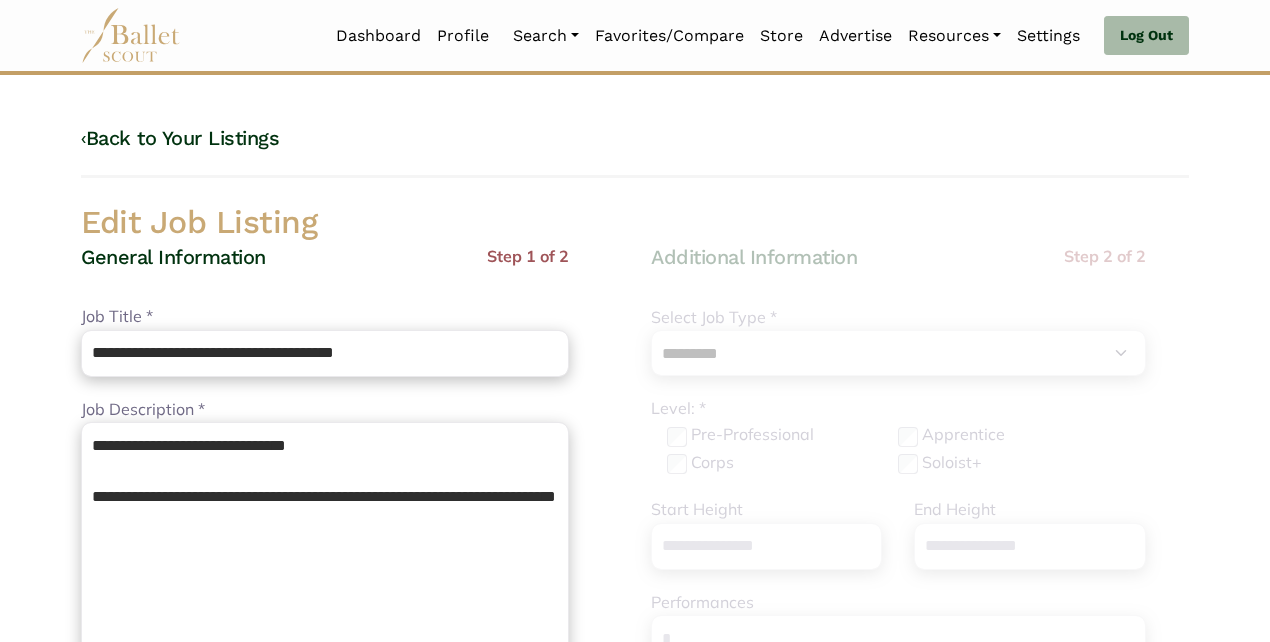 scroll, scrollTop: 0, scrollLeft: 0, axis: both 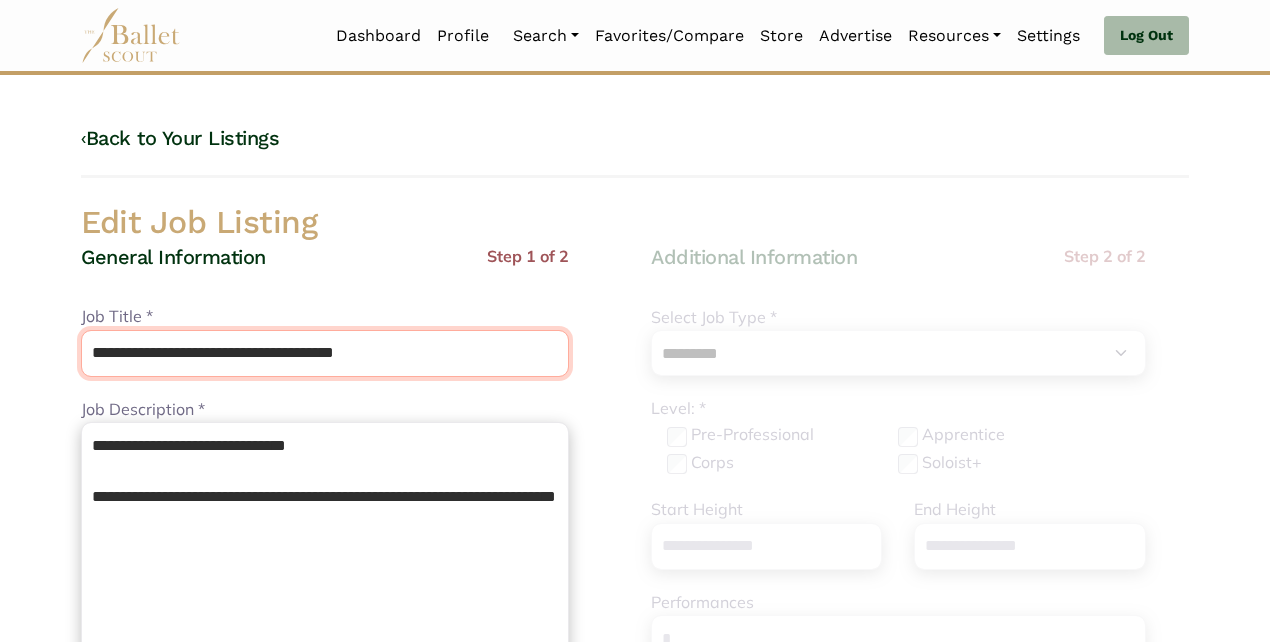 drag, startPoint x: 421, startPoint y: 349, endPoint x: 218, endPoint y: 350, distance: 203.00246 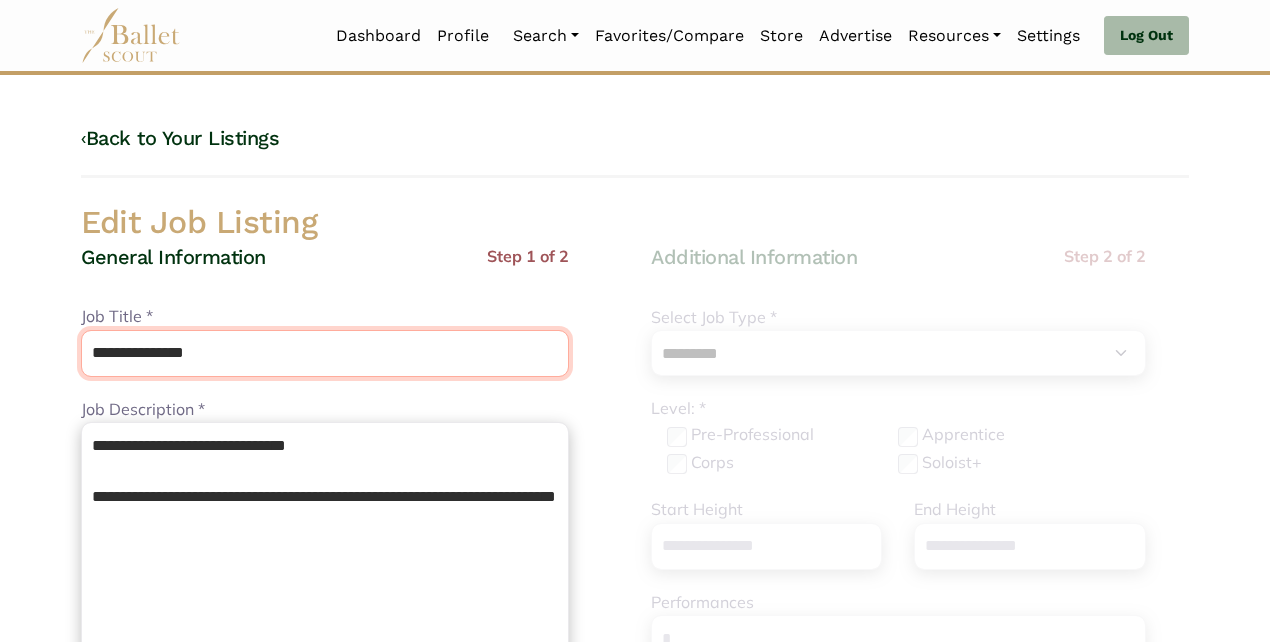 click on "**********" at bounding box center (325, 353) 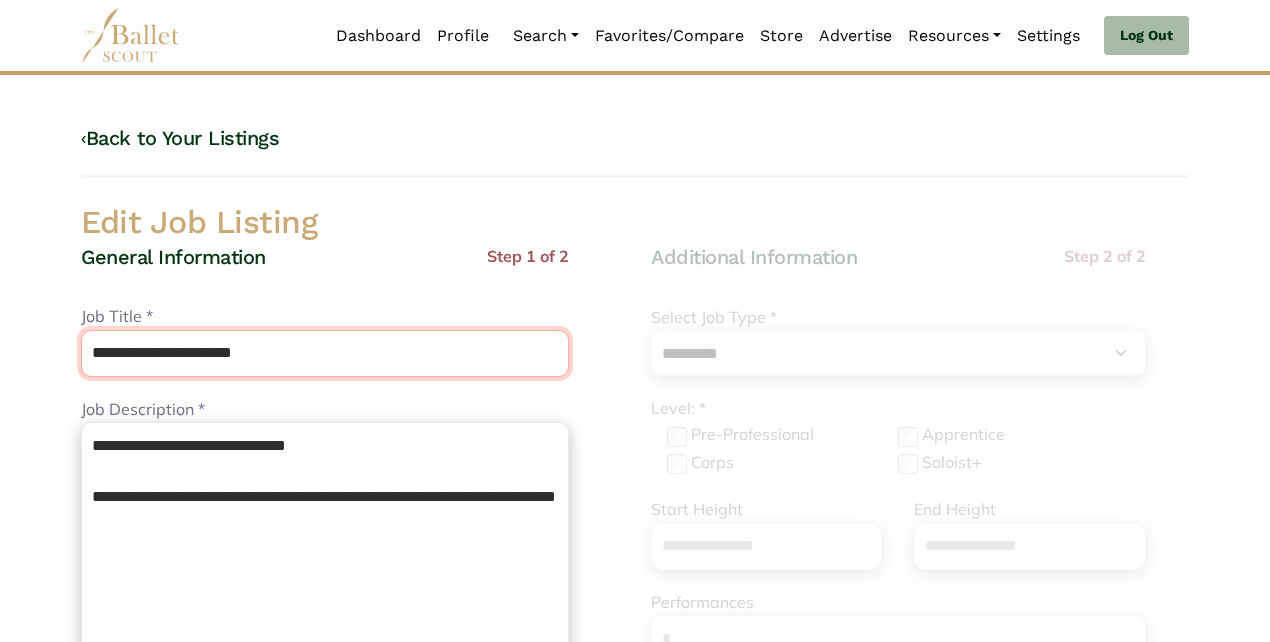 type on "**********" 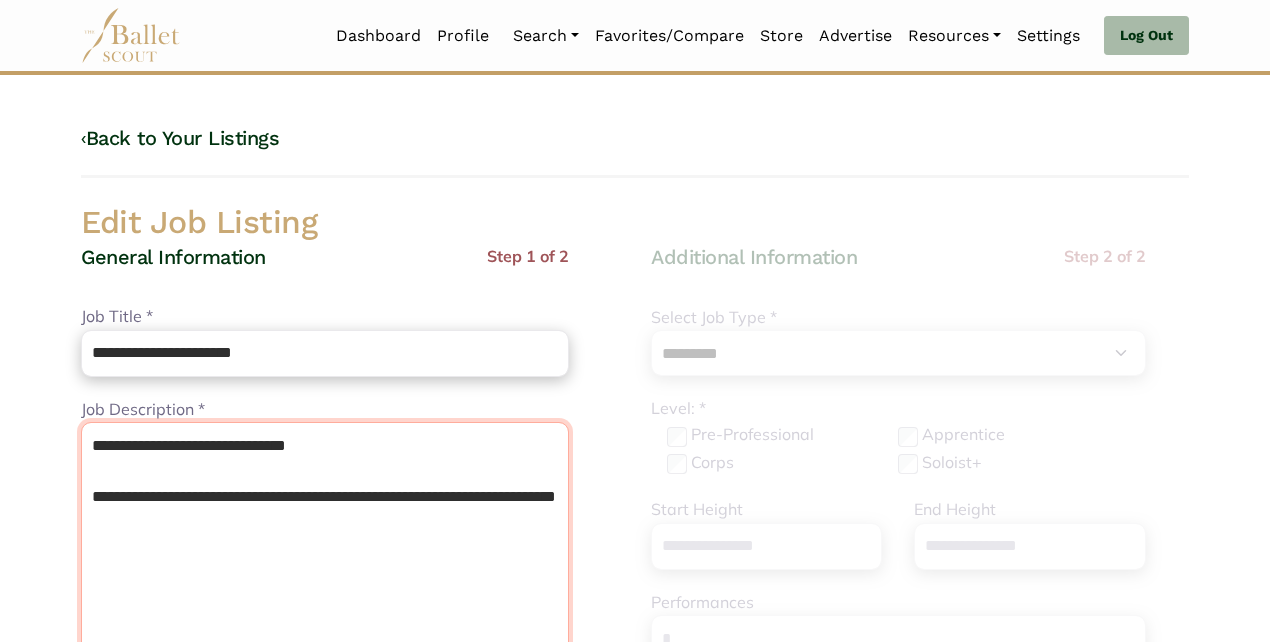 click on "**********" at bounding box center (325, 597) 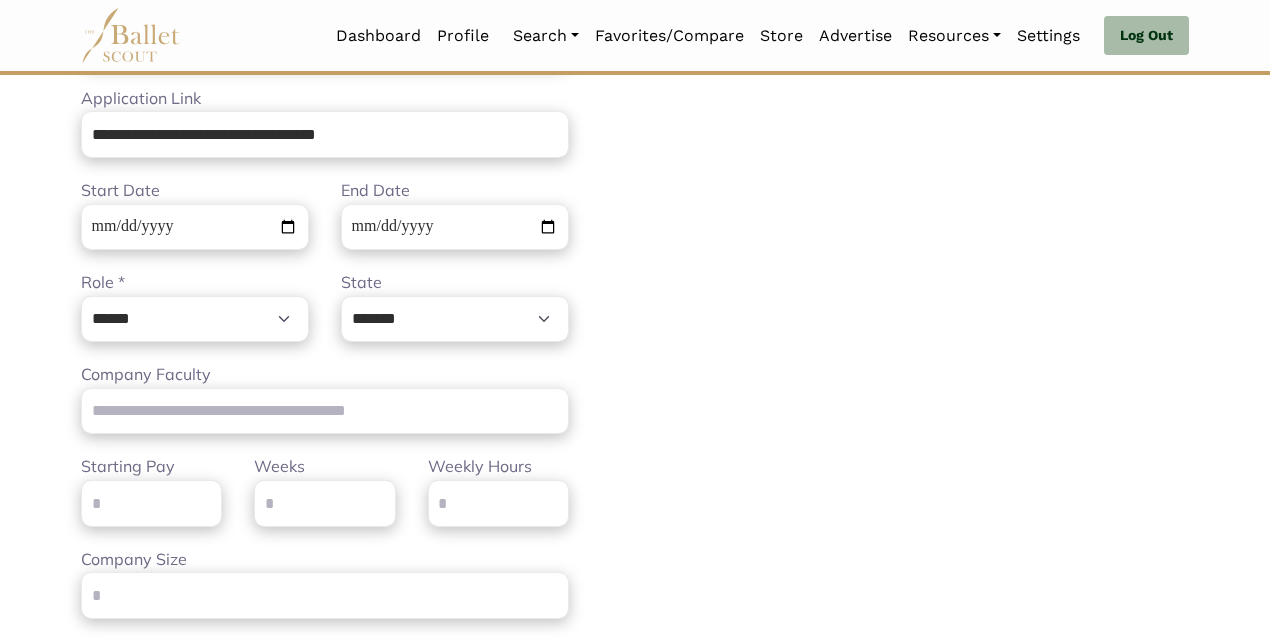 scroll, scrollTop: 799, scrollLeft: 0, axis: vertical 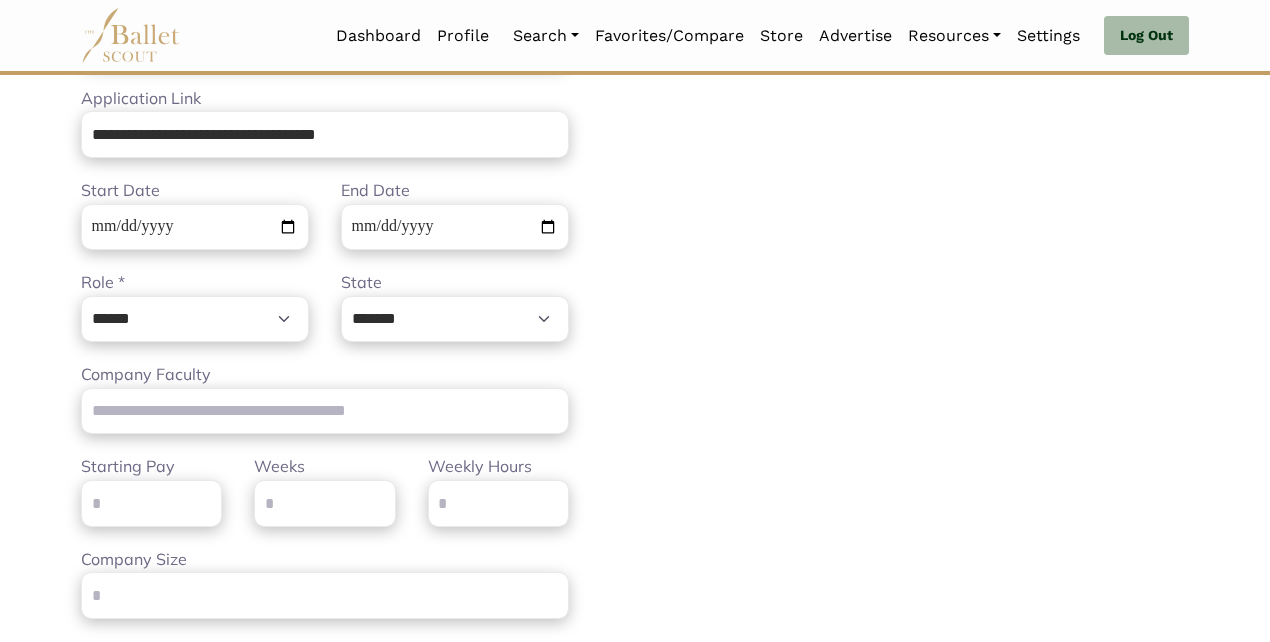 type on "**********" 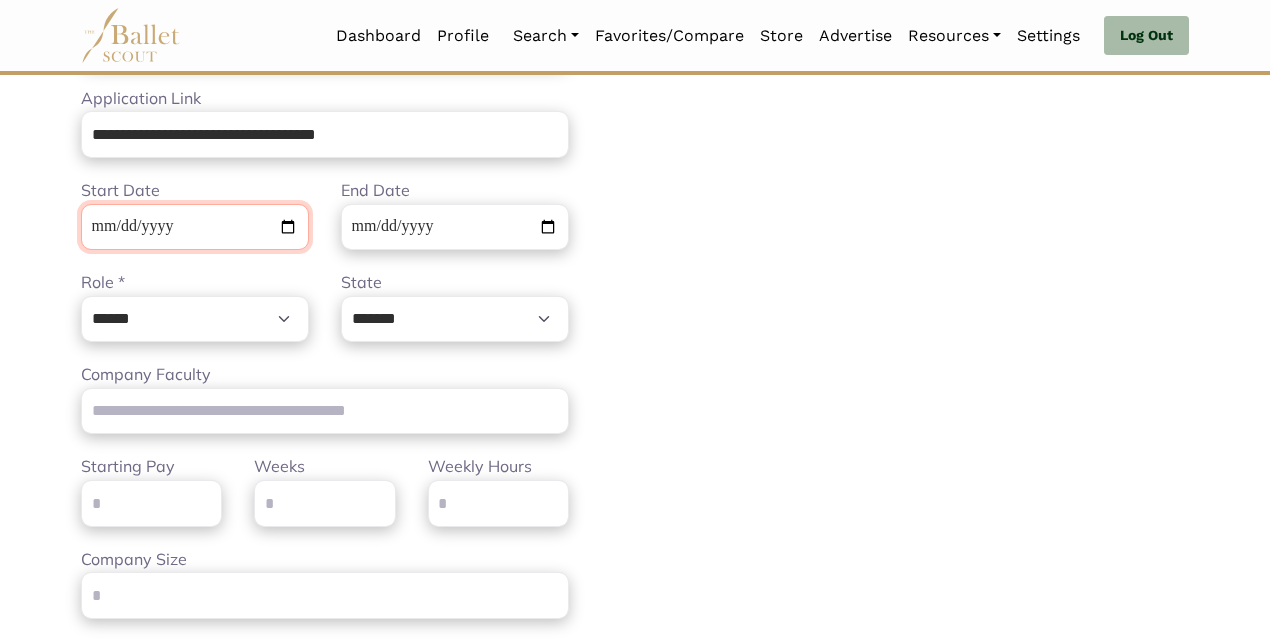 click on "**********" at bounding box center [195, 227] 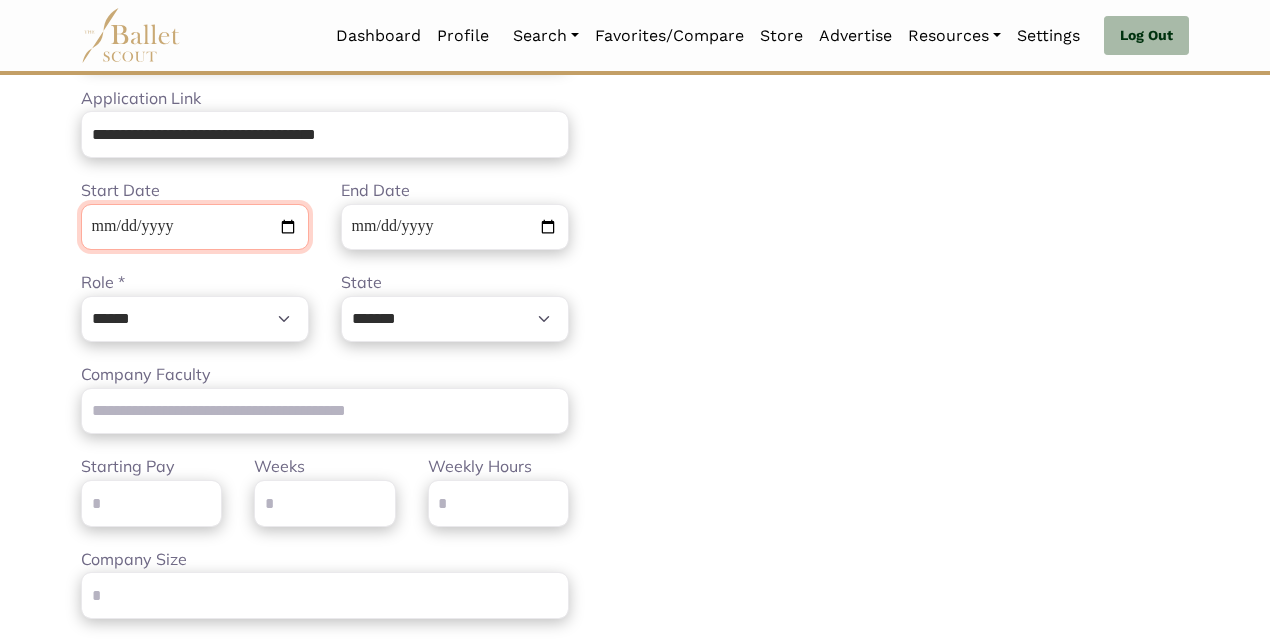 type 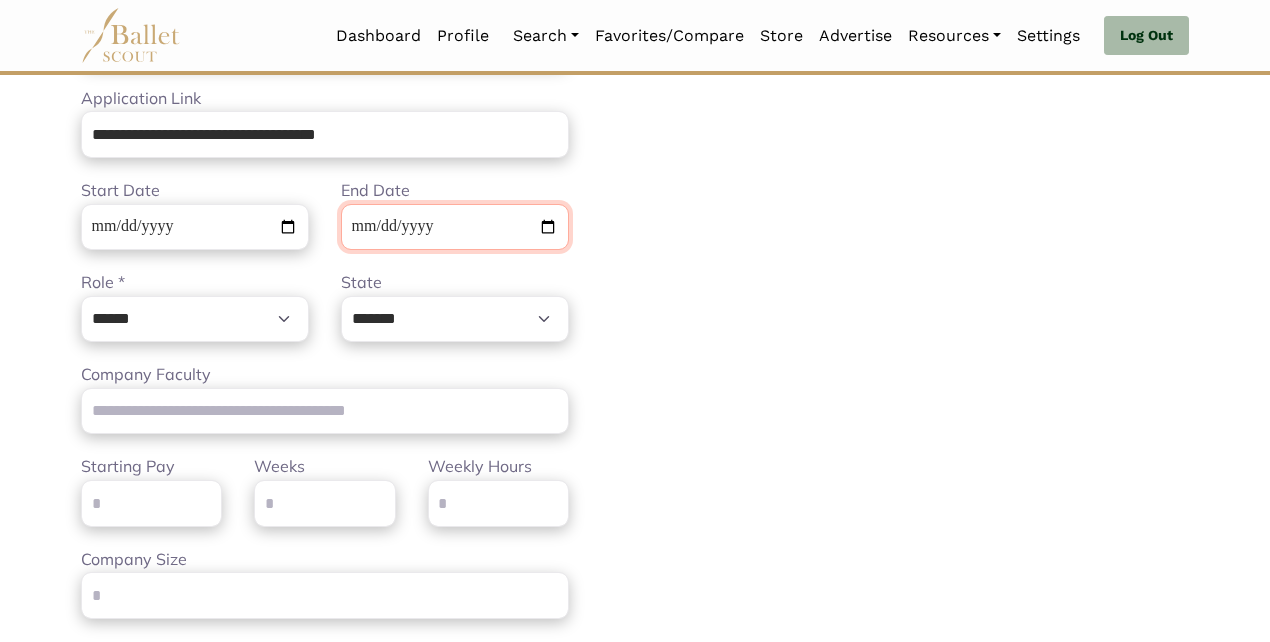 type 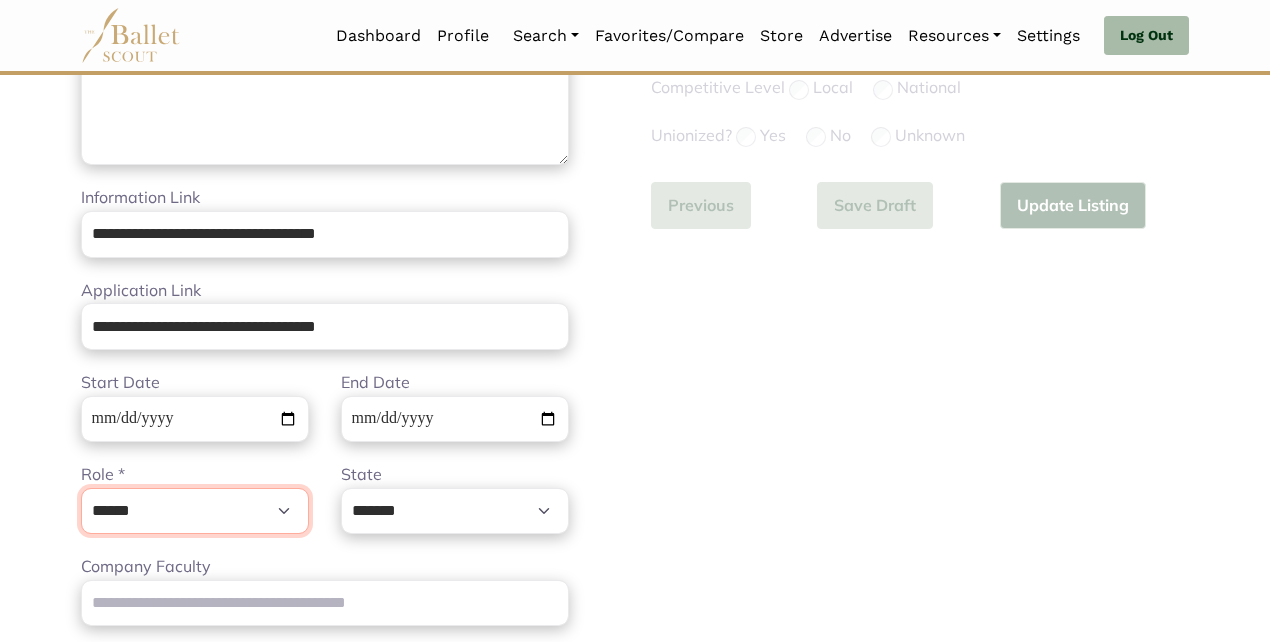 scroll, scrollTop: 572, scrollLeft: 0, axis: vertical 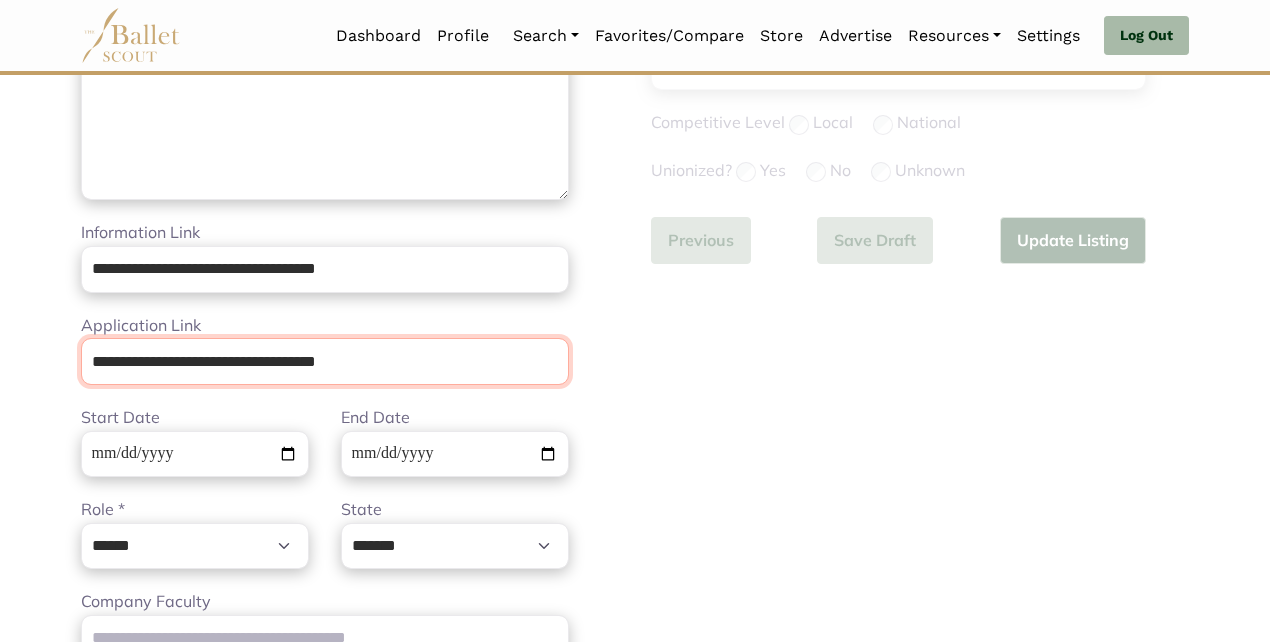click on "**********" at bounding box center (325, 361) 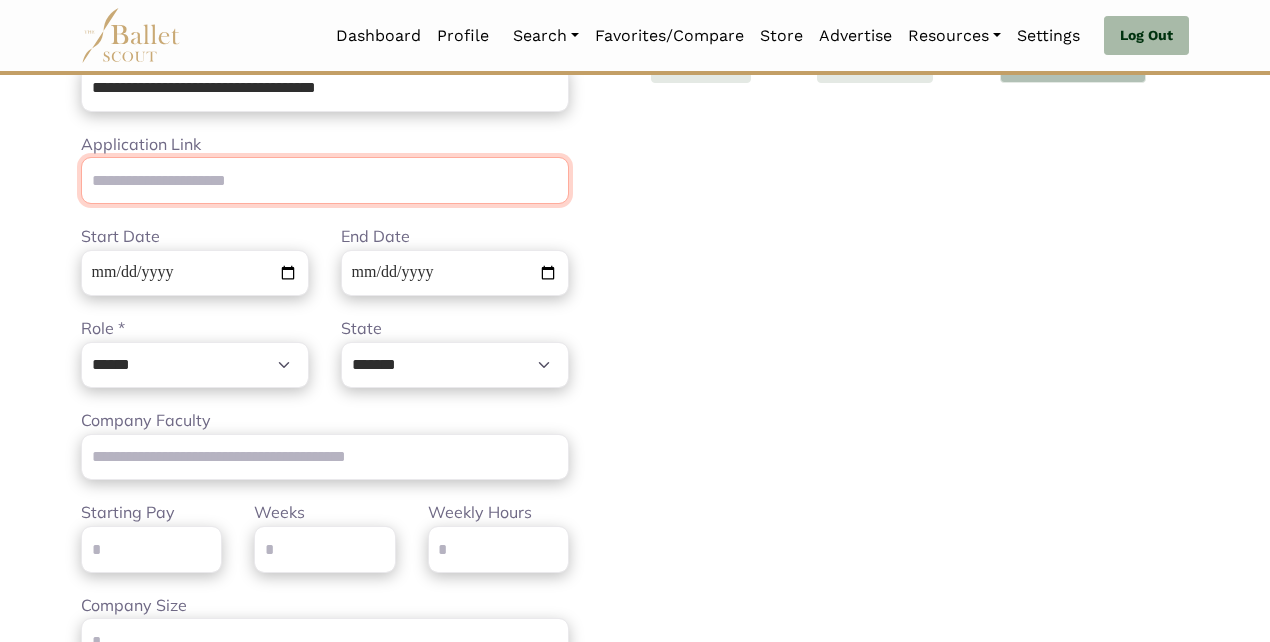 scroll, scrollTop: 788, scrollLeft: 0, axis: vertical 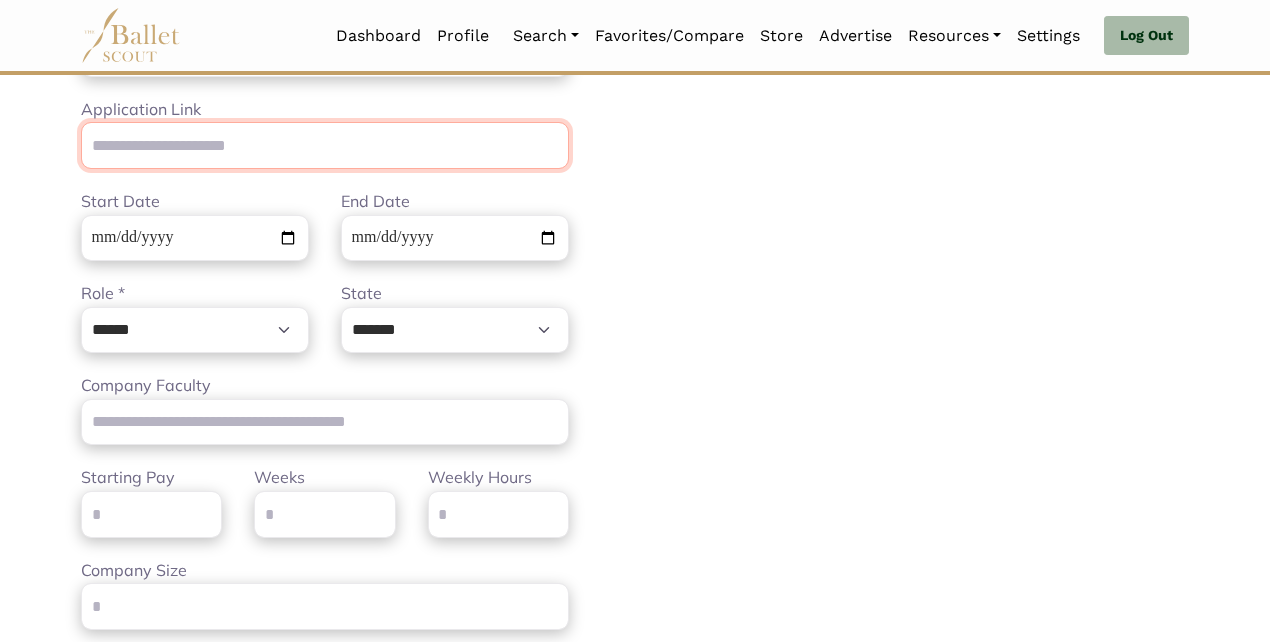 type 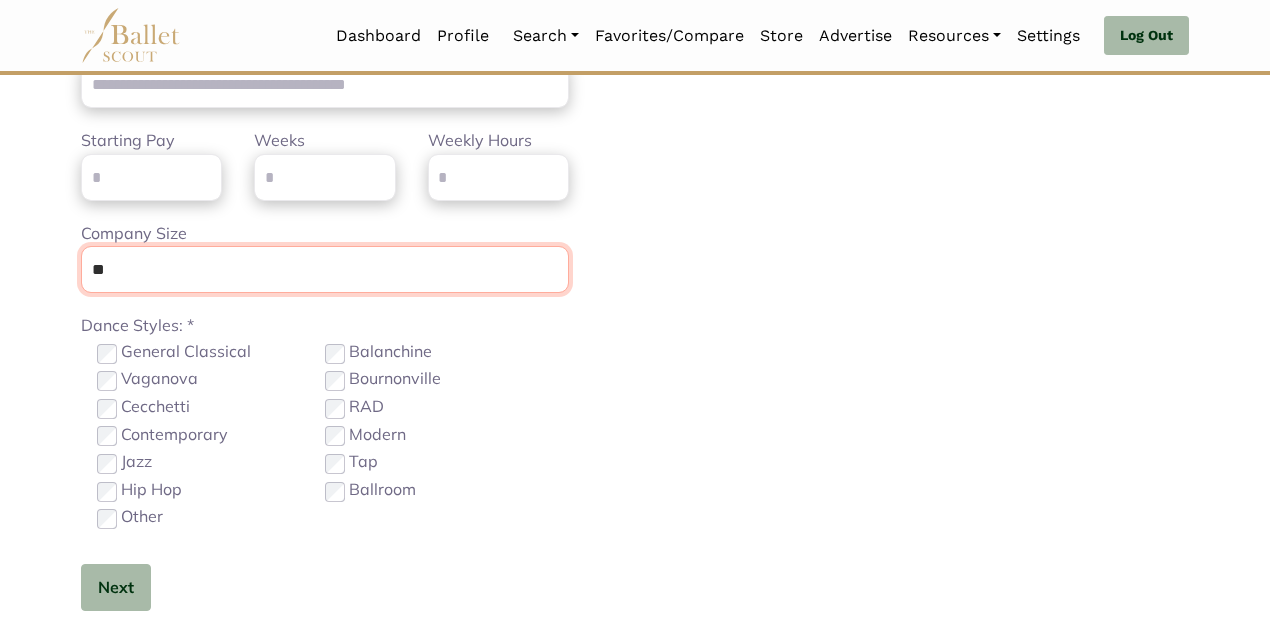 scroll, scrollTop: 1128, scrollLeft: 0, axis: vertical 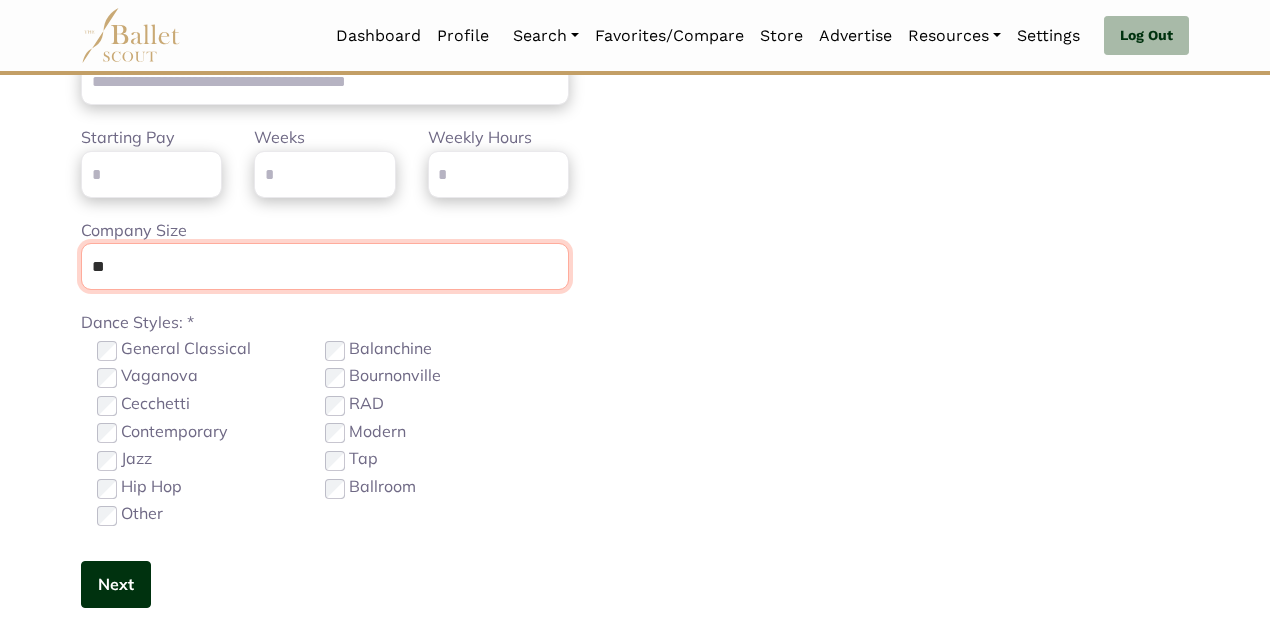 type on "**" 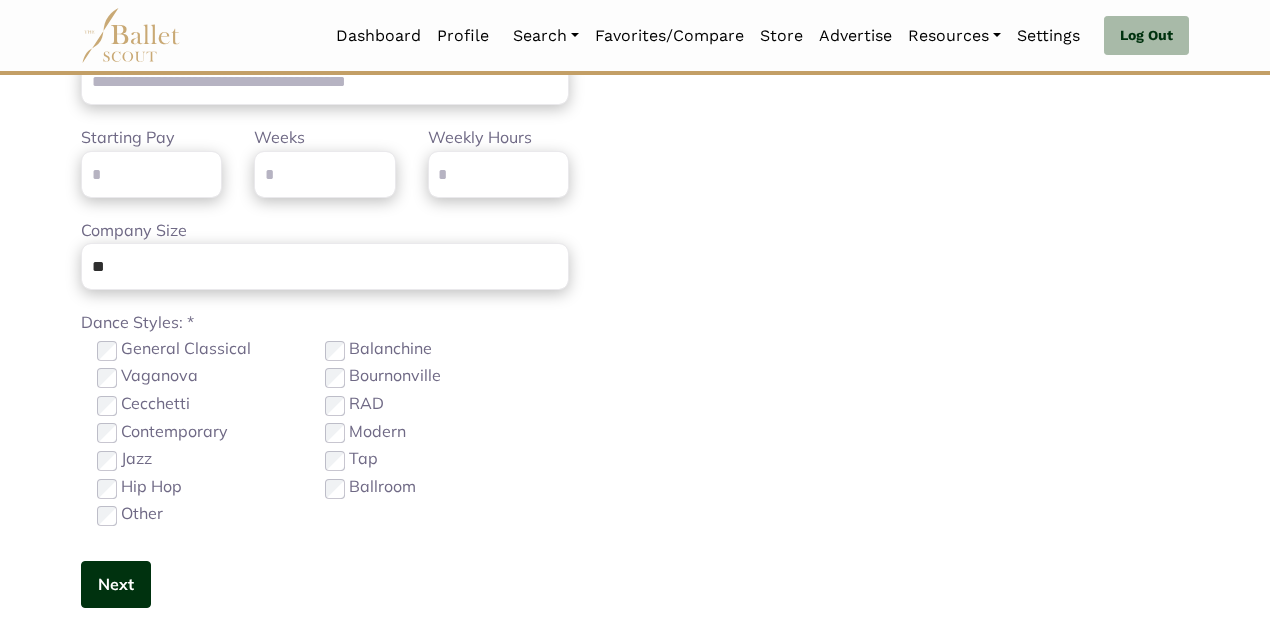 click on "Next" at bounding box center (116, 584) 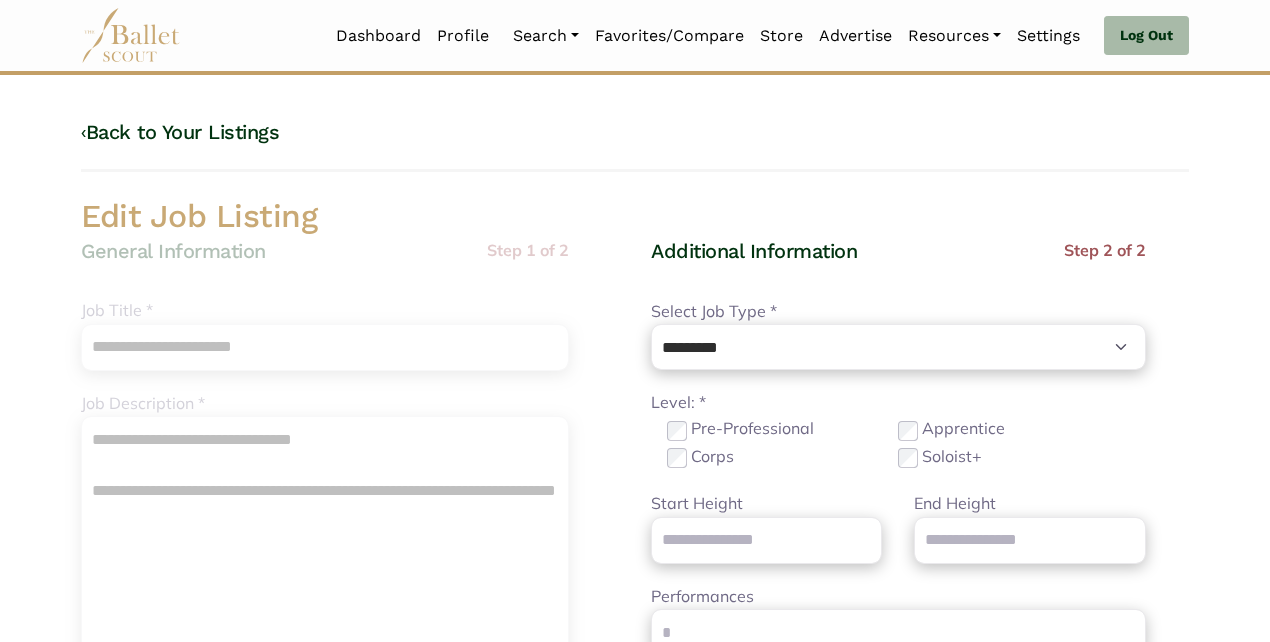 scroll, scrollTop: 218, scrollLeft: 0, axis: vertical 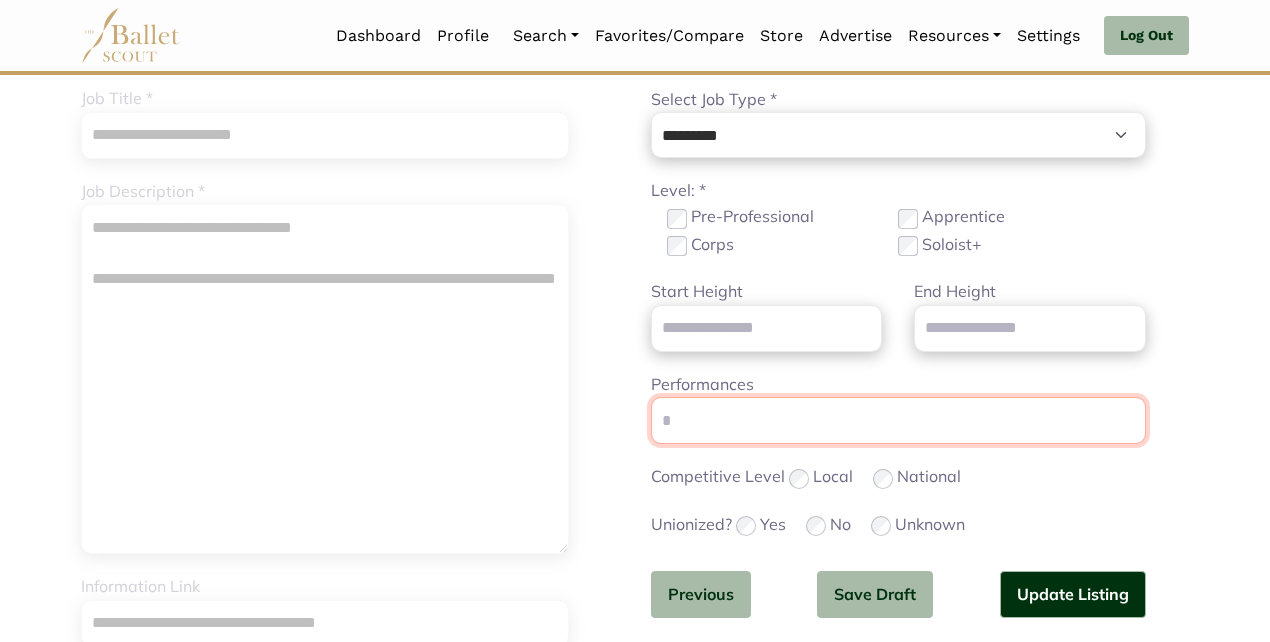 click on "Performances" at bounding box center (898, 420) 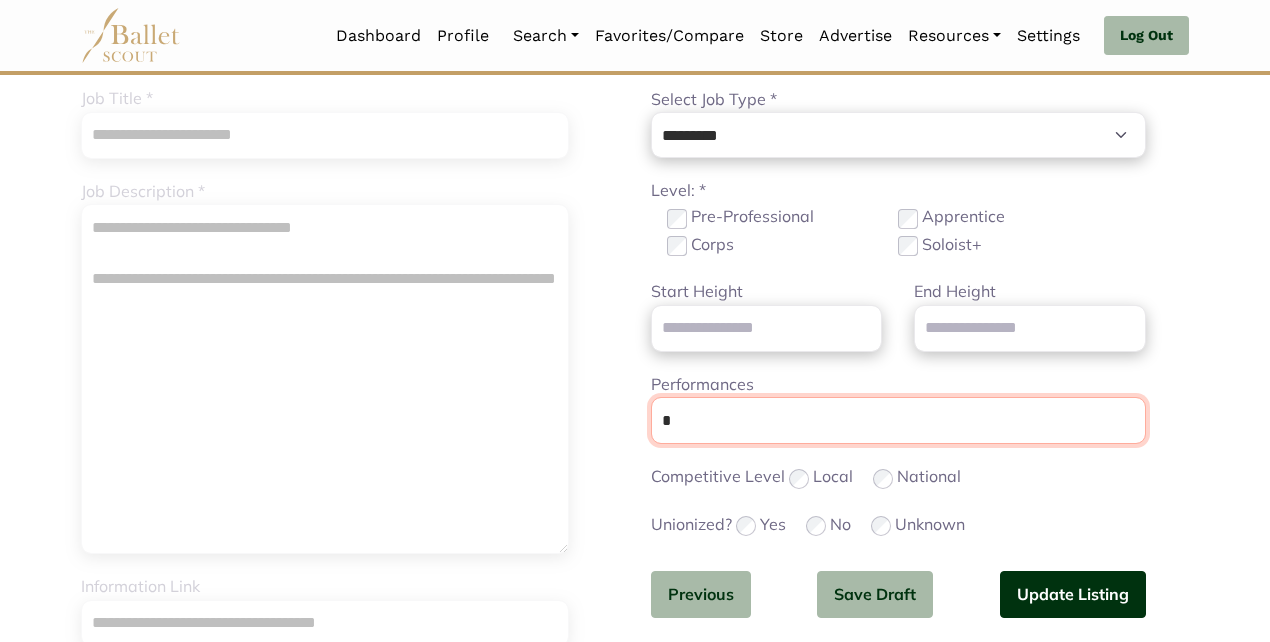 type on "*" 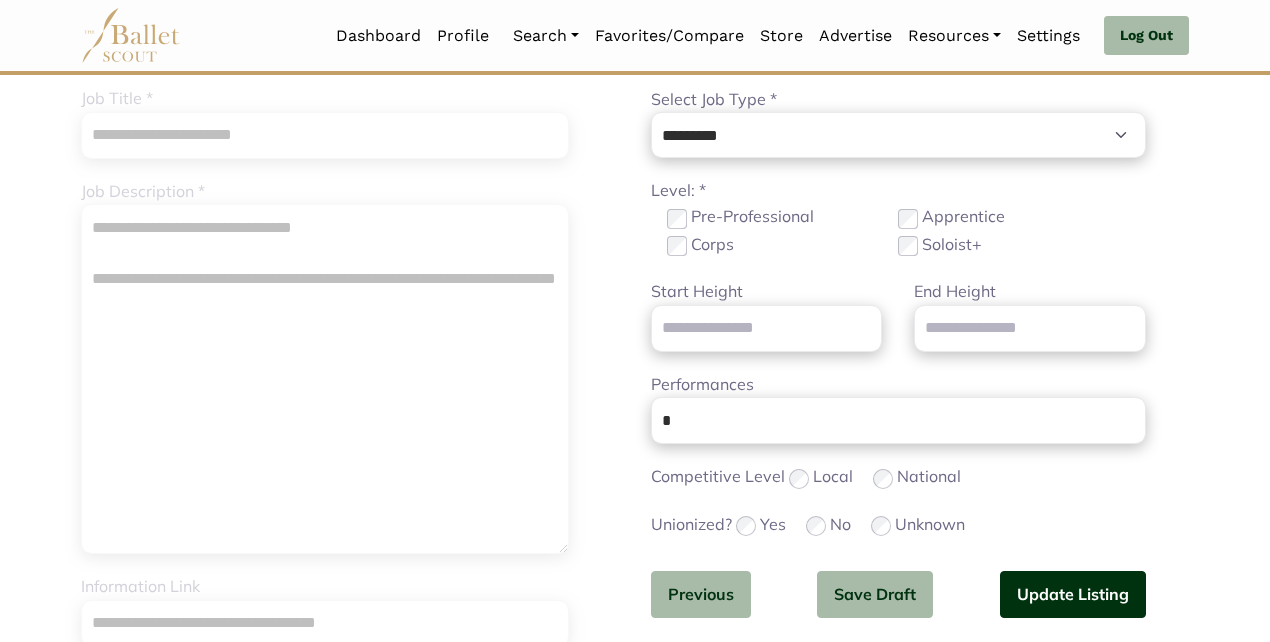 click on "Update Listing" at bounding box center (1073, 594) 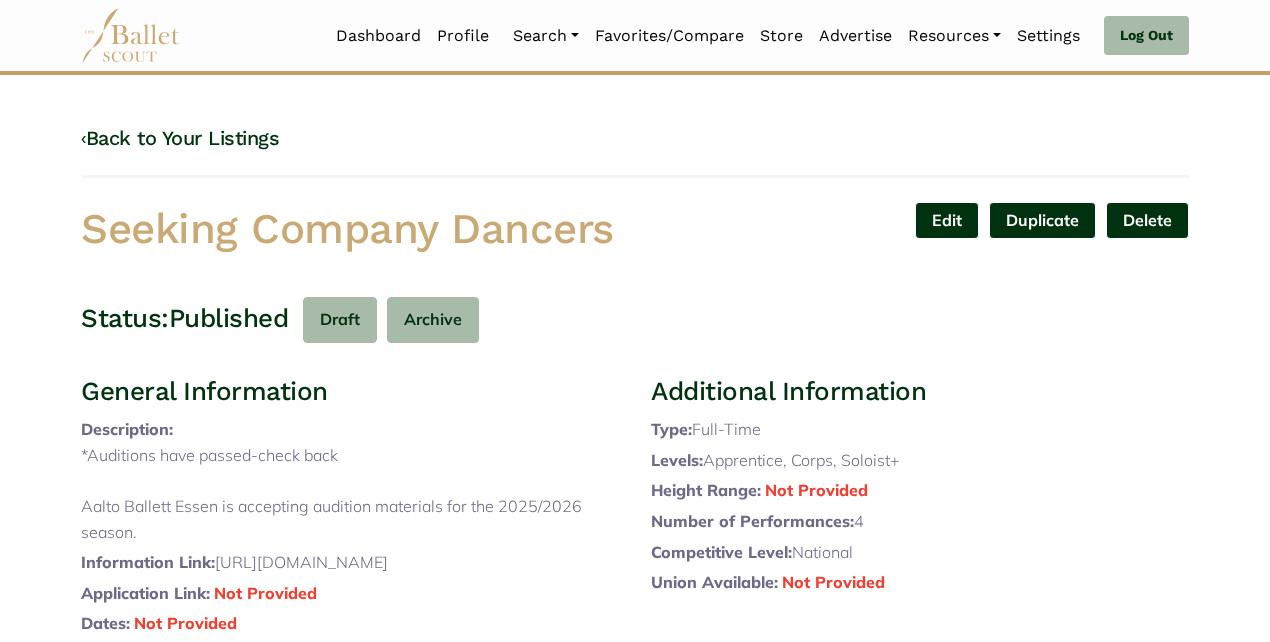 scroll, scrollTop: 0, scrollLeft: 0, axis: both 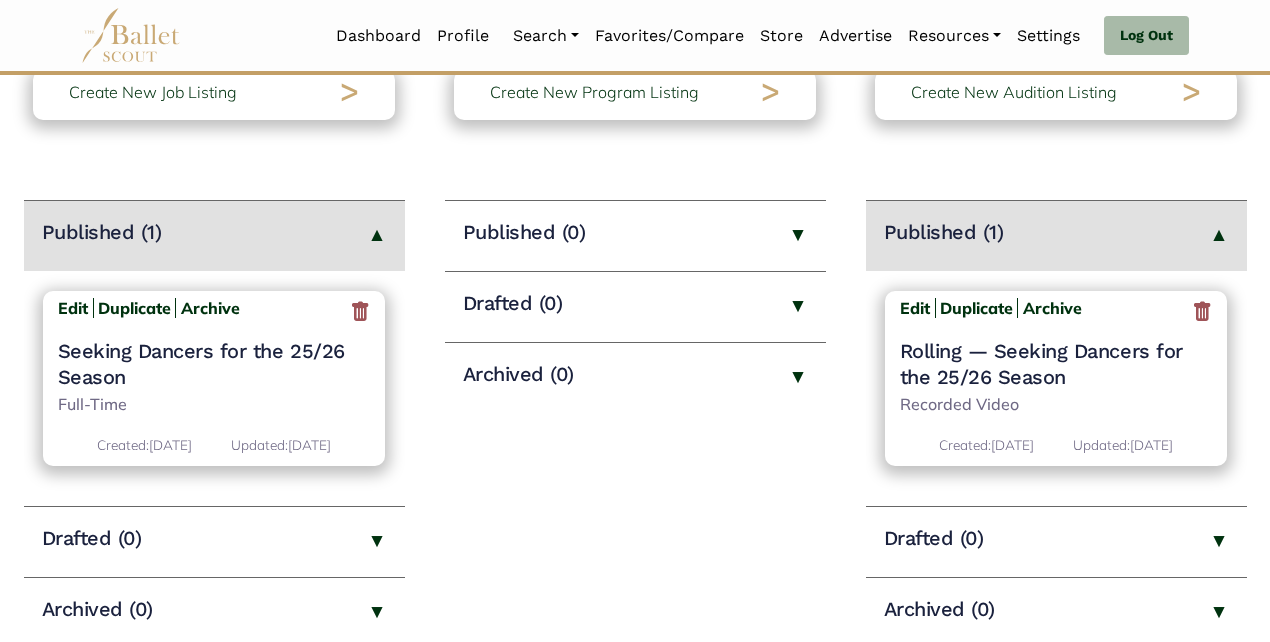 click on "Seeking Dancers for the 25/26 Season" at bounding box center (214, 364) 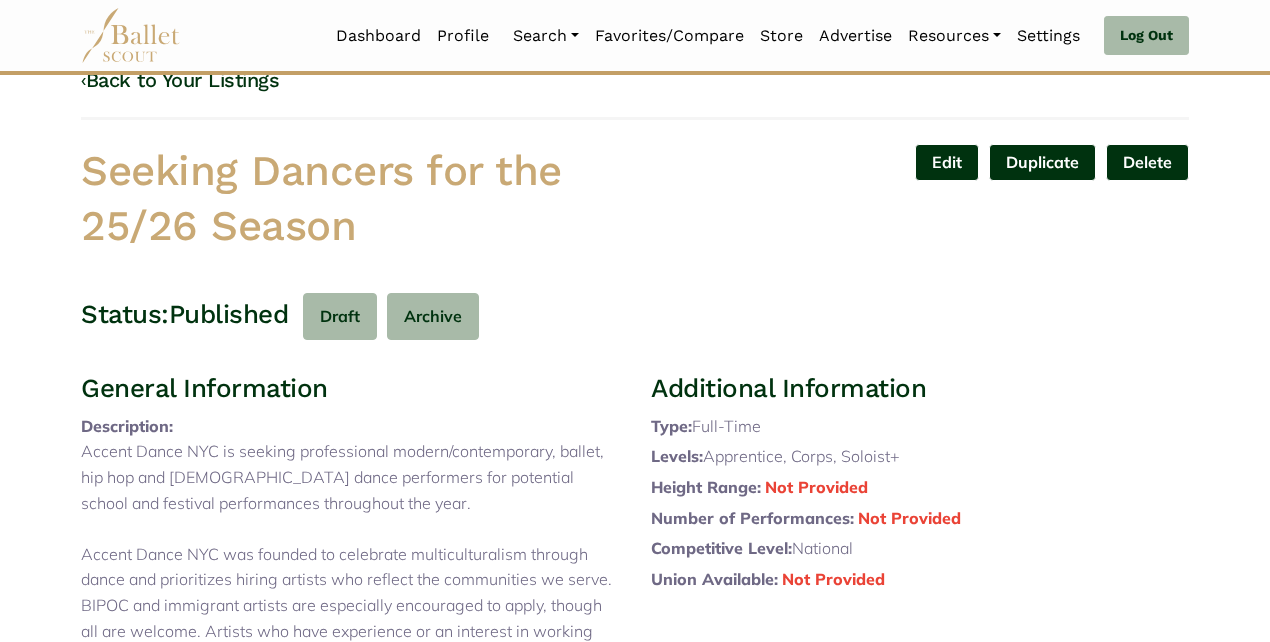 scroll, scrollTop: 50, scrollLeft: 0, axis: vertical 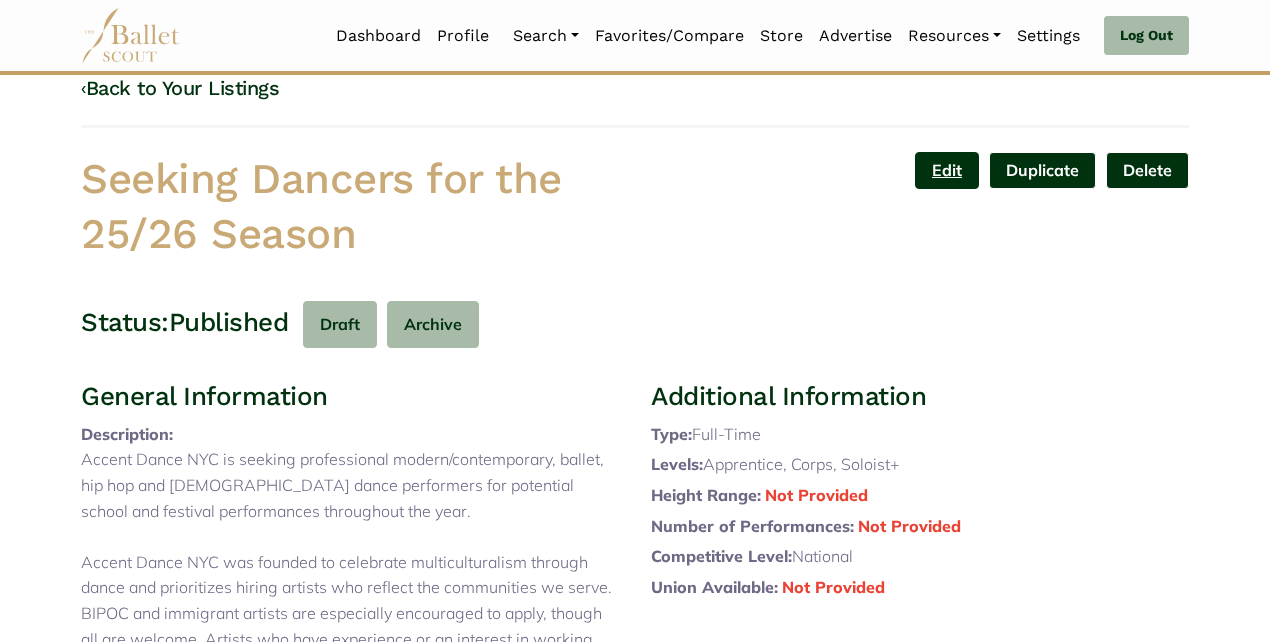 click on "Edit" at bounding box center [947, 170] 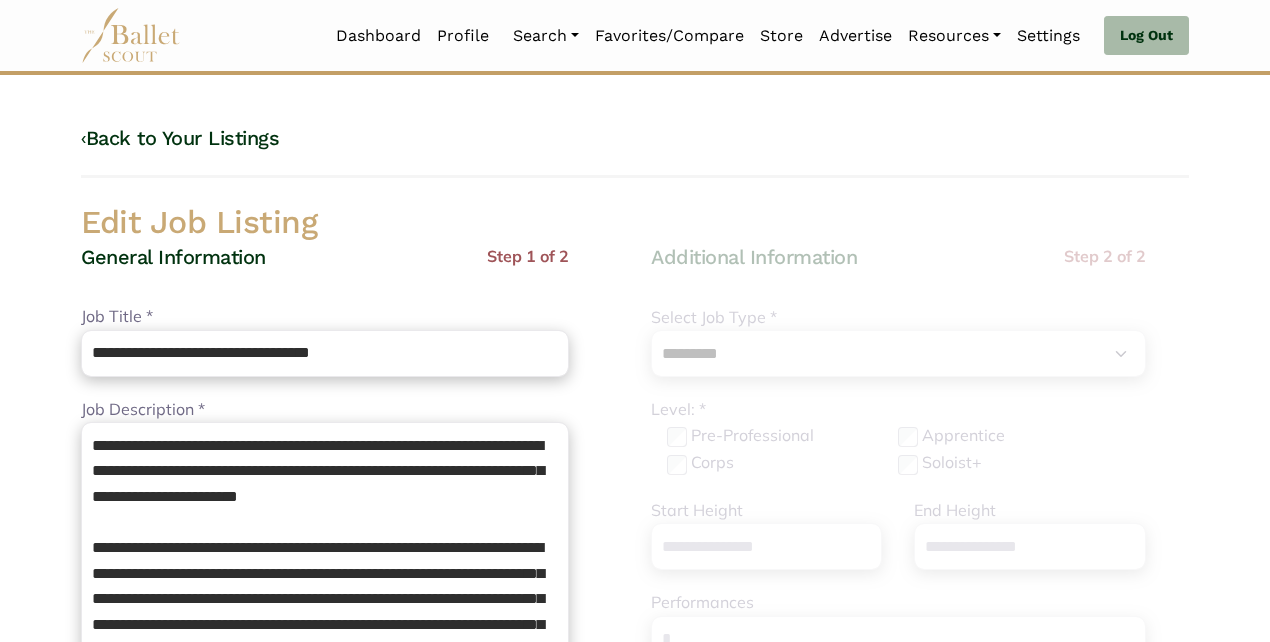 select on "*" 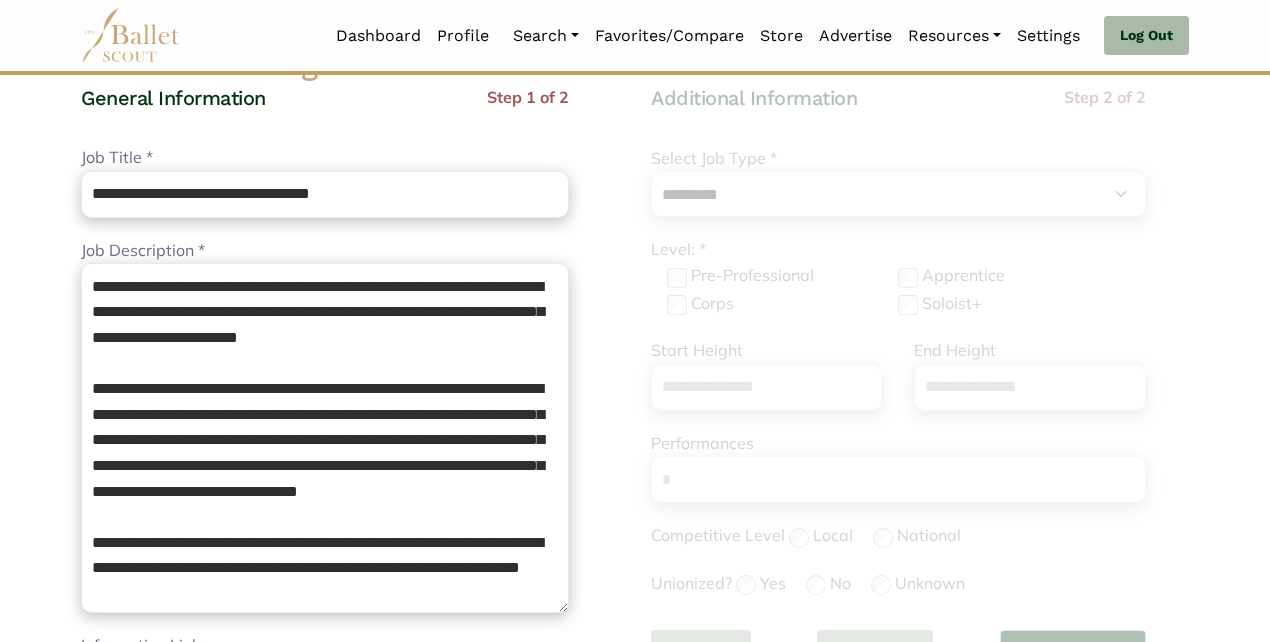 scroll, scrollTop: 167, scrollLeft: 0, axis: vertical 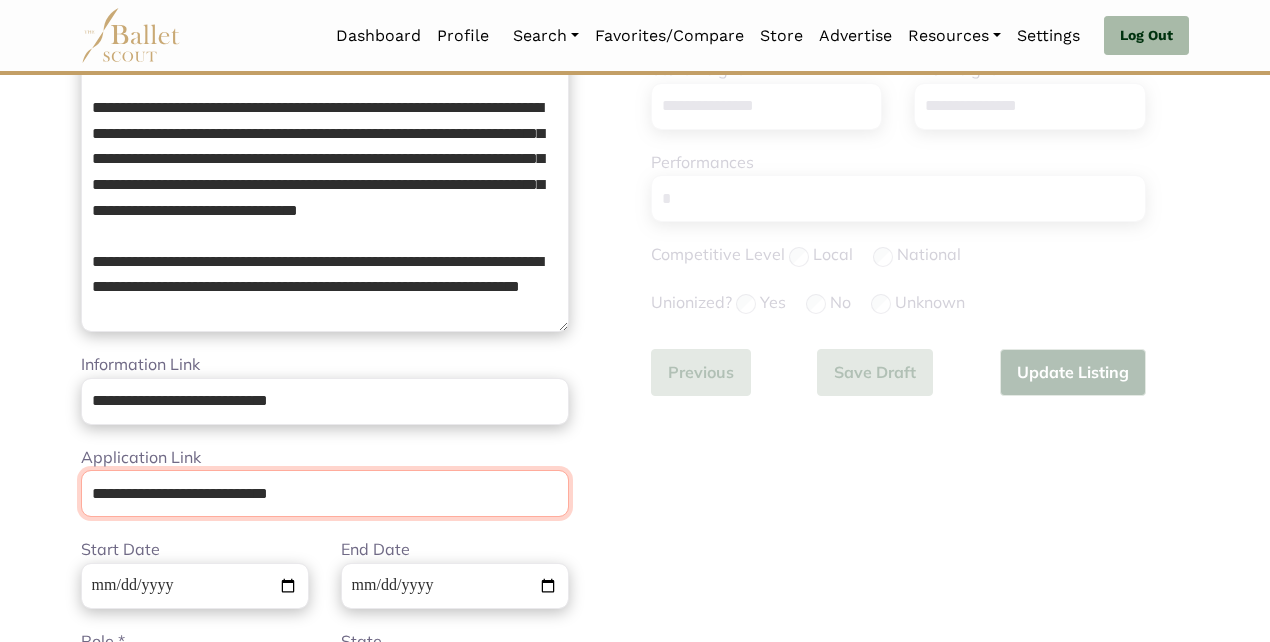 click on "**********" at bounding box center (325, 493) 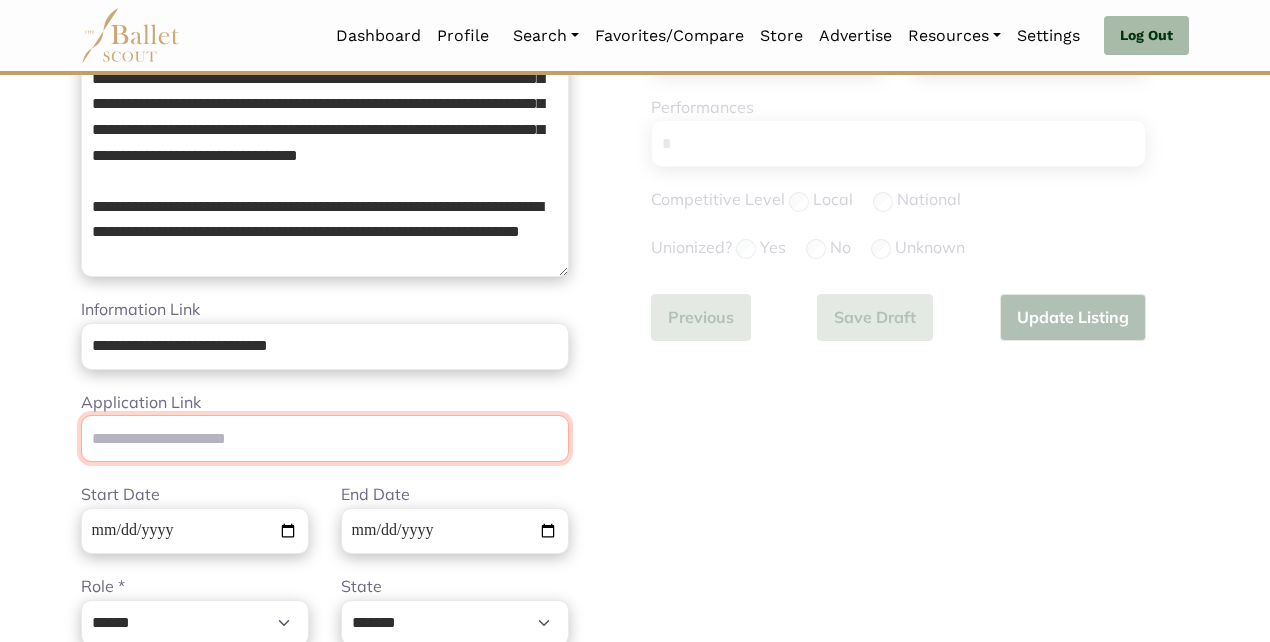 scroll, scrollTop: 494, scrollLeft: 0, axis: vertical 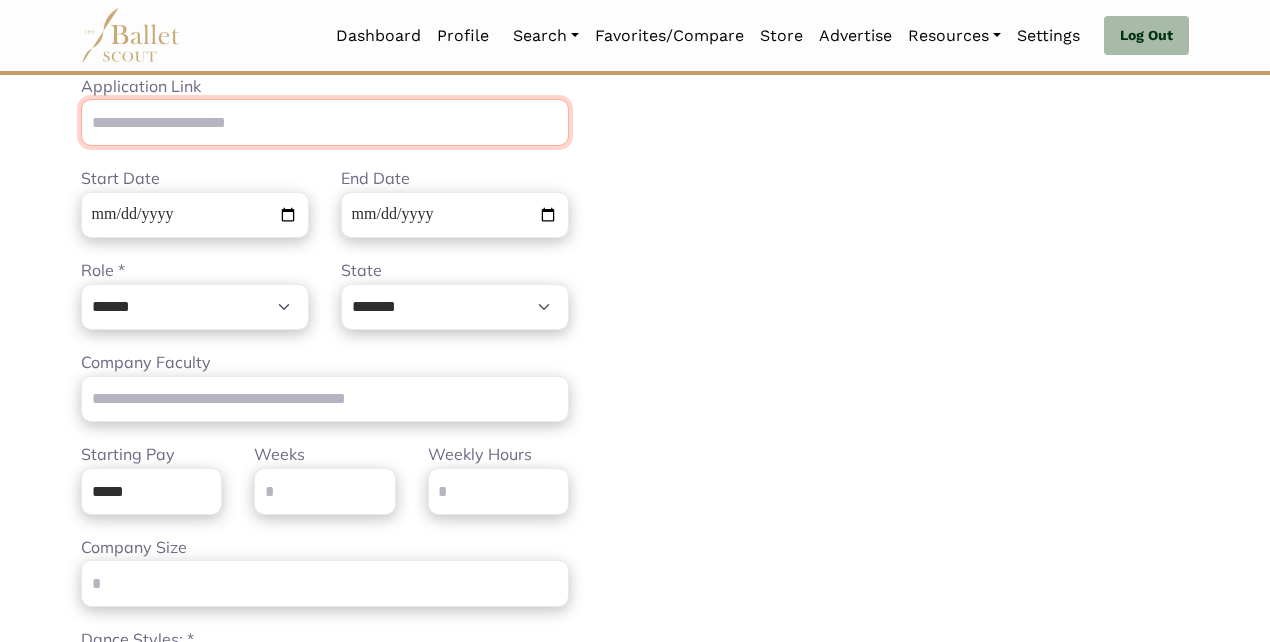 type 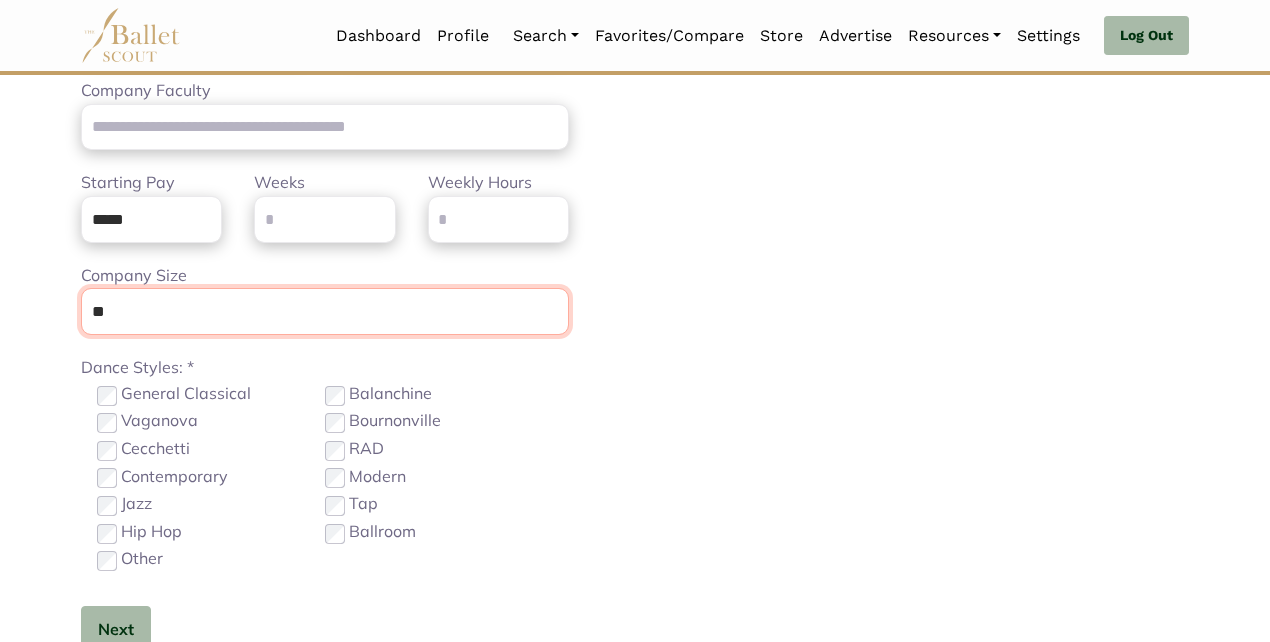 scroll, scrollTop: 1134, scrollLeft: 0, axis: vertical 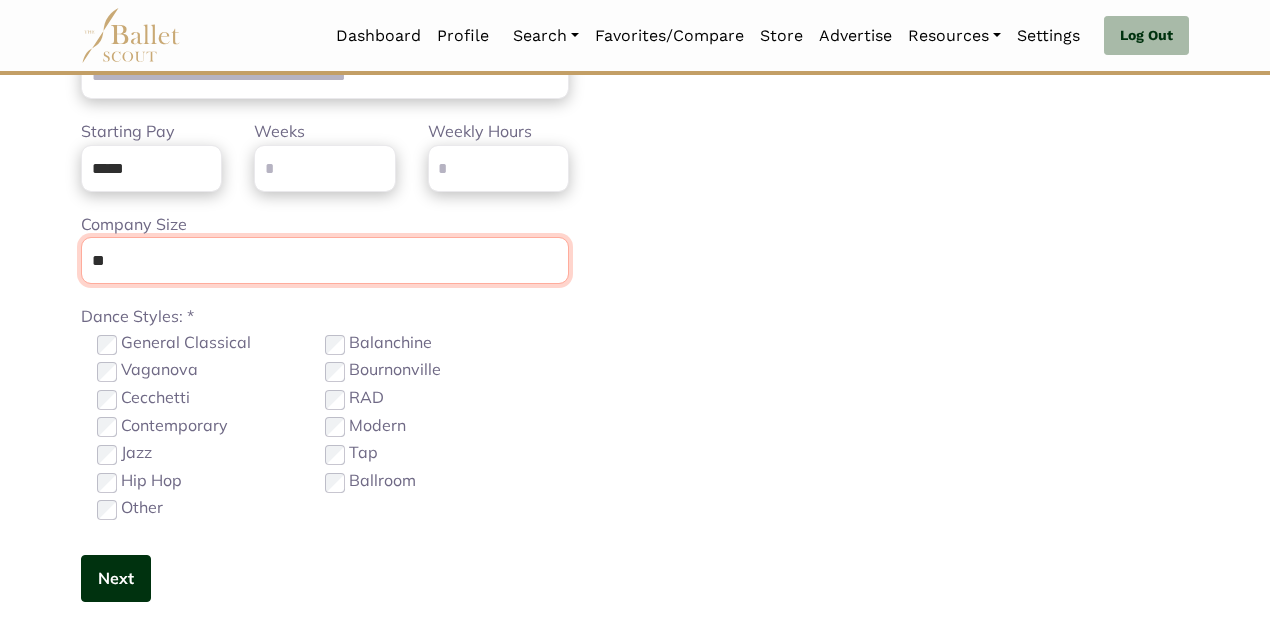 type on "**" 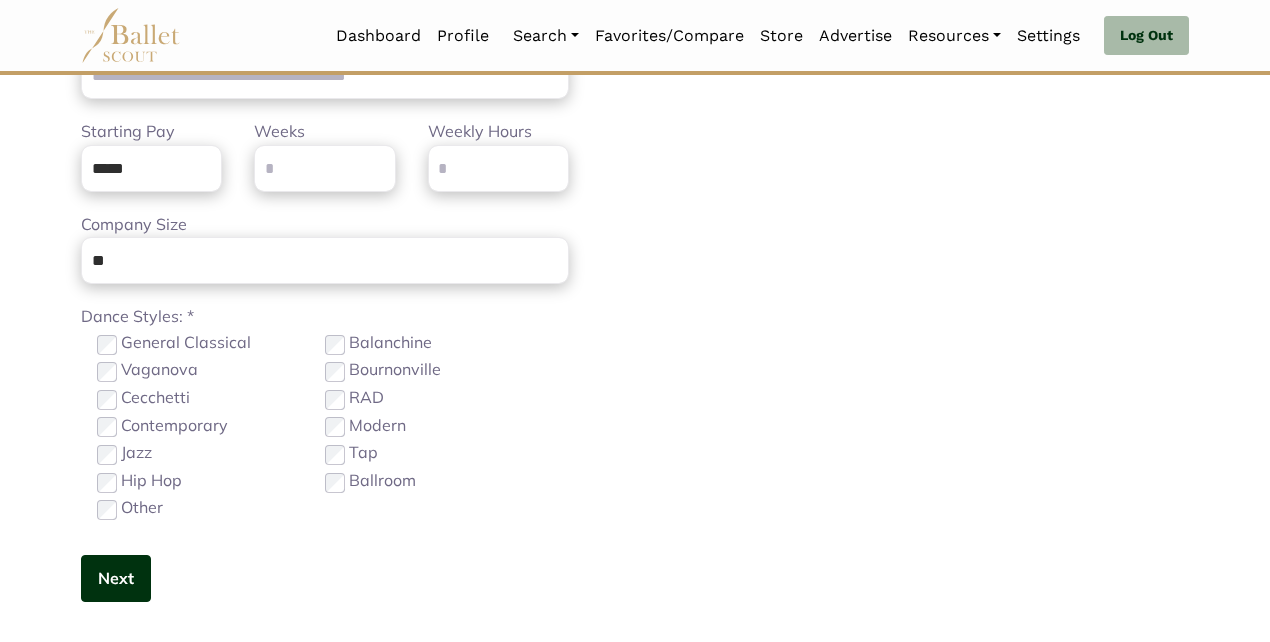 click on "Next" at bounding box center (116, 578) 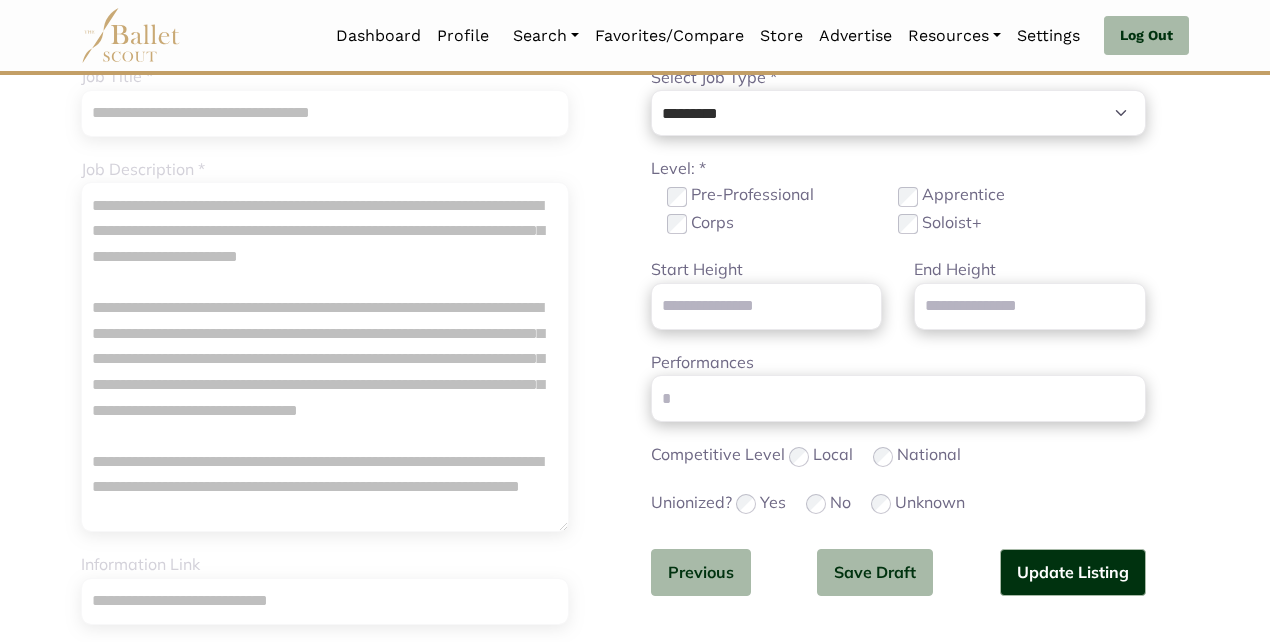 scroll, scrollTop: 221, scrollLeft: 0, axis: vertical 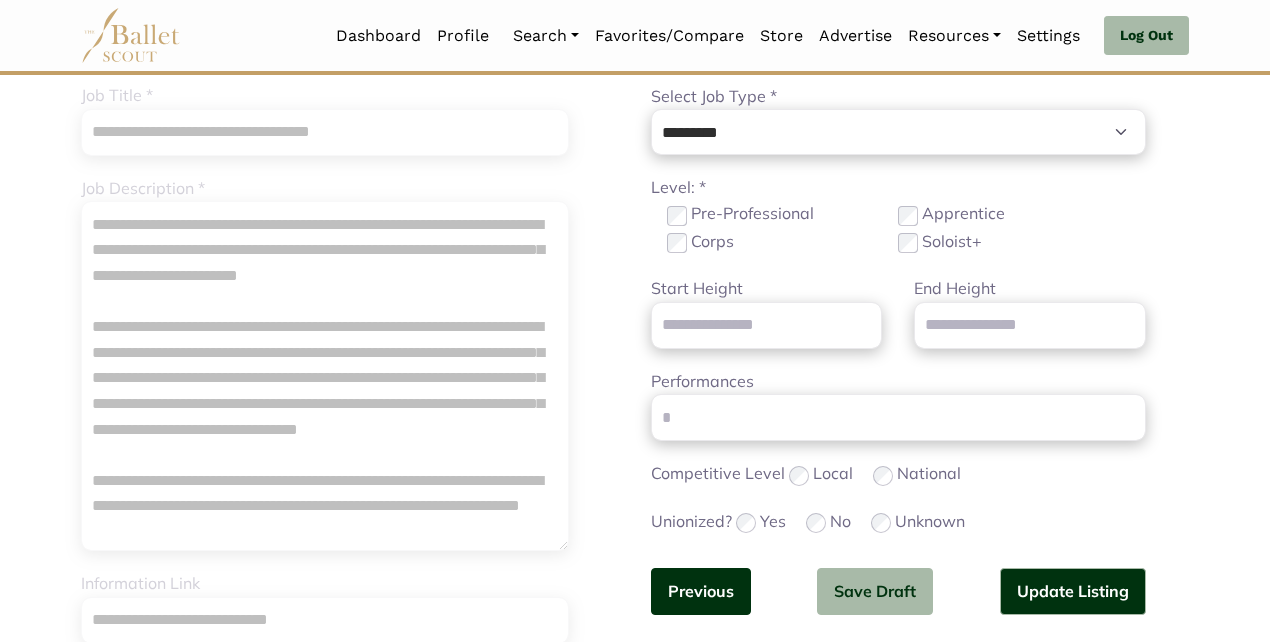 click on "Previous" at bounding box center (701, 591) 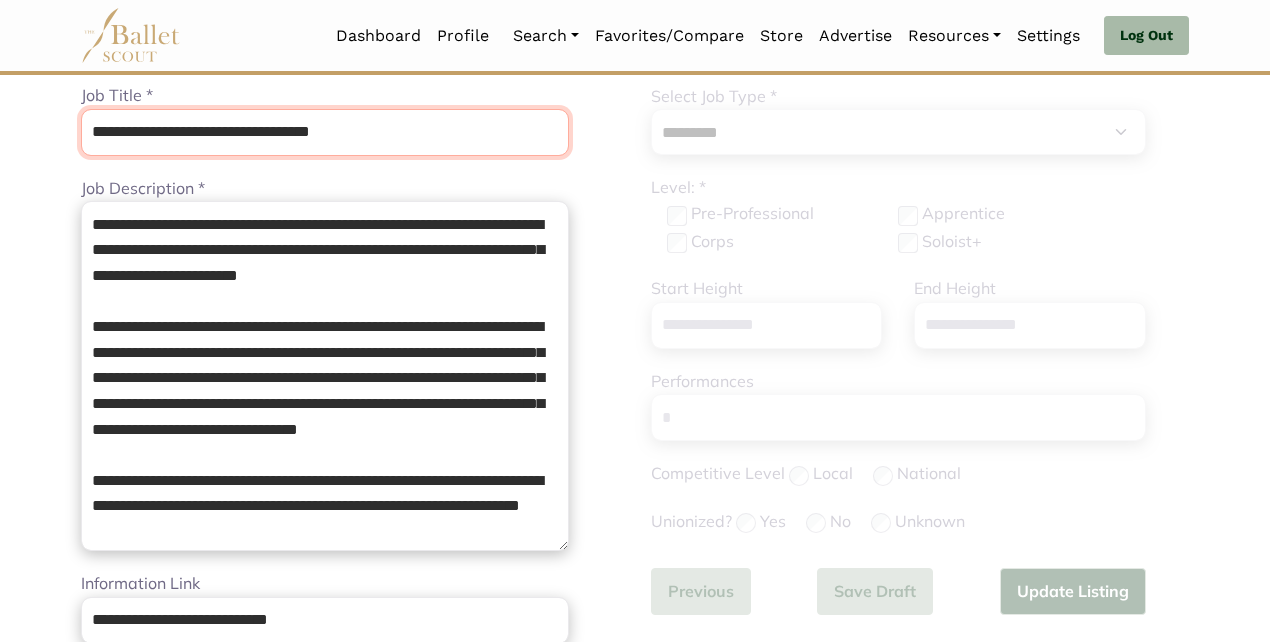 drag, startPoint x: 380, startPoint y: 135, endPoint x: 217, endPoint y: 124, distance: 163.37074 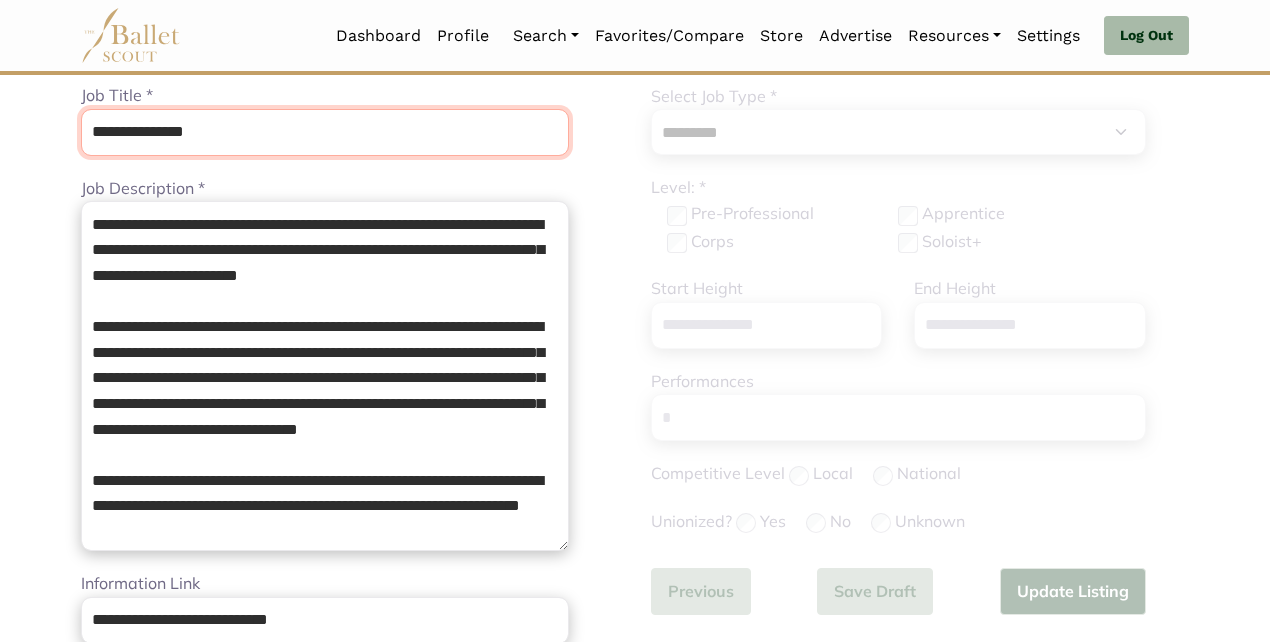 click on "**********" at bounding box center [325, 132] 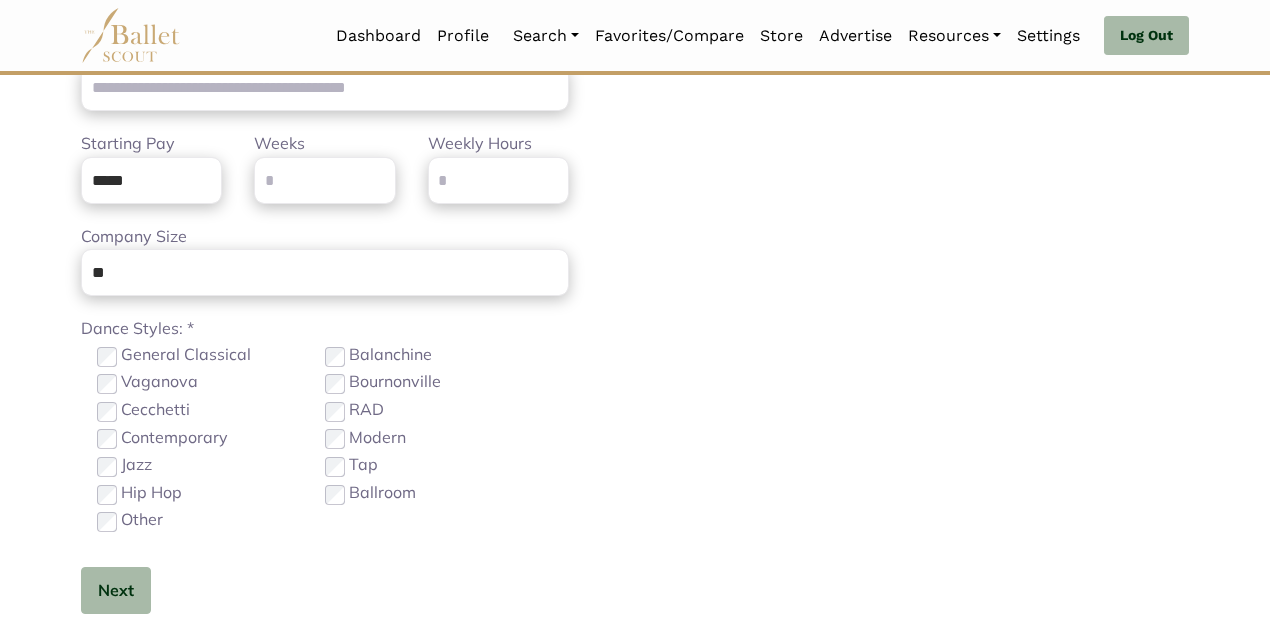 scroll, scrollTop: 1126, scrollLeft: 0, axis: vertical 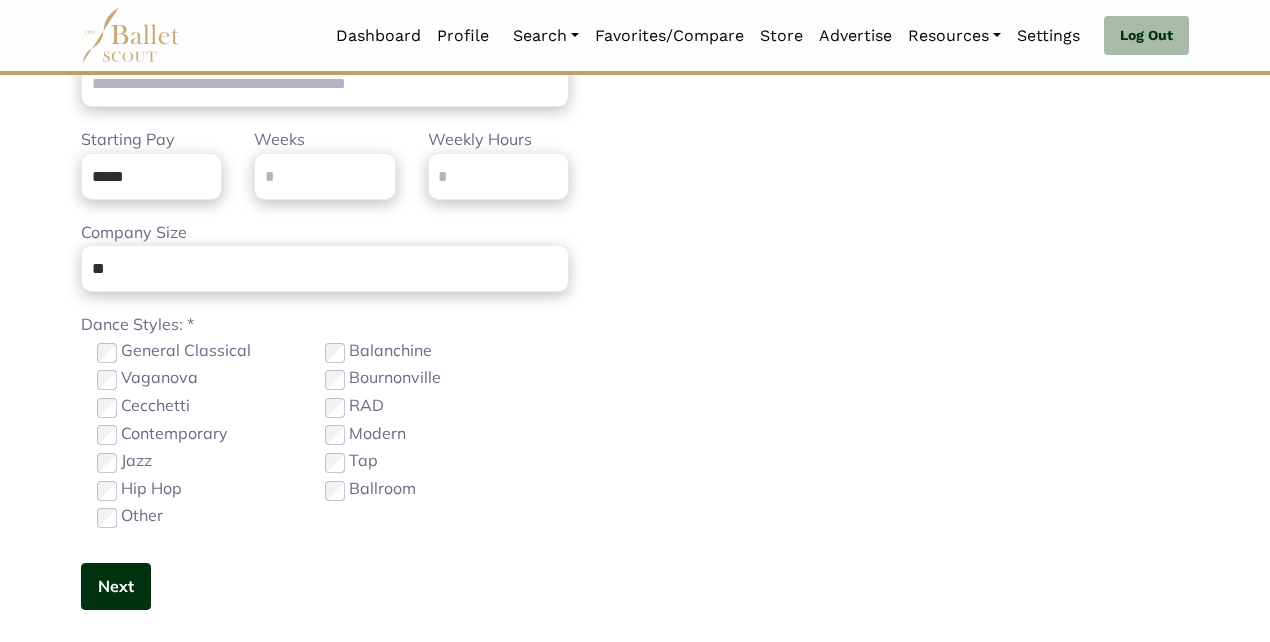 type on "**********" 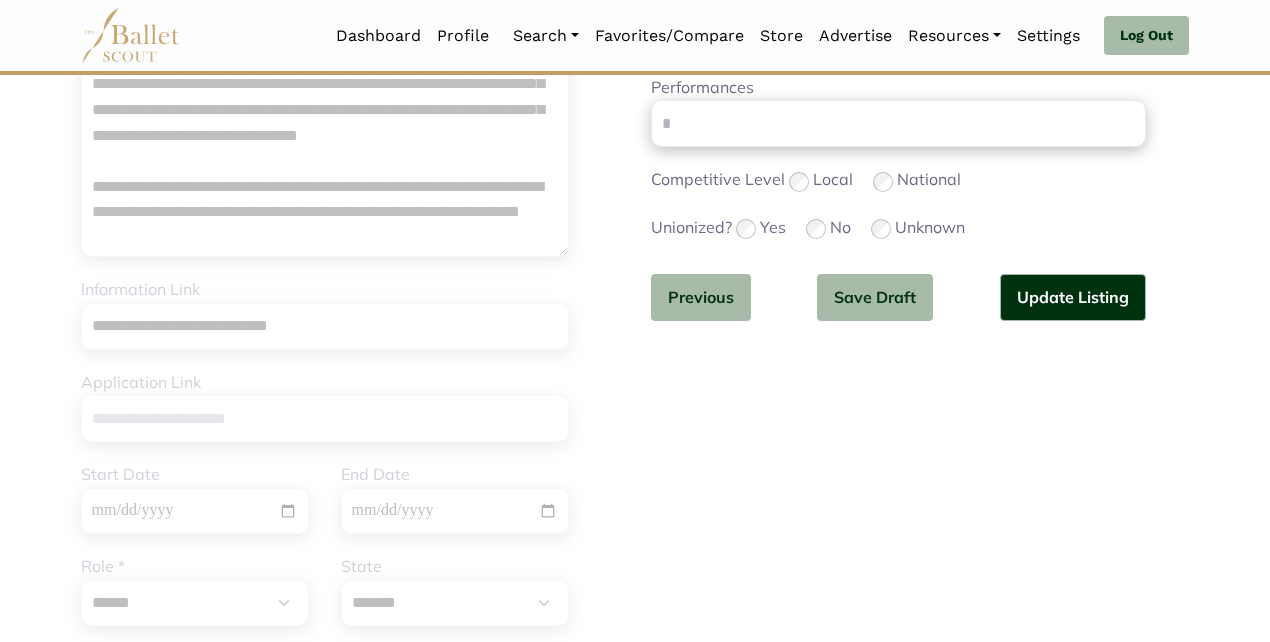 scroll, scrollTop: 463, scrollLeft: 0, axis: vertical 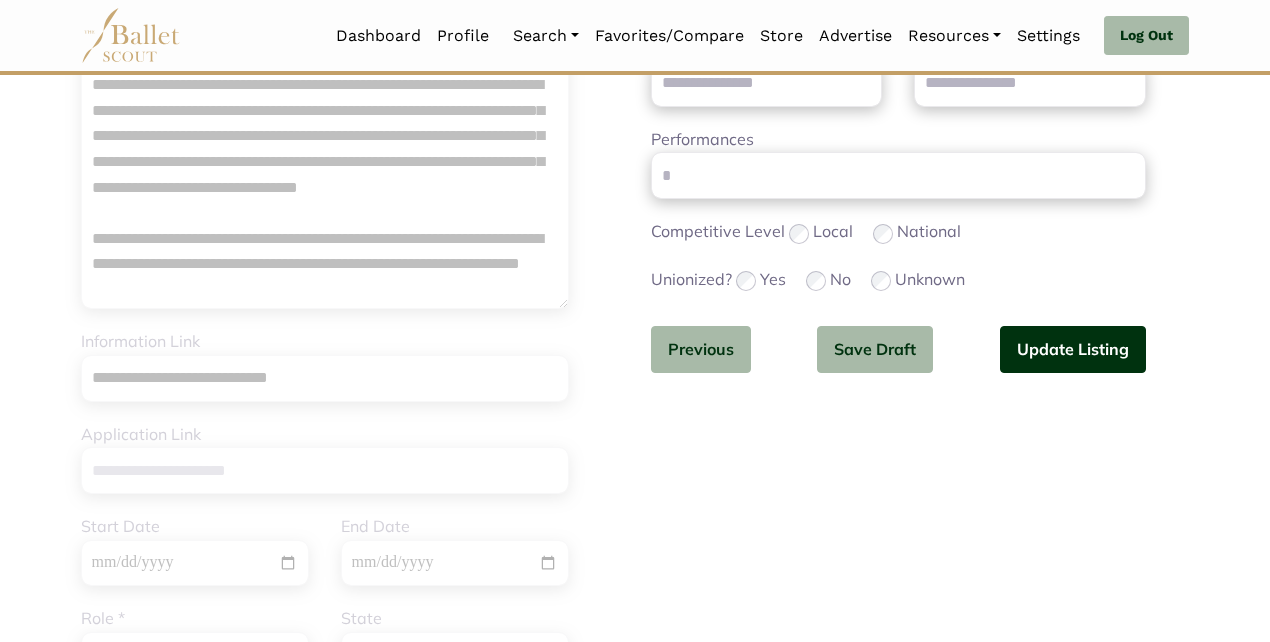 click on "Update Listing" at bounding box center (1073, 349) 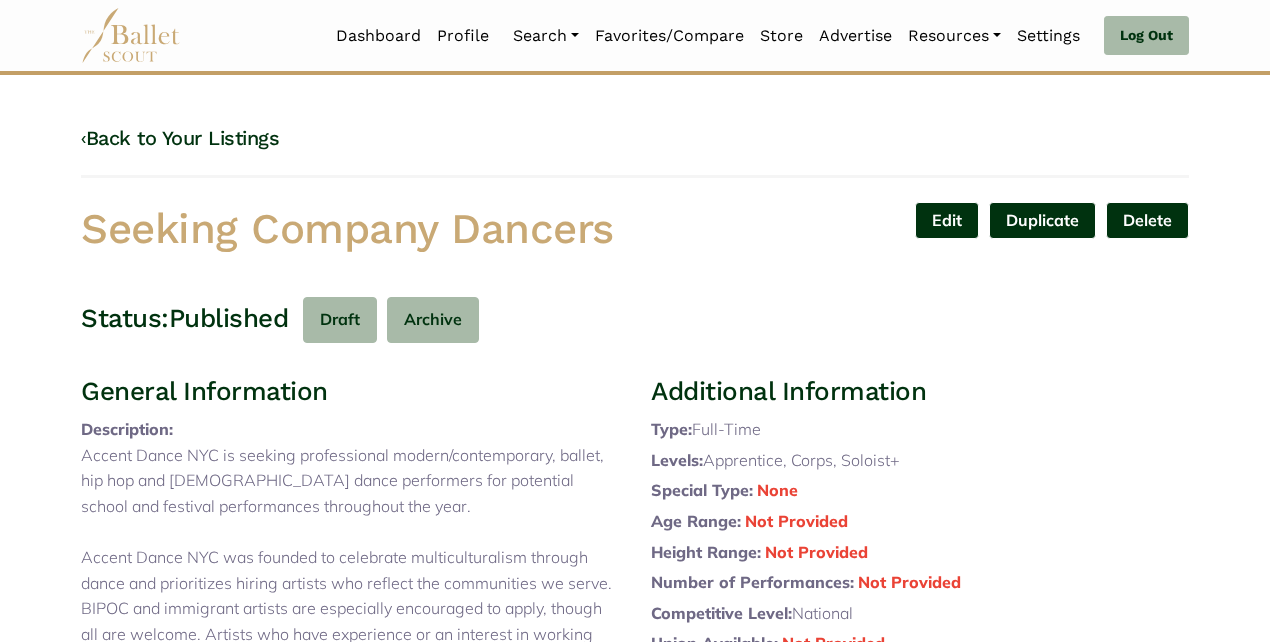 scroll, scrollTop: 0, scrollLeft: 0, axis: both 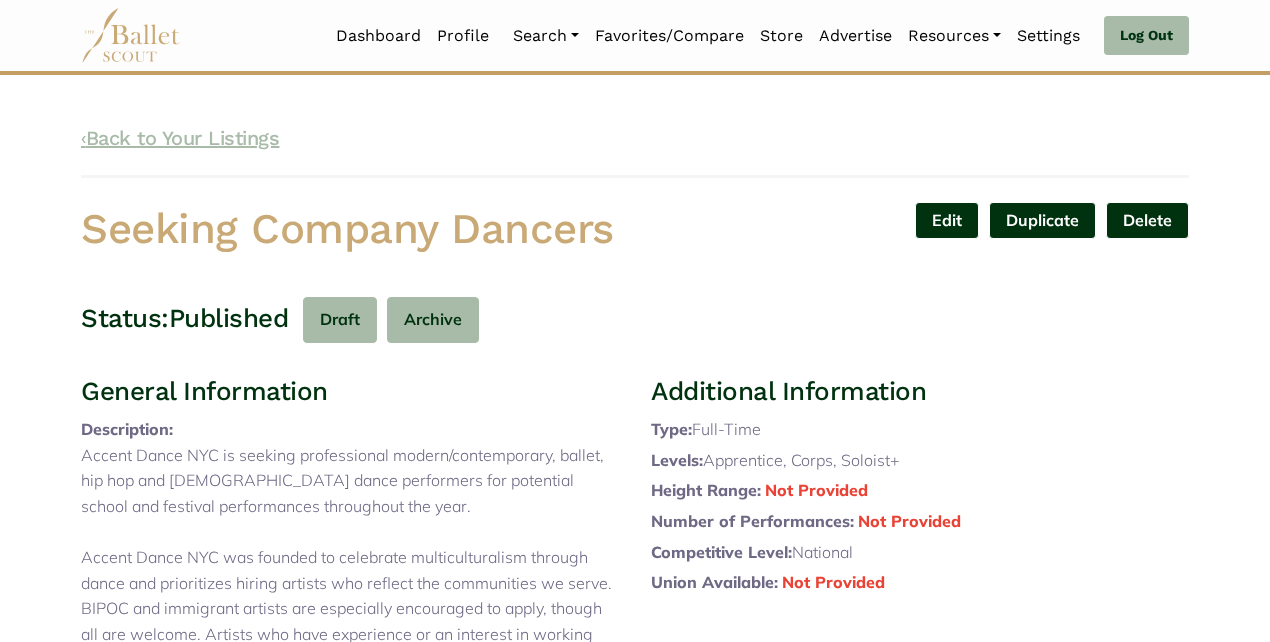 click on "‹  Back to Your Listings" at bounding box center [180, 138] 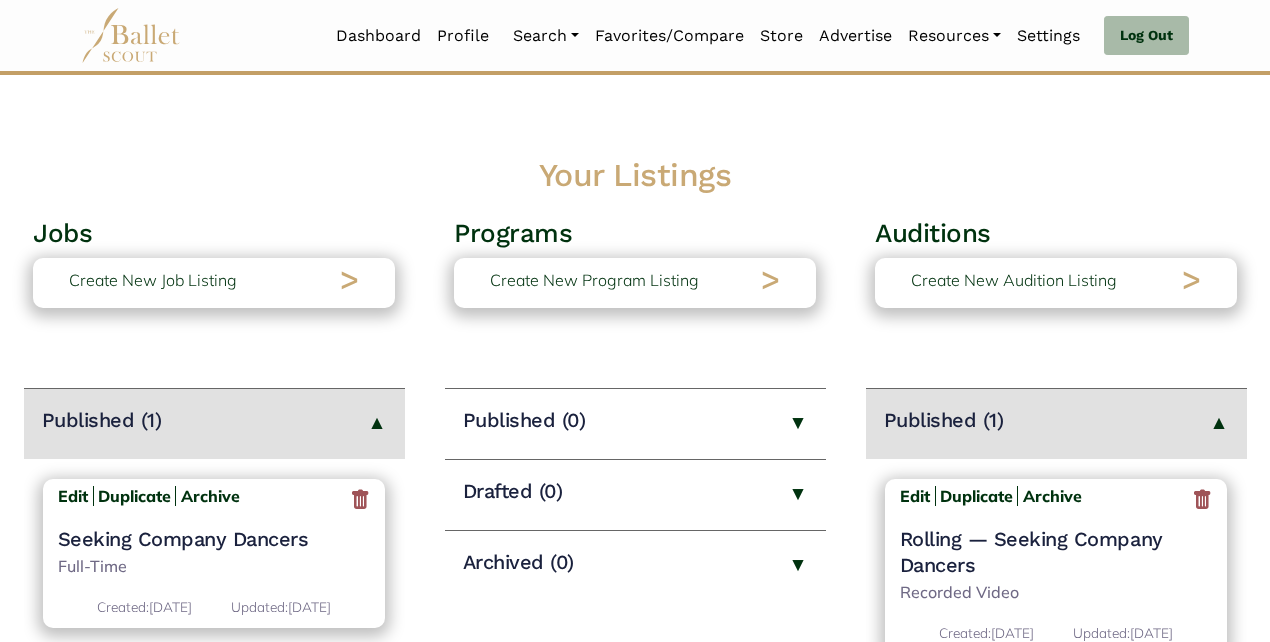 scroll, scrollTop: 0, scrollLeft: 0, axis: both 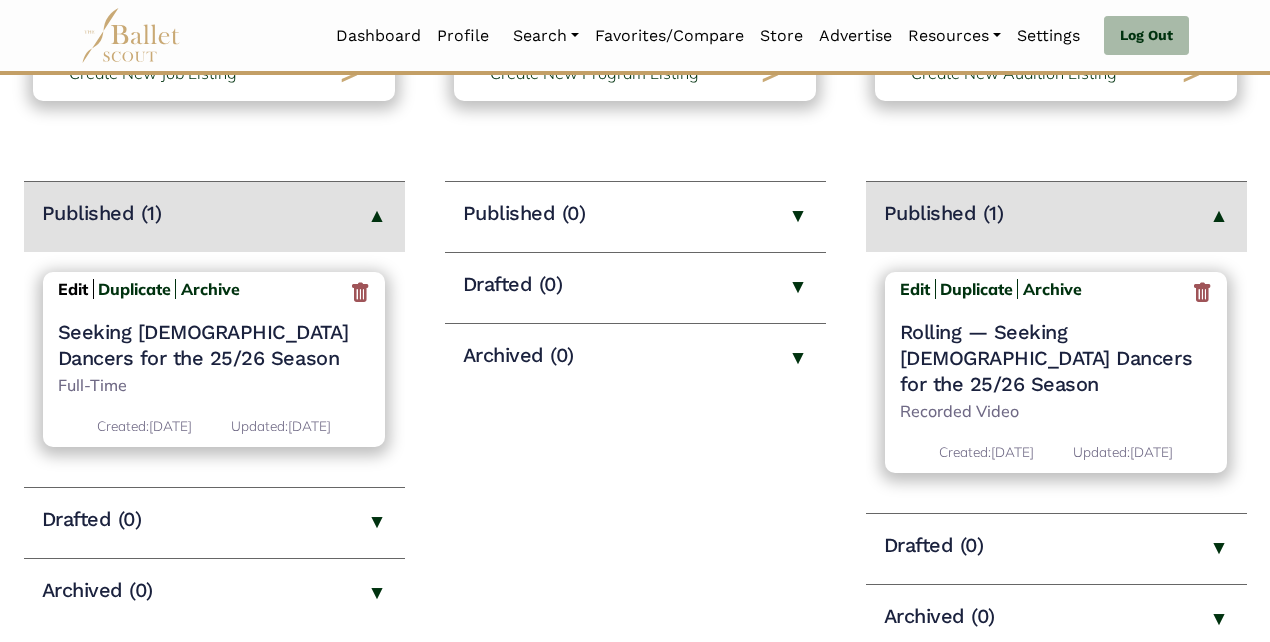 click on "Edit" at bounding box center (73, 289) 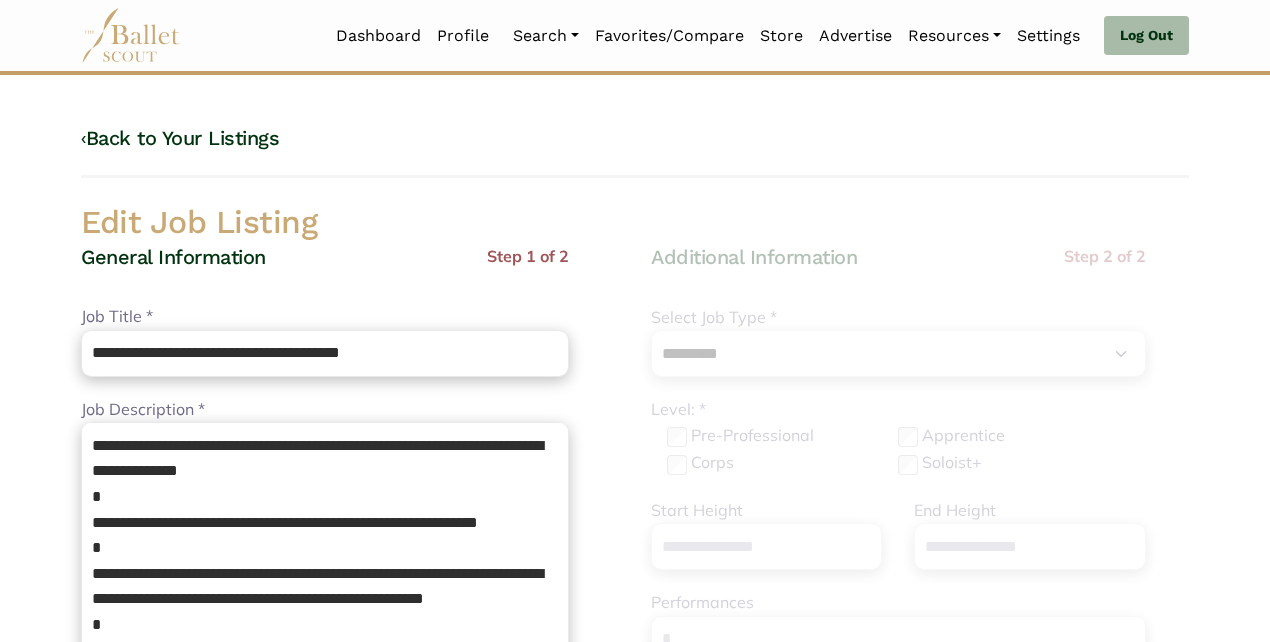 select on "*" 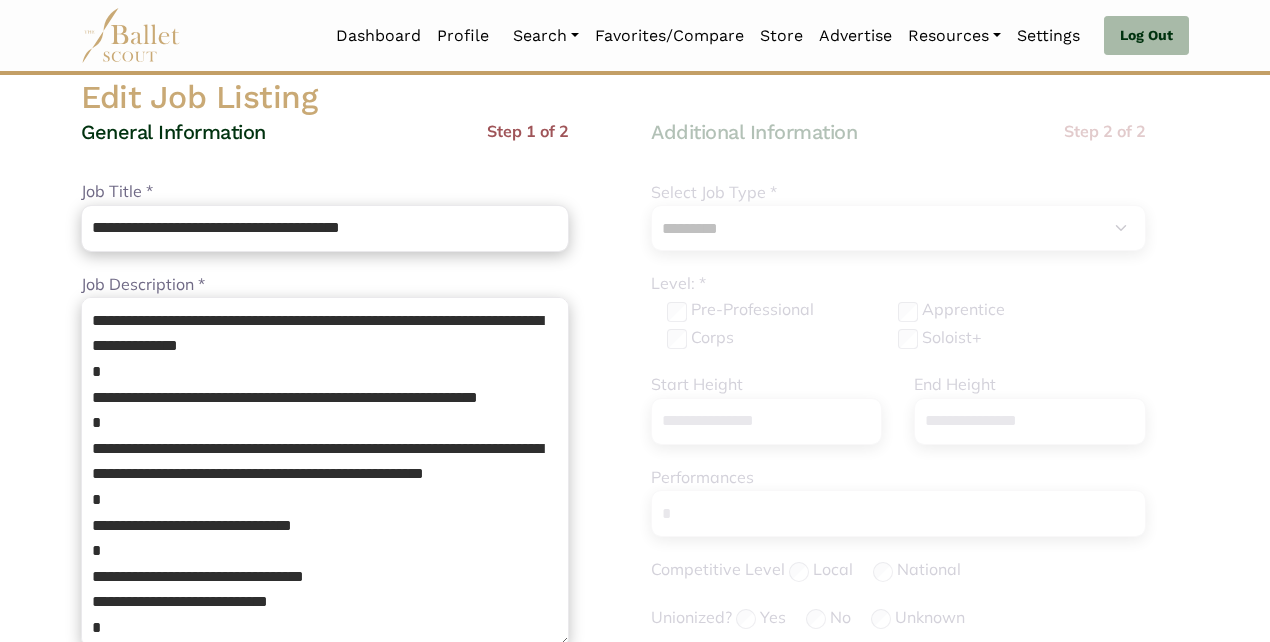 scroll, scrollTop: 126, scrollLeft: 0, axis: vertical 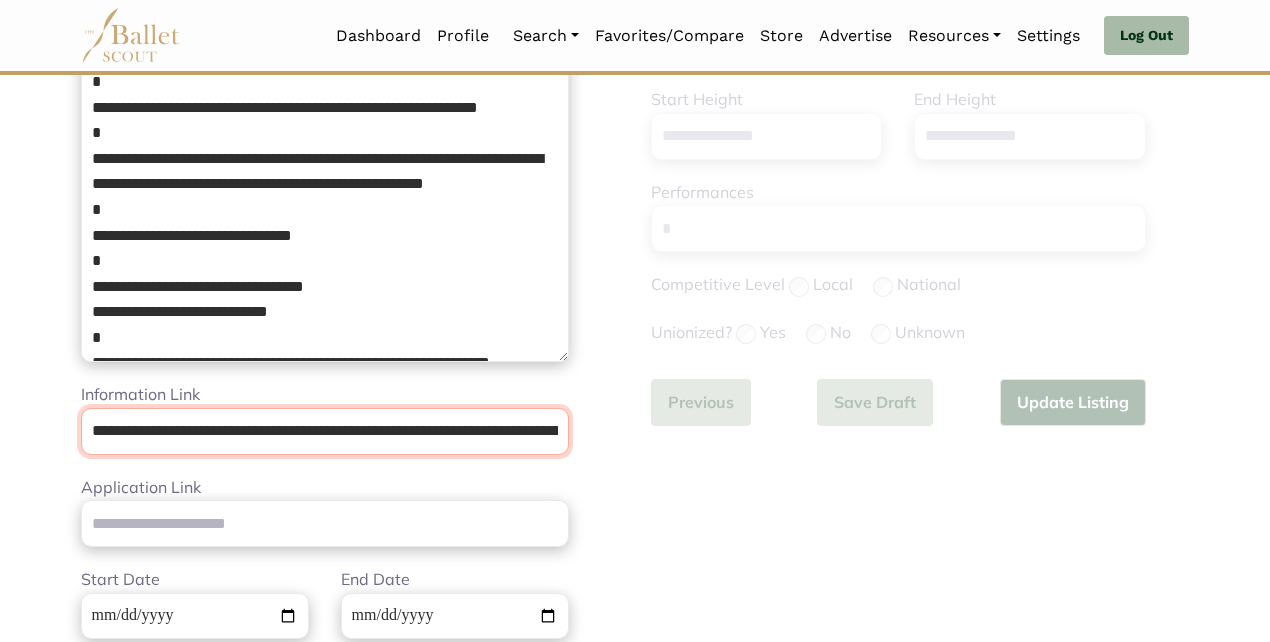 click on "**********" at bounding box center (325, 431) 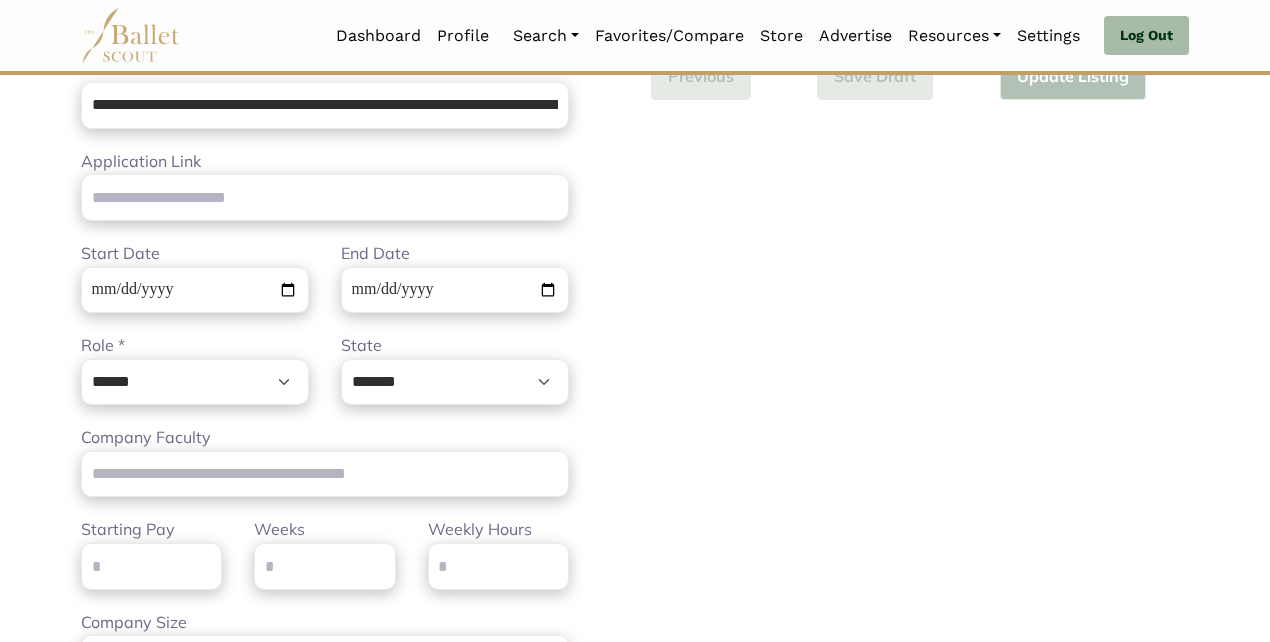 click on "Additional Information
Step 2 of 2
Select Job Type *
******
*********
***
********
Please select a valid job type
Level: *
Pre-Professional
Apprentice
Corps
Soloist+
Yes" at bounding box center [920, 295] 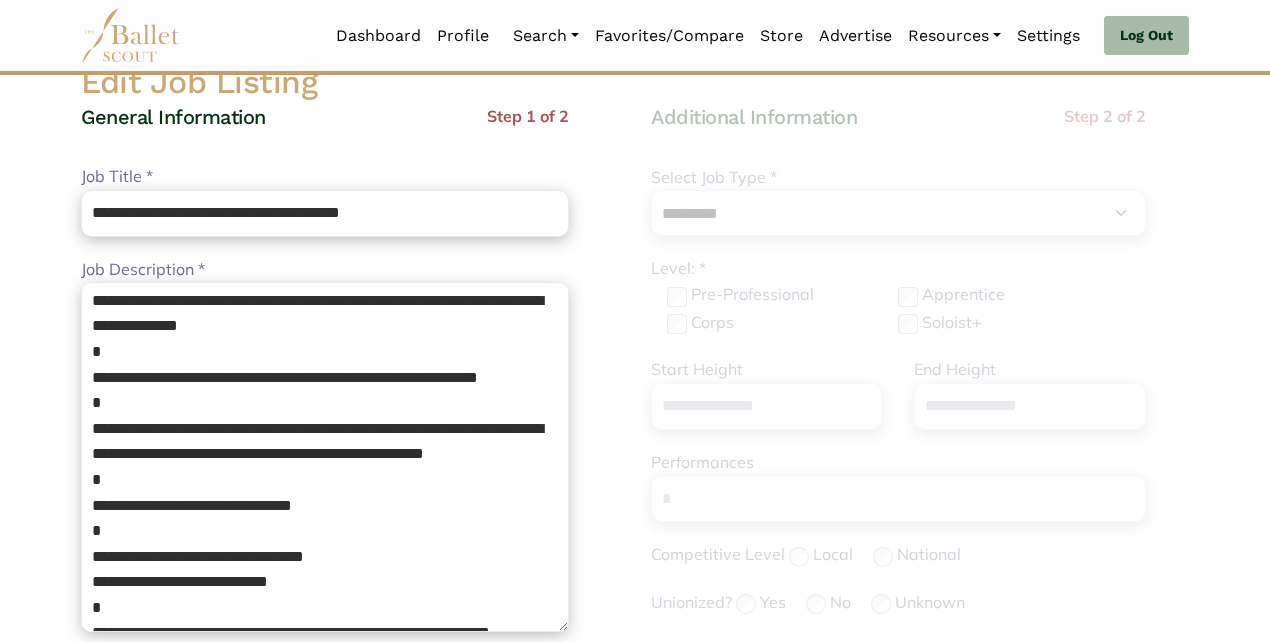 scroll, scrollTop: 141, scrollLeft: 0, axis: vertical 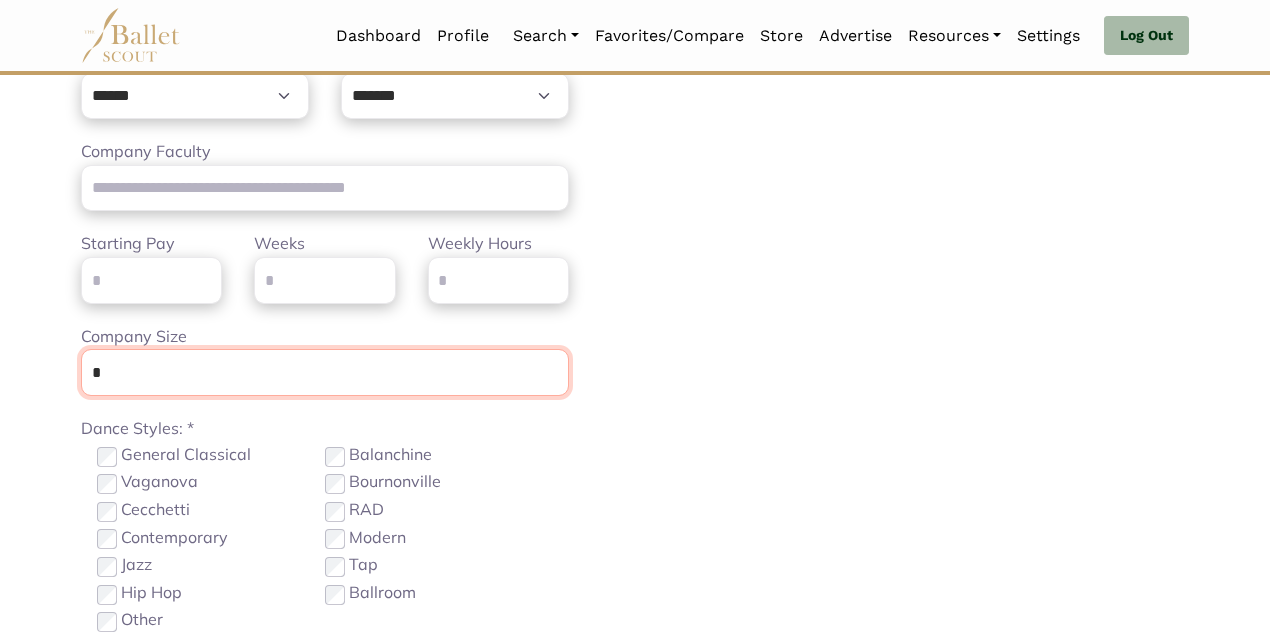 click on "*" at bounding box center [325, 372] 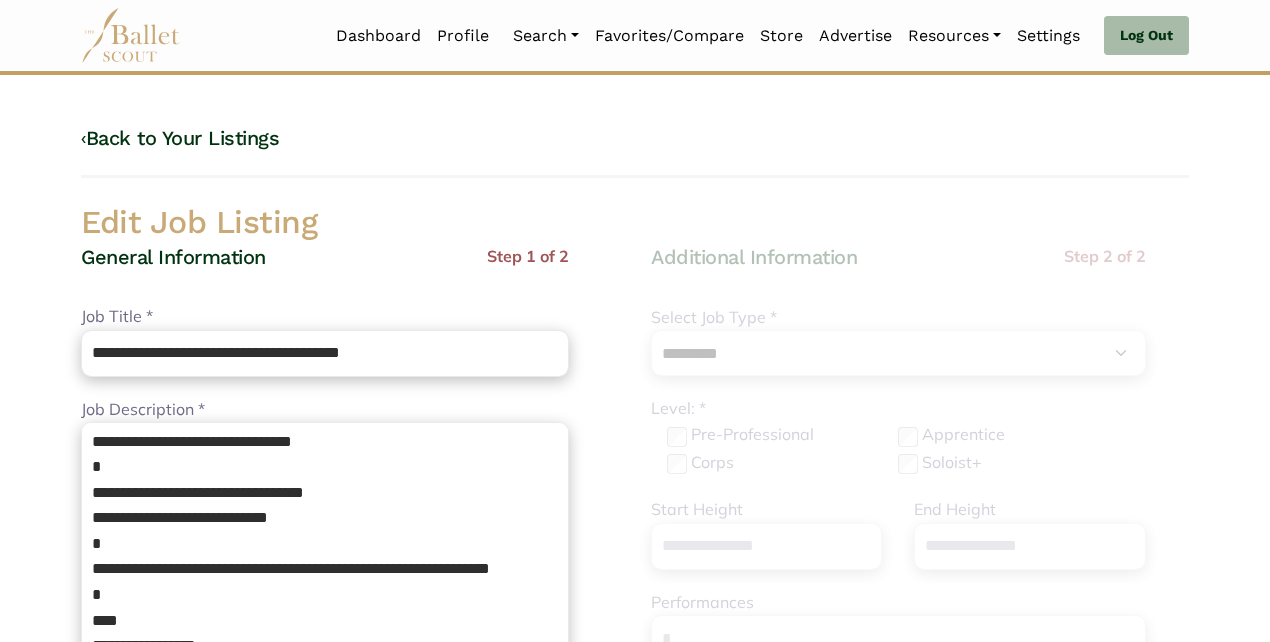 scroll, scrollTop: 56, scrollLeft: 0, axis: vertical 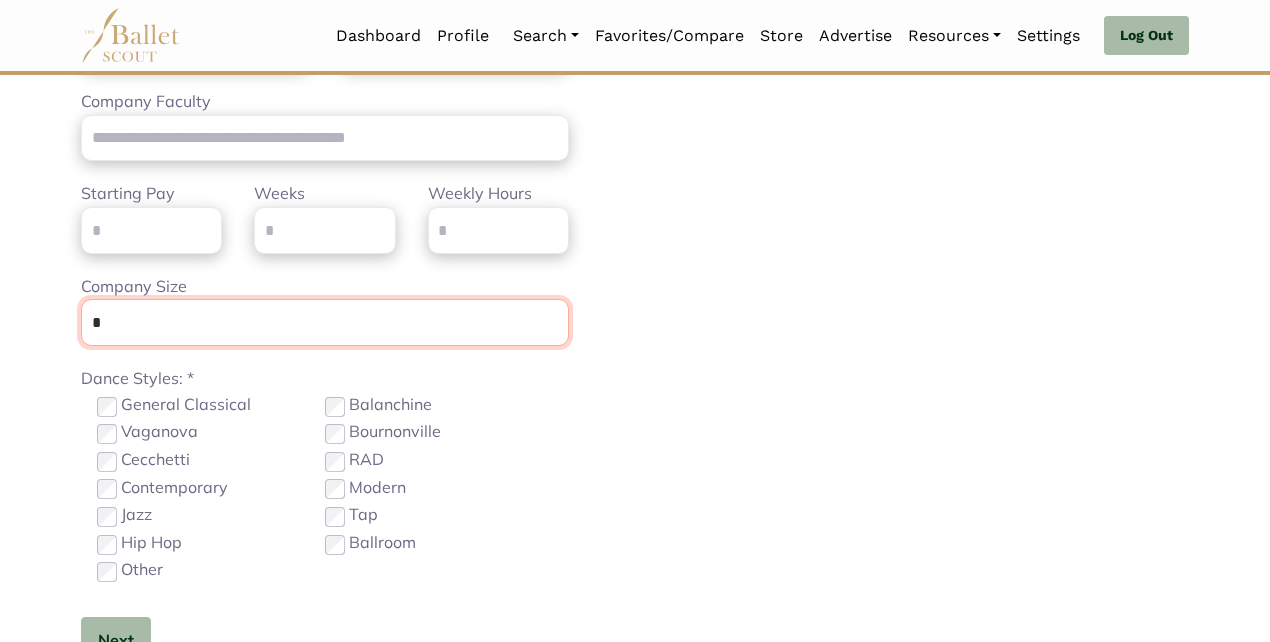 type on "*" 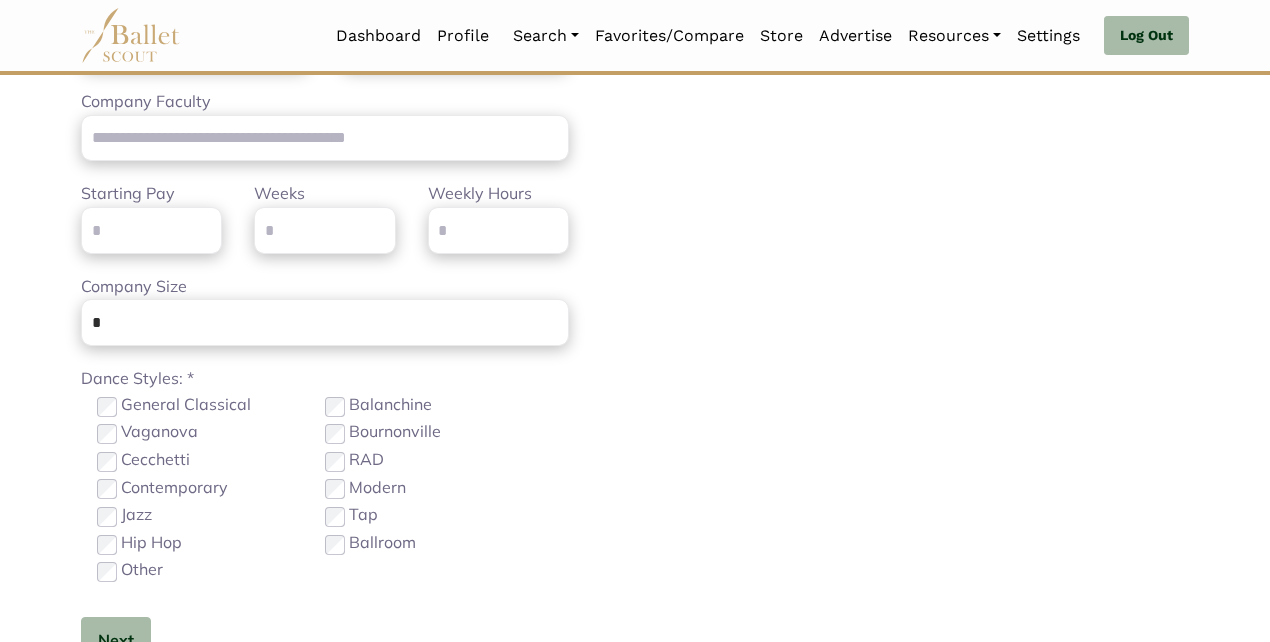 click on "Additional Information
Step 2 of 2
Select Job Type *
******
*********
***
********
Please select a valid job type
Level: *
Pre-Professional
Apprentice
Corps
Soloist+
Yes" at bounding box center [920, -41] 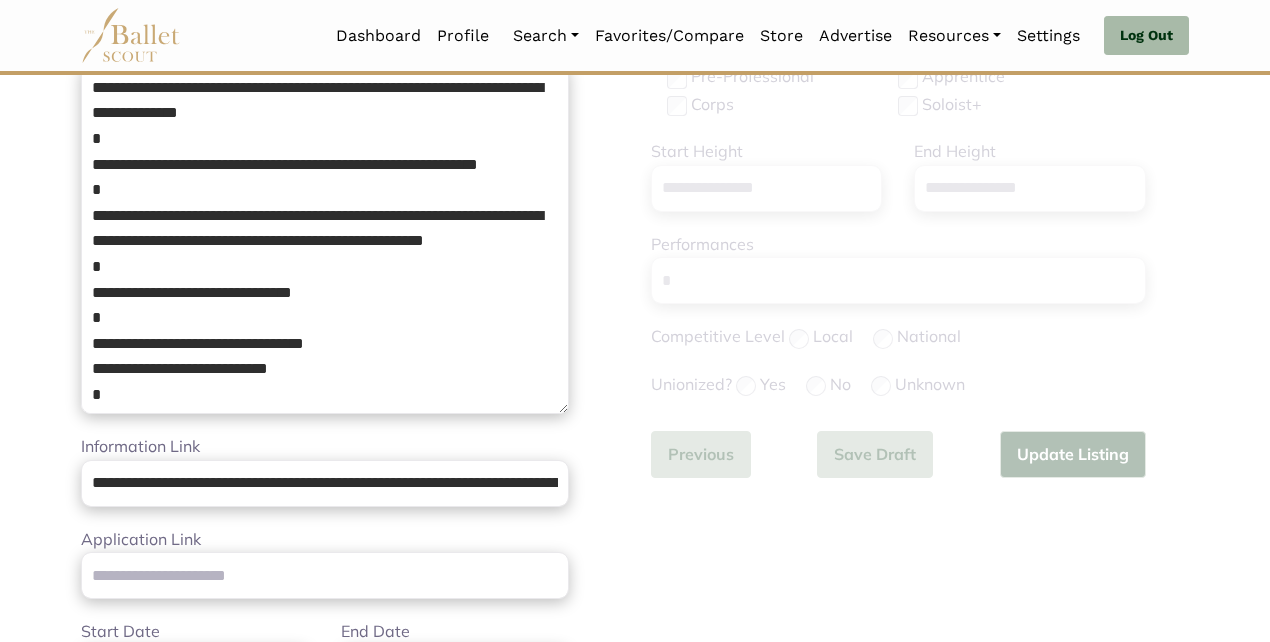 scroll, scrollTop: 354, scrollLeft: 1, axis: both 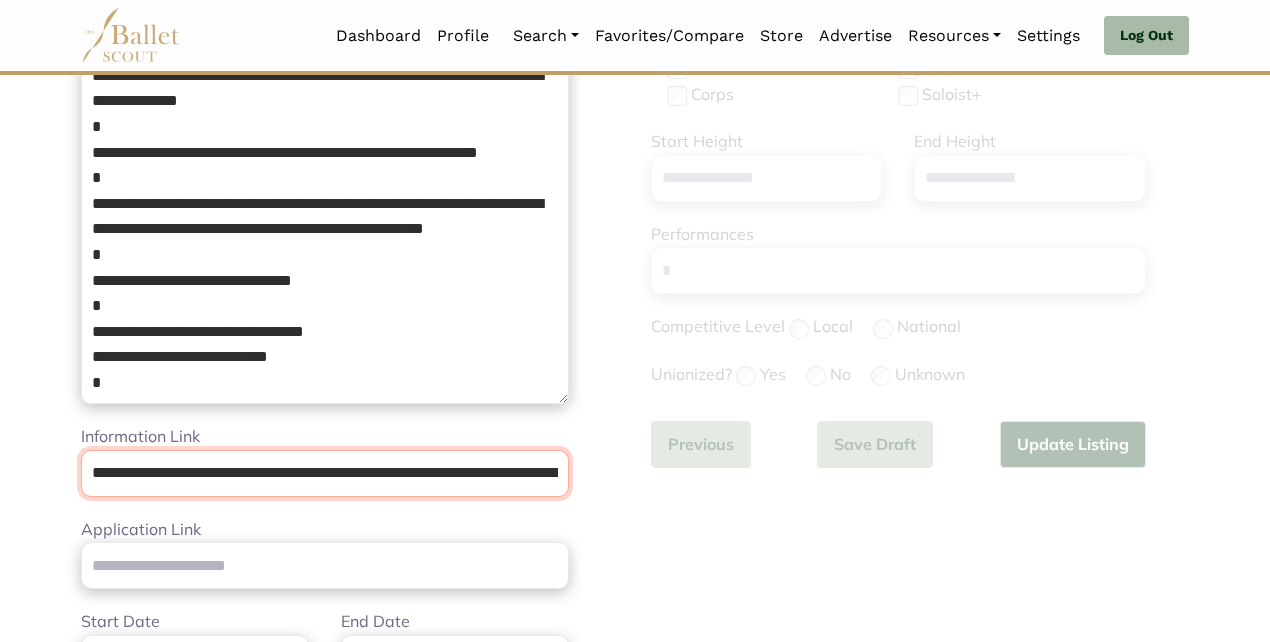 click on "**********" at bounding box center (325, 473) 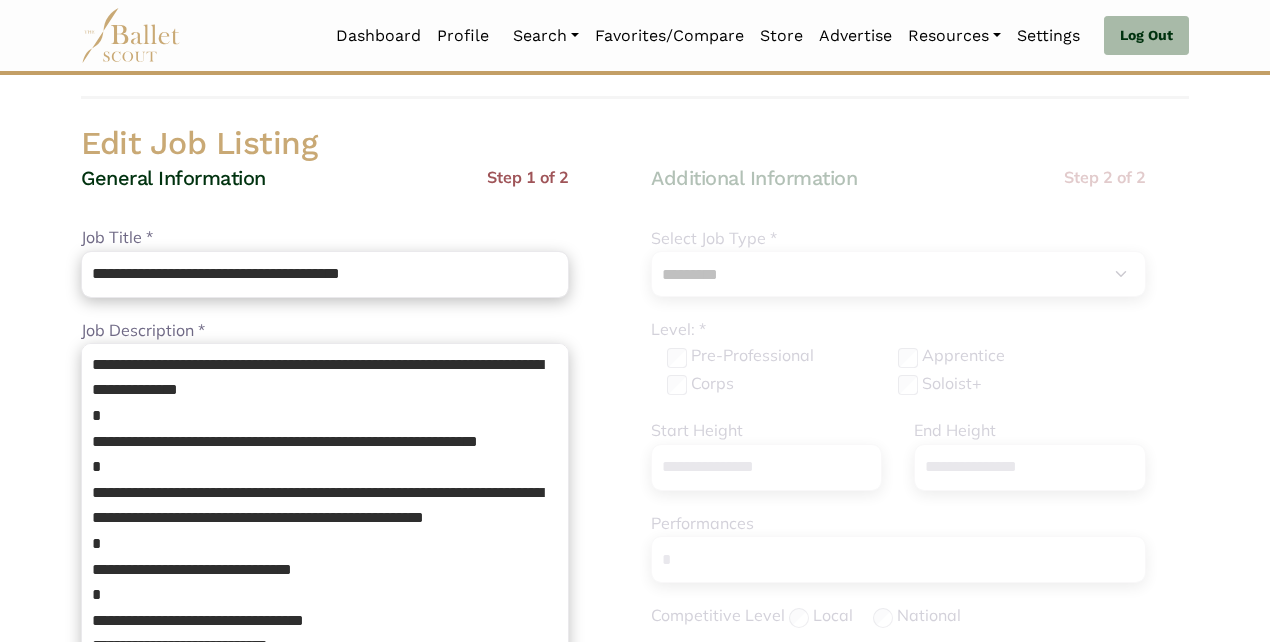 scroll, scrollTop: 81, scrollLeft: 0, axis: vertical 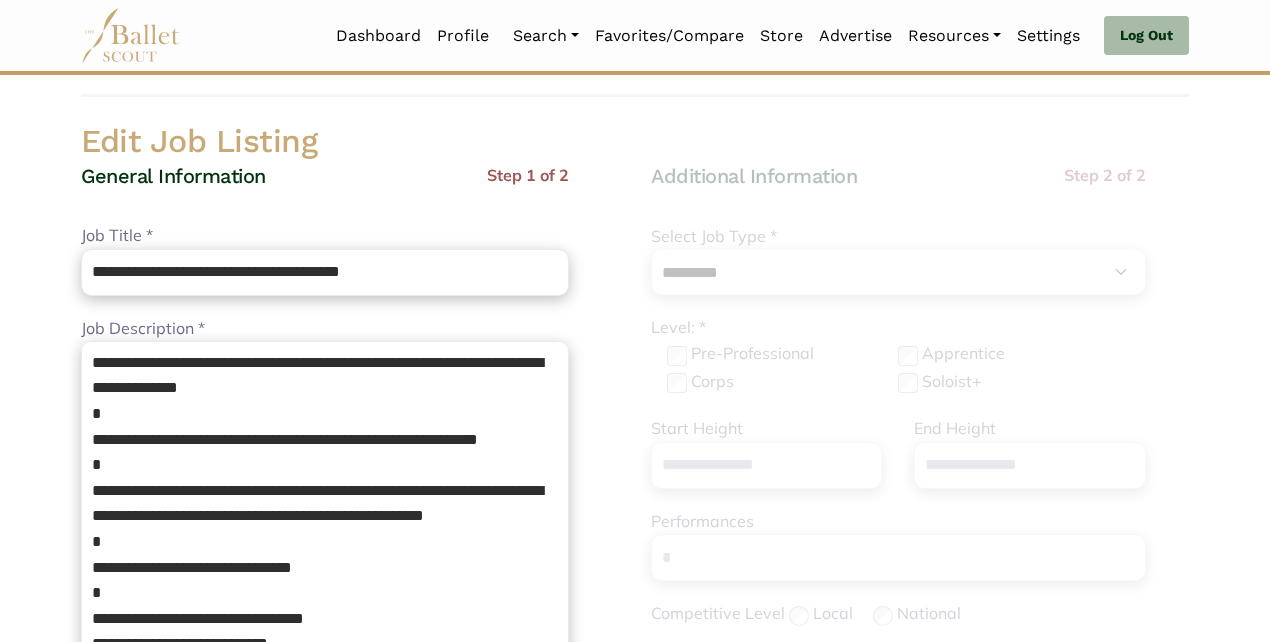 type on "**********" 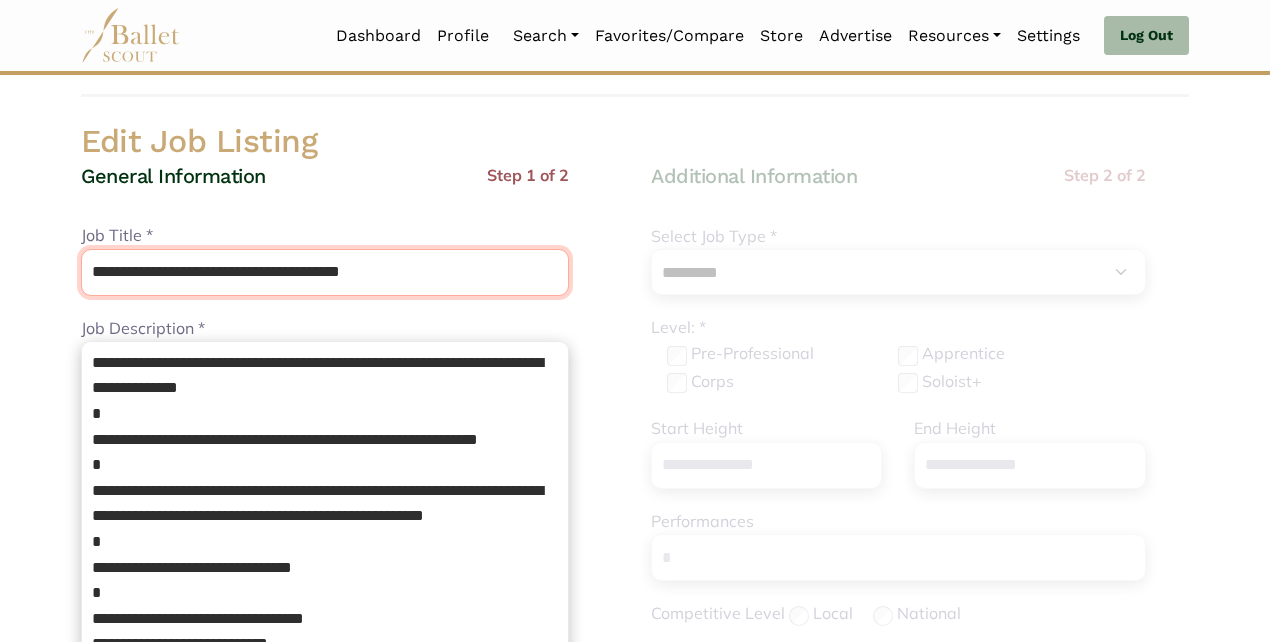 drag, startPoint x: 448, startPoint y: 276, endPoint x: 252, endPoint y: 268, distance: 196.1632 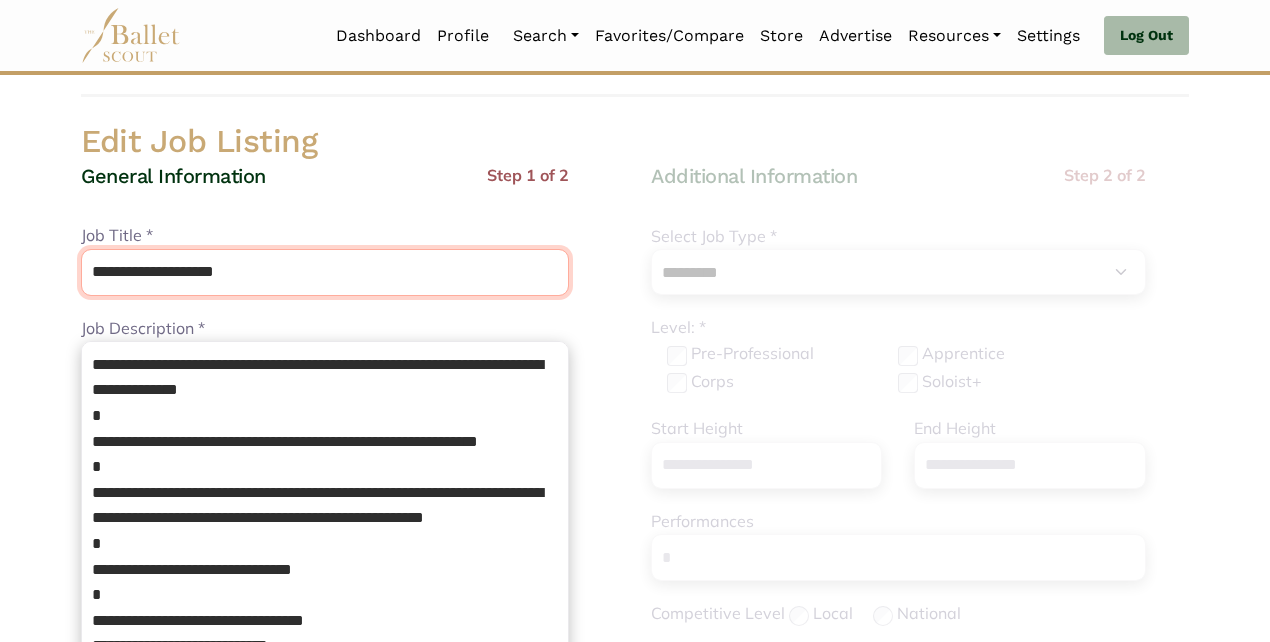 scroll, scrollTop: 0, scrollLeft: 0, axis: both 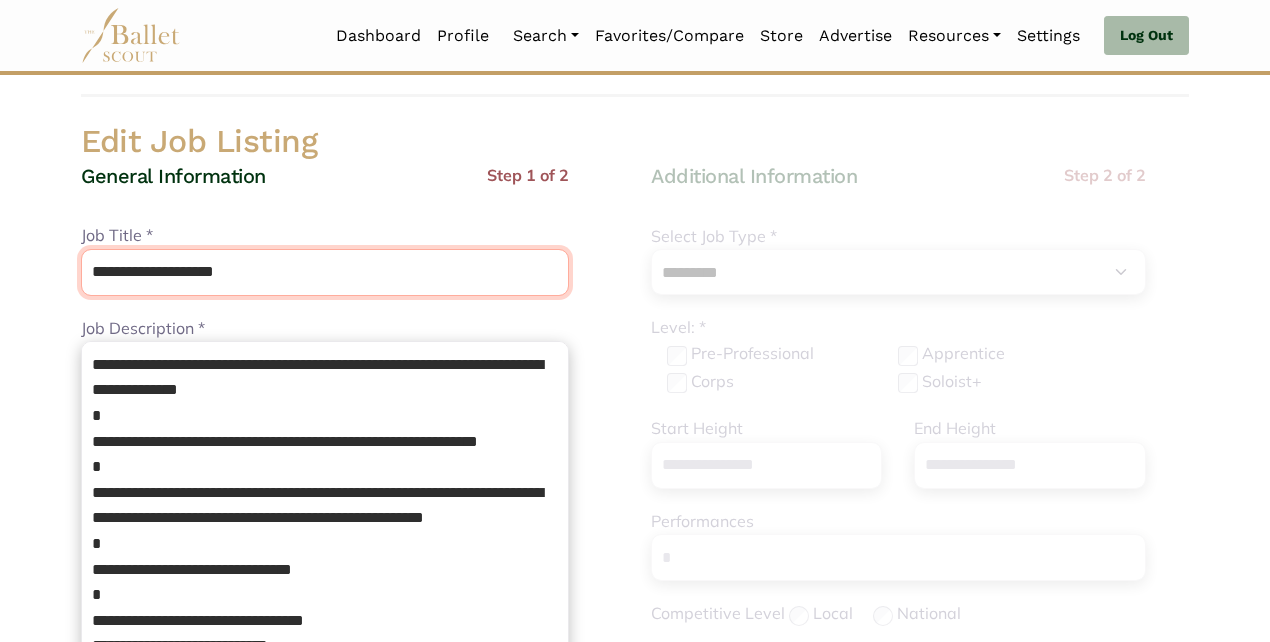 type on "**********" 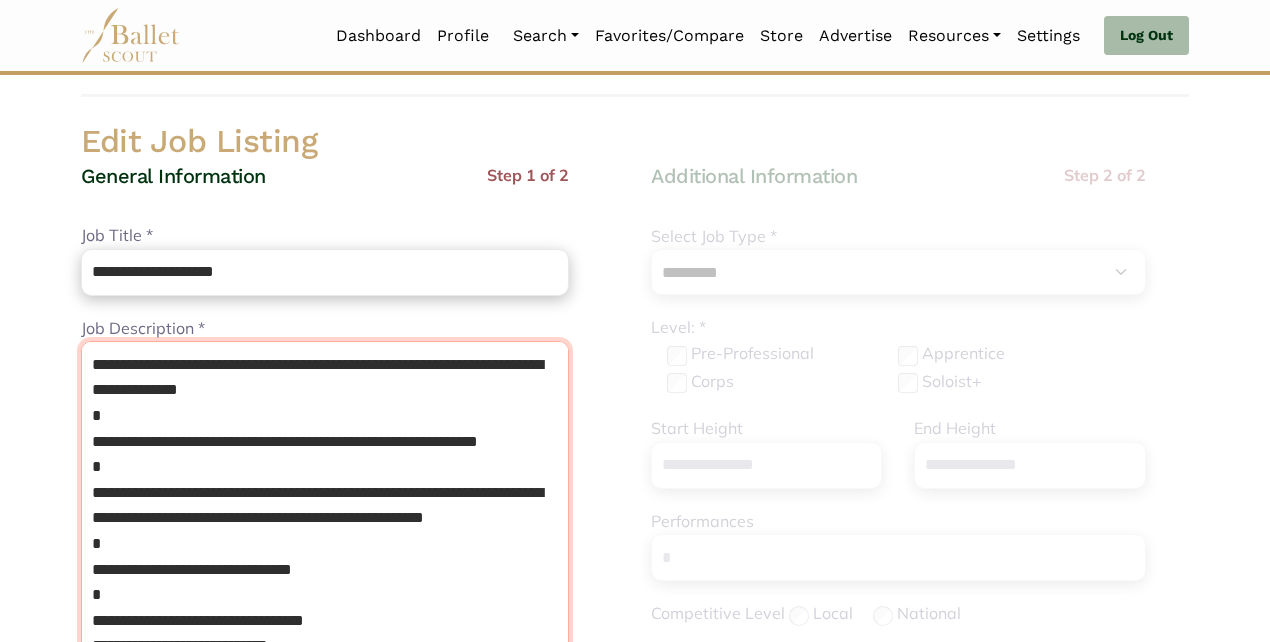 click on "**********" at bounding box center [325, 516] 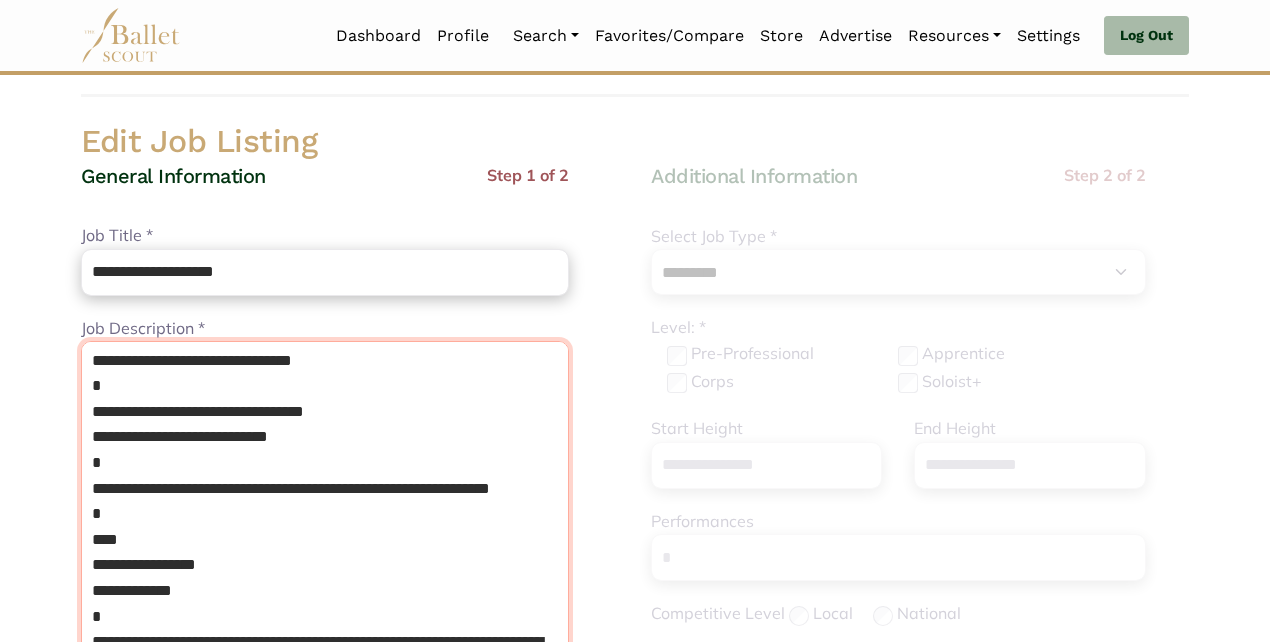 scroll, scrollTop: 321, scrollLeft: 0, axis: vertical 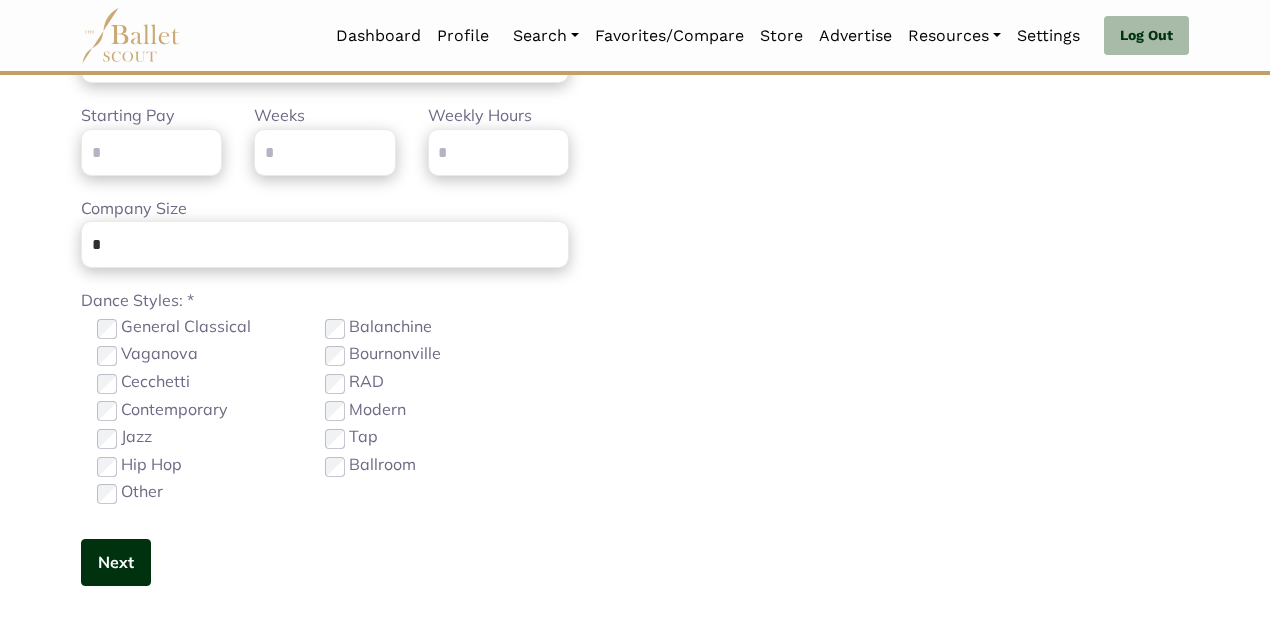 type on "**********" 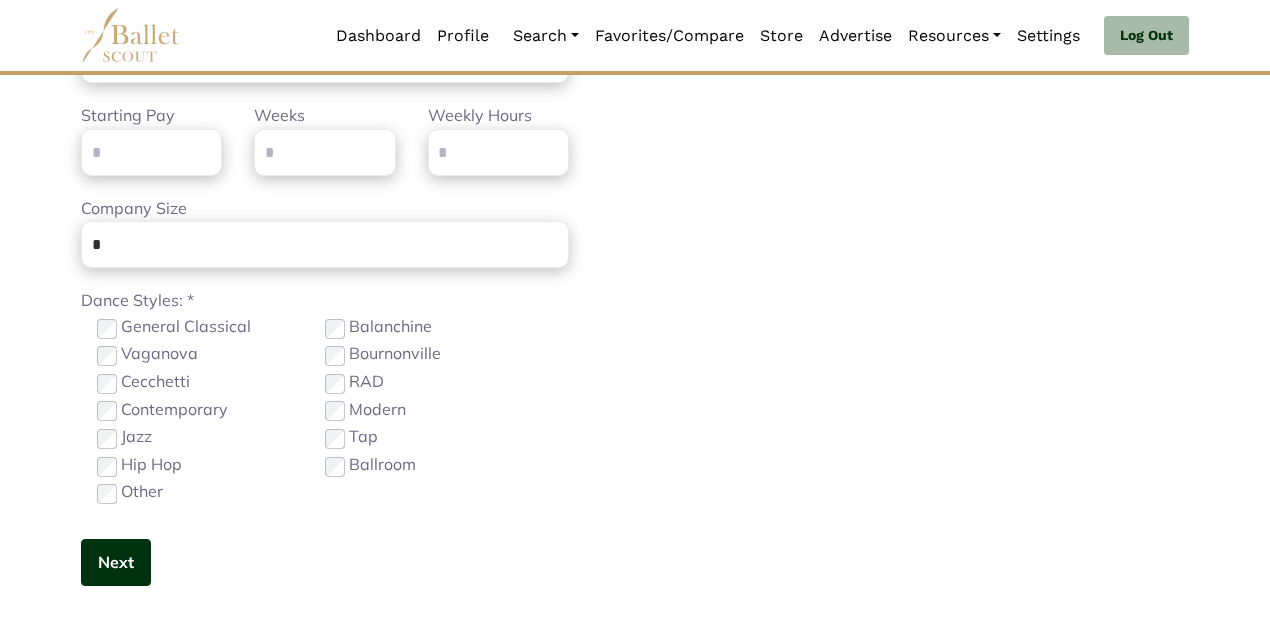 click on "Next" at bounding box center (116, 562) 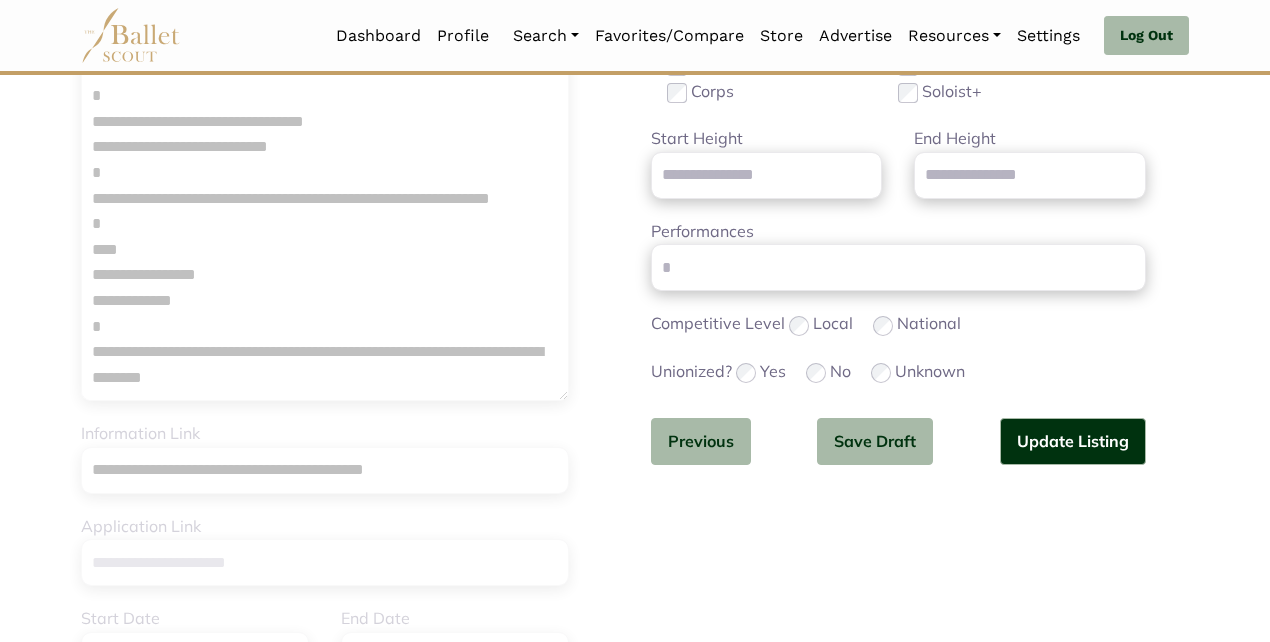 scroll, scrollTop: 371, scrollLeft: 0, axis: vertical 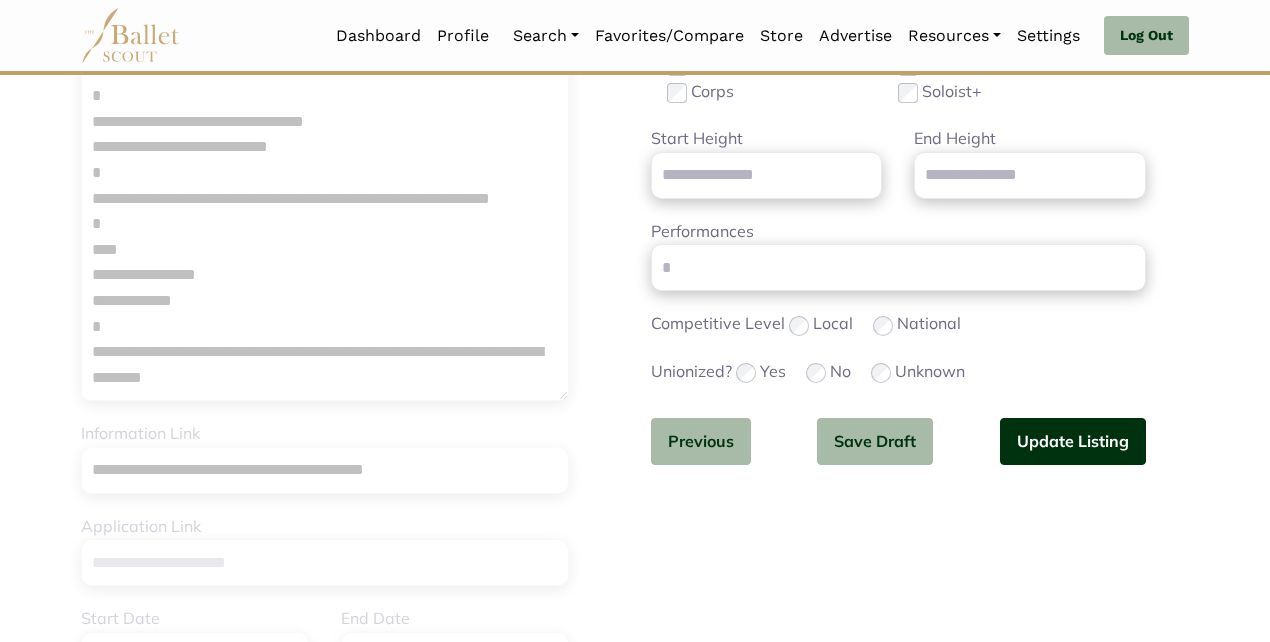 click on "Update Listing" at bounding box center [1073, 441] 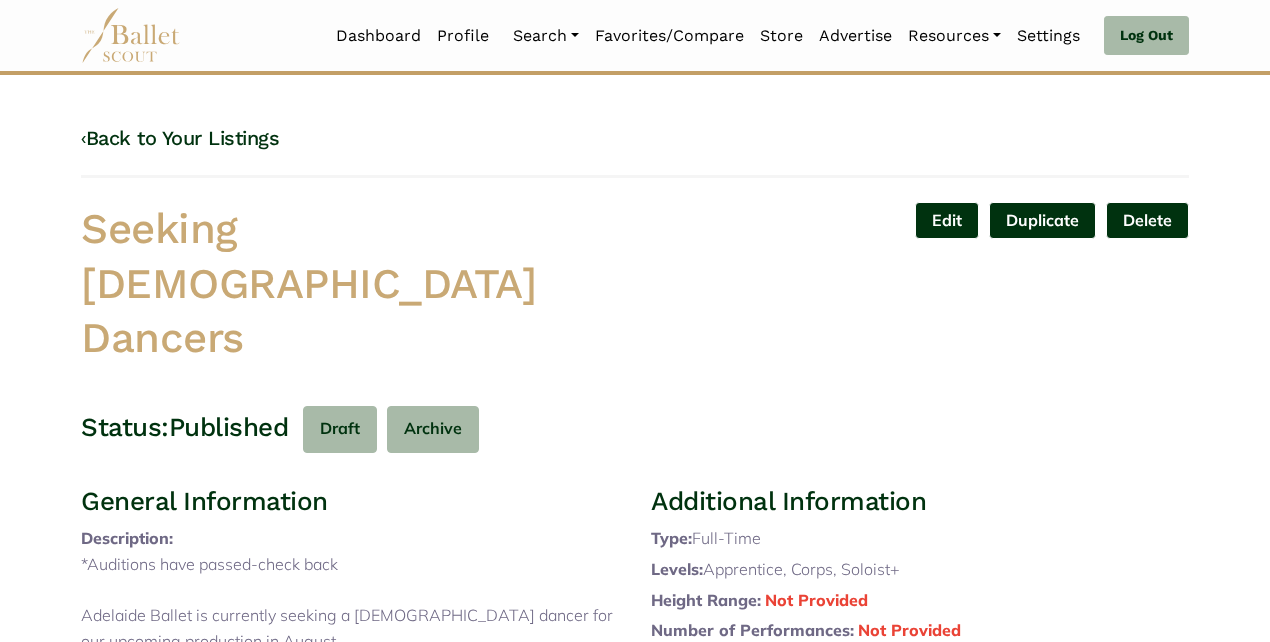scroll, scrollTop: 0, scrollLeft: 0, axis: both 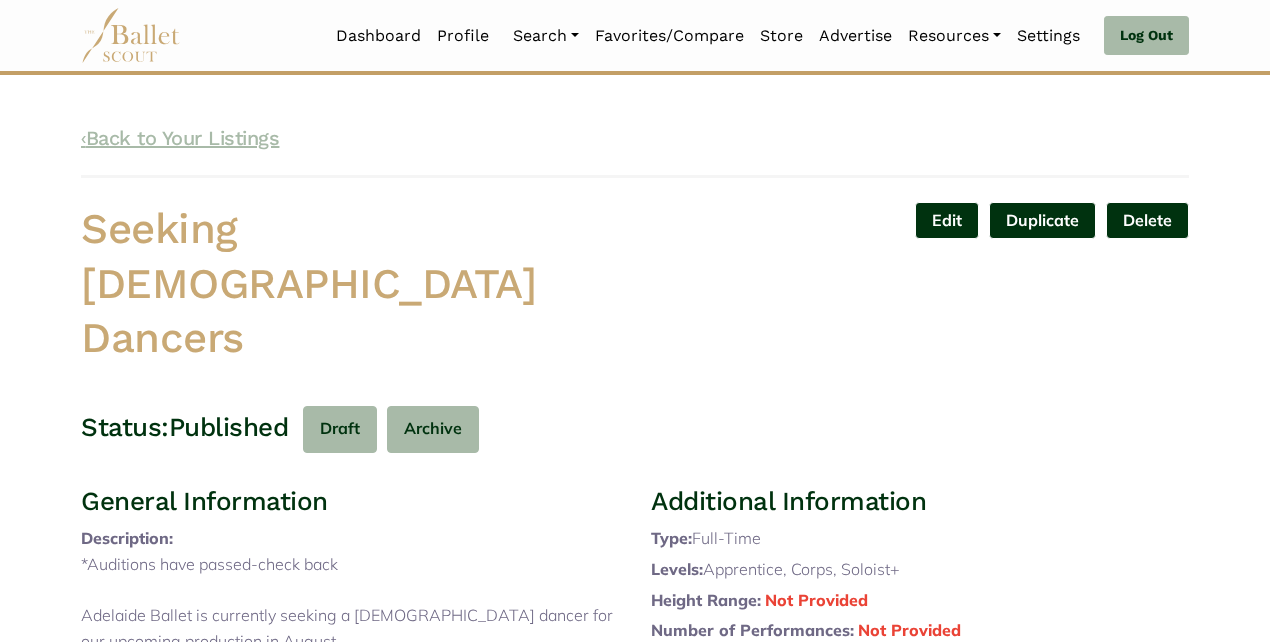 click on "‹  Back to Your Listings" at bounding box center (180, 138) 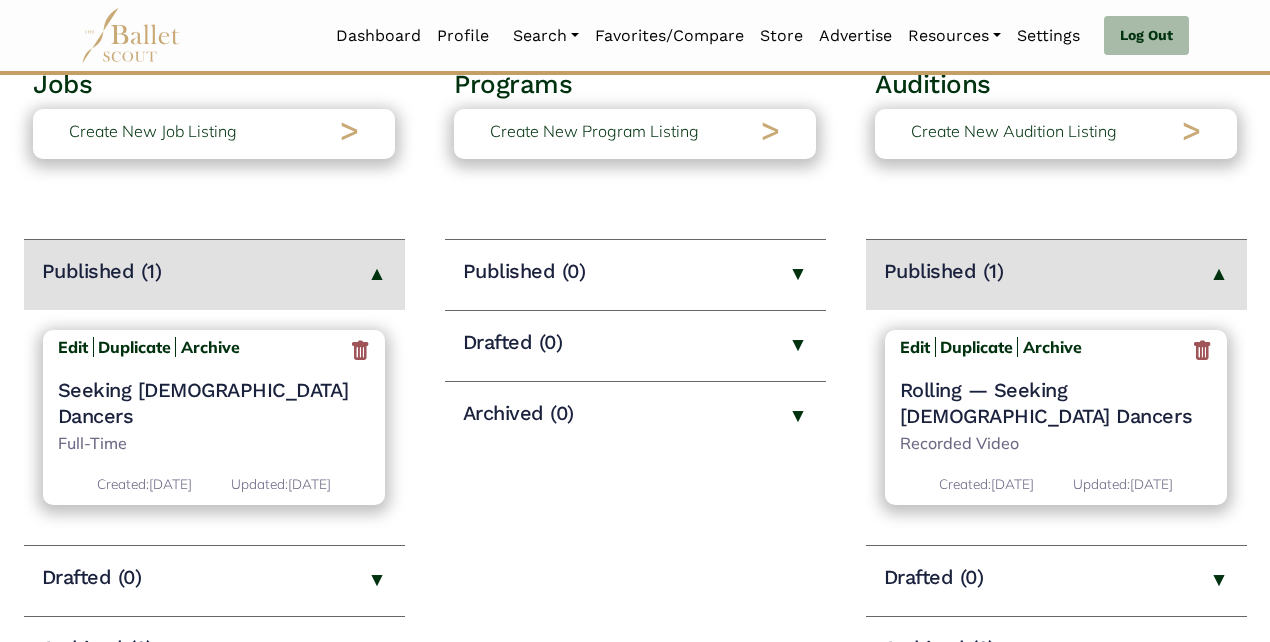 scroll, scrollTop: 151, scrollLeft: 0, axis: vertical 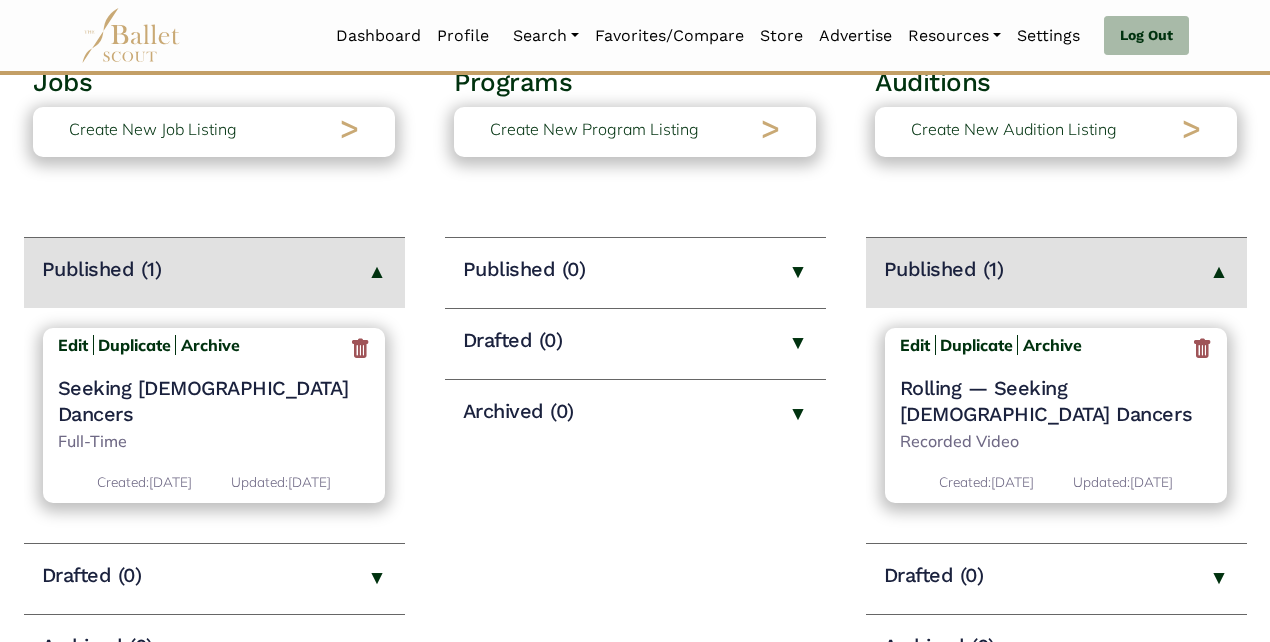 click on "Edit
Duplicate
Archive" at bounding box center [991, 349] 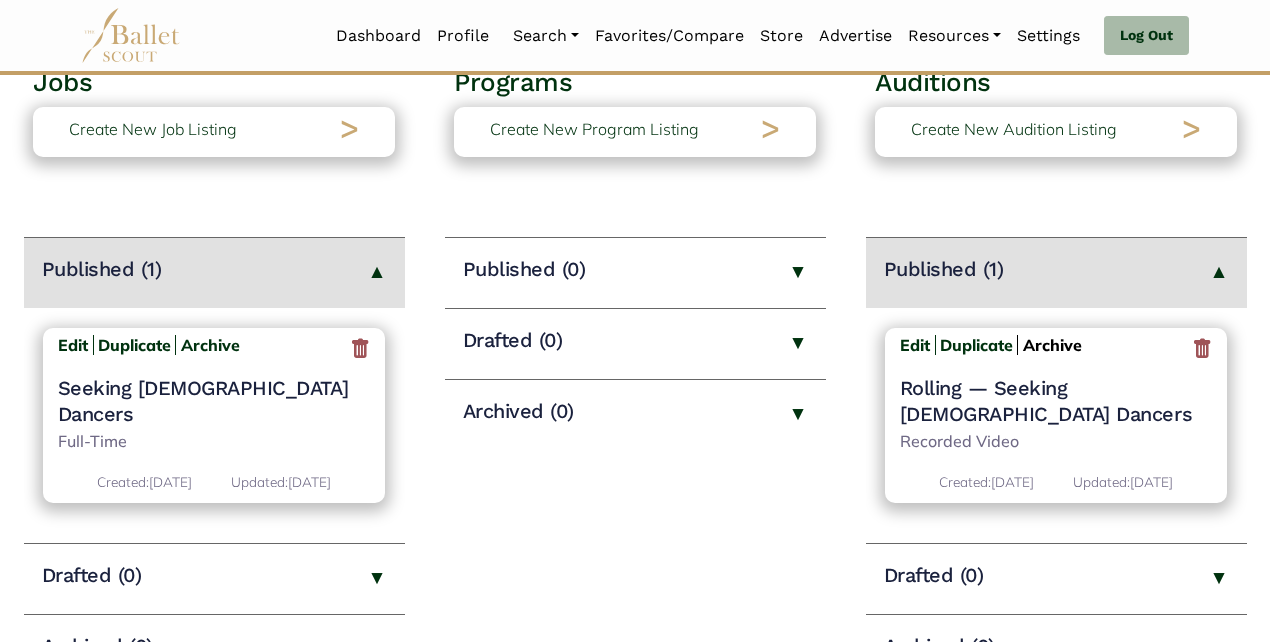 click on "Archive" at bounding box center [1052, 345] 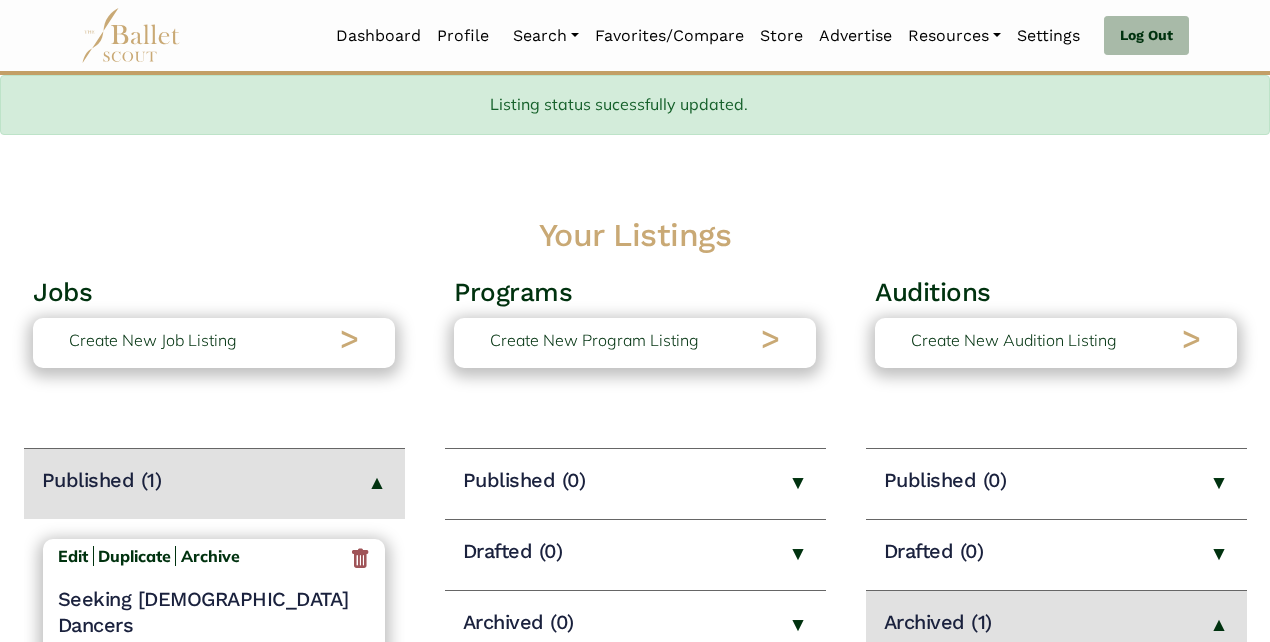 scroll, scrollTop: 151, scrollLeft: 0, axis: vertical 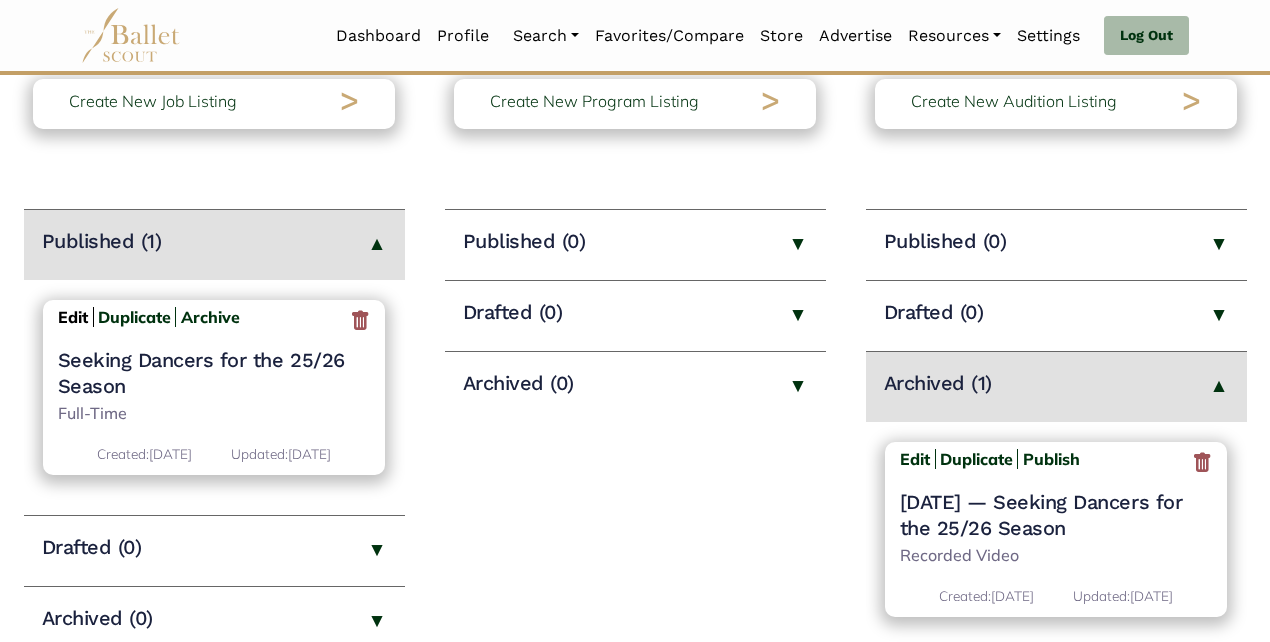 click on "Edit" at bounding box center (73, 317) 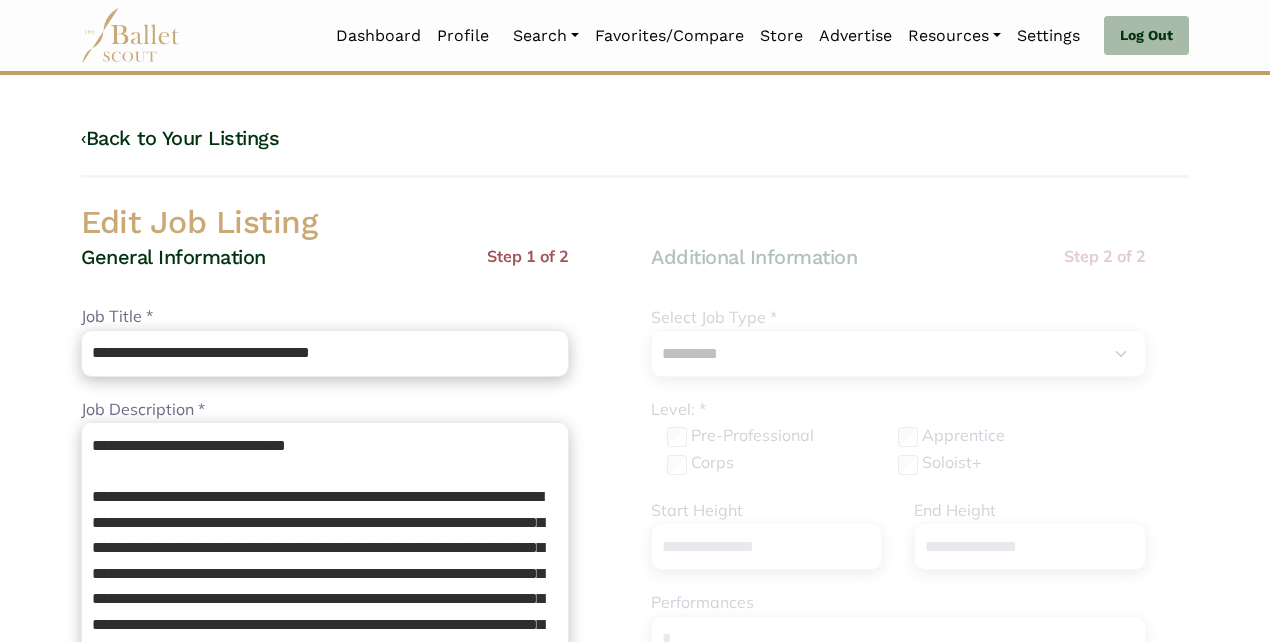 select on "*" 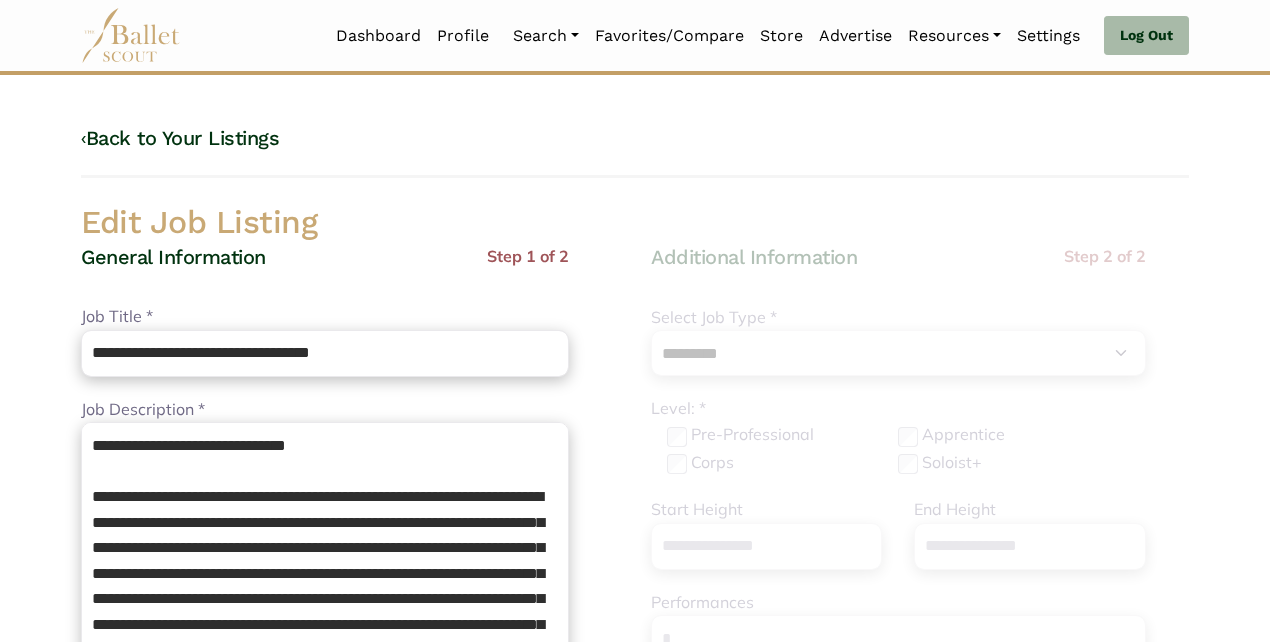 scroll, scrollTop: 0, scrollLeft: 0, axis: both 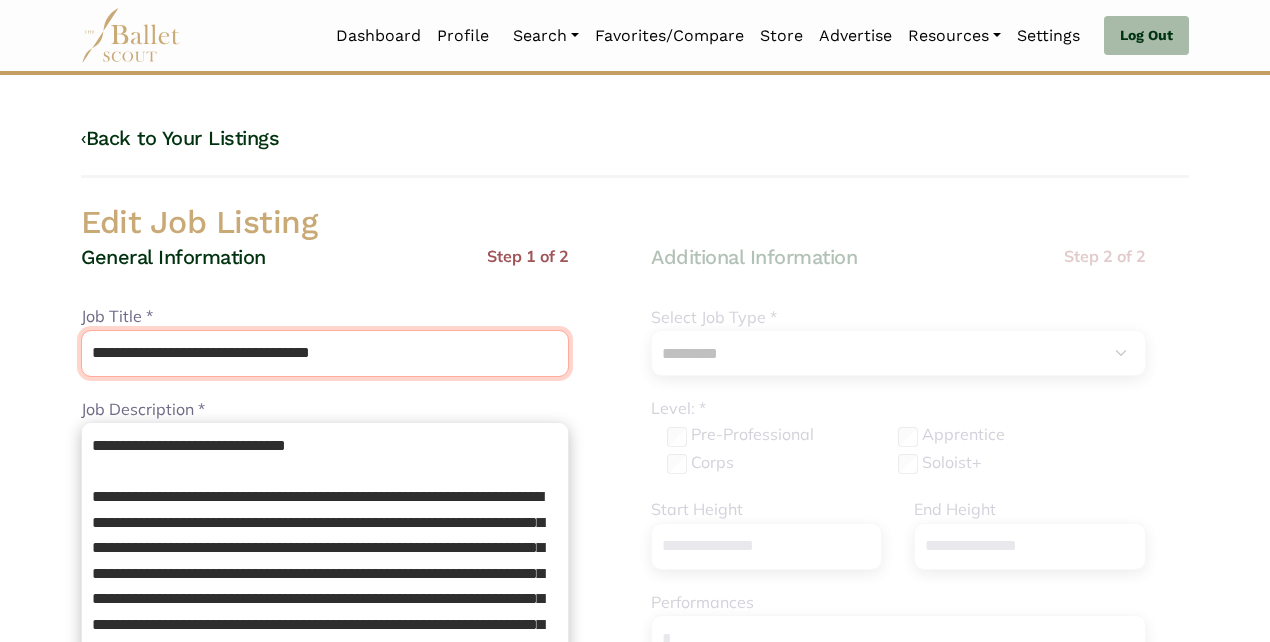 drag, startPoint x: 384, startPoint y: 358, endPoint x: 158, endPoint y: 352, distance: 226.07964 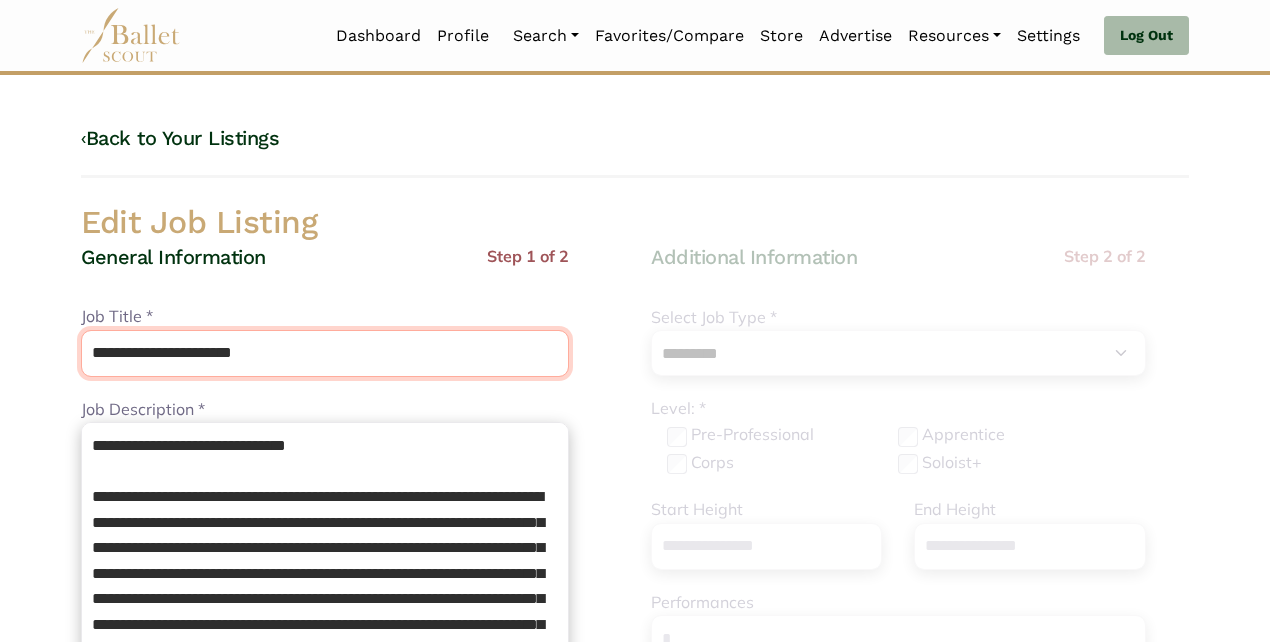 type on "**********" 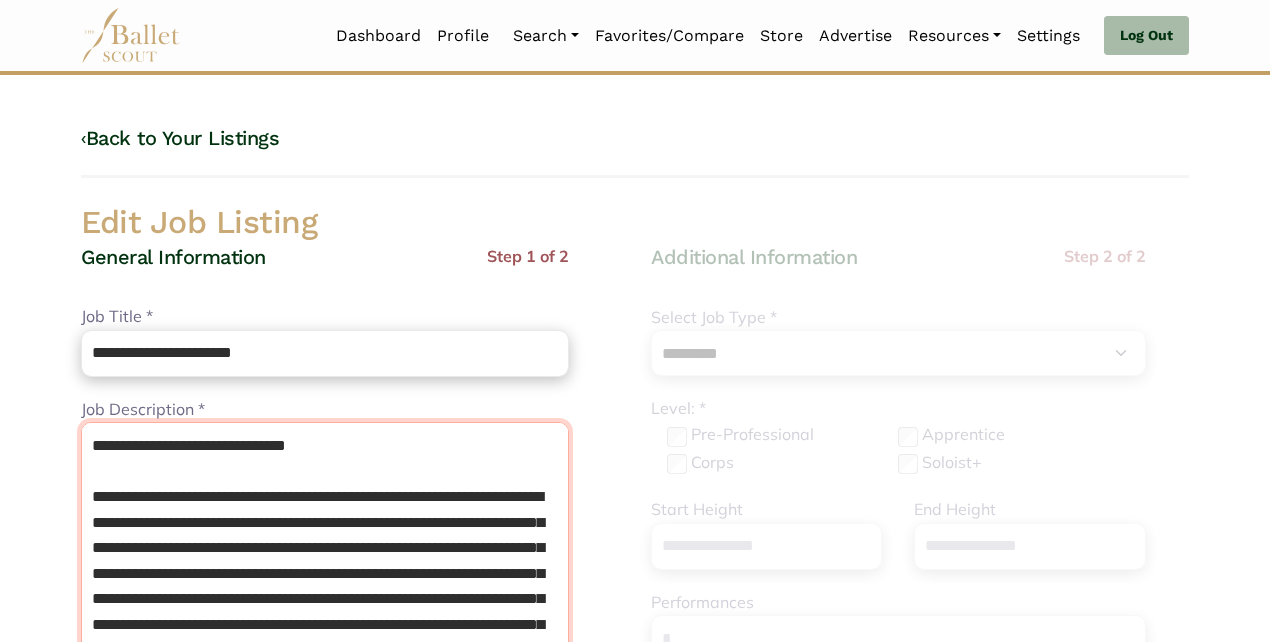 click on "Job Description *" at bounding box center (325, 597) 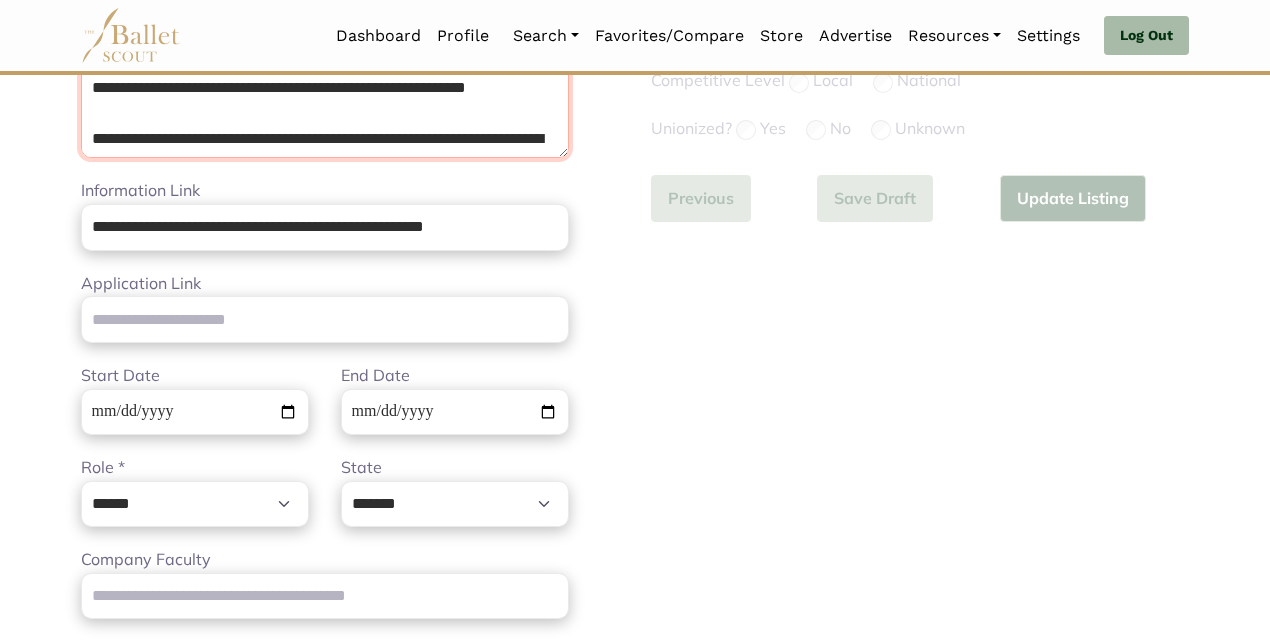 scroll, scrollTop: 619, scrollLeft: 0, axis: vertical 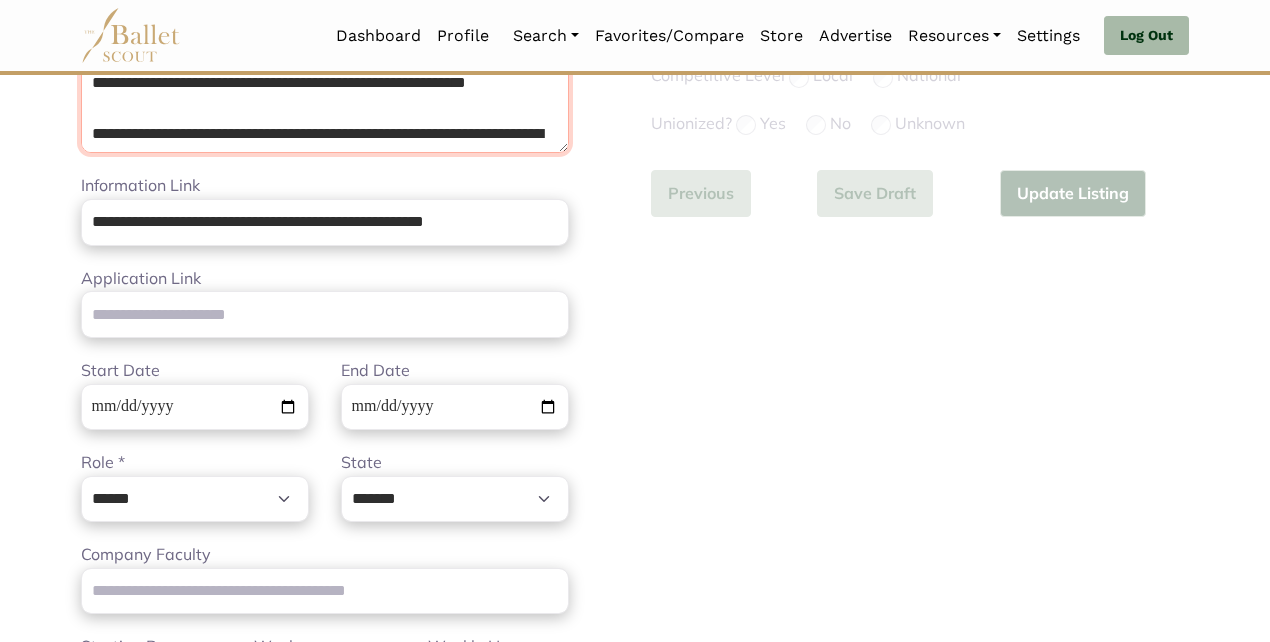 type on "**********" 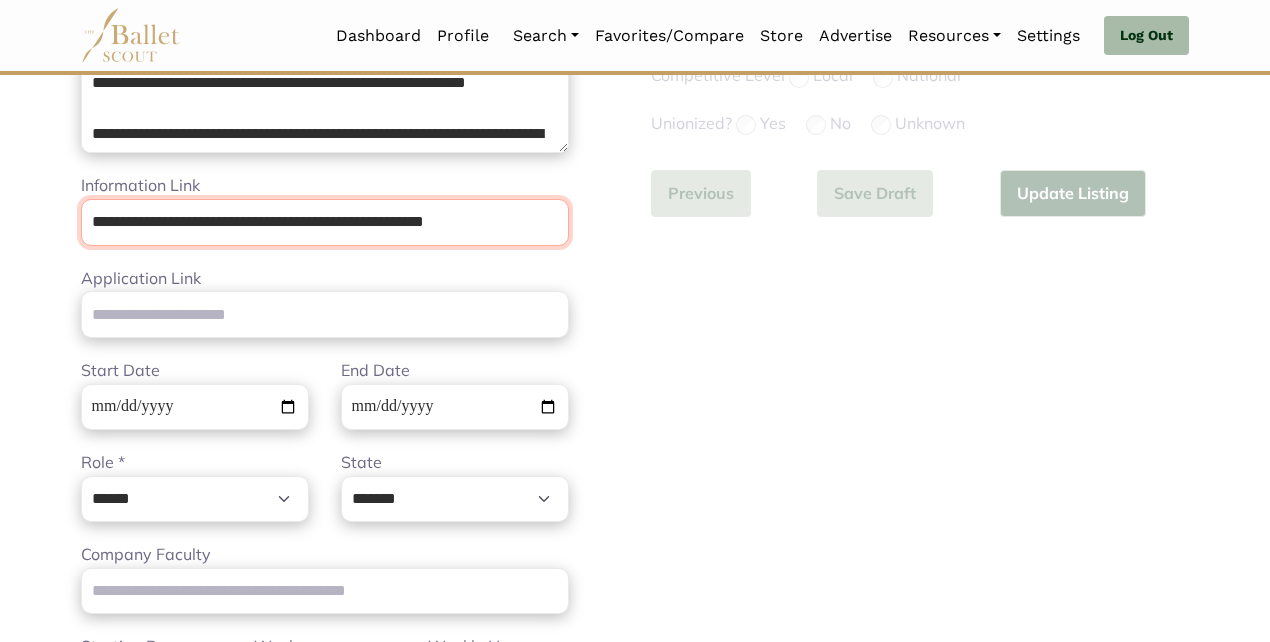 click on "**********" at bounding box center (325, 222) 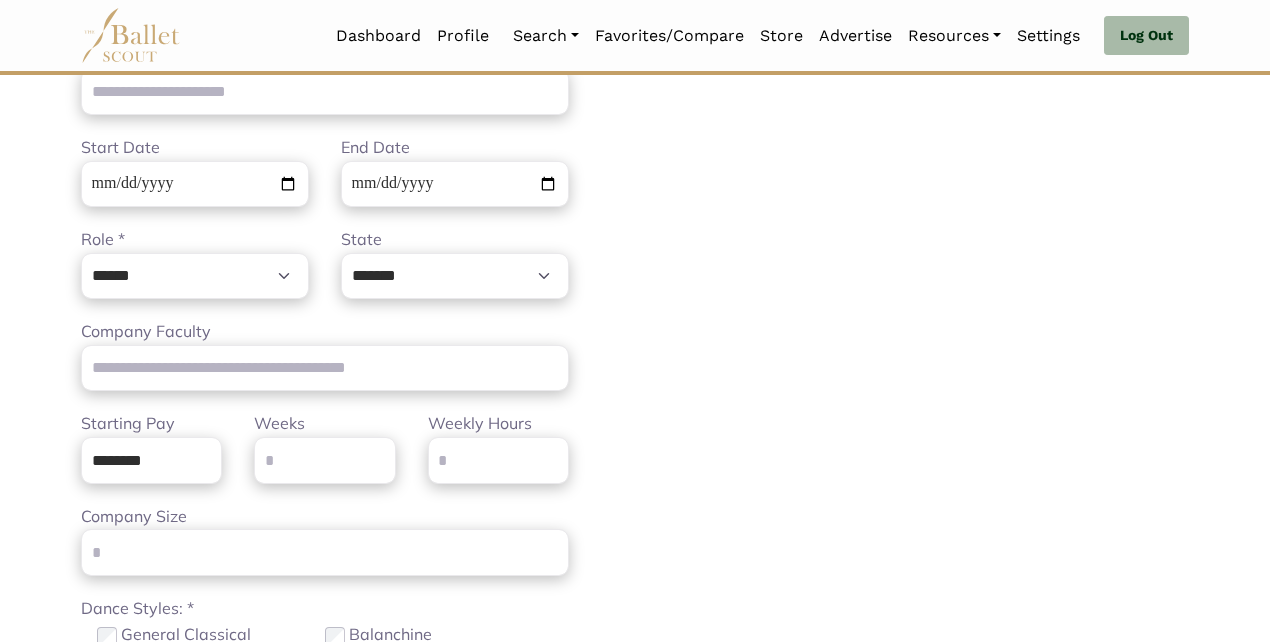scroll, scrollTop: 843, scrollLeft: 0, axis: vertical 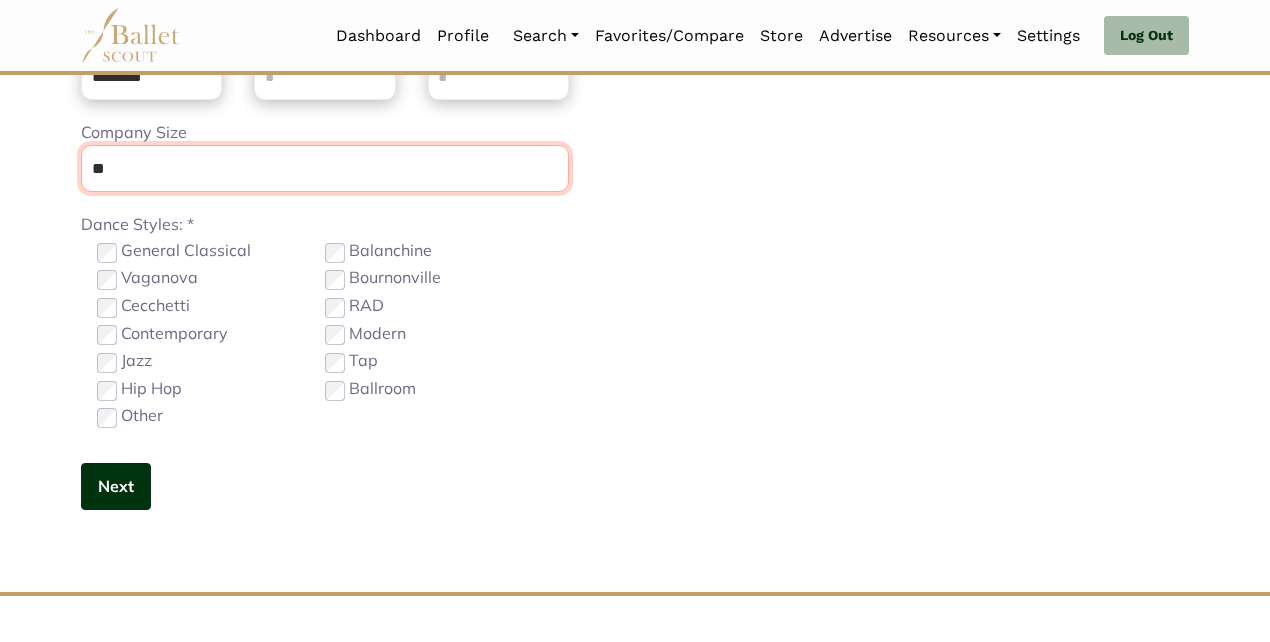 type on "**" 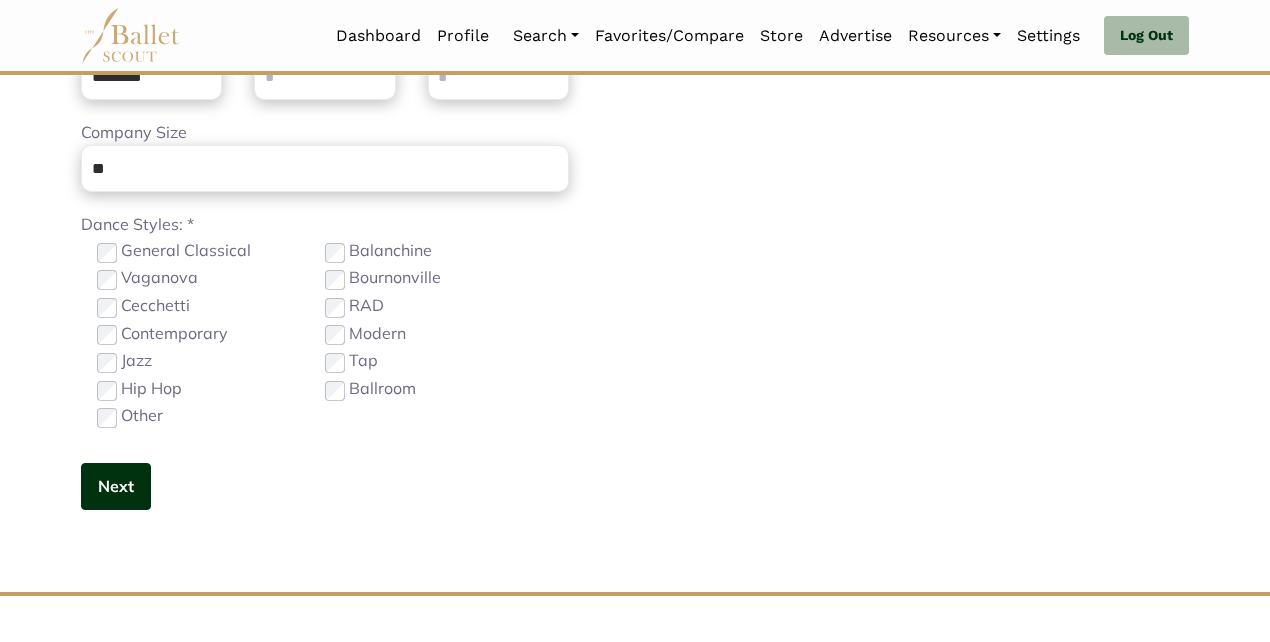 click on "Next" at bounding box center [116, 486] 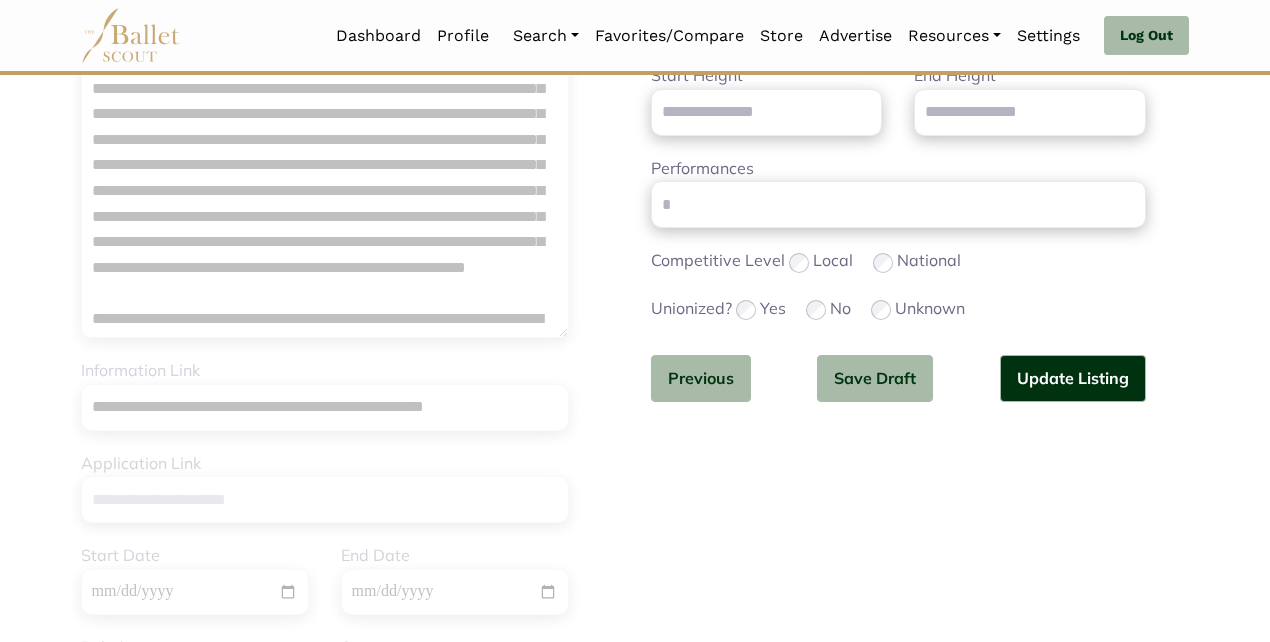 scroll, scrollTop: 452, scrollLeft: 0, axis: vertical 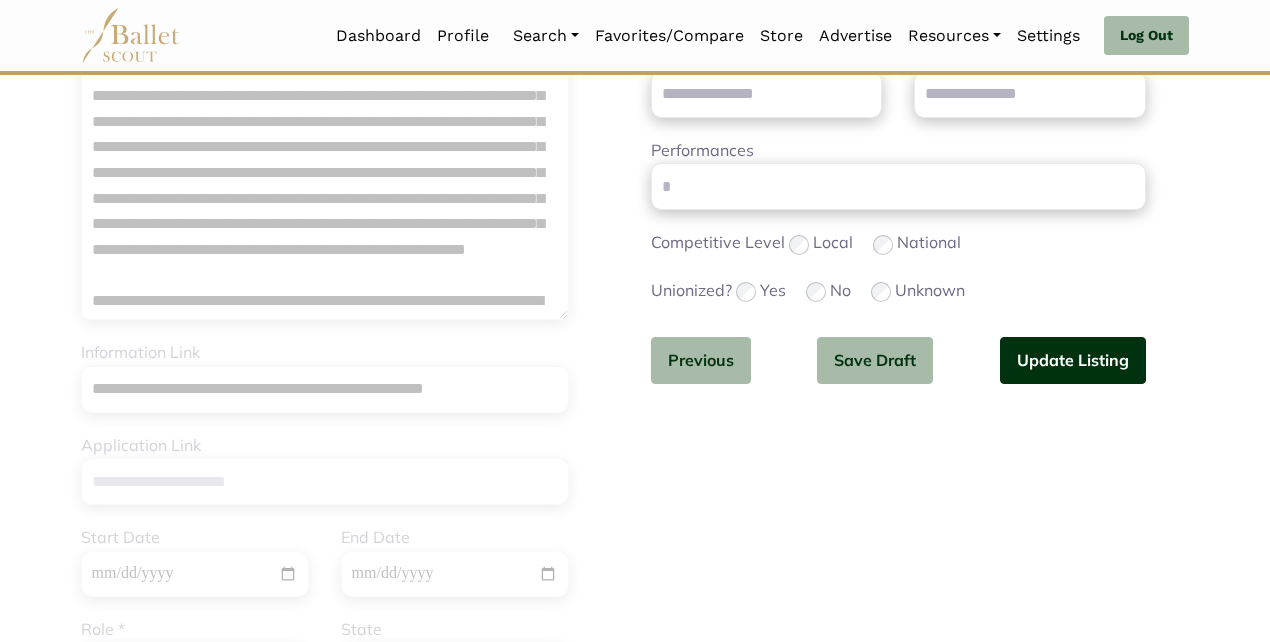 click on "Update Listing" at bounding box center [1073, 360] 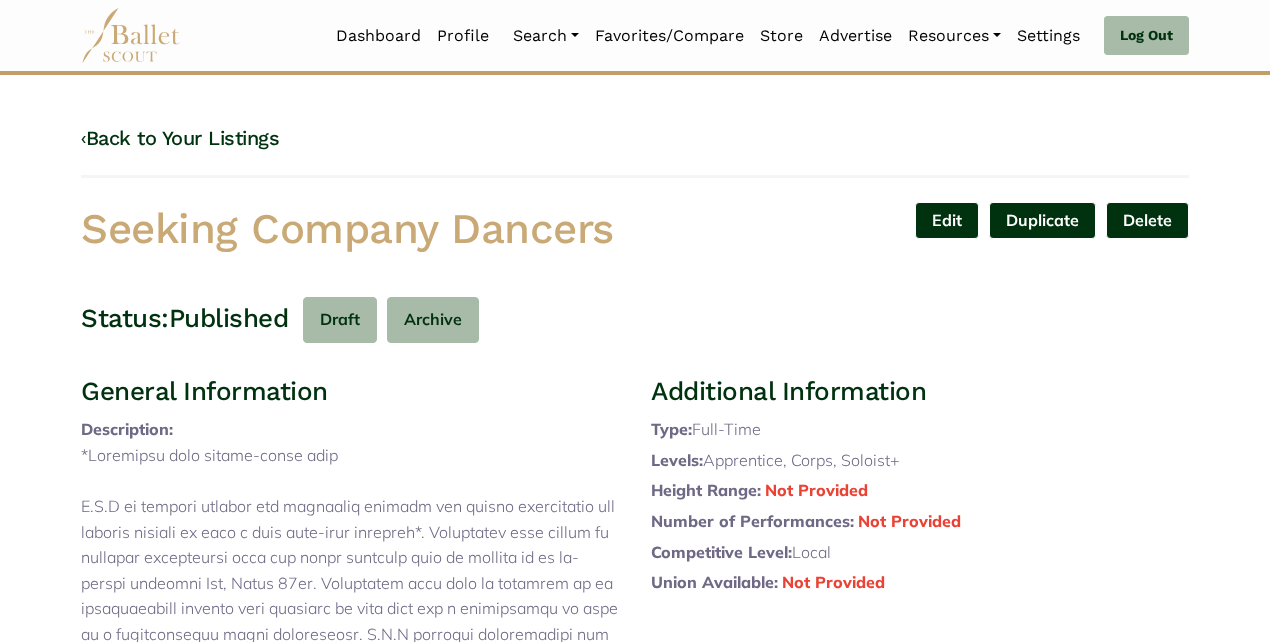 scroll, scrollTop: 0, scrollLeft: 0, axis: both 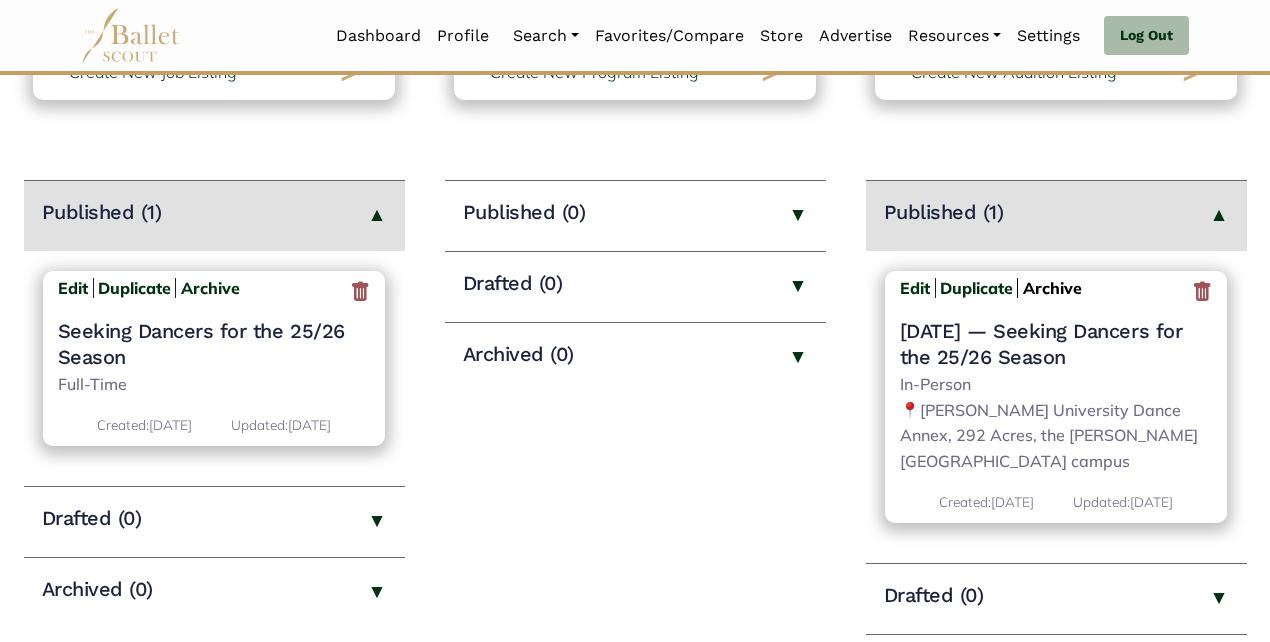 click on "Archive" at bounding box center (1052, 288) 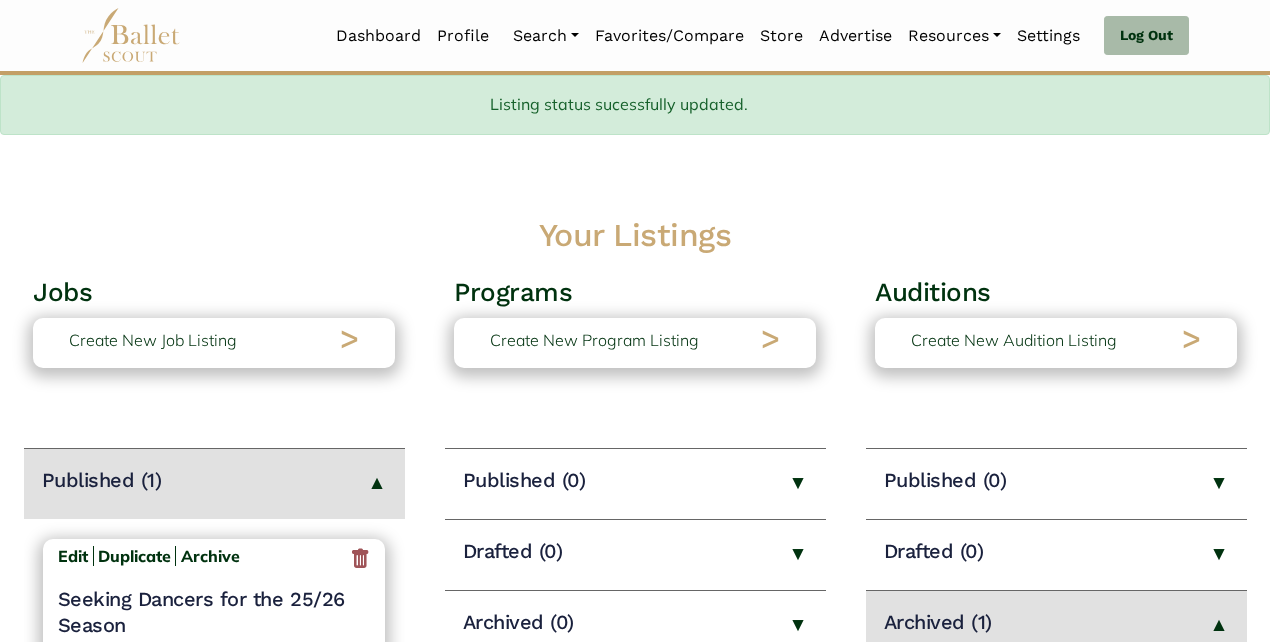 scroll, scrollTop: 208, scrollLeft: 0, axis: vertical 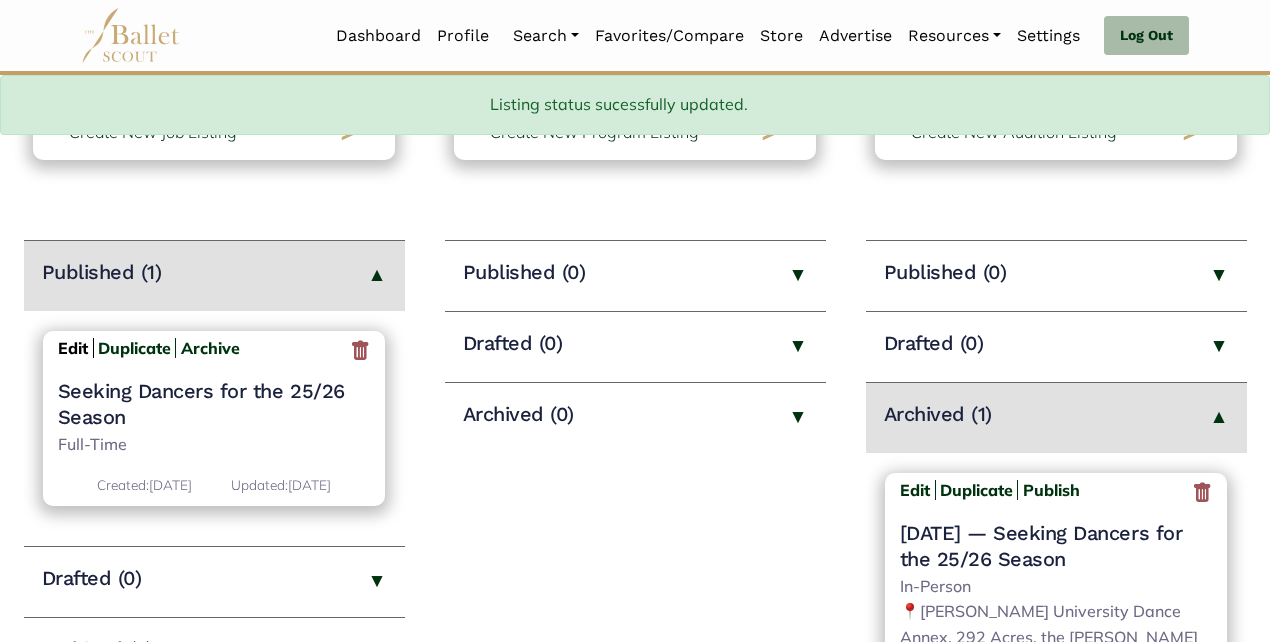 click on "Edit" at bounding box center [73, 348] 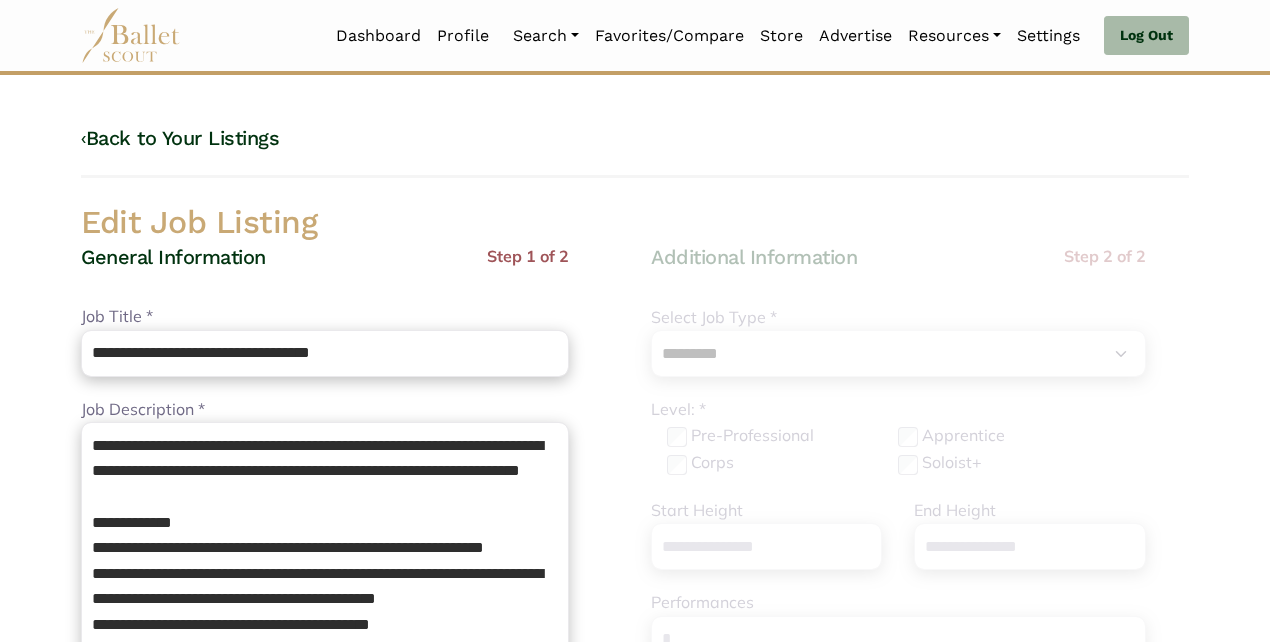 select on "*" 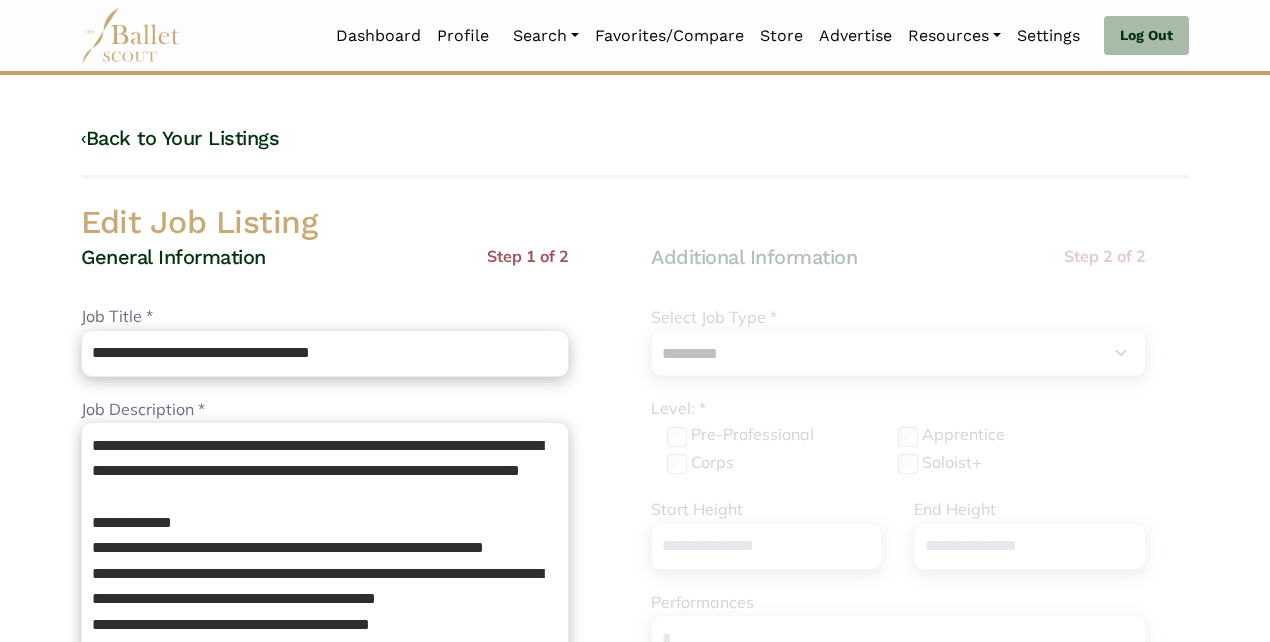 scroll, scrollTop: 0, scrollLeft: 0, axis: both 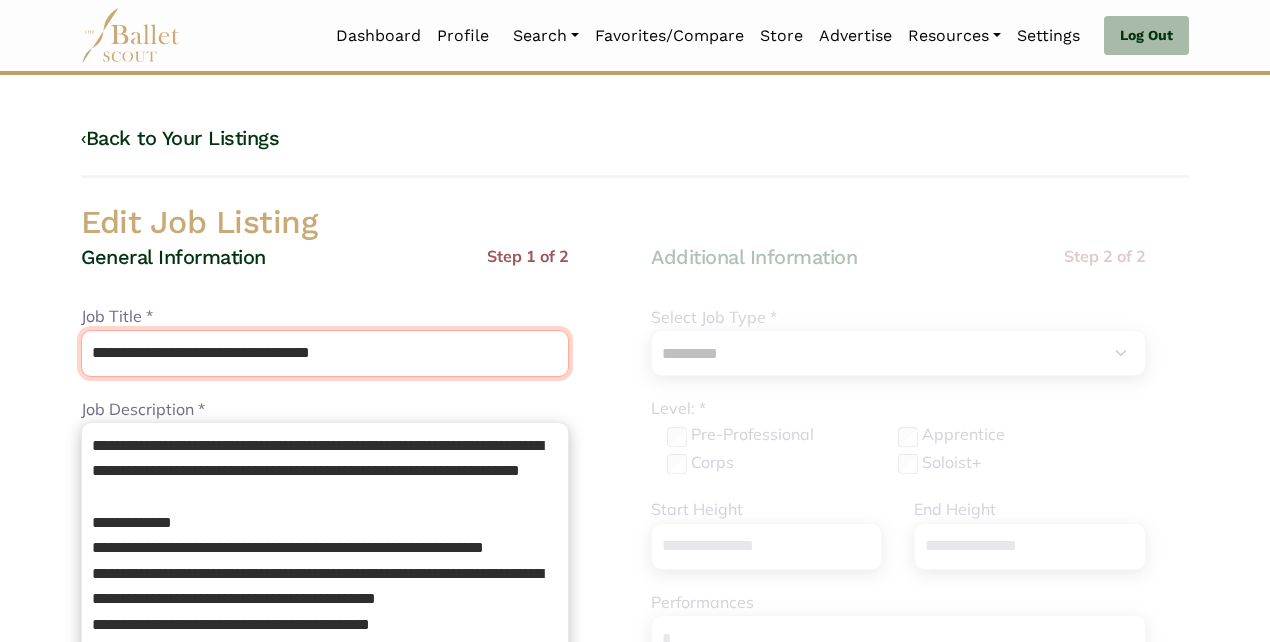 drag, startPoint x: 402, startPoint y: 345, endPoint x: 155, endPoint y: 345, distance: 247 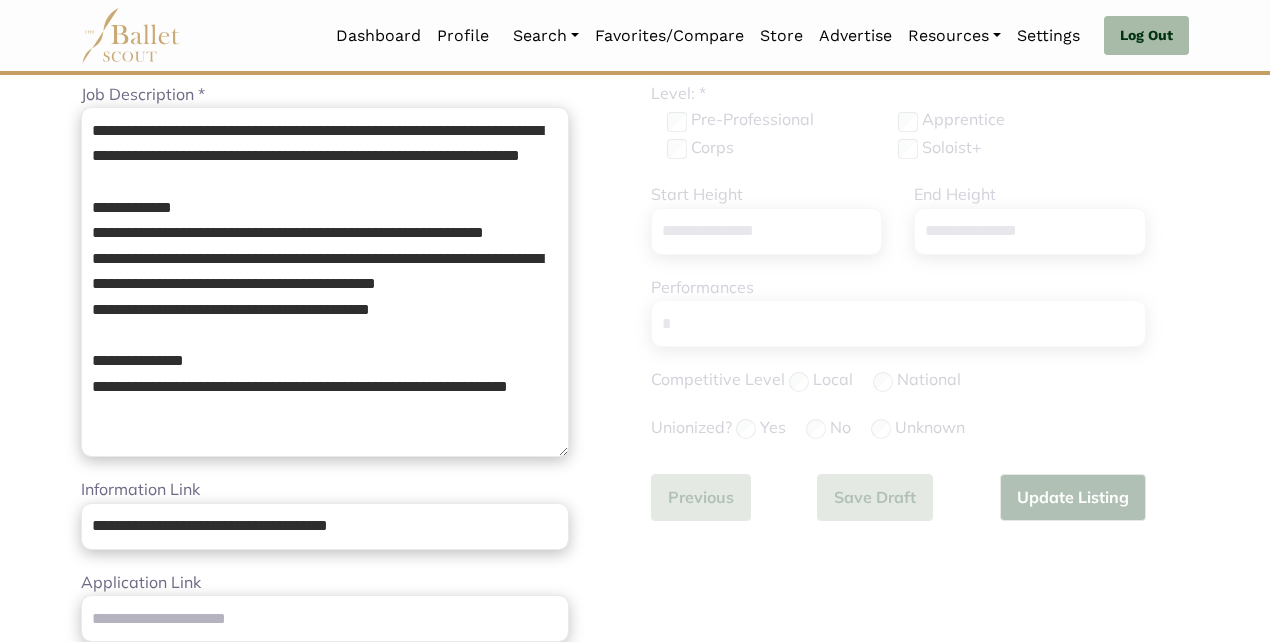 scroll, scrollTop: 314, scrollLeft: 0, axis: vertical 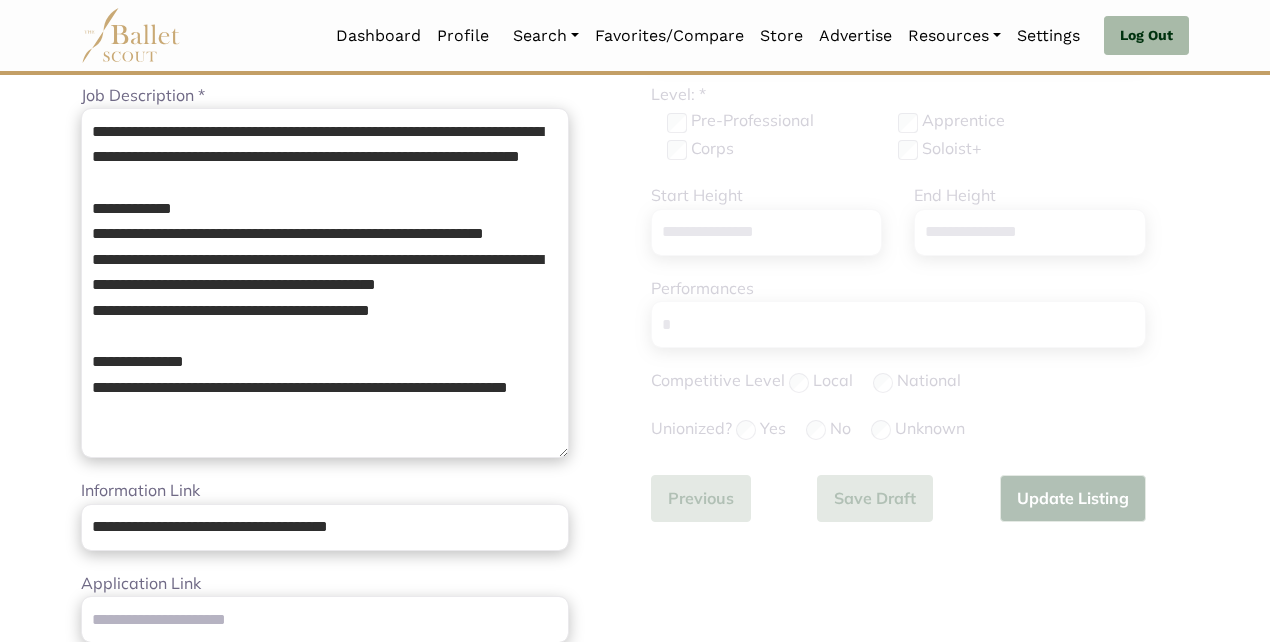 type on "**********" 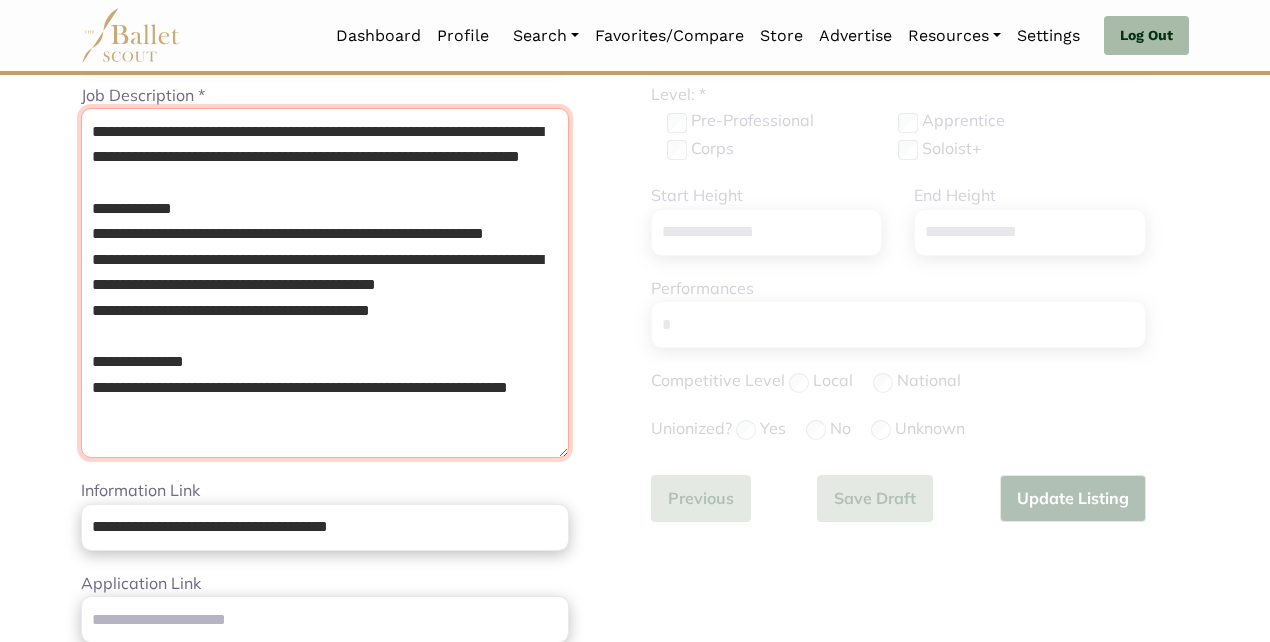 click on "**********" at bounding box center (325, 283) 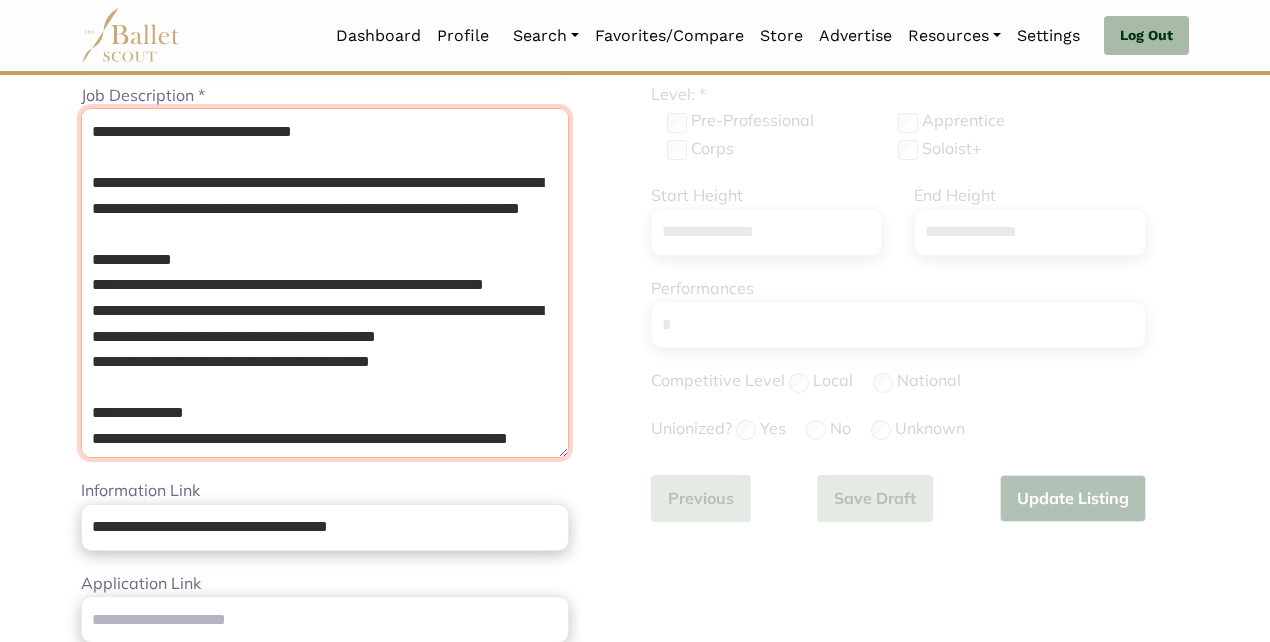 type on "**********" 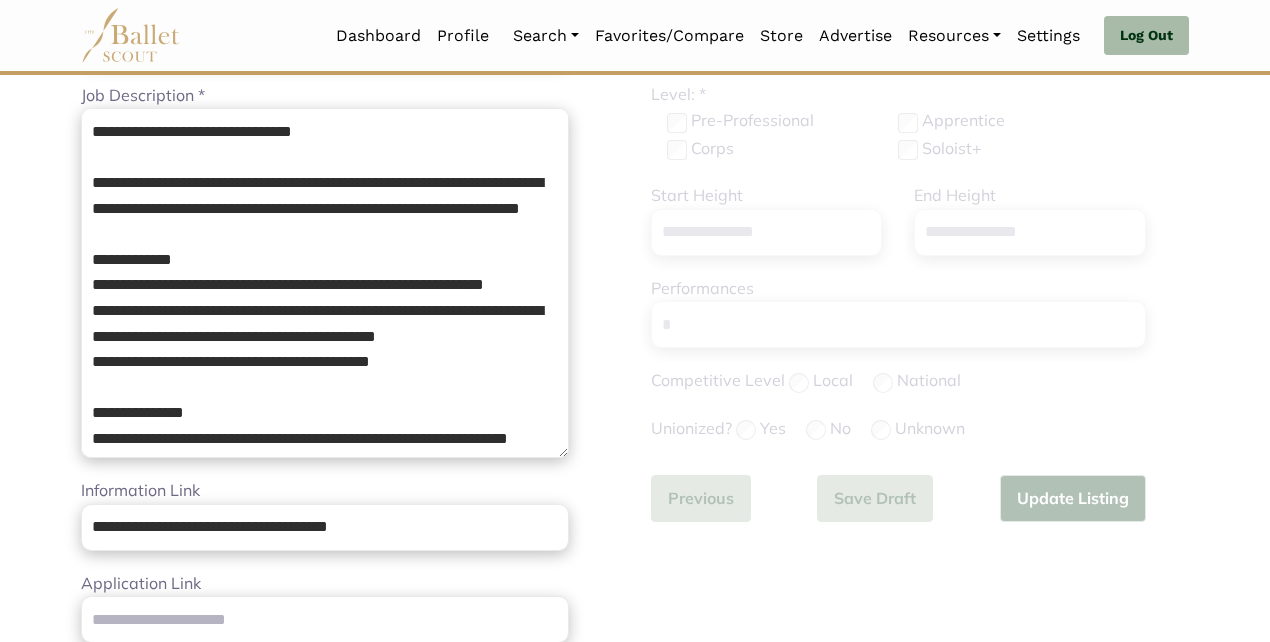 click on "**********" at bounding box center (350, 692) 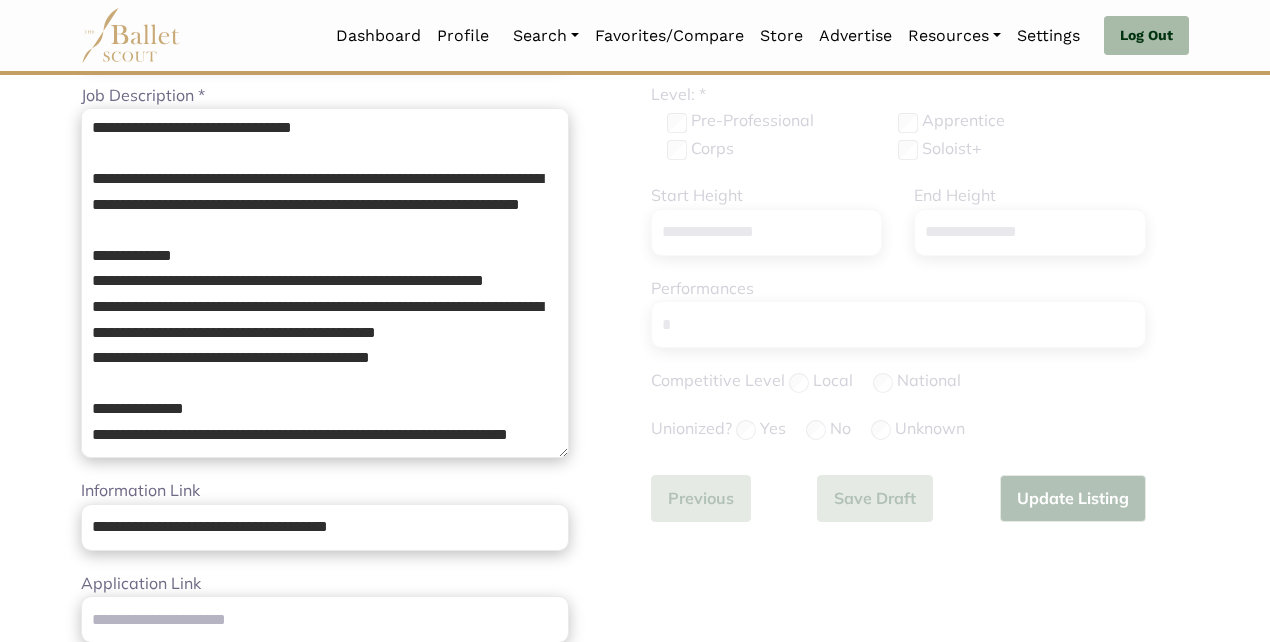 scroll, scrollTop: 96, scrollLeft: 0, axis: vertical 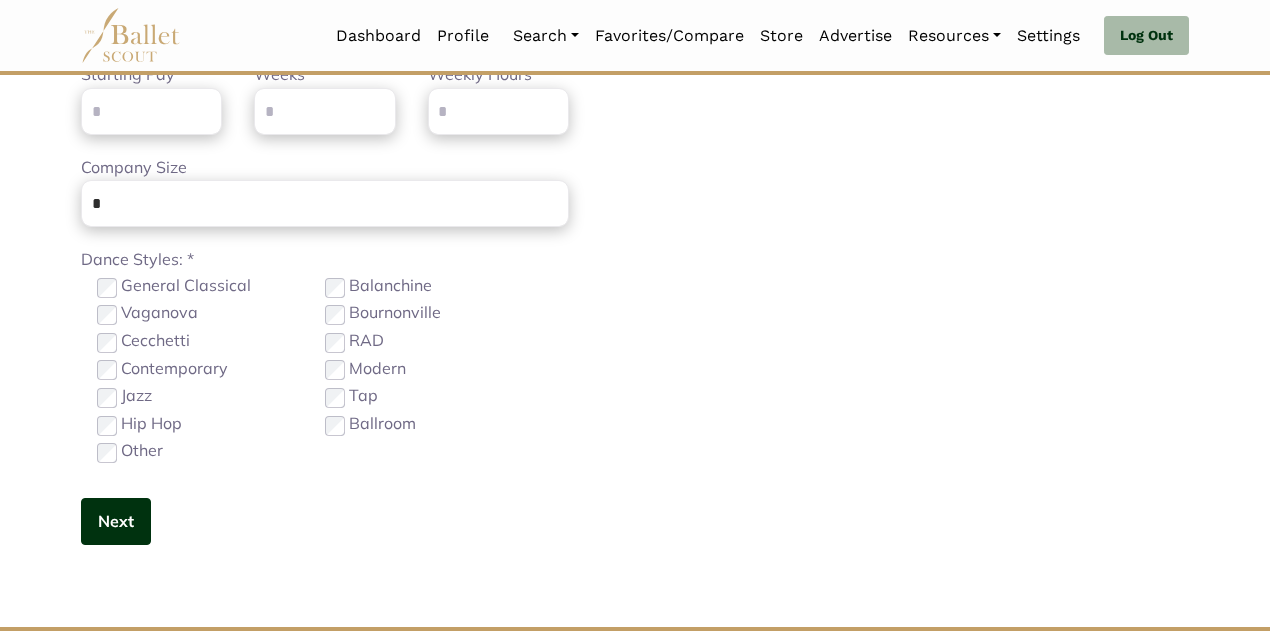 click on "Next" at bounding box center (116, 521) 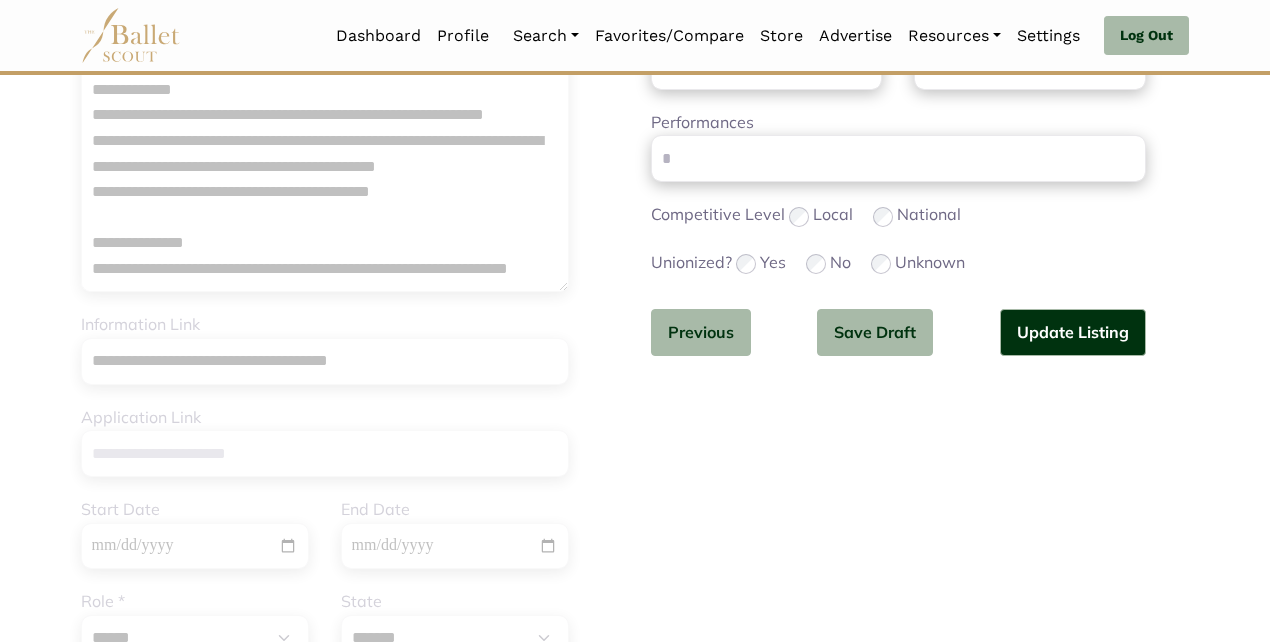 scroll, scrollTop: 483, scrollLeft: 0, axis: vertical 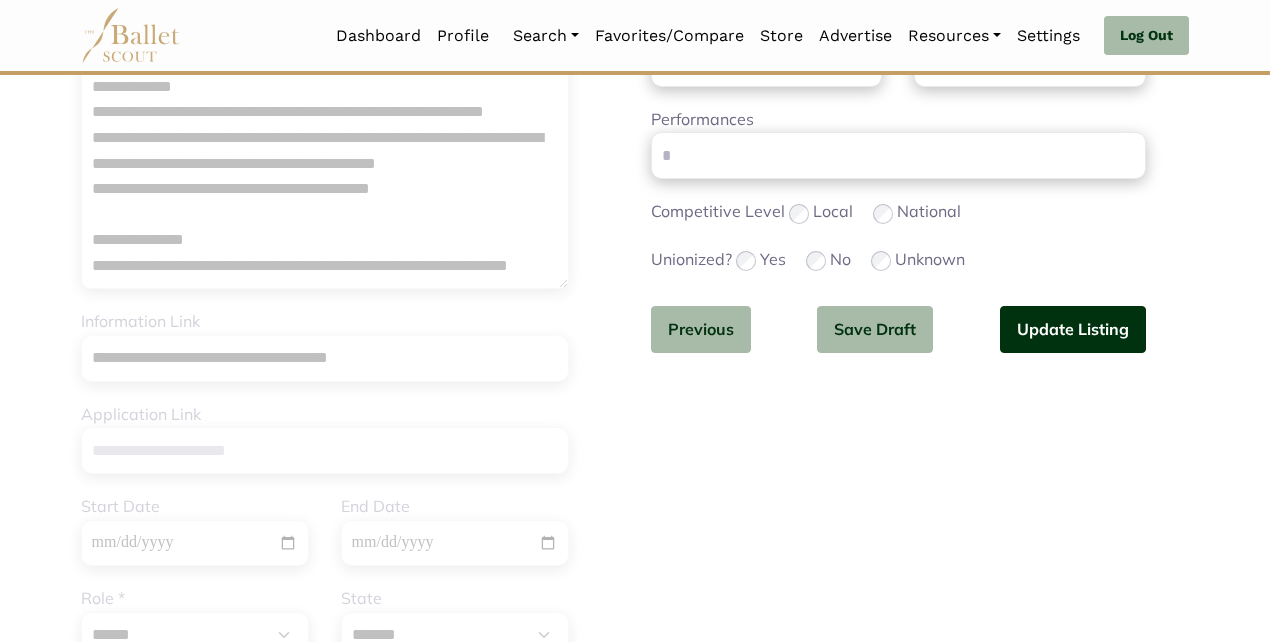 click on "Update Listing" at bounding box center [1073, 329] 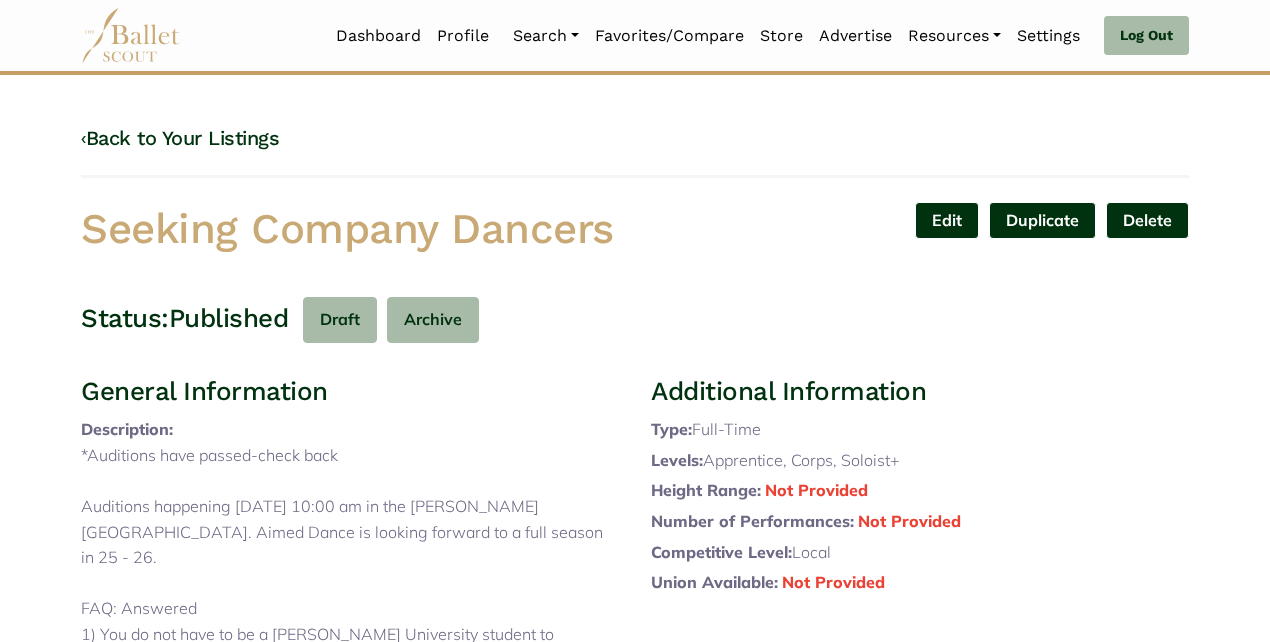 scroll, scrollTop: 0, scrollLeft: 0, axis: both 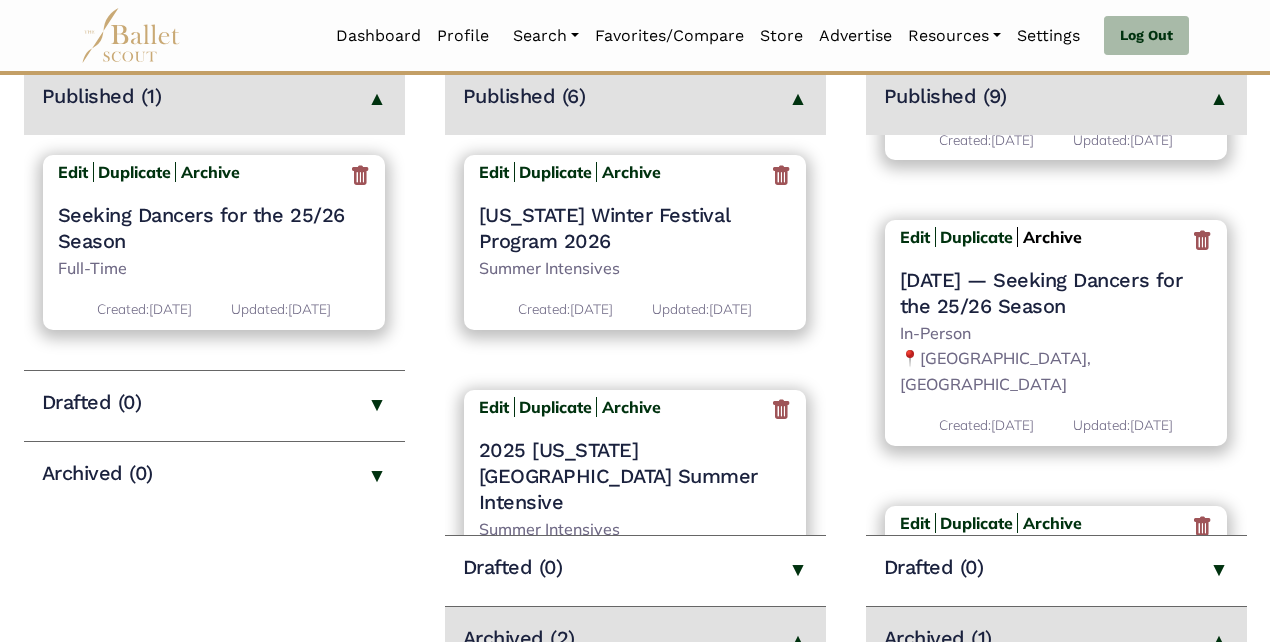 click on "Archive" at bounding box center (1052, 237) 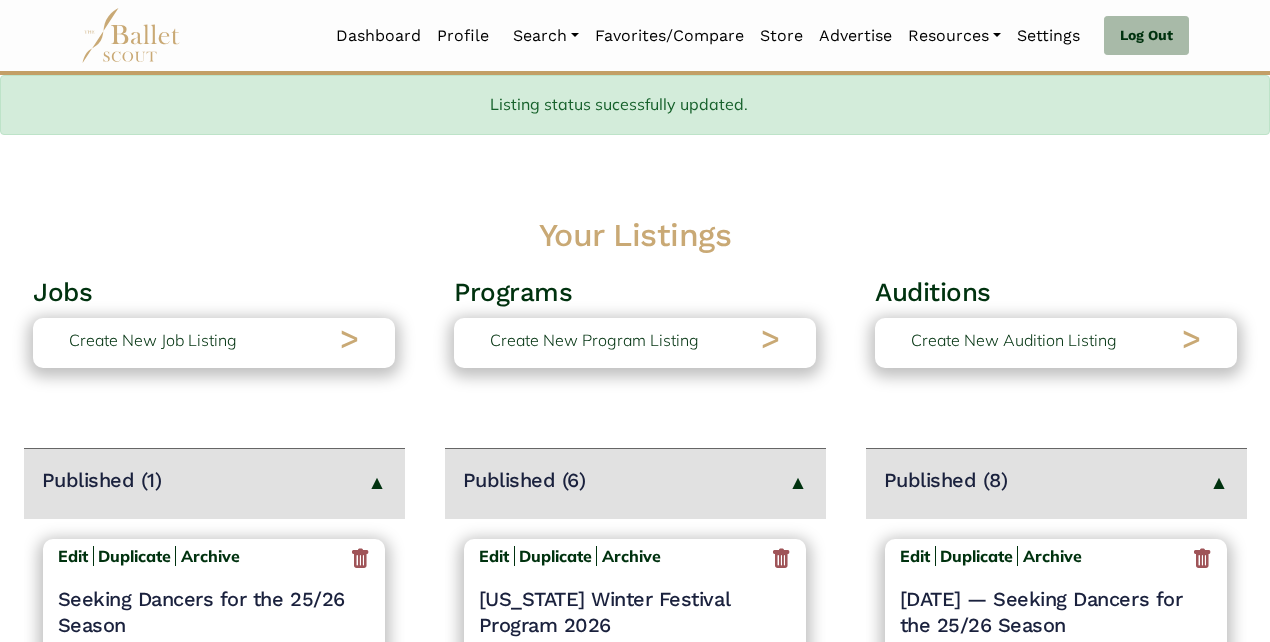 scroll, scrollTop: 324, scrollLeft: 0, axis: vertical 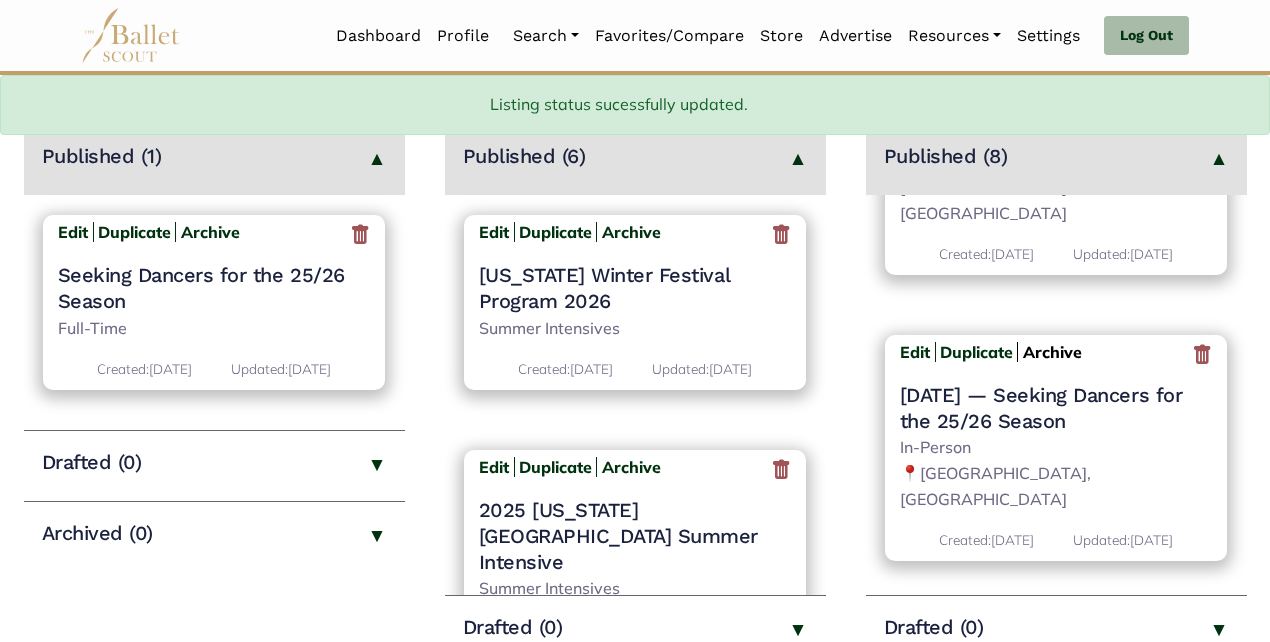 click on "Archive" at bounding box center (1052, 352) 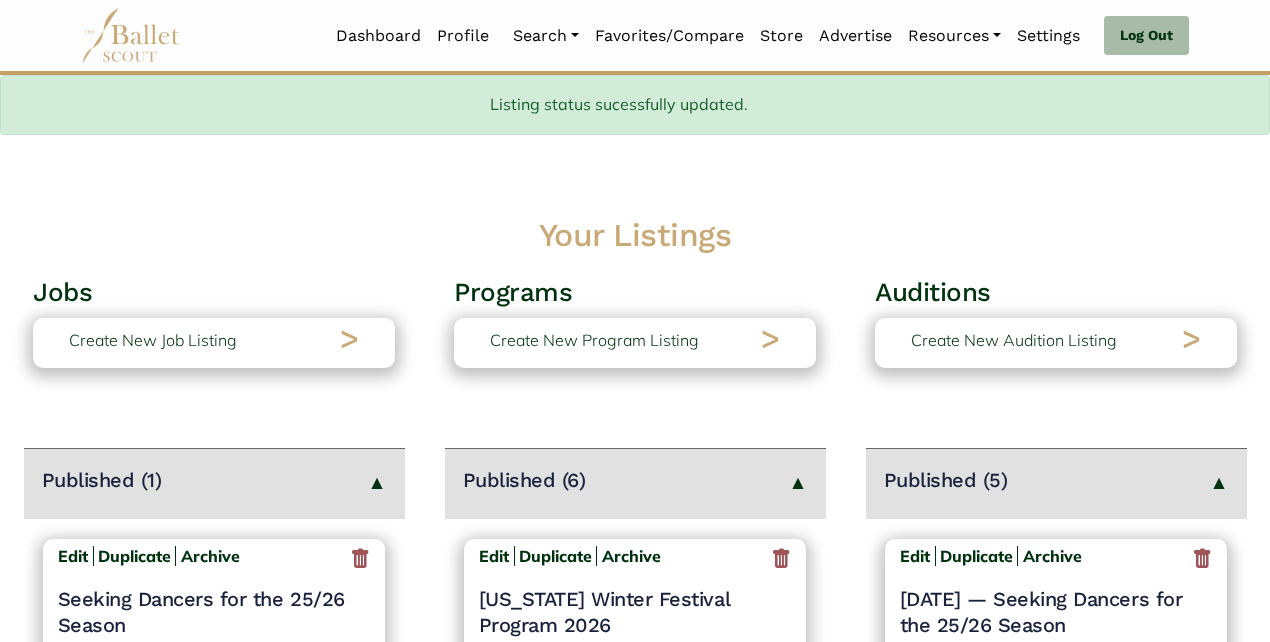 scroll, scrollTop: 324, scrollLeft: 0, axis: vertical 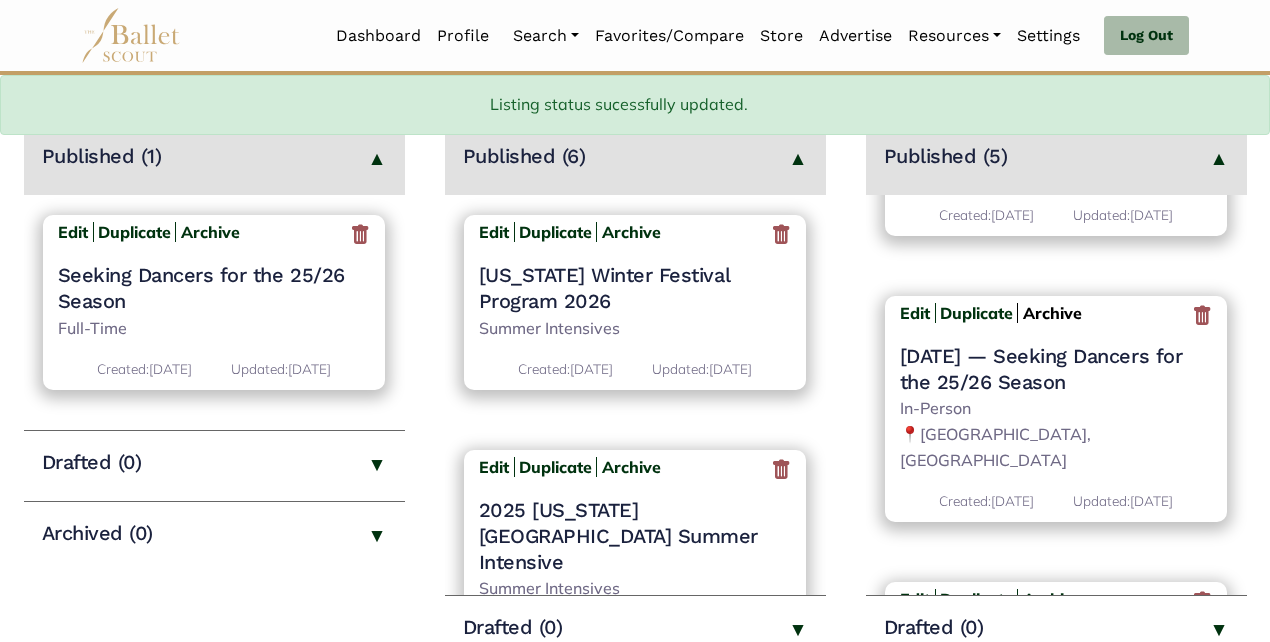click on "Archive" at bounding box center [1052, 313] 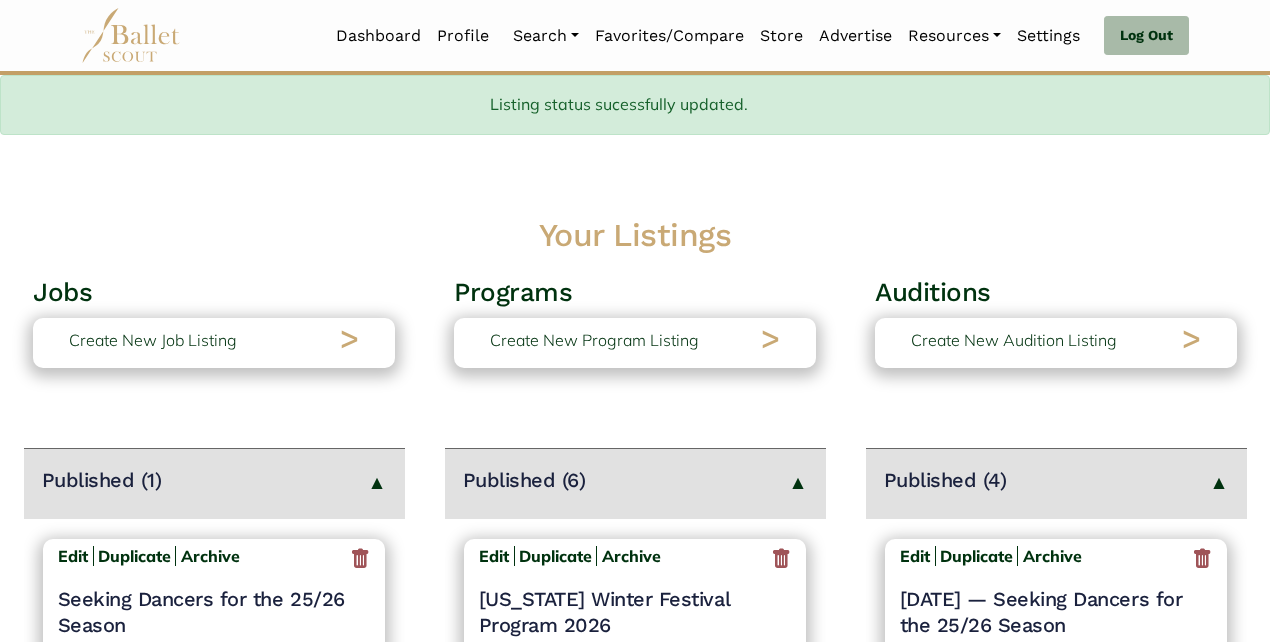 scroll, scrollTop: 324, scrollLeft: 0, axis: vertical 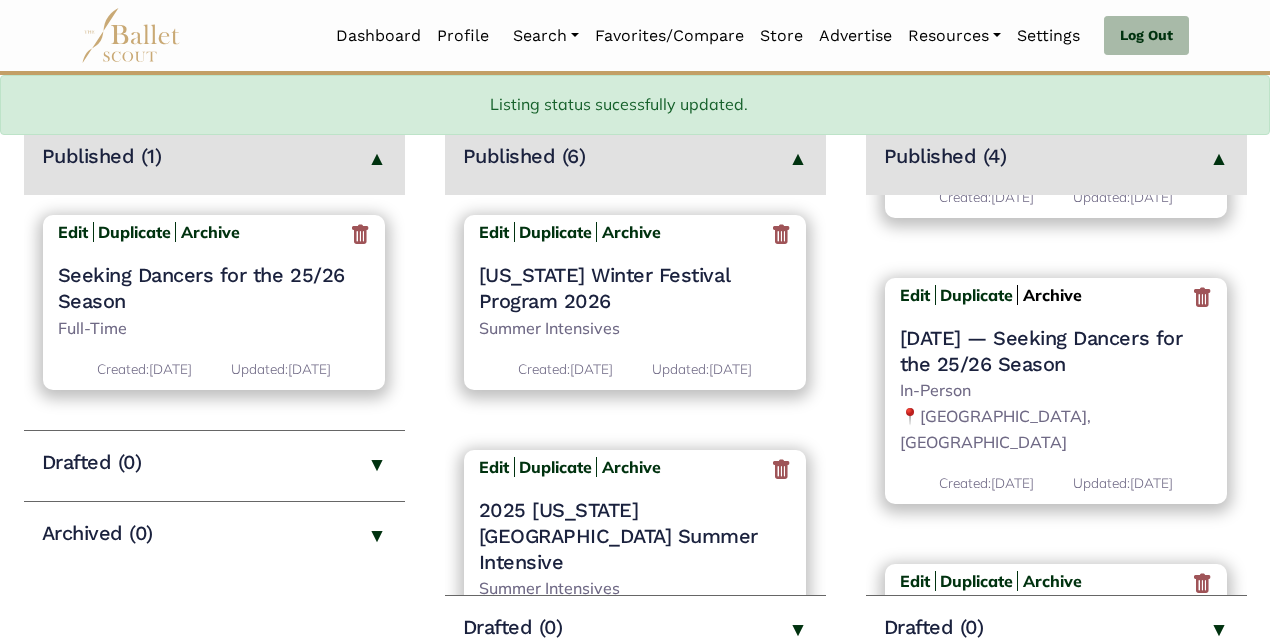 click on "Archive" at bounding box center [1052, 295] 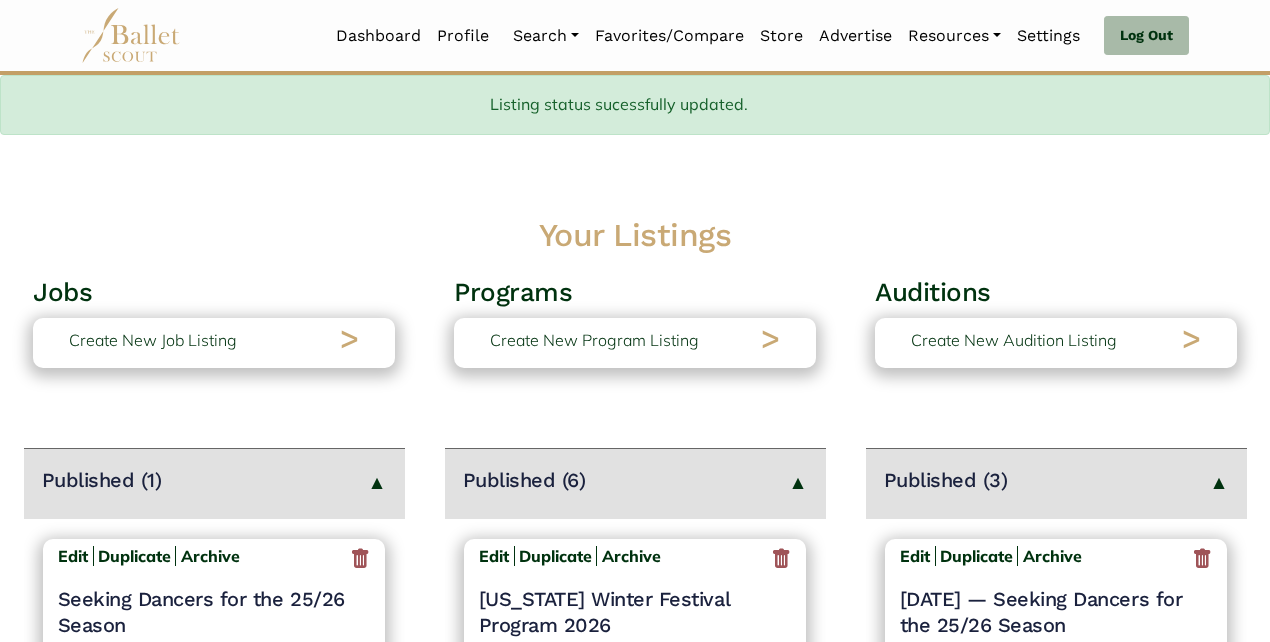 scroll, scrollTop: 324, scrollLeft: 0, axis: vertical 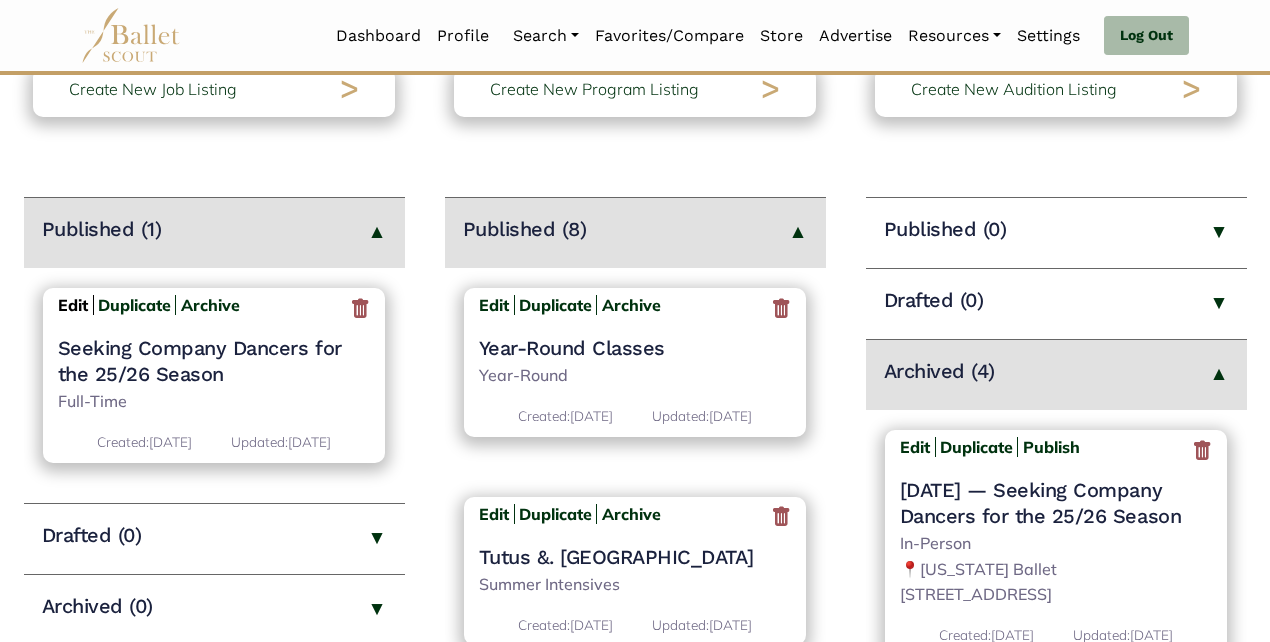click on "Edit" at bounding box center [73, 305] 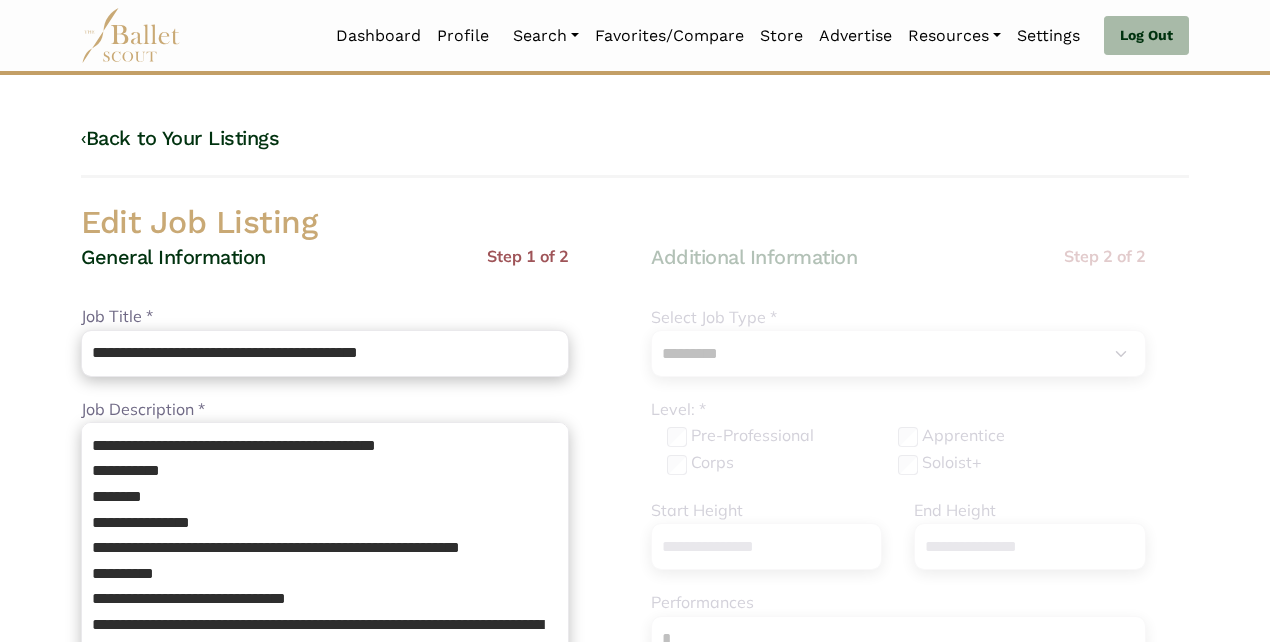 select on "*" 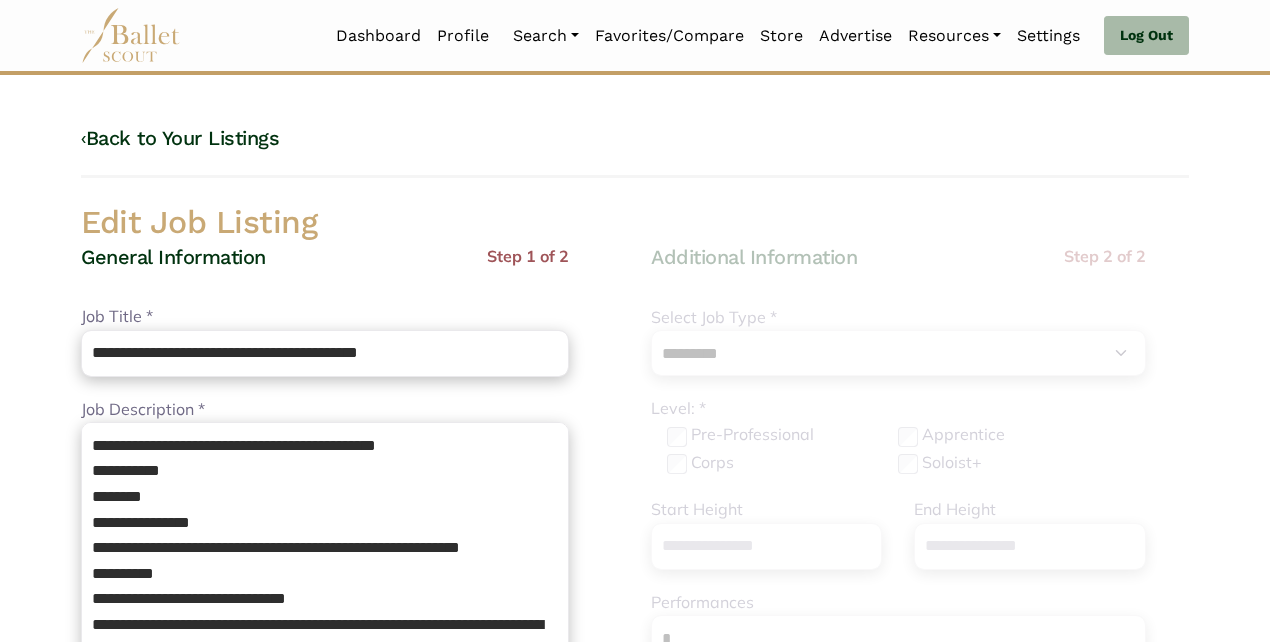 scroll, scrollTop: 0, scrollLeft: 0, axis: both 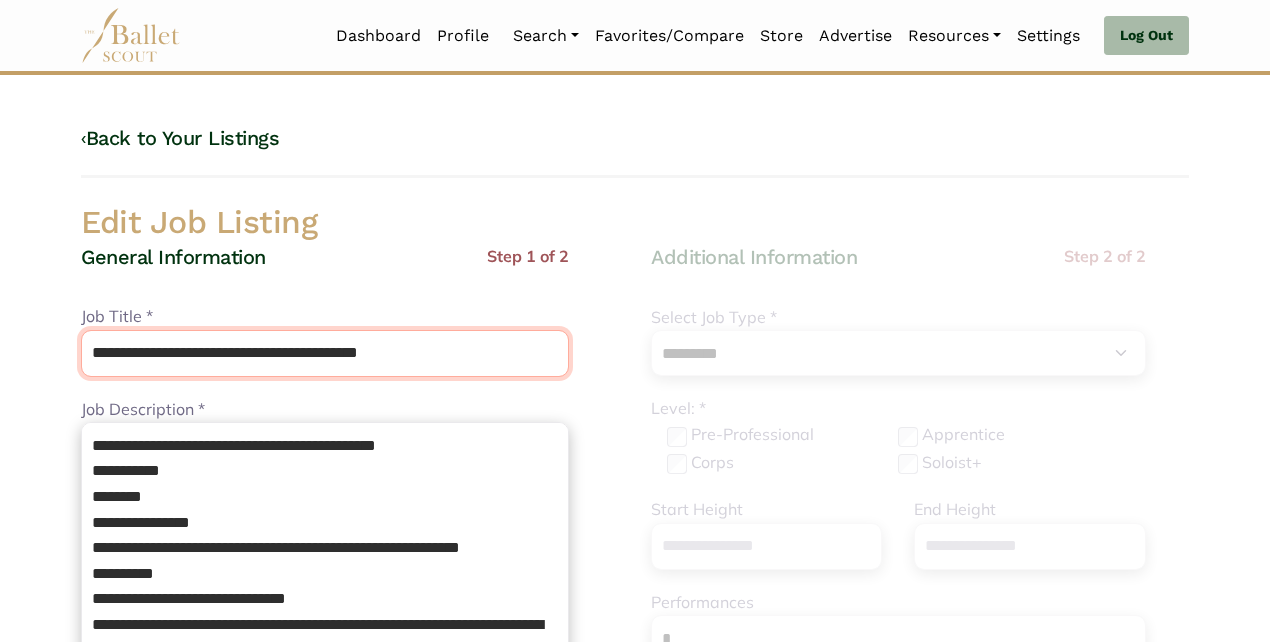 drag, startPoint x: 291, startPoint y: 353, endPoint x: 481, endPoint y: 346, distance: 190.1289 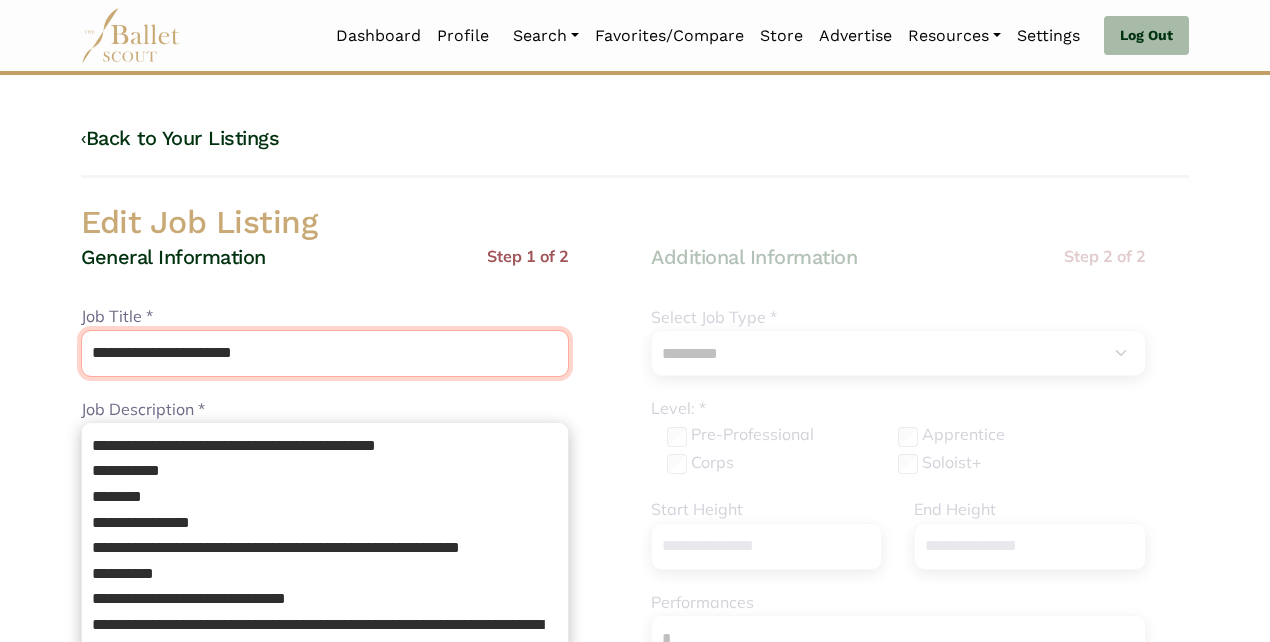 scroll, scrollTop: 124, scrollLeft: 0, axis: vertical 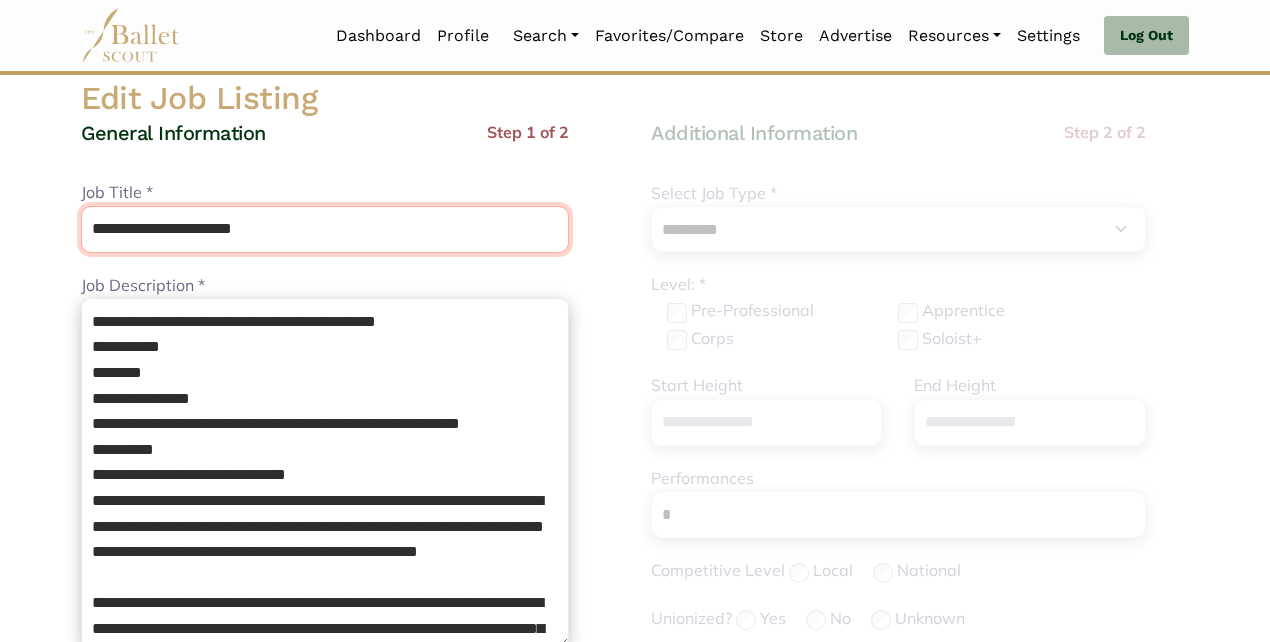 type on "**********" 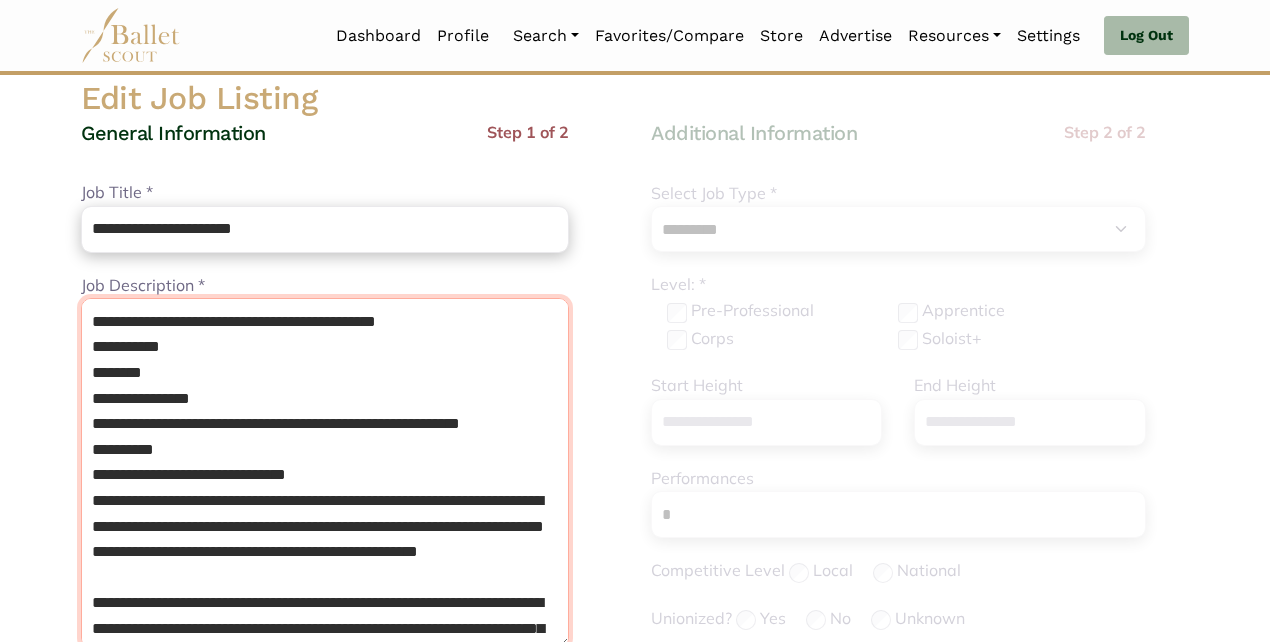 click on "Job Description *" at bounding box center (325, 473) 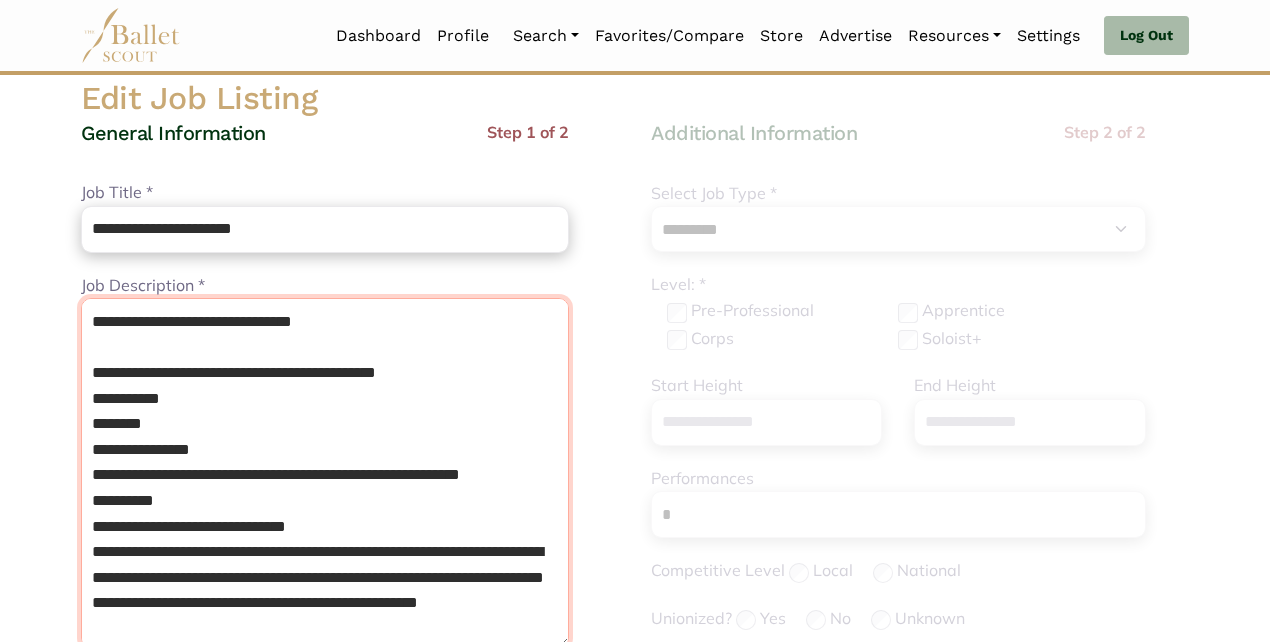 type on "**********" 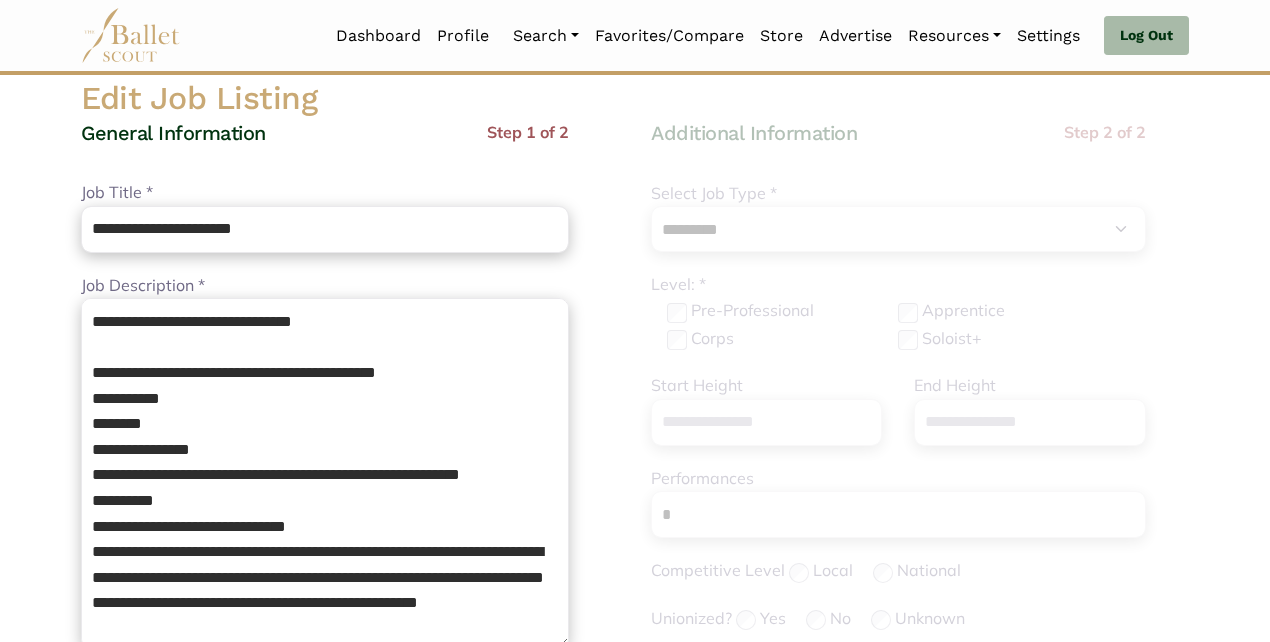 click on "**********" at bounding box center (350, 882) 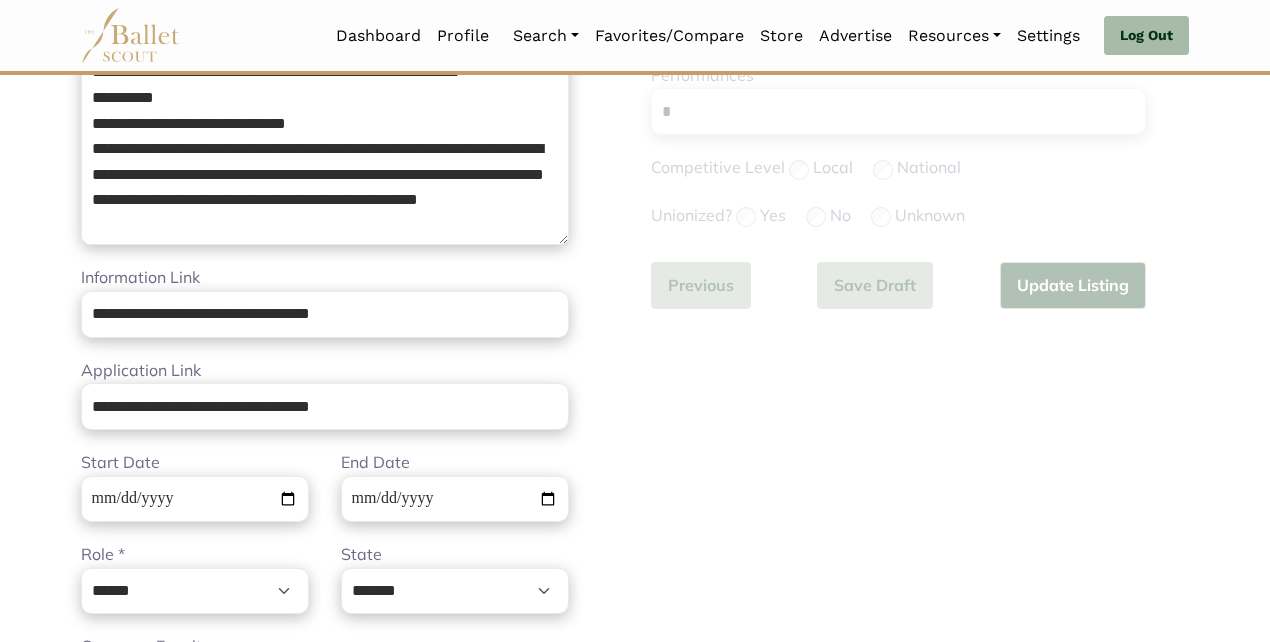 scroll, scrollTop: 529, scrollLeft: 0, axis: vertical 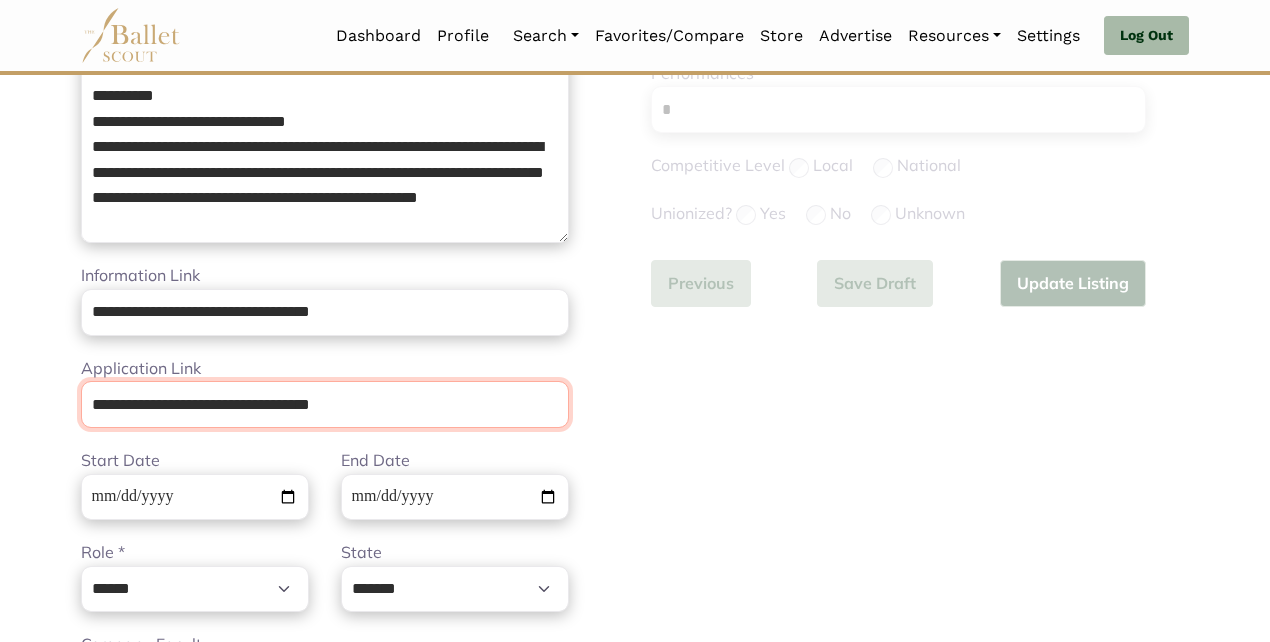 click on "**********" at bounding box center (325, 404) 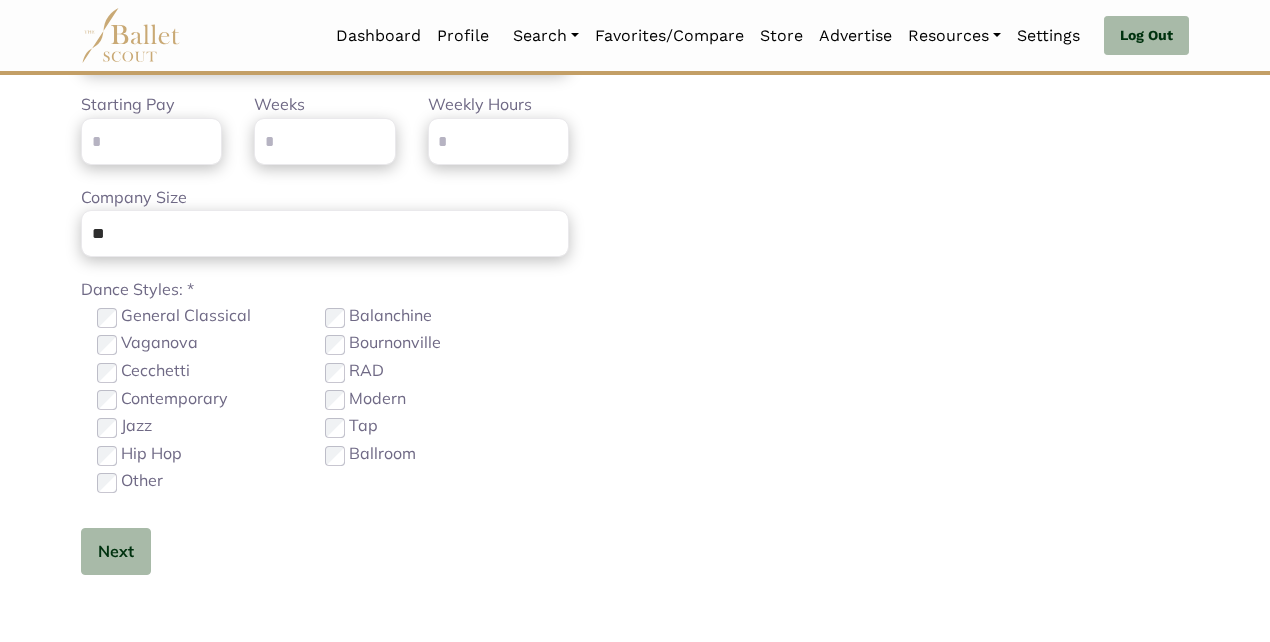 scroll, scrollTop: 1249, scrollLeft: 0, axis: vertical 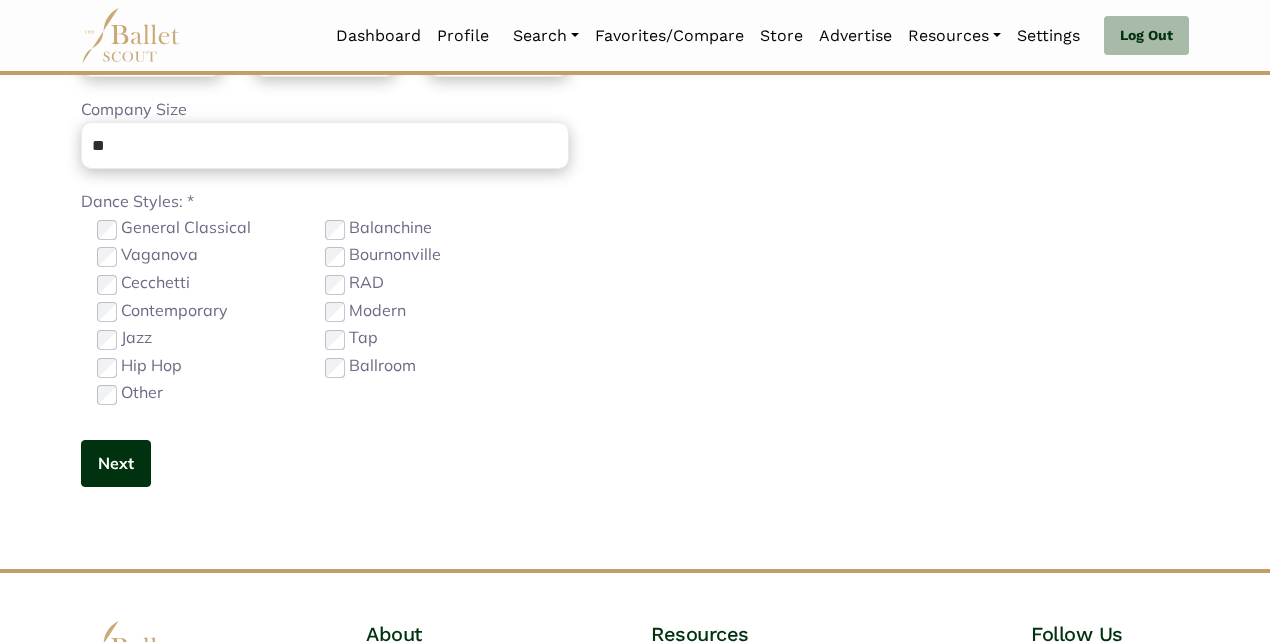 type 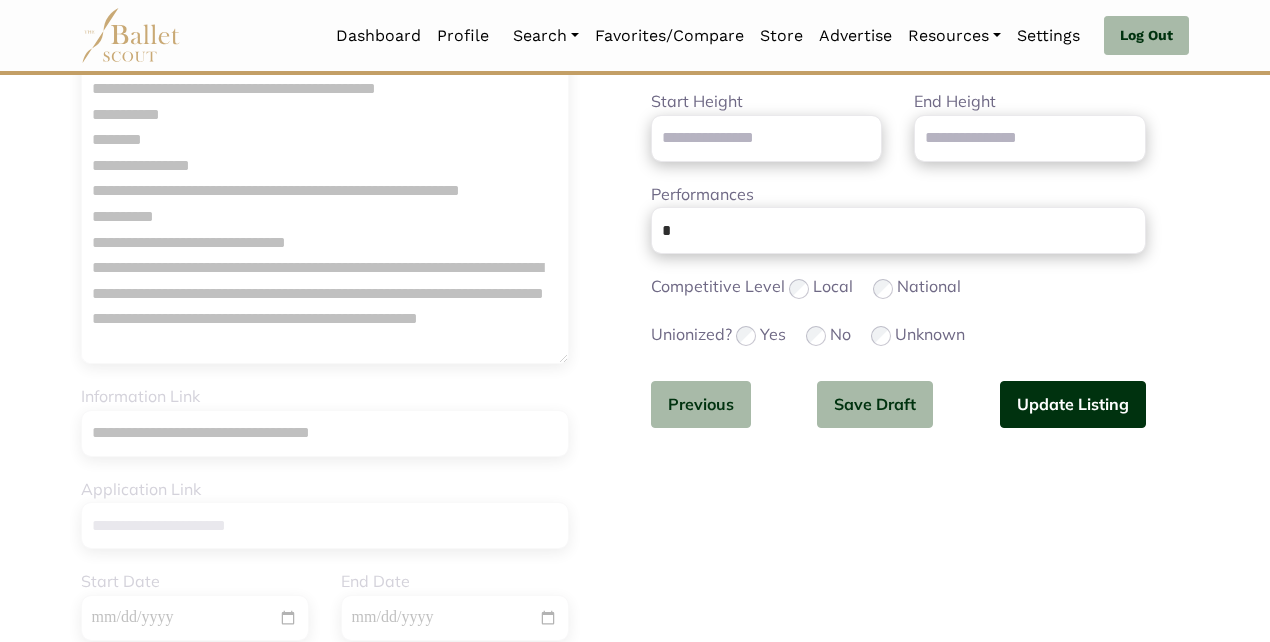 scroll, scrollTop: 409, scrollLeft: 0, axis: vertical 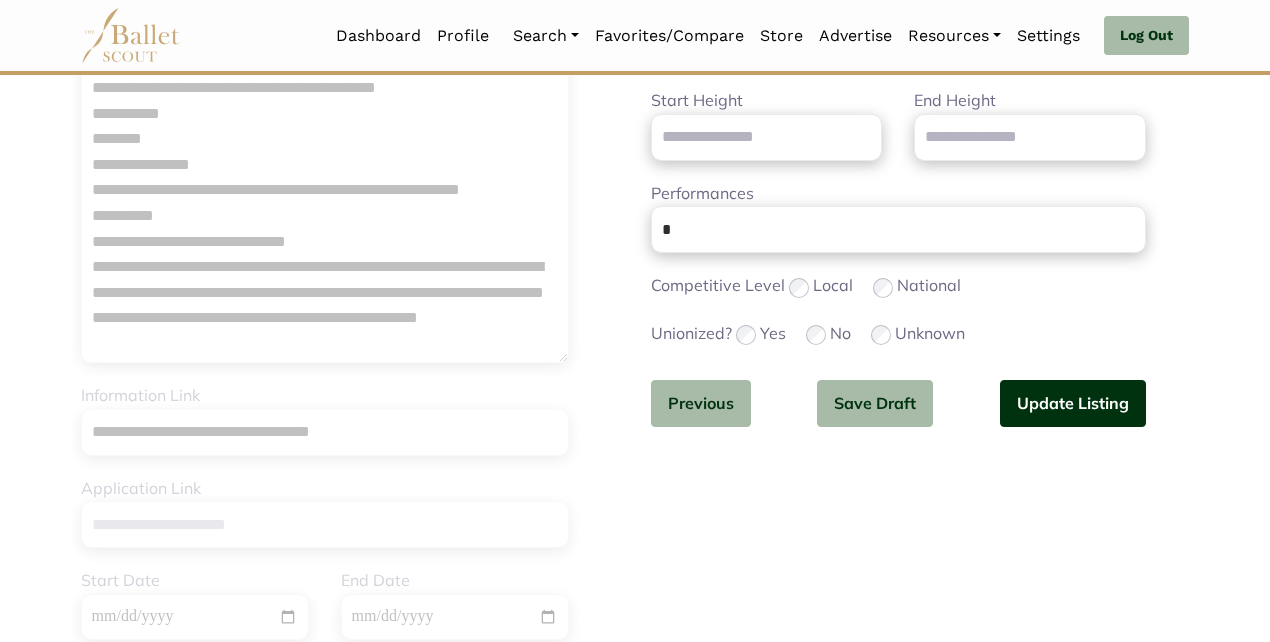 click on "Update Listing" at bounding box center [1073, 403] 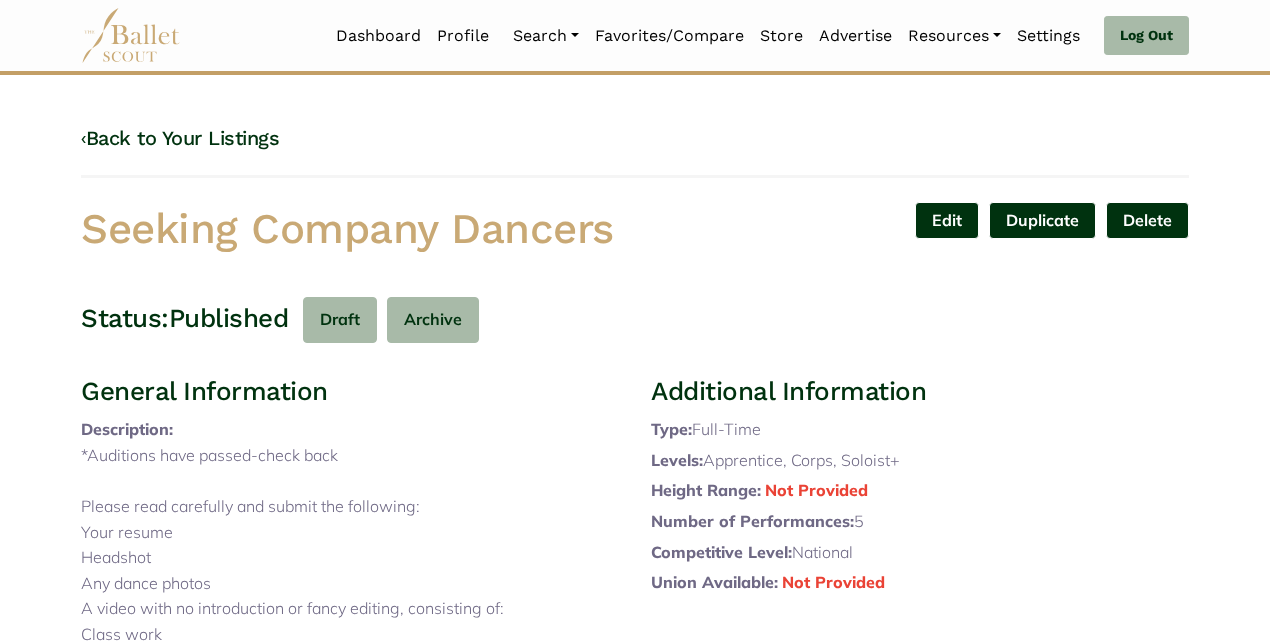 scroll, scrollTop: 0, scrollLeft: 0, axis: both 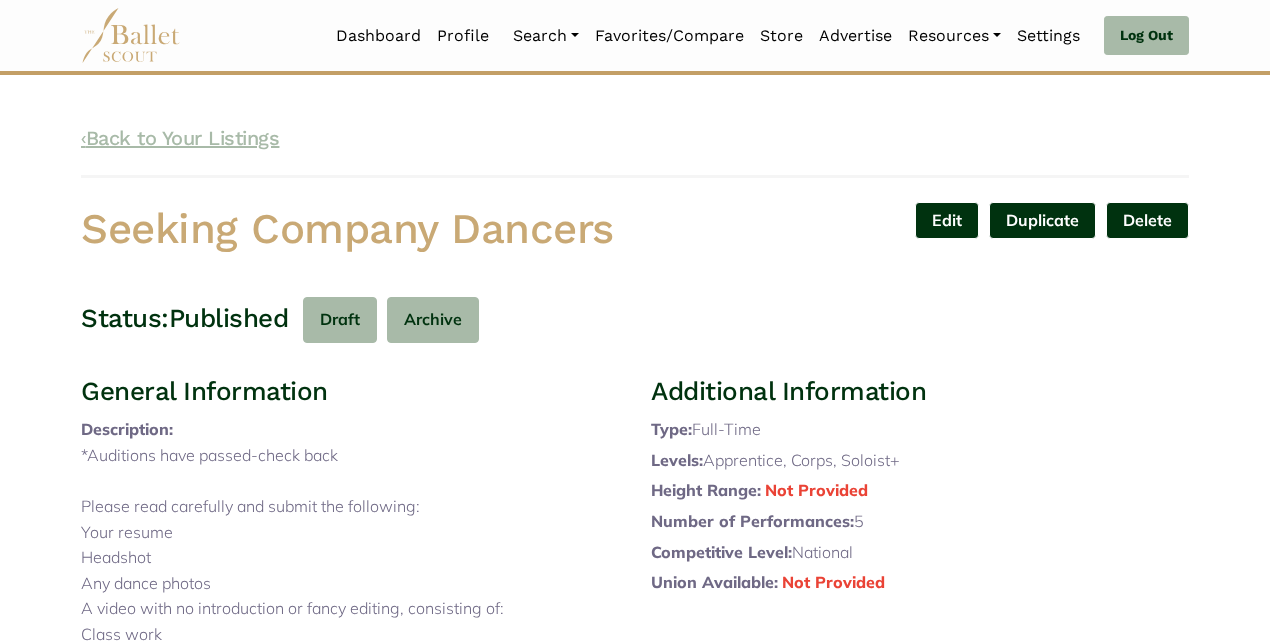 click on "‹  Back to Your Listings" at bounding box center (180, 138) 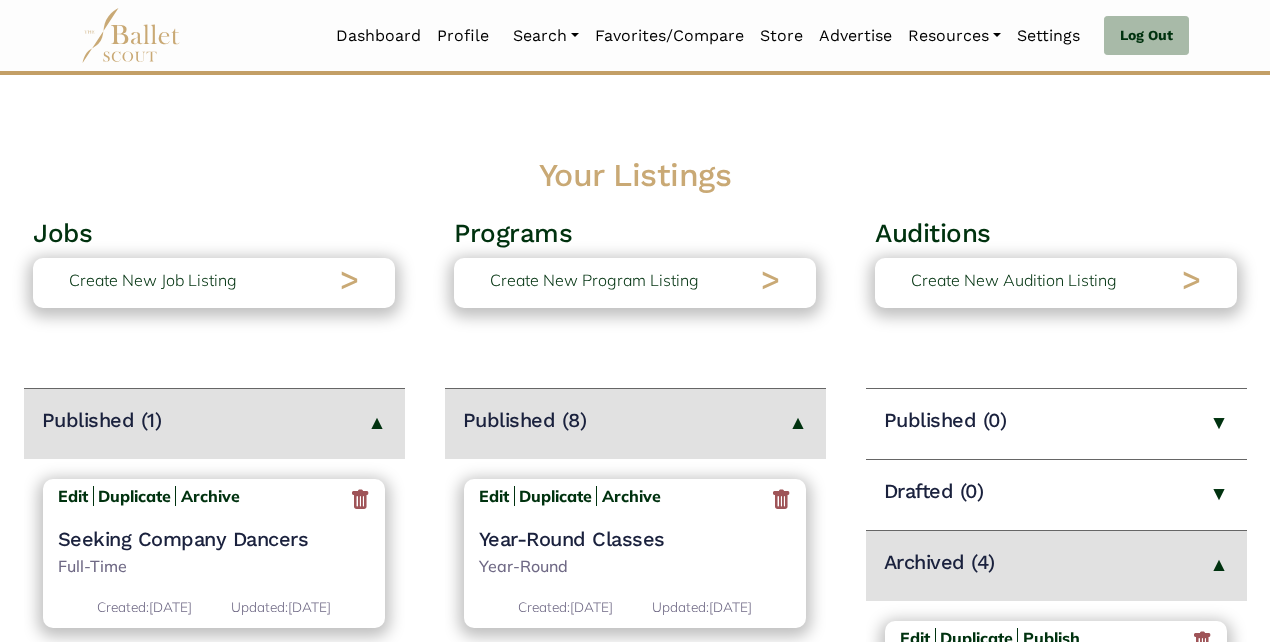 scroll, scrollTop: 0, scrollLeft: 0, axis: both 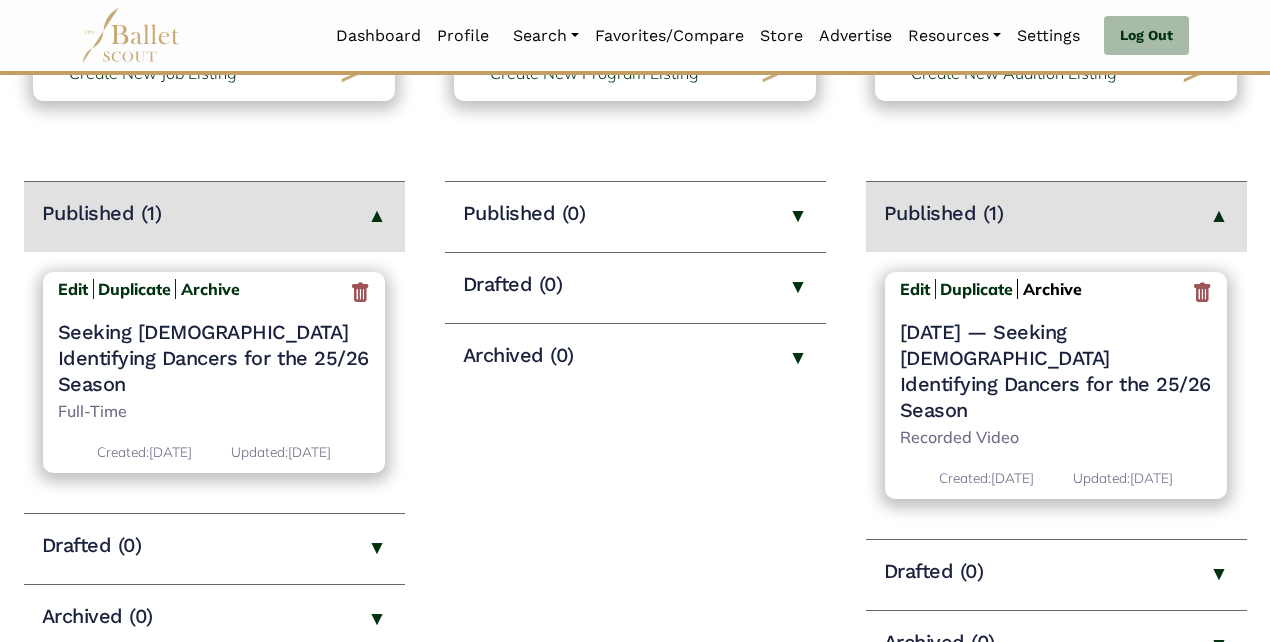 click on "Archive" at bounding box center [1052, 289] 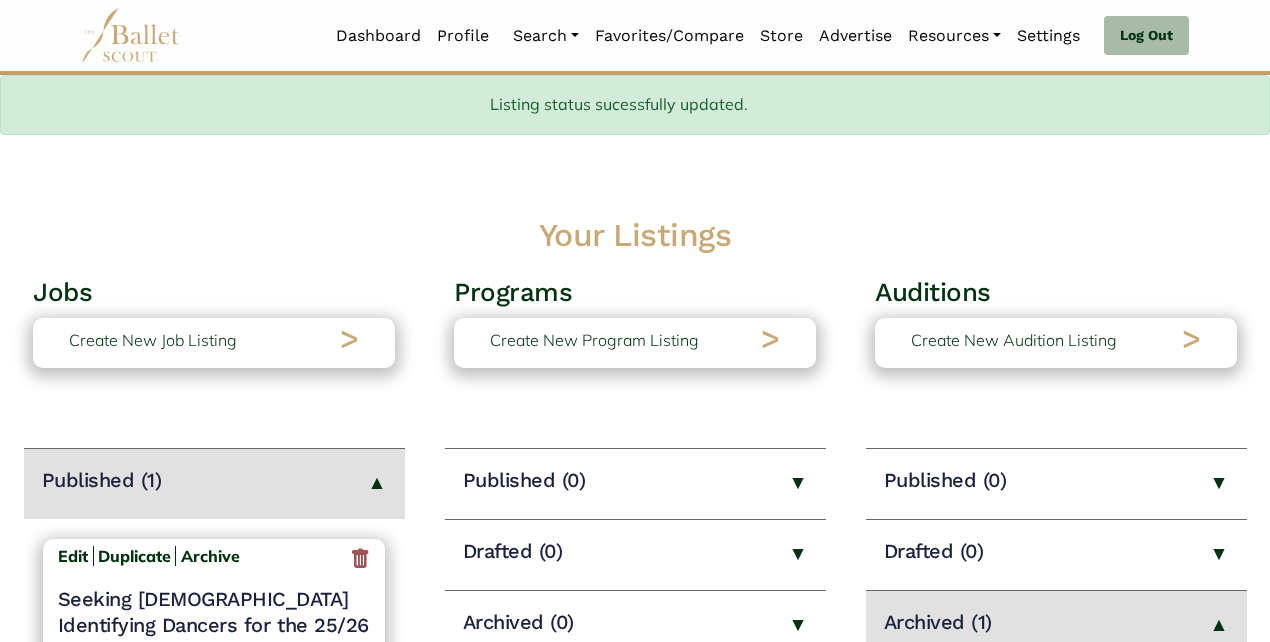 scroll, scrollTop: 207, scrollLeft: 0, axis: vertical 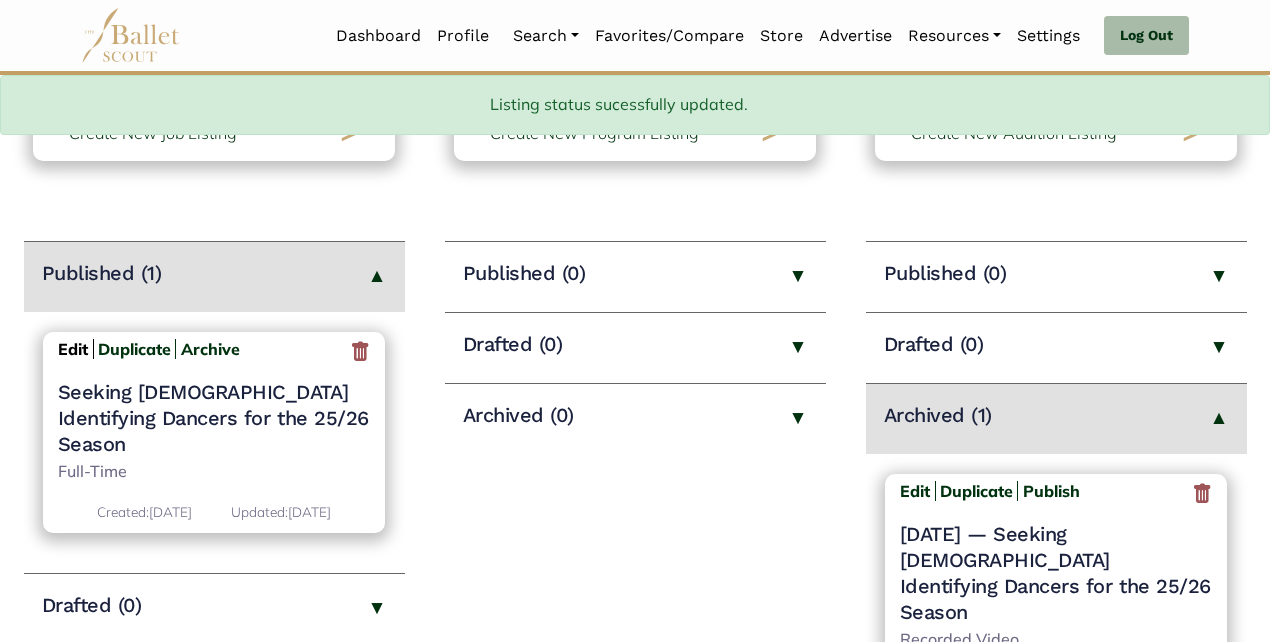 click on "Edit" at bounding box center [73, 349] 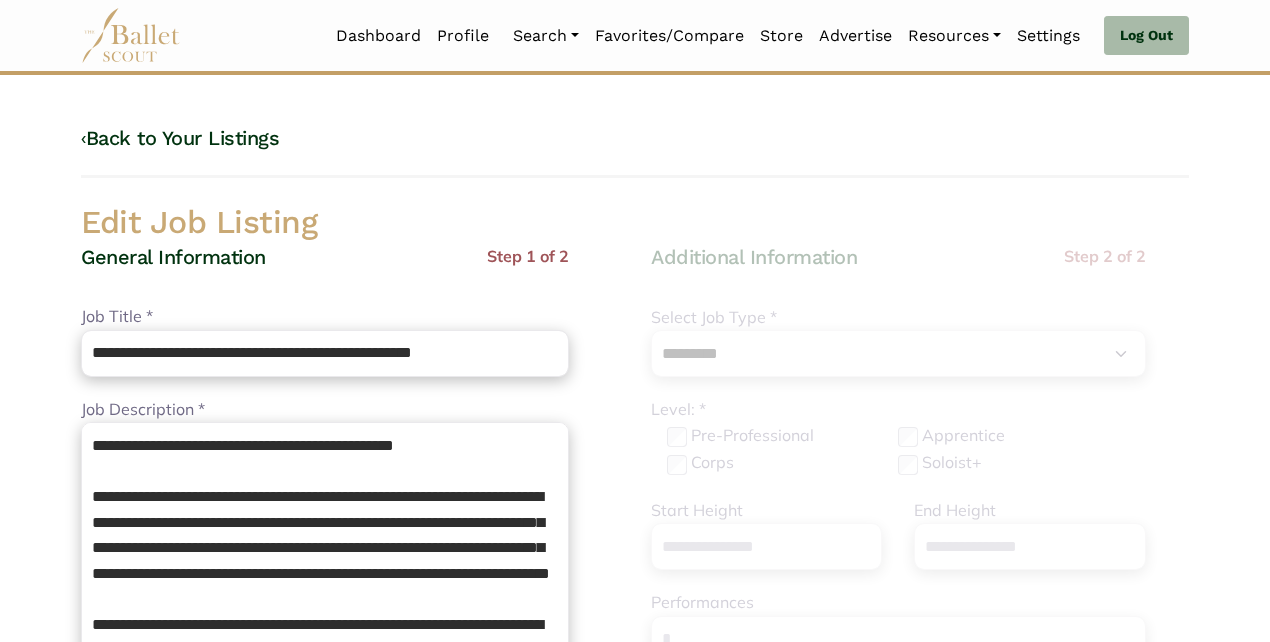 select on "*" 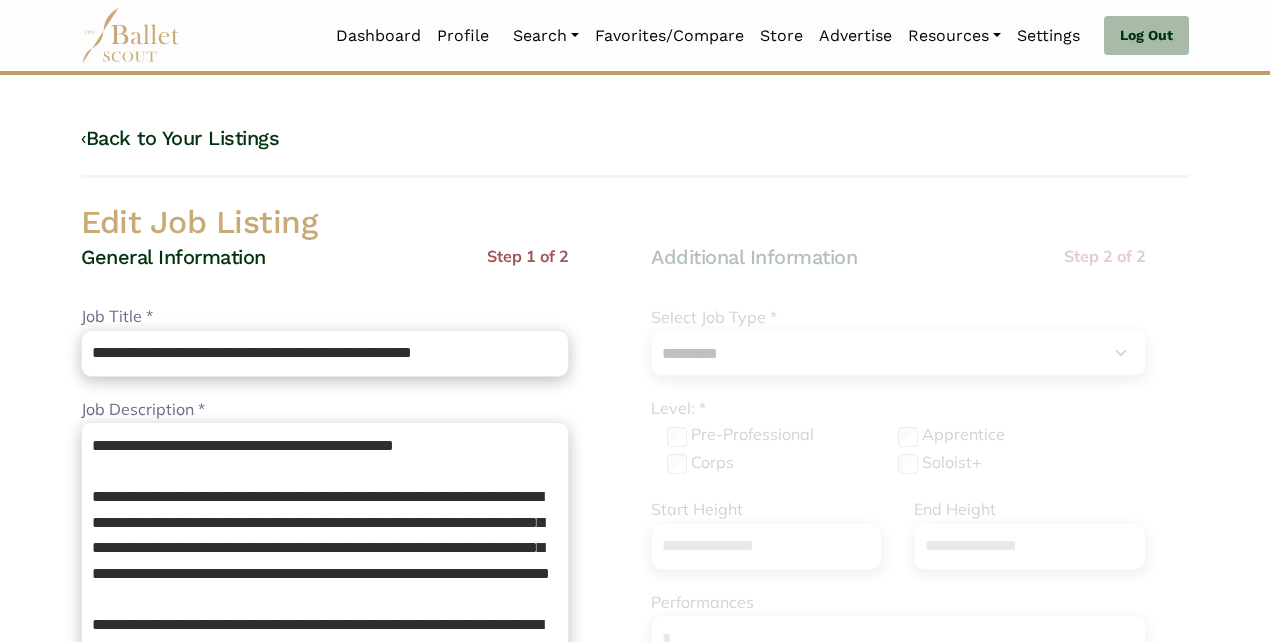 scroll, scrollTop: 0, scrollLeft: 0, axis: both 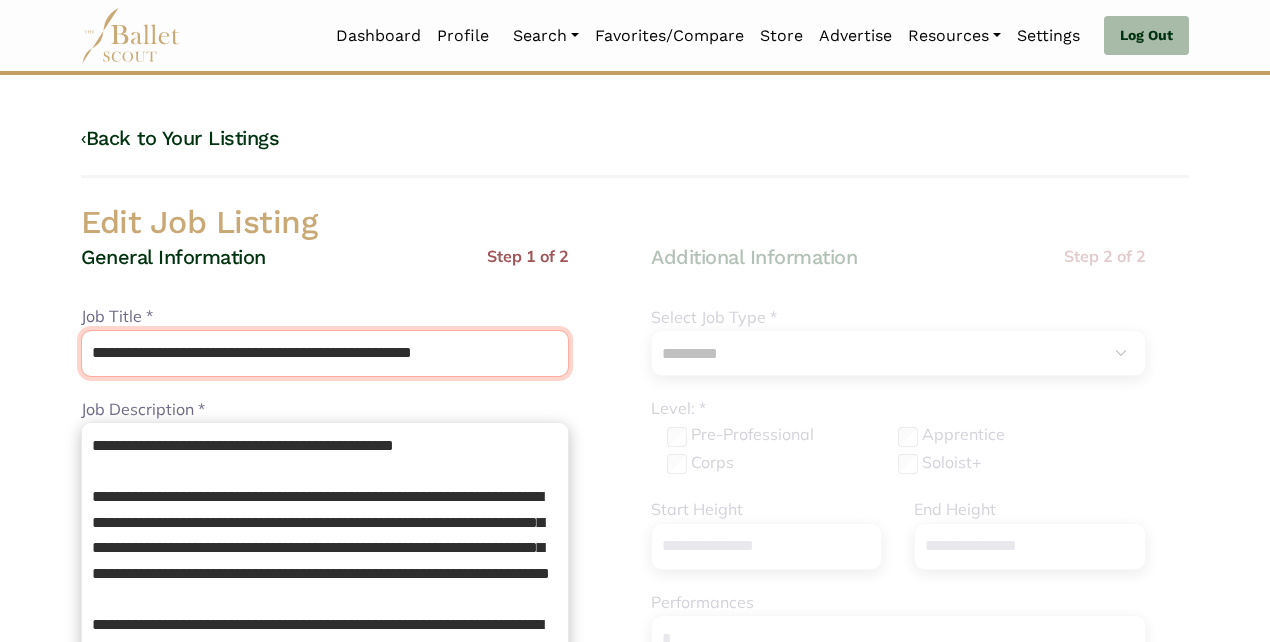 drag, startPoint x: 340, startPoint y: 354, endPoint x: 534, endPoint y: 360, distance: 194.09276 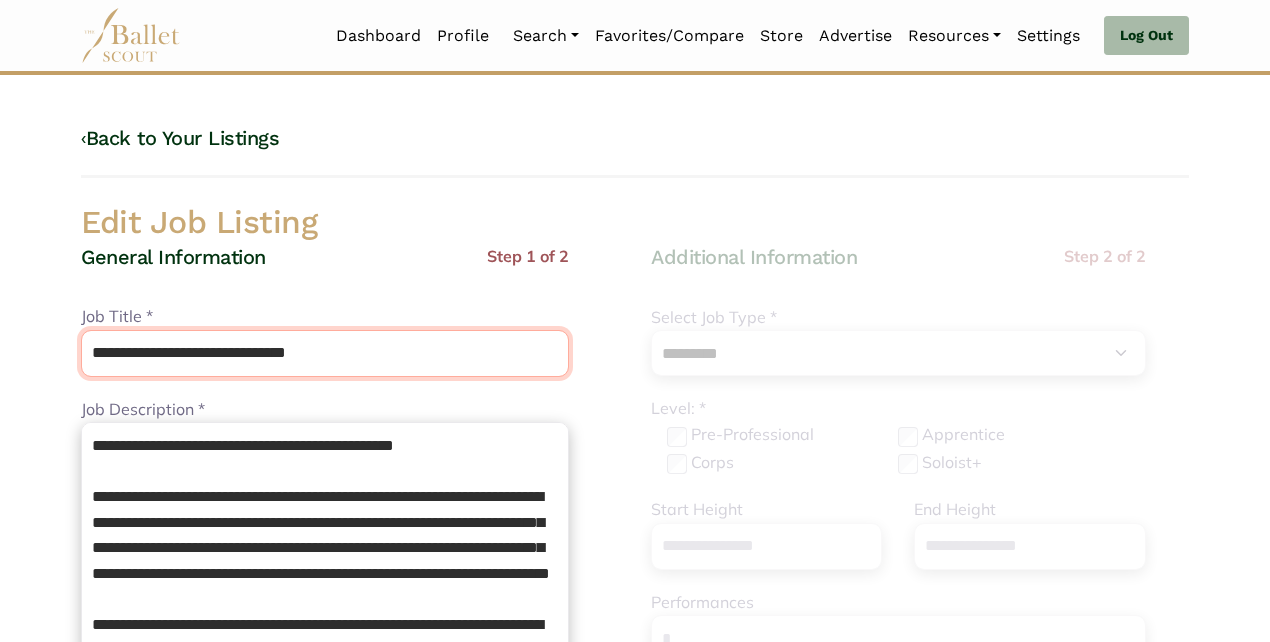 type on "**********" 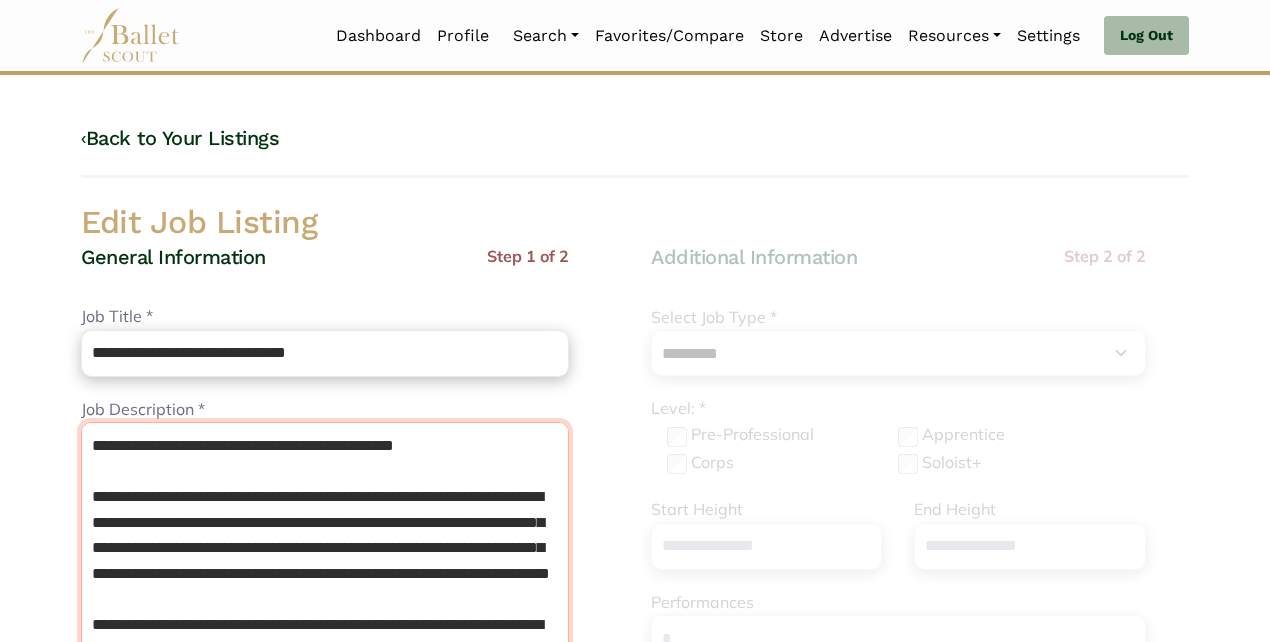 click on "Job Description *" at bounding box center (325, 597) 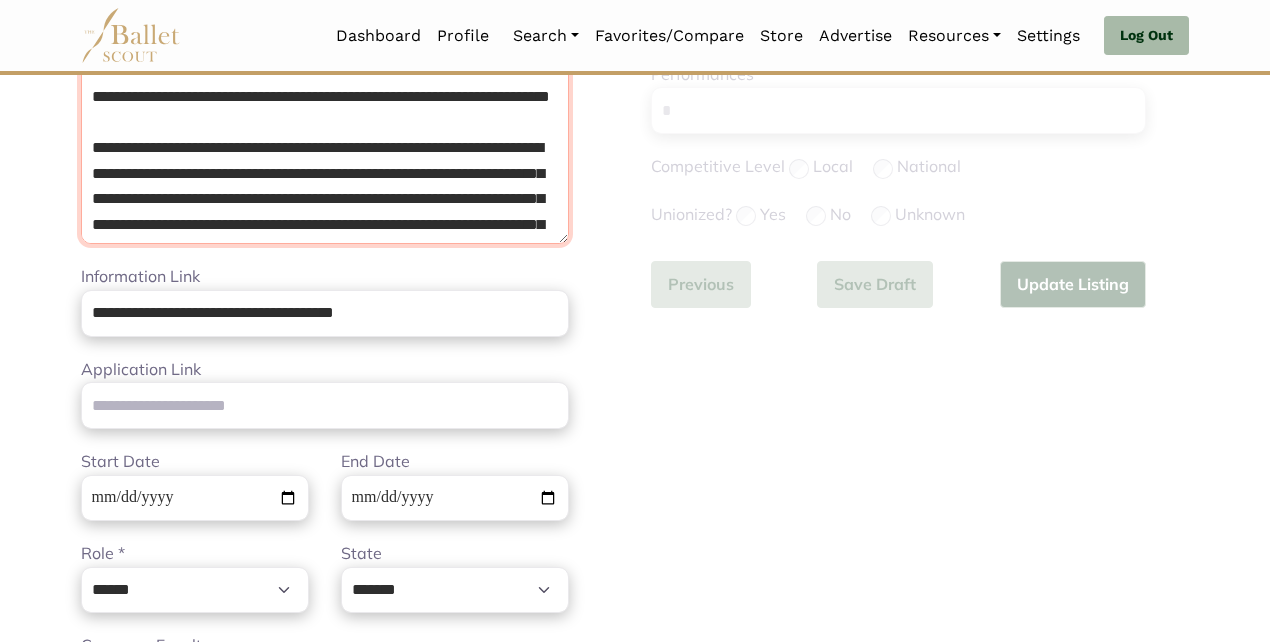 scroll, scrollTop: 528, scrollLeft: 0, axis: vertical 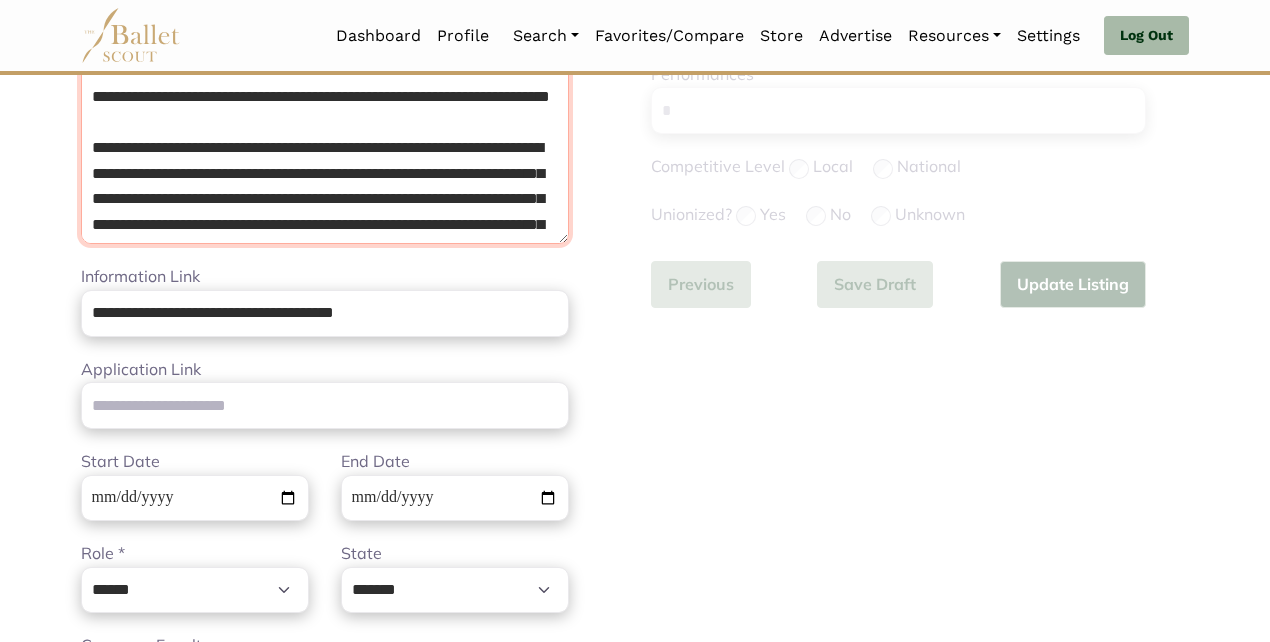 type on "**********" 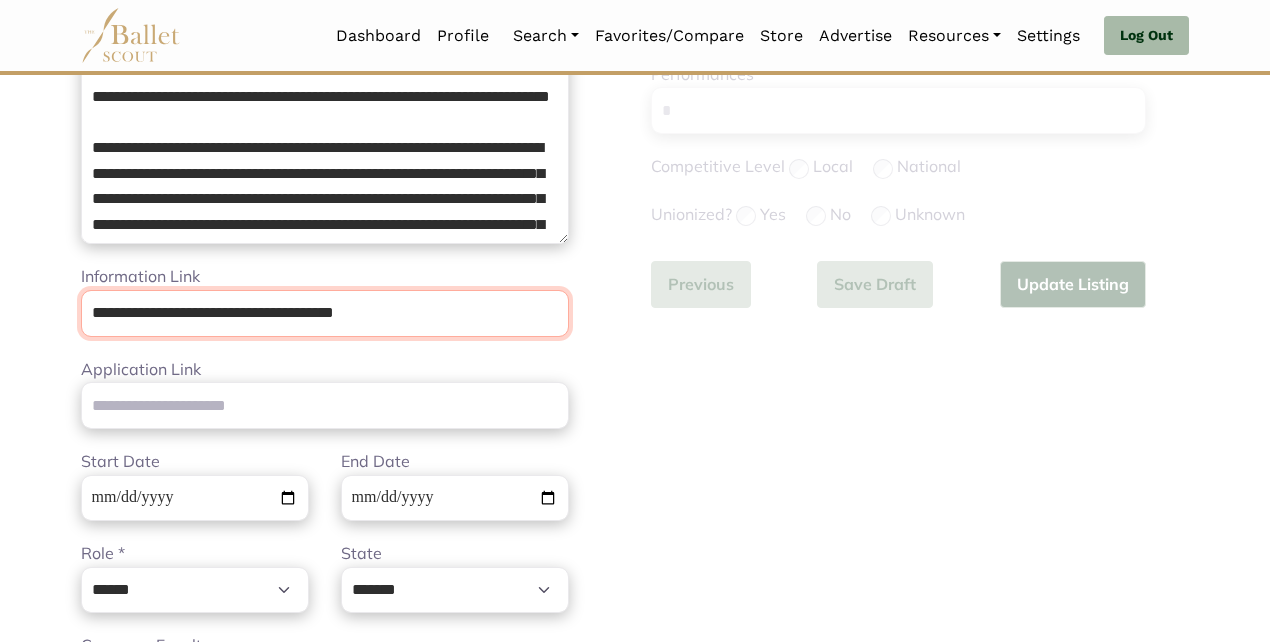 click on "**********" at bounding box center [325, 313] 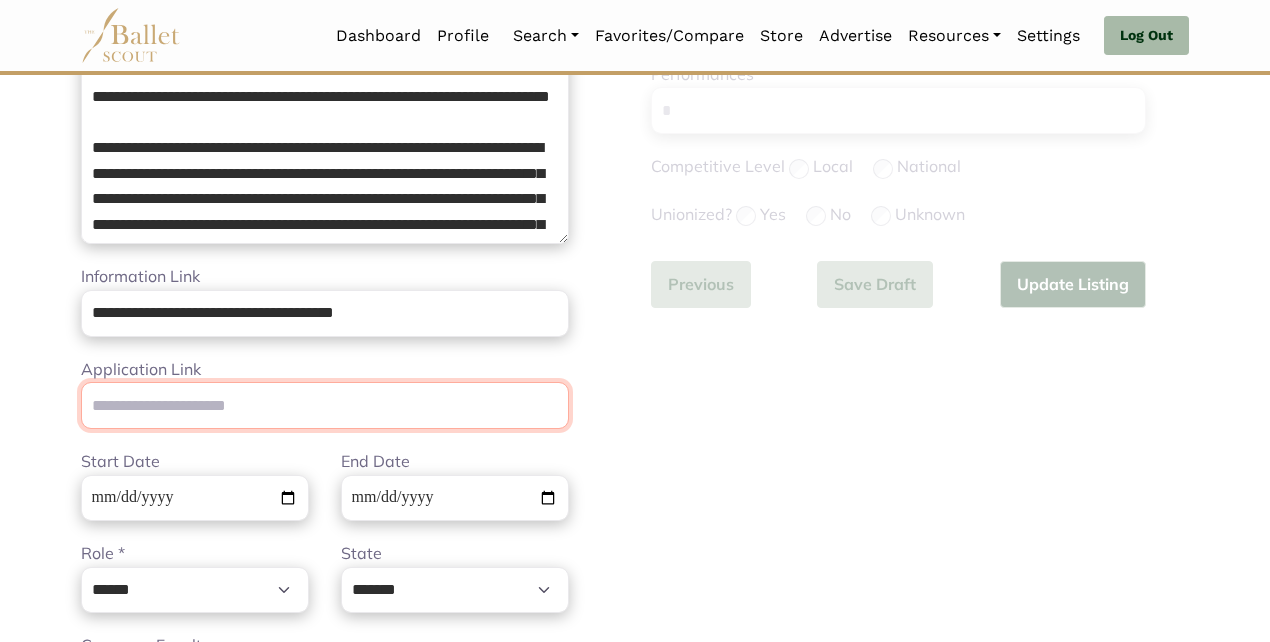click on "Application Link" at bounding box center (325, 405) 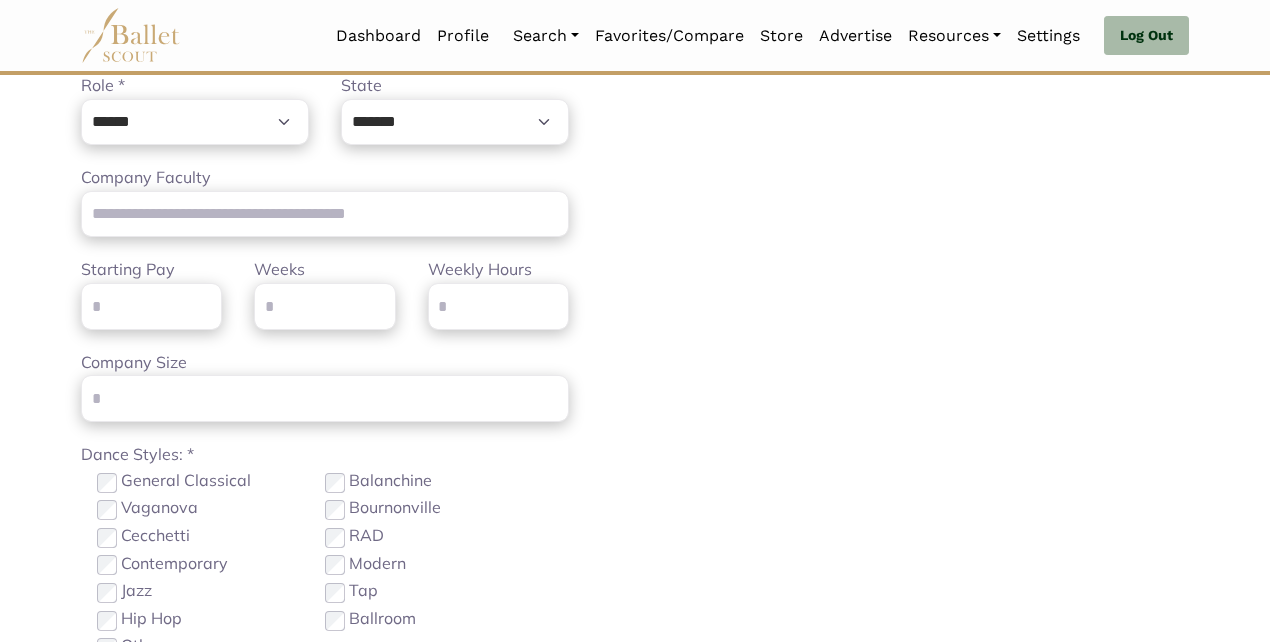 scroll, scrollTop: 1073, scrollLeft: 0, axis: vertical 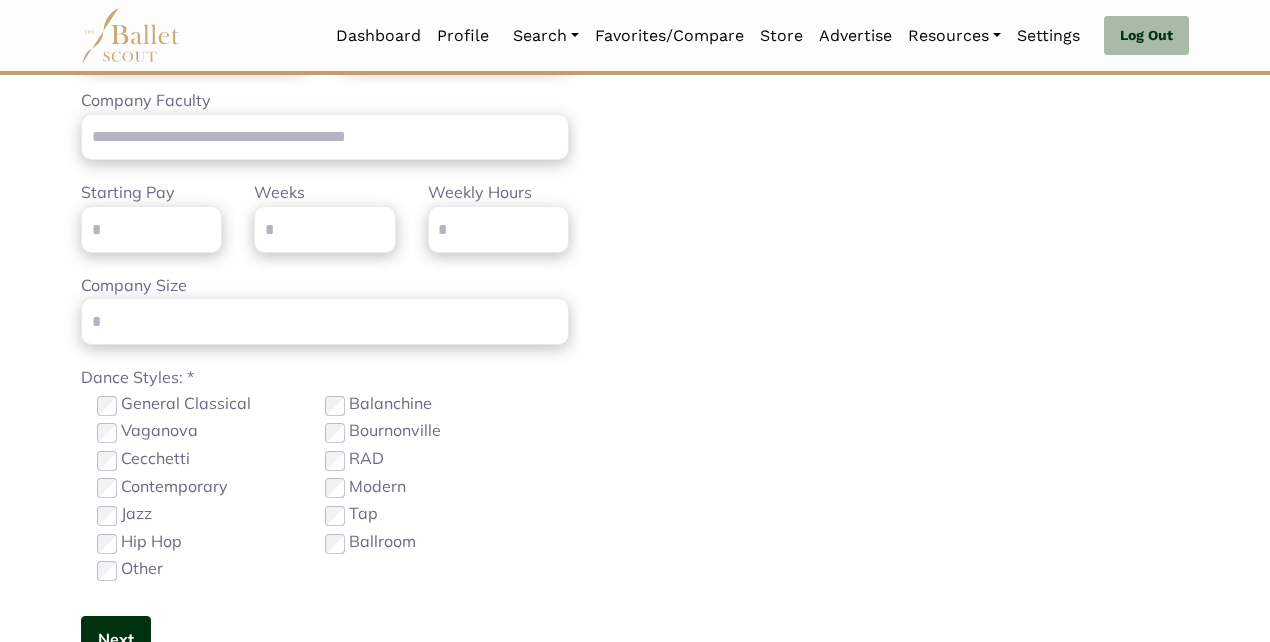 click on "Next" at bounding box center [116, 639] 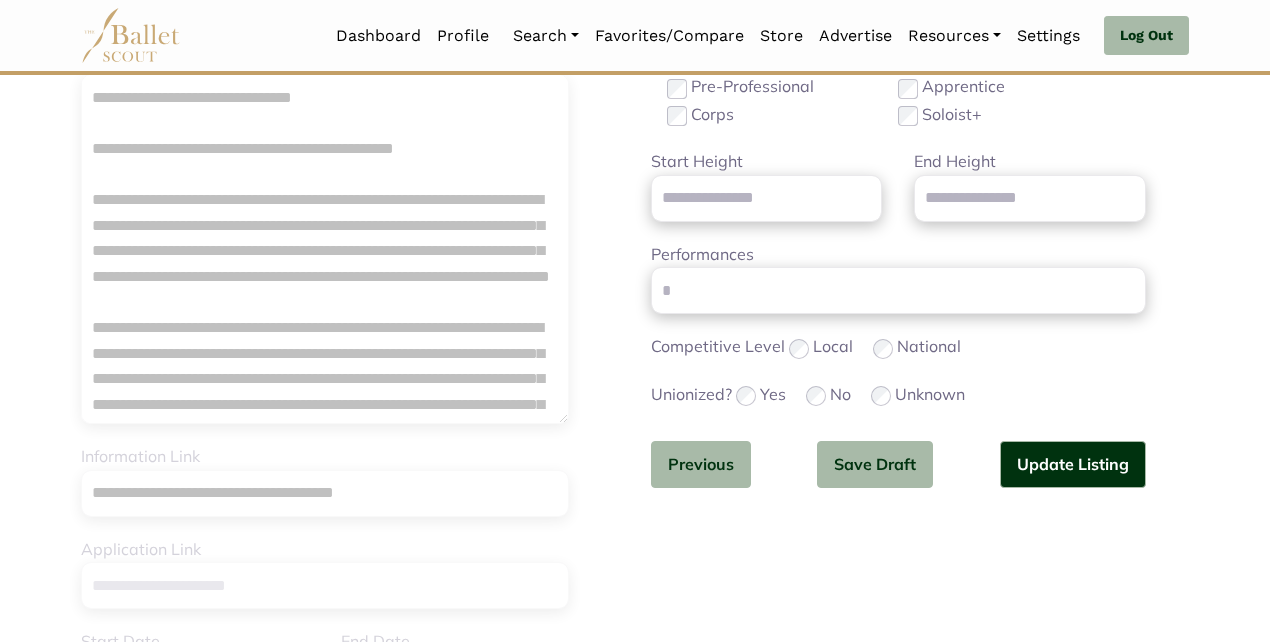 scroll, scrollTop: 350, scrollLeft: 0, axis: vertical 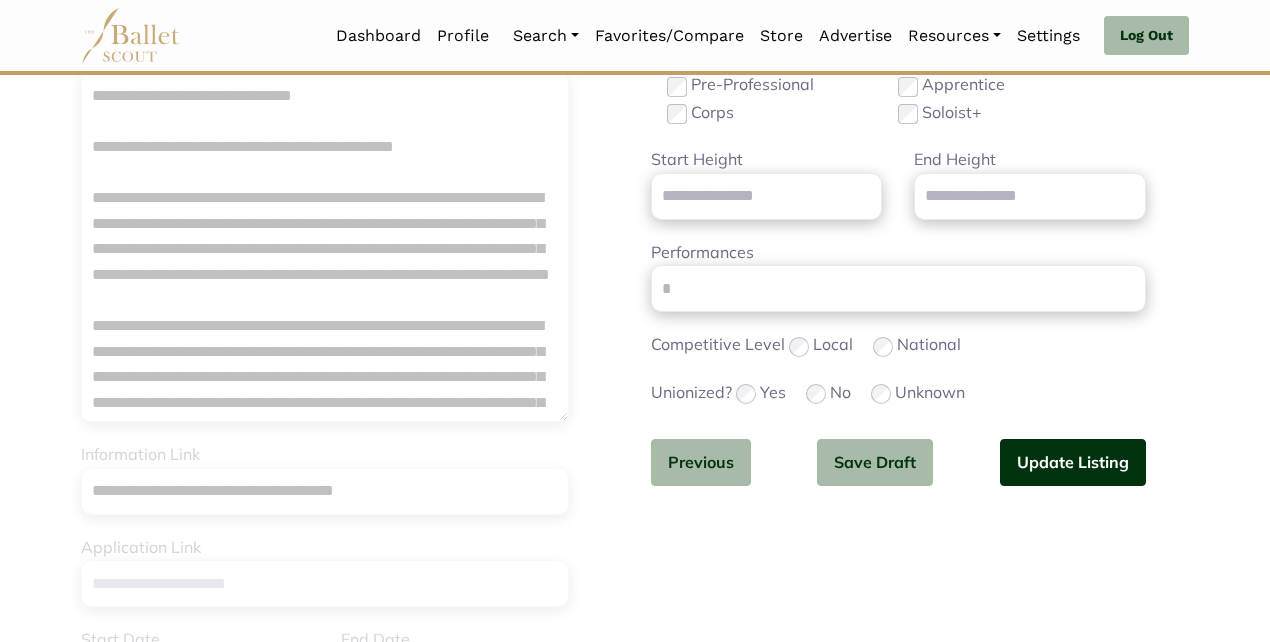 click on "Update Listing" at bounding box center (1073, 462) 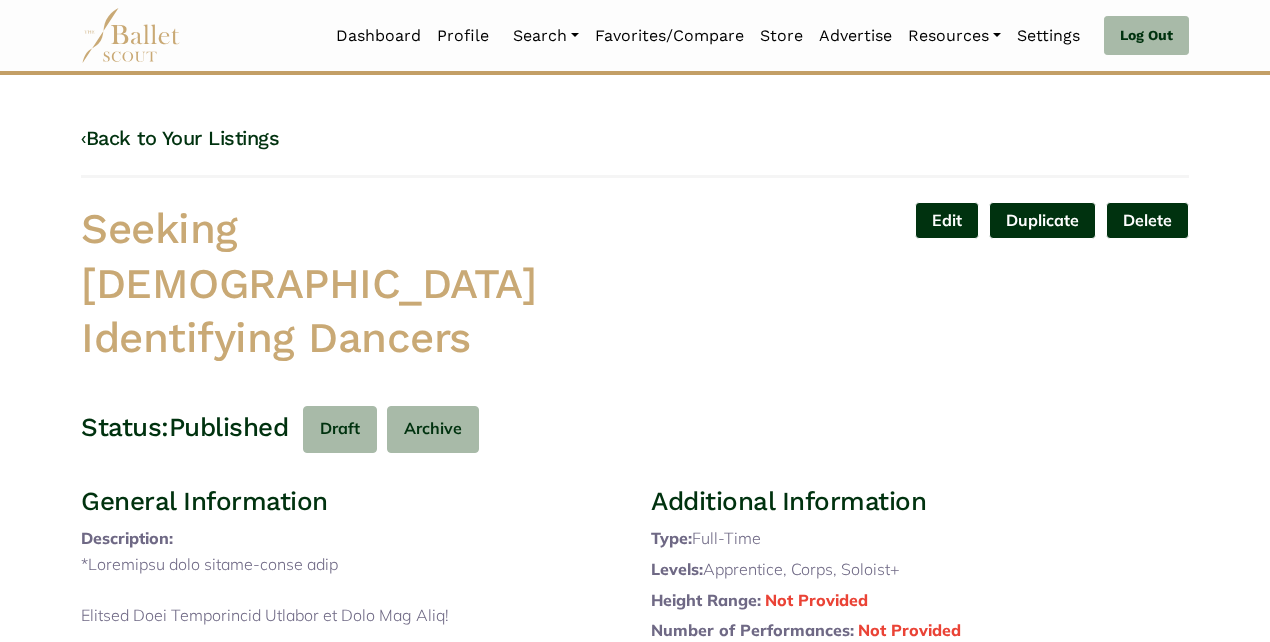 scroll, scrollTop: 0, scrollLeft: 0, axis: both 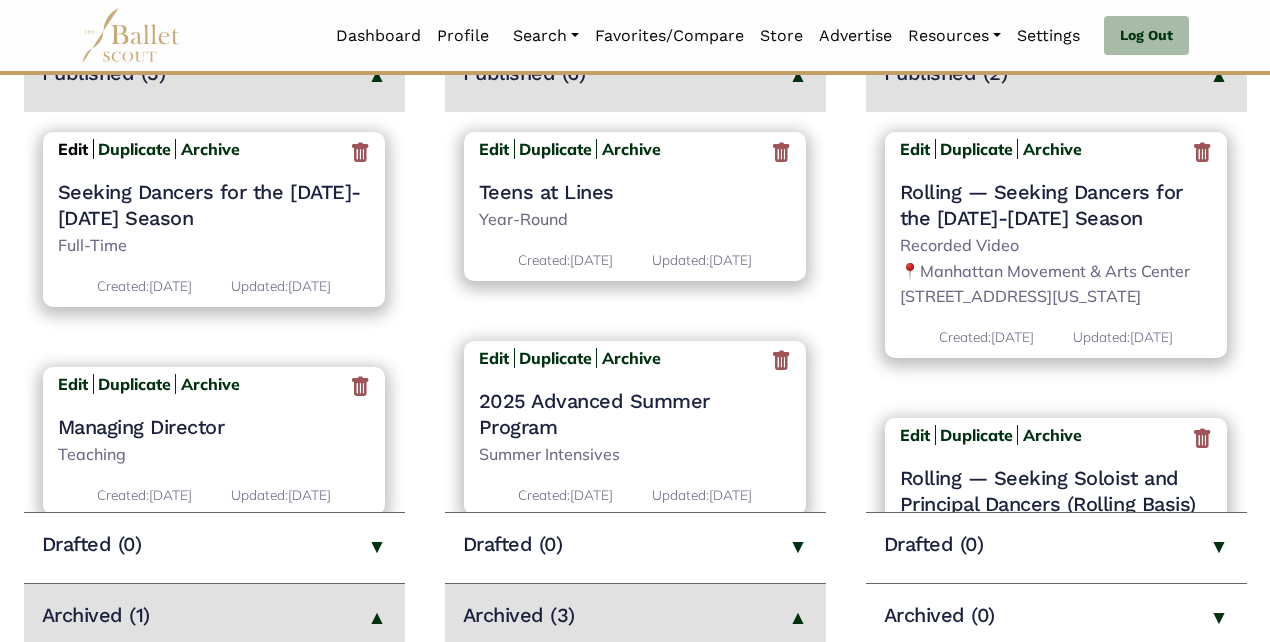 click on "Edit" at bounding box center [73, 149] 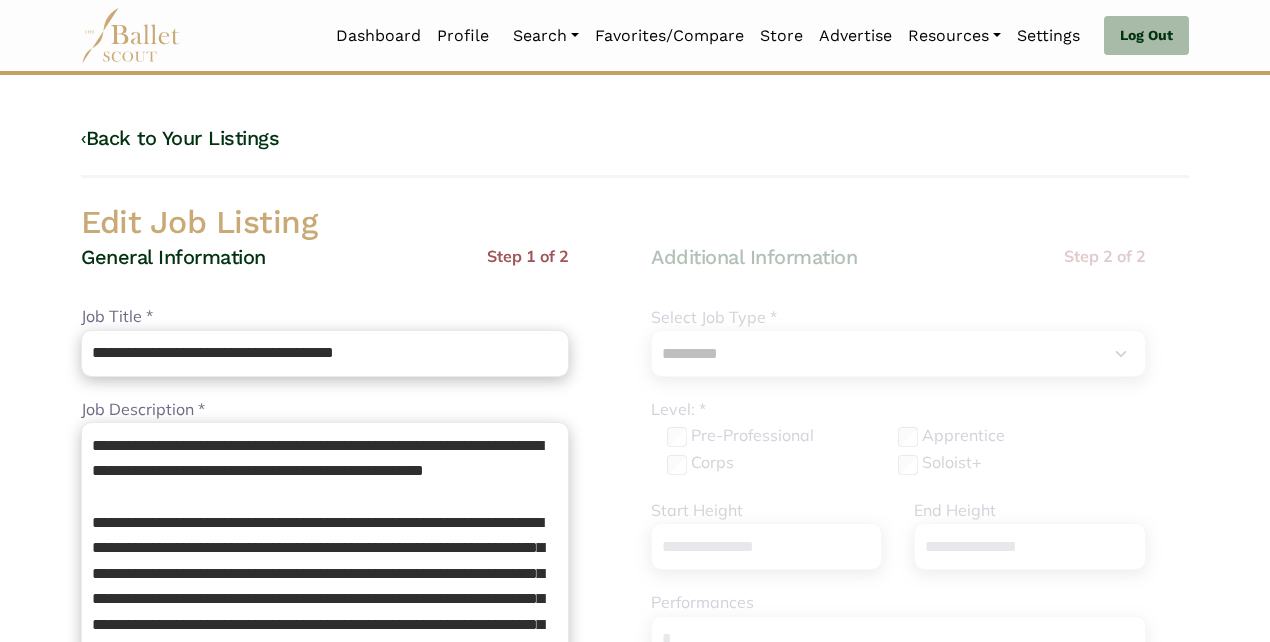 select on "*" 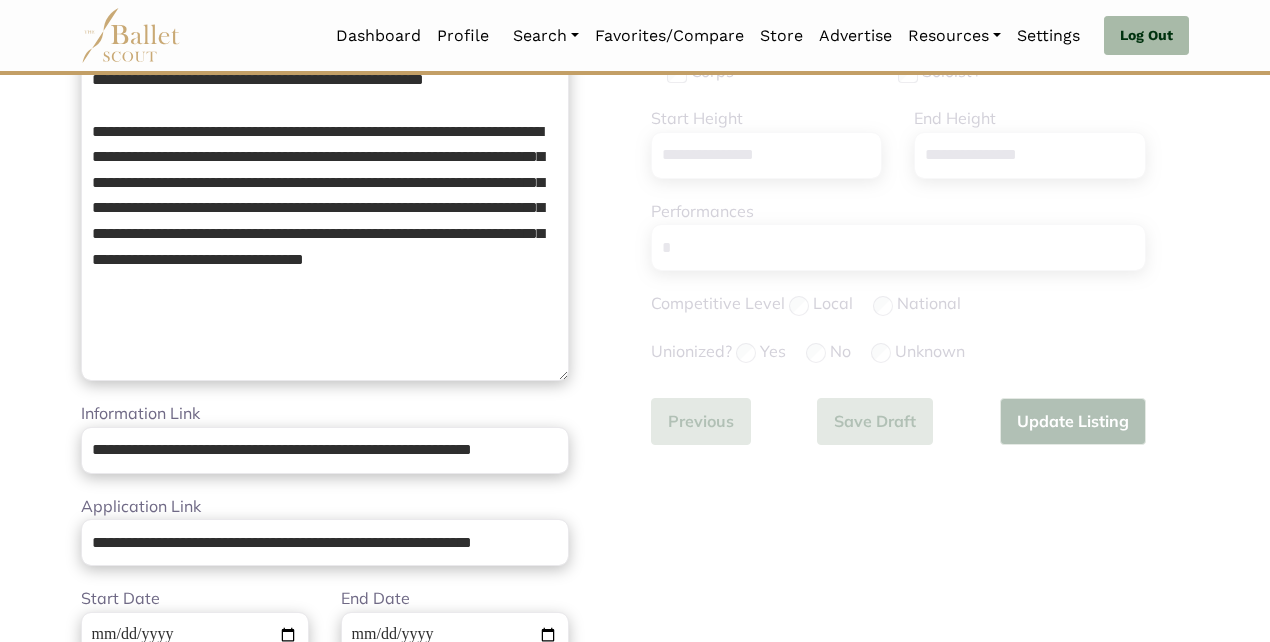 scroll, scrollTop: 536, scrollLeft: 0, axis: vertical 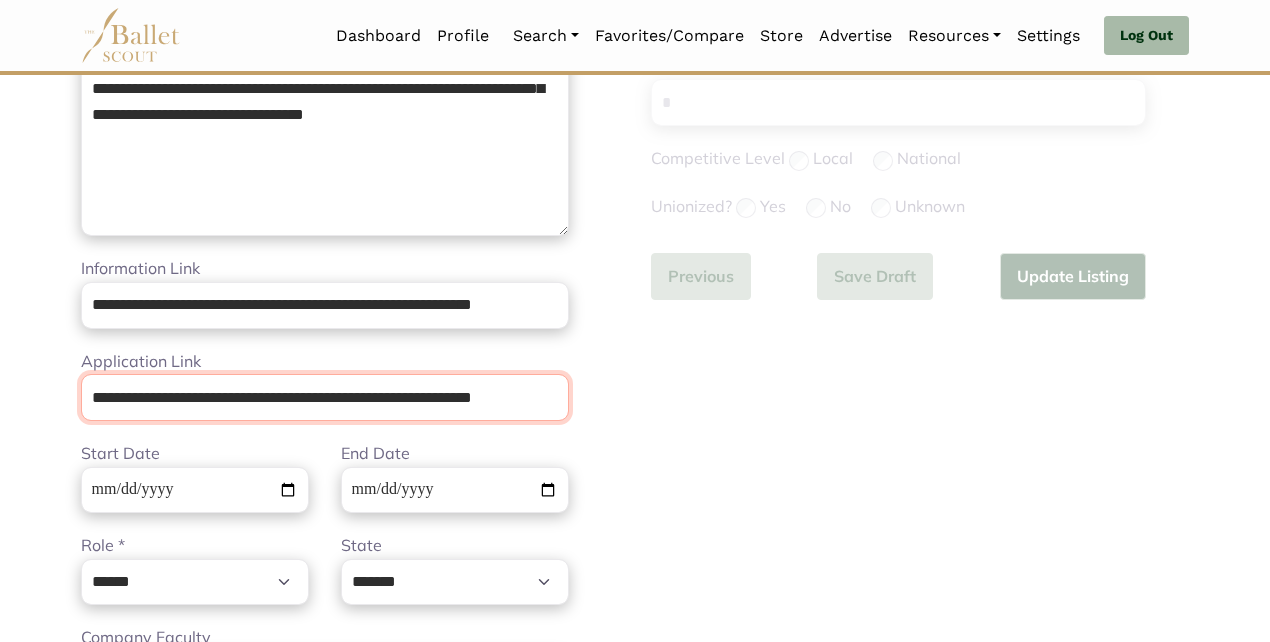 click on "**********" at bounding box center [325, 397] 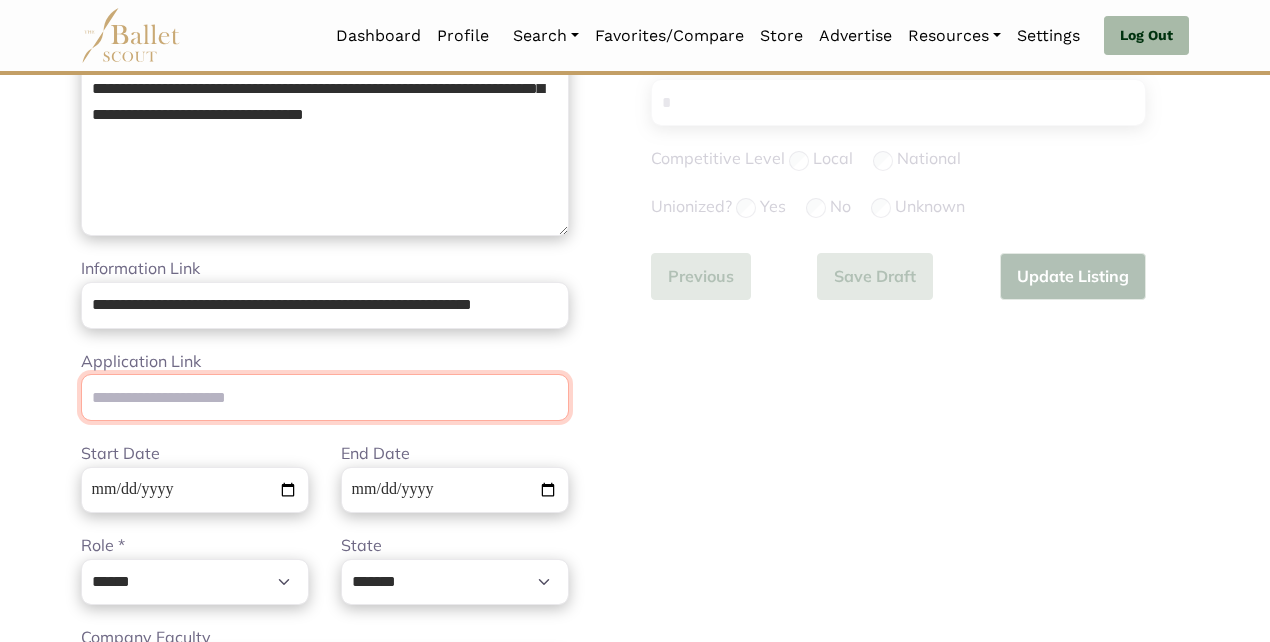 type 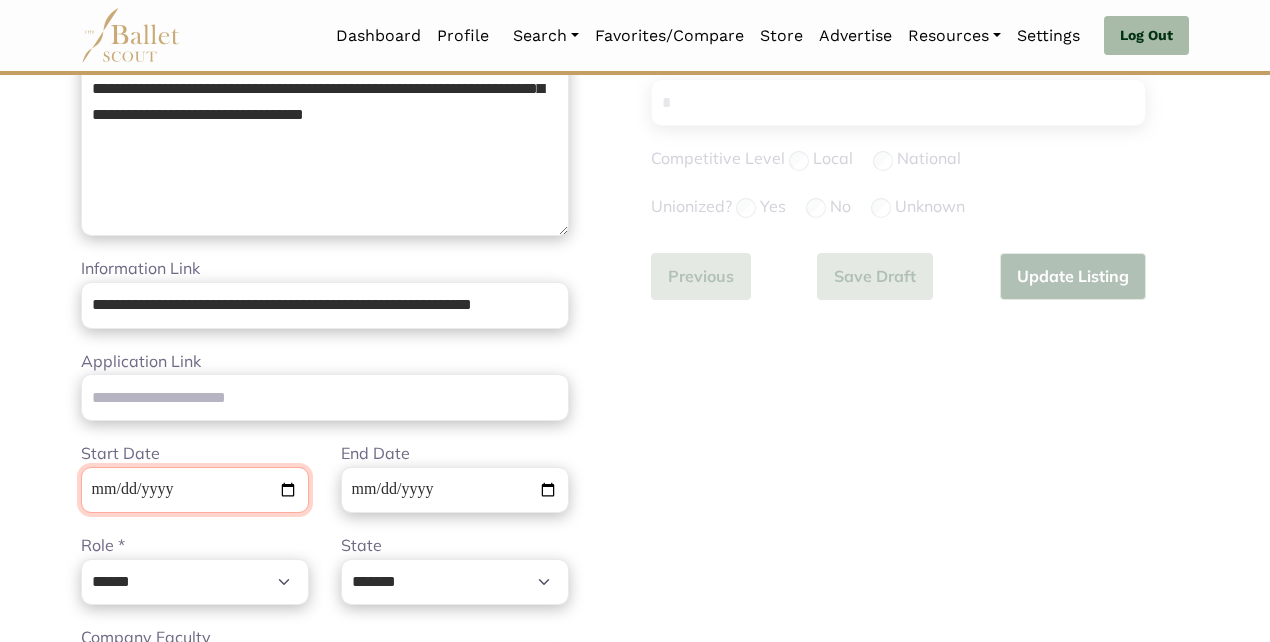 click on "**********" at bounding box center (195, 490) 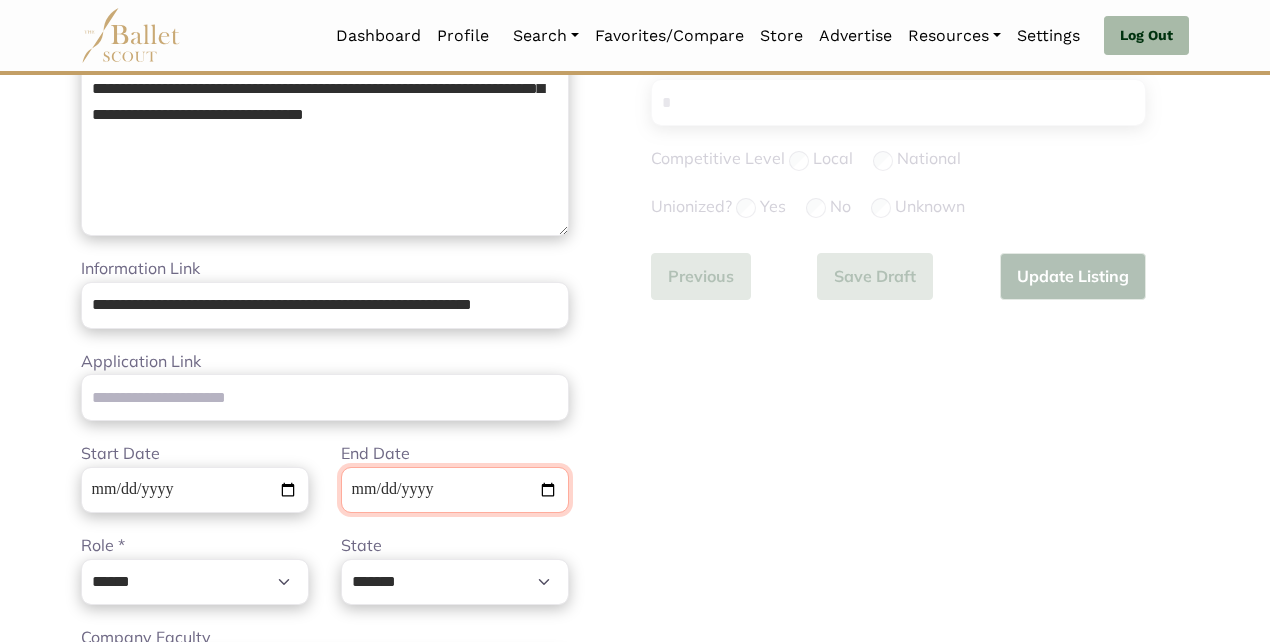 type 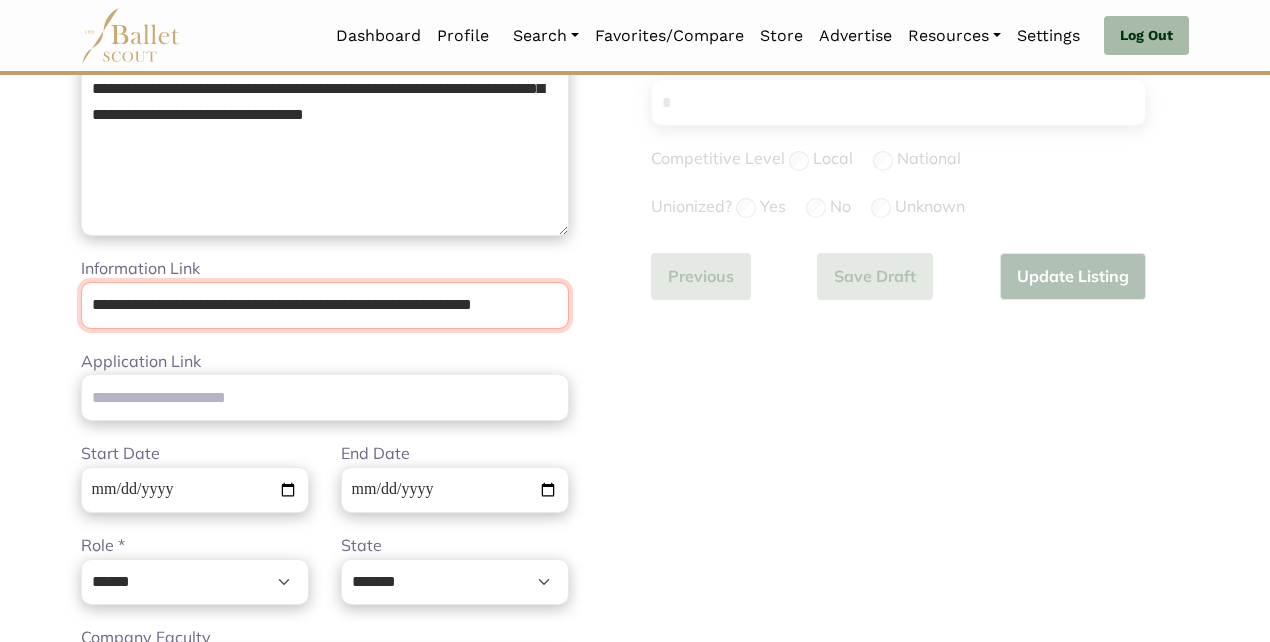click on "**********" at bounding box center [325, 305] 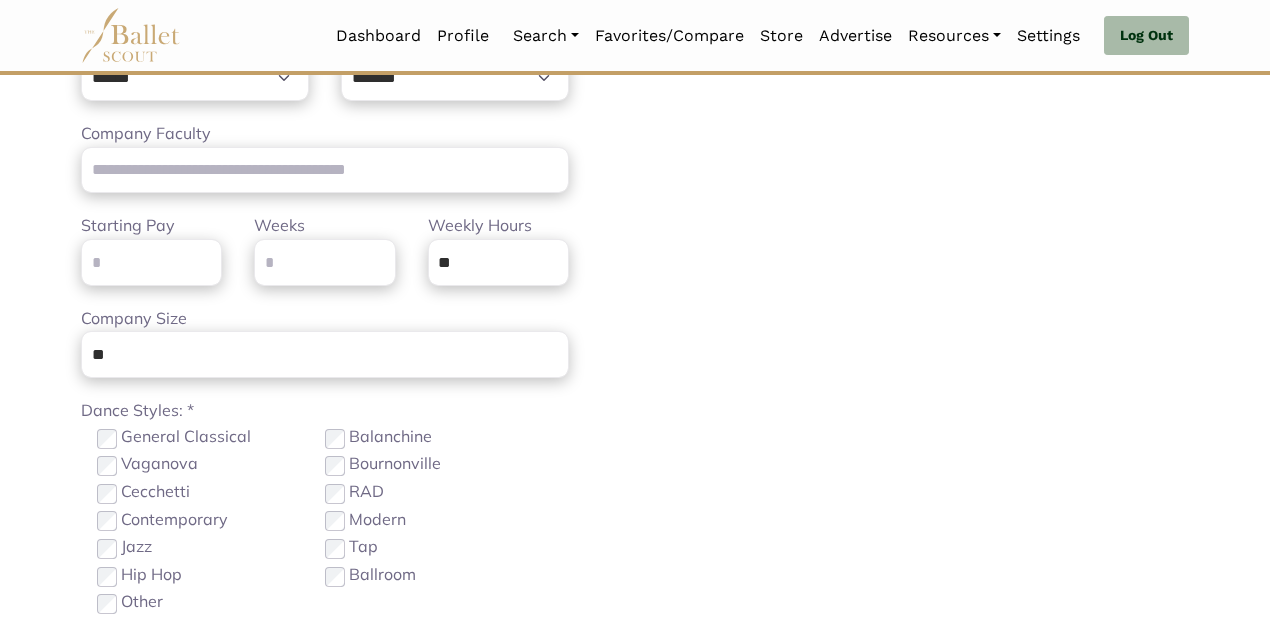 scroll, scrollTop: 1217, scrollLeft: 0, axis: vertical 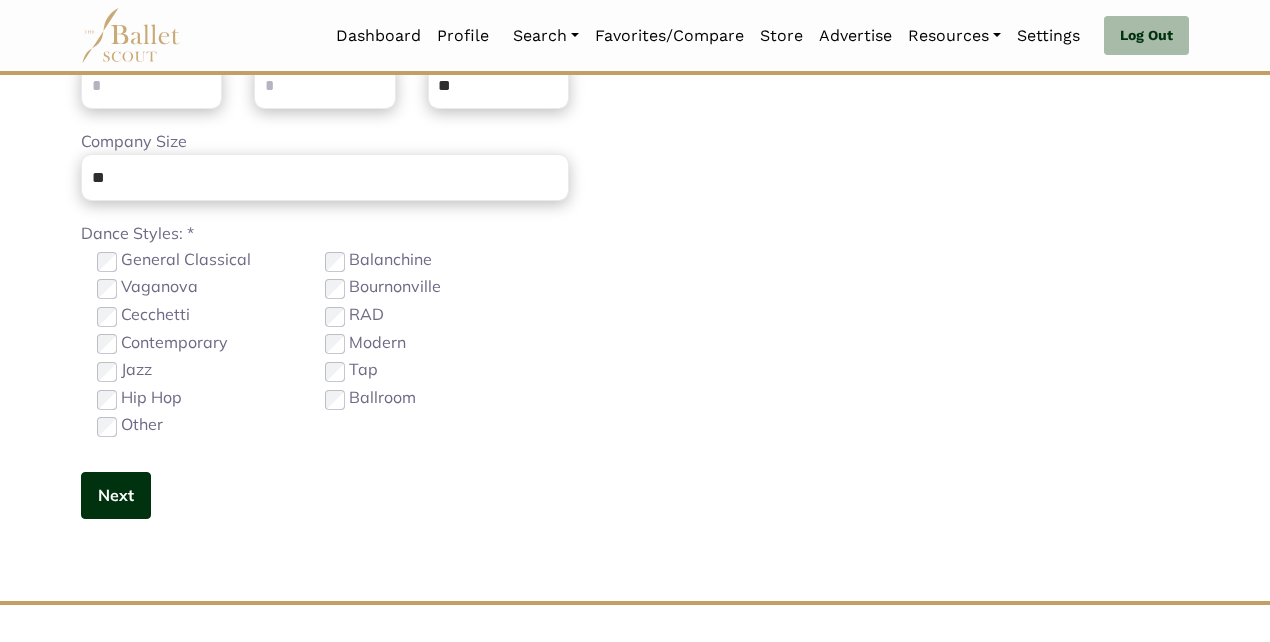 click on "Next" at bounding box center [116, 495] 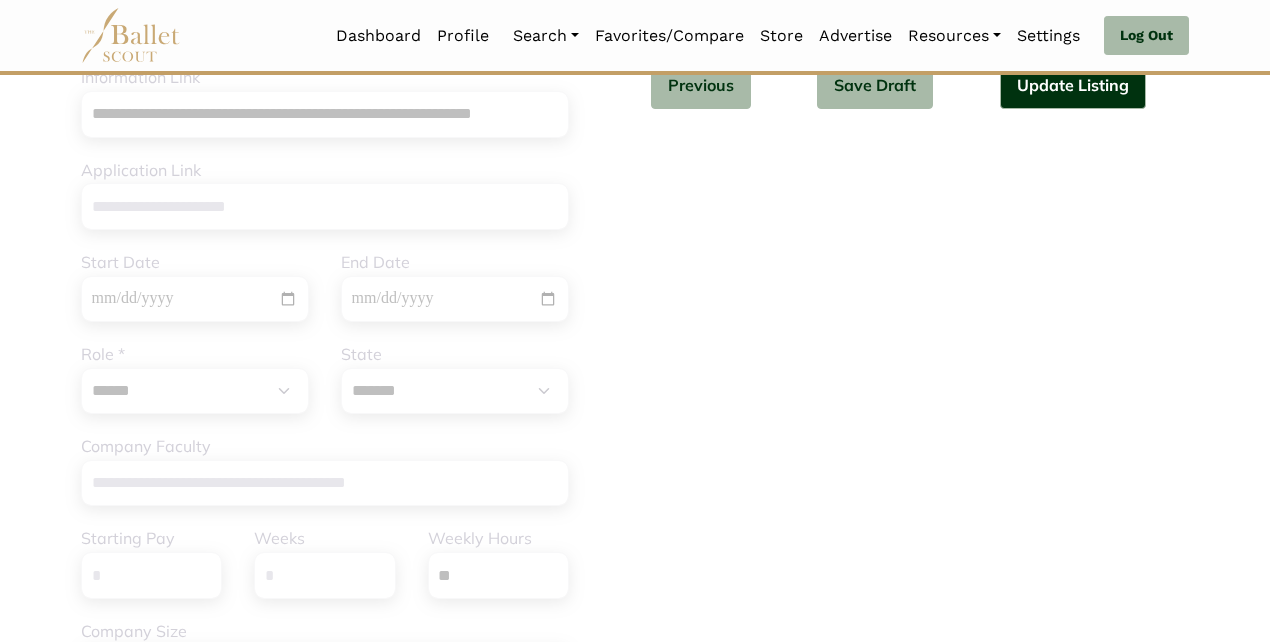 scroll, scrollTop: 573, scrollLeft: 0, axis: vertical 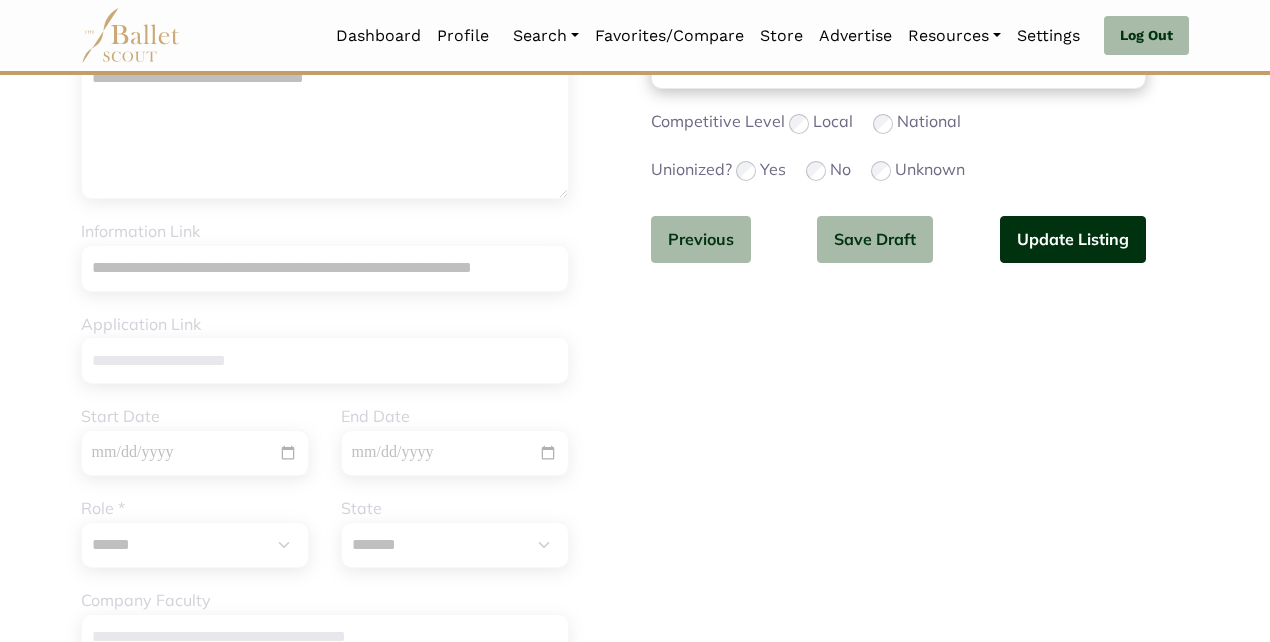 click on "Update Listing" at bounding box center (1073, 239) 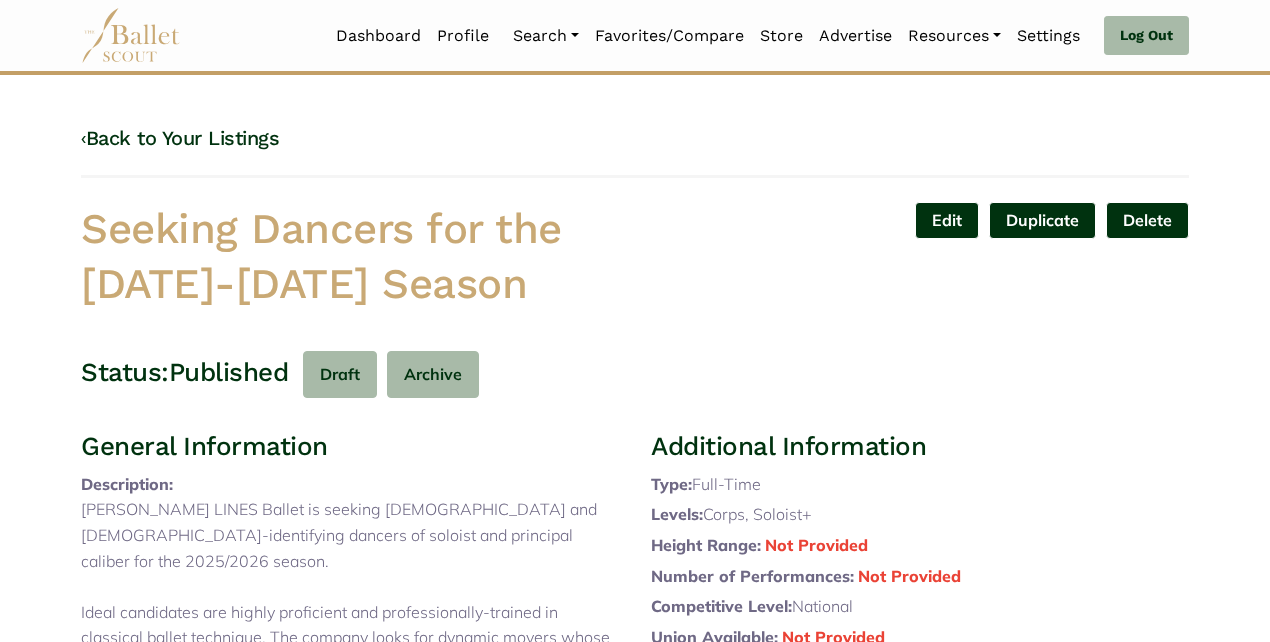 scroll, scrollTop: 0, scrollLeft: 0, axis: both 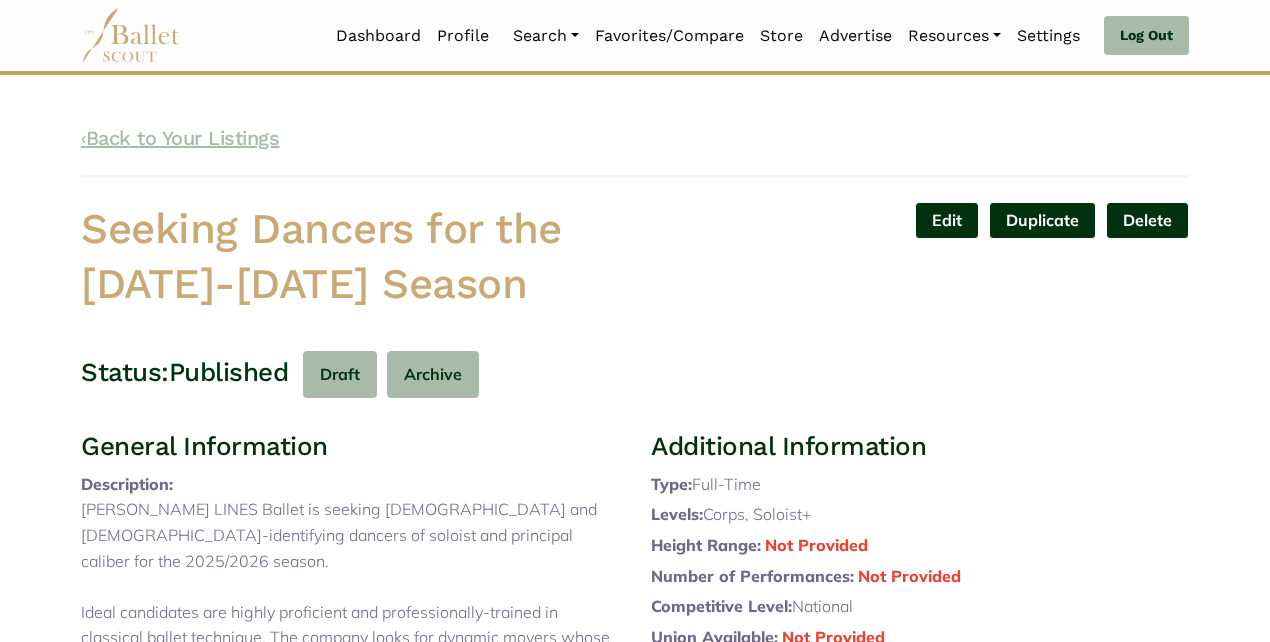 click on "‹  Back to Your Listings" at bounding box center [180, 138] 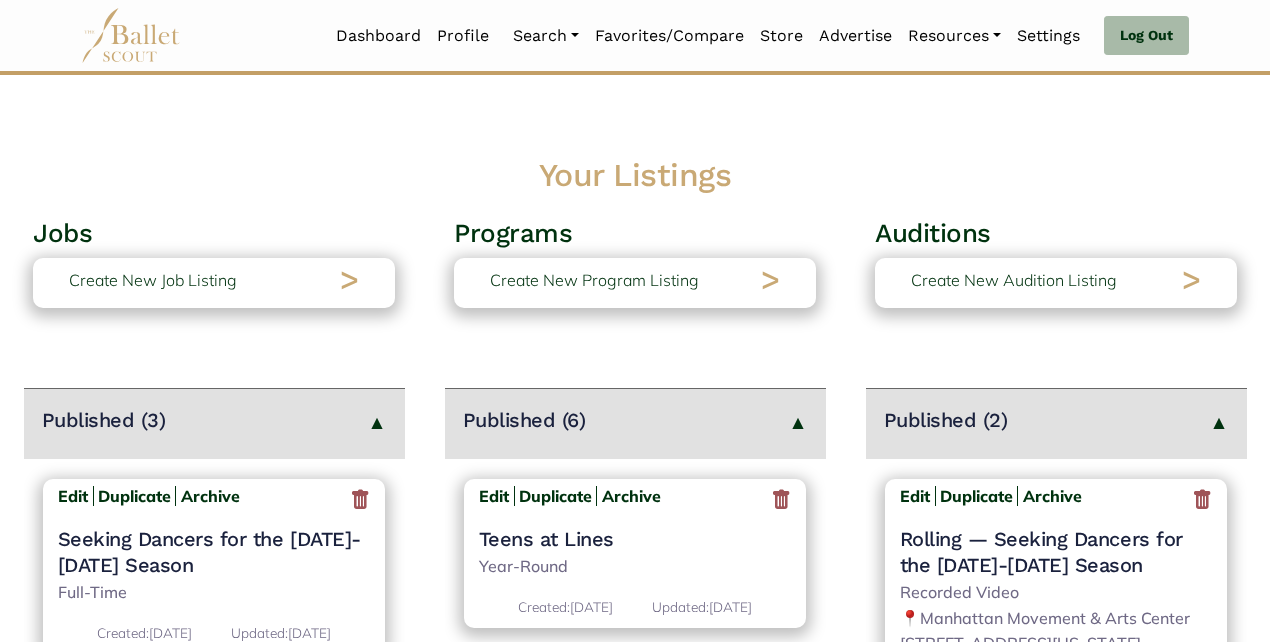 scroll, scrollTop: 0, scrollLeft: 0, axis: both 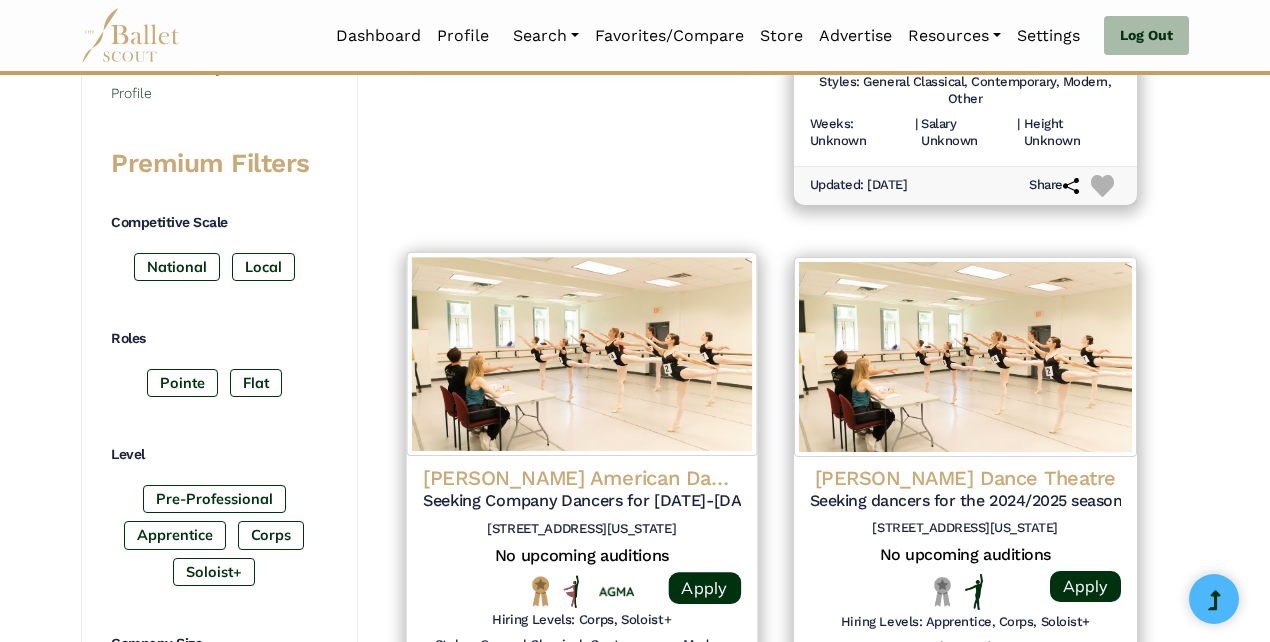 click on "Alvin Ailey American Dance Theatre" at bounding box center (966, -82) 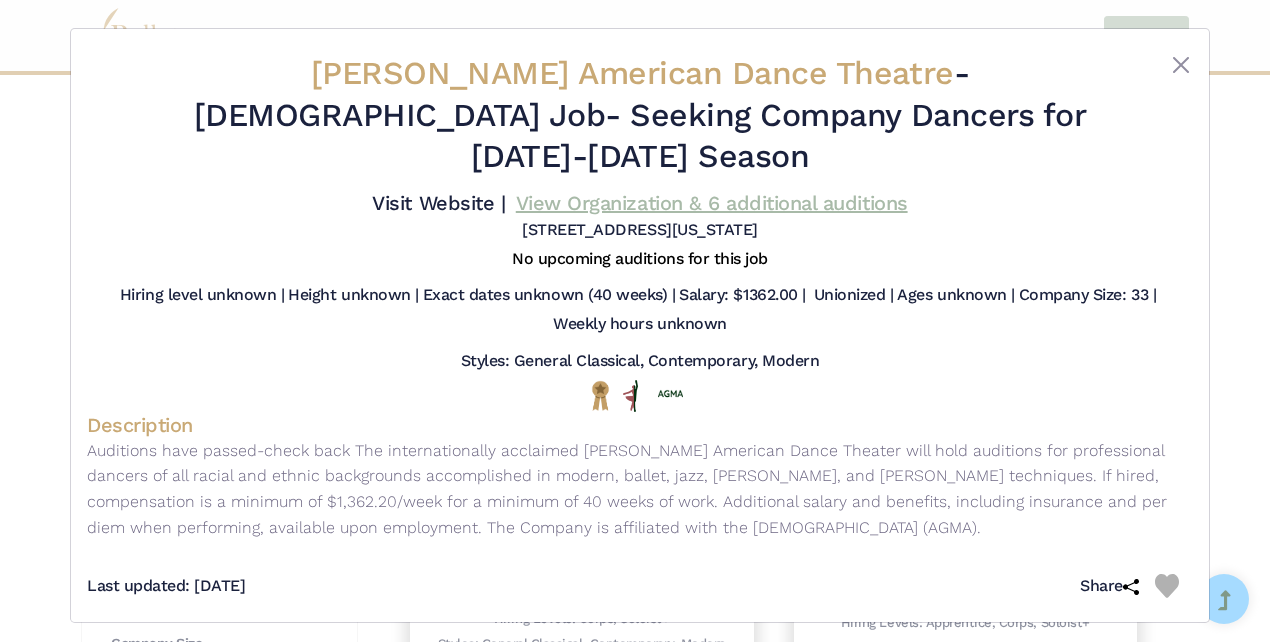 click on "View Organization
& 6 additional auditions" at bounding box center [712, 203] 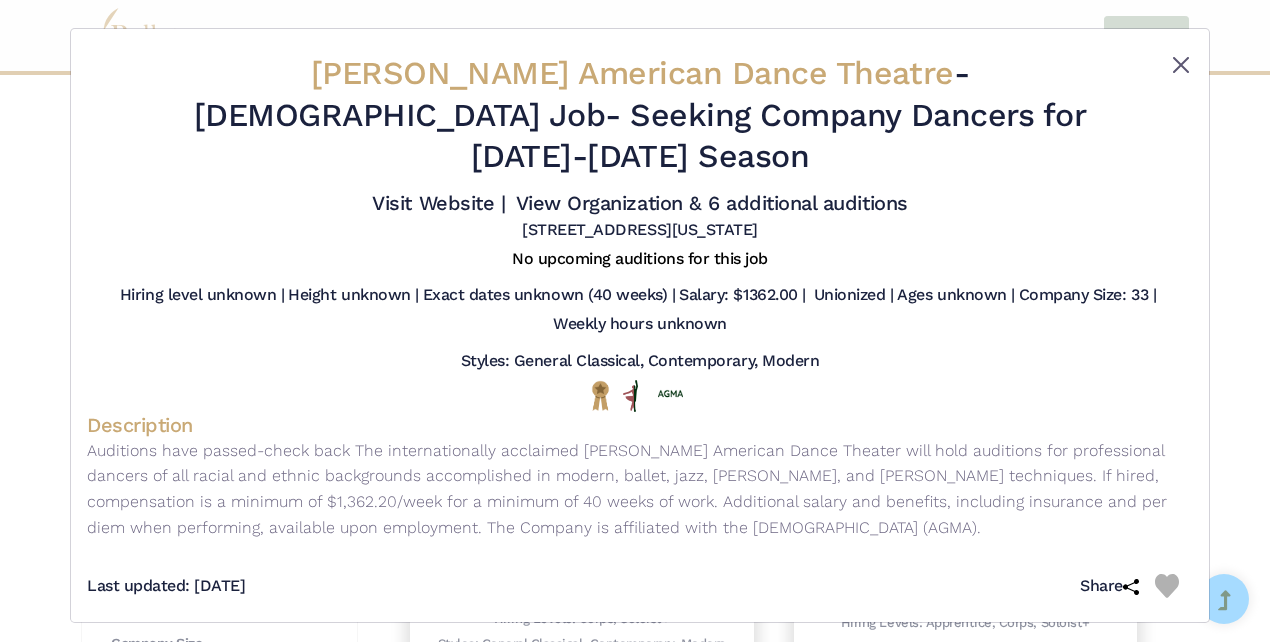 click at bounding box center (1181, 65) 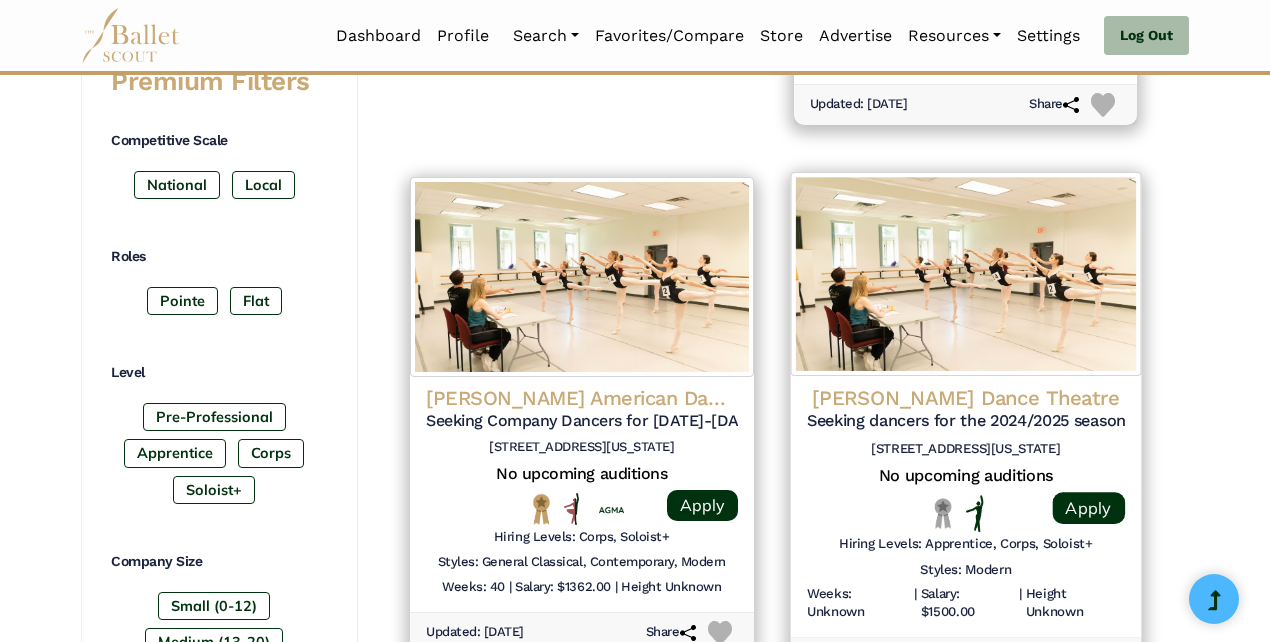 scroll, scrollTop: 866, scrollLeft: 0, axis: vertical 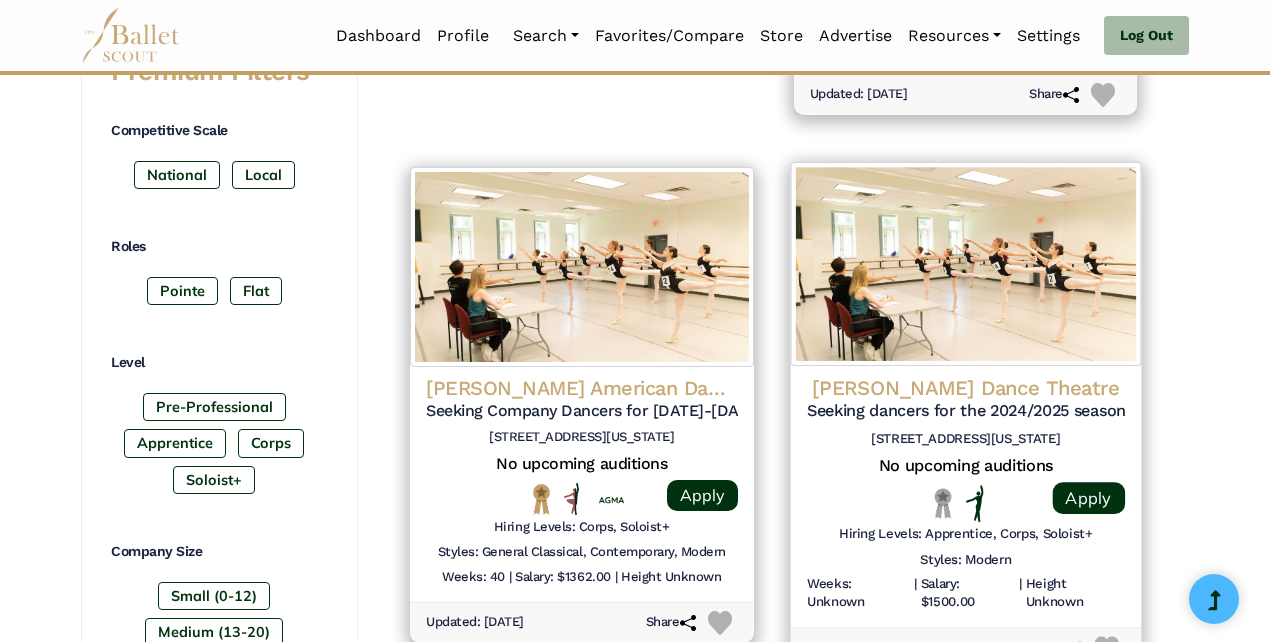 click on "Amanda Selwyn Dance Theatre" at bounding box center [966, -174] 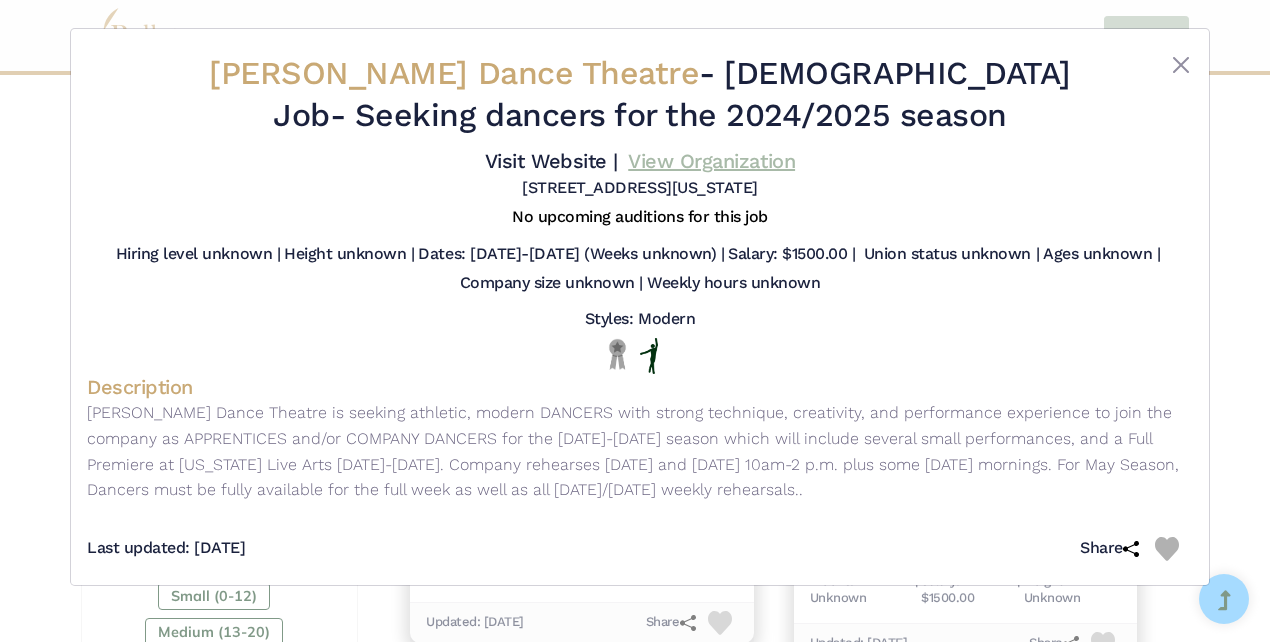 click on "View Organization" at bounding box center [711, 161] 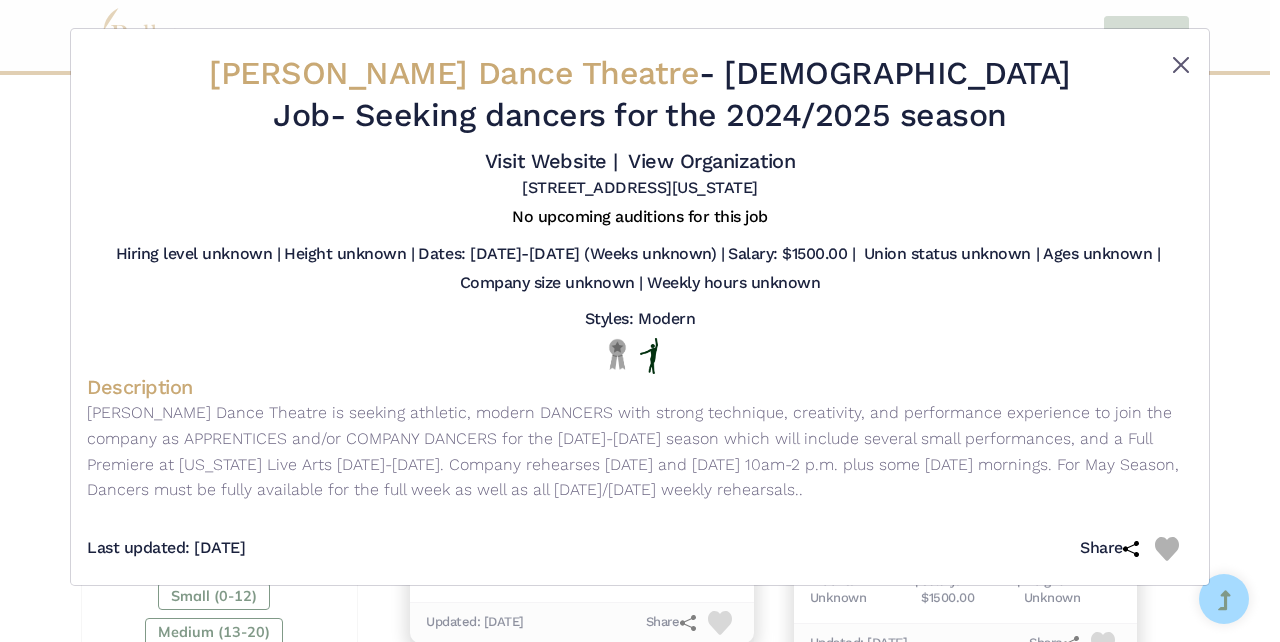 click at bounding box center [1181, 65] 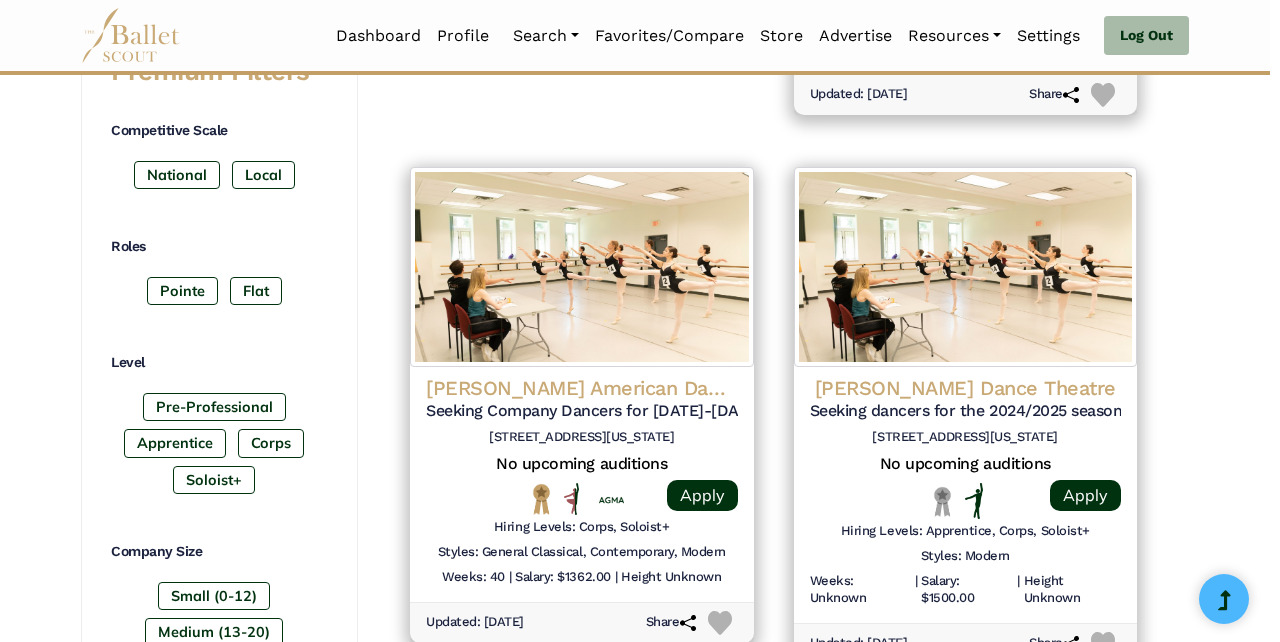 click on "Dashboard
Profile
Search
Organizations
Programs Auditions Jobs" at bounding box center (635, 35) 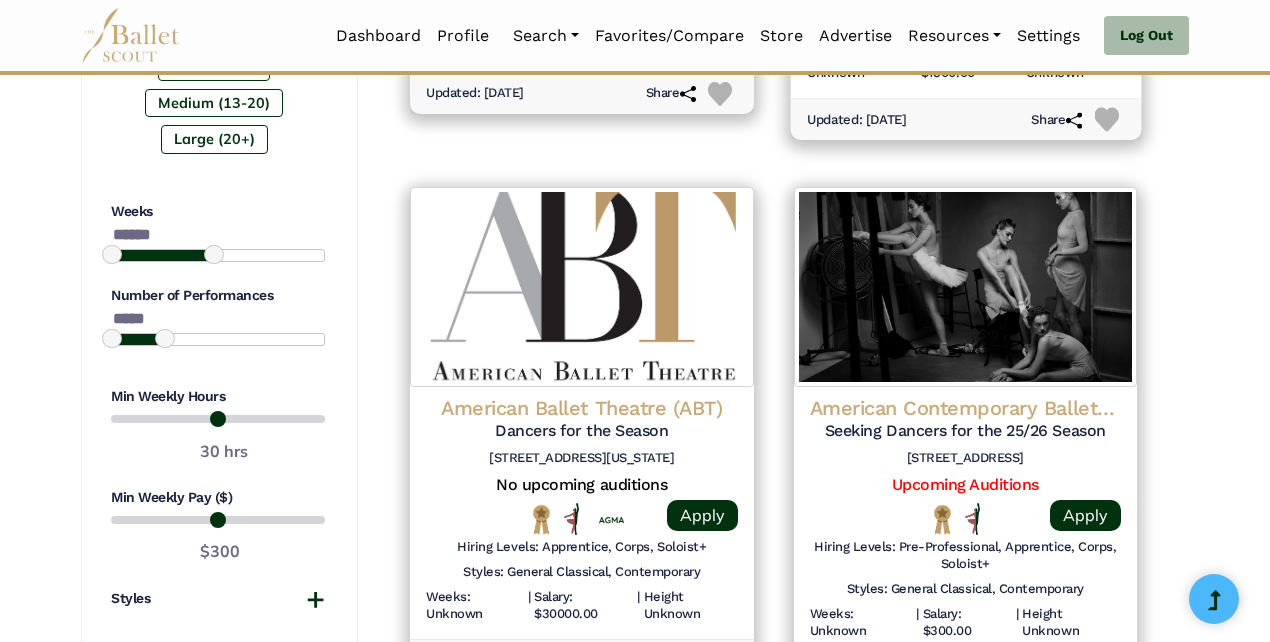 scroll, scrollTop: 1396, scrollLeft: 0, axis: vertical 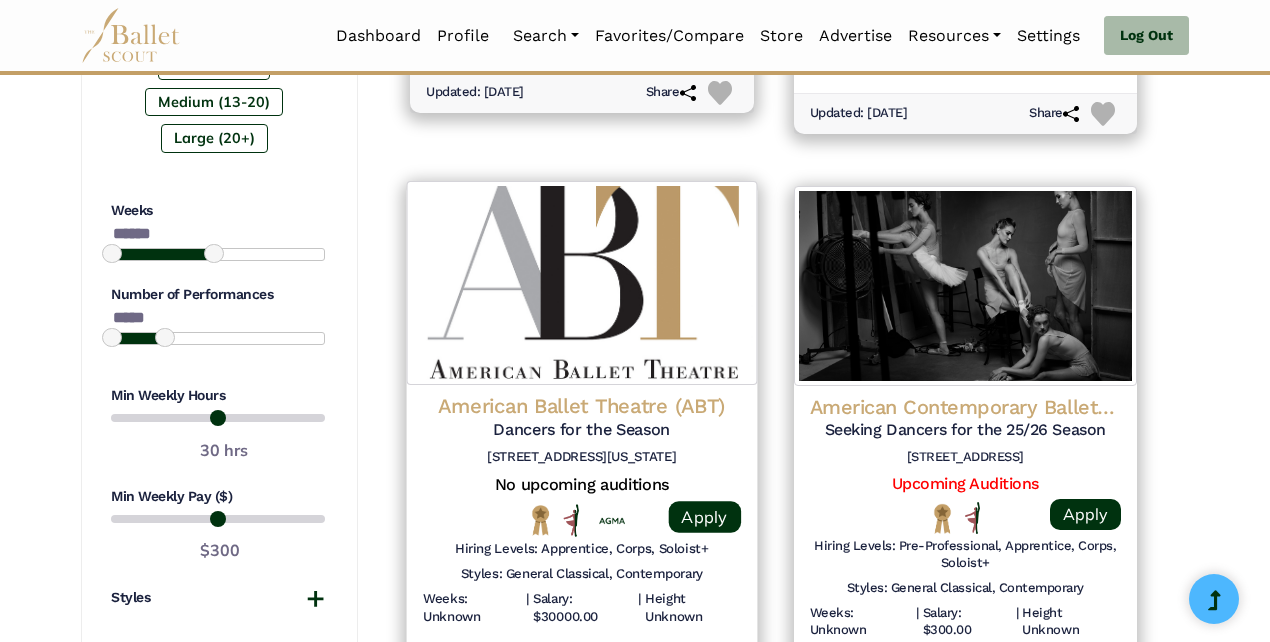 click on "American Ballet Theatre (ABT)" at bounding box center [966, -704] 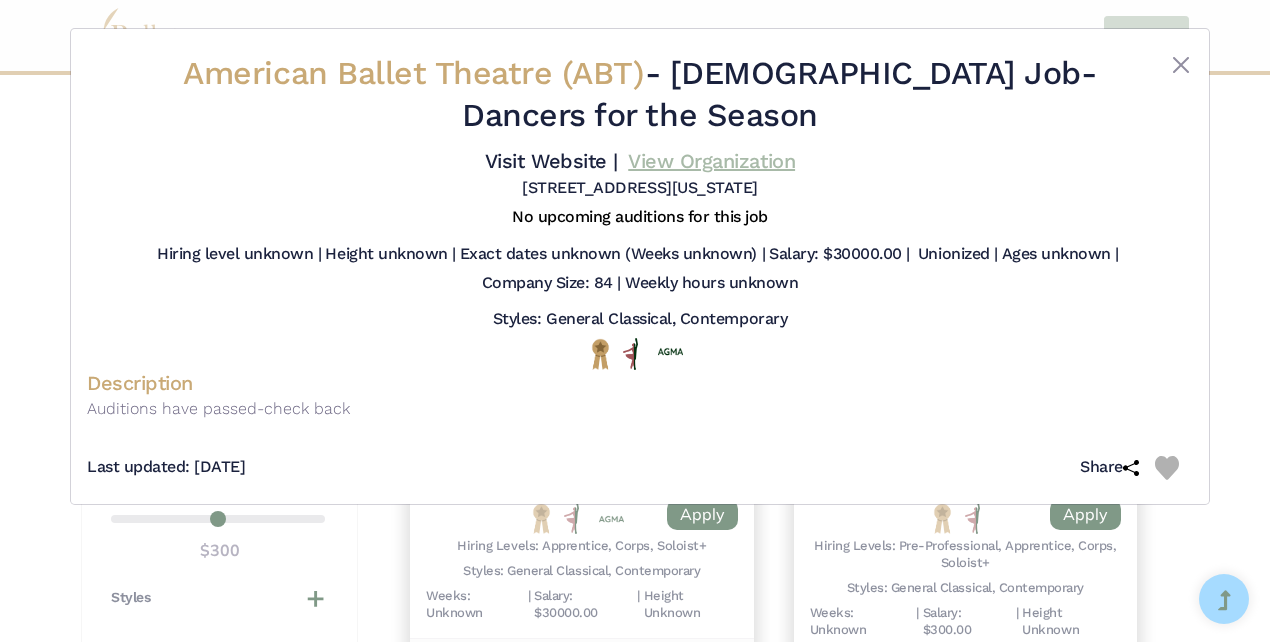 click on "View Organization" at bounding box center [711, 161] 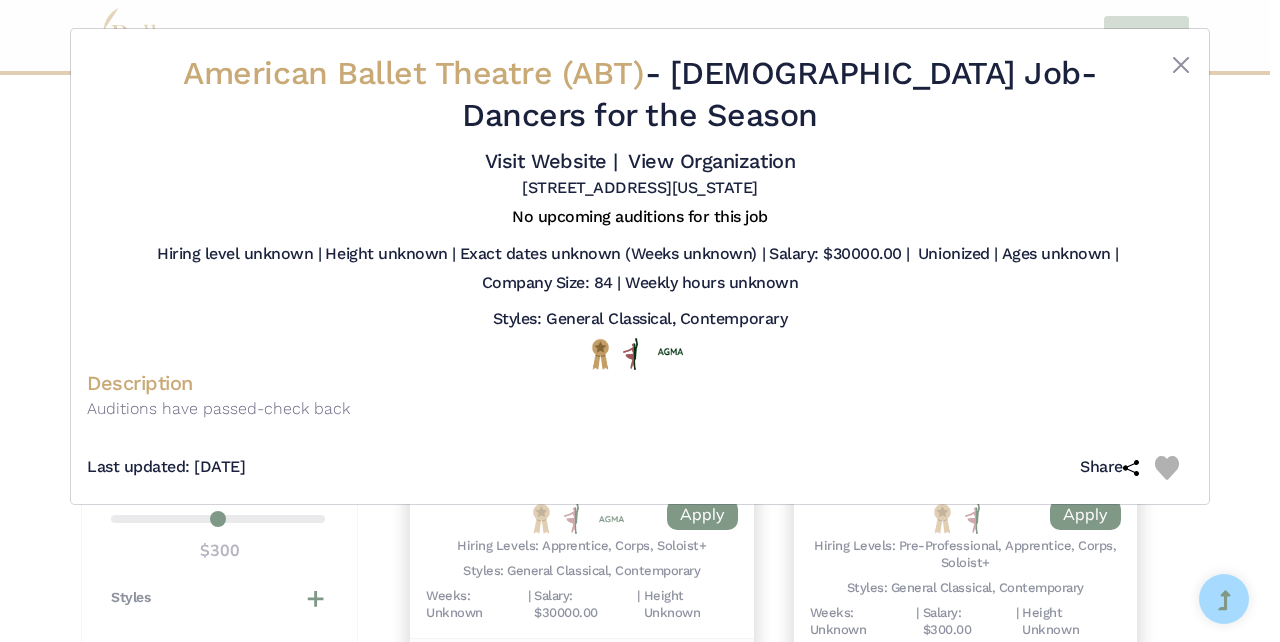click on "American Ballet Theatre (ABT)
-
Full Time Job
- Dancers for the Season
Visit Website |
View Organization
890 Broadway, New York, NY 10003" at bounding box center (640, 266) 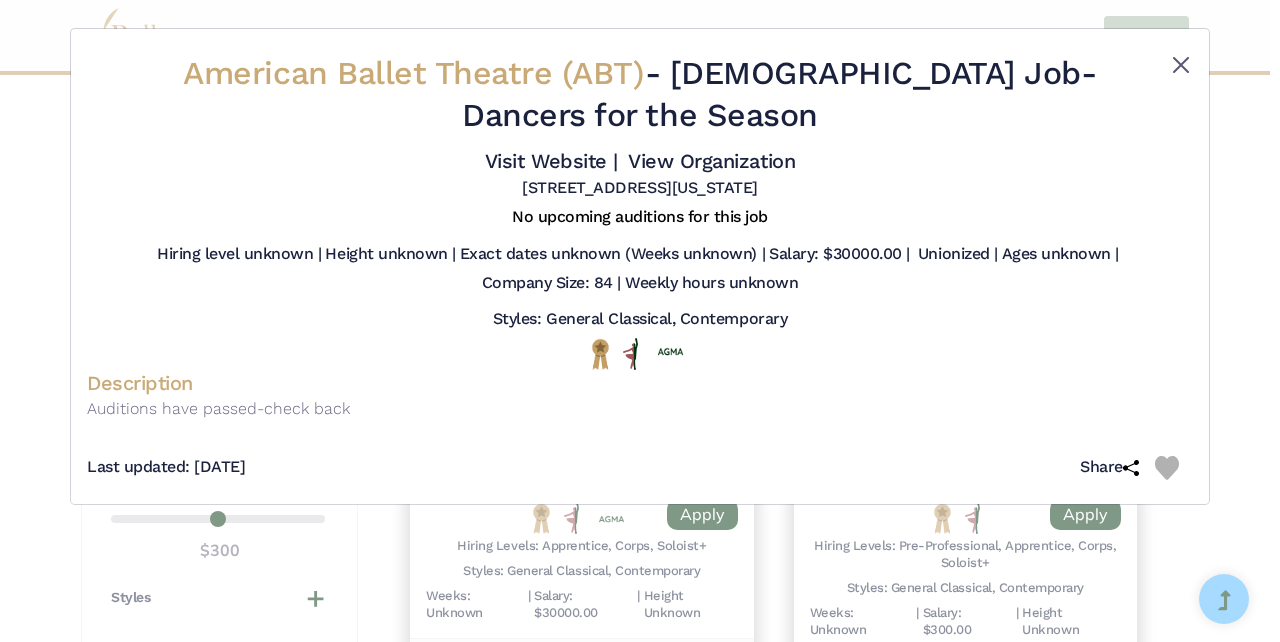 click at bounding box center (1181, 65) 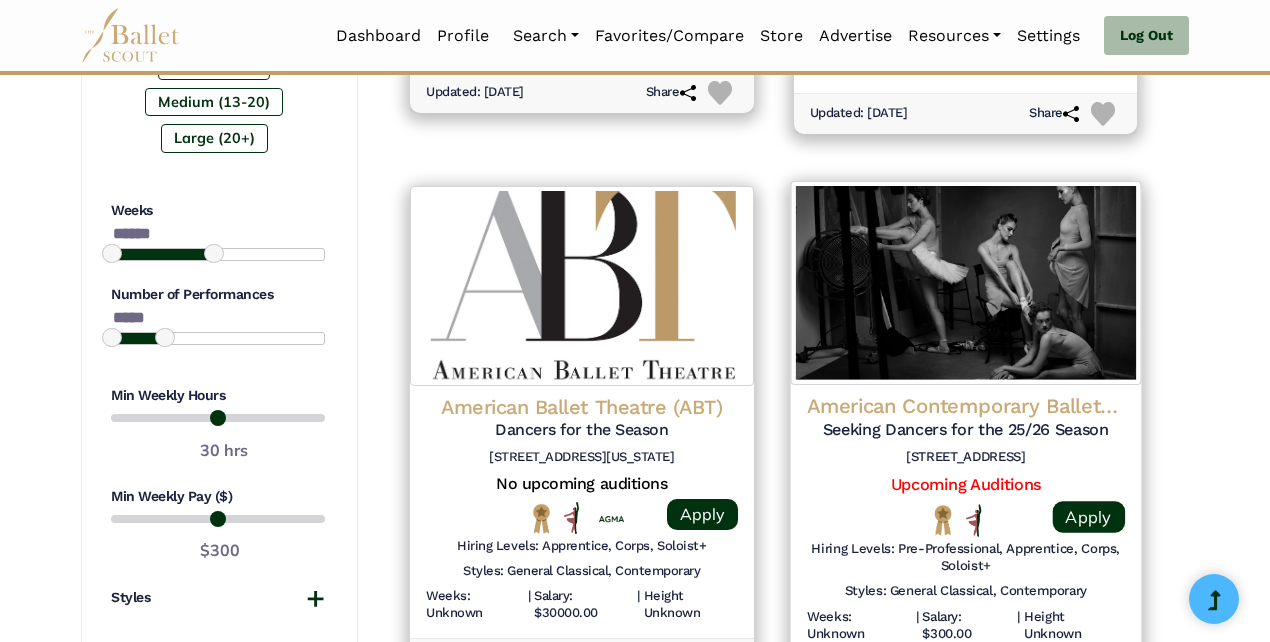 scroll, scrollTop: 1481, scrollLeft: 0, axis: vertical 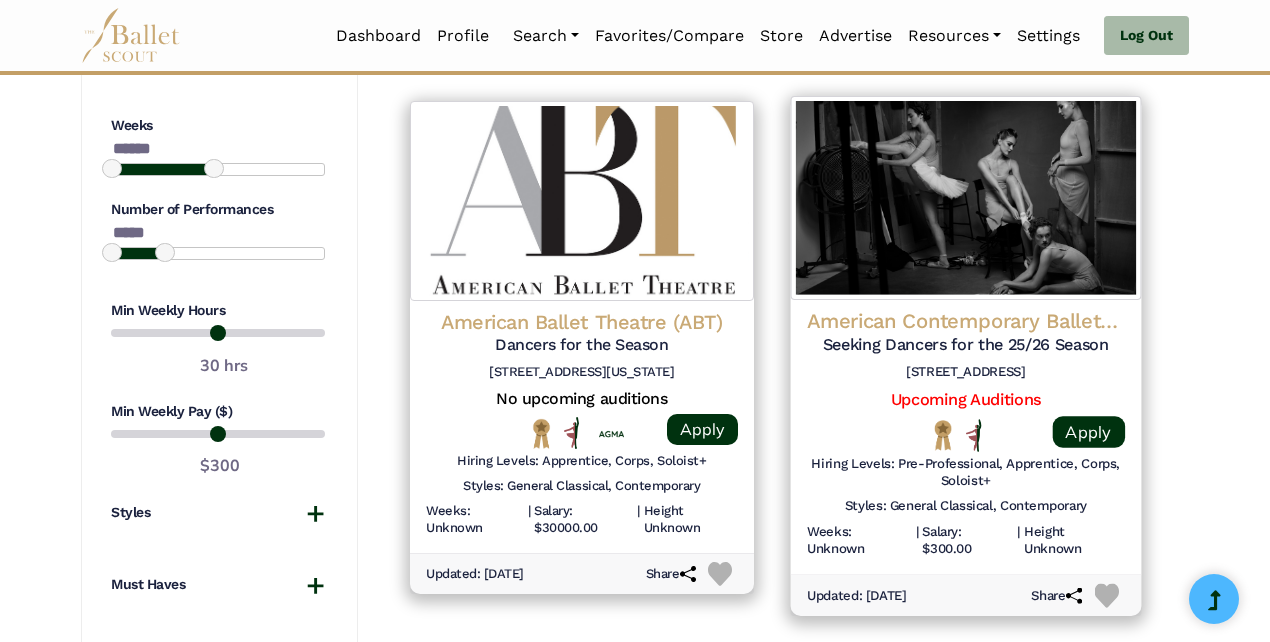 click on "Seeking Dancers for the 25/26 Season" at bounding box center [966, -766] 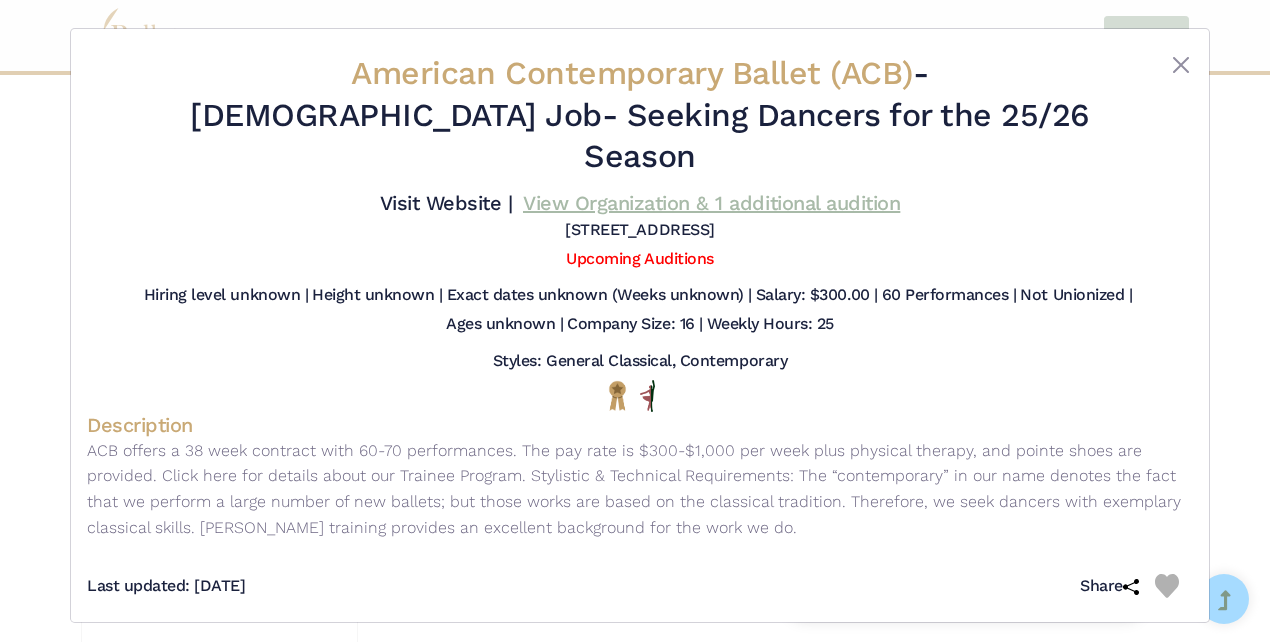 click on "View Organization
& 1 additional audition" at bounding box center [711, 203] 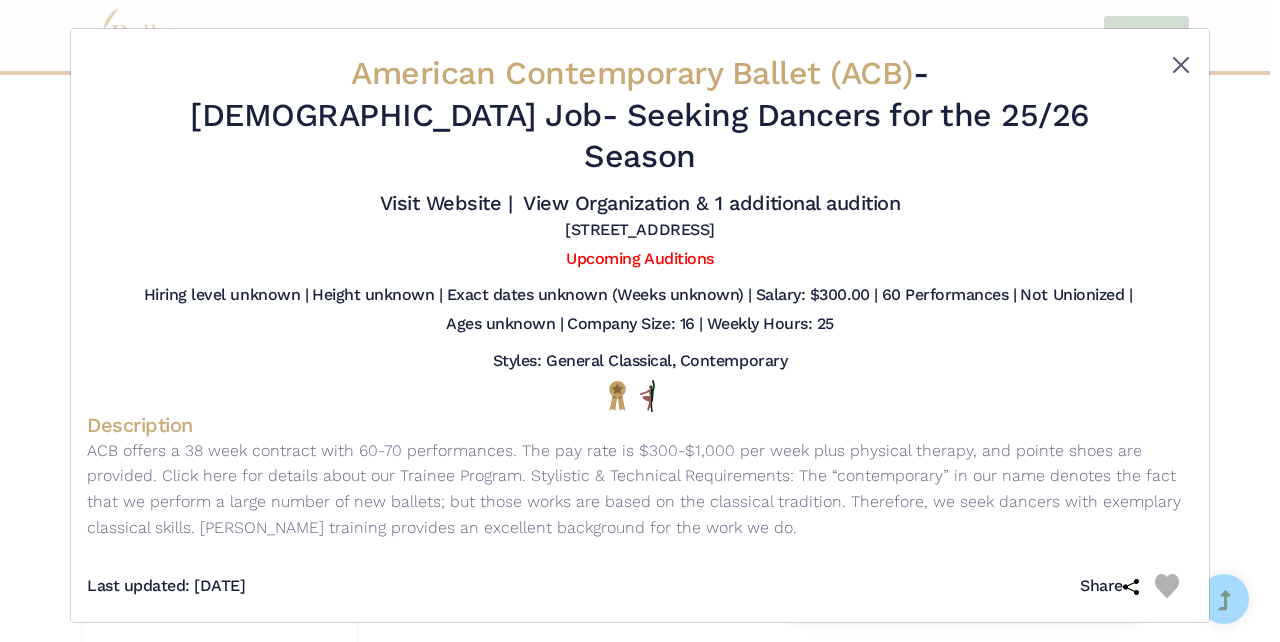 click at bounding box center (1181, 65) 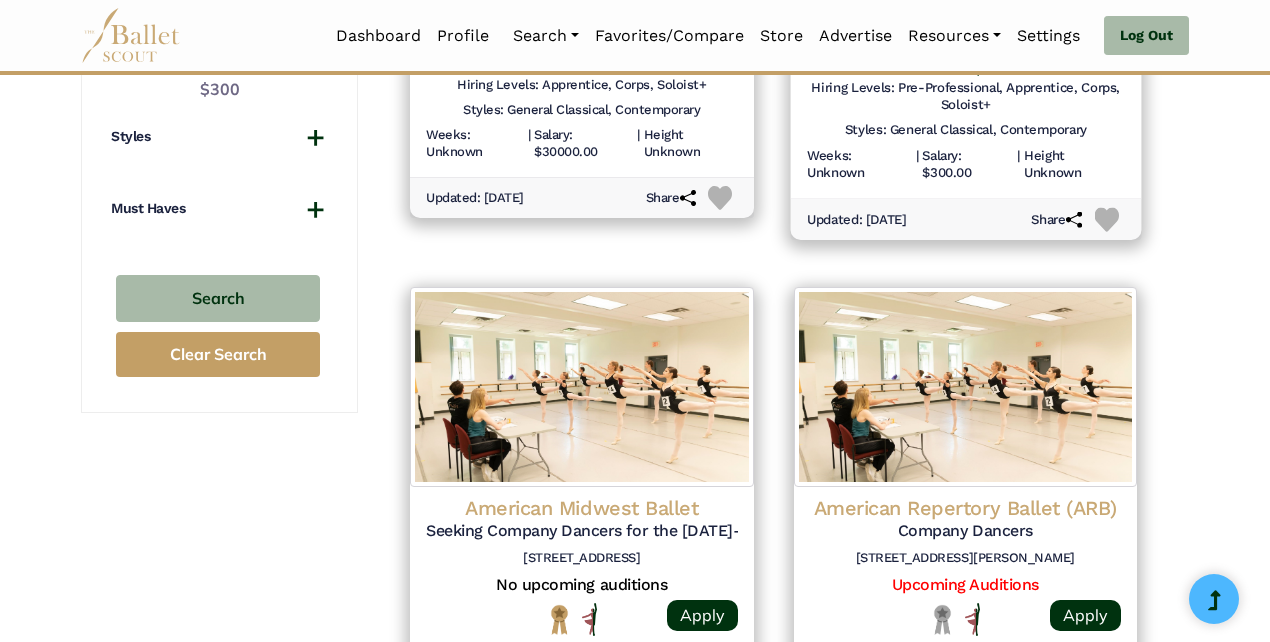 scroll, scrollTop: 1858, scrollLeft: 0, axis: vertical 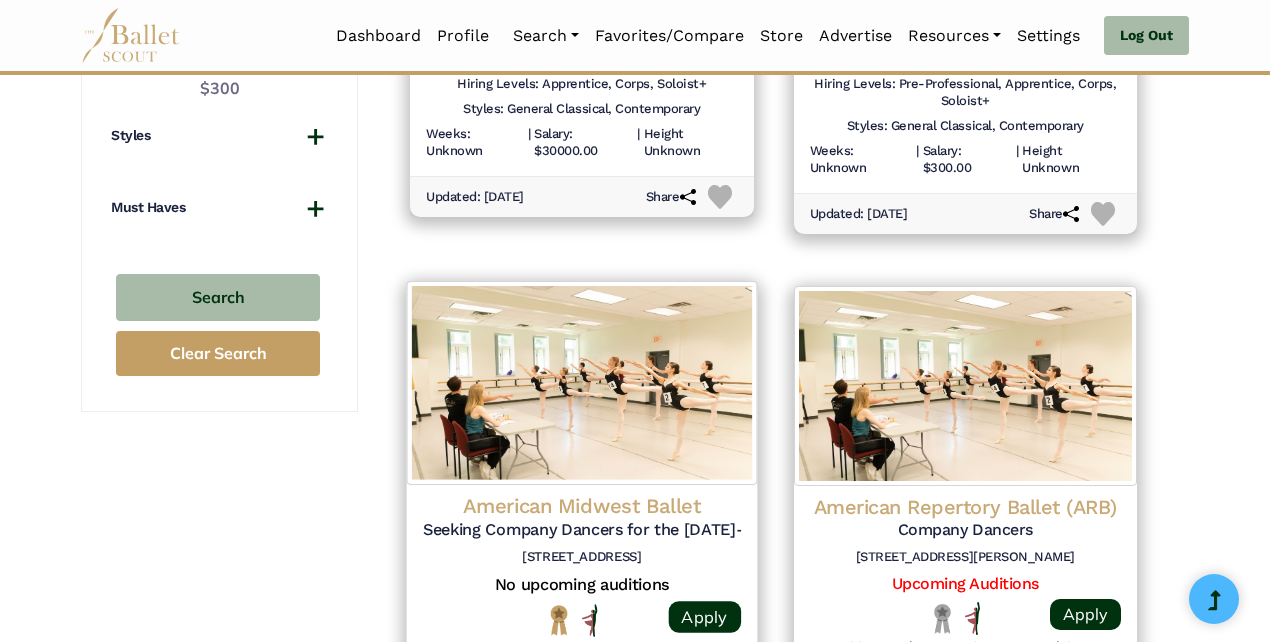 click on "American Midwest Ballet" at bounding box center (966, -1166) 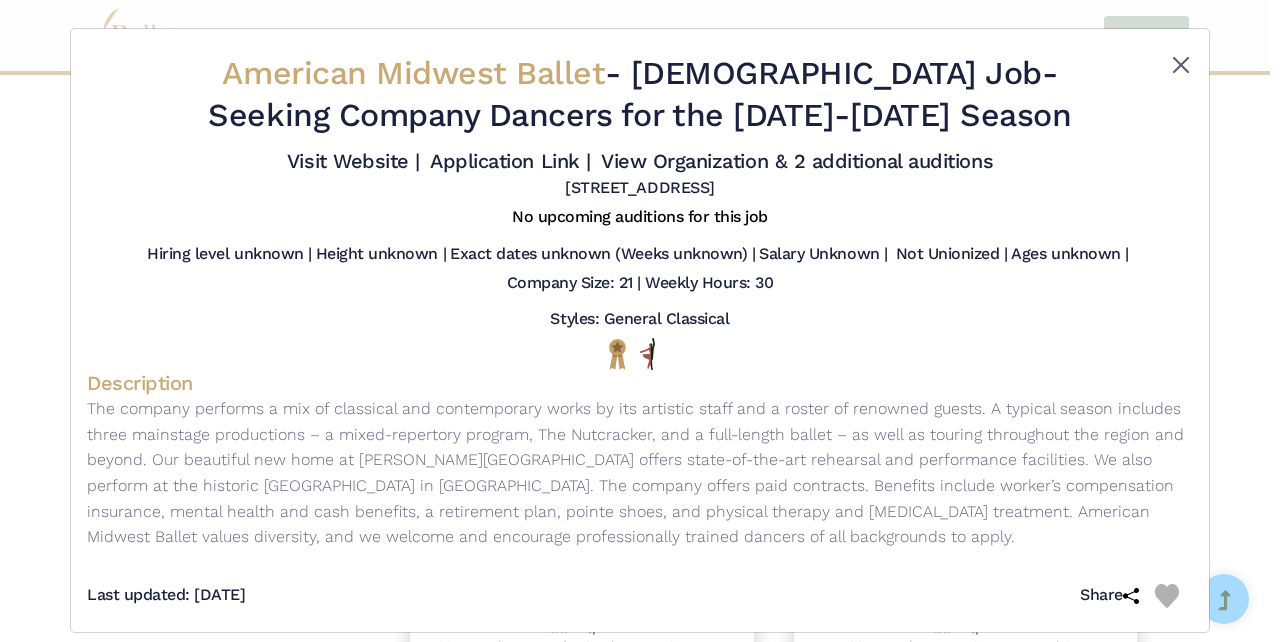 click at bounding box center (1181, 65) 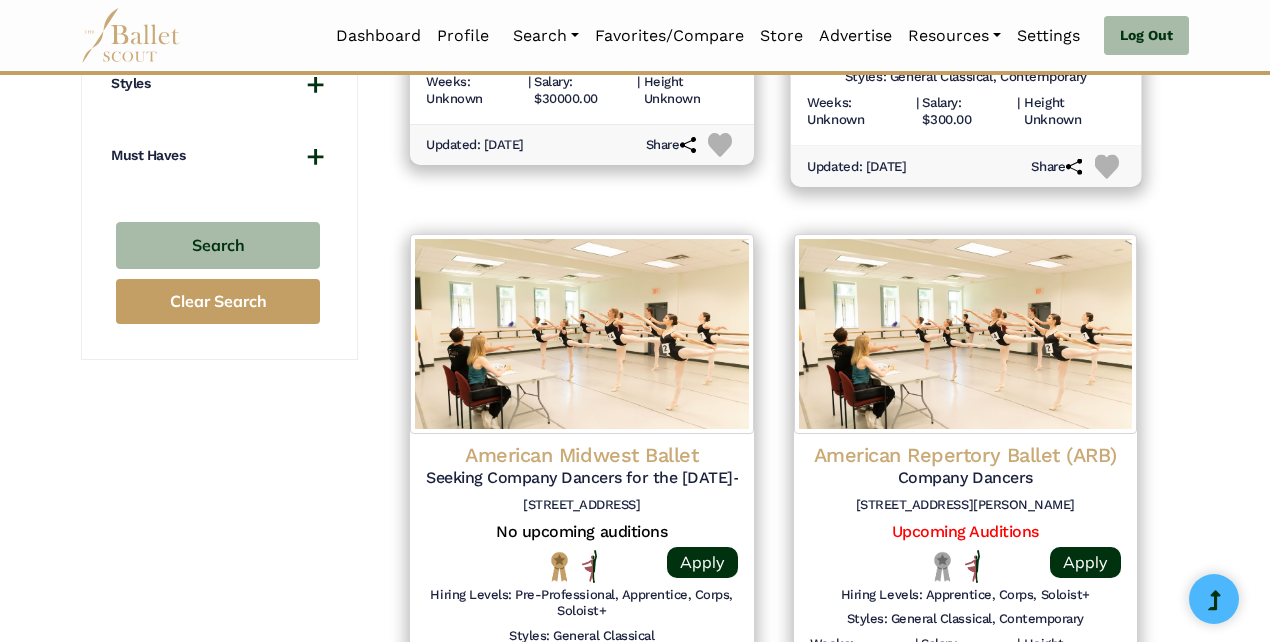 scroll, scrollTop: 1983, scrollLeft: 0, axis: vertical 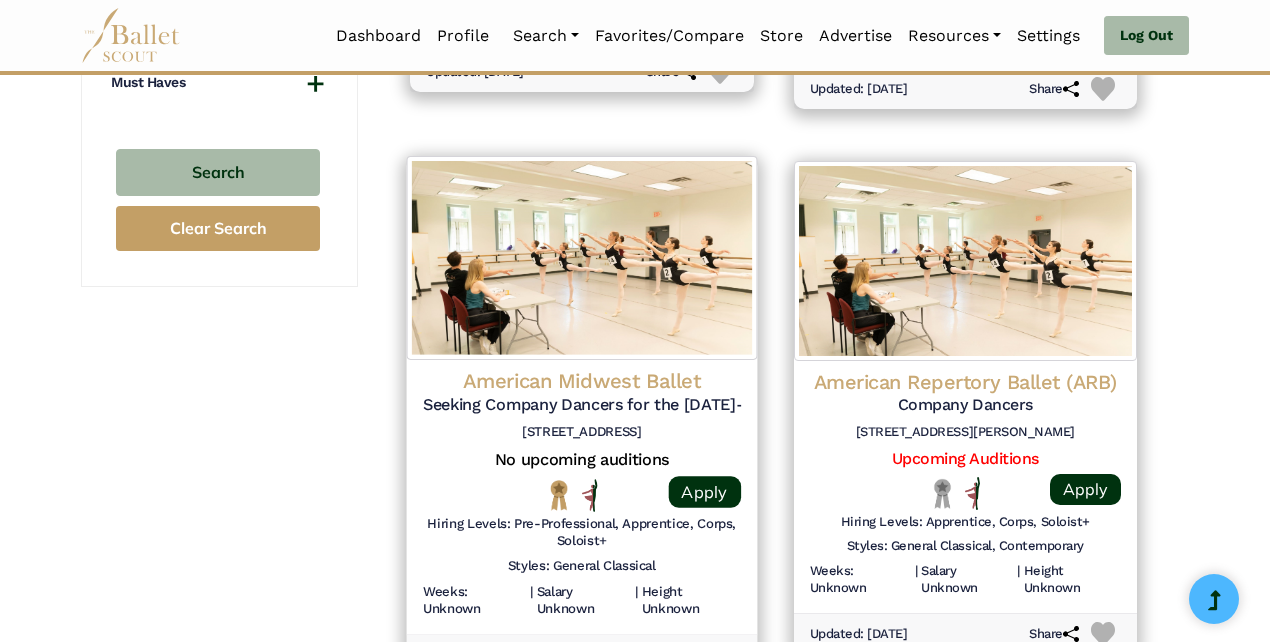 click on "American Midwest Ballet" at bounding box center (966, -1291) 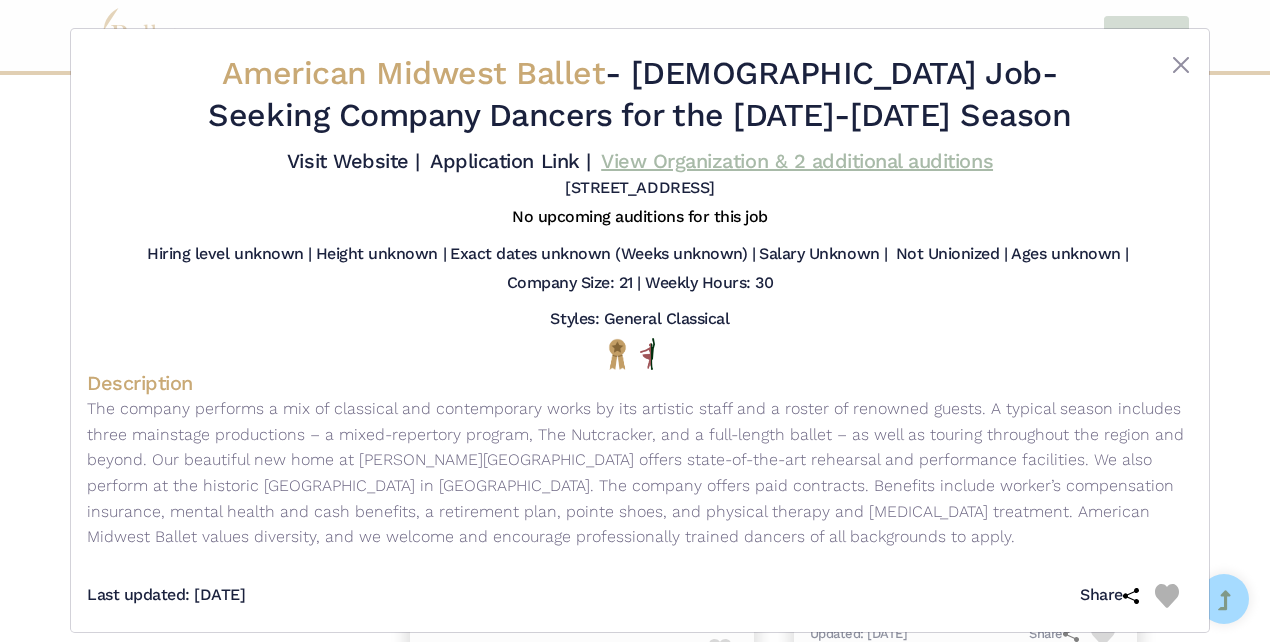 click on "View Organization
& 2 additional auditions" at bounding box center [797, 161] 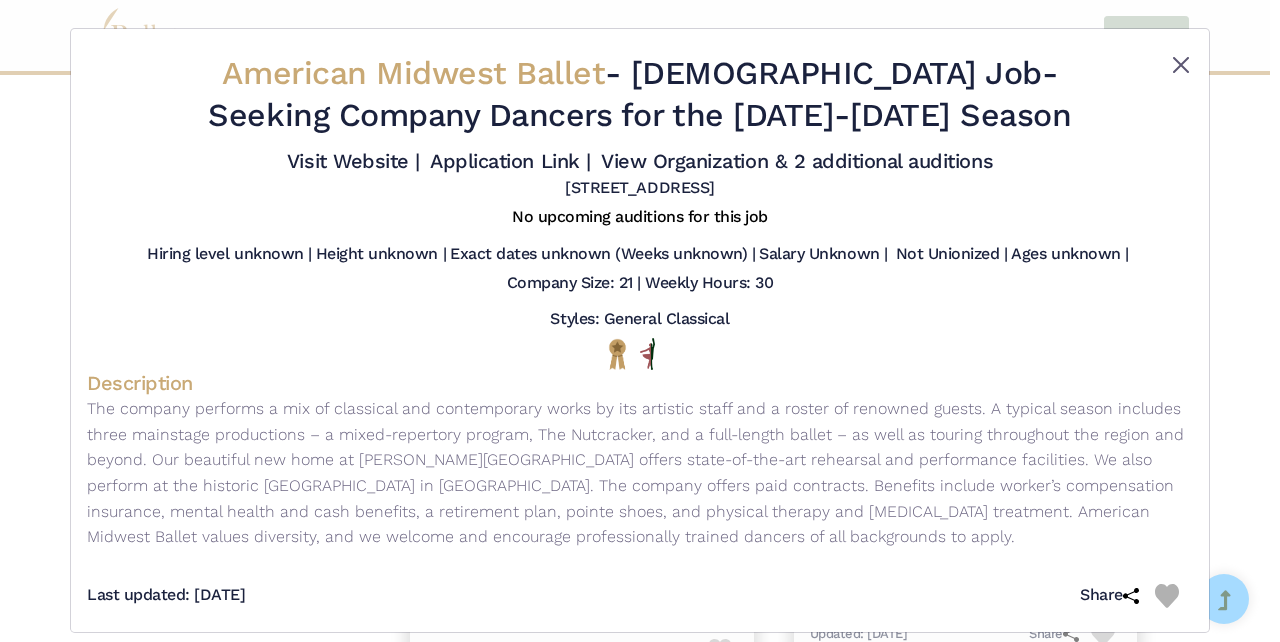 click at bounding box center [1181, 65] 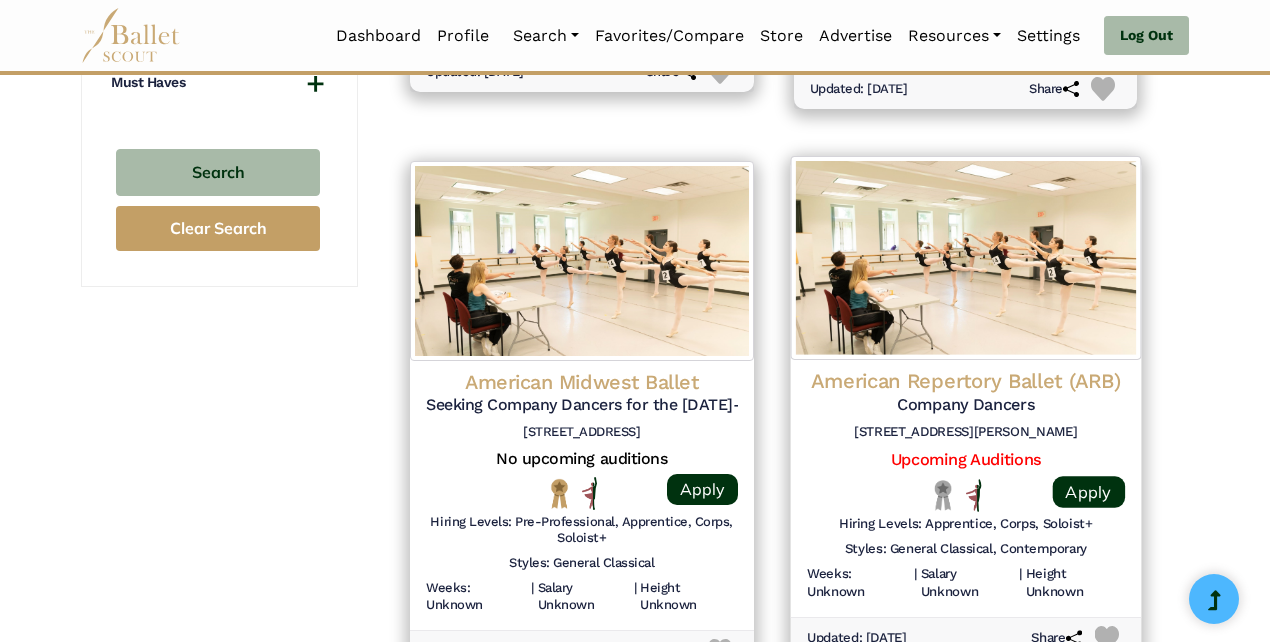 click on "American Repertory Ballet (ARB)" at bounding box center (966, -1291) 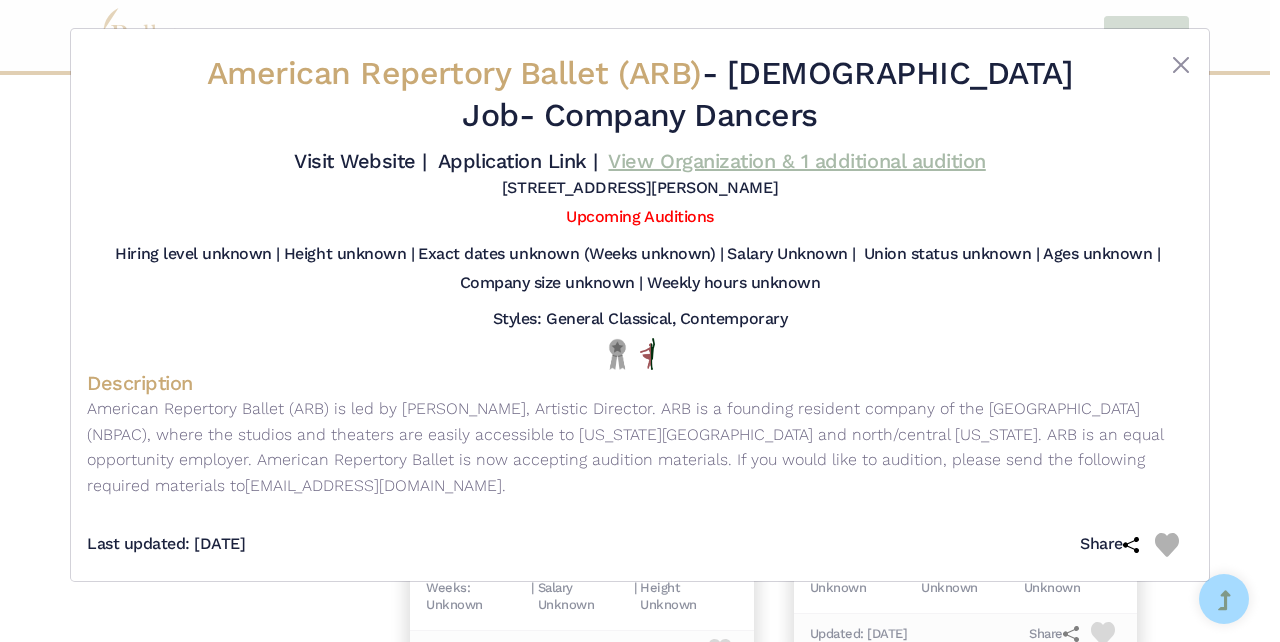 click on "View Organization
& 1 additional audition" at bounding box center (796, 161) 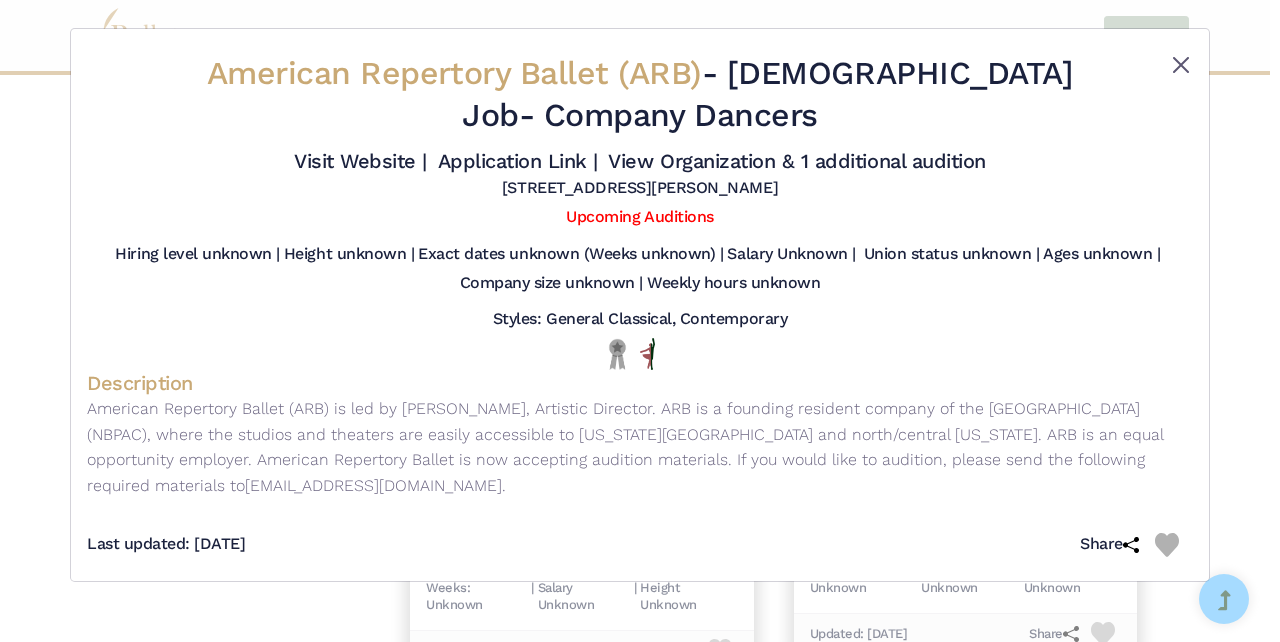 click at bounding box center (1181, 65) 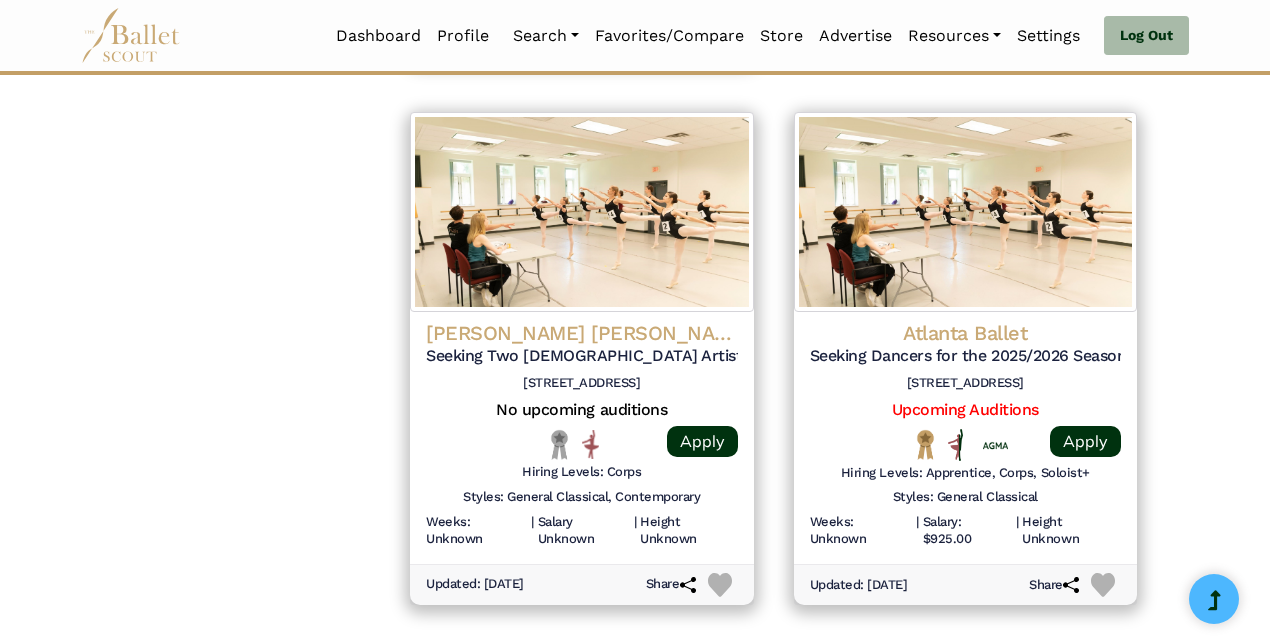 scroll, scrollTop: 2606, scrollLeft: 0, axis: vertical 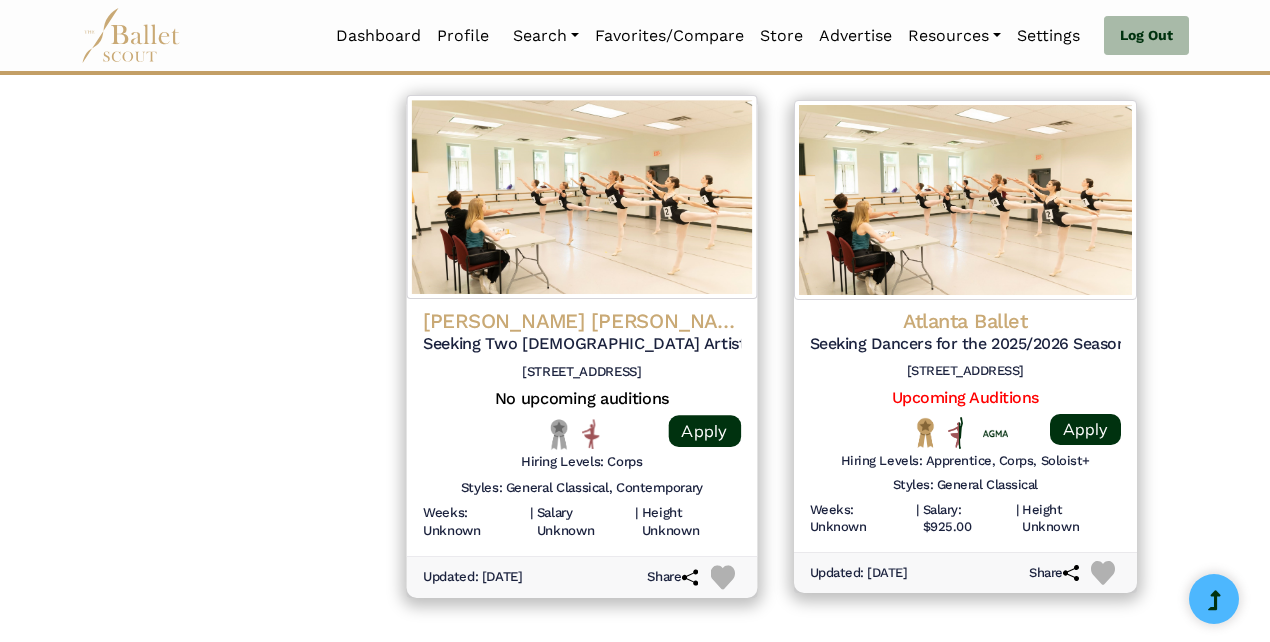 click on "Ariel Rivka Dance" at bounding box center [966, -1914] 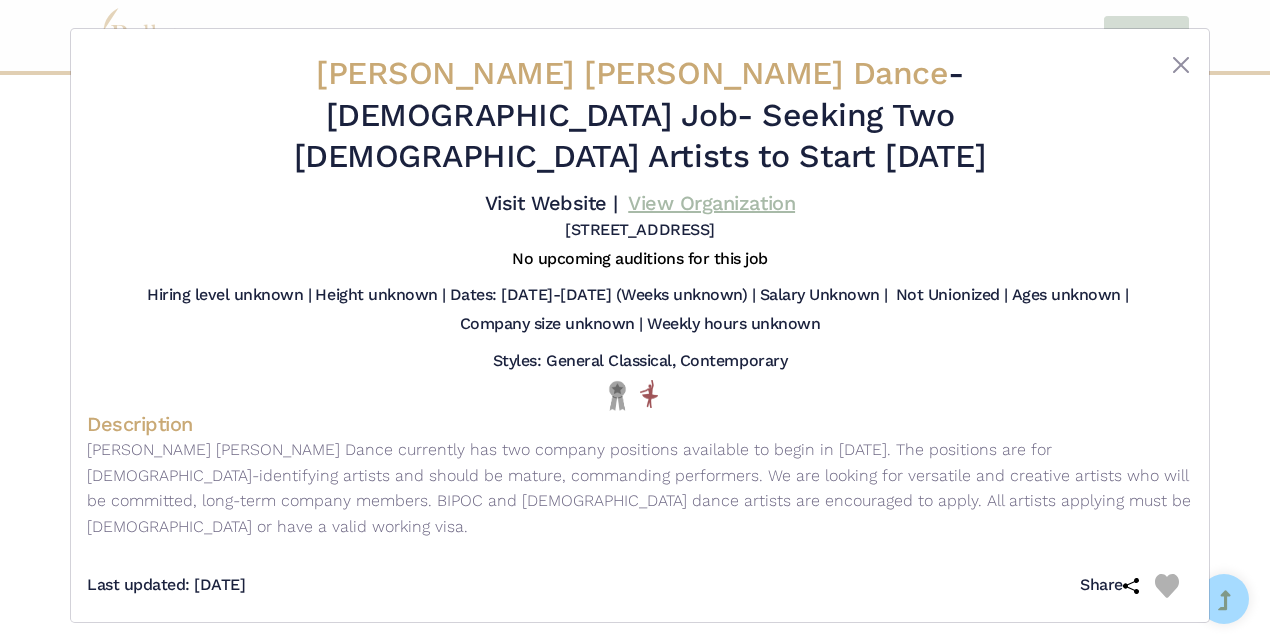 click on "View Organization" at bounding box center (711, 203) 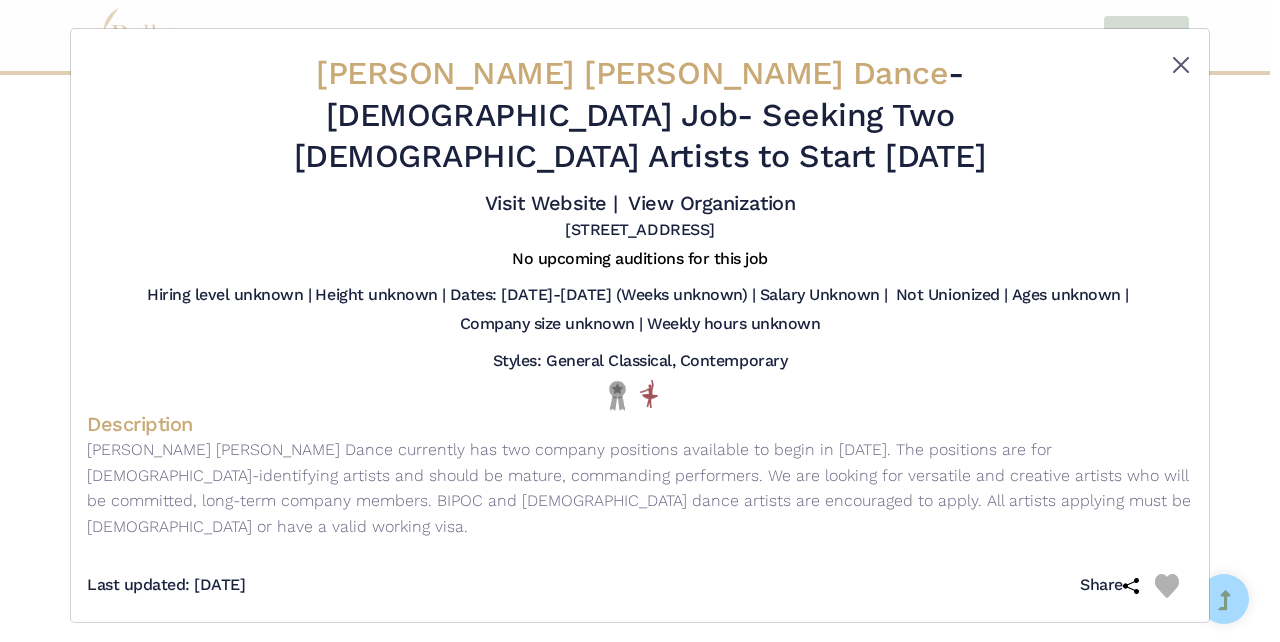click at bounding box center (1181, 65) 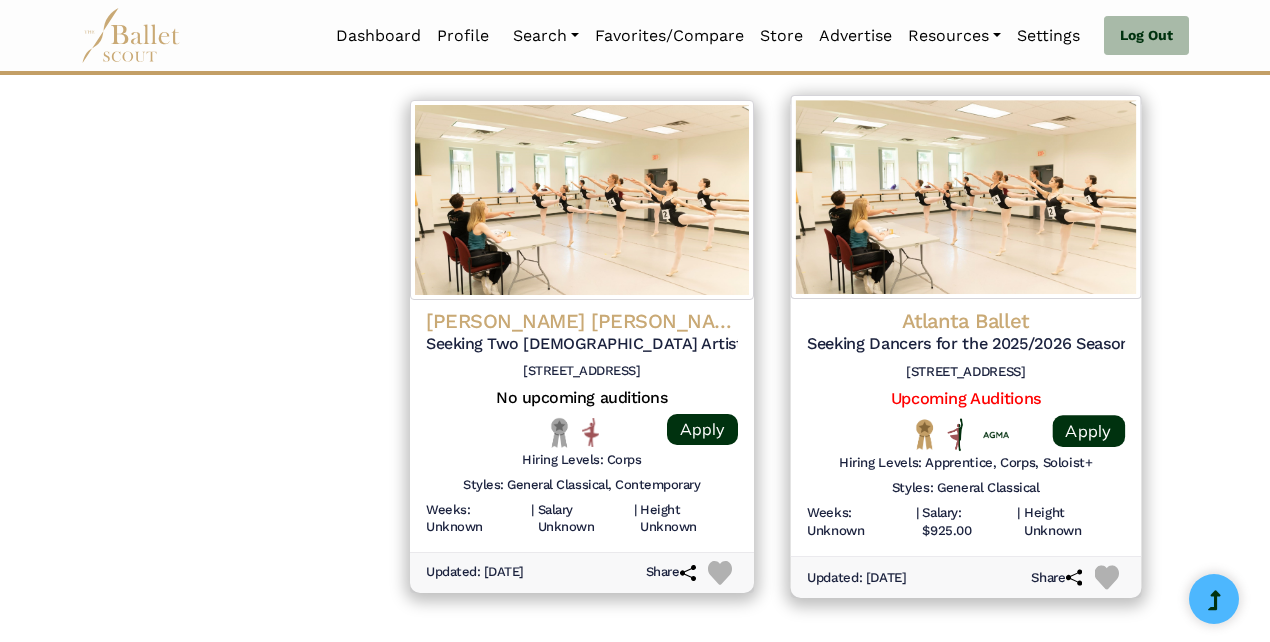 click on "Atlanta Ballet" at bounding box center [966, -1914] 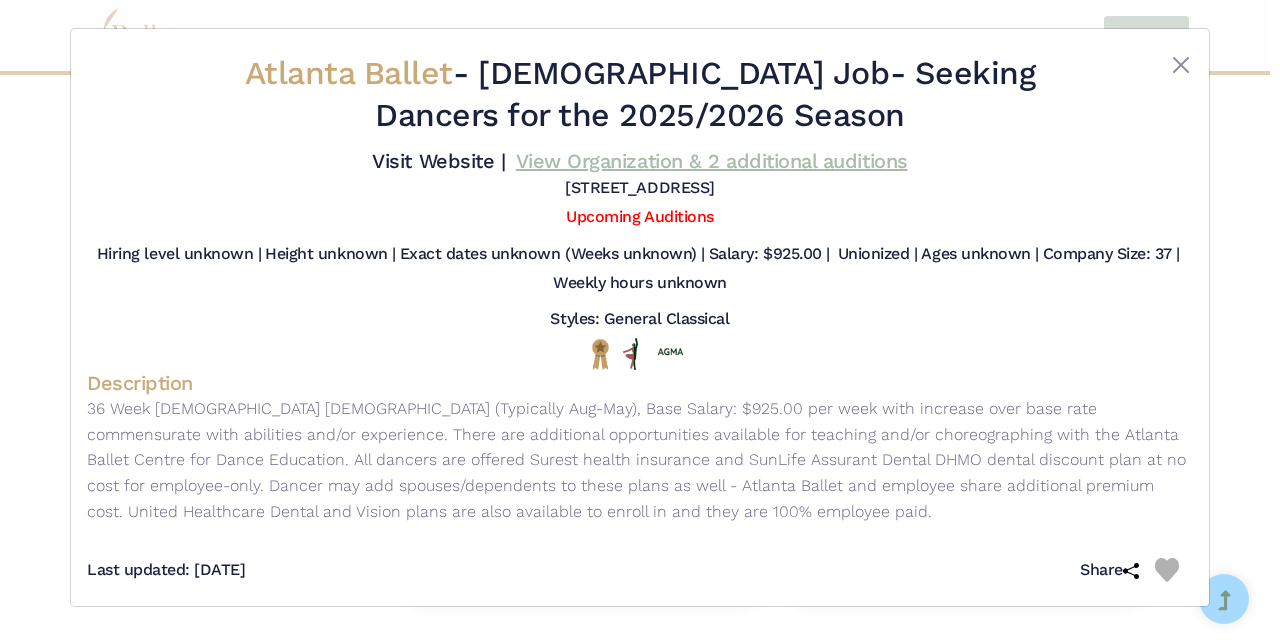 click on "View Organization
& 2 additional auditions" at bounding box center (712, 161) 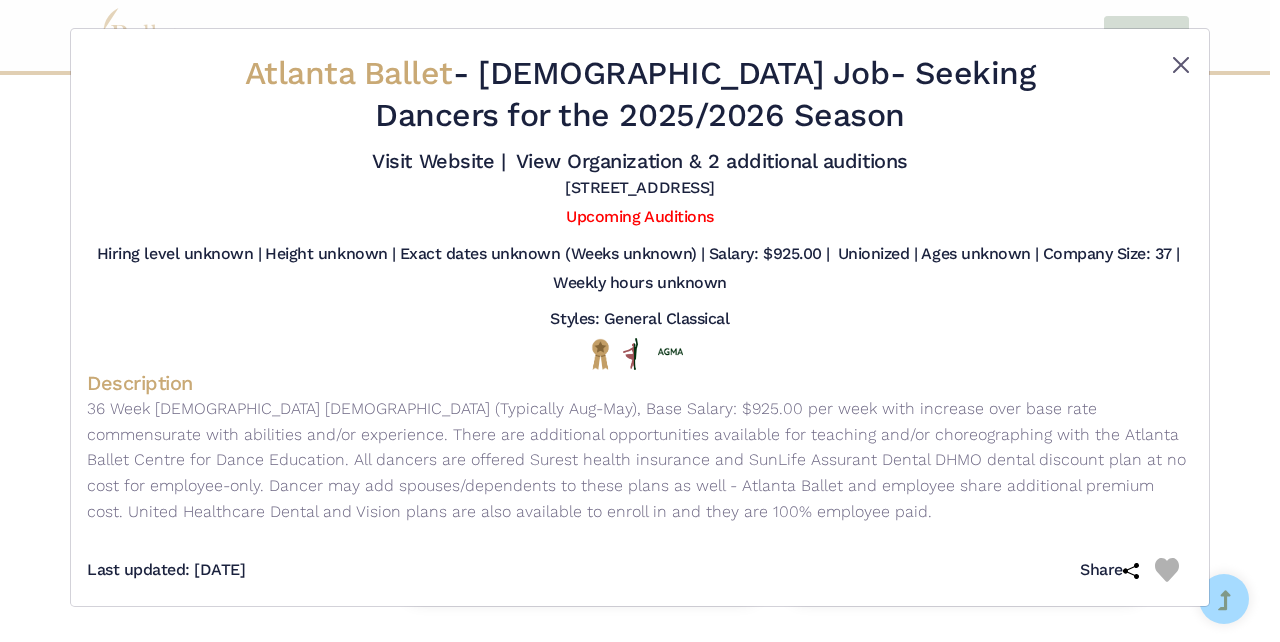 click at bounding box center (1181, 65) 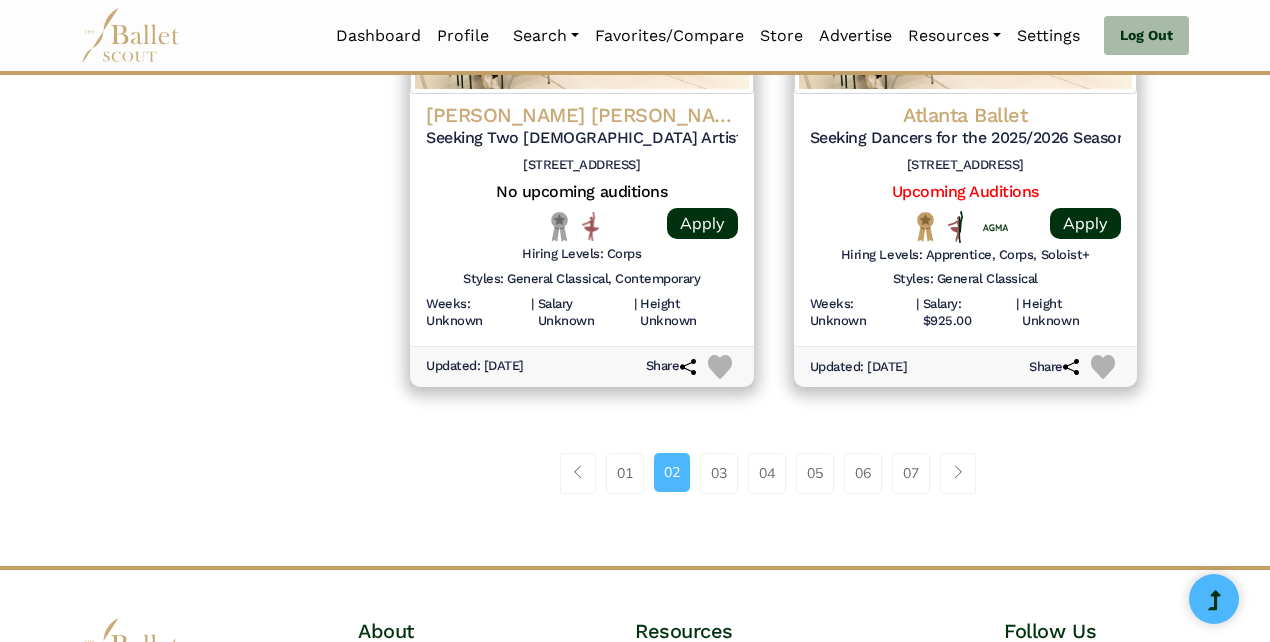 scroll, scrollTop: 2825, scrollLeft: 0, axis: vertical 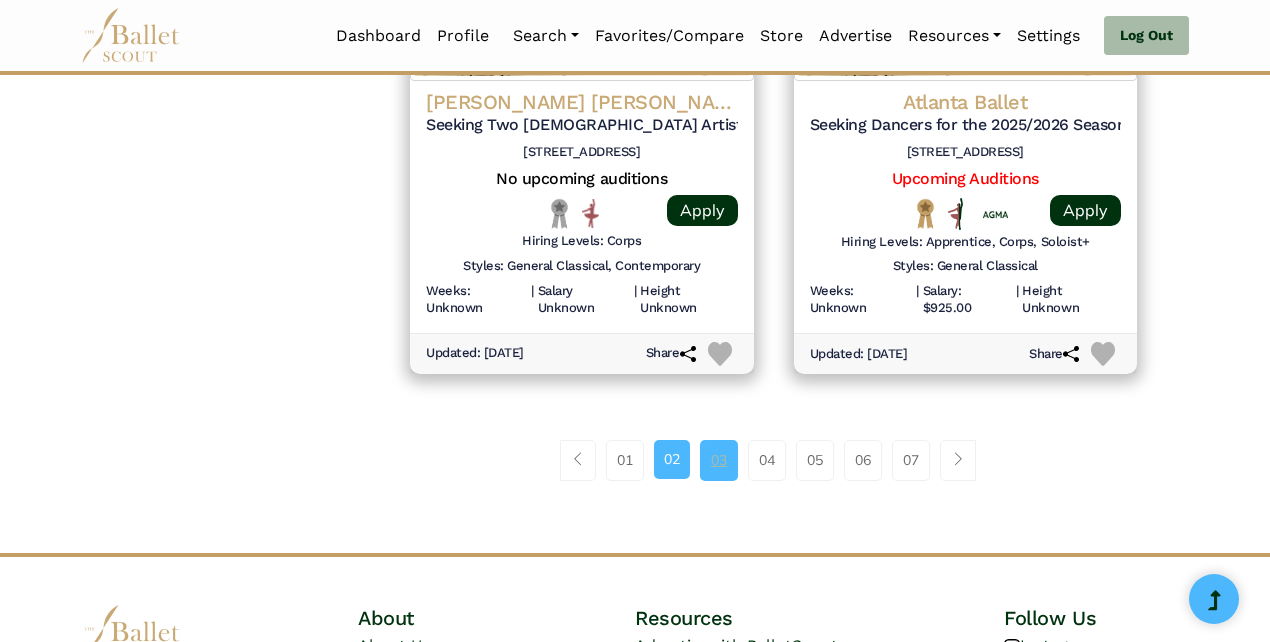 click on "03" at bounding box center (719, 460) 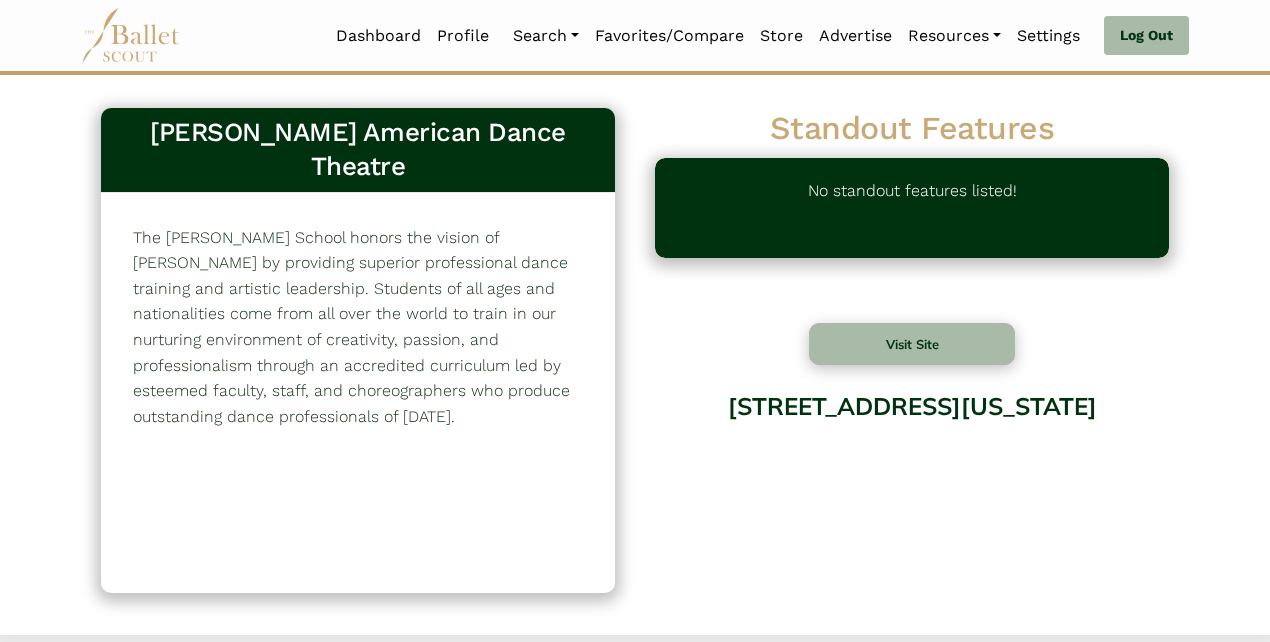scroll, scrollTop: 0, scrollLeft: 0, axis: both 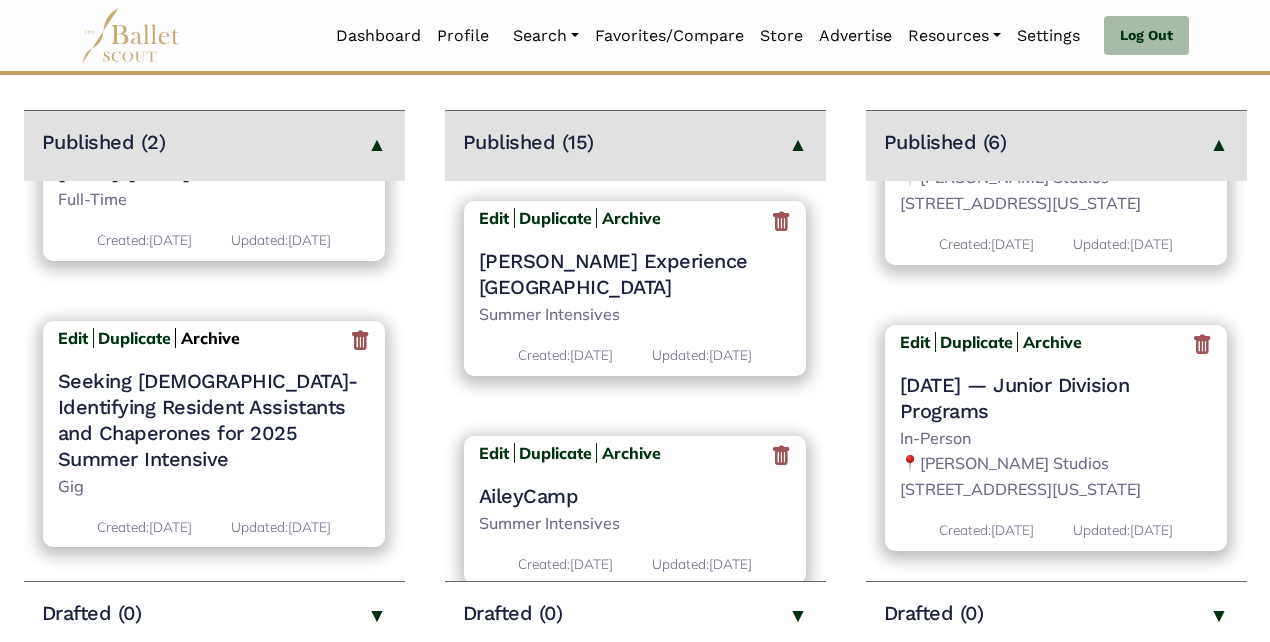 click on "Archive" at bounding box center (210, 338) 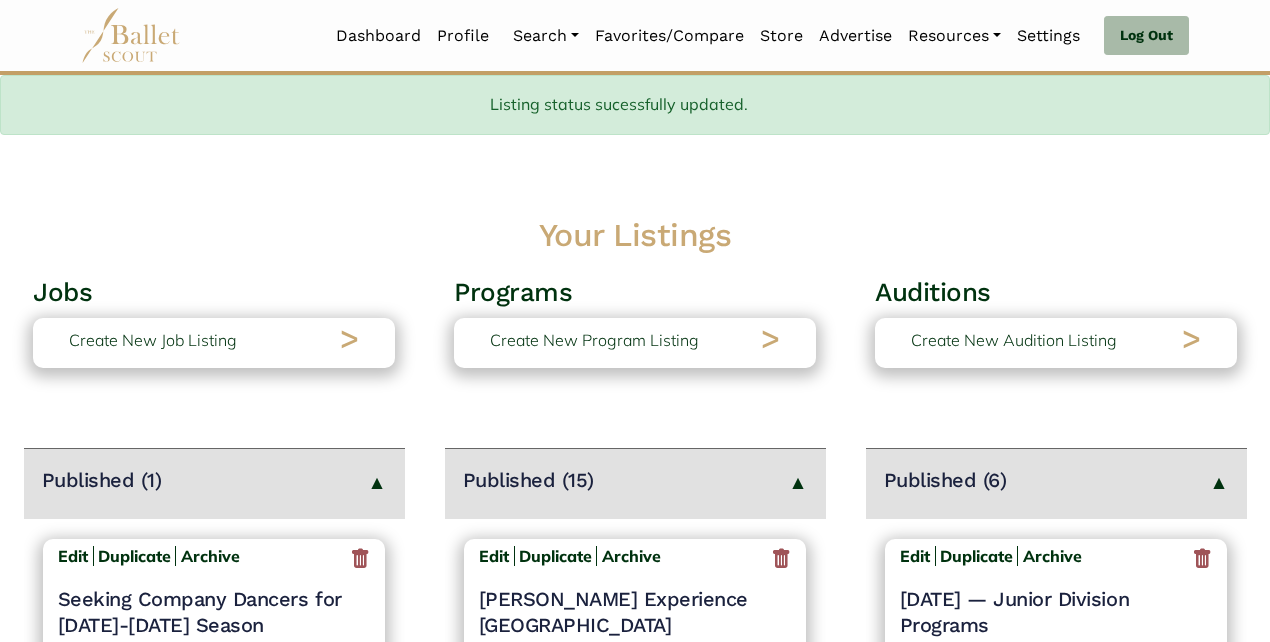 scroll, scrollTop: 278, scrollLeft: 0, axis: vertical 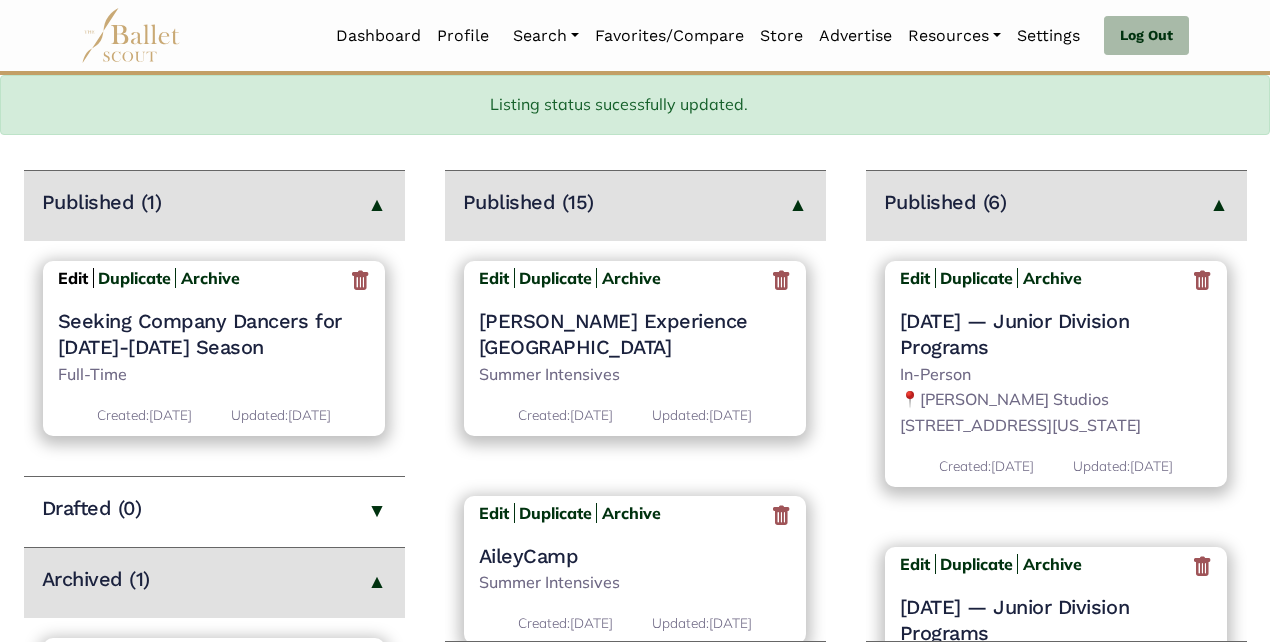 click on "Edit" at bounding box center [73, 278] 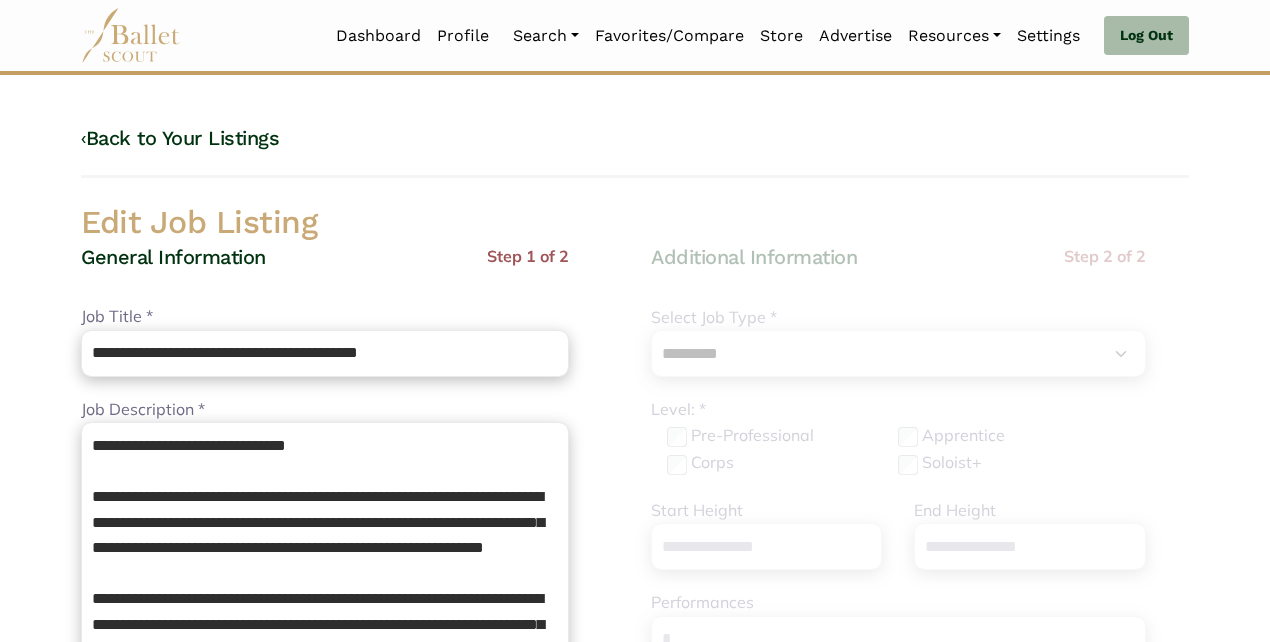 select on "*" 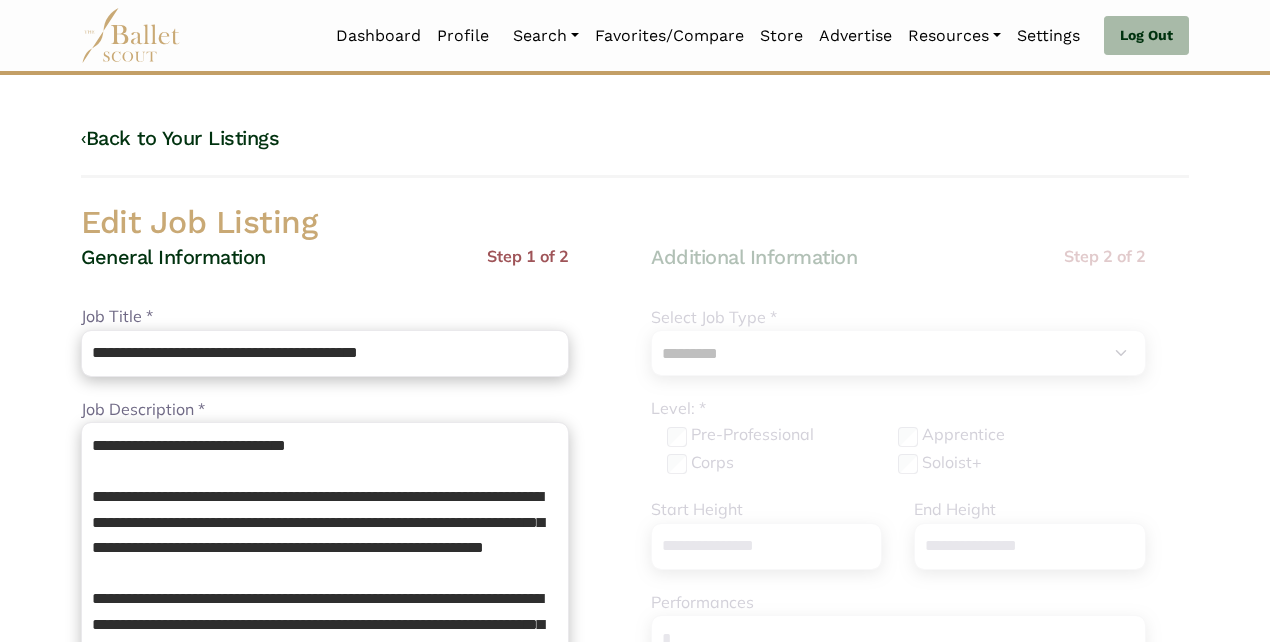 scroll, scrollTop: 0, scrollLeft: 0, axis: both 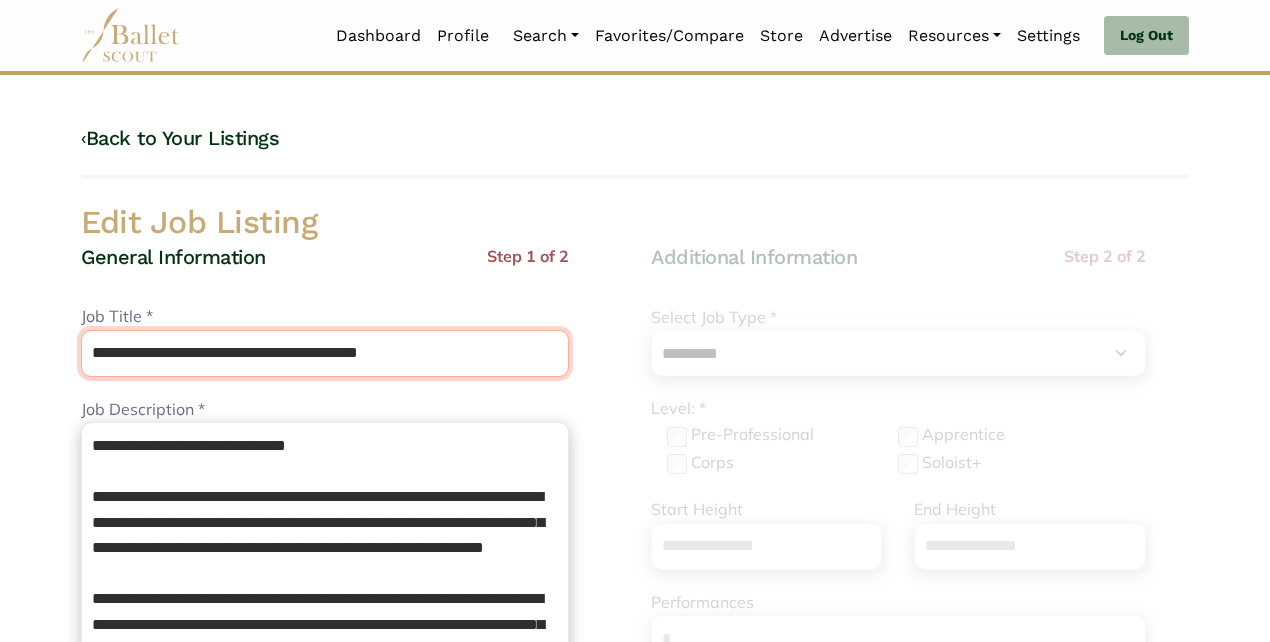 drag, startPoint x: 290, startPoint y: 355, endPoint x: 482, endPoint y: 340, distance: 192.58505 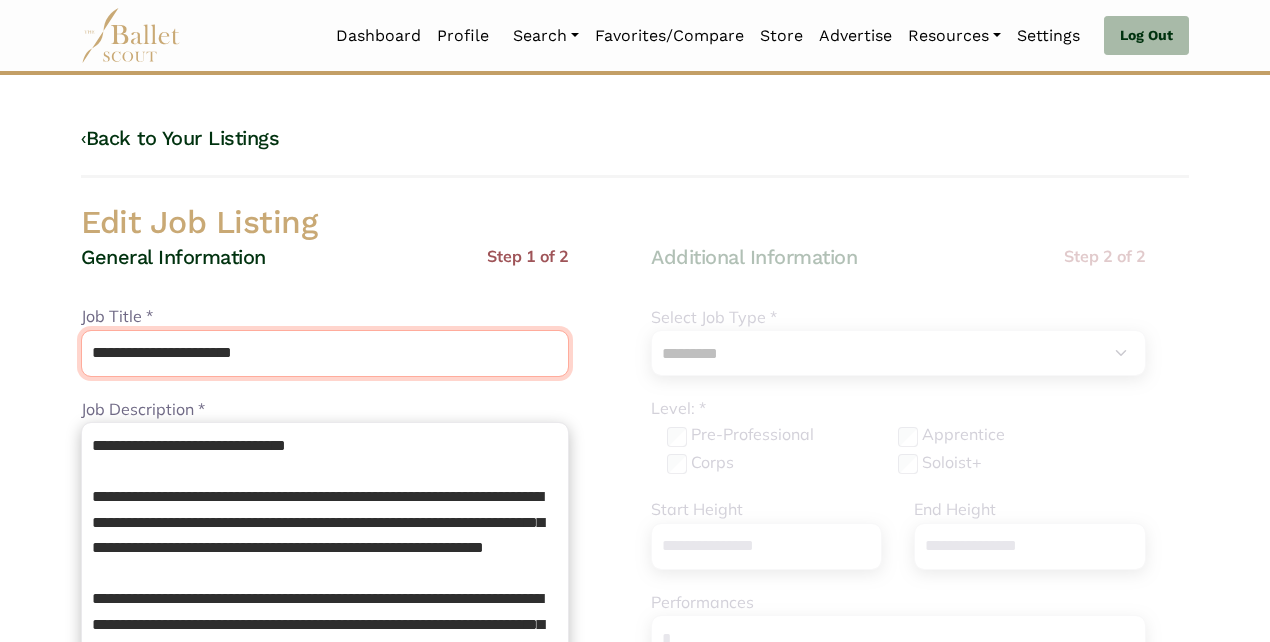 type on "**********" 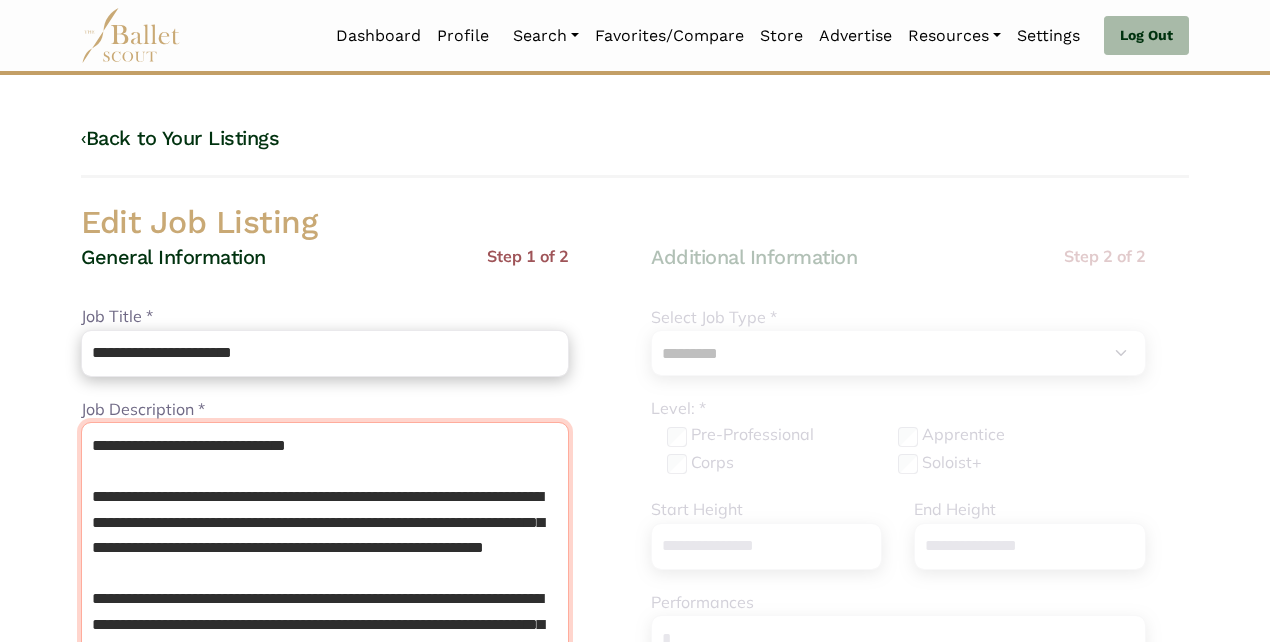 click on "**********" at bounding box center [325, 597] 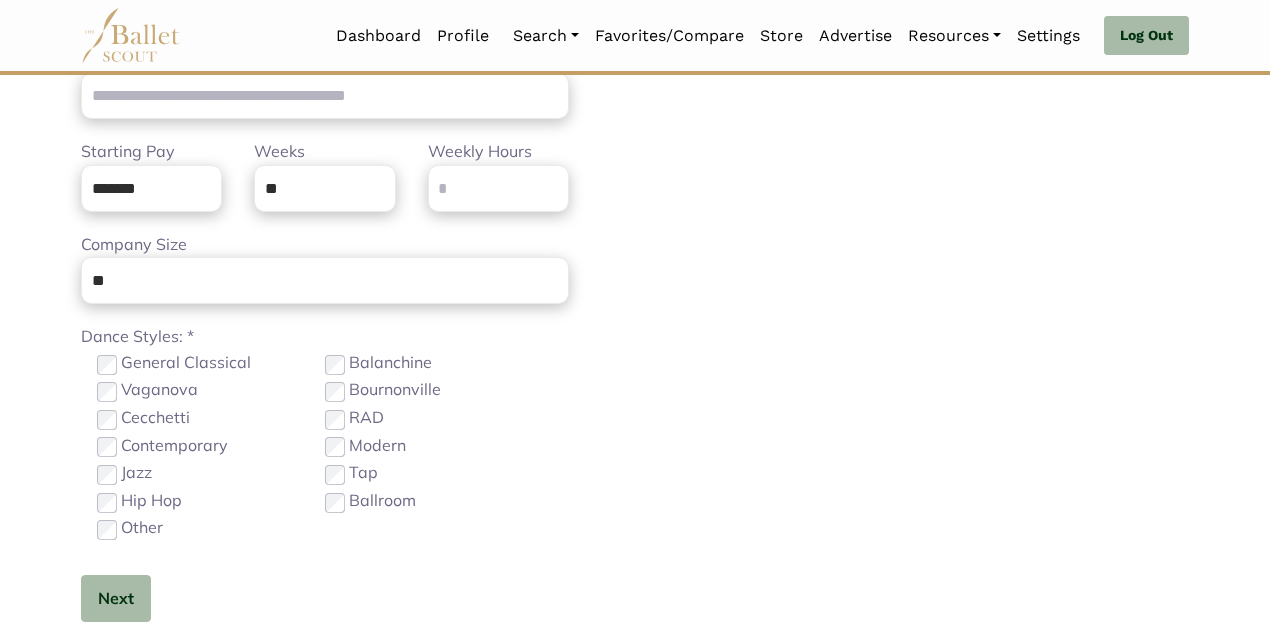 scroll, scrollTop: 1115, scrollLeft: 0, axis: vertical 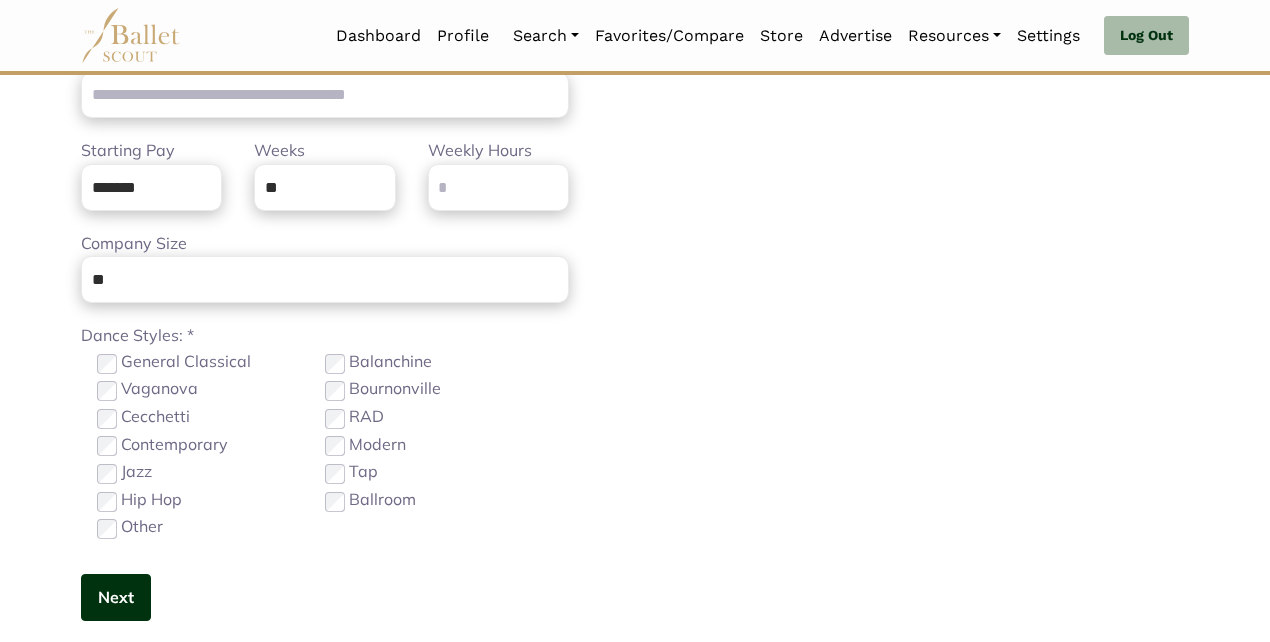type on "**********" 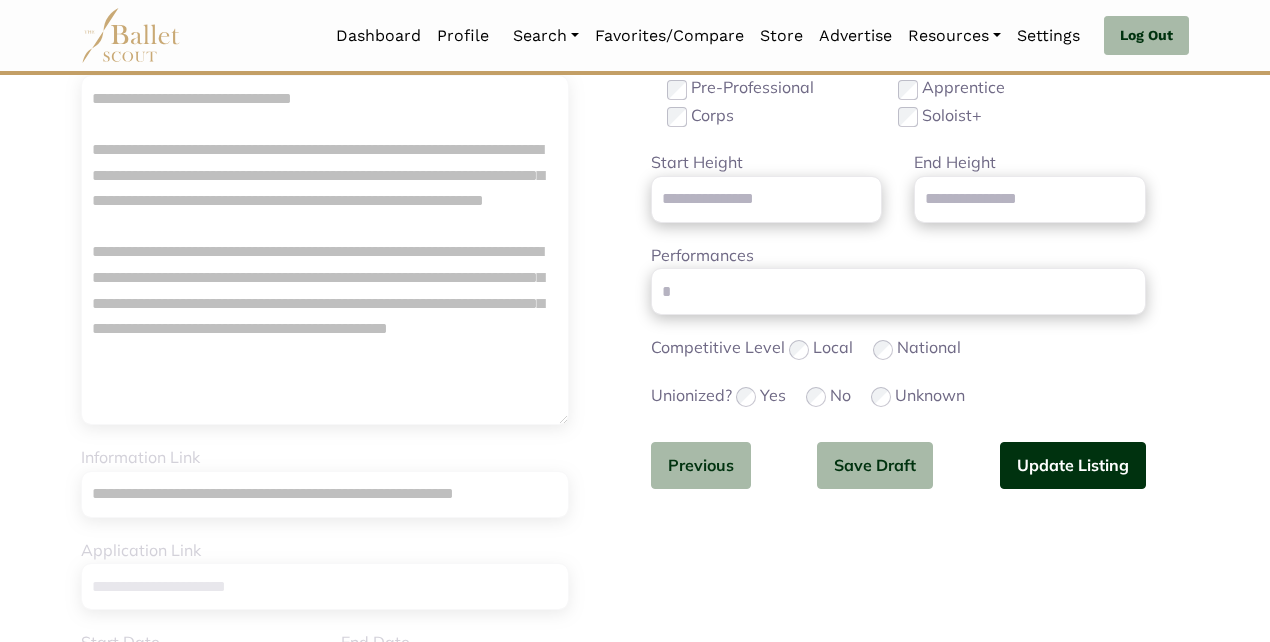 scroll, scrollTop: 349, scrollLeft: 0, axis: vertical 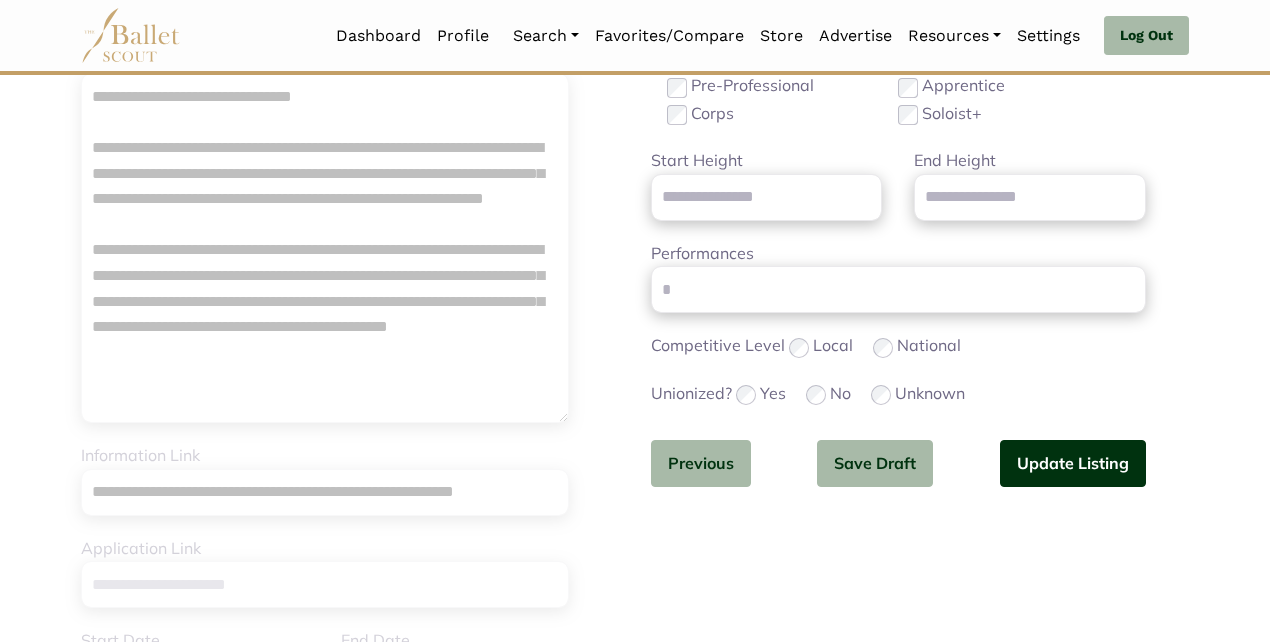 click on "Update Listing" at bounding box center (1073, 463) 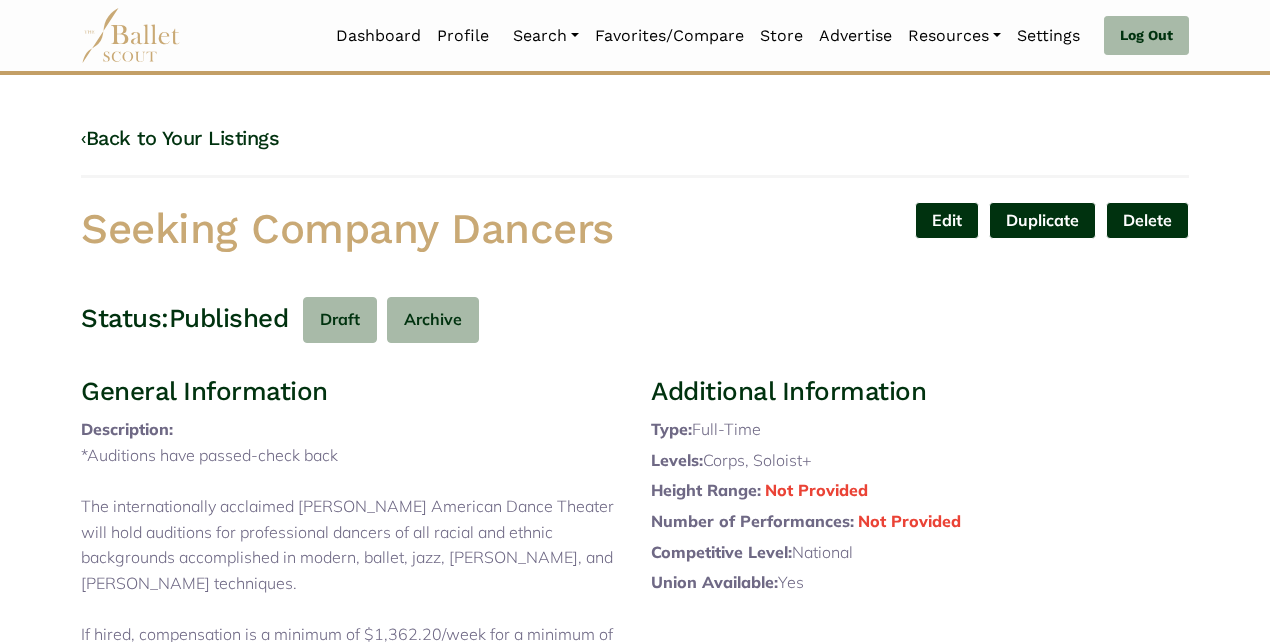 scroll, scrollTop: 0, scrollLeft: 0, axis: both 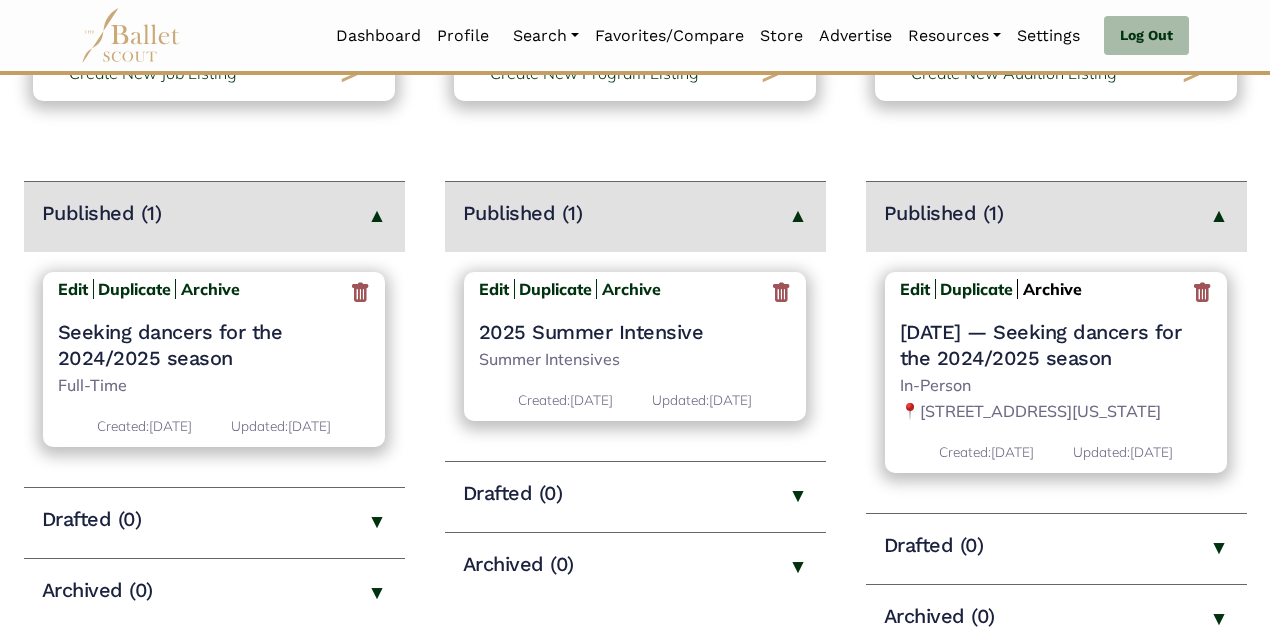 click on "Archive" at bounding box center (1052, 289) 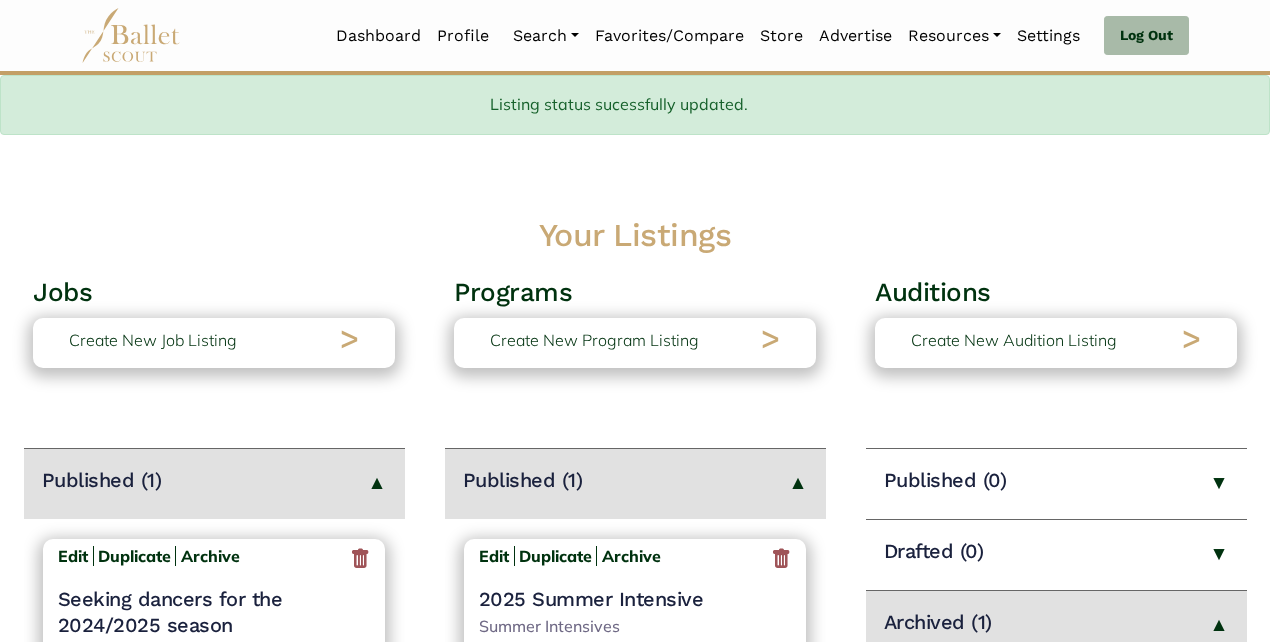 scroll, scrollTop: 207, scrollLeft: 0, axis: vertical 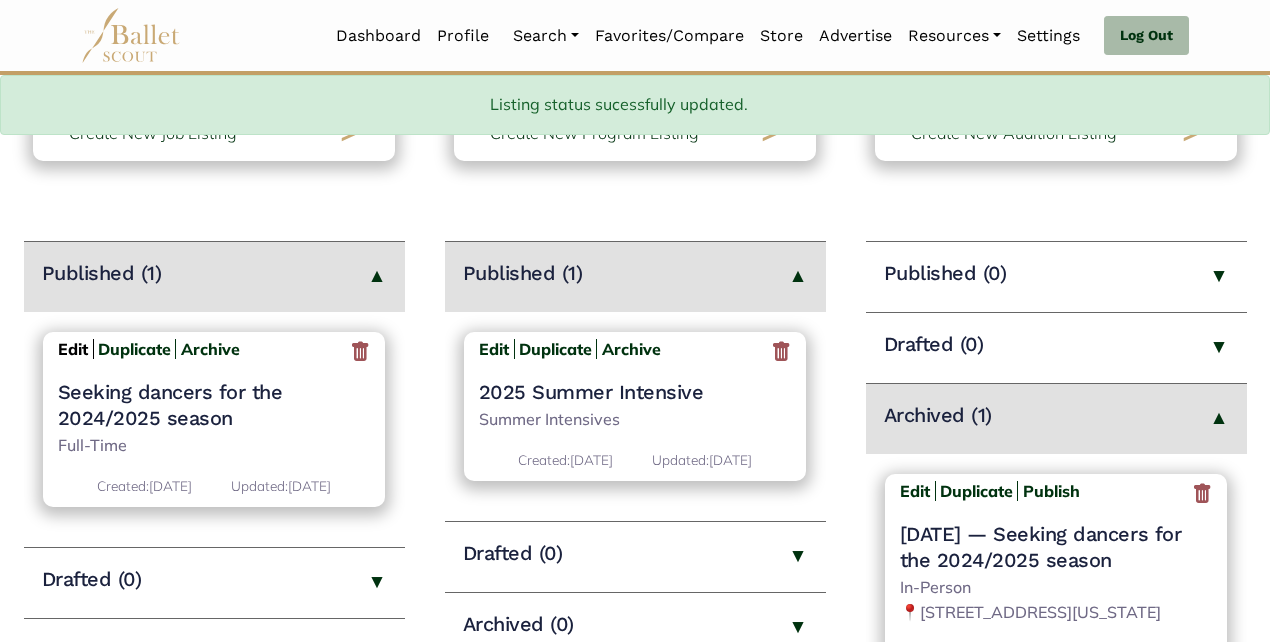 click on "Edit" at bounding box center [73, 349] 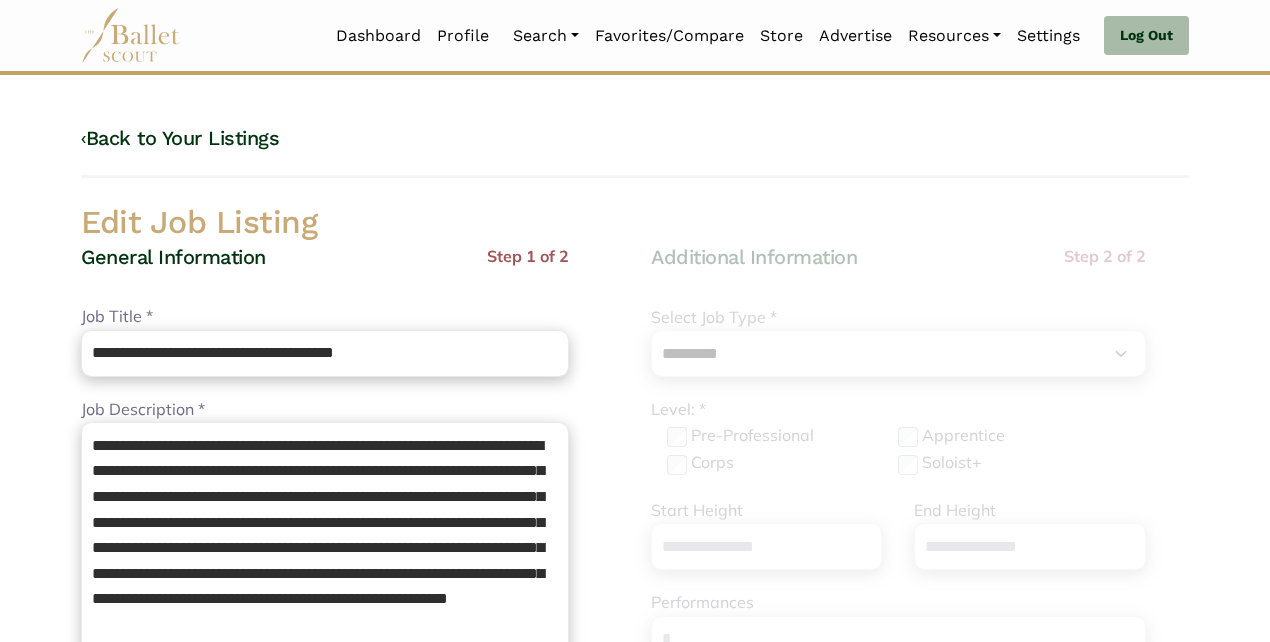 select on "*" 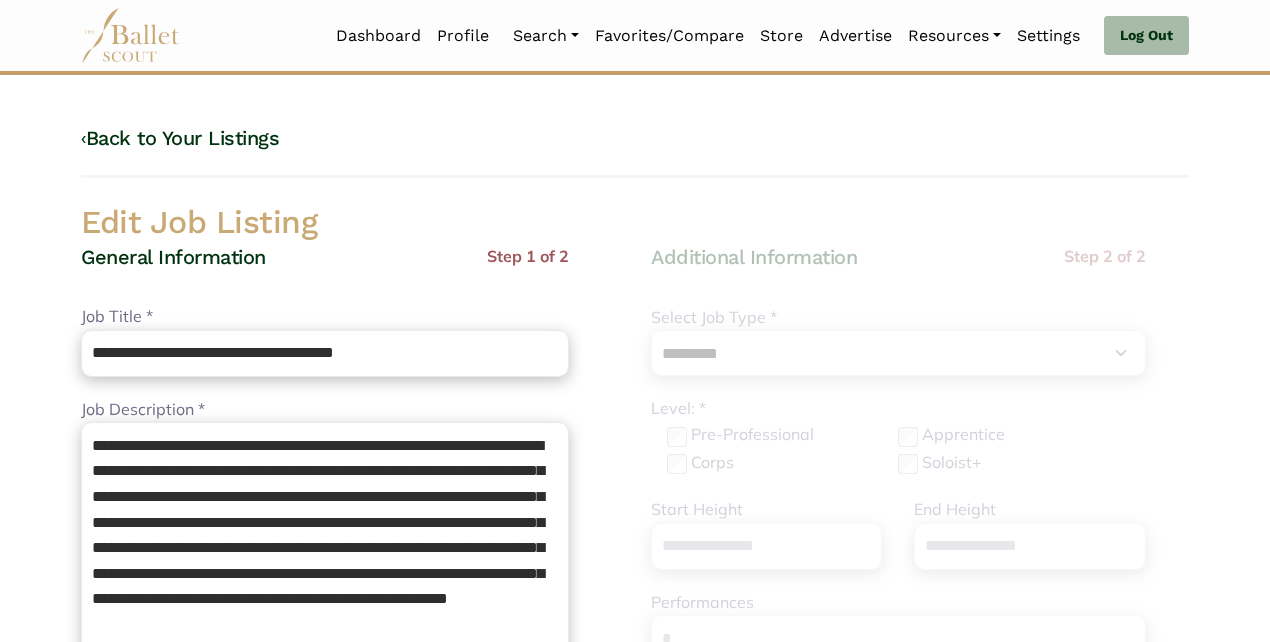 scroll, scrollTop: 0, scrollLeft: 0, axis: both 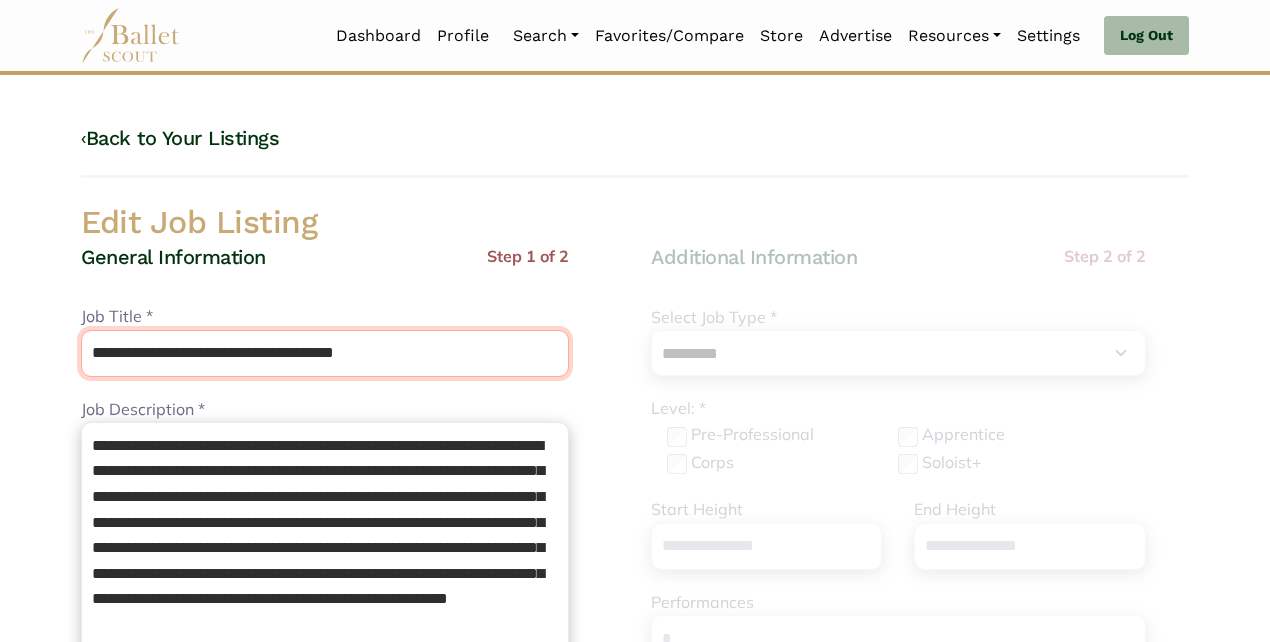 drag, startPoint x: 423, startPoint y: 341, endPoint x: 155, endPoint y: 343, distance: 268.00748 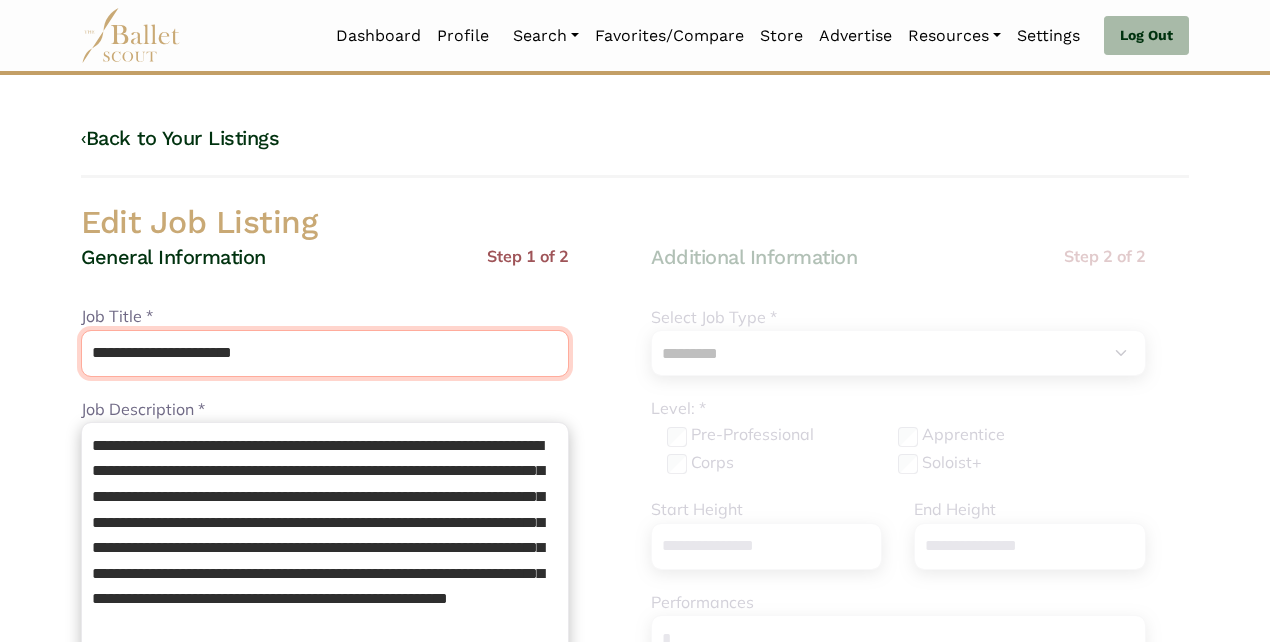 type on "**********" 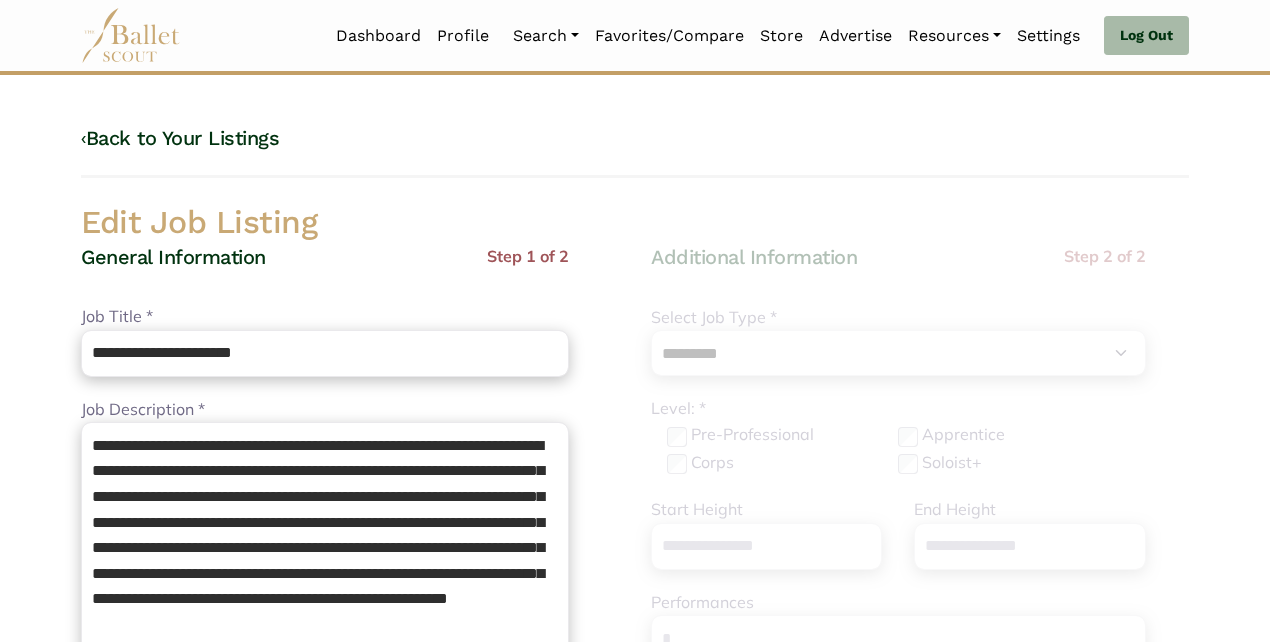 click on "General Information
Step 1 of 2" at bounding box center (325, 274) 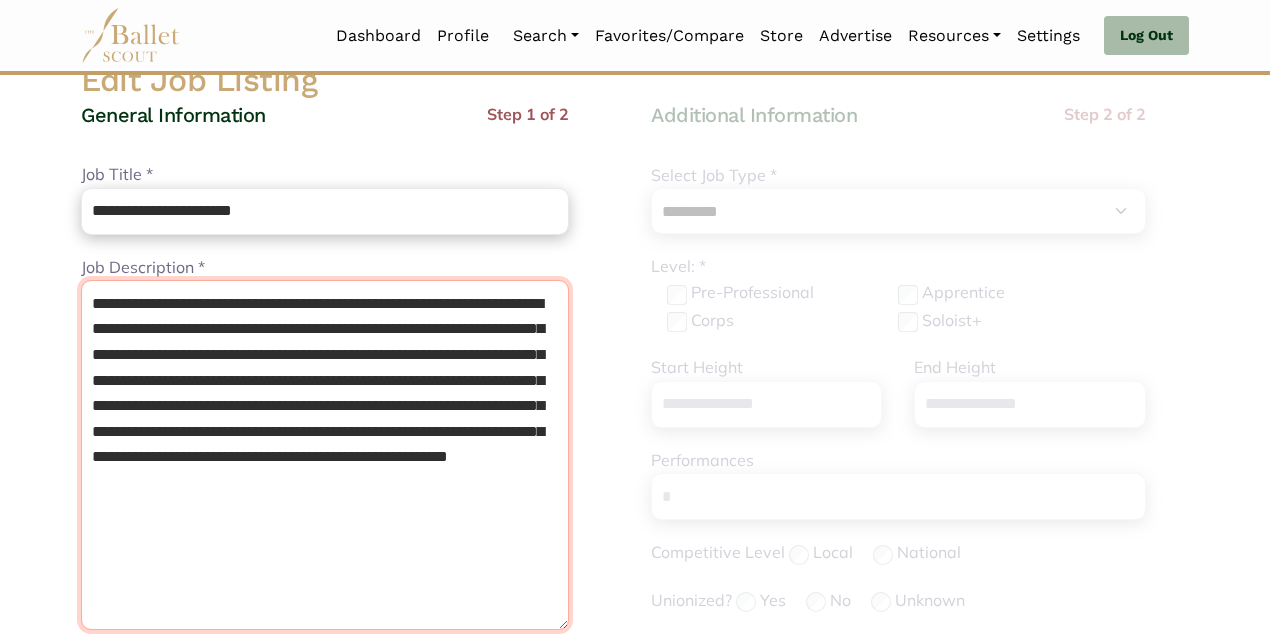 click on "**********" at bounding box center [325, 455] 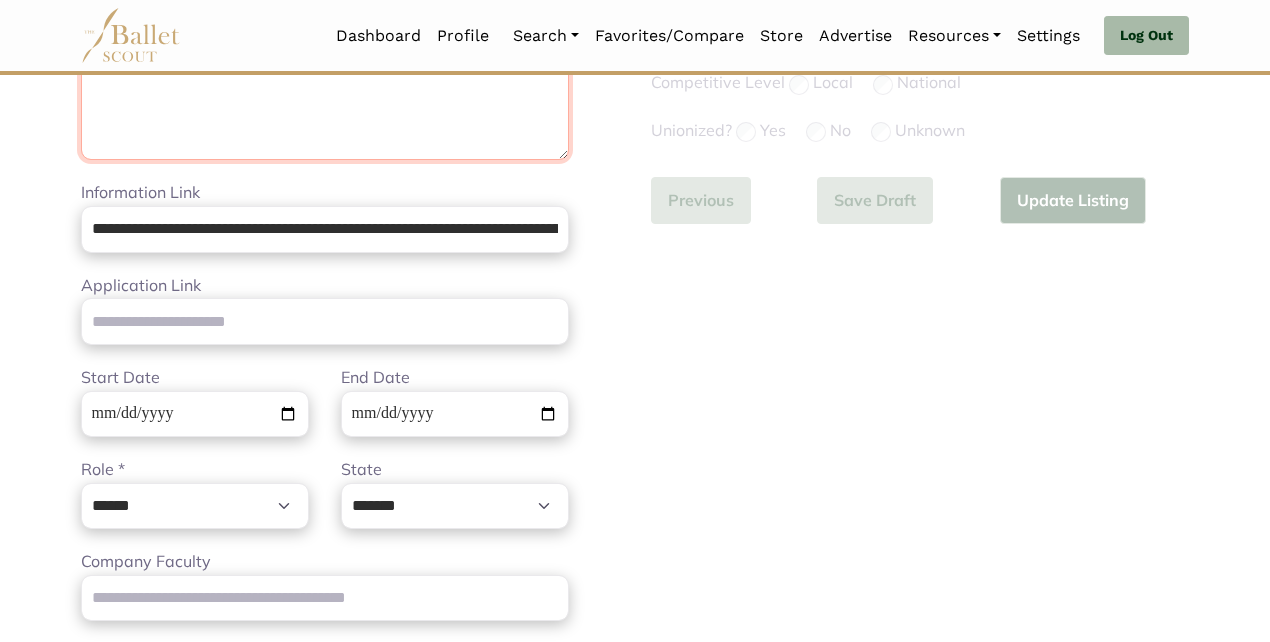 scroll, scrollTop: 614, scrollLeft: 0, axis: vertical 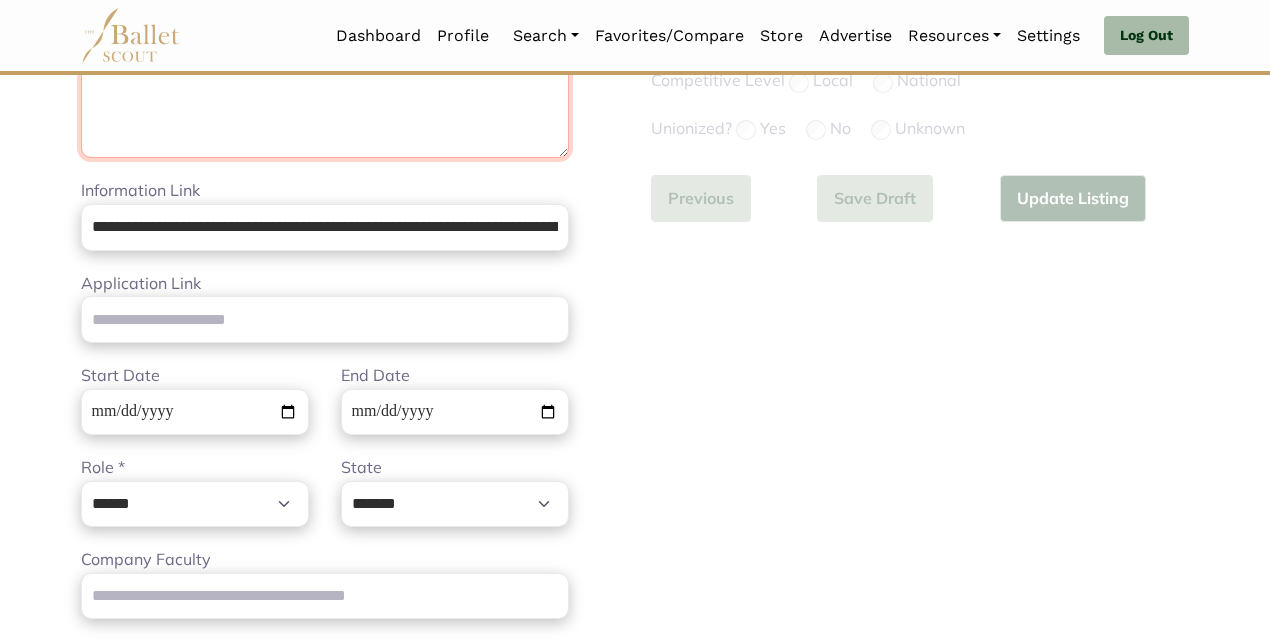 type on "**********" 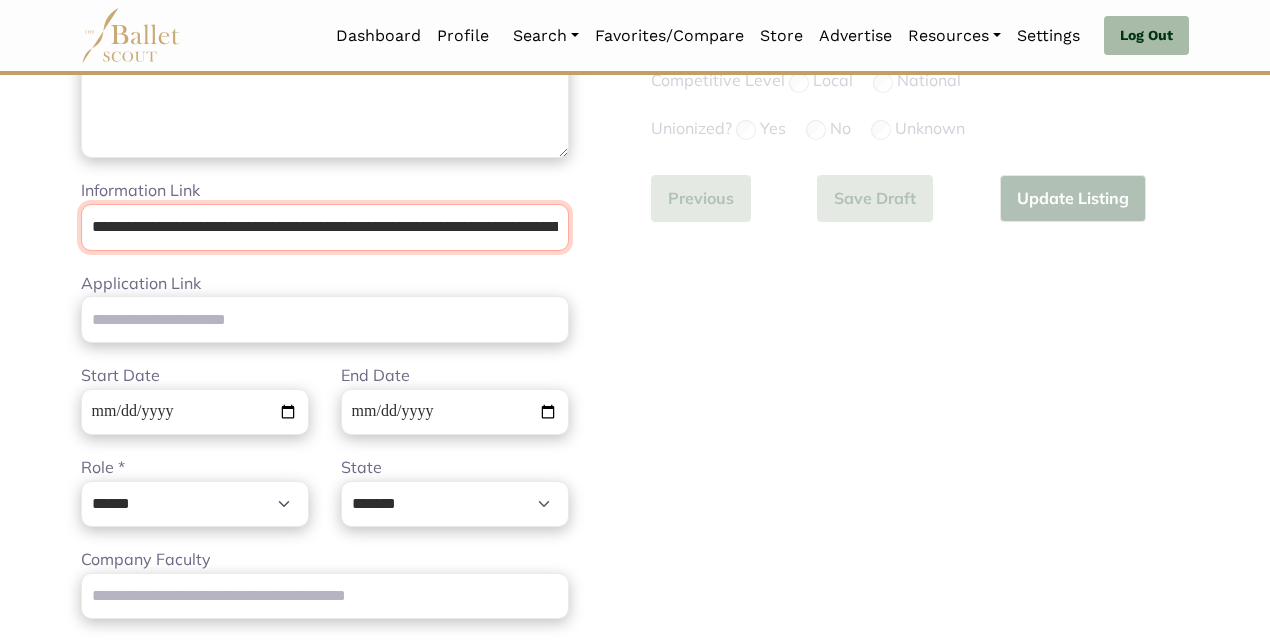 click on "**********" at bounding box center [325, 227] 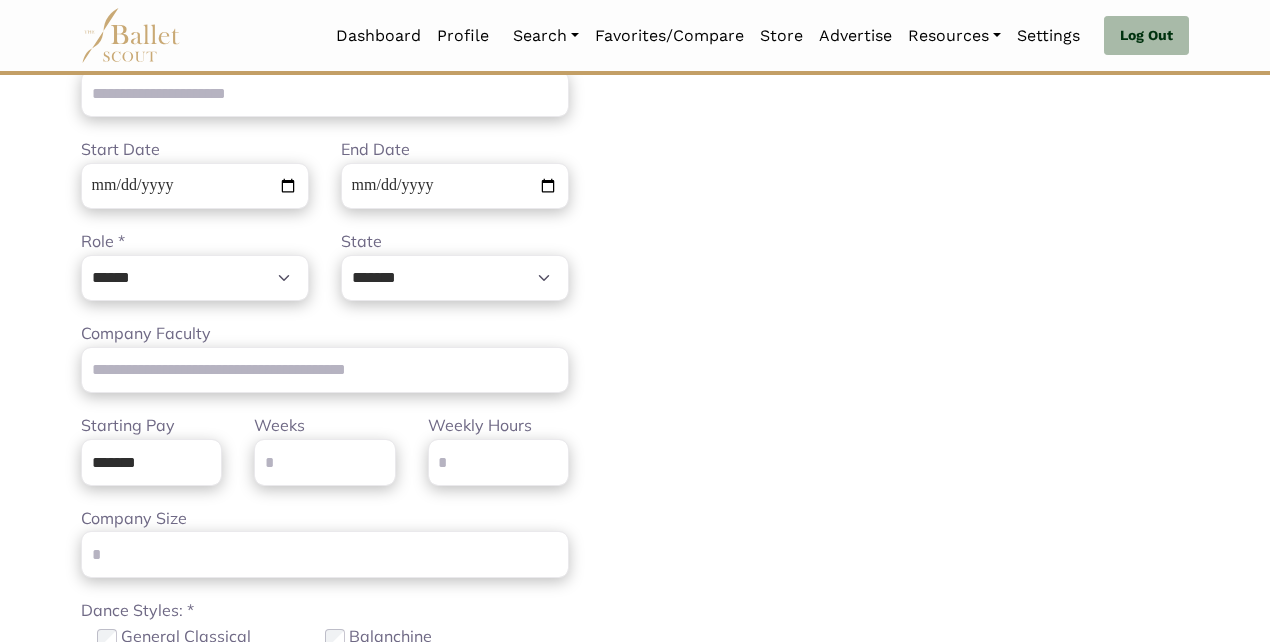 scroll, scrollTop: 843, scrollLeft: 0, axis: vertical 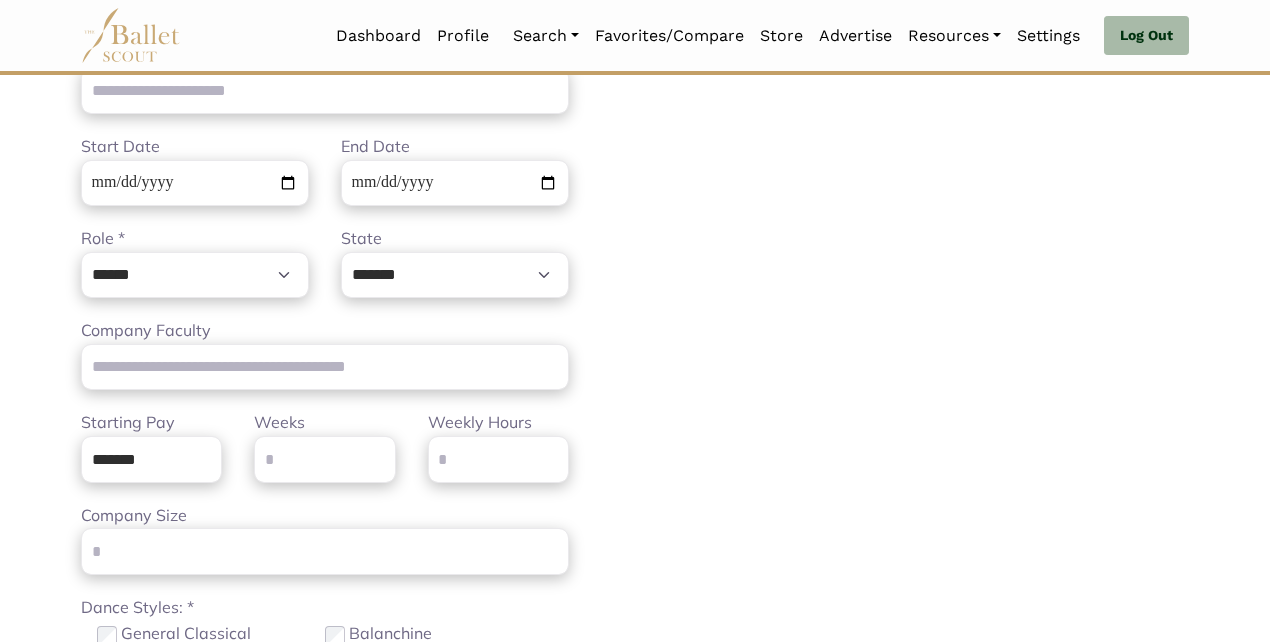 type 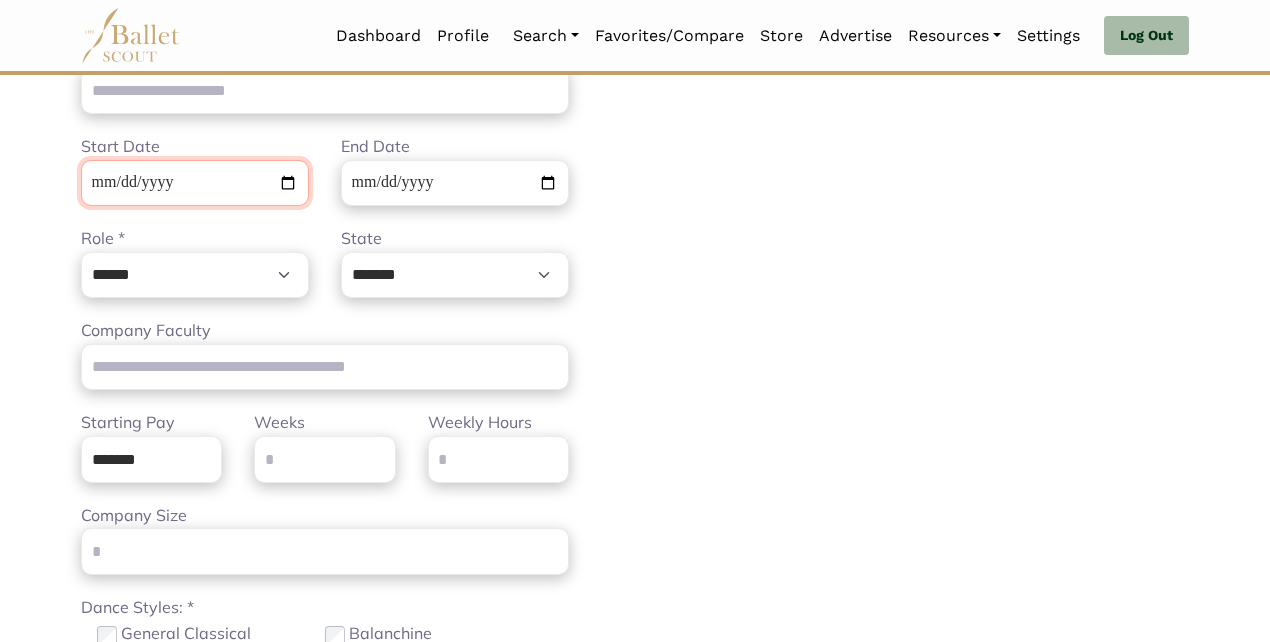 click on "**********" at bounding box center (195, 183) 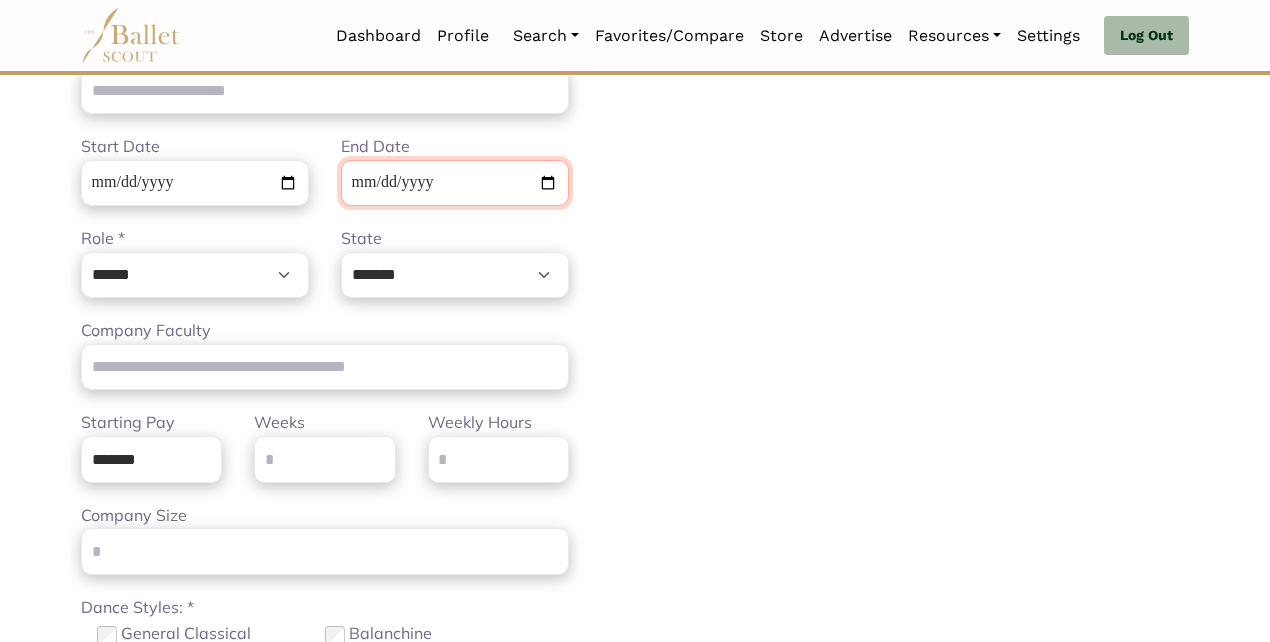 type 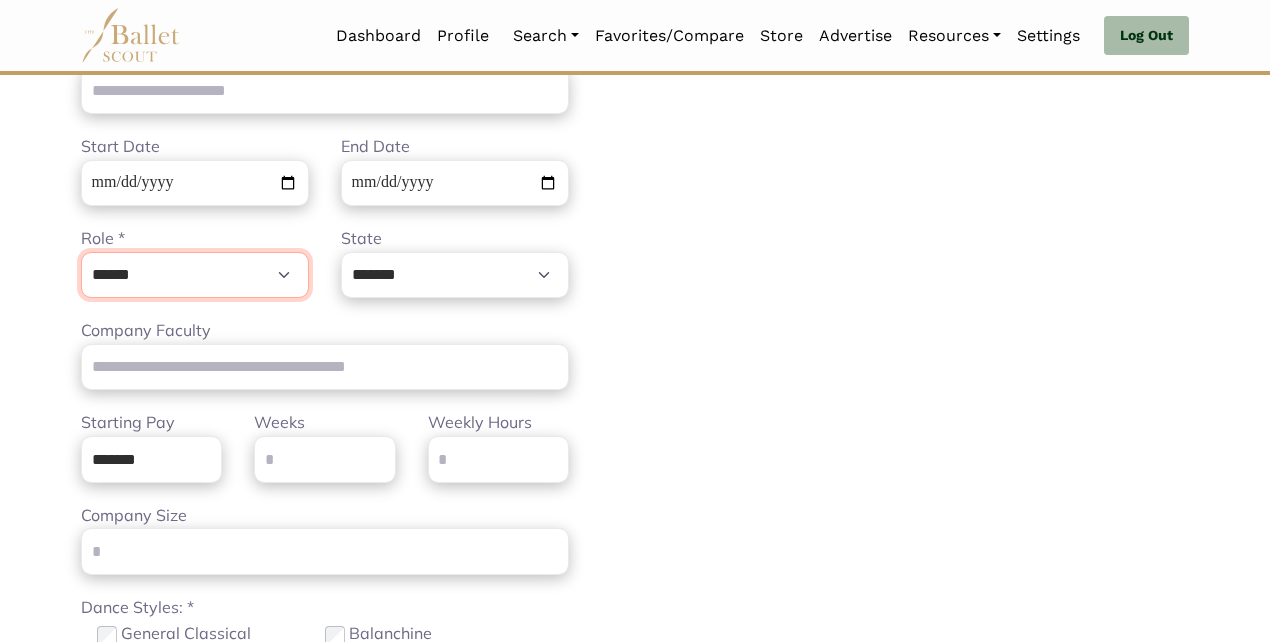 select on "*" 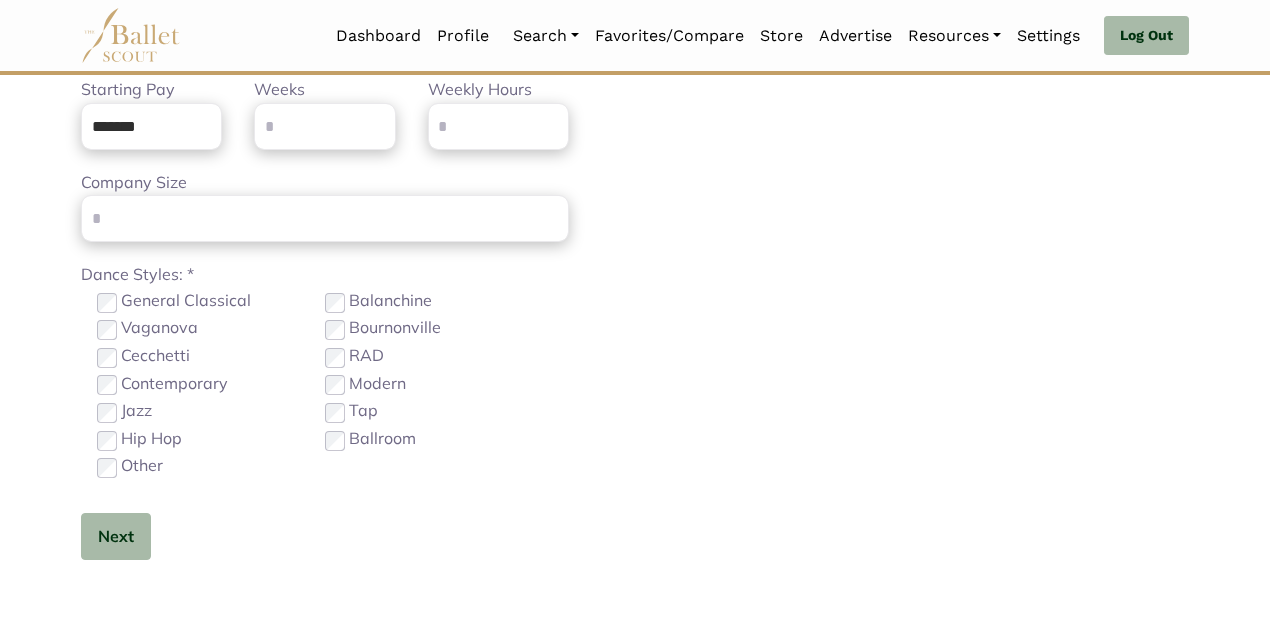 scroll, scrollTop: 1233, scrollLeft: 0, axis: vertical 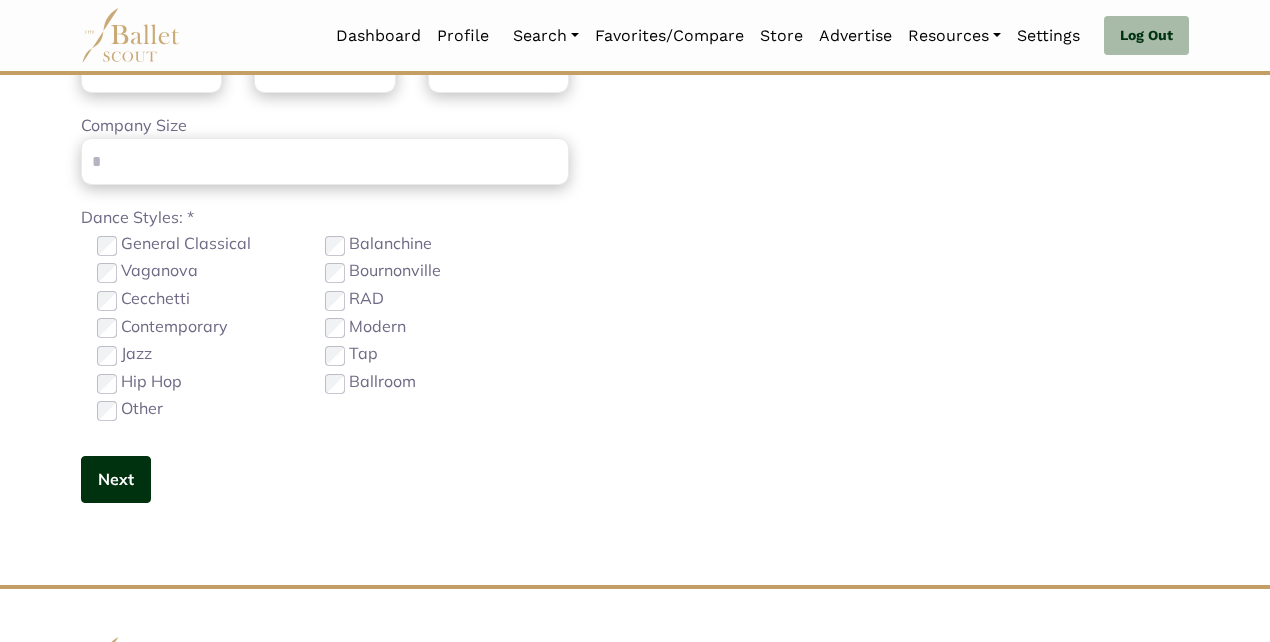 click on "Next" at bounding box center (116, 479) 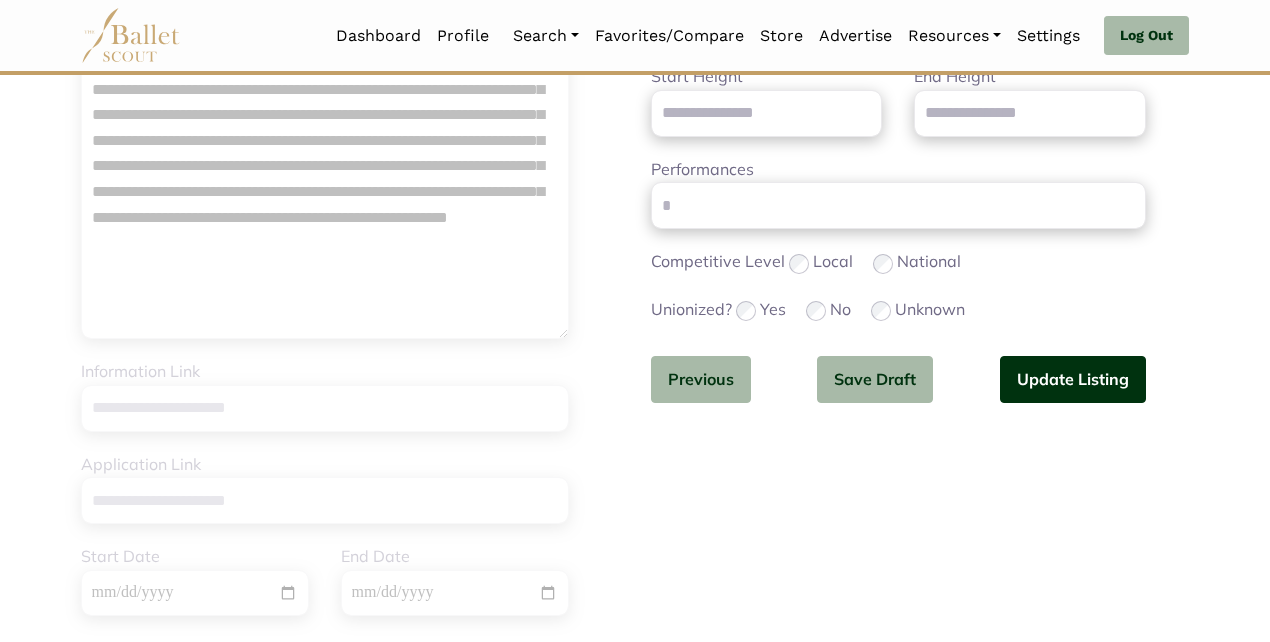 scroll, scrollTop: 433, scrollLeft: 0, axis: vertical 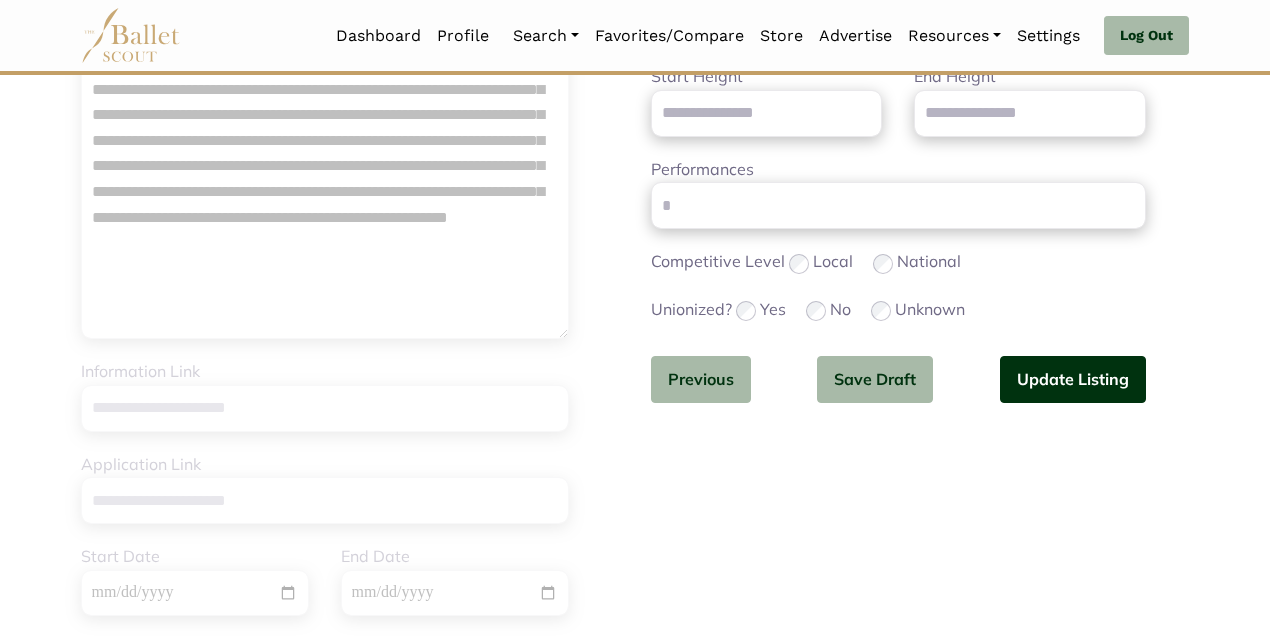 click on "Update Listing" at bounding box center (1073, 379) 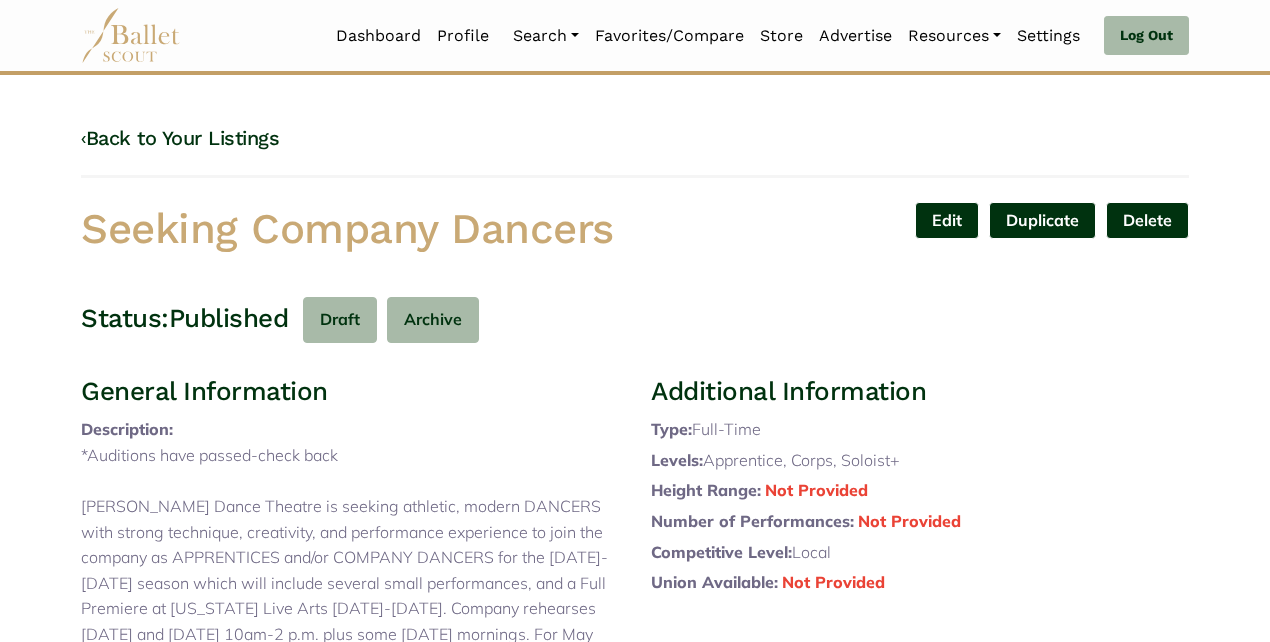 scroll, scrollTop: 0, scrollLeft: 0, axis: both 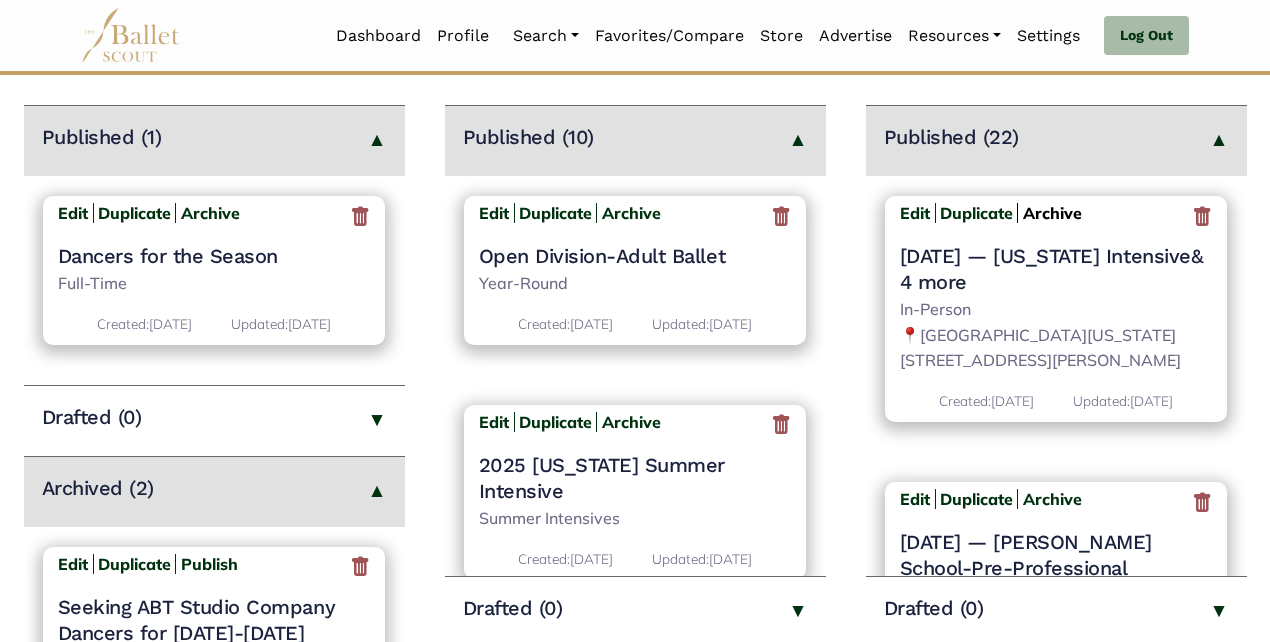 click on "Archive" at bounding box center [1052, 213] 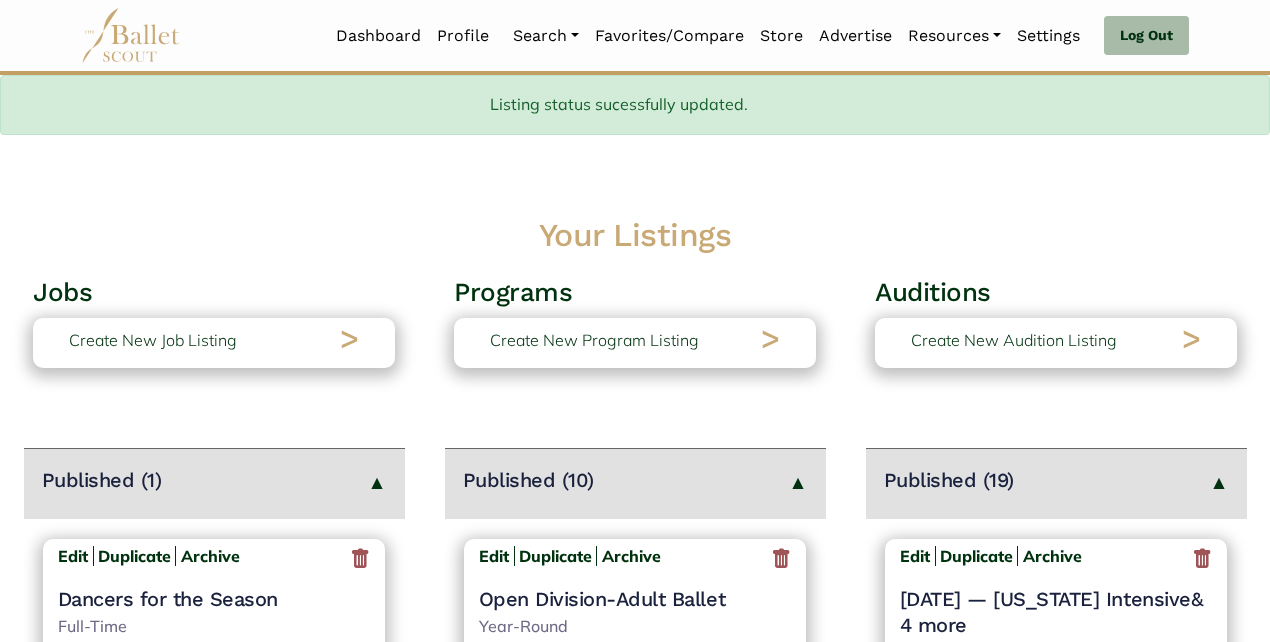 scroll, scrollTop: 283, scrollLeft: 0, axis: vertical 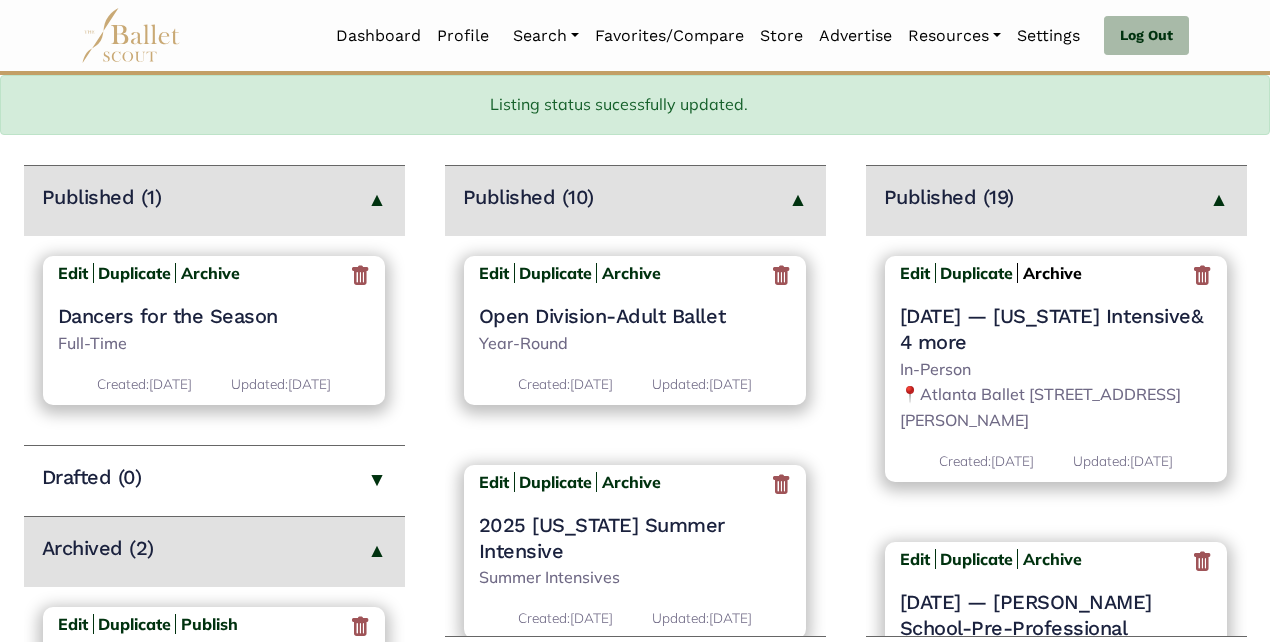 click on "Archive" at bounding box center [1052, 273] 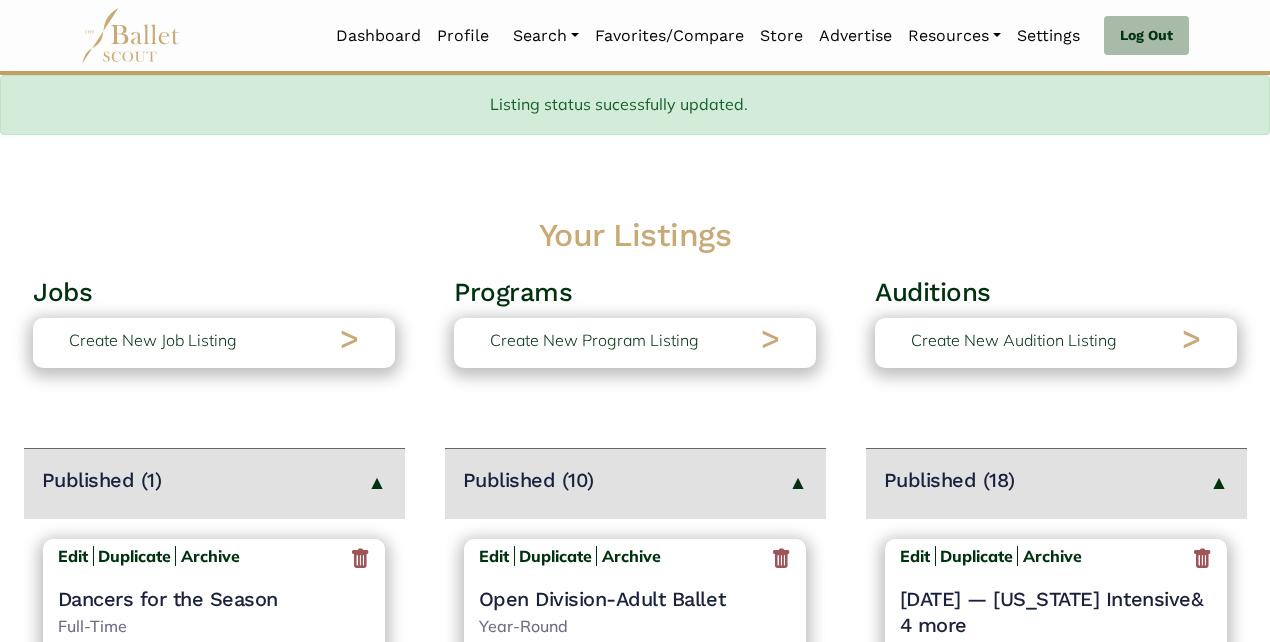 scroll, scrollTop: 283, scrollLeft: 0, axis: vertical 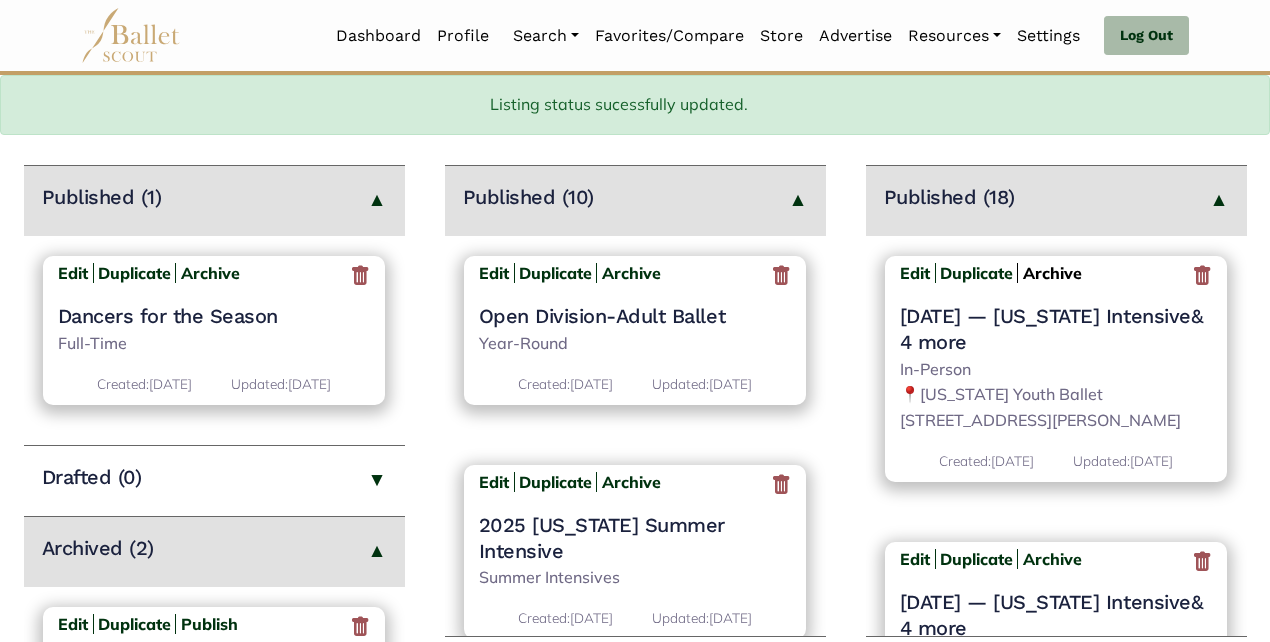 click on "Archive" at bounding box center [1052, 273] 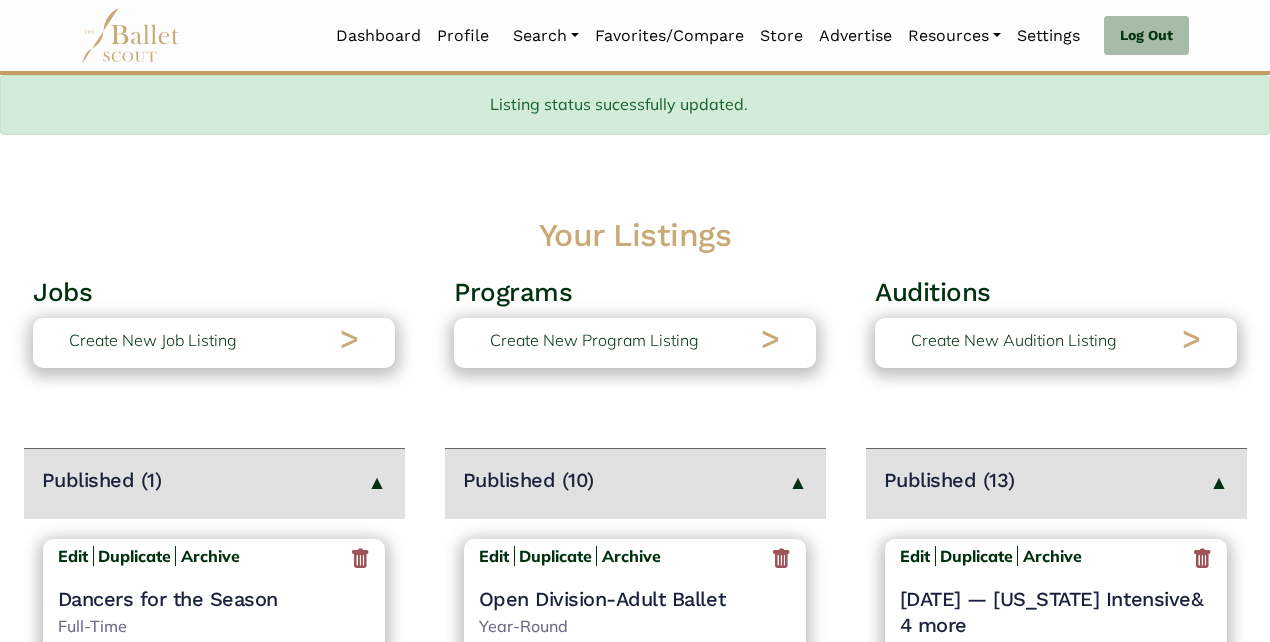 scroll, scrollTop: 283, scrollLeft: 0, axis: vertical 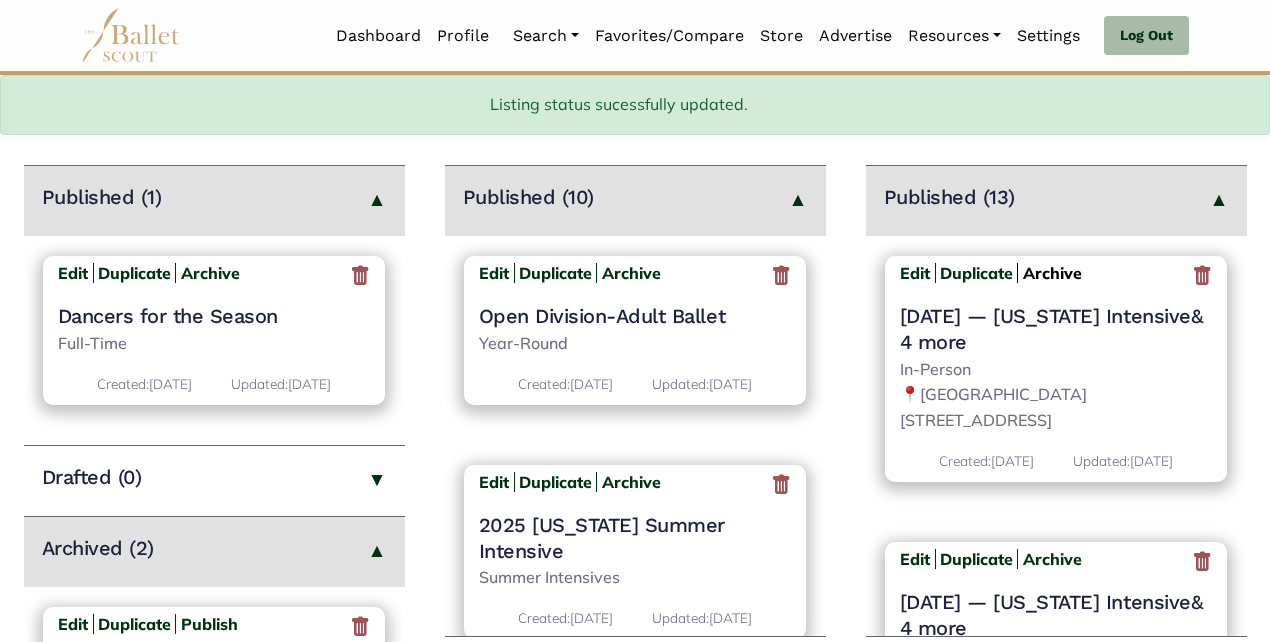 click on "Archive" at bounding box center [1052, 273] 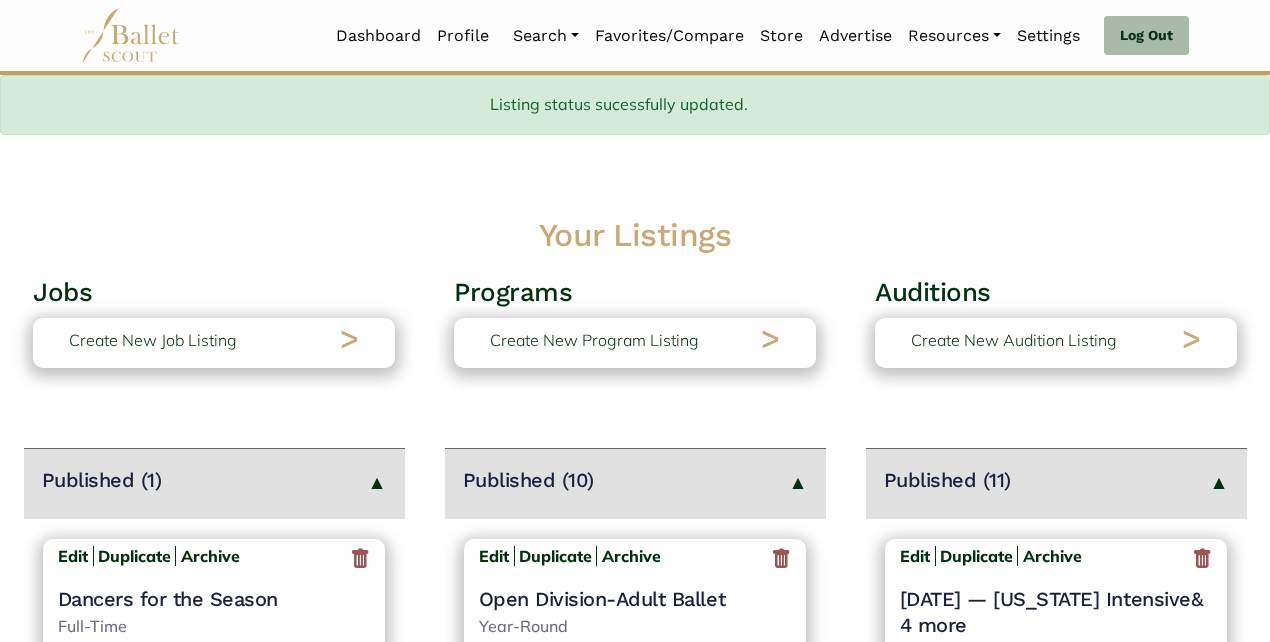 scroll, scrollTop: 283, scrollLeft: 0, axis: vertical 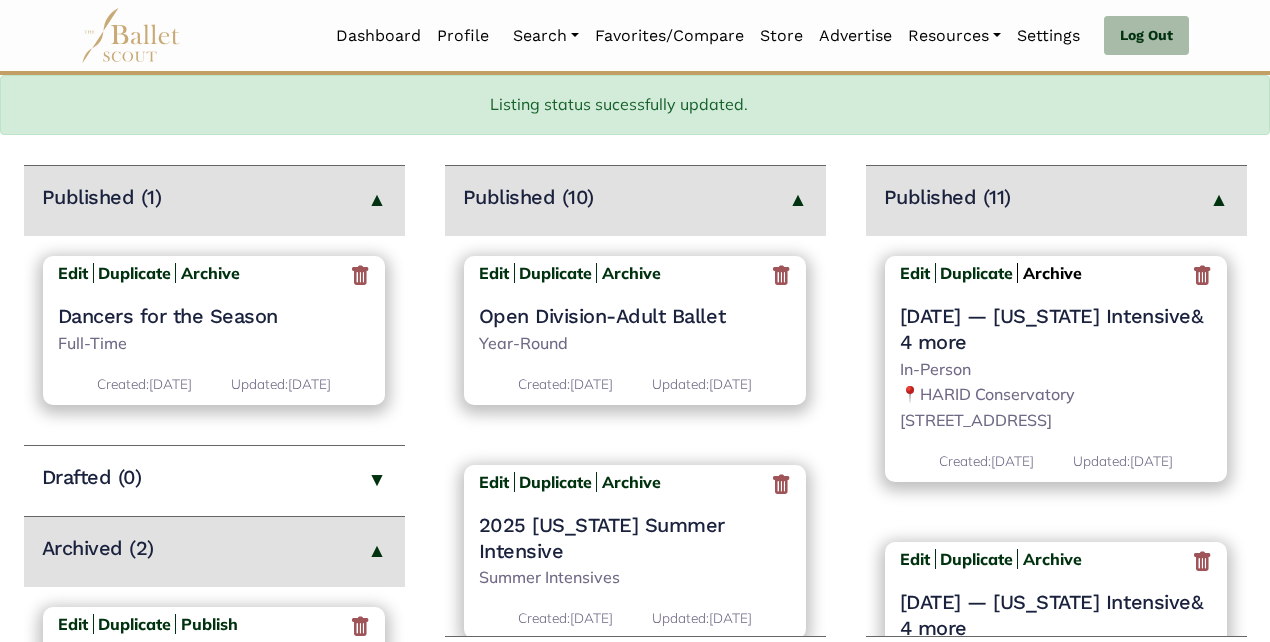 click on "Archive" at bounding box center (1052, 273) 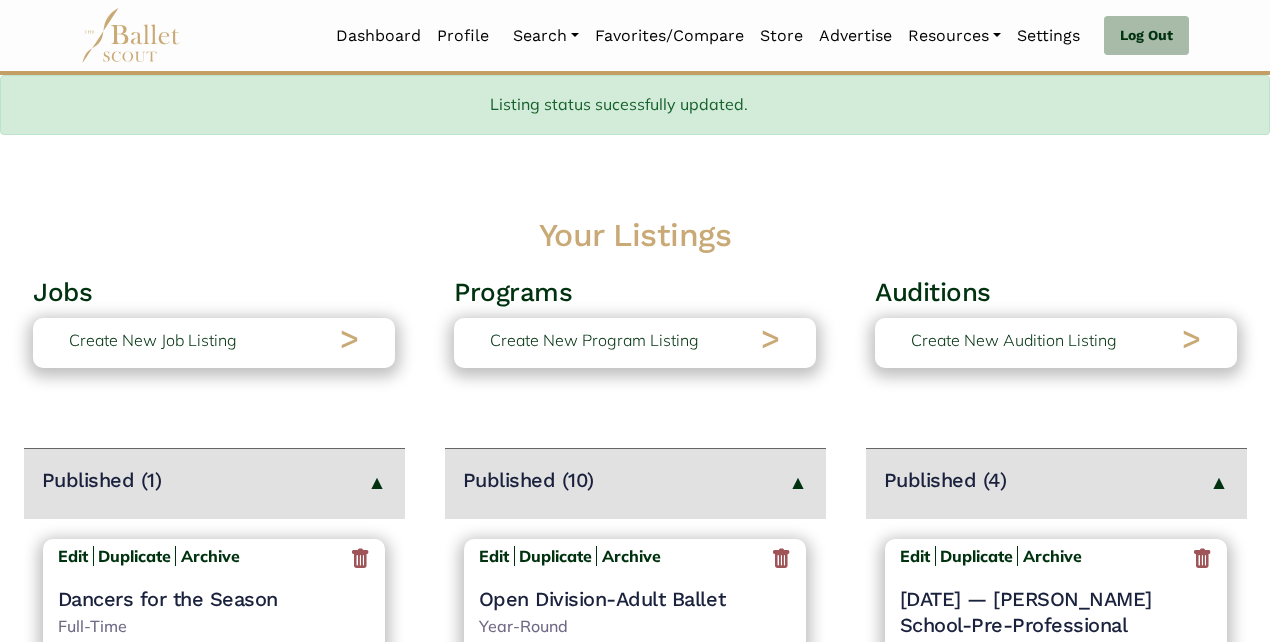 scroll, scrollTop: 283, scrollLeft: 0, axis: vertical 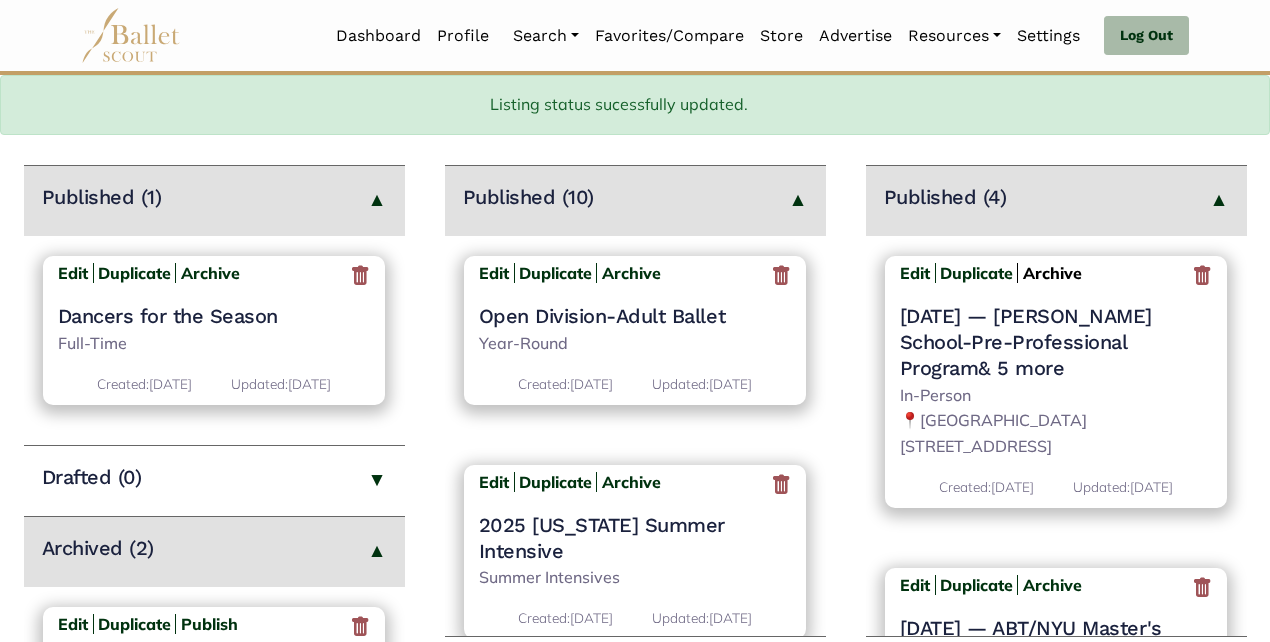 click on "Archive" at bounding box center (1052, 273) 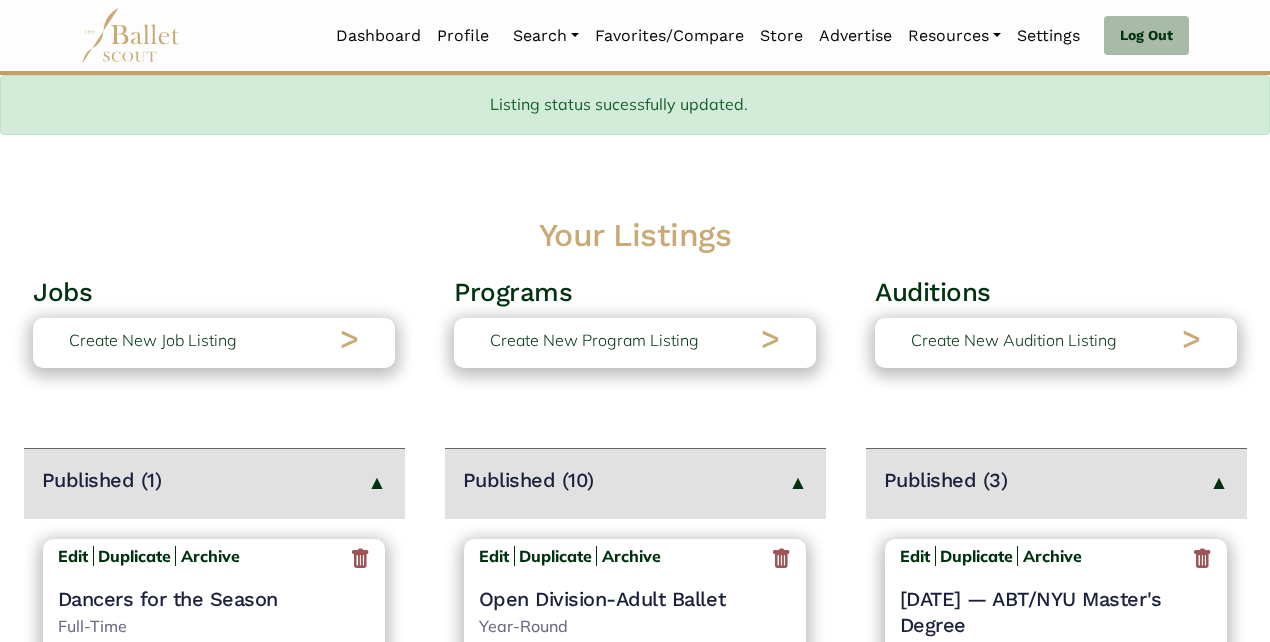 scroll, scrollTop: 283, scrollLeft: 0, axis: vertical 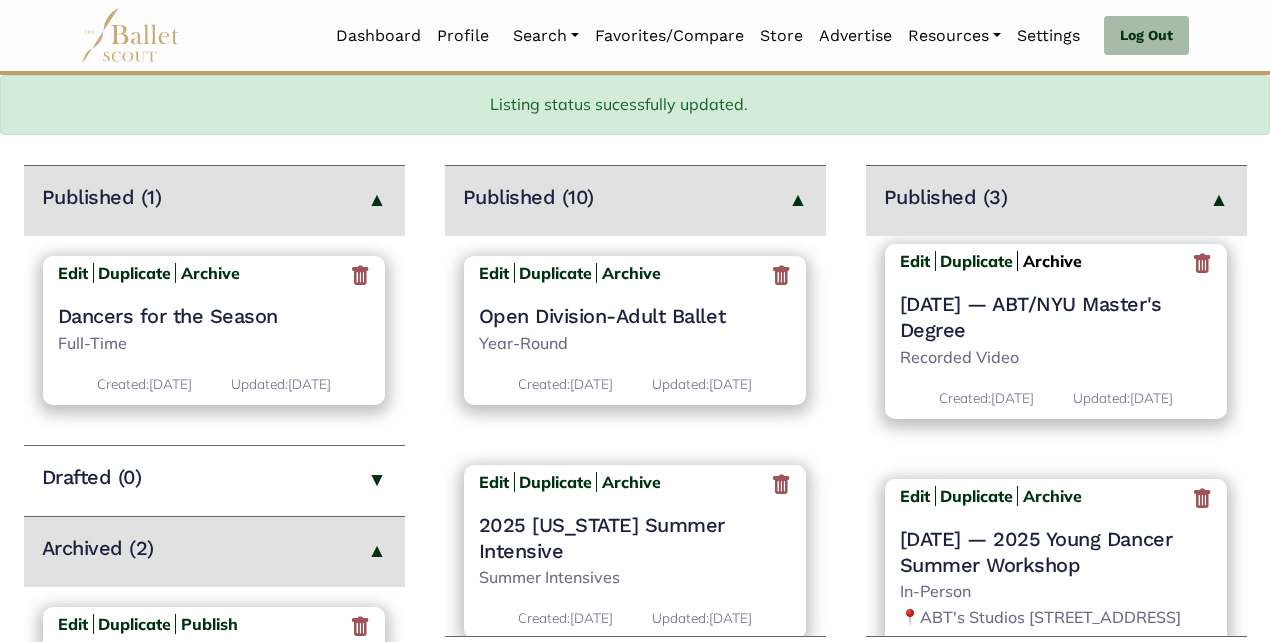 click on "Archive" at bounding box center [1052, 261] 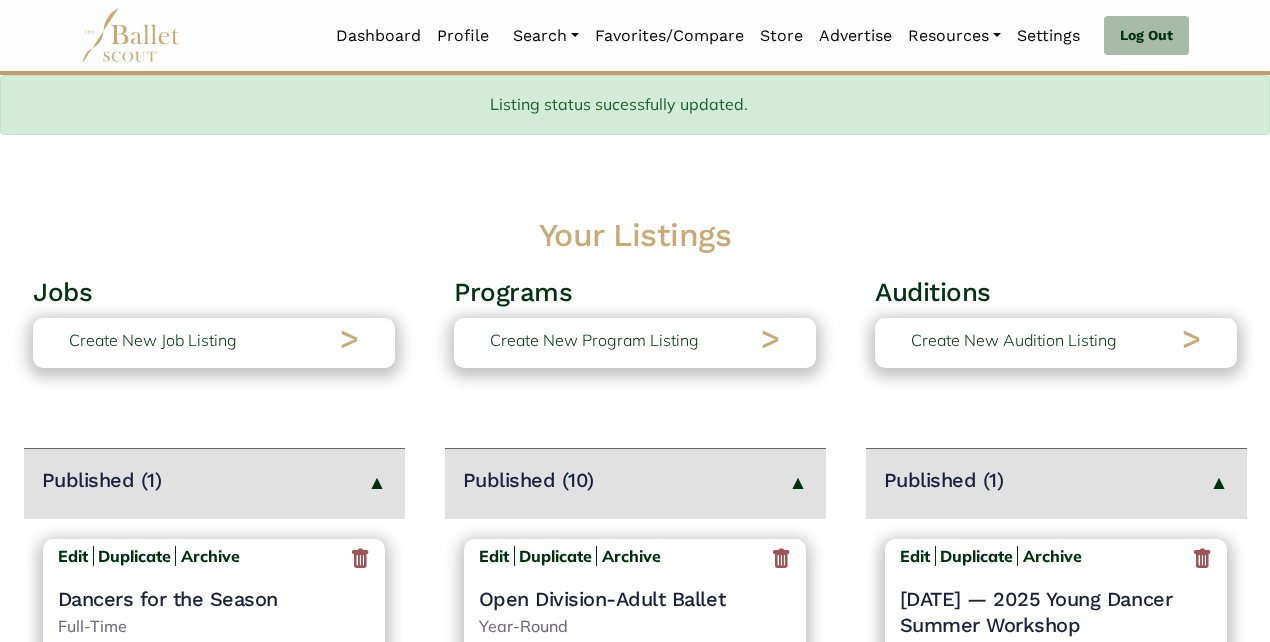 scroll, scrollTop: 283, scrollLeft: 0, axis: vertical 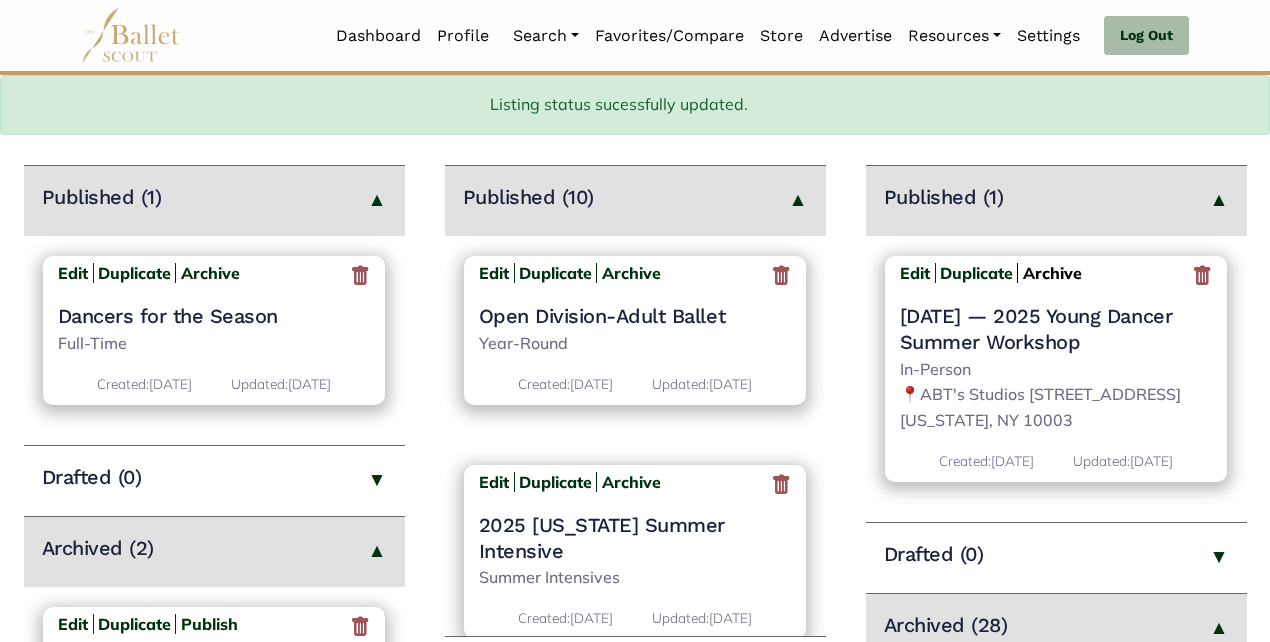 click on "Archive" at bounding box center [1052, 273] 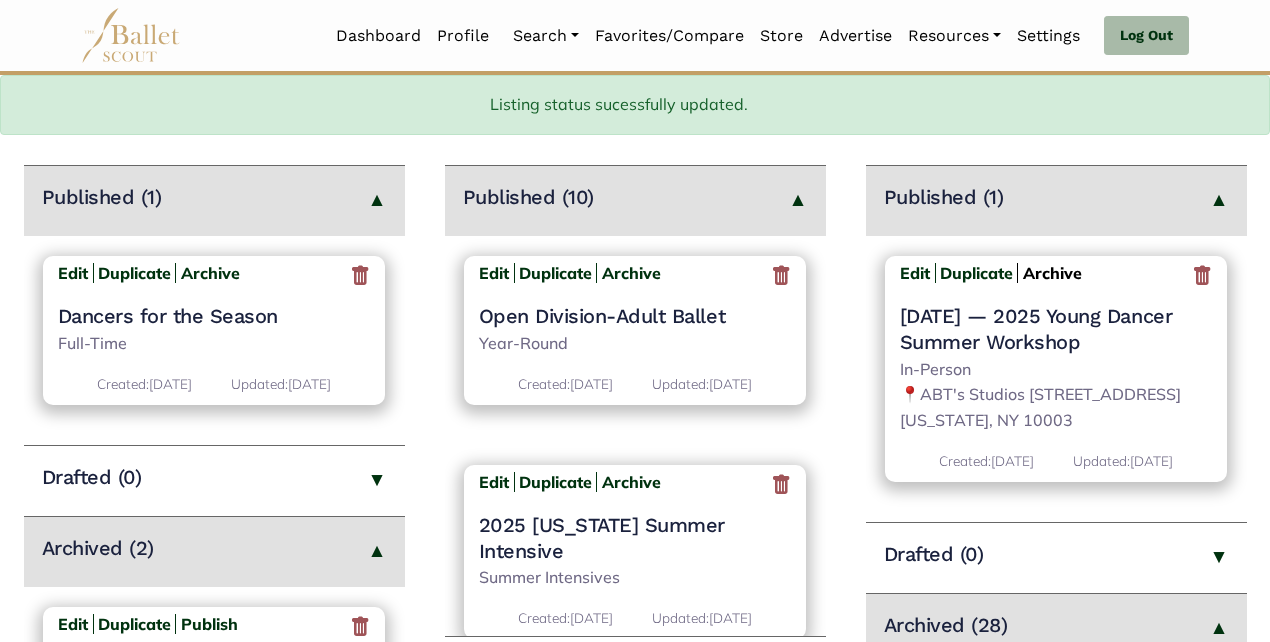 click on "Archive" at bounding box center [1052, 273] 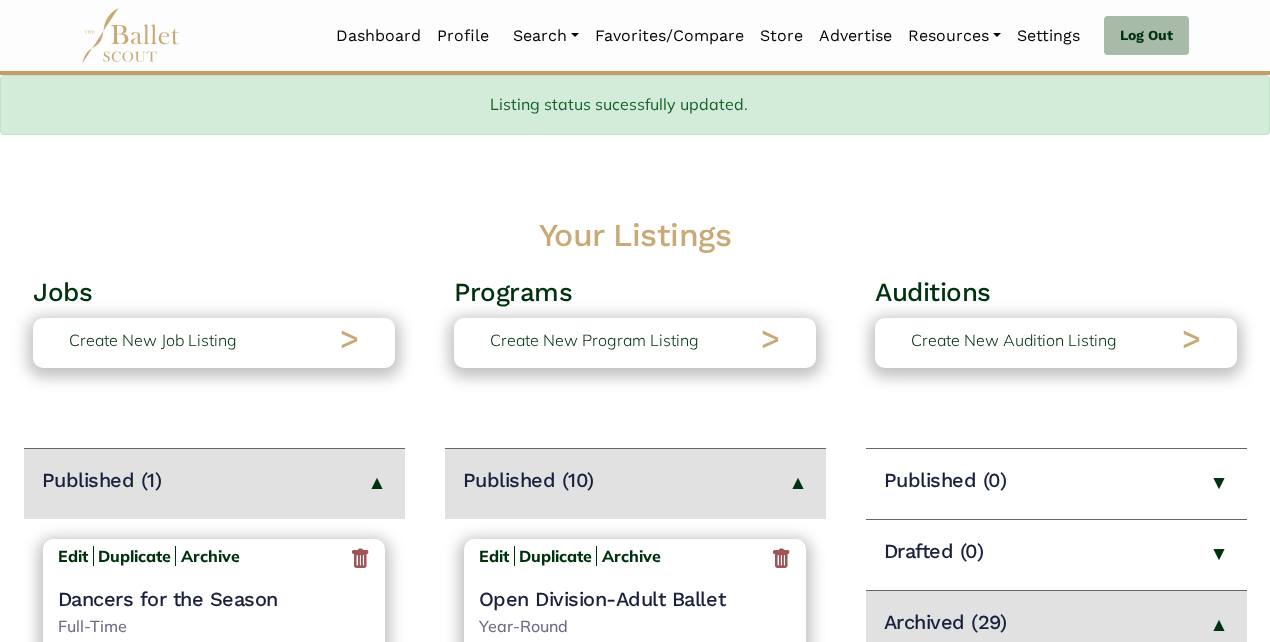 scroll, scrollTop: 283, scrollLeft: 0, axis: vertical 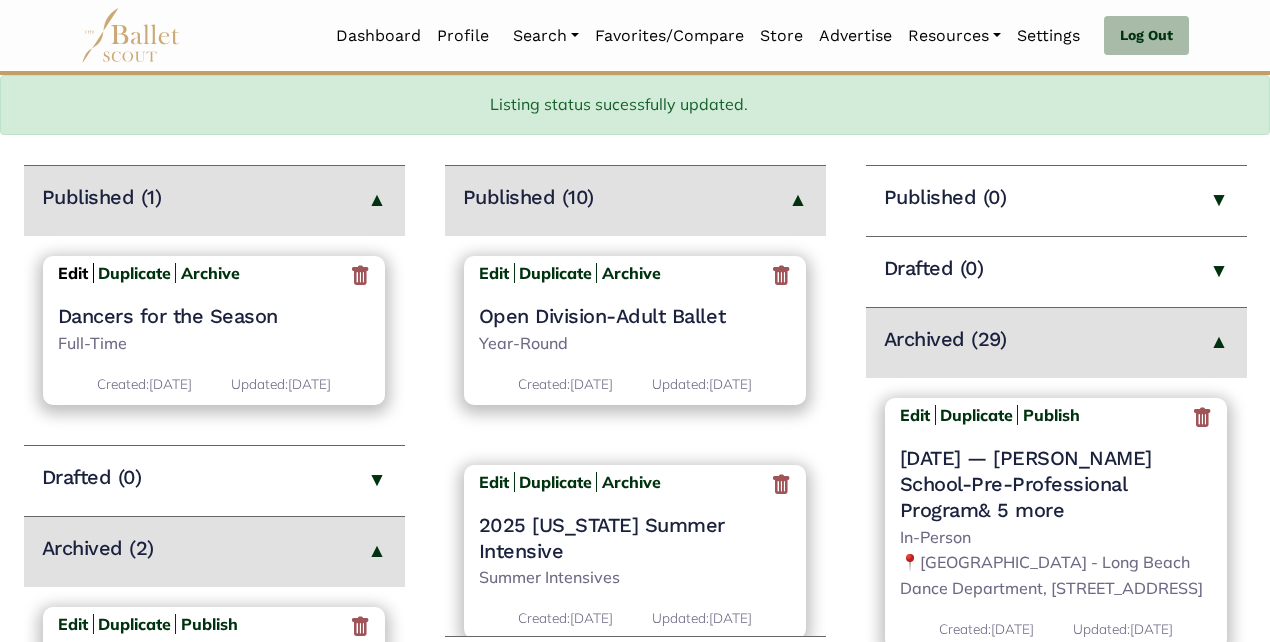 click on "Edit" at bounding box center (73, 273) 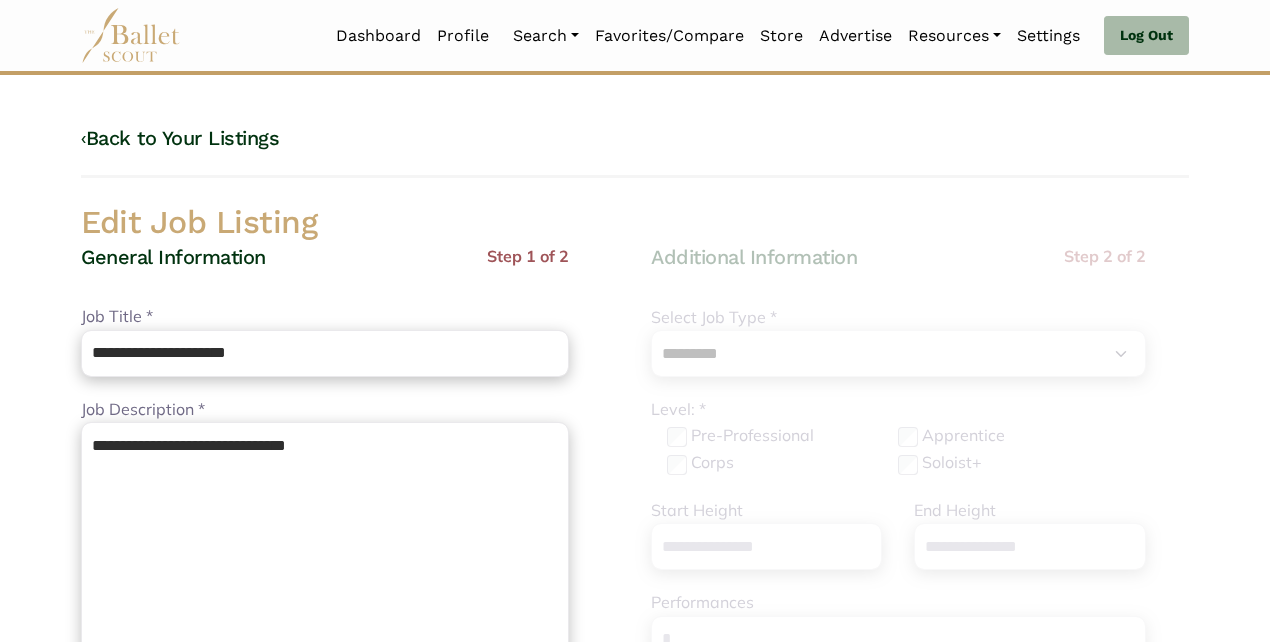 select on "*" 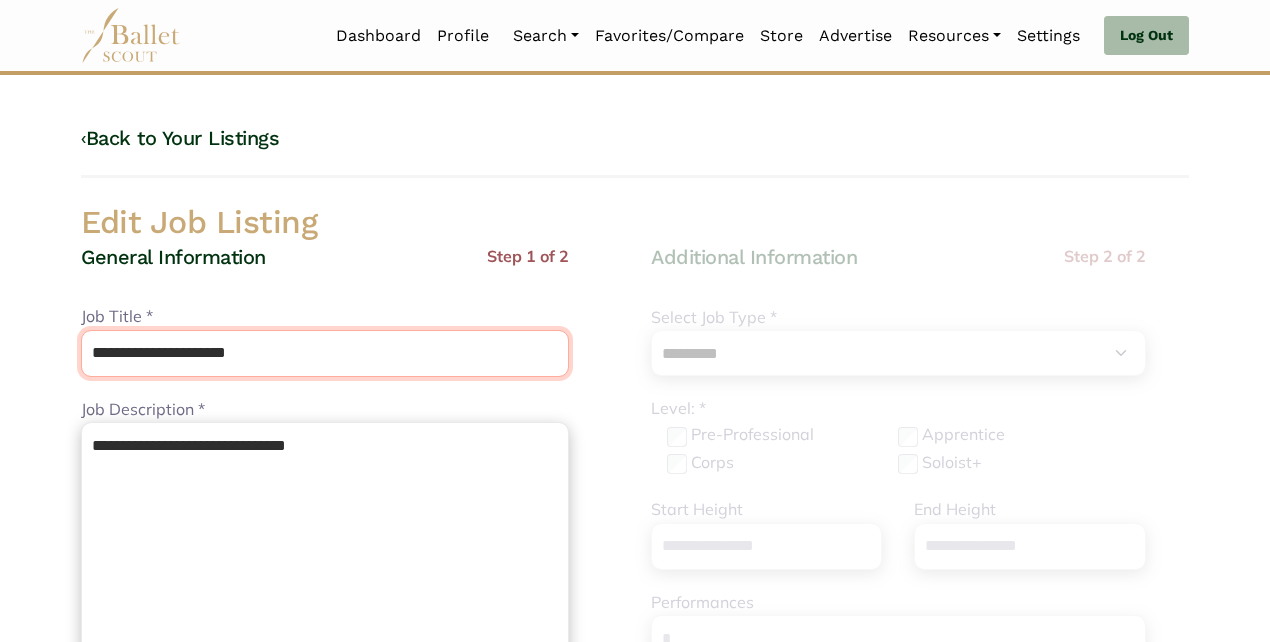 click on "**********" at bounding box center (325, 353) 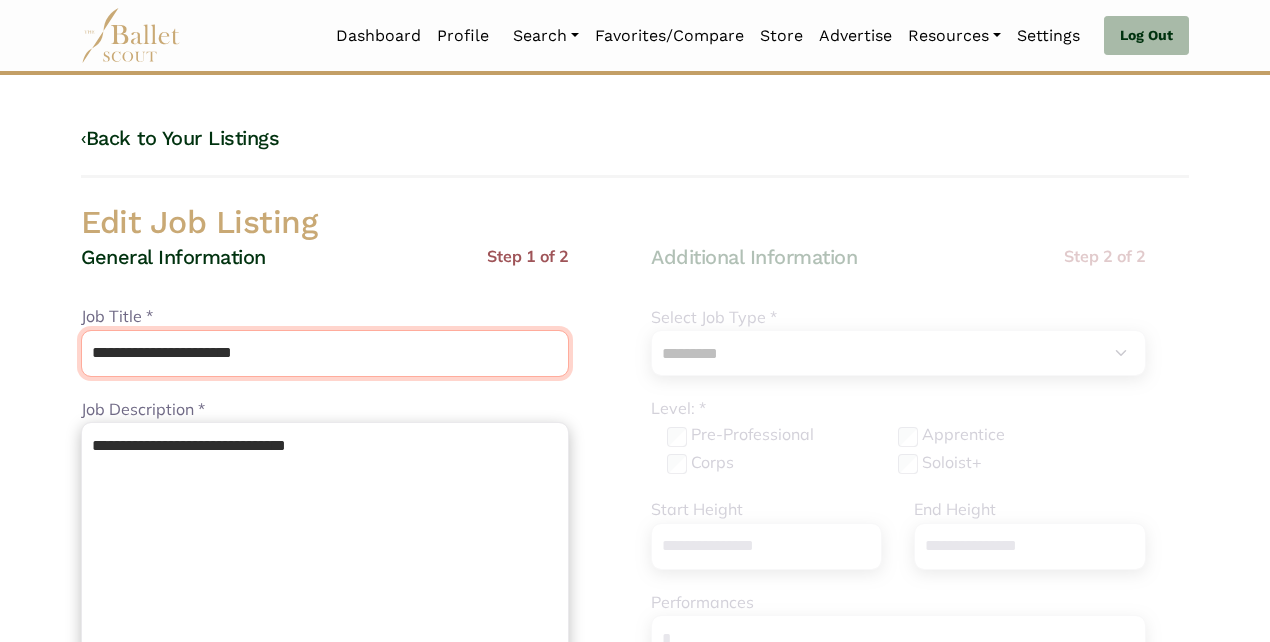 type on "**********" 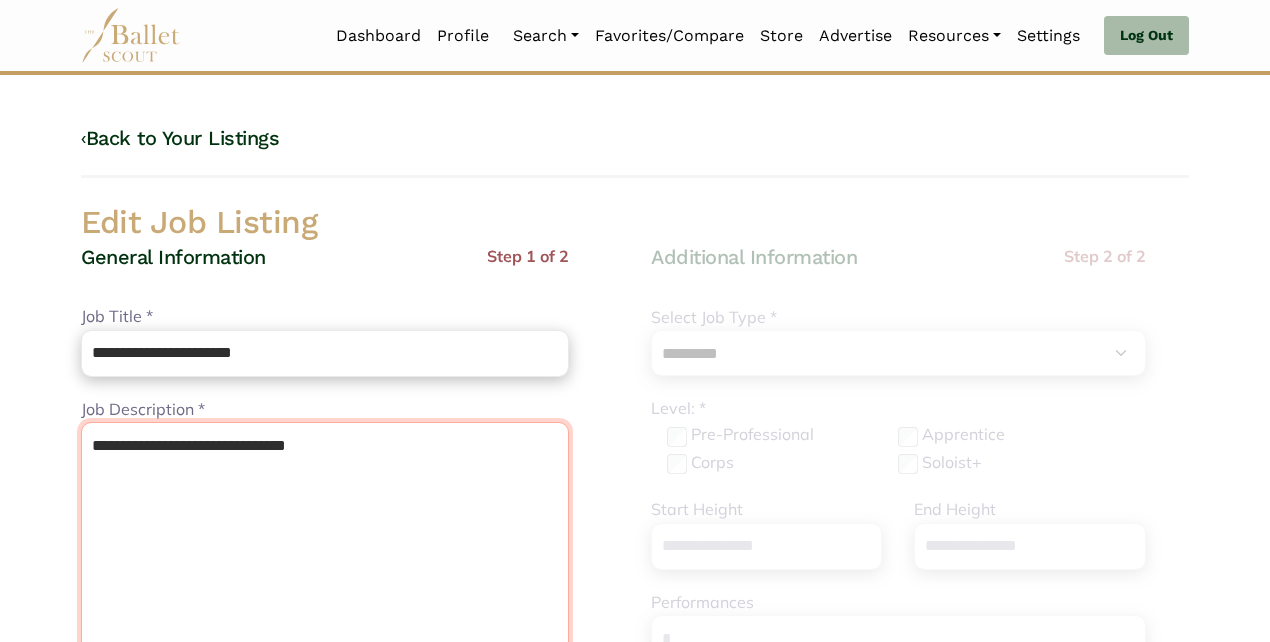 click on "**********" at bounding box center (325, 597) 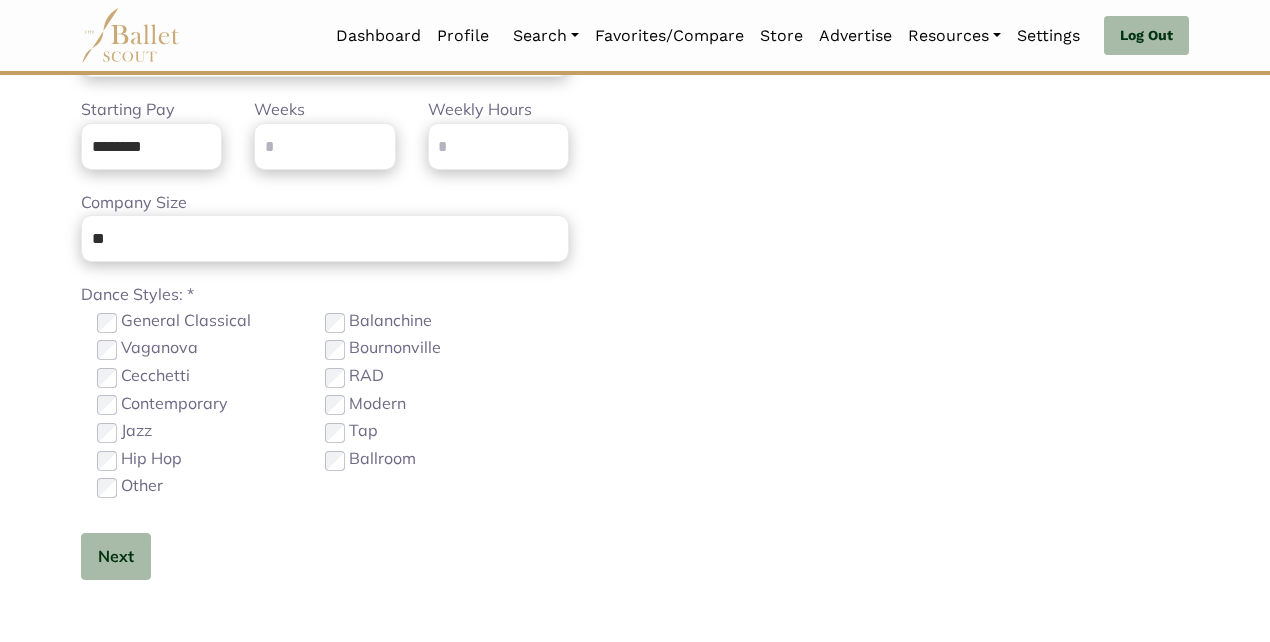 scroll, scrollTop: 1186, scrollLeft: 0, axis: vertical 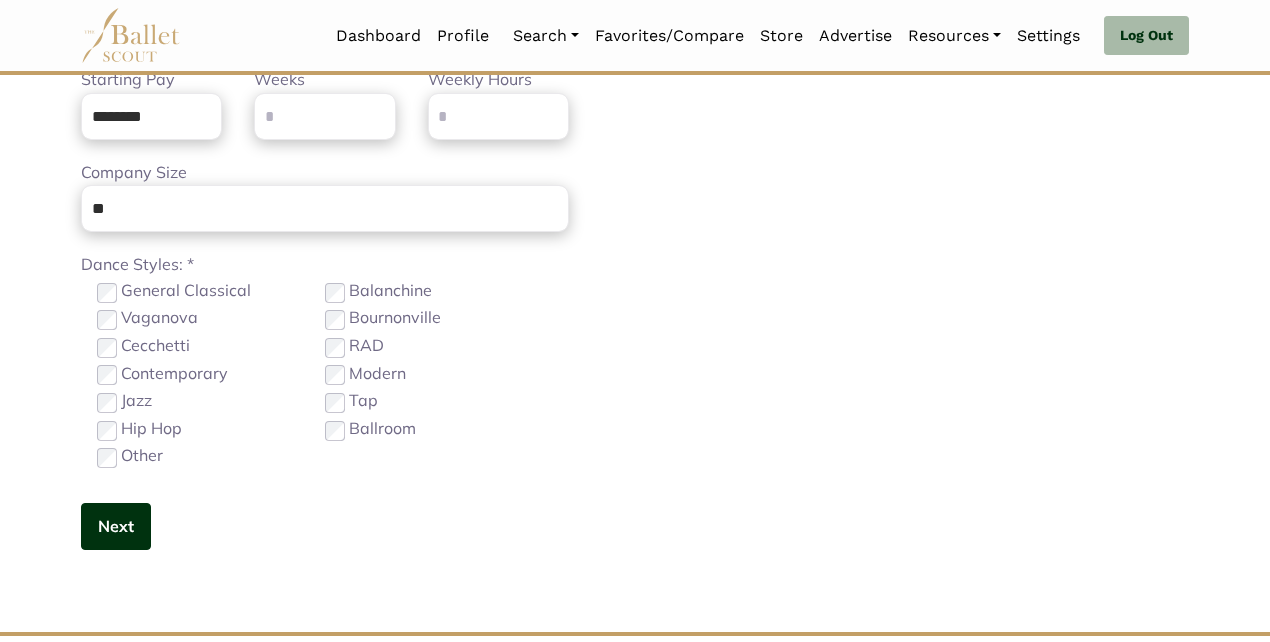 type on "**********" 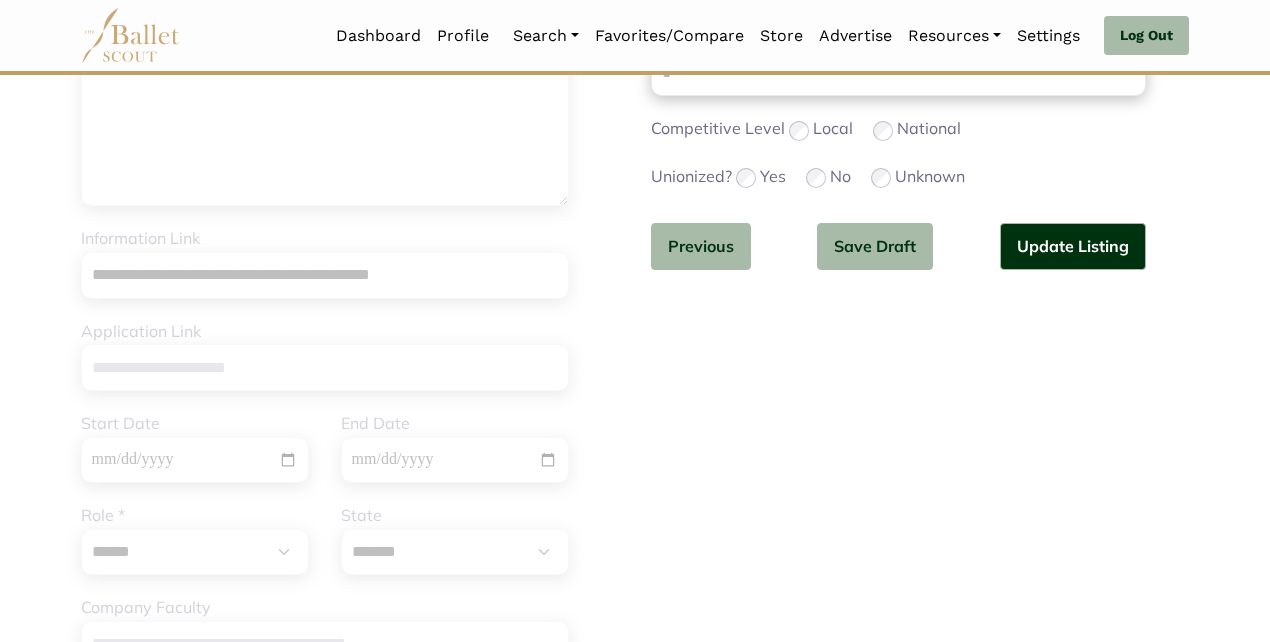 scroll, scrollTop: 499, scrollLeft: 0, axis: vertical 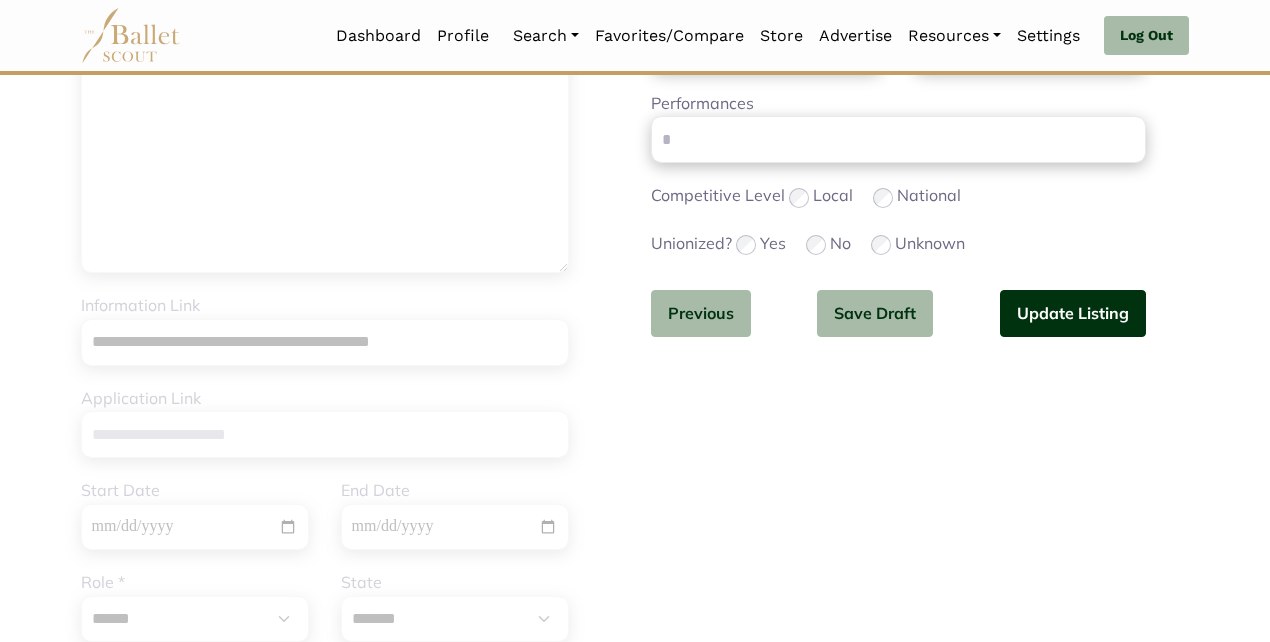 click on "Update Listing" at bounding box center (1073, 313) 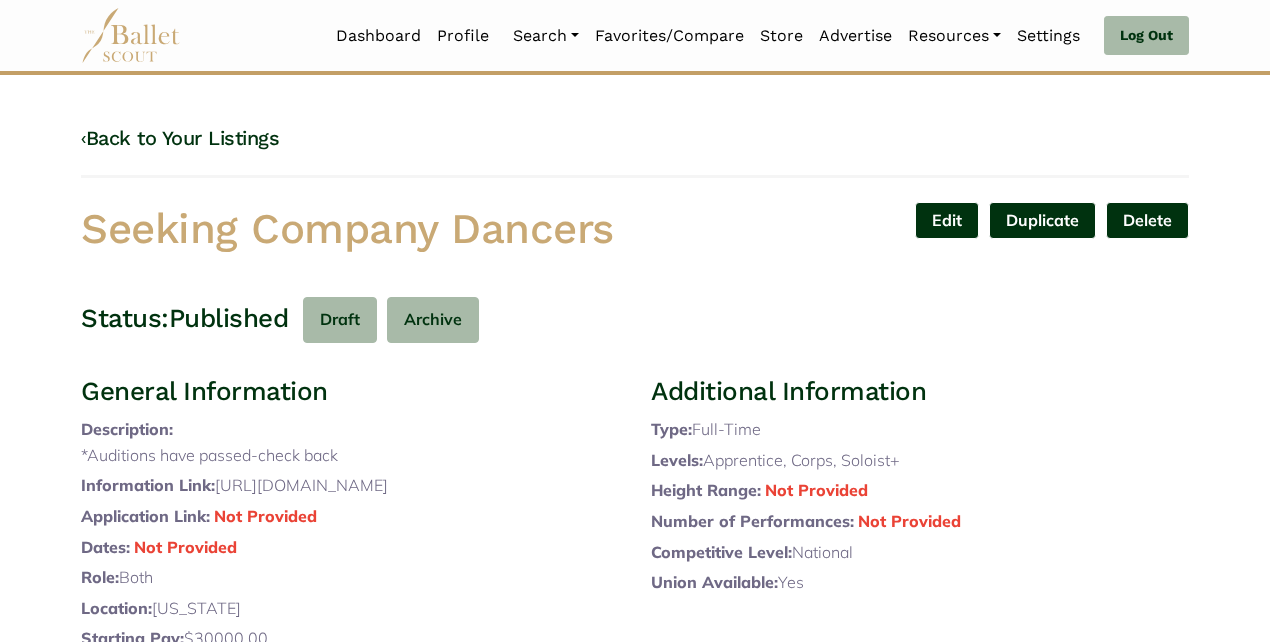 scroll, scrollTop: 0, scrollLeft: 0, axis: both 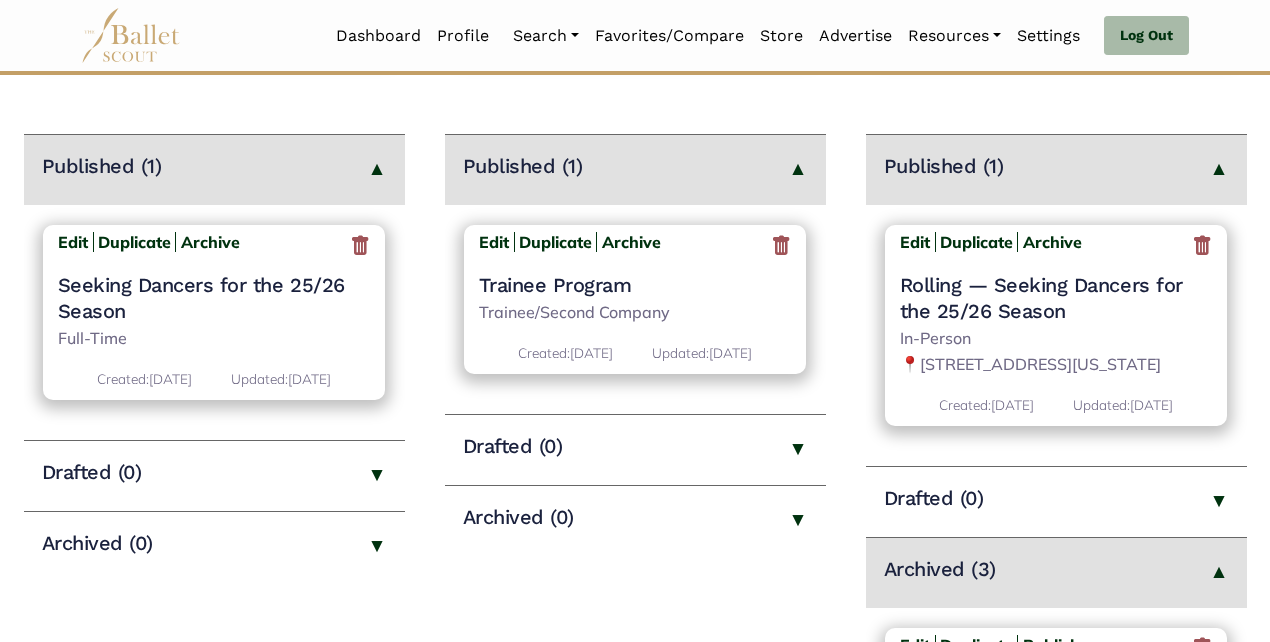 click on "Seeking Dancers for the 25/26 Season" at bounding box center [214, 298] 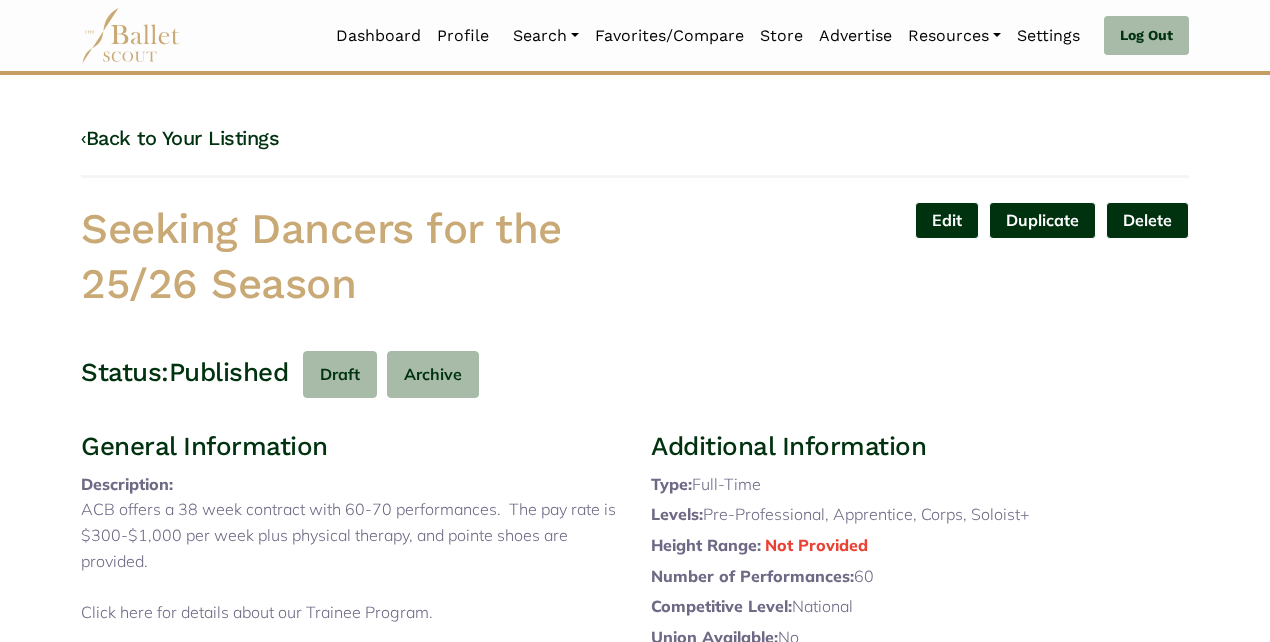 scroll, scrollTop: 0, scrollLeft: 0, axis: both 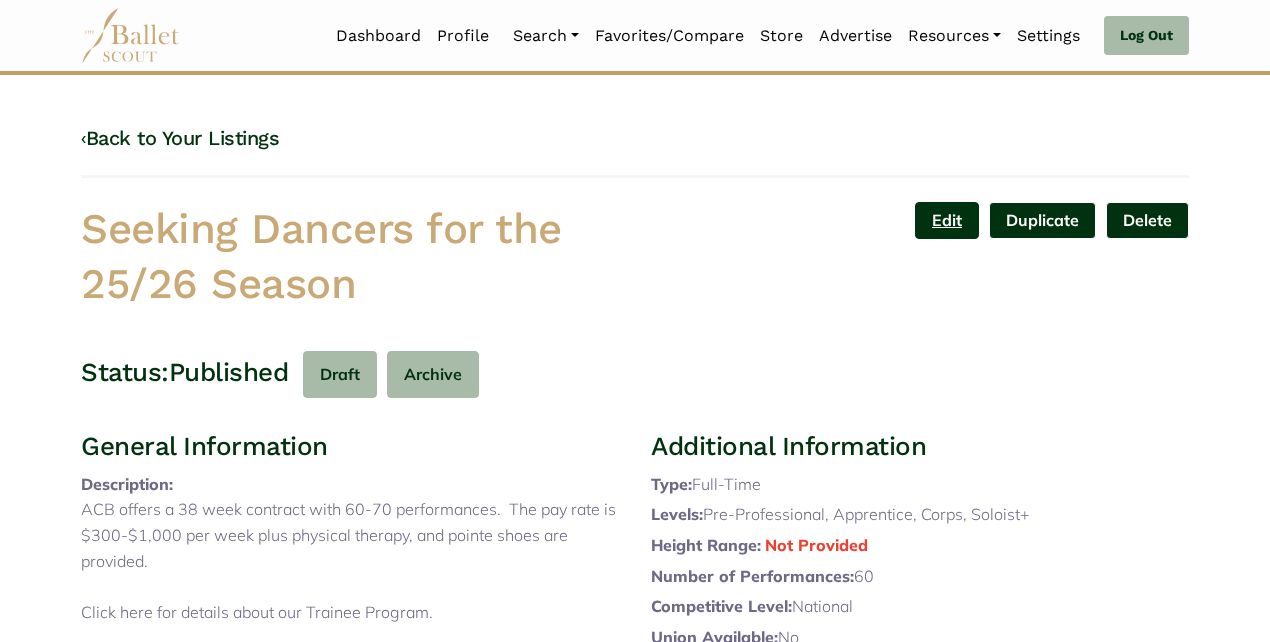 click on "Edit" at bounding box center [947, 220] 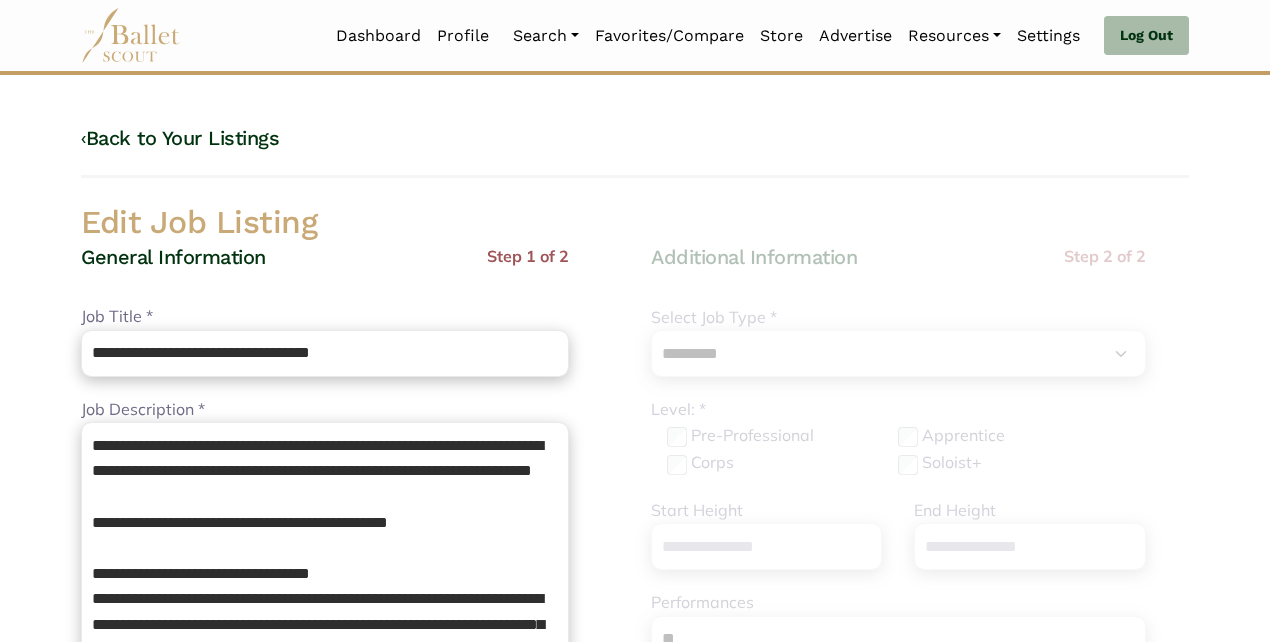 select on "*" 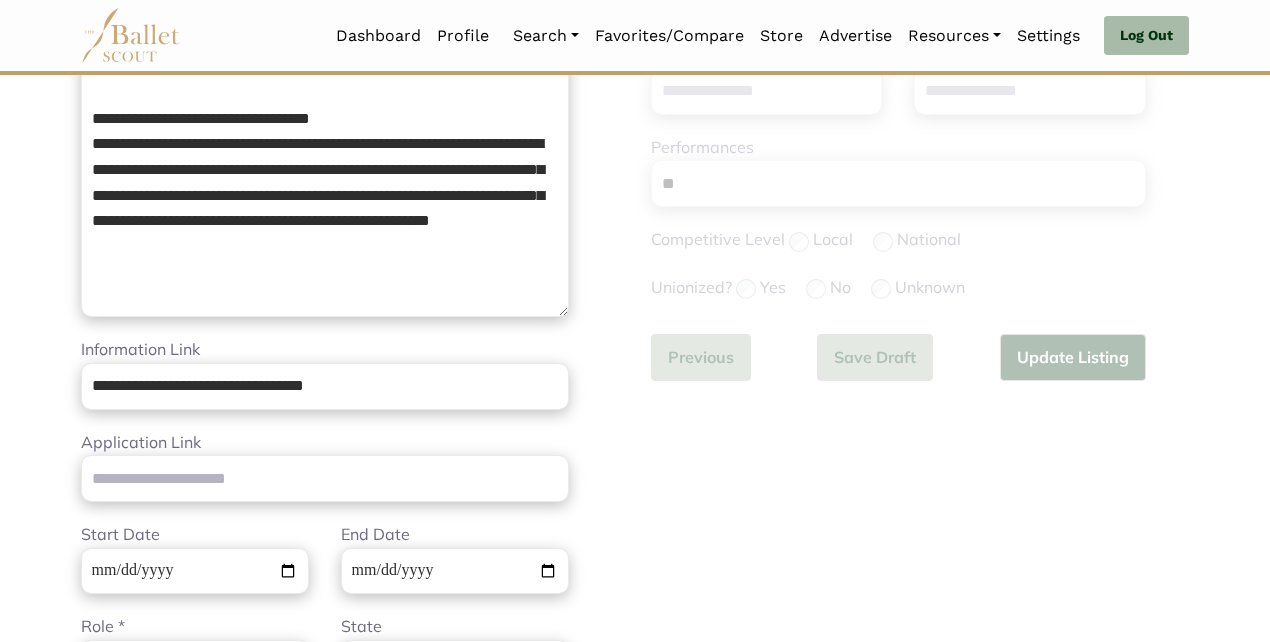 scroll, scrollTop: 460, scrollLeft: 0, axis: vertical 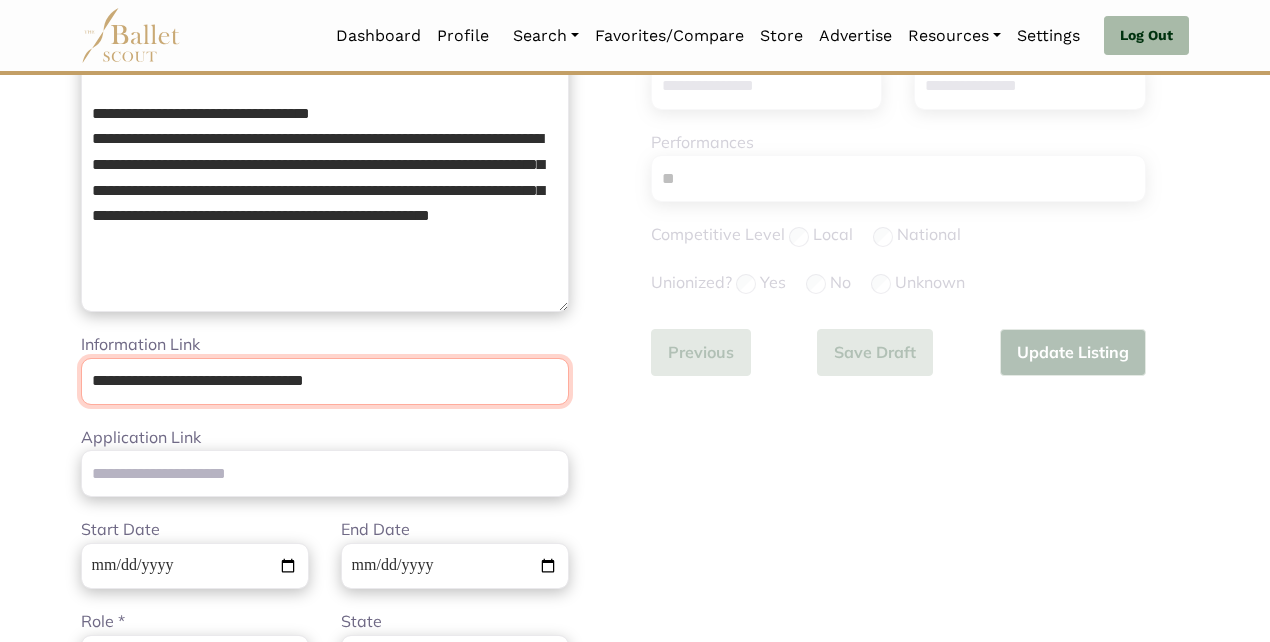 click on "**********" at bounding box center (325, 381) 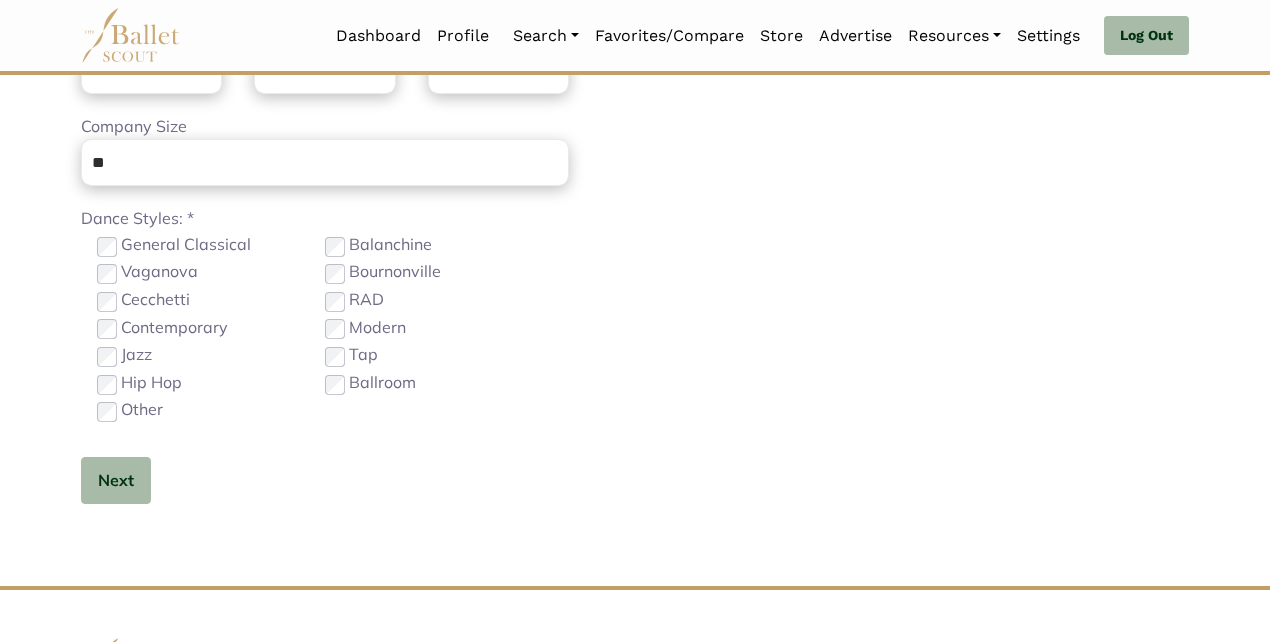 scroll, scrollTop: 1266, scrollLeft: 0, axis: vertical 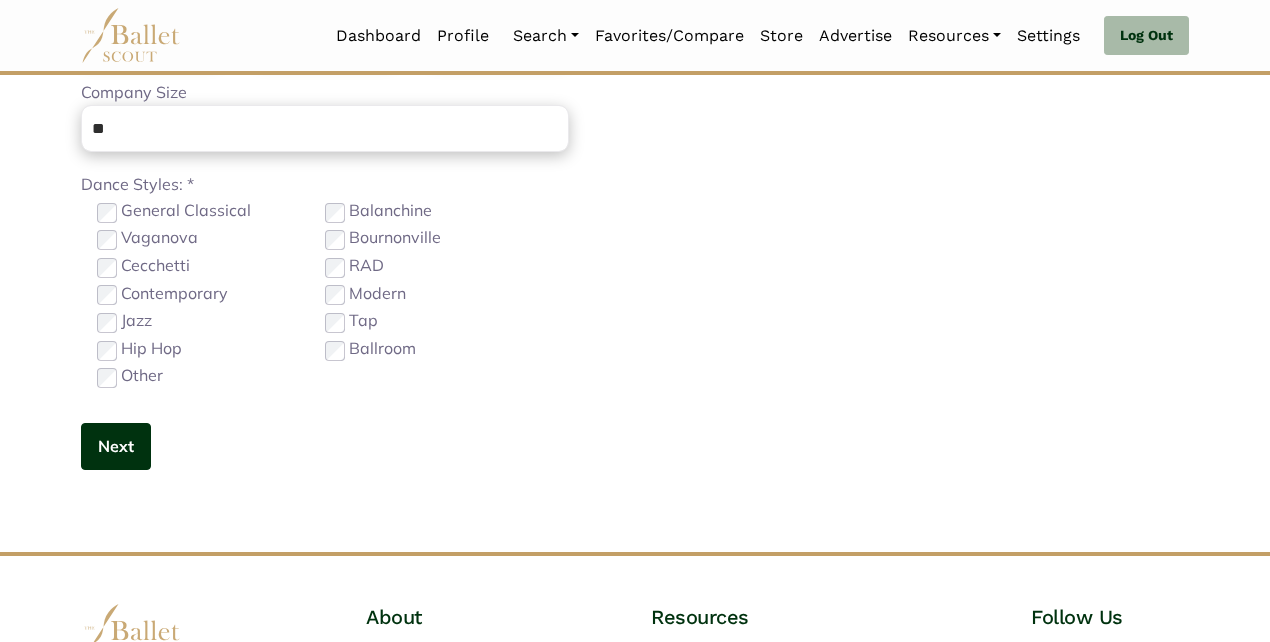 click on "Next" at bounding box center [116, 446] 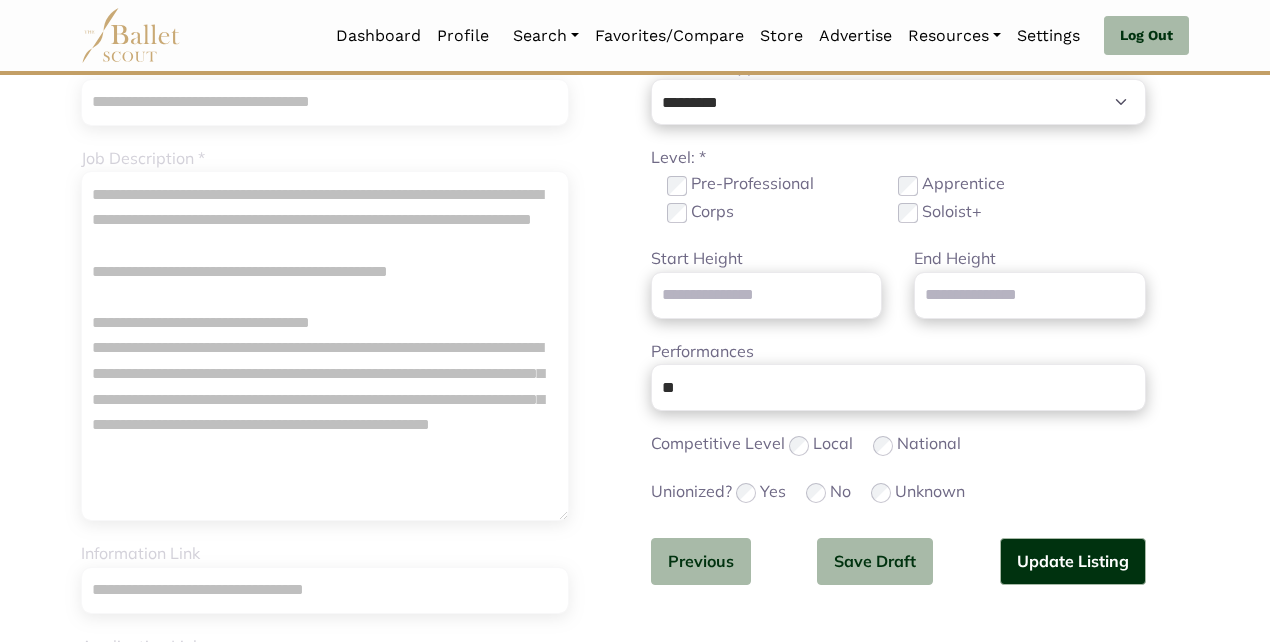 scroll, scrollTop: 243, scrollLeft: 0, axis: vertical 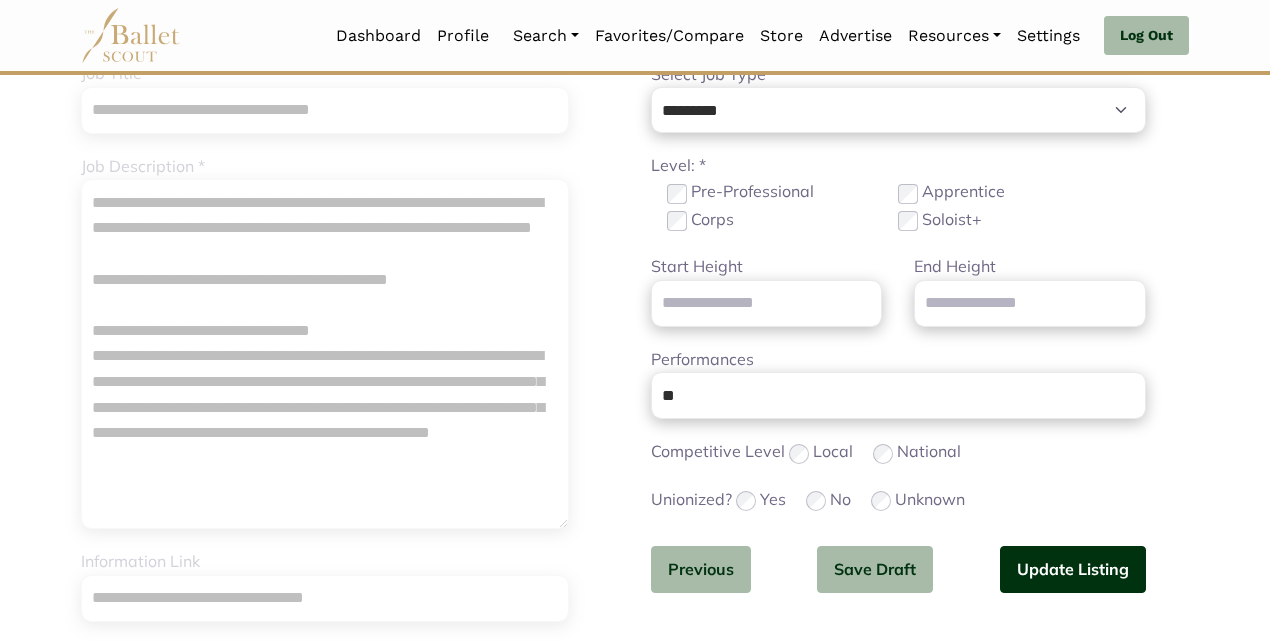 click on "Update Listing" at bounding box center [1073, 569] 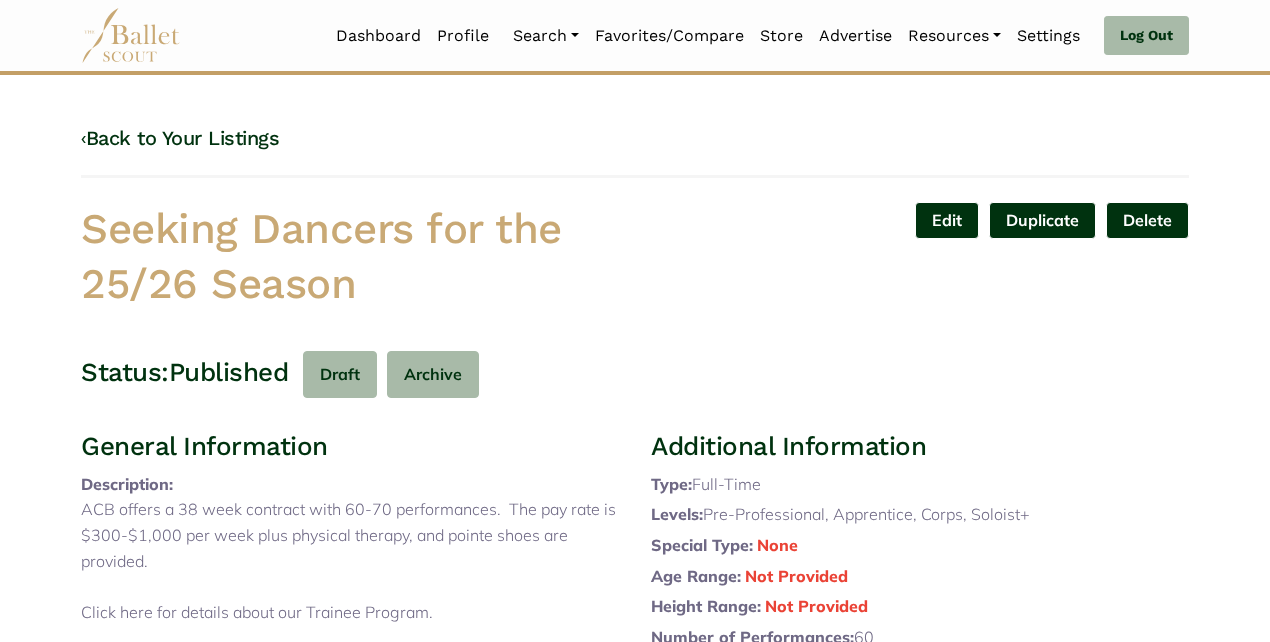 scroll, scrollTop: 0, scrollLeft: 0, axis: both 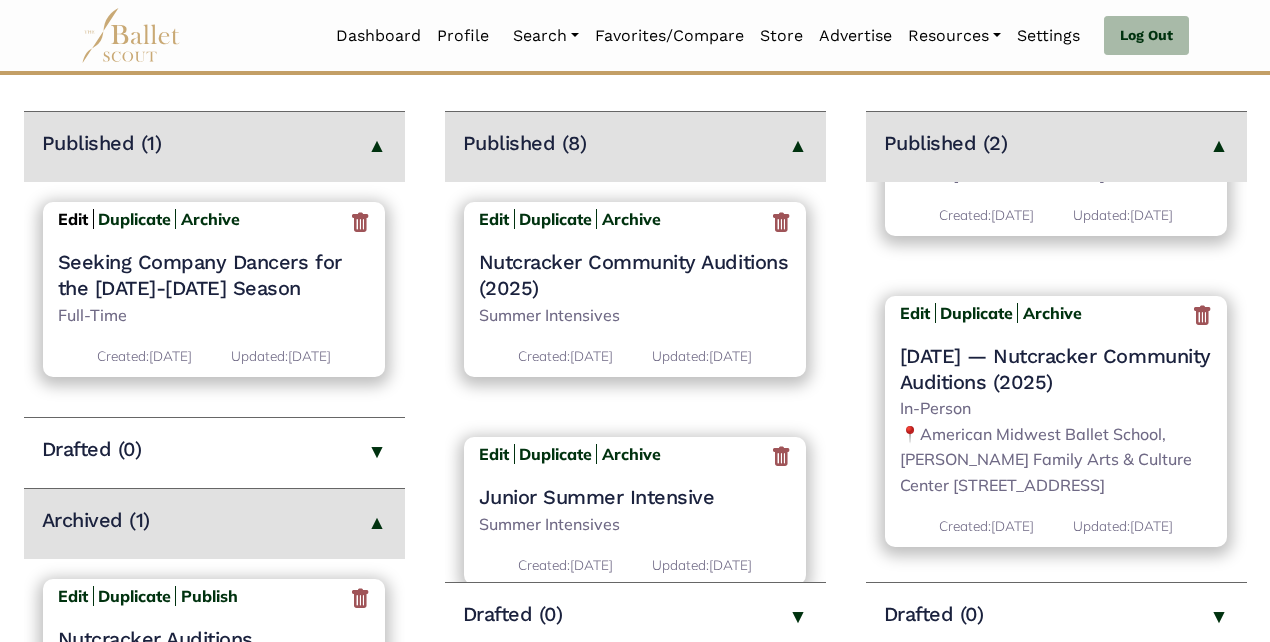 click on "Edit" at bounding box center (73, 219) 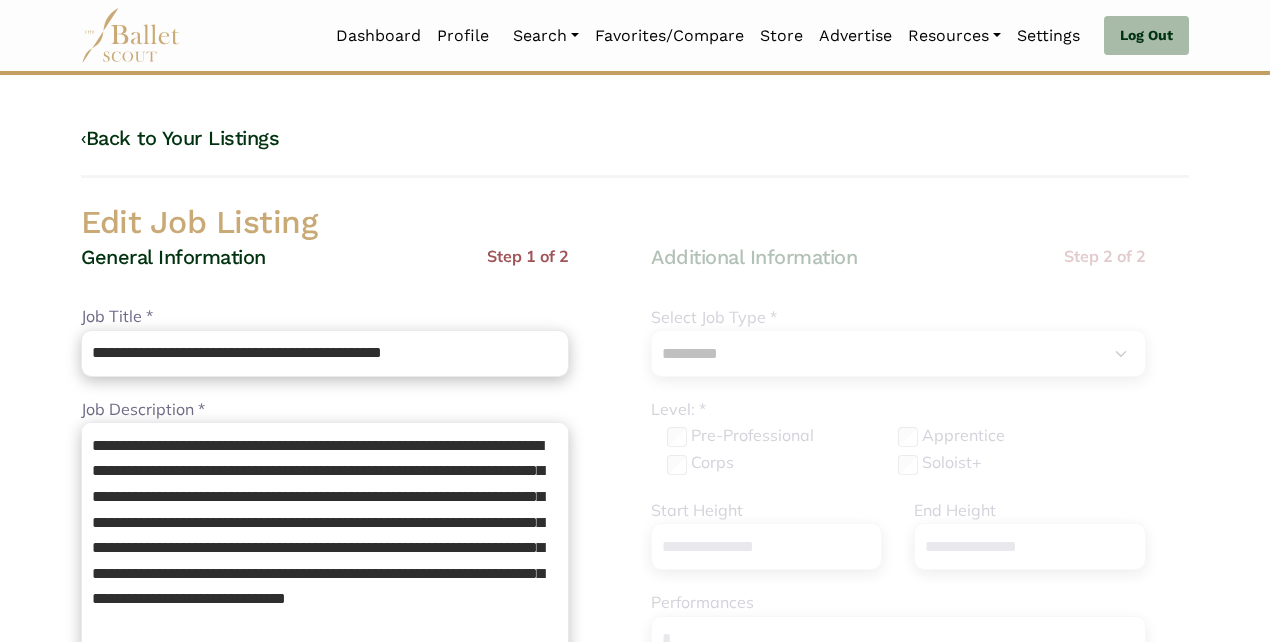 select on "*" 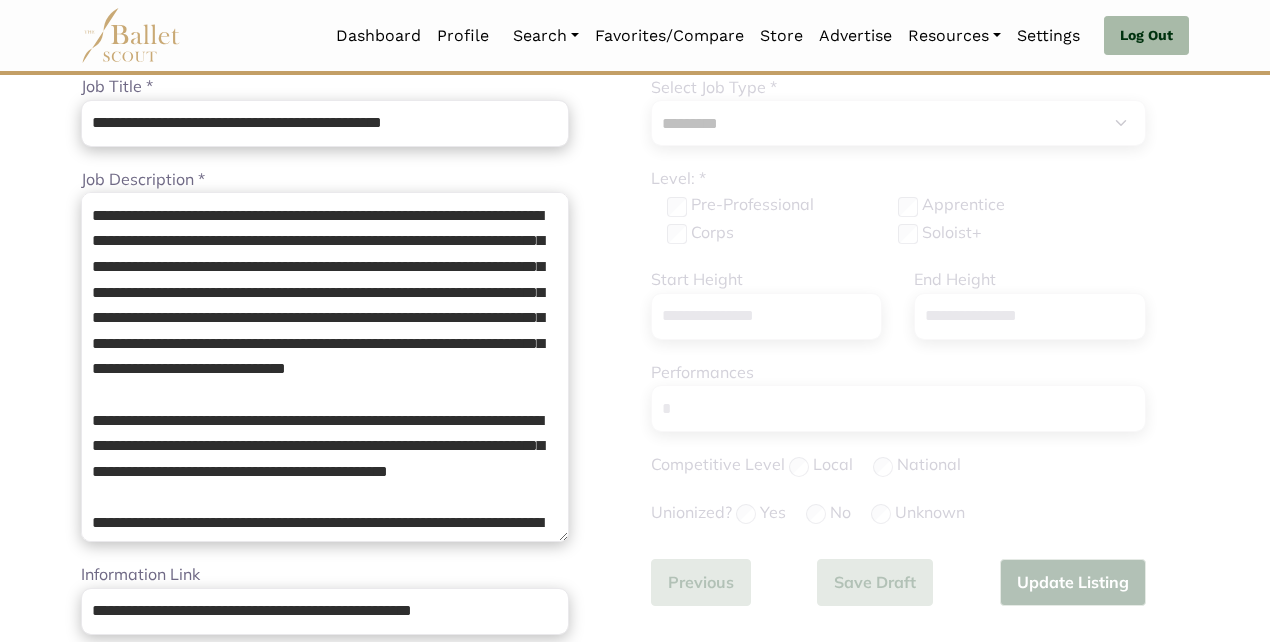 scroll, scrollTop: 231, scrollLeft: 0, axis: vertical 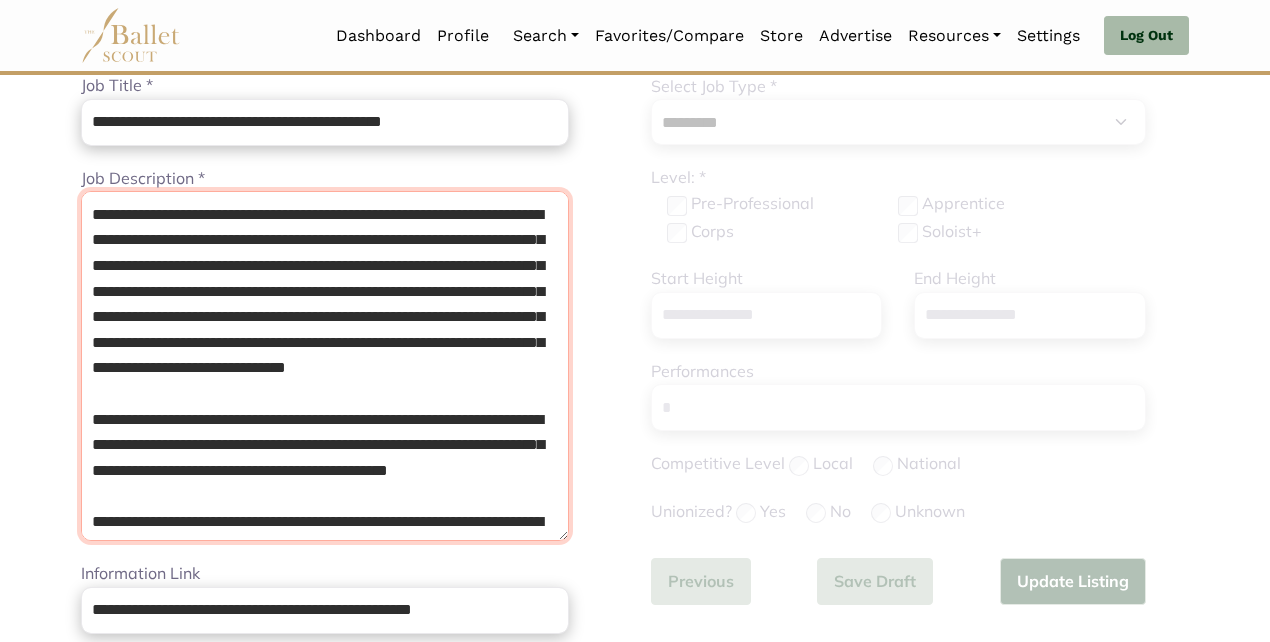 click on "**********" at bounding box center [325, 366] 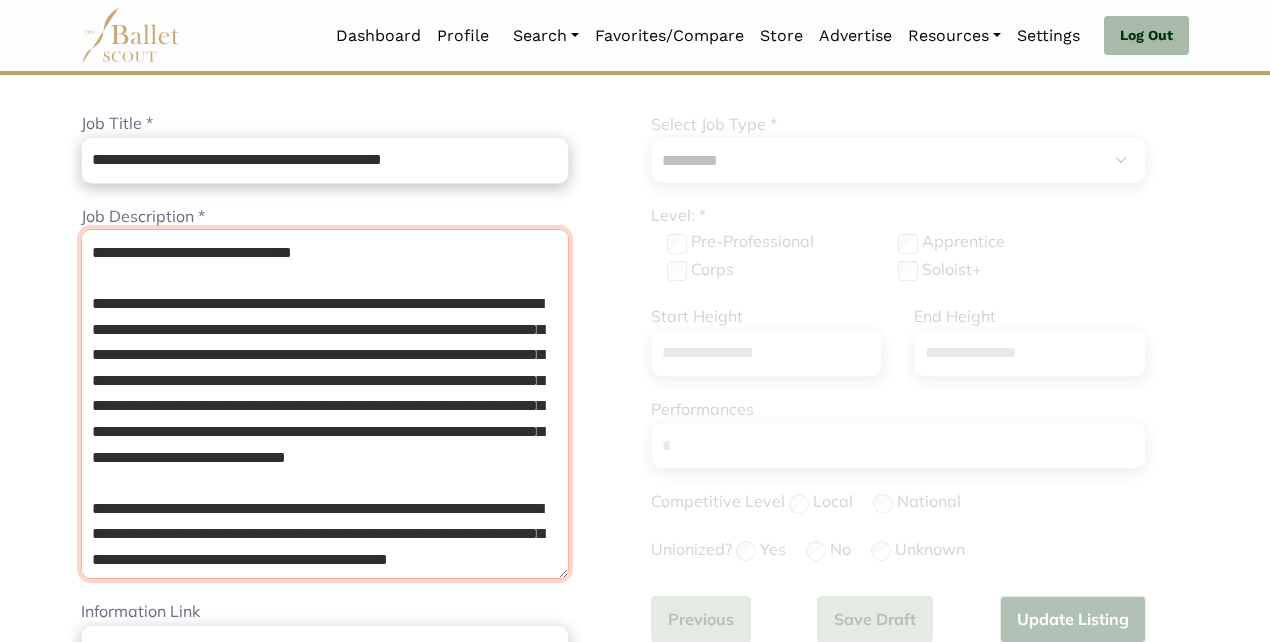 scroll, scrollTop: 186, scrollLeft: 0, axis: vertical 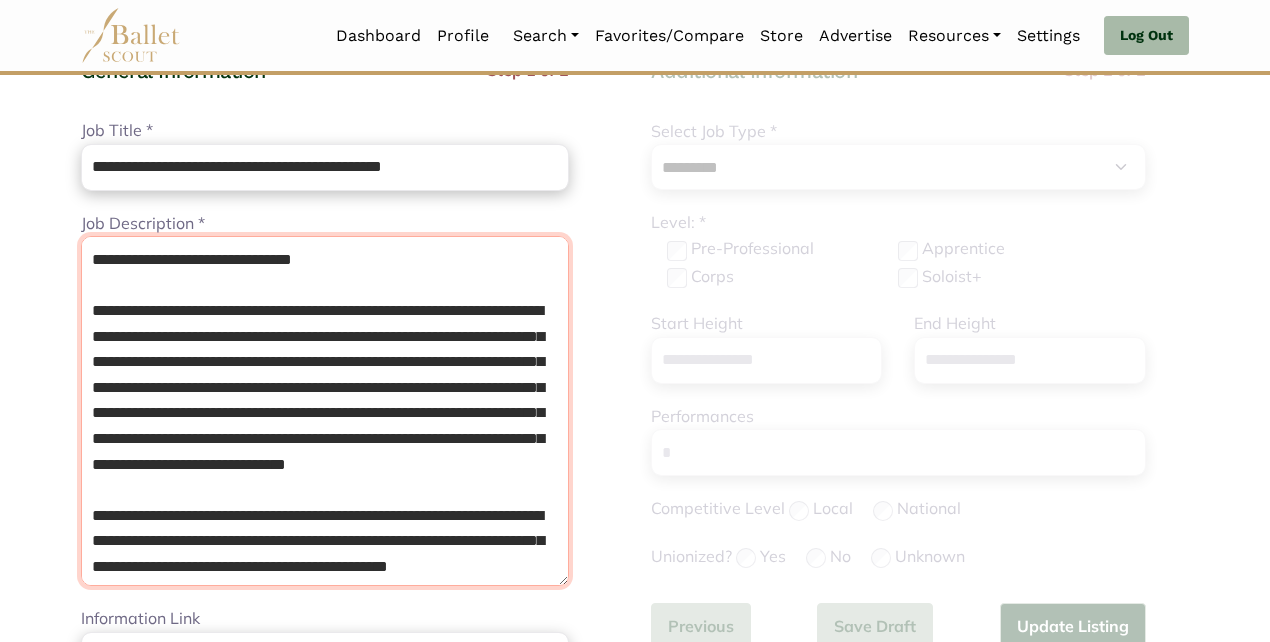 type on "**********" 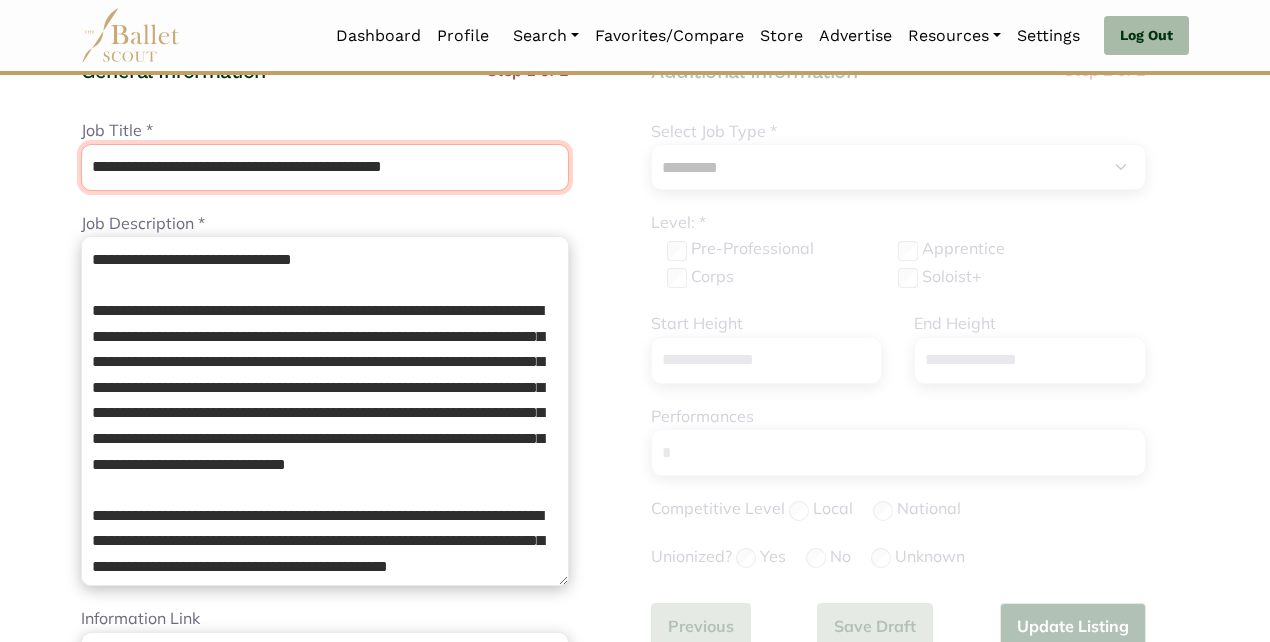 drag, startPoint x: 296, startPoint y: 170, endPoint x: 496, endPoint y: 163, distance: 200.12247 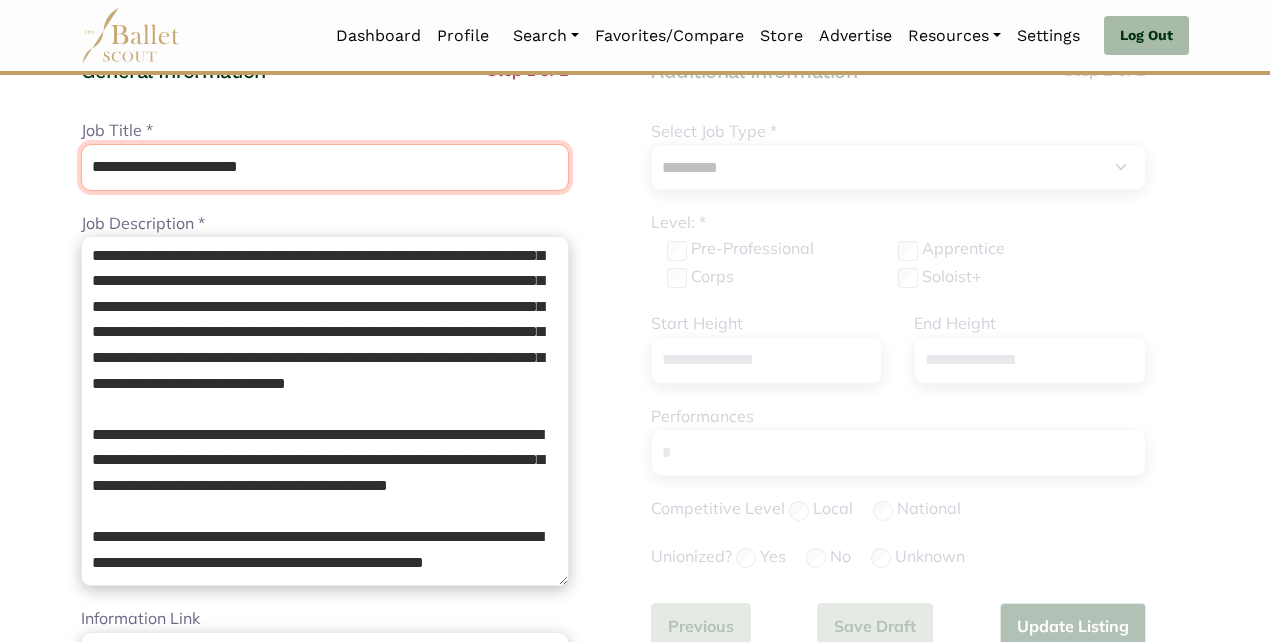 scroll, scrollTop: 171, scrollLeft: 0, axis: vertical 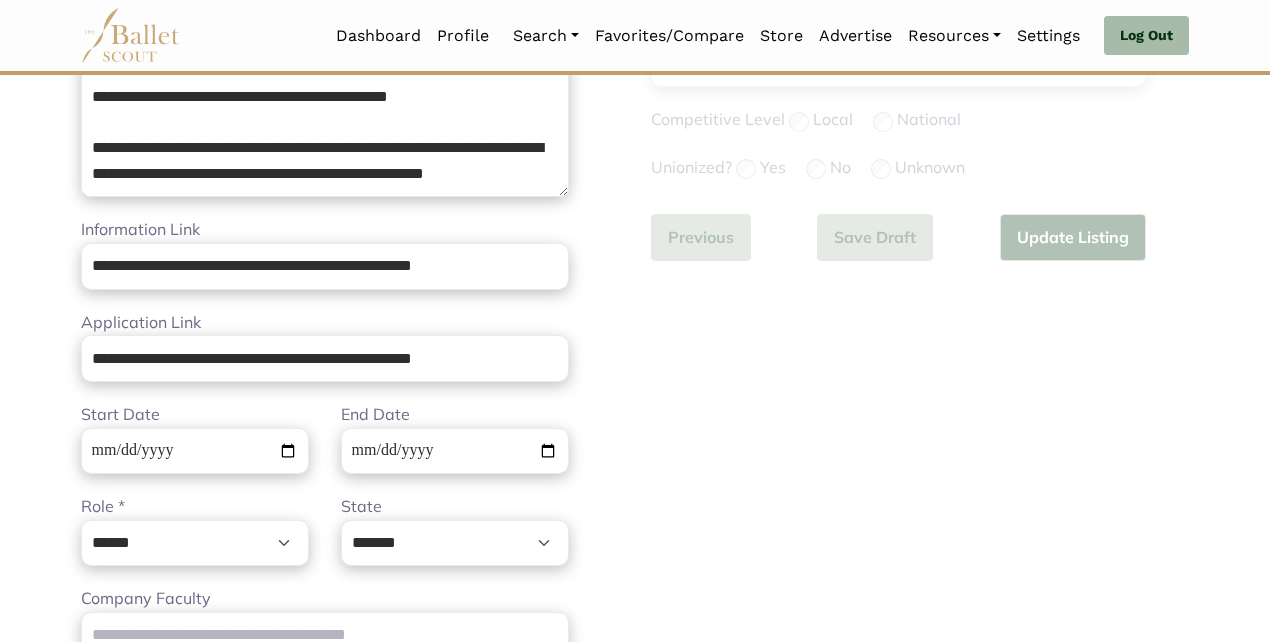 type on "**********" 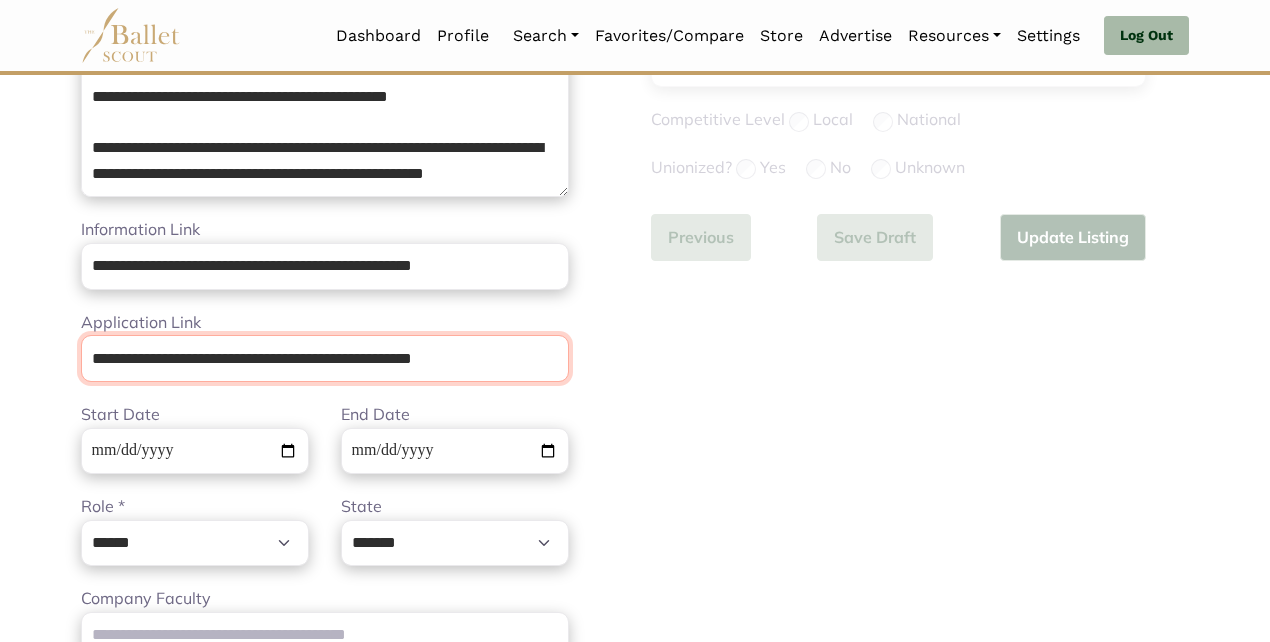 click on "**********" at bounding box center (325, 358) 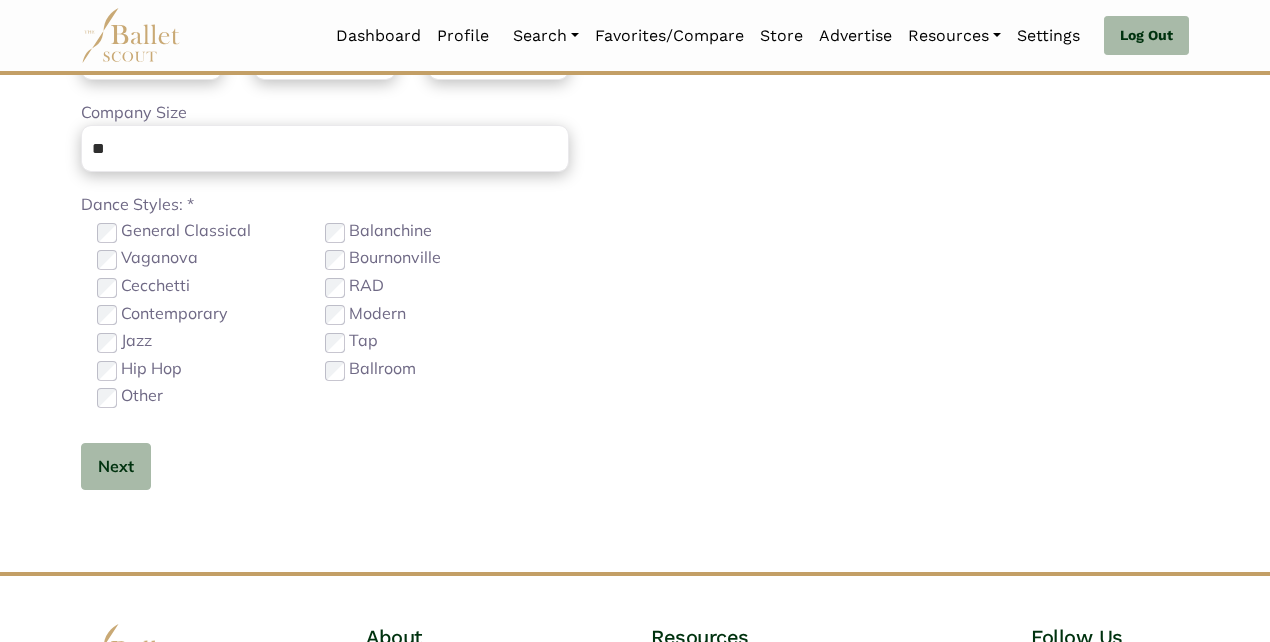 scroll, scrollTop: 1279, scrollLeft: 0, axis: vertical 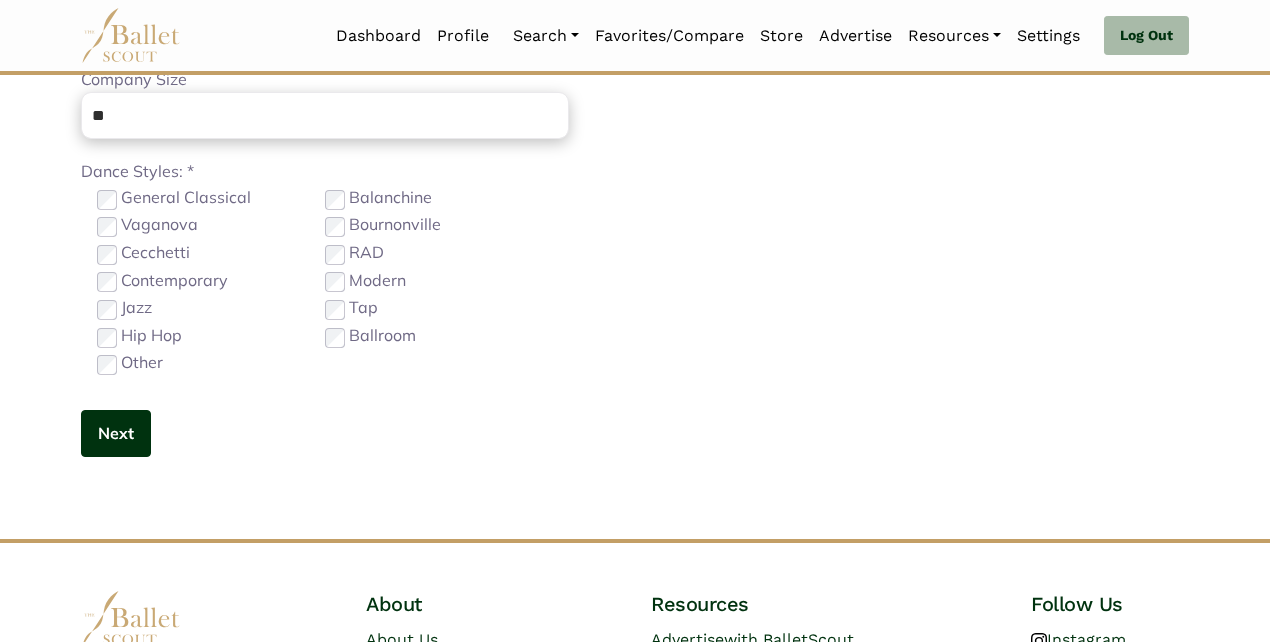 type 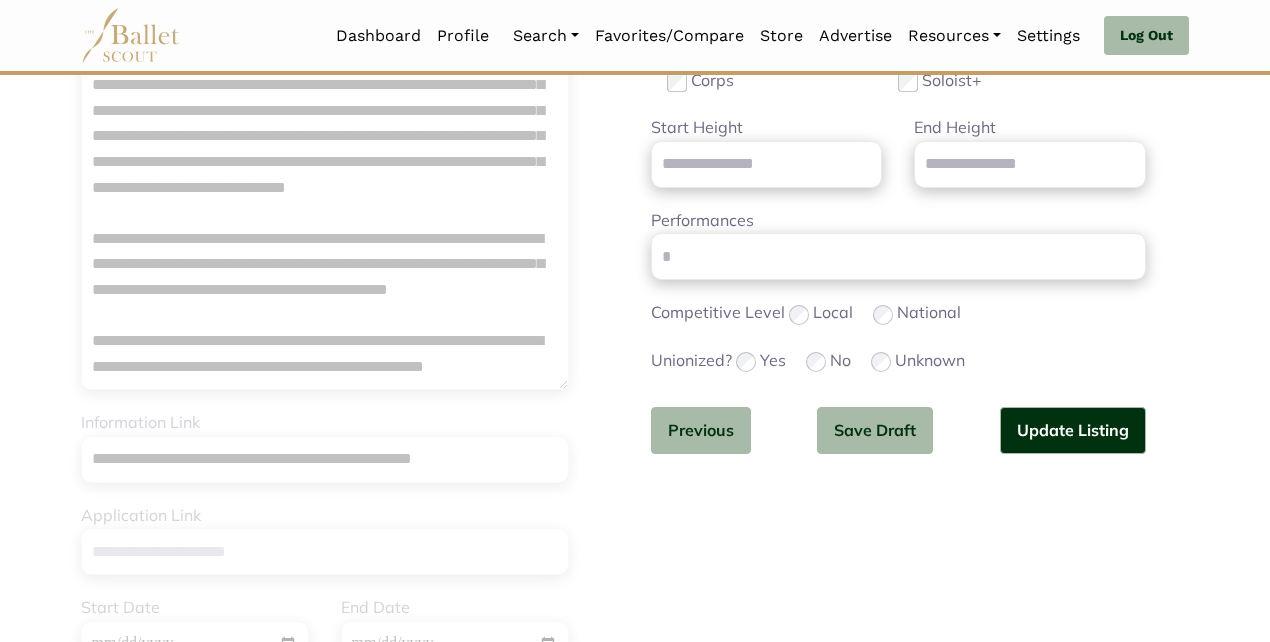 scroll, scrollTop: 383, scrollLeft: 0, axis: vertical 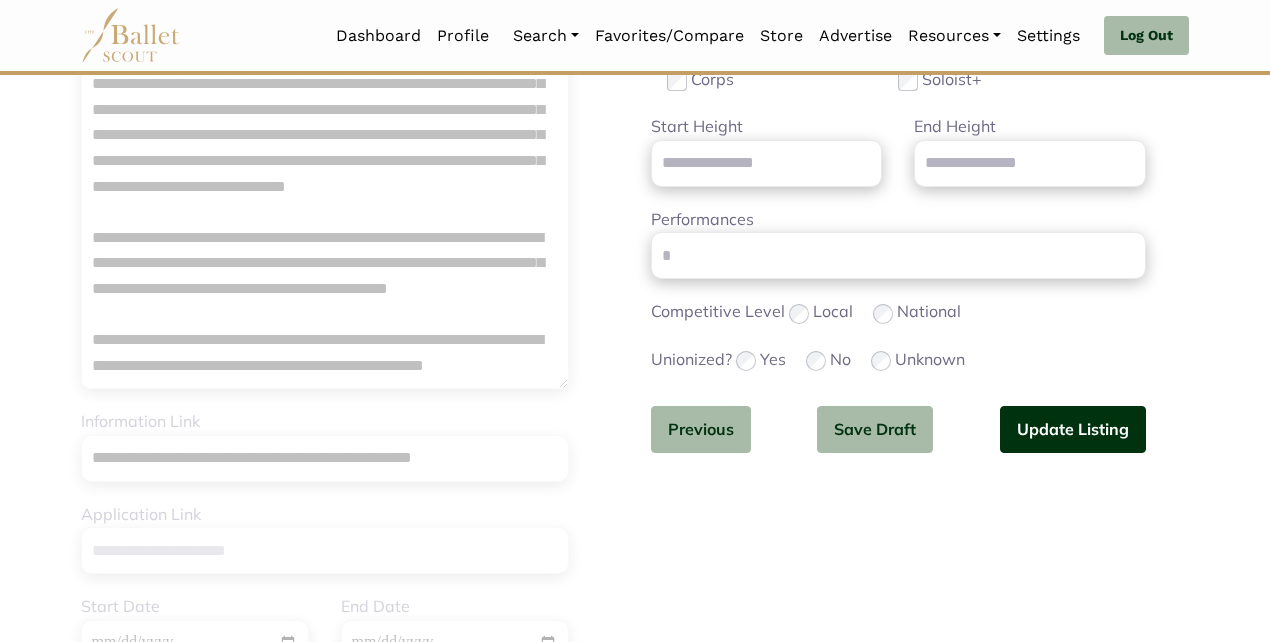 click on "Update Listing" at bounding box center [1073, 429] 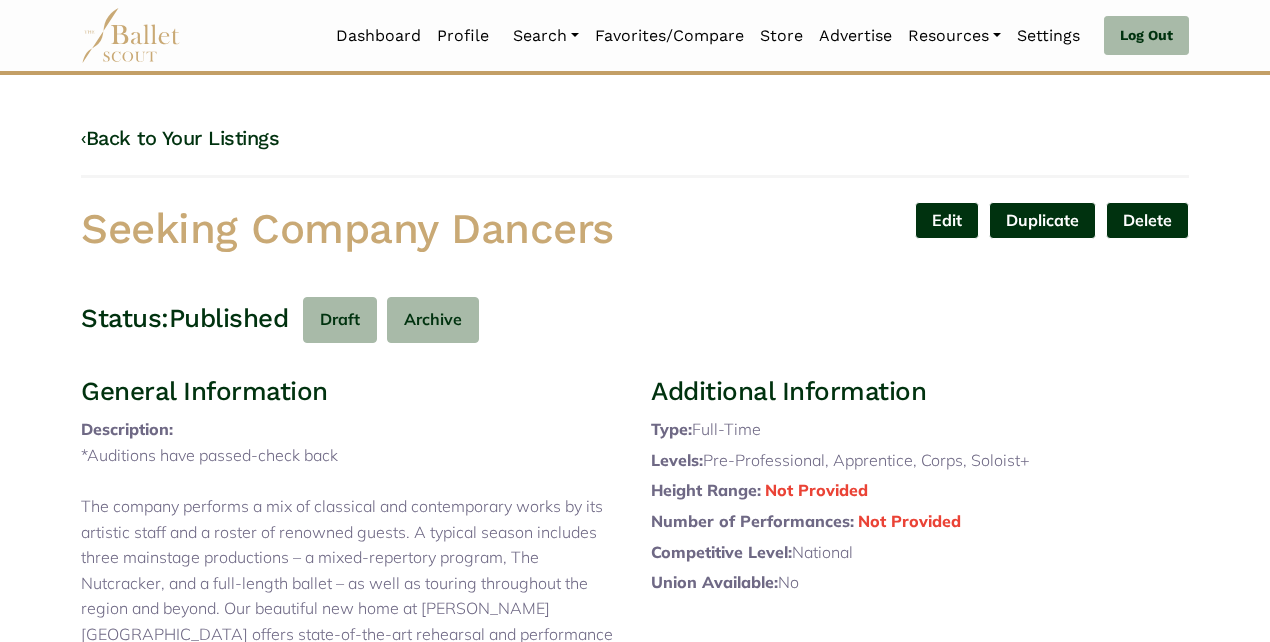 scroll, scrollTop: 0, scrollLeft: 0, axis: both 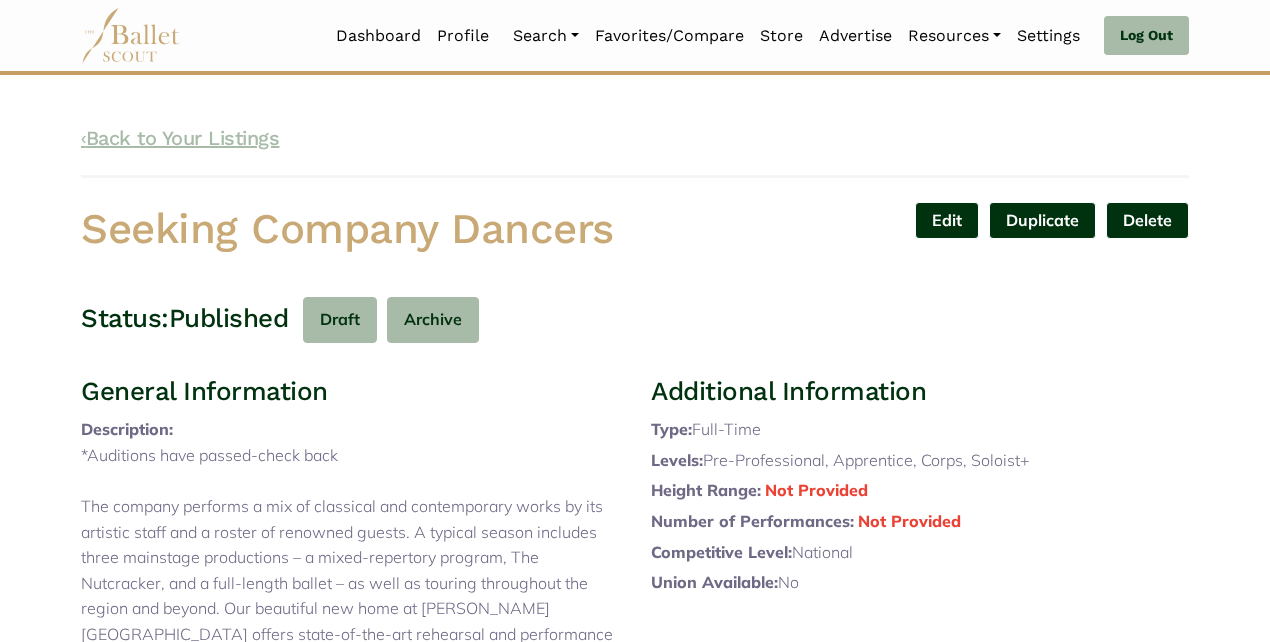 click on "‹  Back to Your Listings" at bounding box center (180, 138) 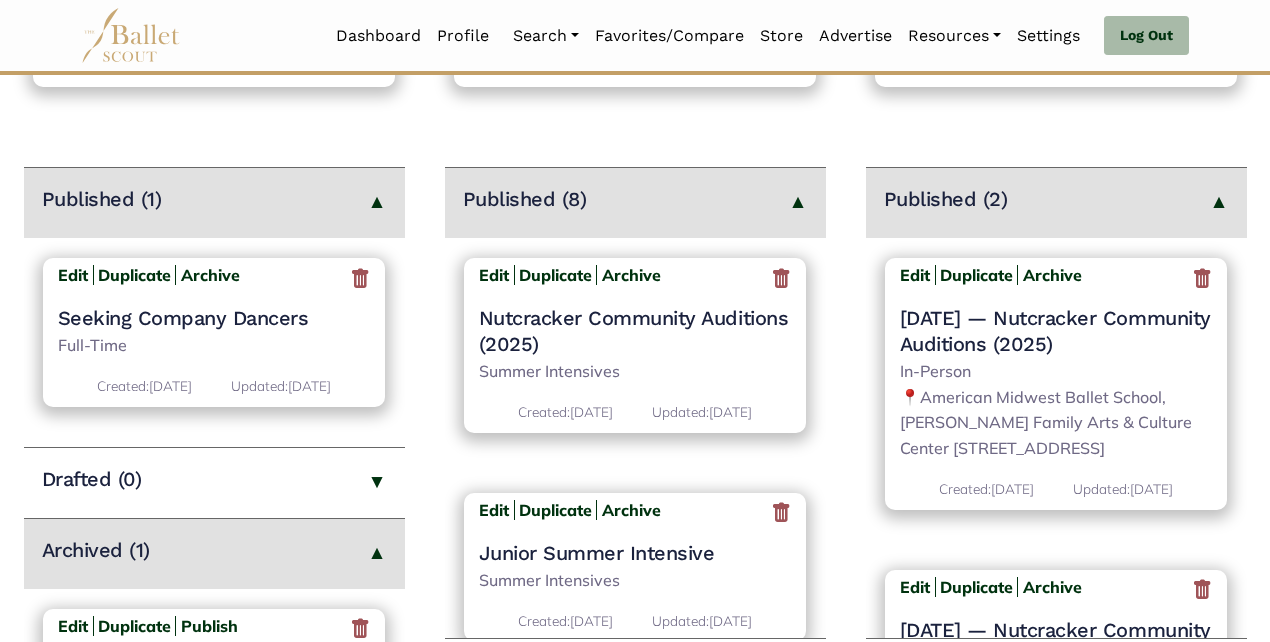 scroll, scrollTop: 258, scrollLeft: 0, axis: vertical 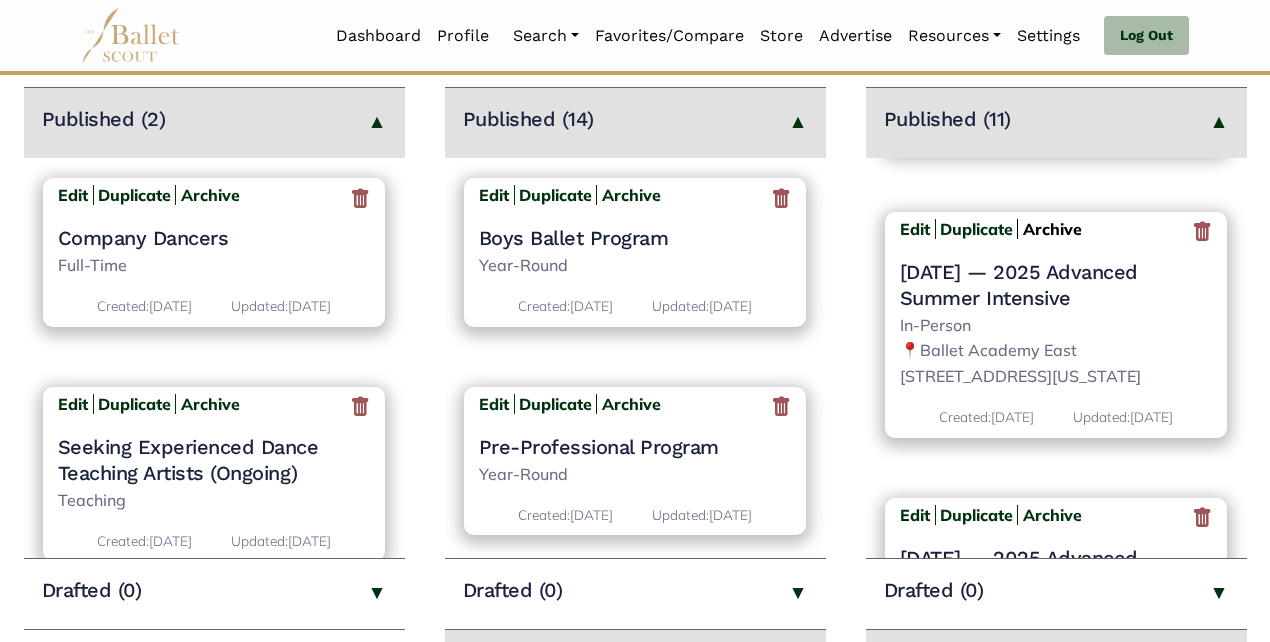 click on "Archive" at bounding box center (1052, 229) 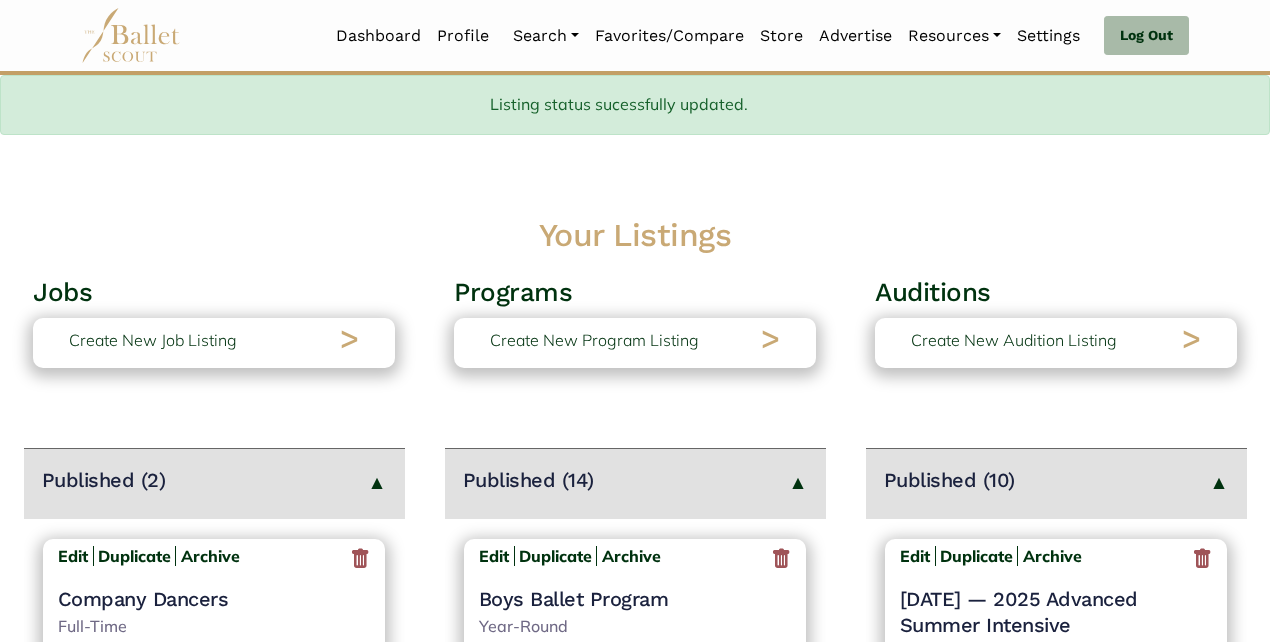 scroll, scrollTop: 301, scrollLeft: 0, axis: vertical 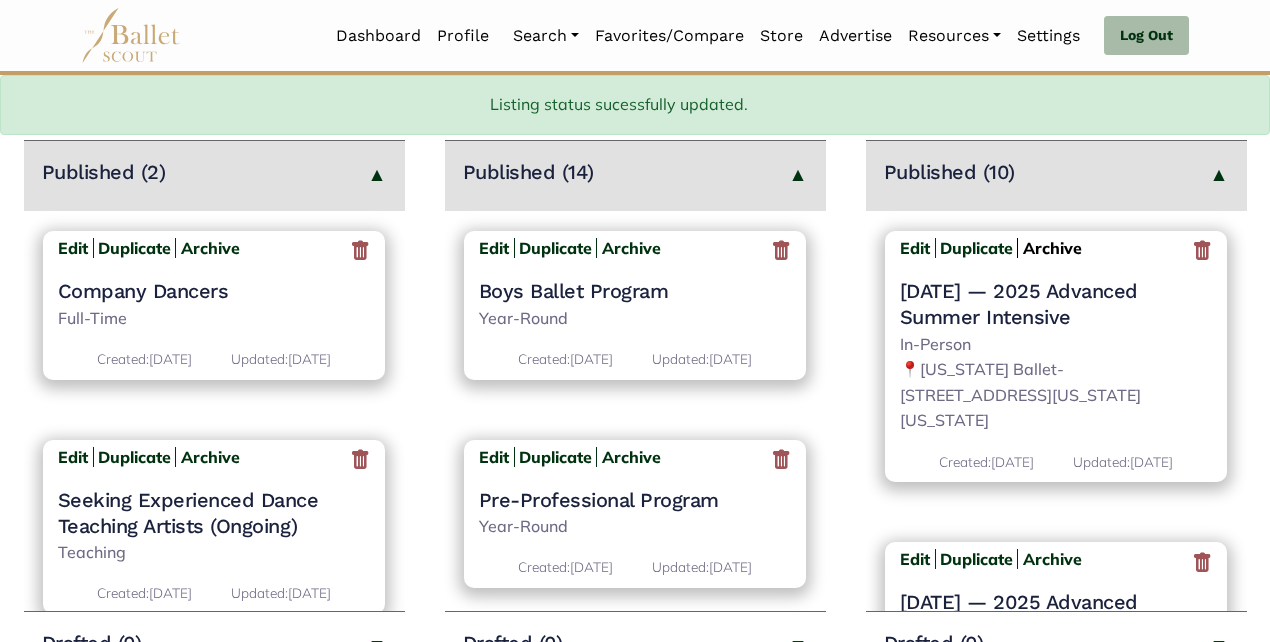 click on "Archive" at bounding box center [1052, 248] 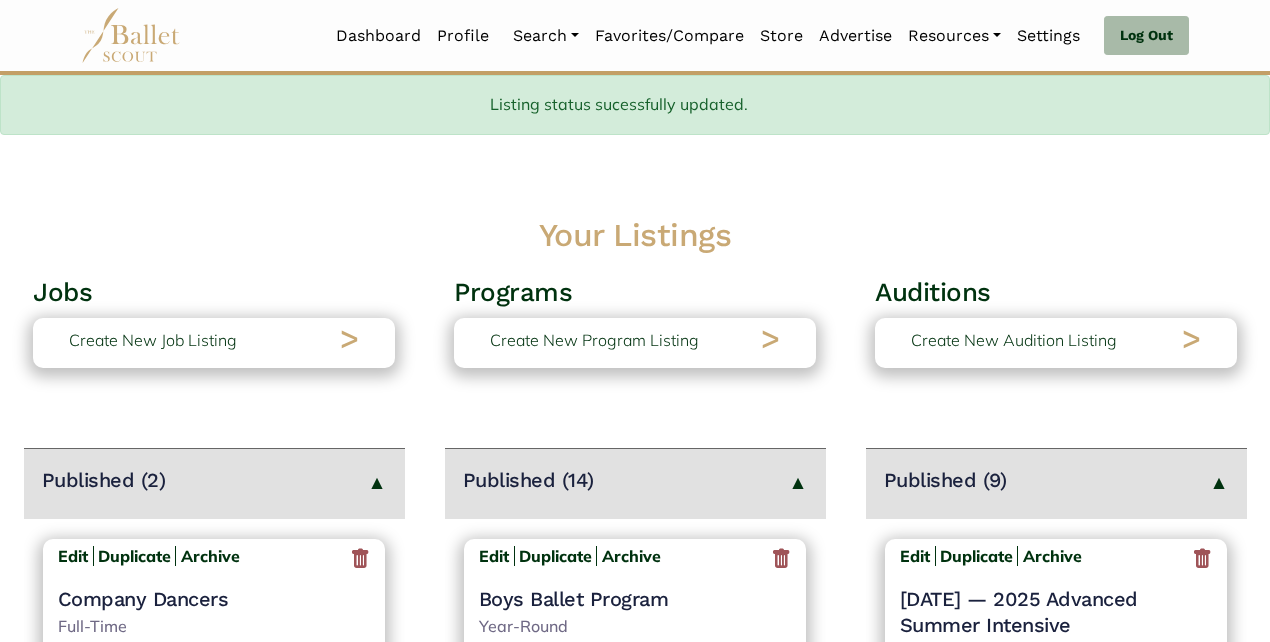 scroll, scrollTop: 308, scrollLeft: 0, axis: vertical 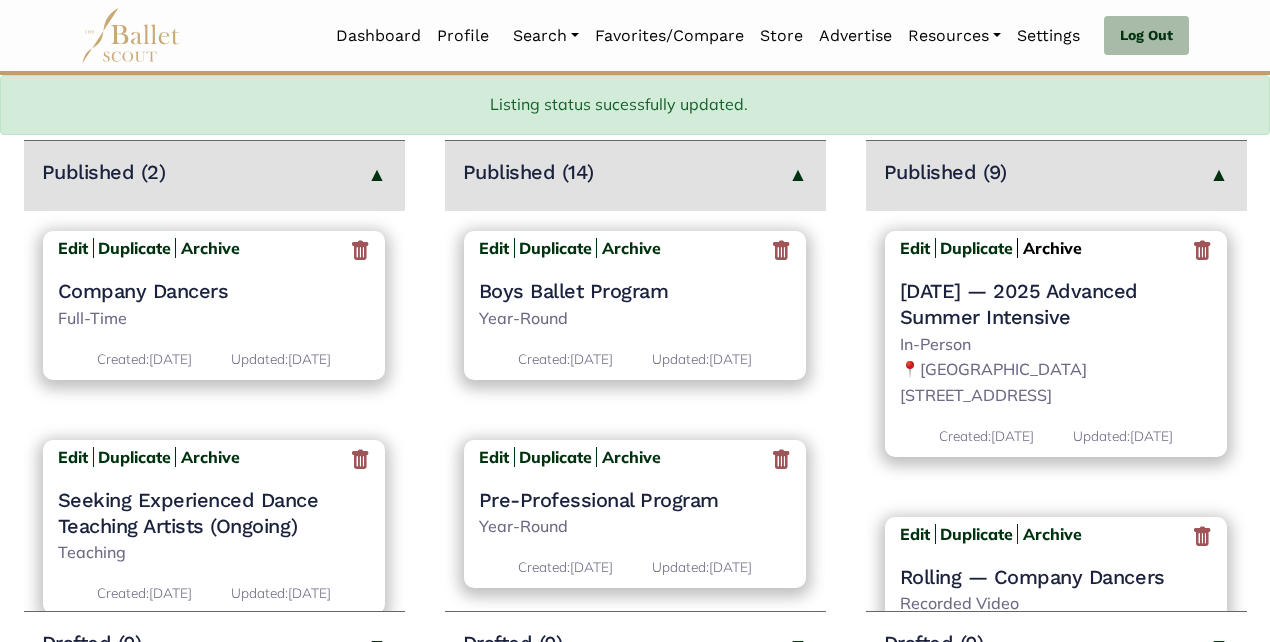 click on "Archive" at bounding box center (1052, 248) 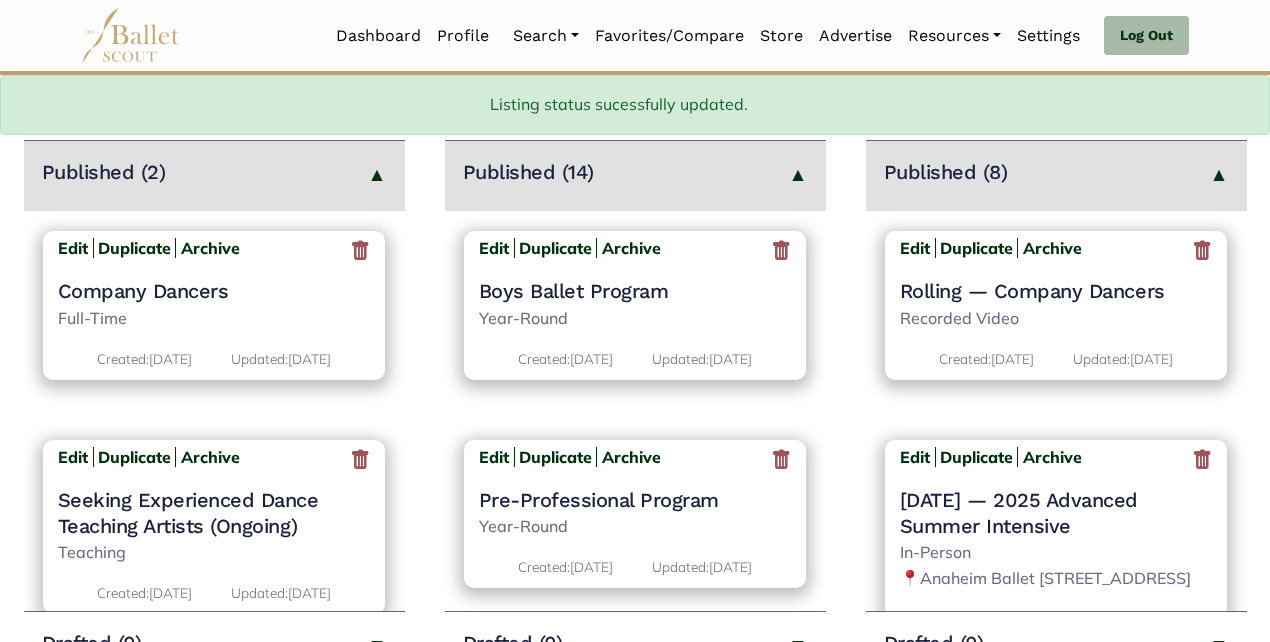 scroll, scrollTop: 308, scrollLeft: 0, axis: vertical 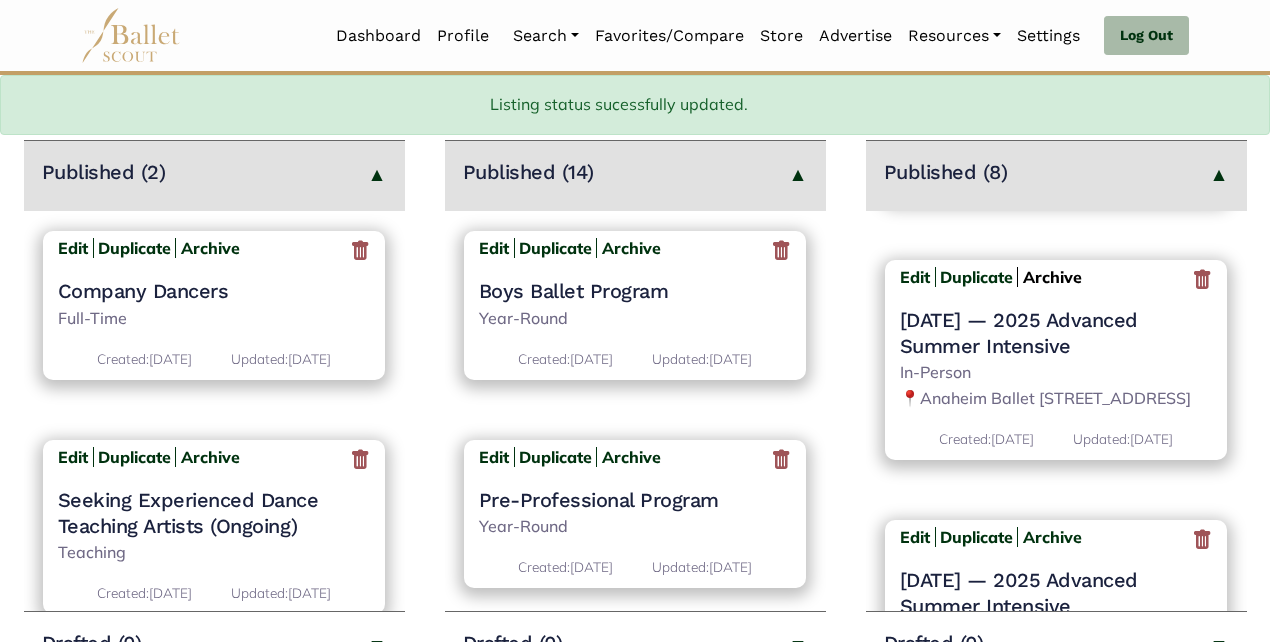 click on "Archive" at bounding box center [1052, 277] 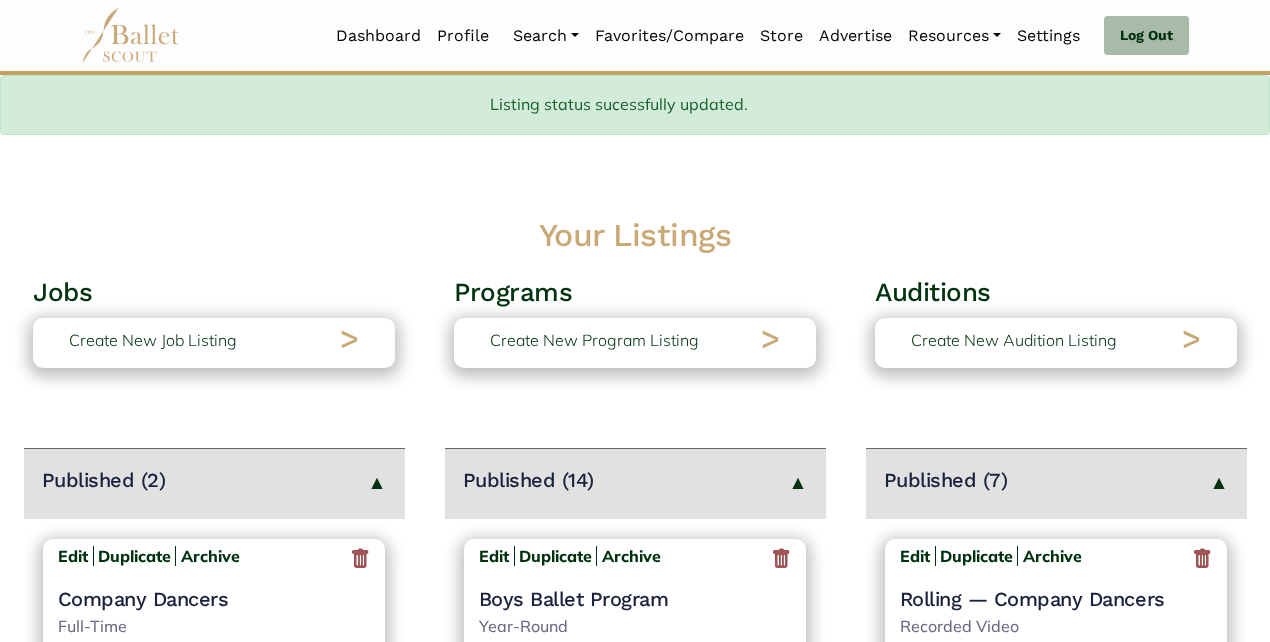 scroll, scrollTop: 308, scrollLeft: 0, axis: vertical 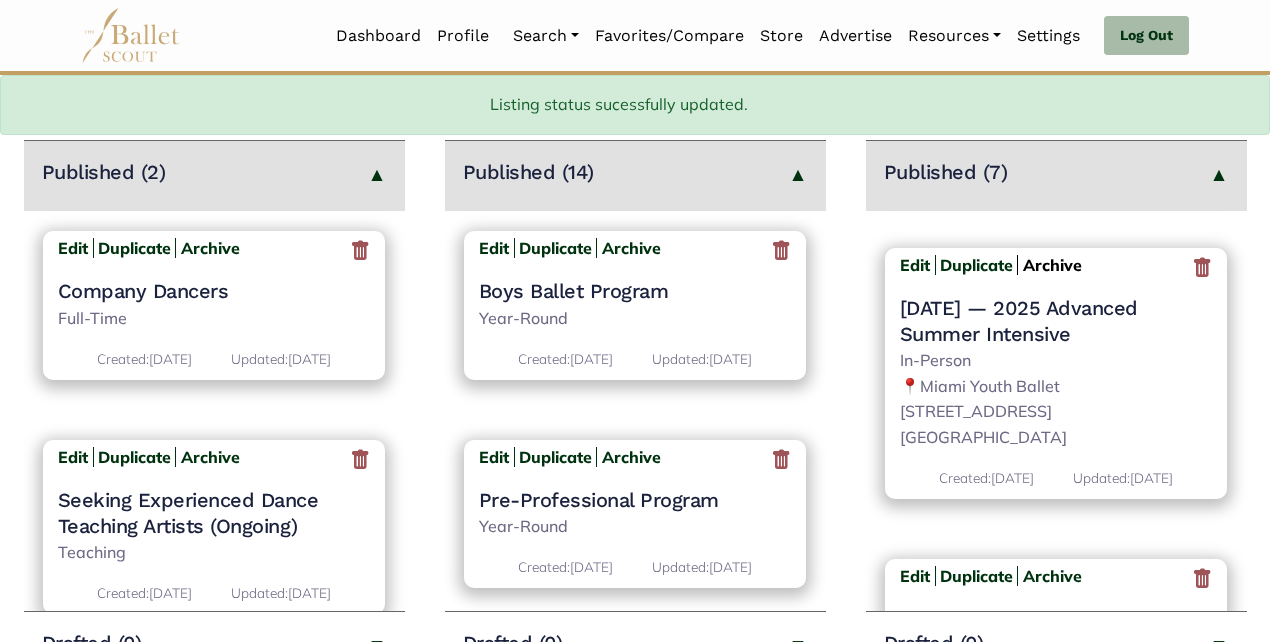 click on "Archive" at bounding box center [1052, 265] 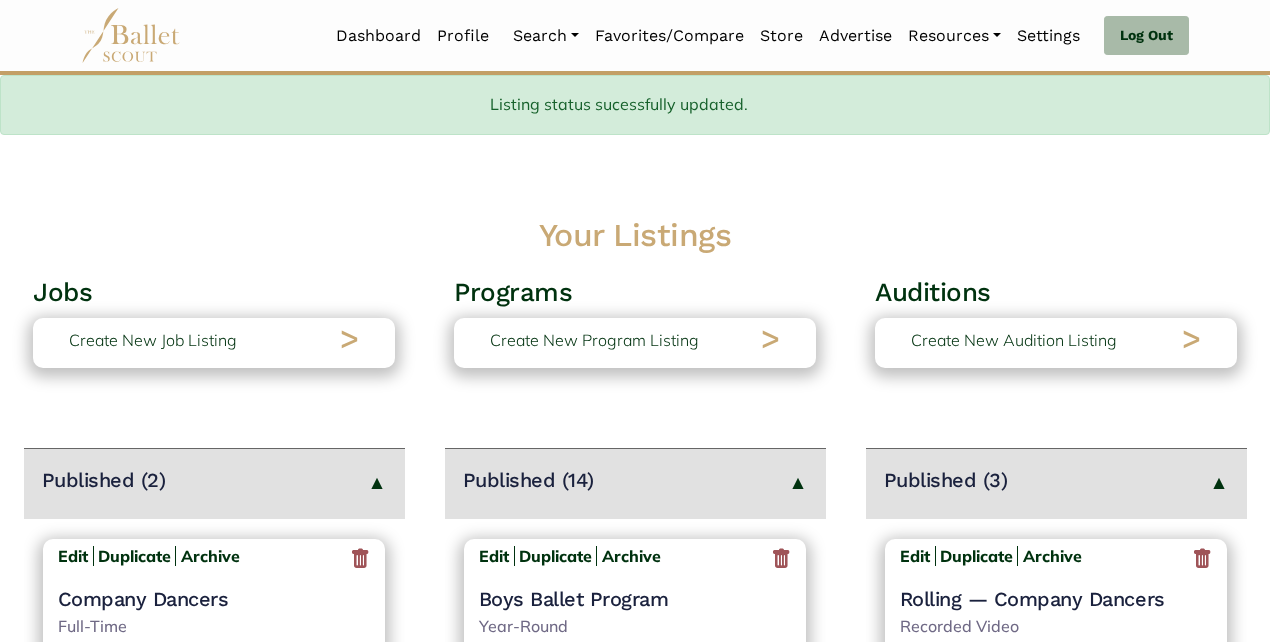 scroll, scrollTop: 308, scrollLeft: 0, axis: vertical 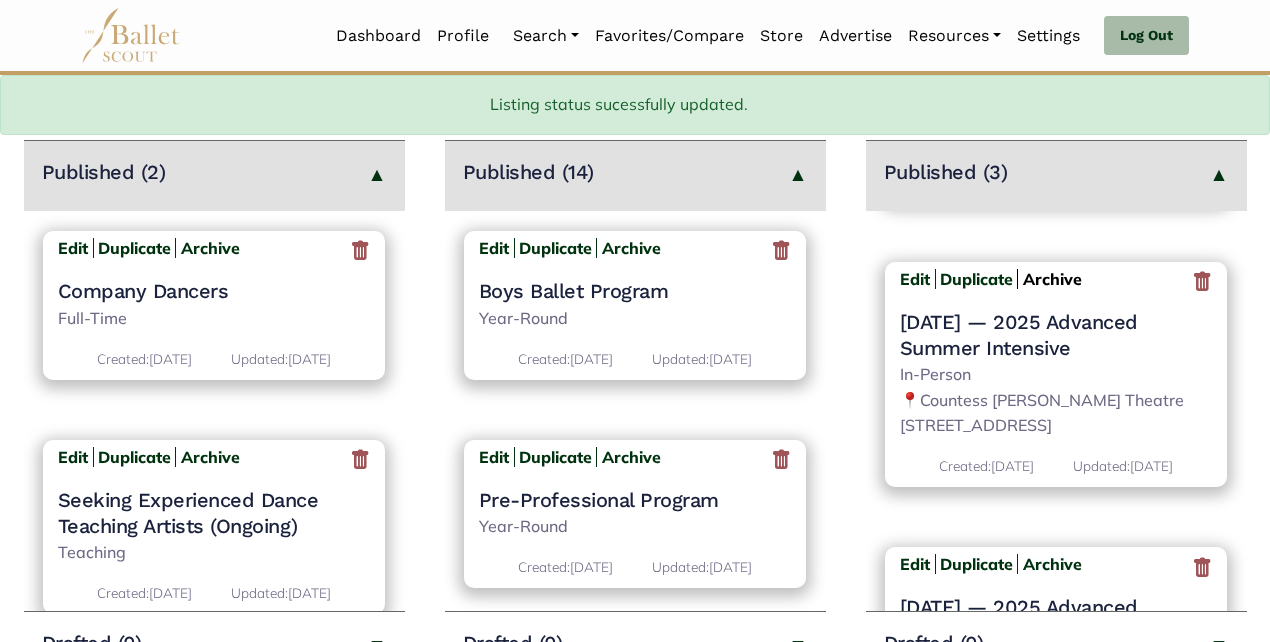 click on "Archive" at bounding box center (1052, 279) 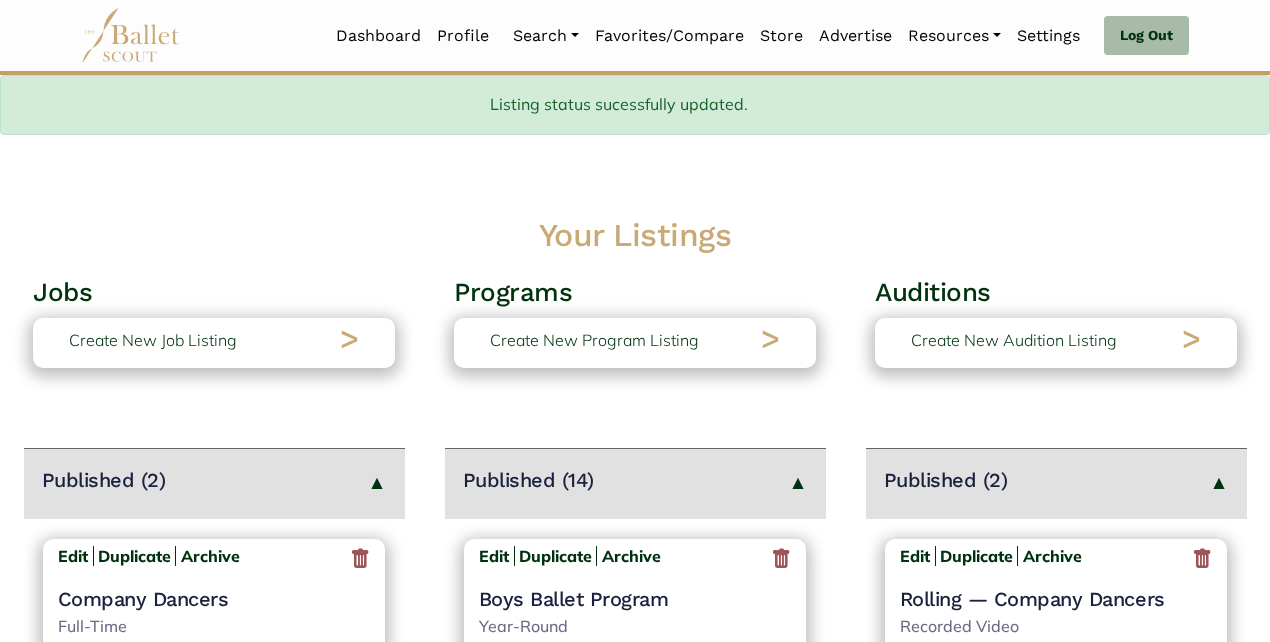 scroll, scrollTop: 308, scrollLeft: 0, axis: vertical 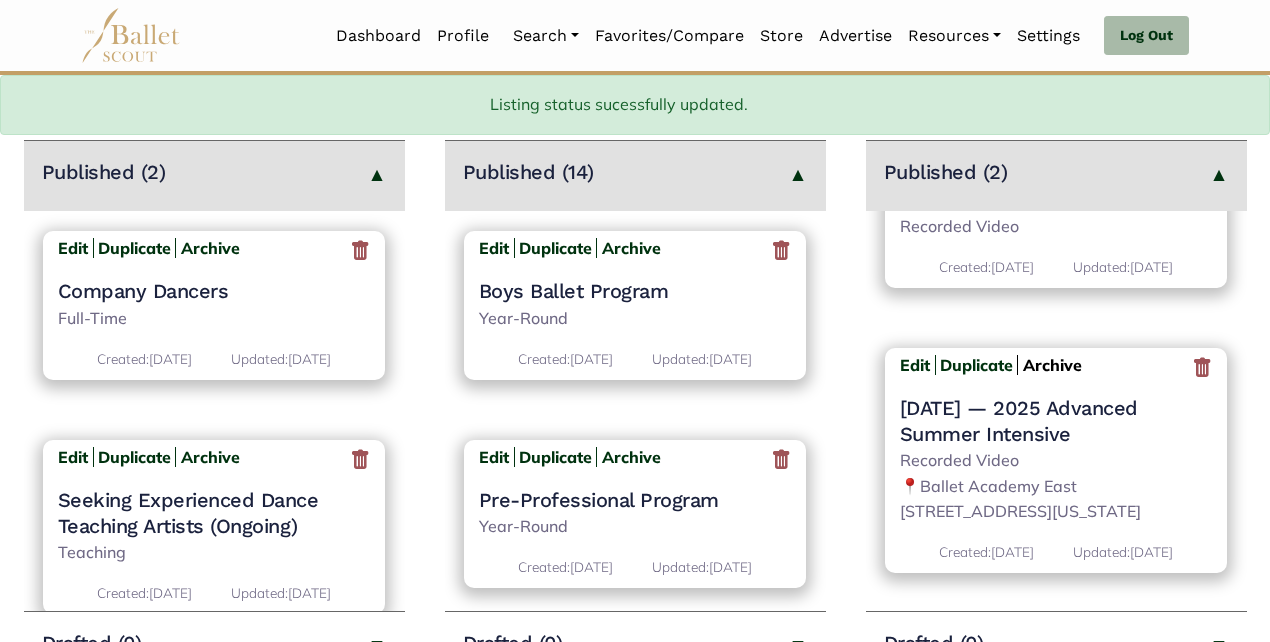 click on "Archive" at bounding box center [1052, 365] 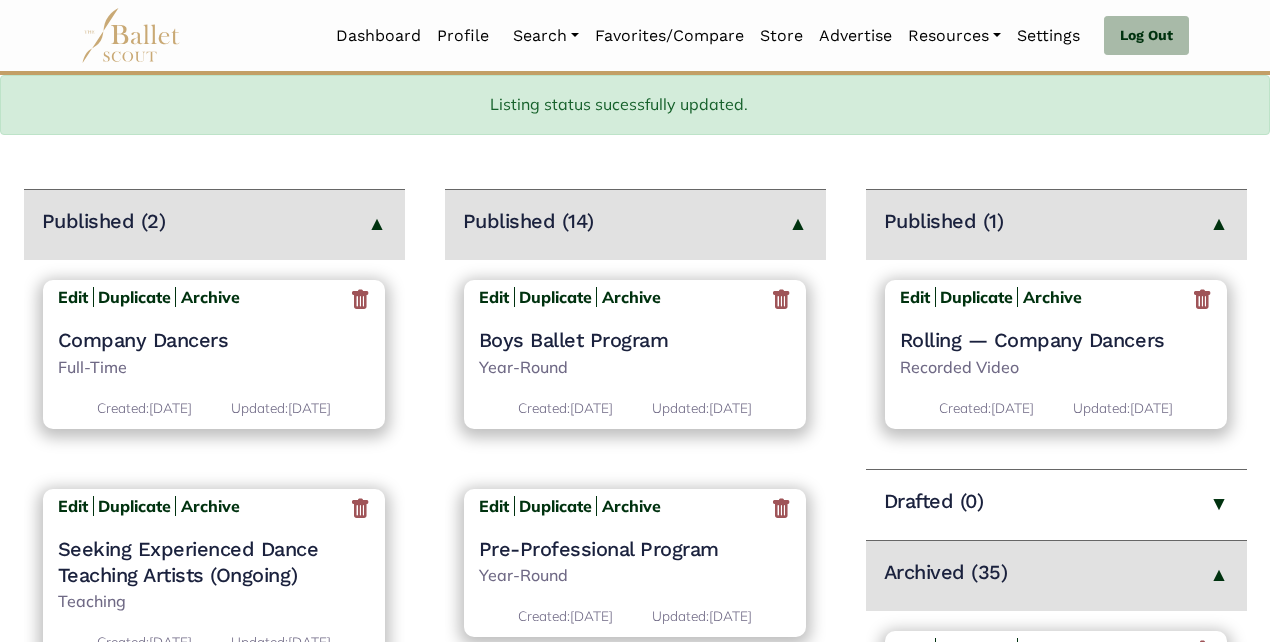 scroll, scrollTop: 291, scrollLeft: 0, axis: vertical 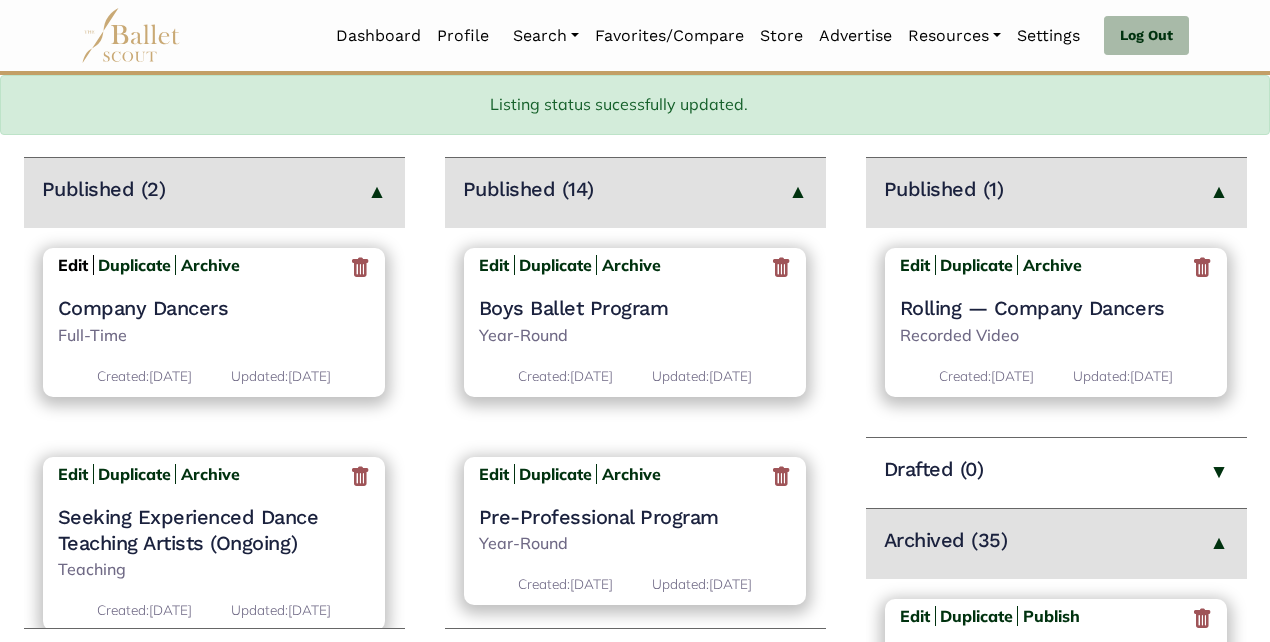 click on "Edit" at bounding box center [73, 265] 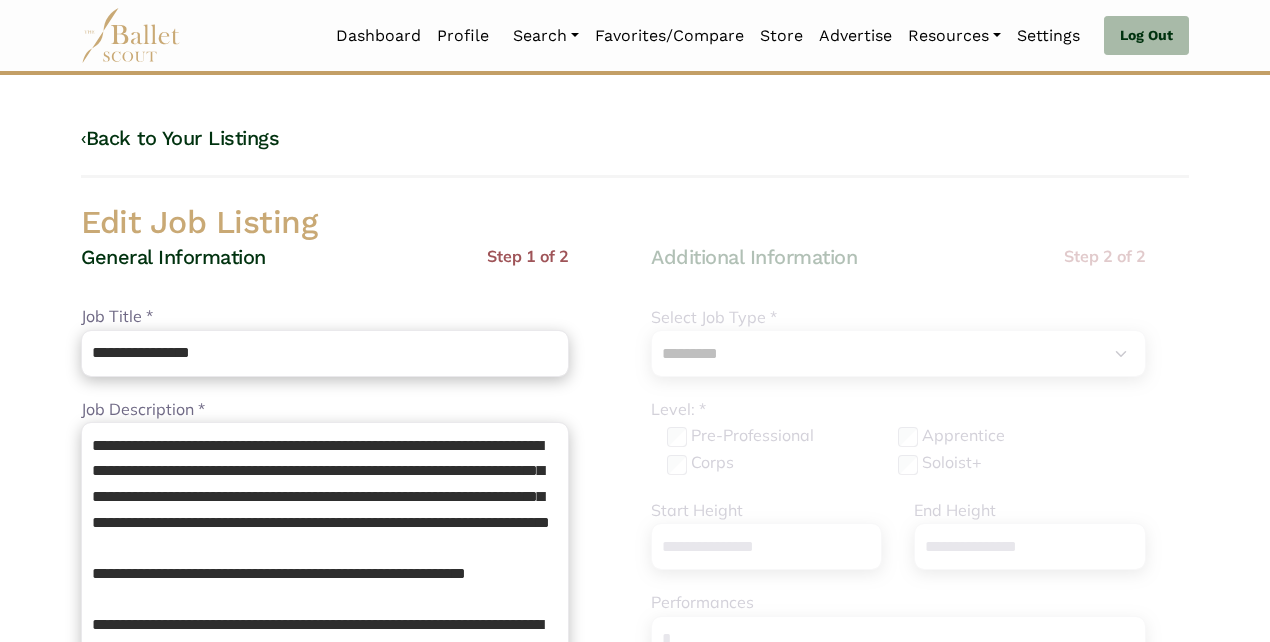 select on "*" 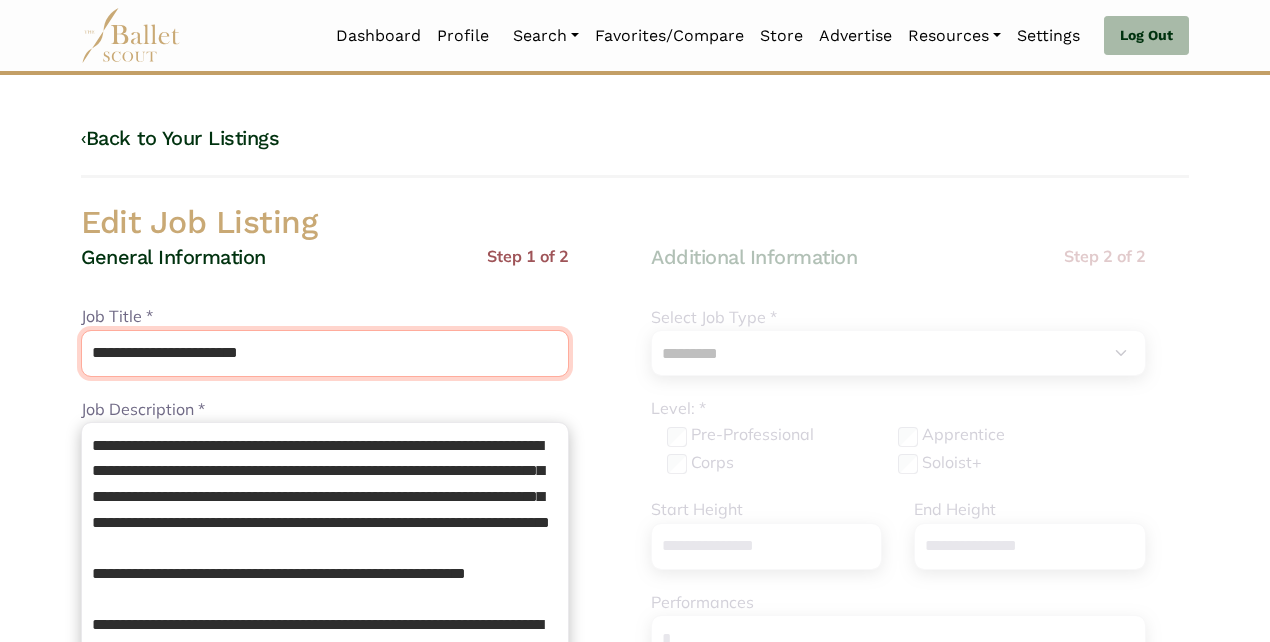 click on "**********" at bounding box center (325, 353) 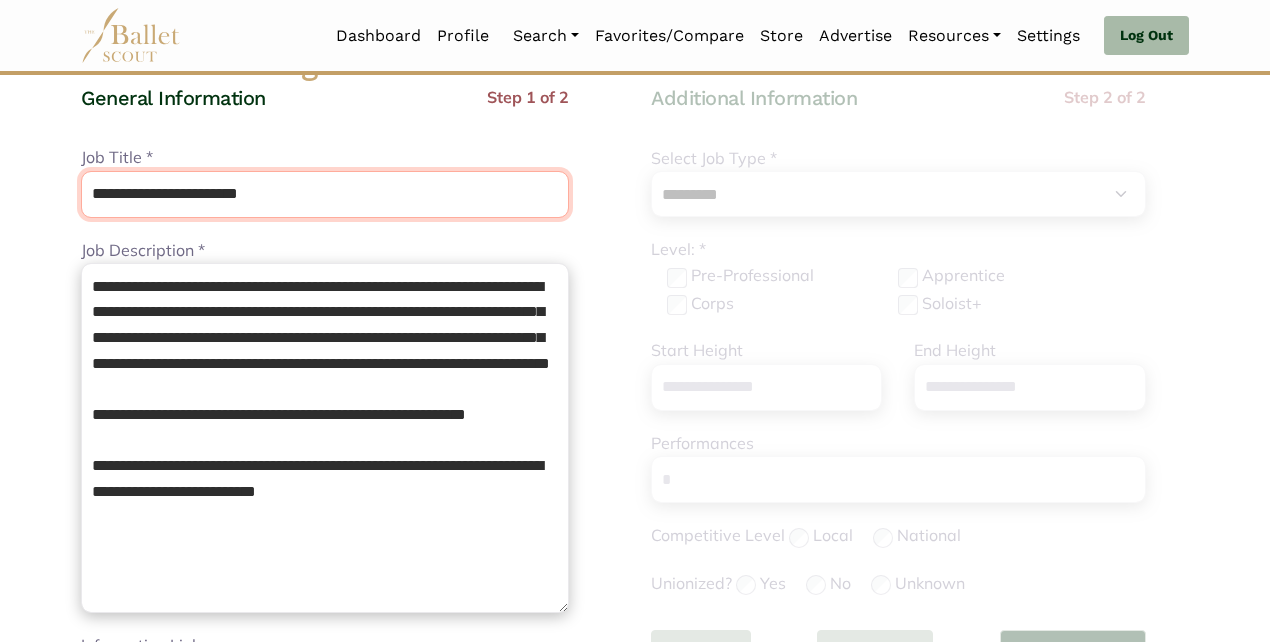 scroll, scrollTop: 238, scrollLeft: 0, axis: vertical 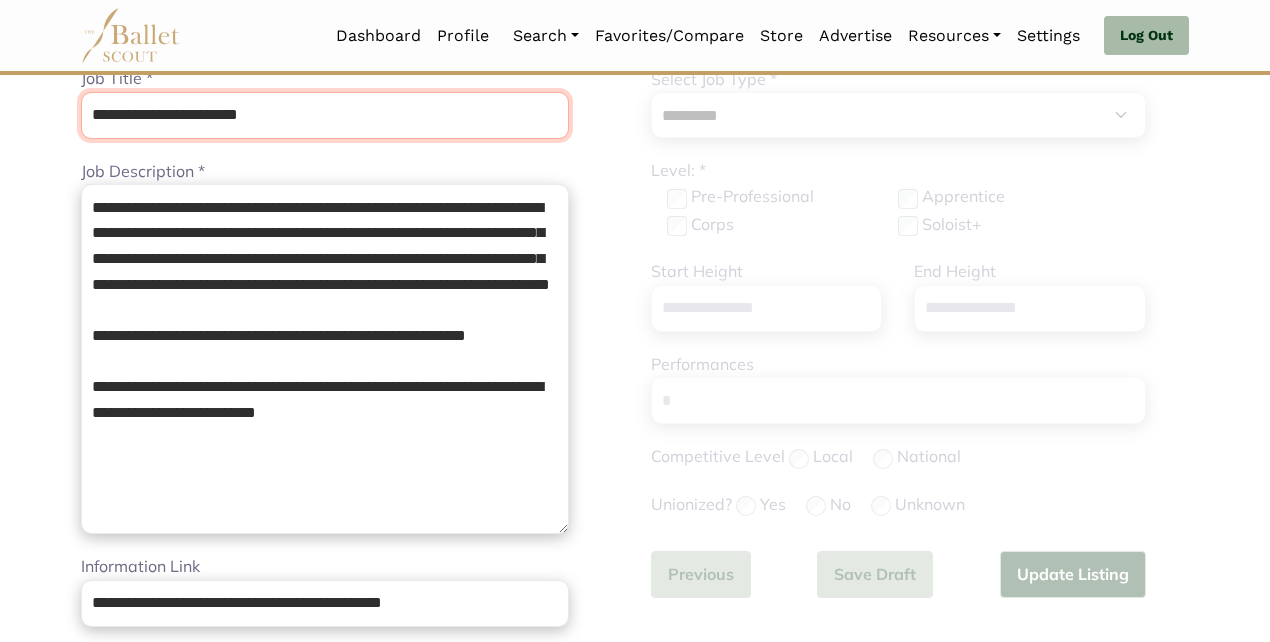 type on "**********" 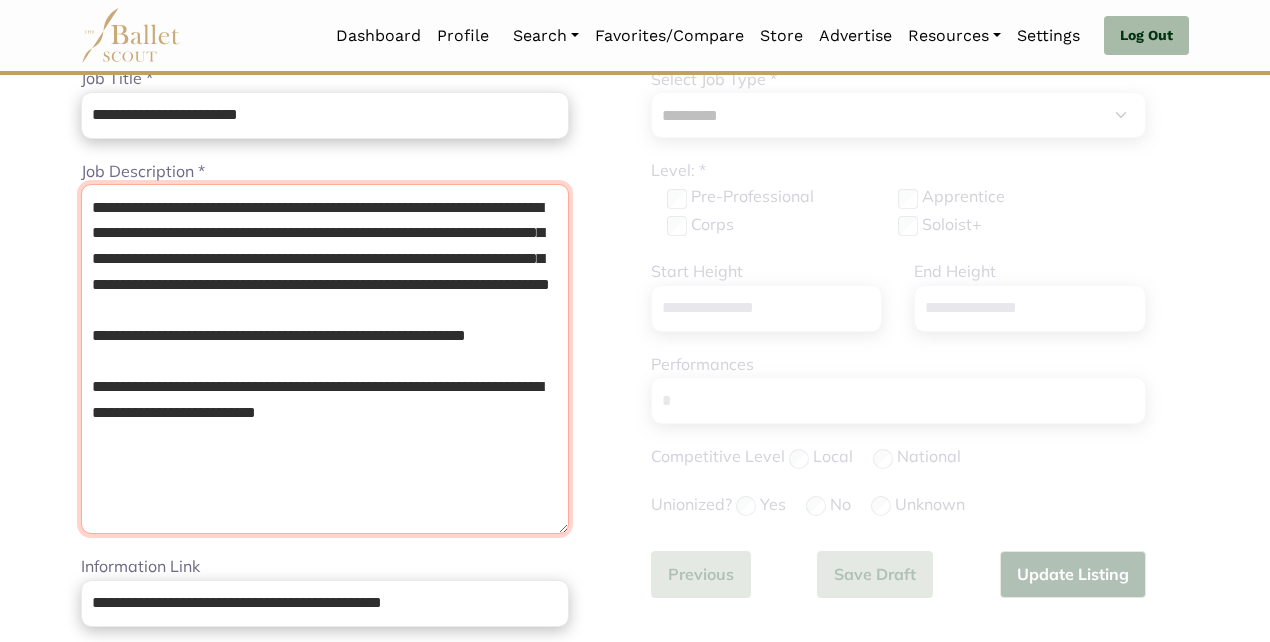 click on "**********" at bounding box center [325, 359] 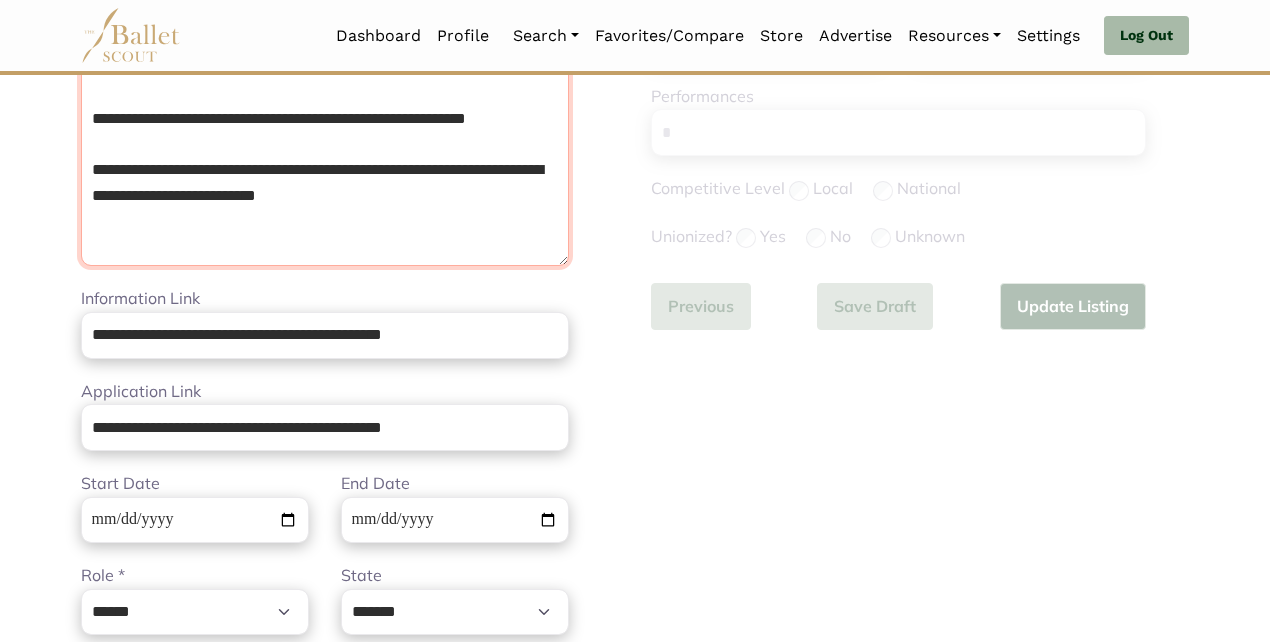 scroll, scrollTop: 516, scrollLeft: 0, axis: vertical 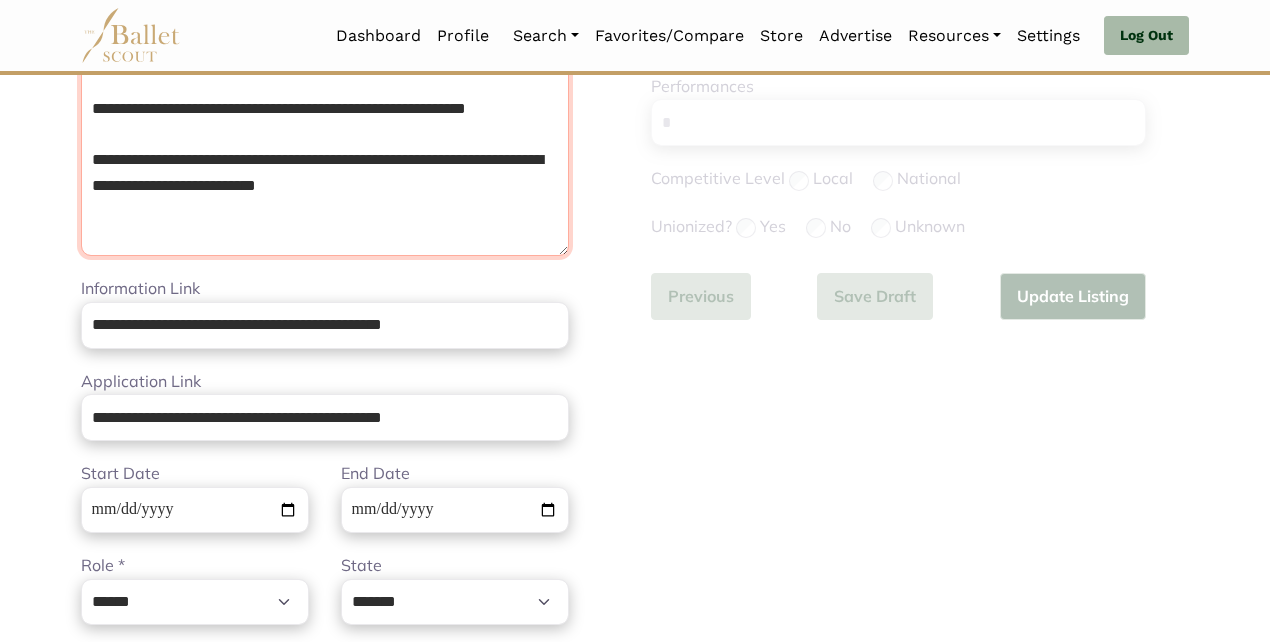 type on "**********" 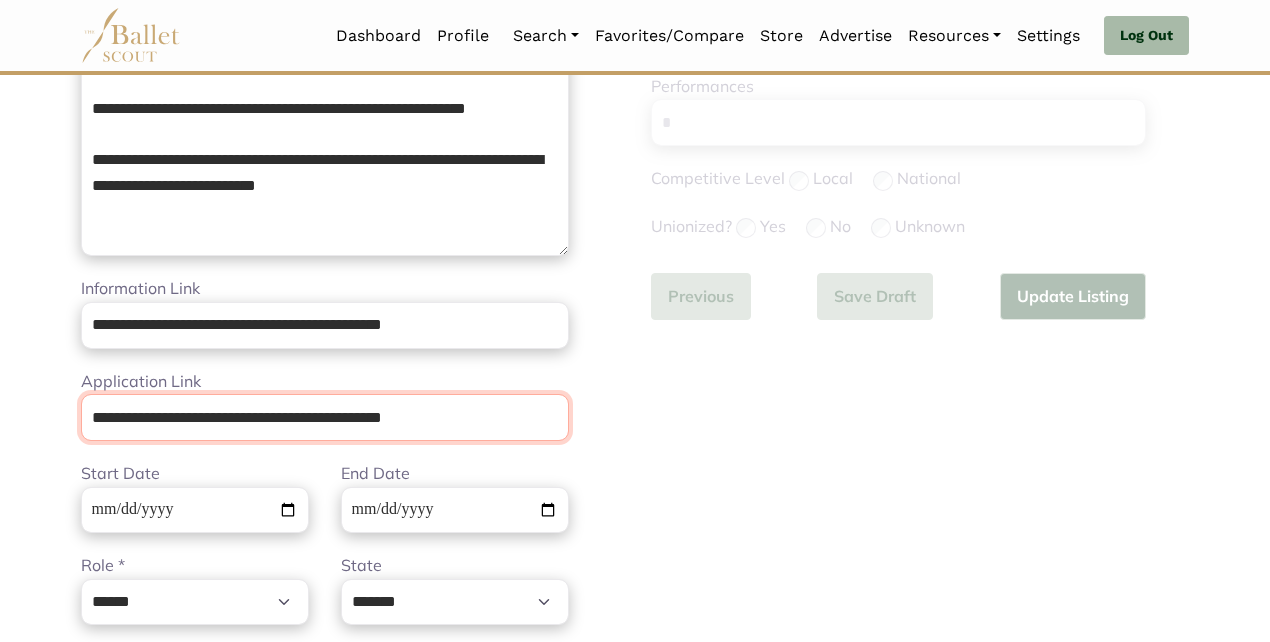 click on "**********" at bounding box center [325, 417] 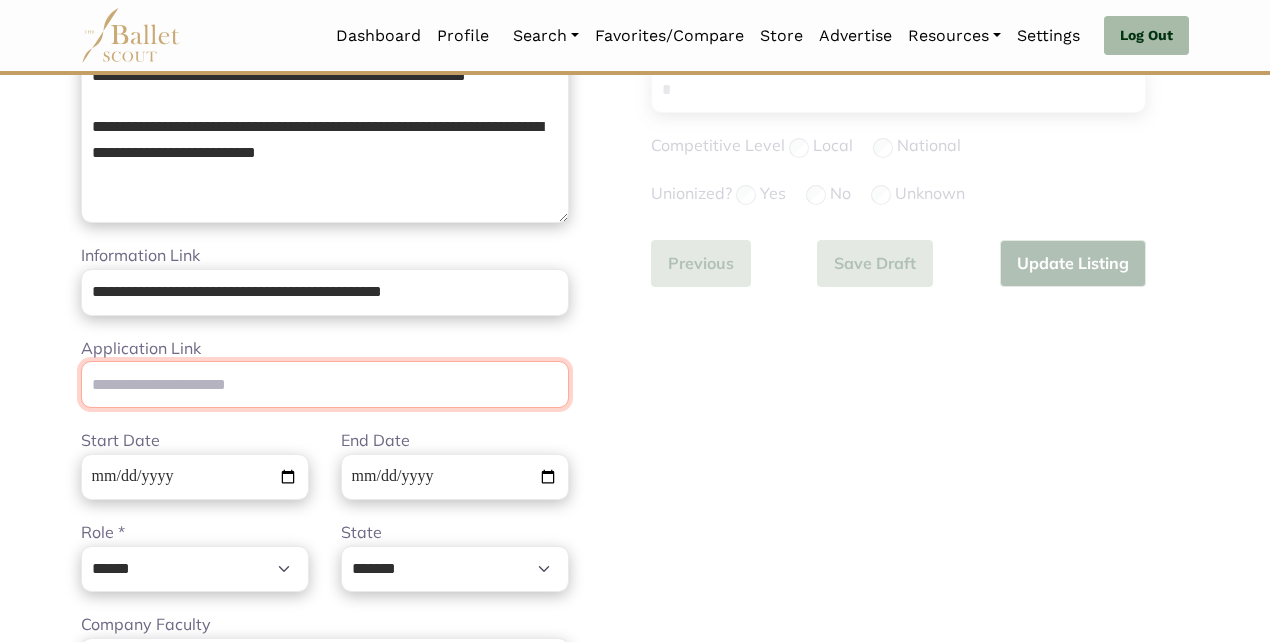 scroll, scrollTop: 538, scrollLeft: 0, axis: vertical 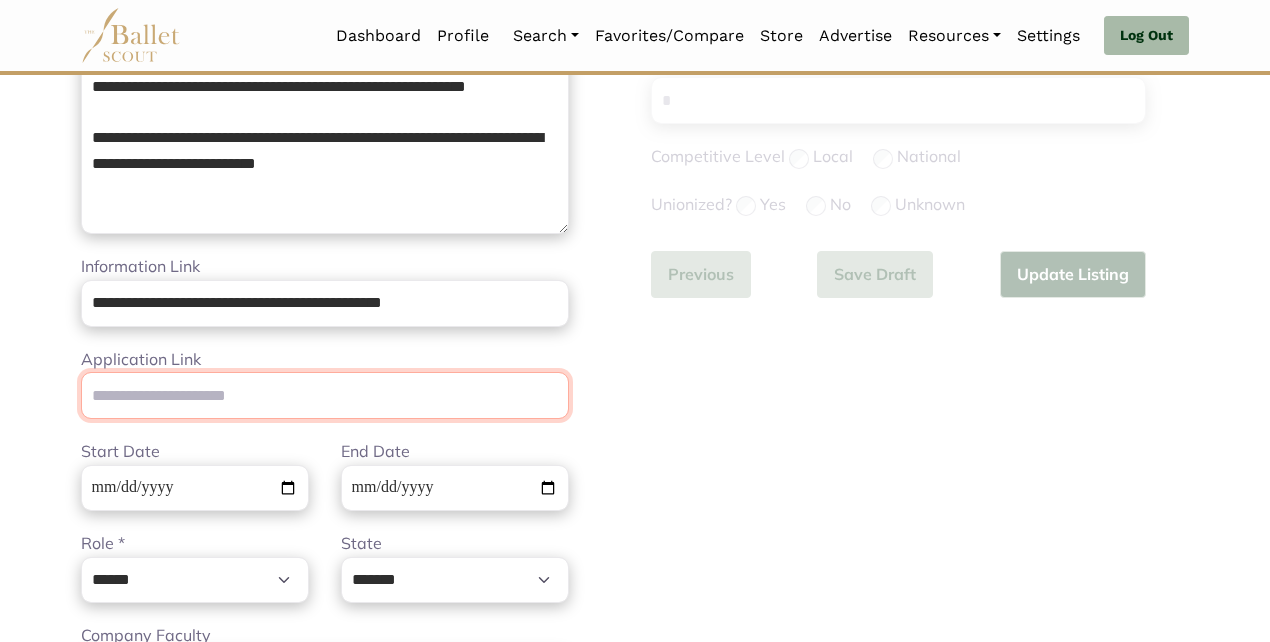 type 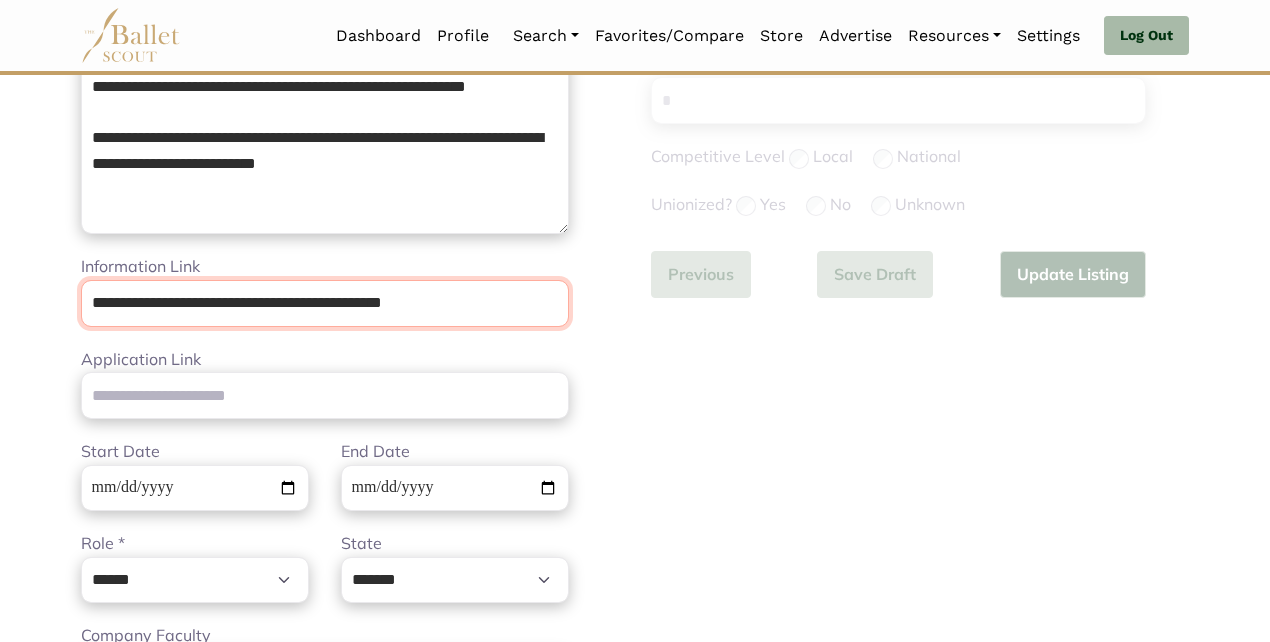 click on "**********" at bounding box center (325, 303) 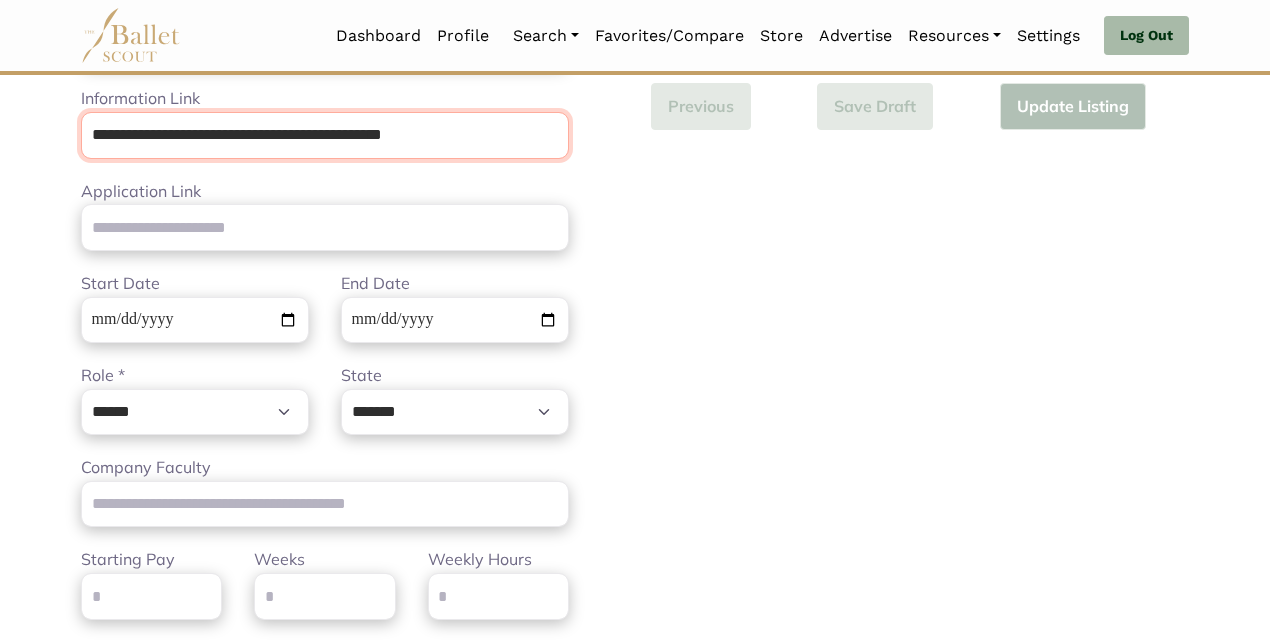 scroll, scrollTop: 748, scrollLeft: 0, axis: vertical 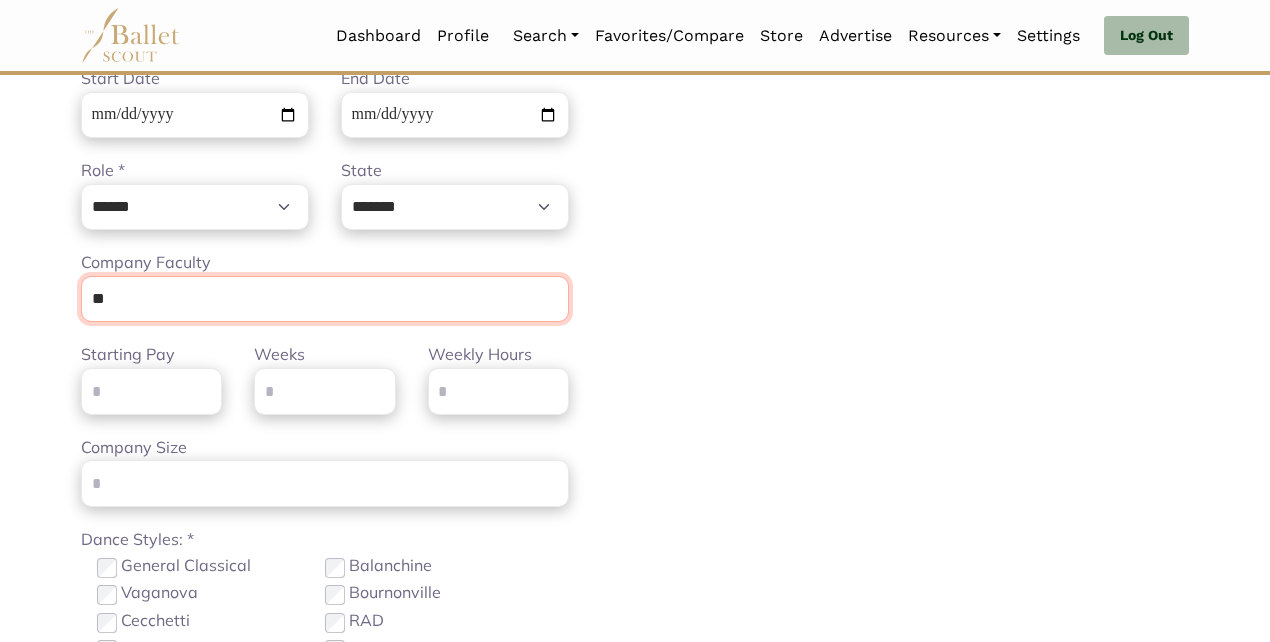 type on "*" 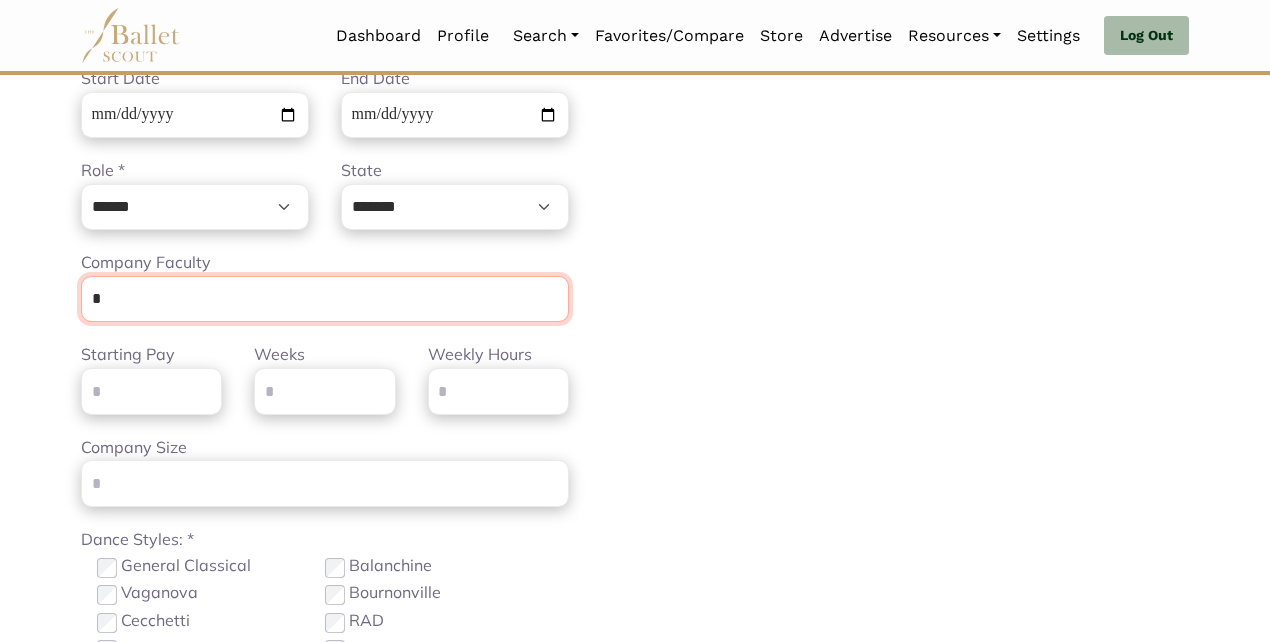 type 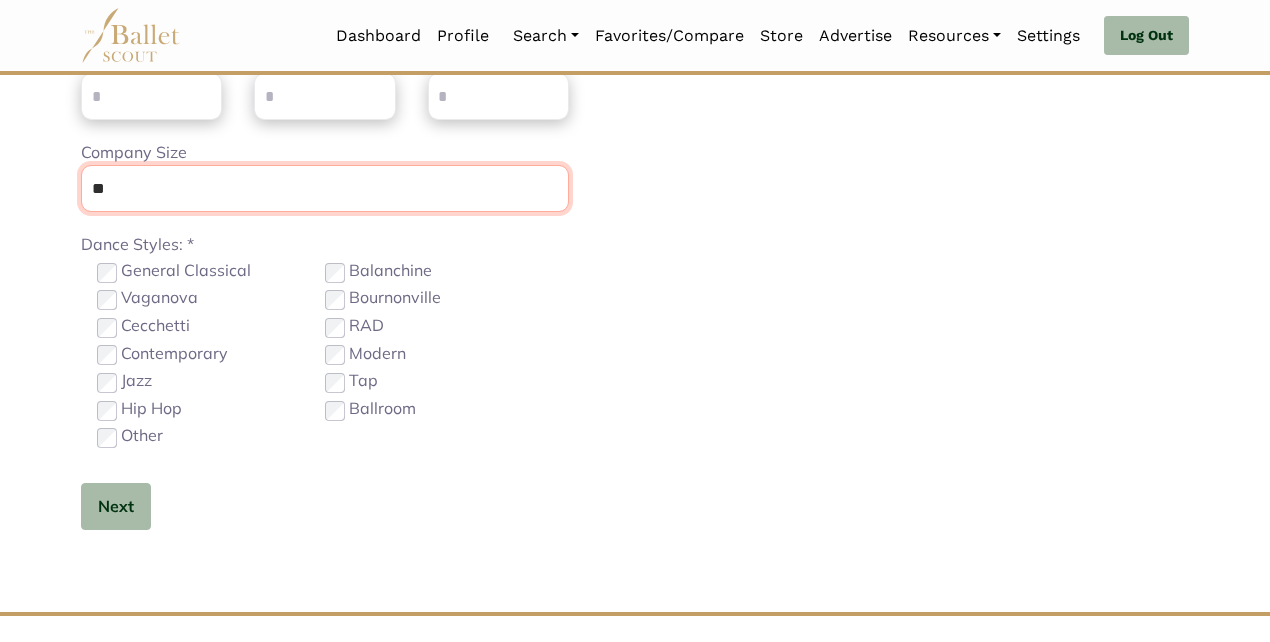 scroll, scrollTop: 1205, scrollLeft: 0, axis: vertical 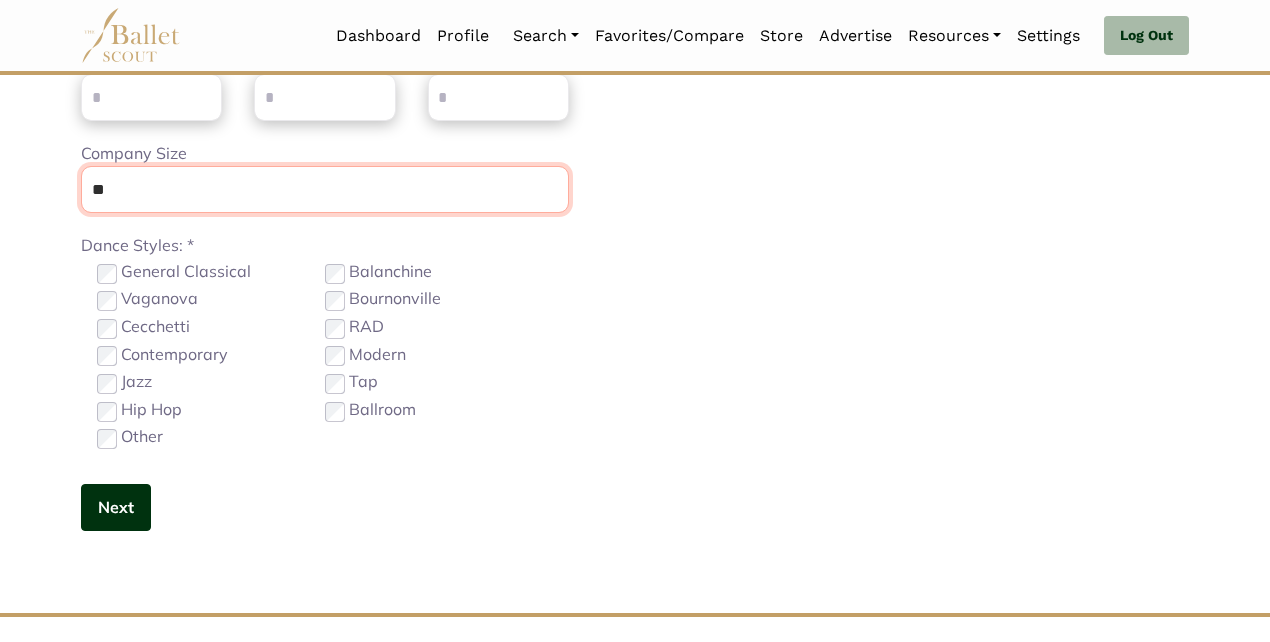 type on "**" 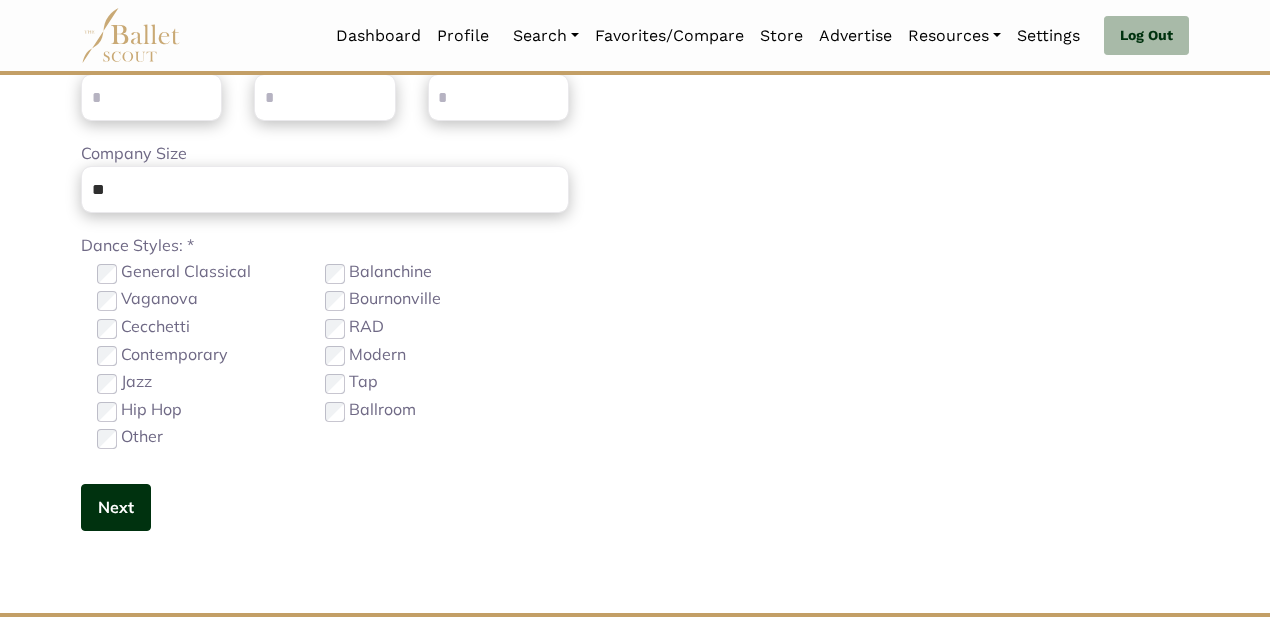 click on "Next" at bounding box center [116, 507] 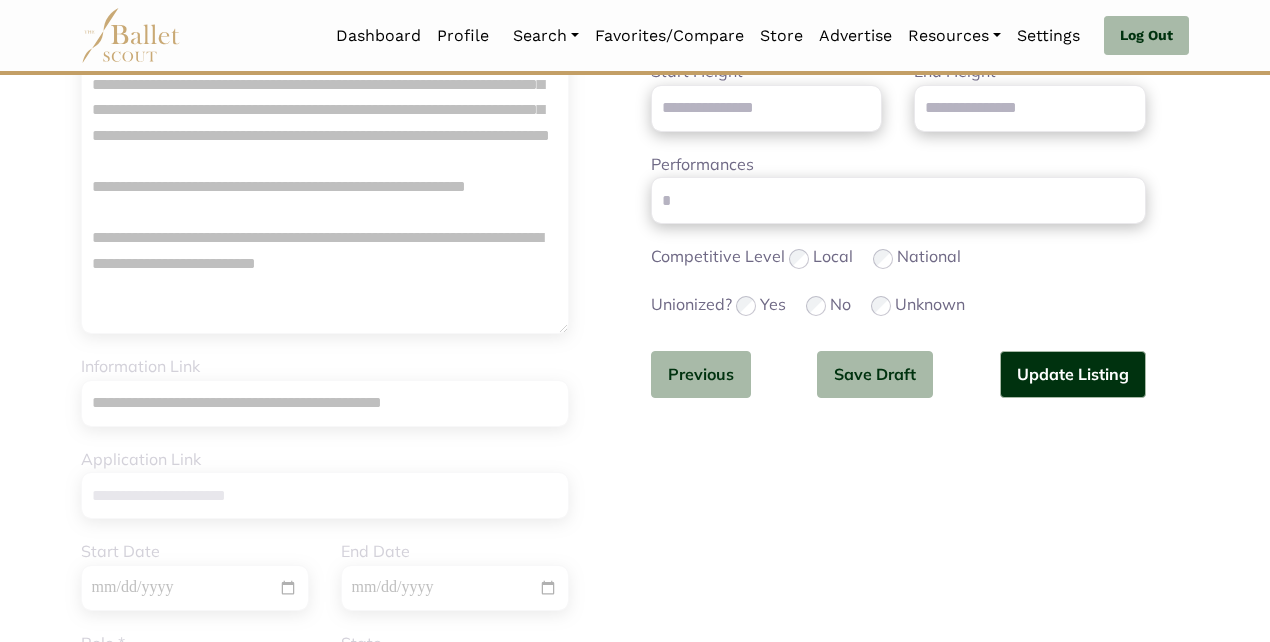 scroll, scrollTop: 447, scrollLeft: 0, axis: vertical 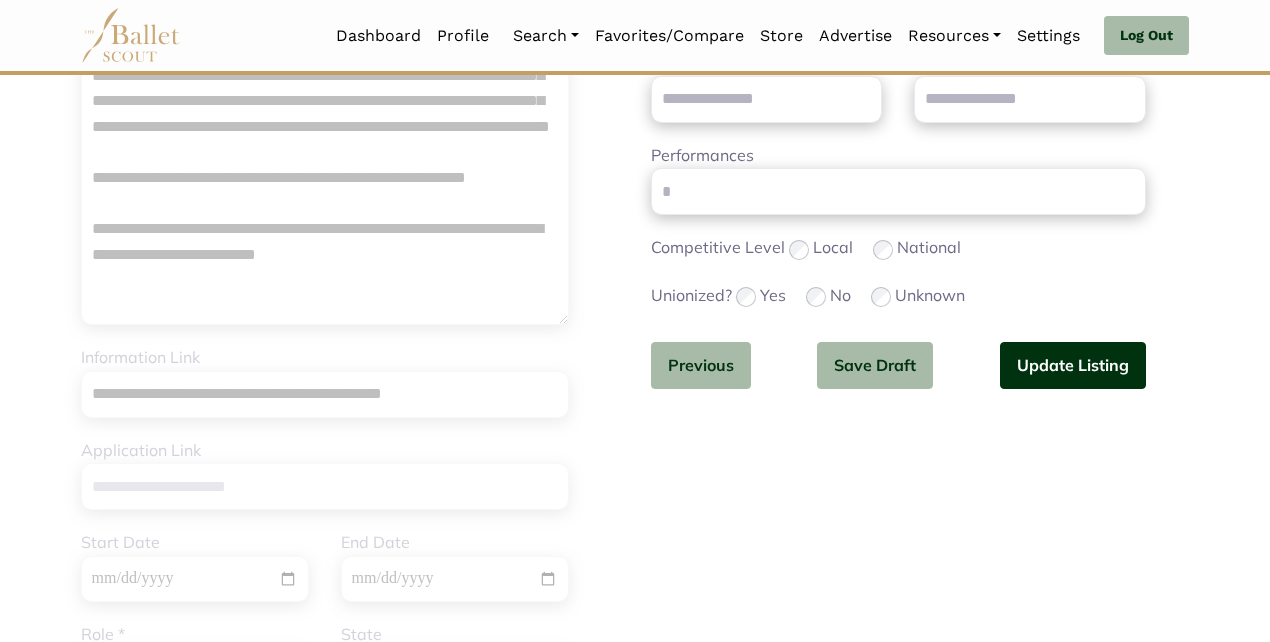 click on "Update Listing" at bounding box center (1073, 365) 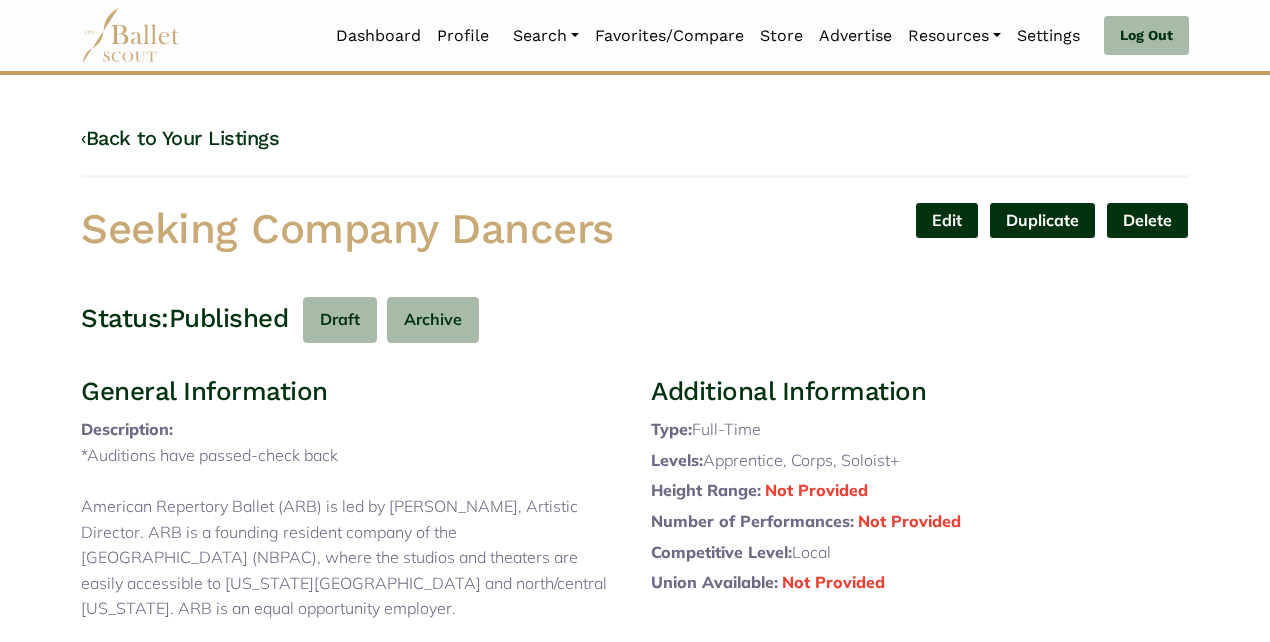 scroll, scrollTop: 0, scrollLeft: 0, axis: both 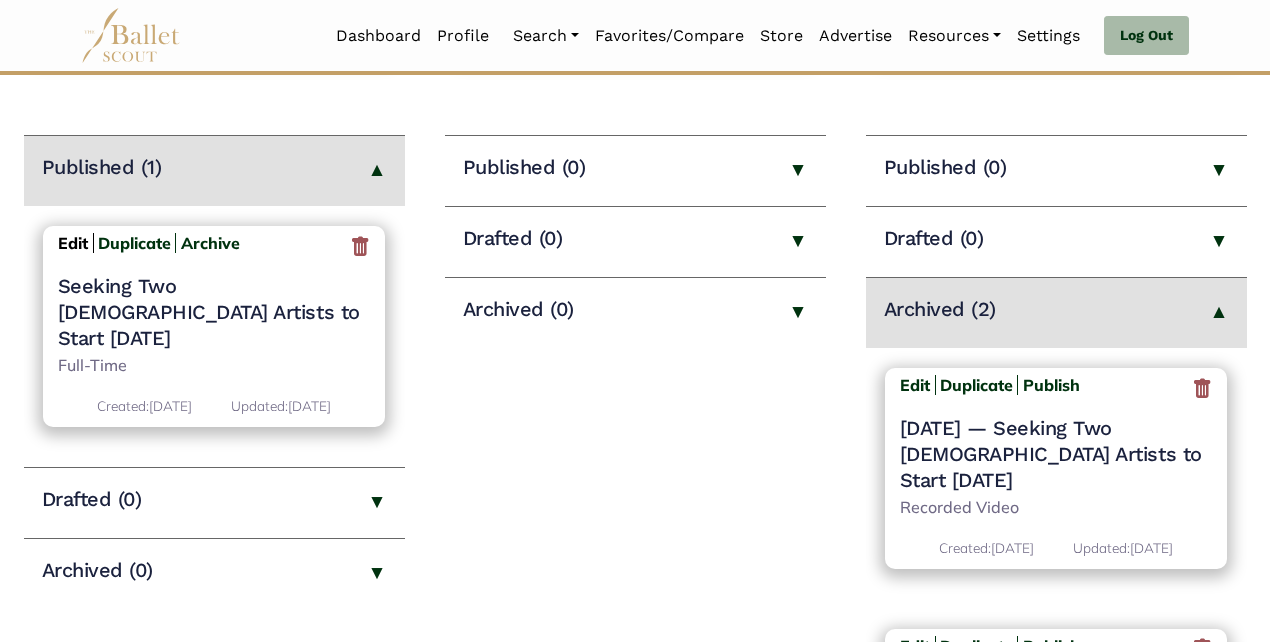 click on "Edit" at bounding box center (73, 243) 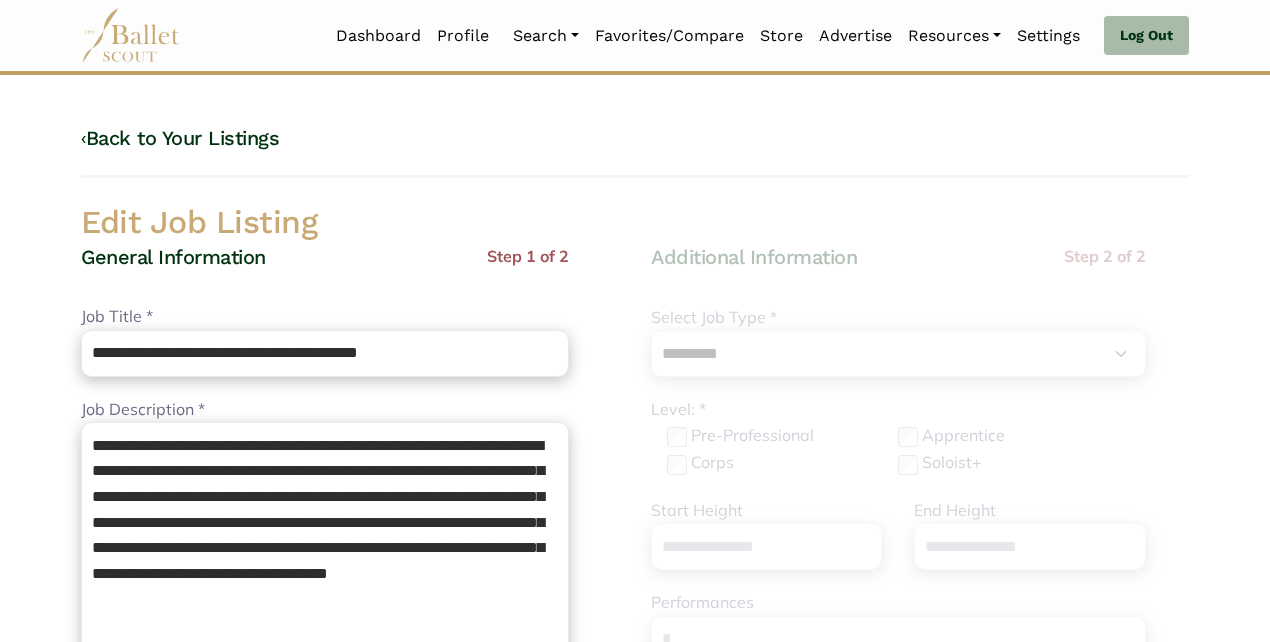 select on "*" 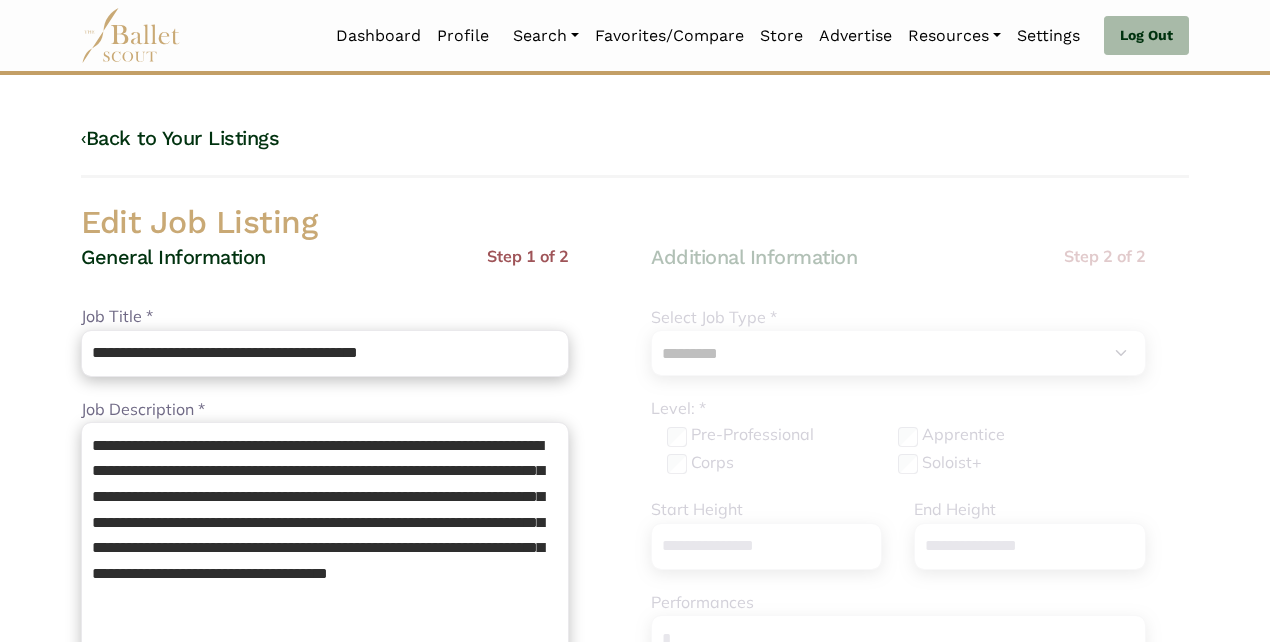 scroll, scrollTop: 0, scrollLeft: 0, axis: both 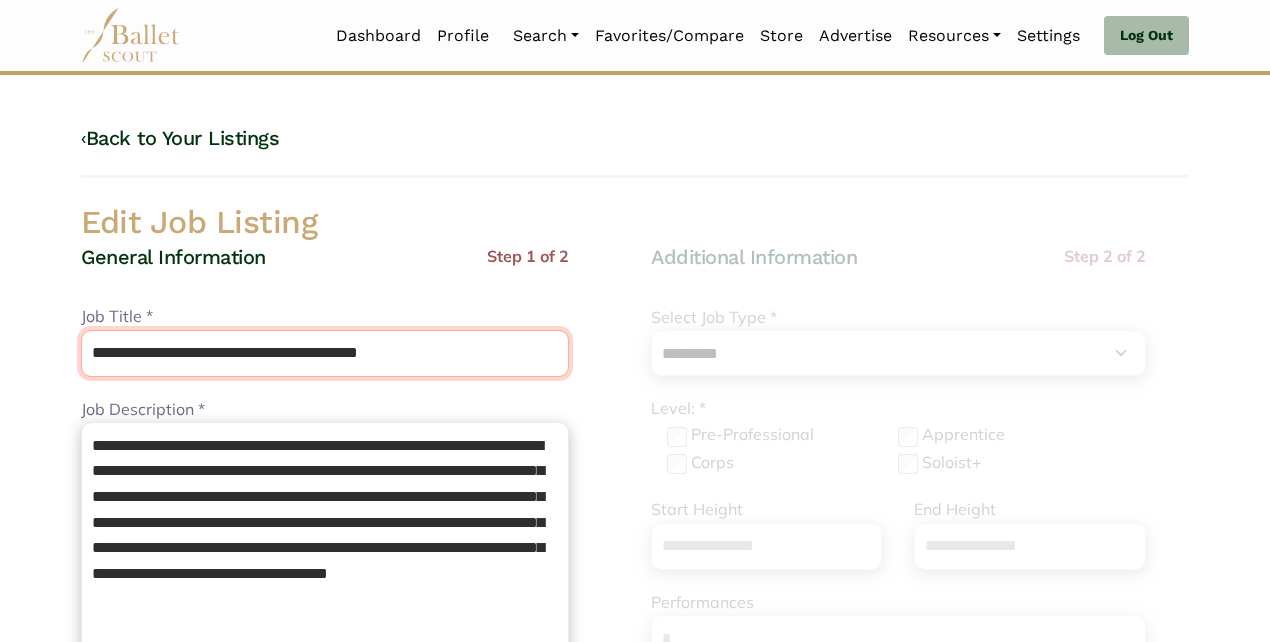 drag, startPoint x: 298, startPoint y: 355, endPoint x: 447, endPoint y: 346, distance: 149.27156 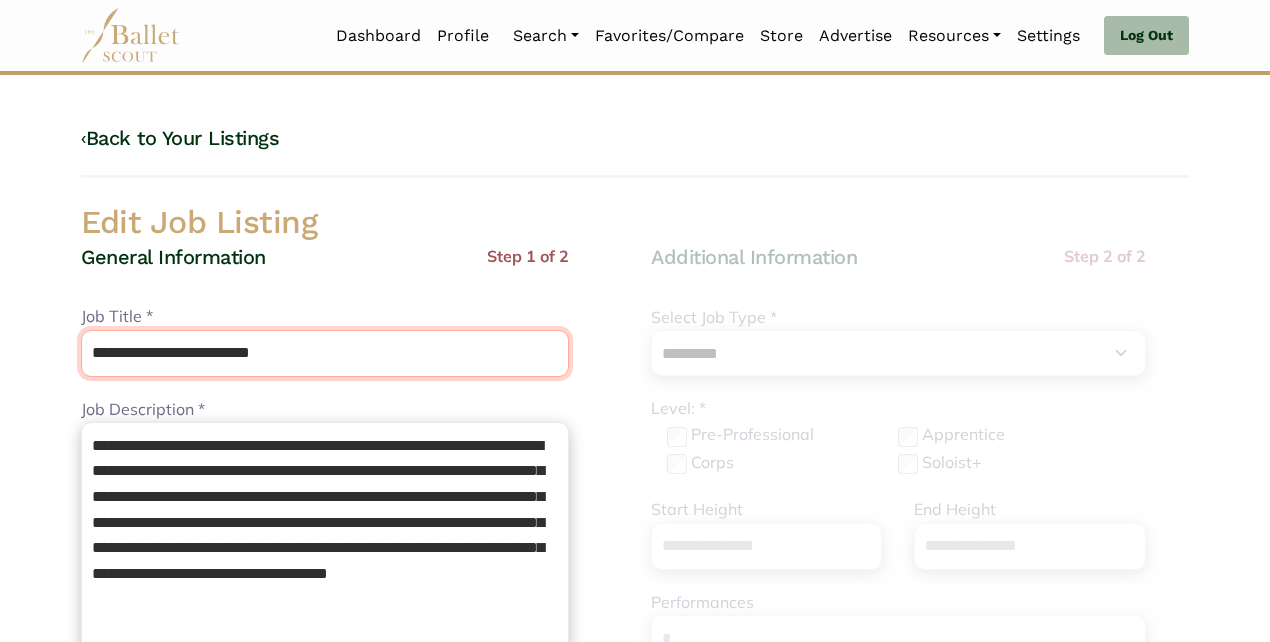 type on "**********" 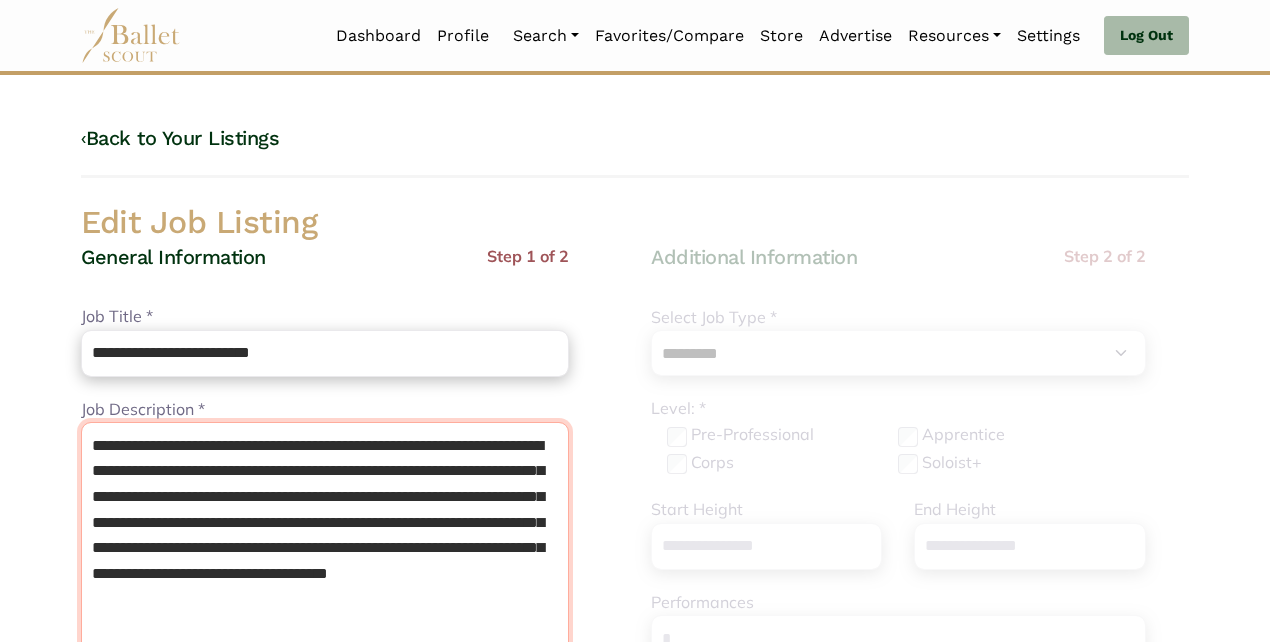 click on "**********" at bounding box center (325, 597) 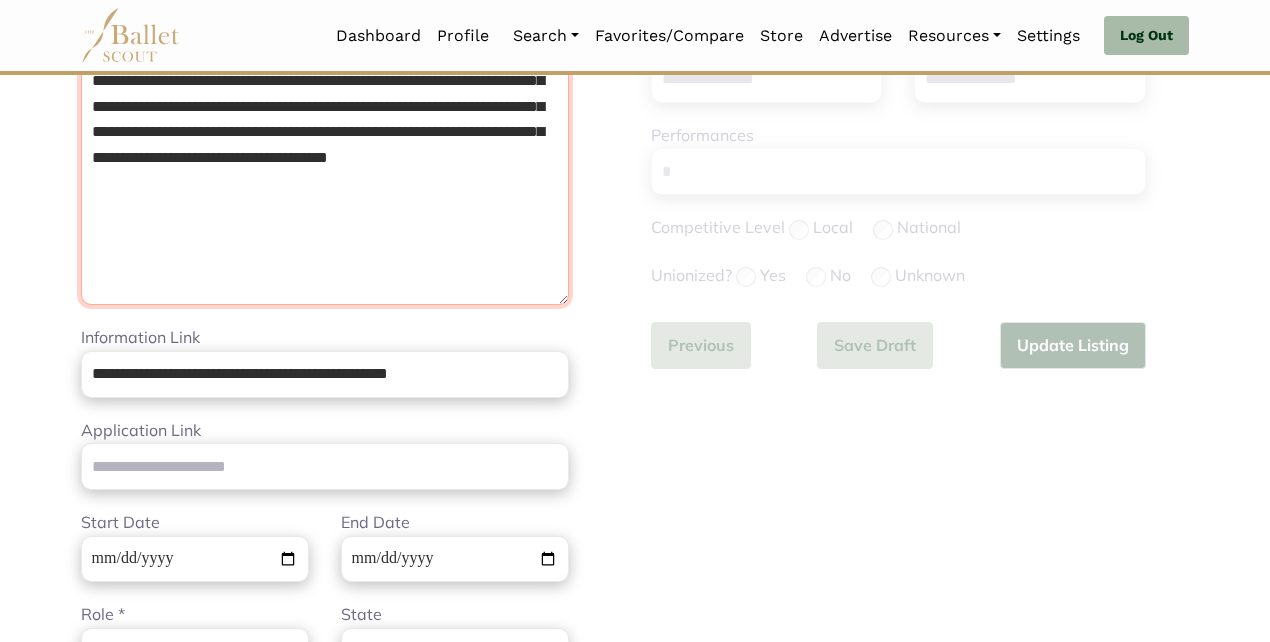 scroll, scrollTop: 724, scrollLeft: 0, axis: vertical 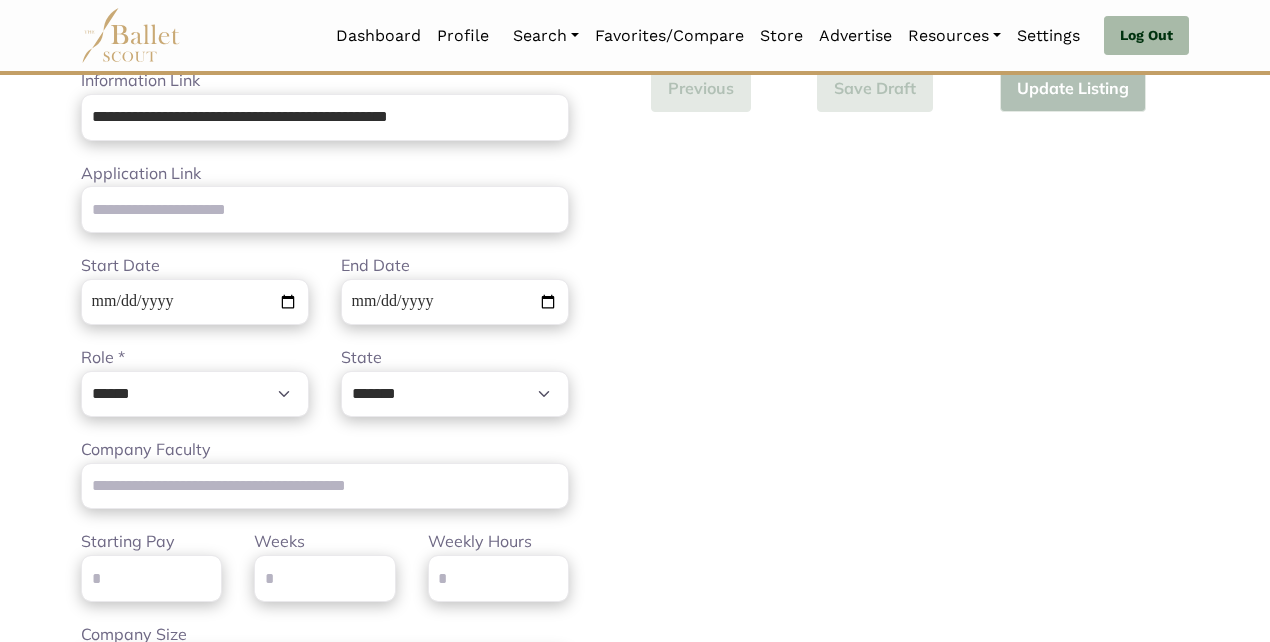 type on "**********" 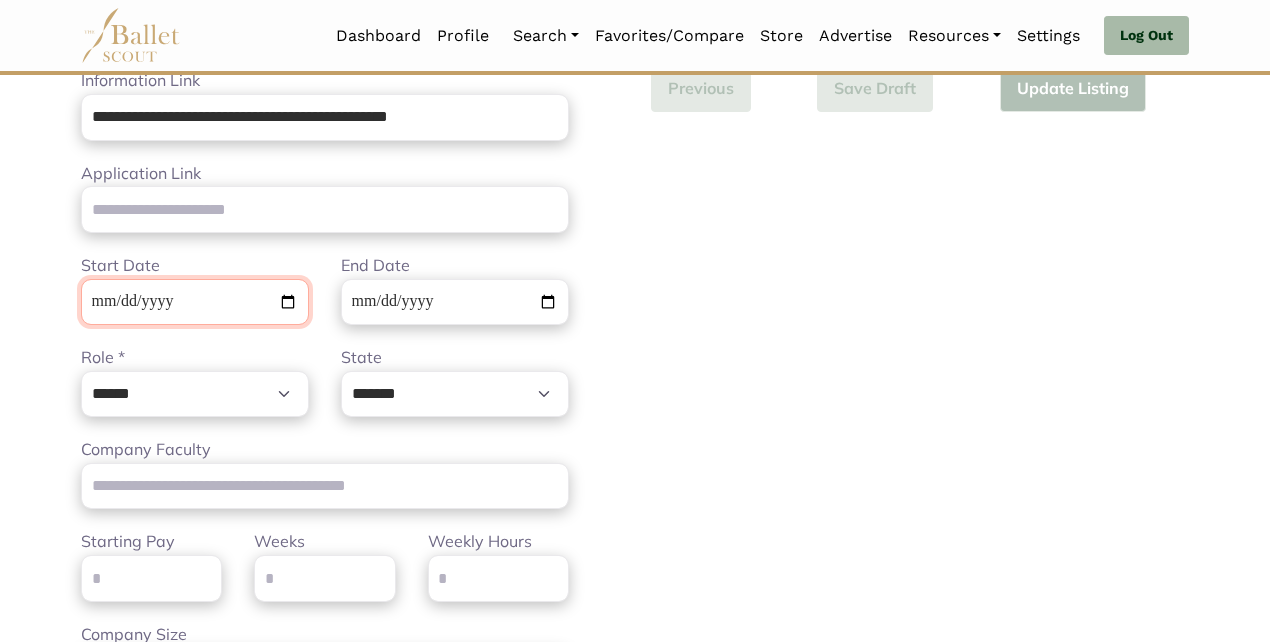 click on "**********" at bounding box center [195, 302] 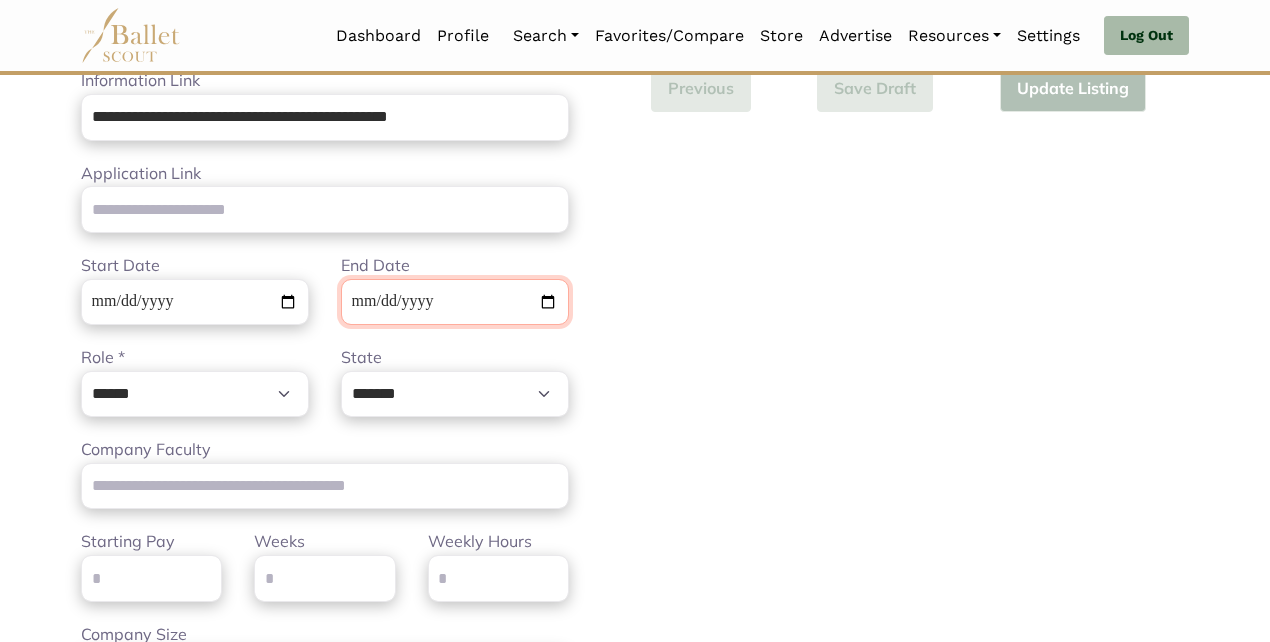 type 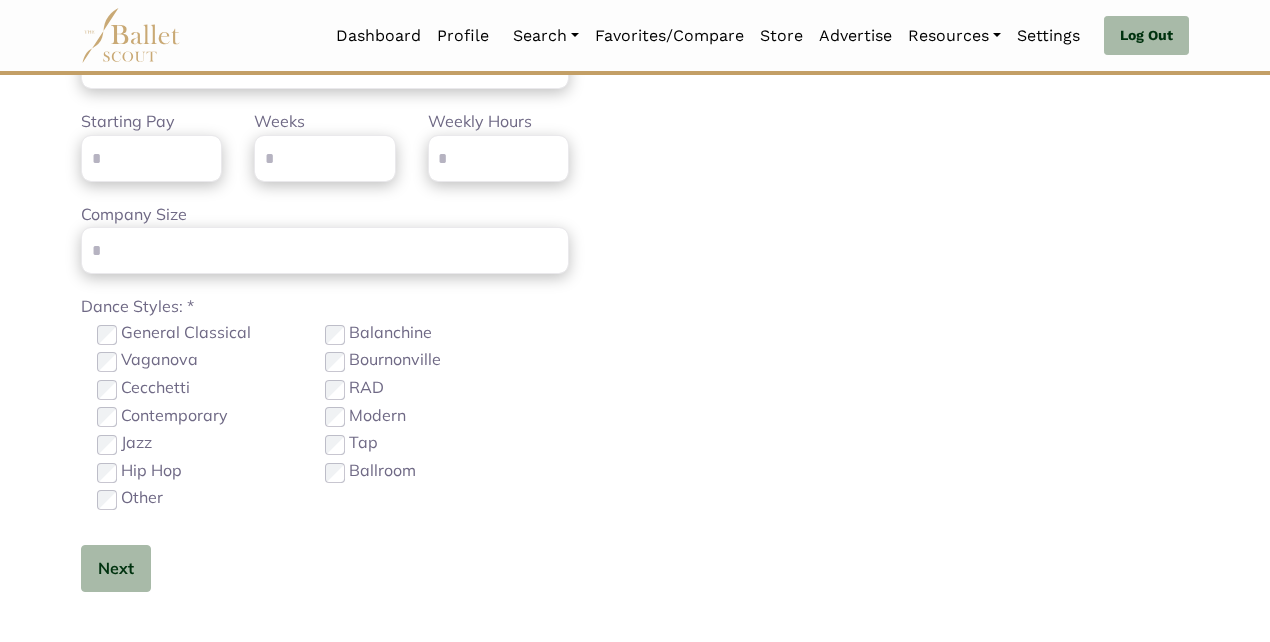 scroll, scrollTop: 1143, scrollLeft: 0, axis: vertical 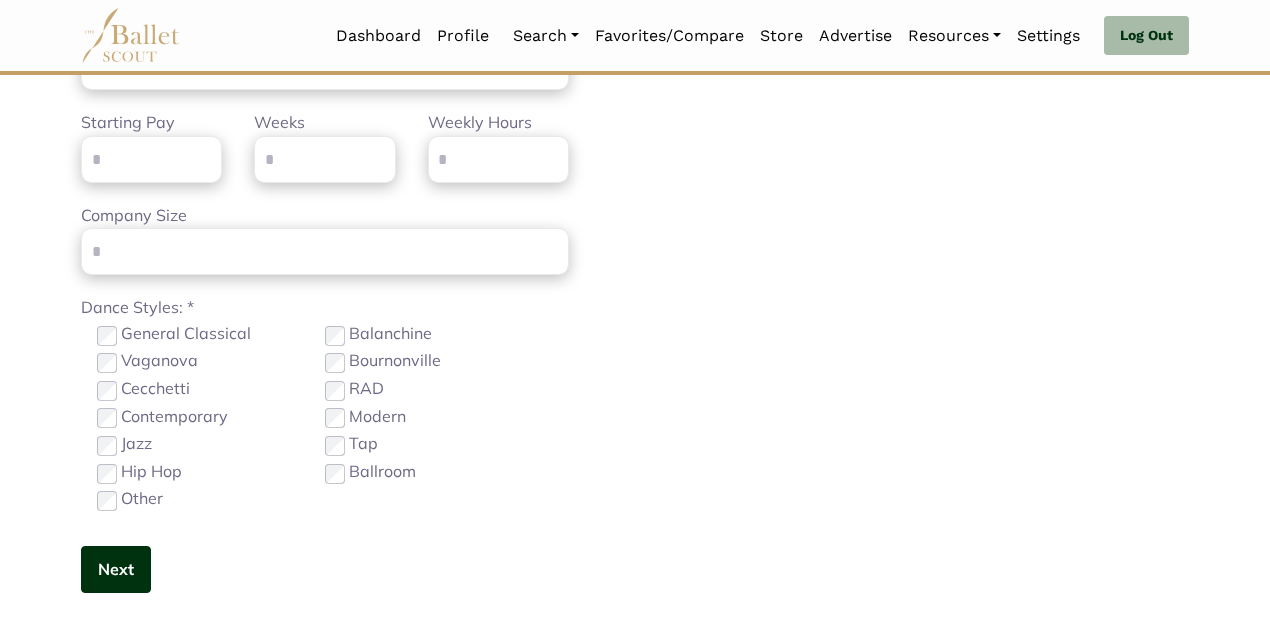 click on "Next" at bounding box center [116, 569] 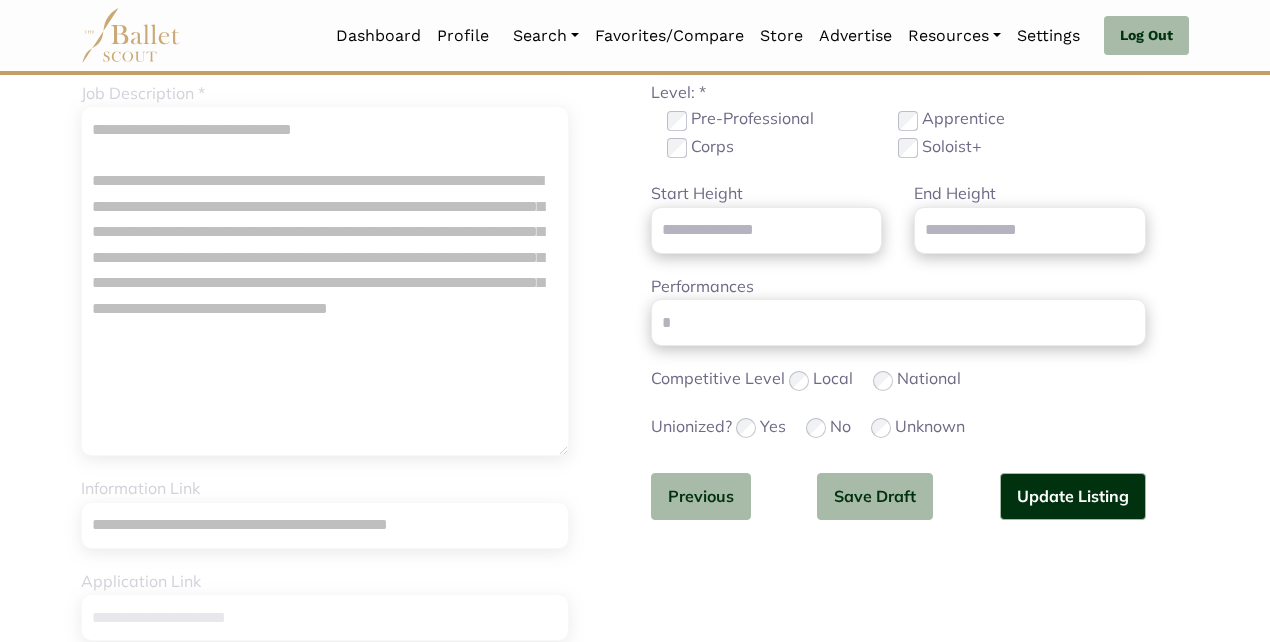 scroll, scrollTop: 365, scrollLeft: 0, axis: vertical 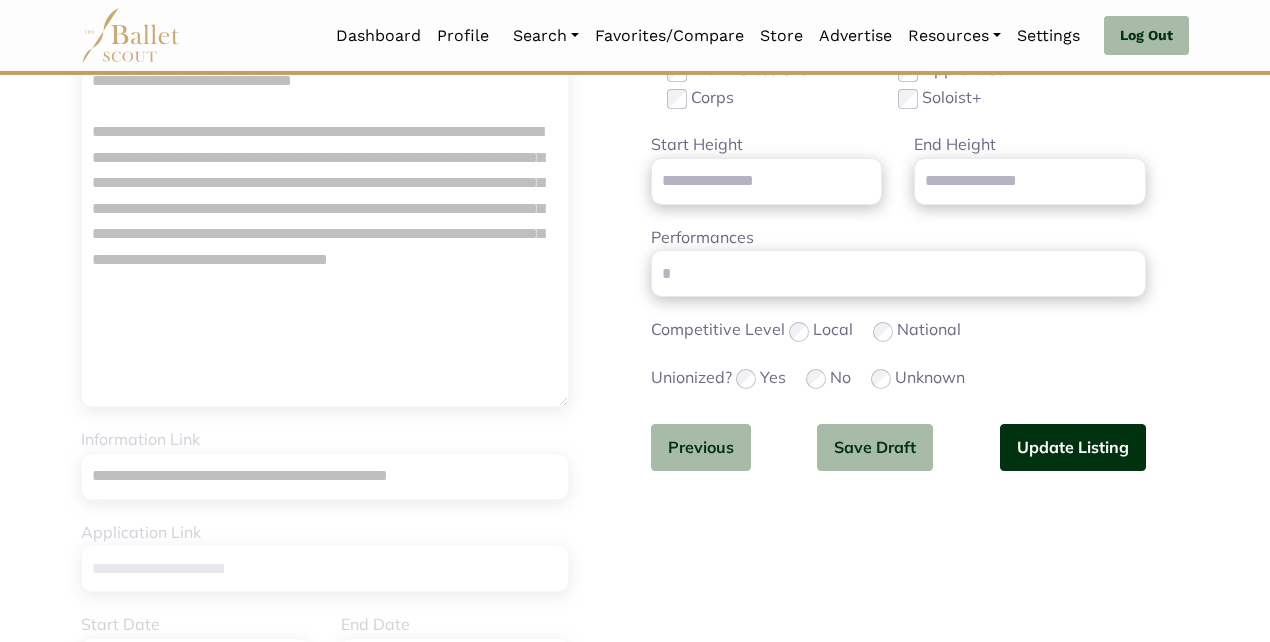 click on "Update Listing" at bounding box center [1073, 447] 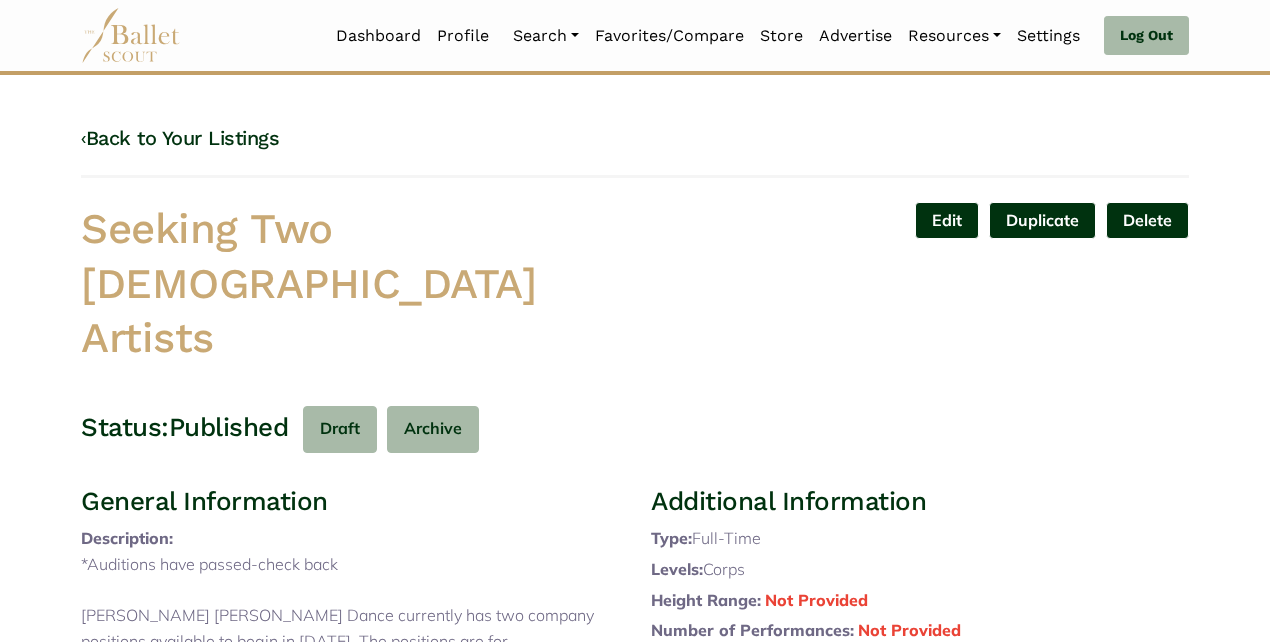 scroll, scrollTop: 0, scrollLeft: 0, axis: both 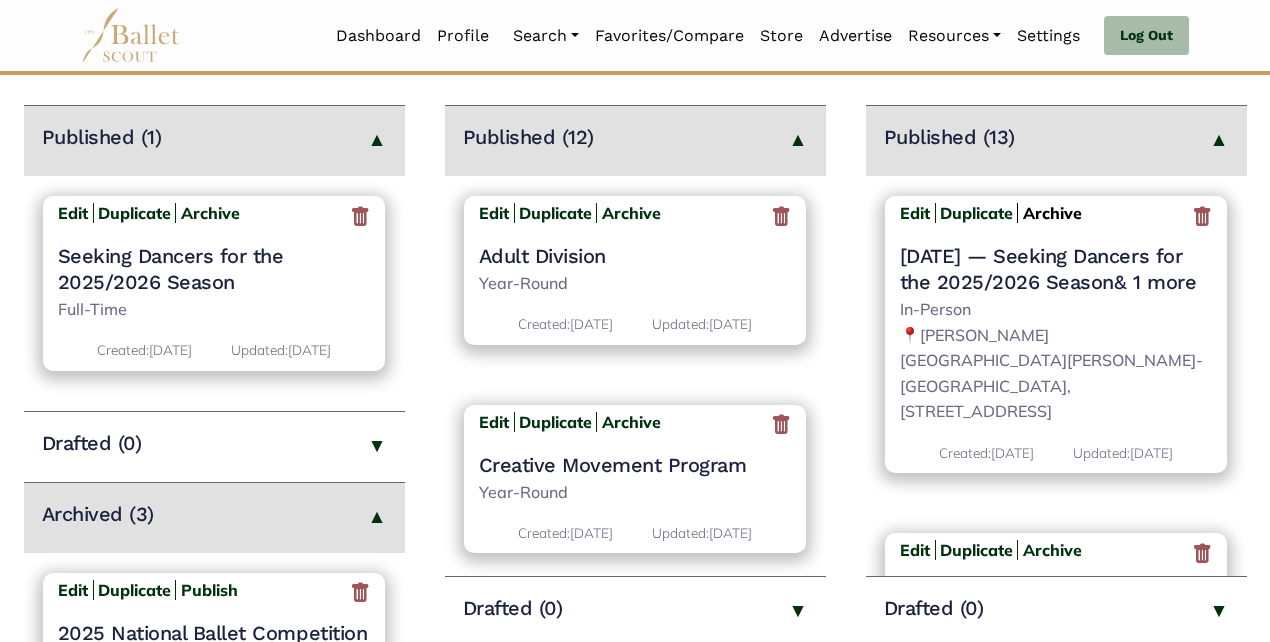 click on "Archive" at bounding box center [1052, 213] 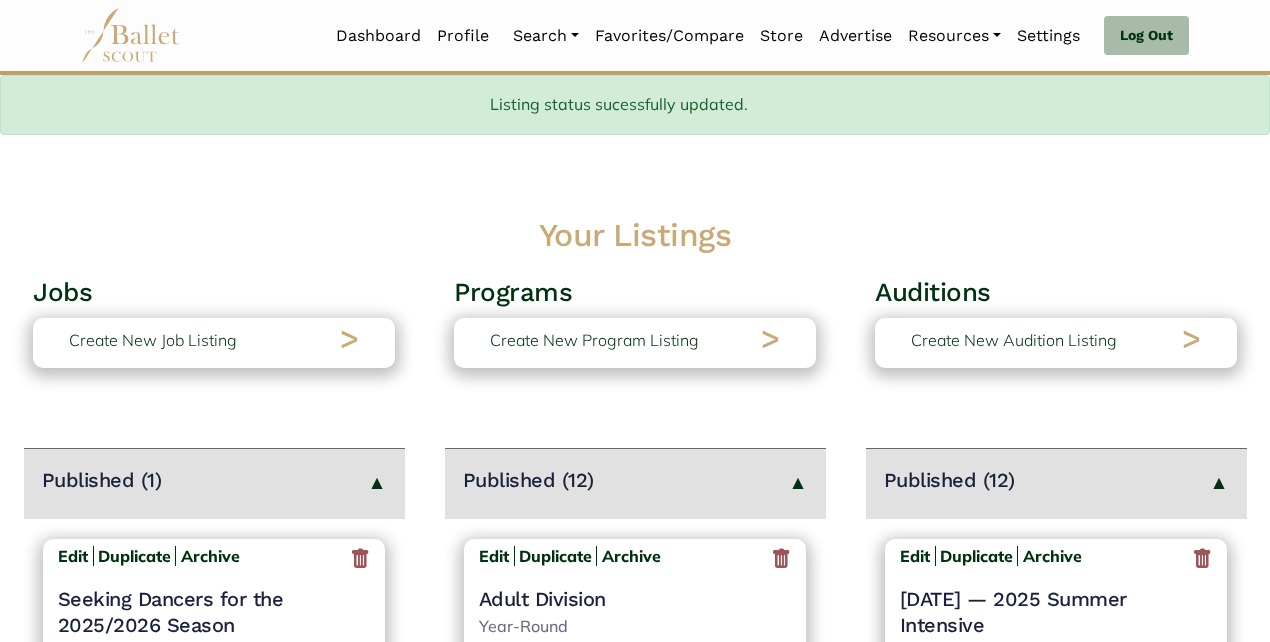 scroll, scrollTop: 283, scrollLeft: 0, axis: vertical 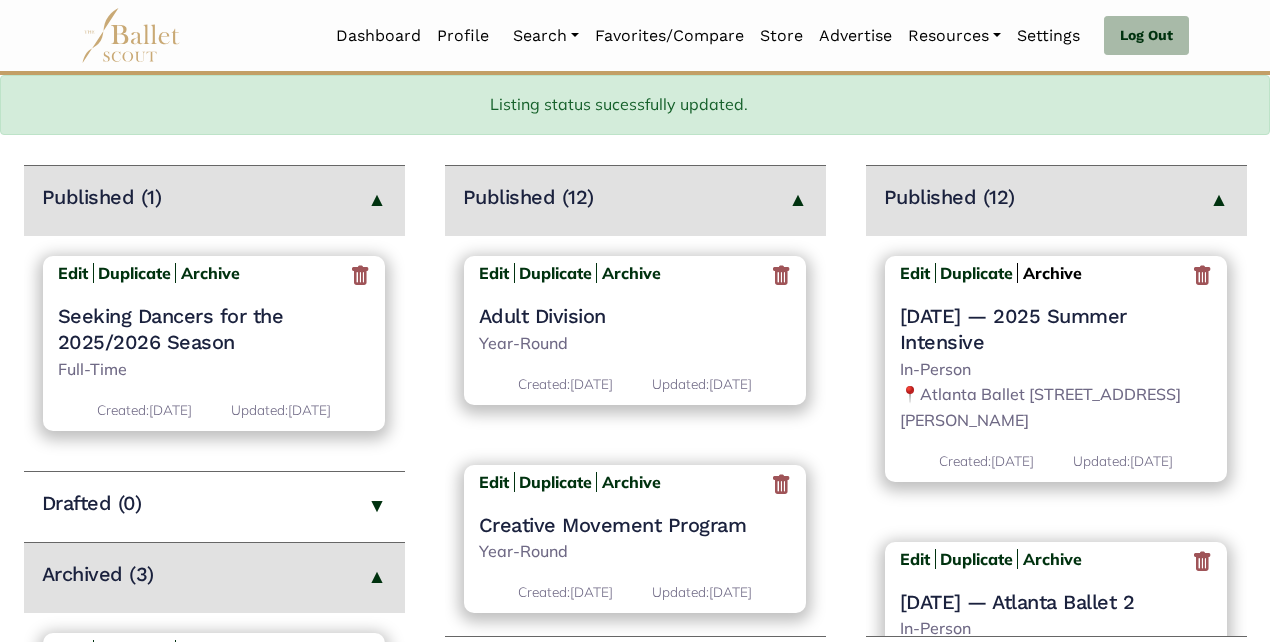 click on "Archive" at bounding box center [1052, 273] 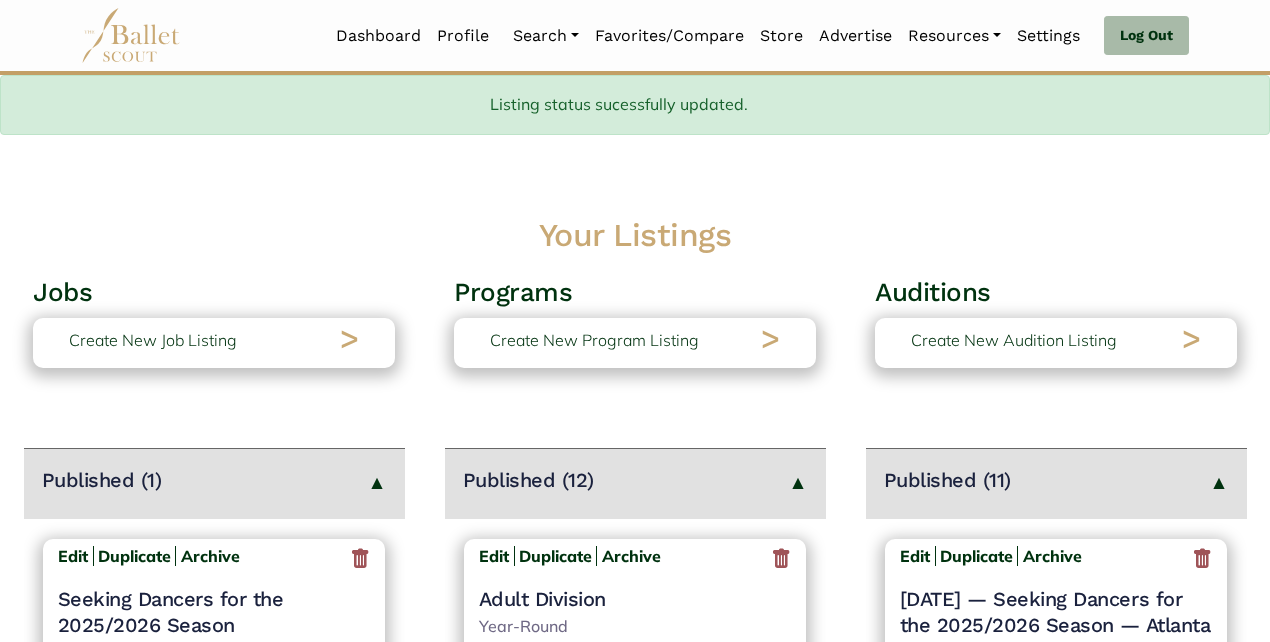 scroll, scrollTop: 283, scrollLeft: 0, axis: vertical 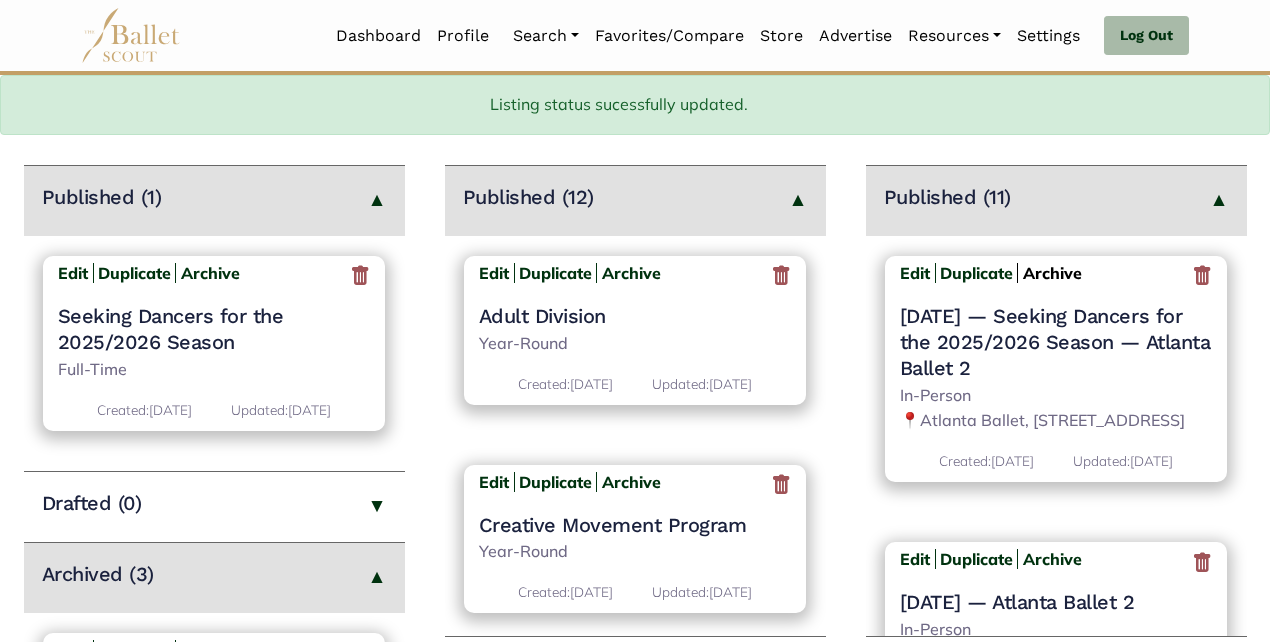 click on "Archive" at bounding box center (1052, 273) 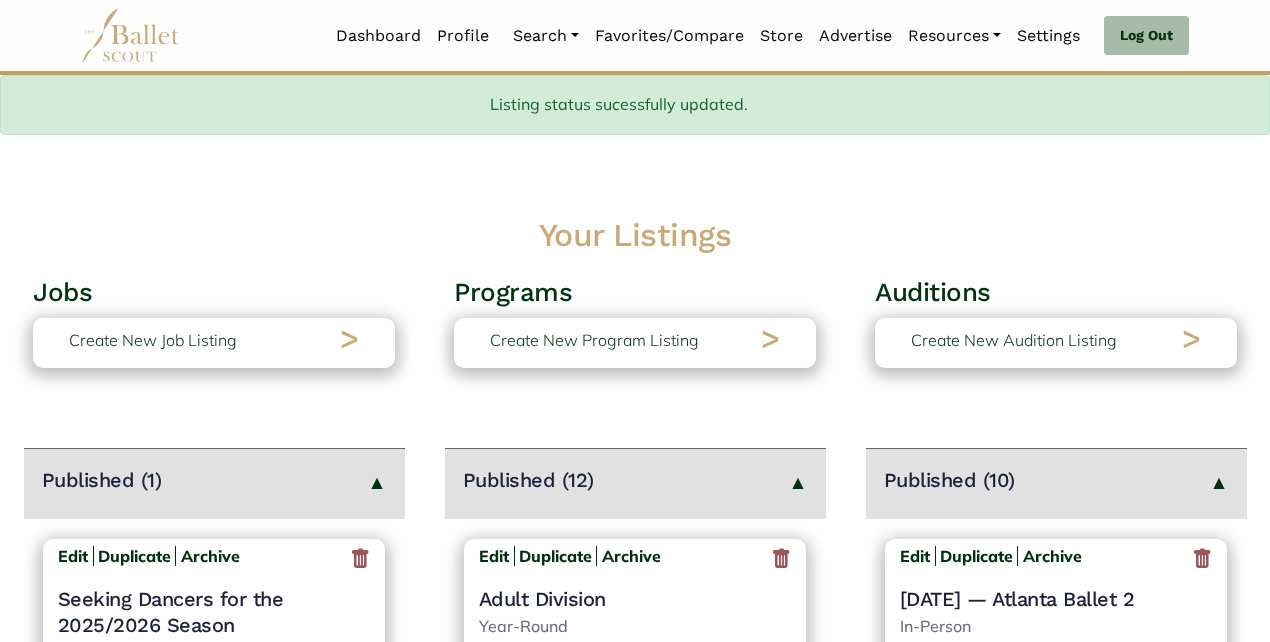 scroll, scrollTop: 283, scrollLeft: 0, axis: vertical 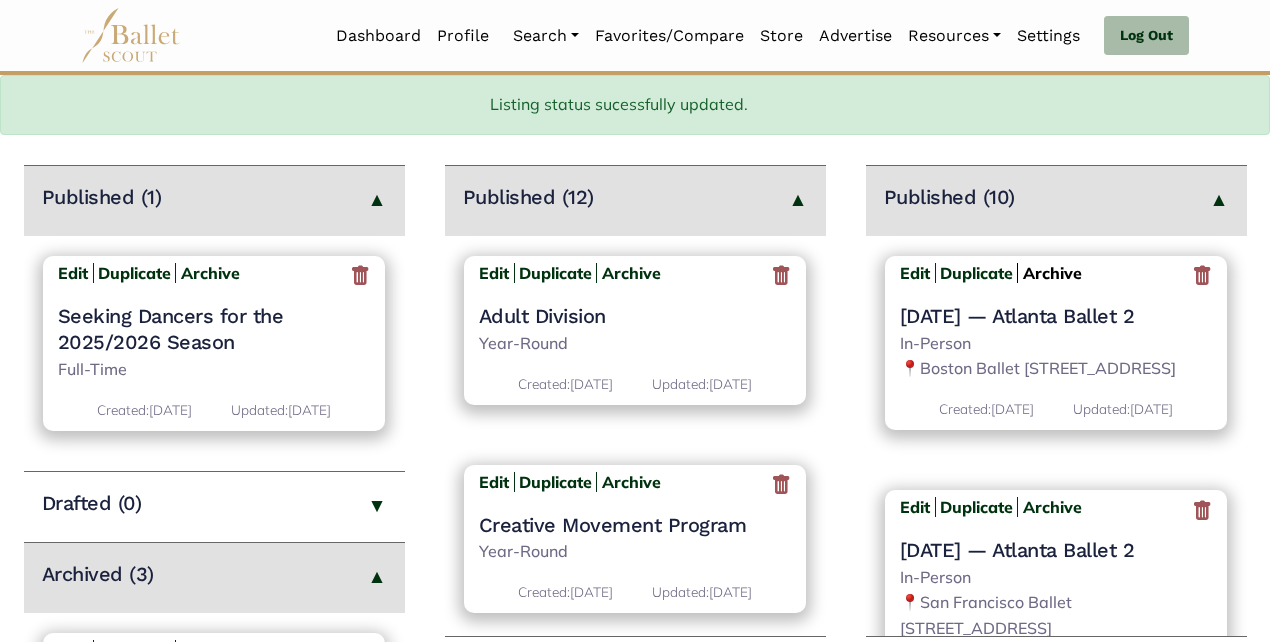 click on "Archive" at bounding box center (1052, 273) 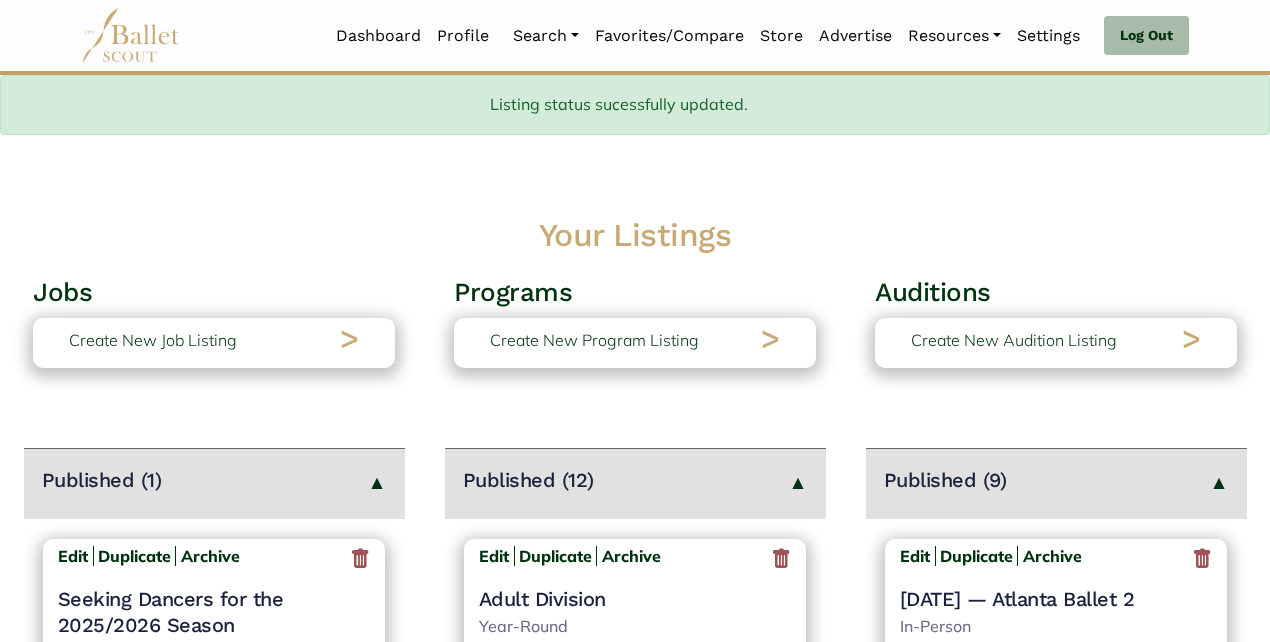 scroll, scrollTop: 283, scrollLeft: 0, axis: vertical 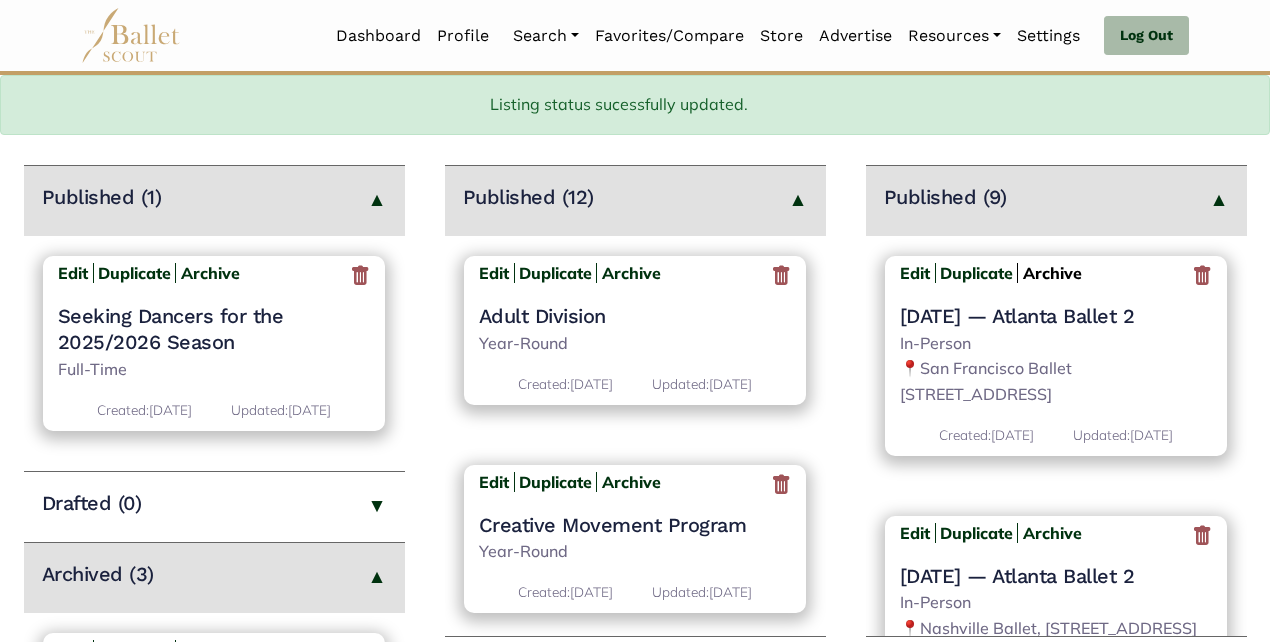 click on "Archive" at bounding box center (1052, 273) 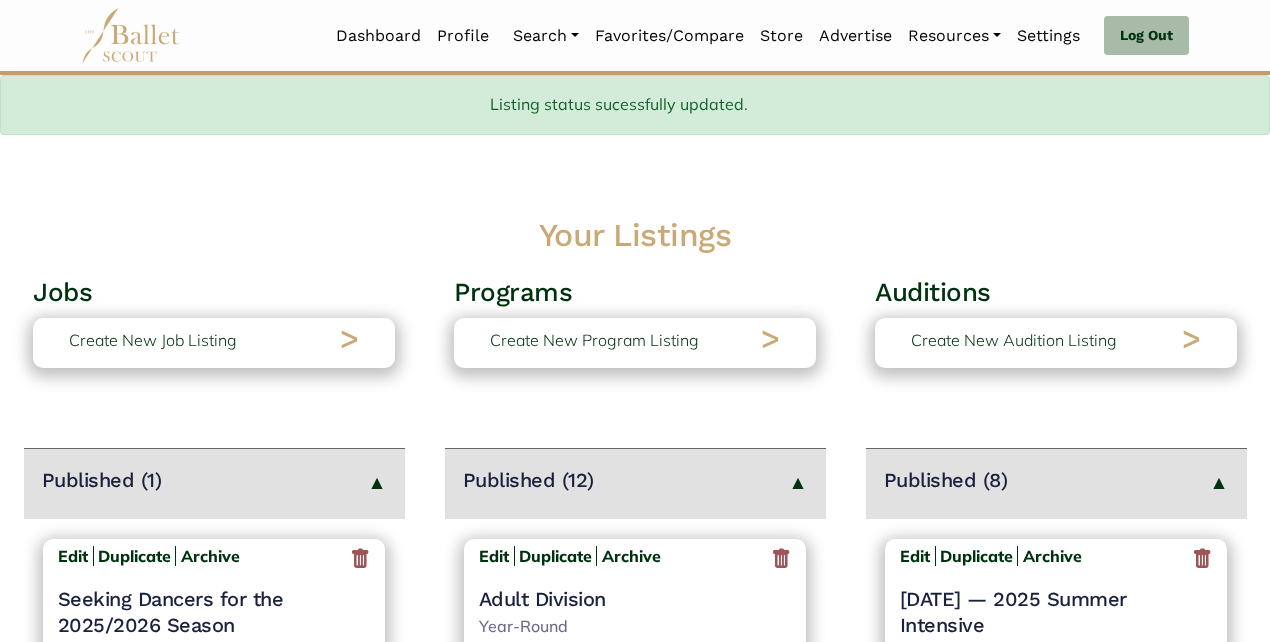scroll, scrollTop: 283, scrollLeft: 0, axis: vertical 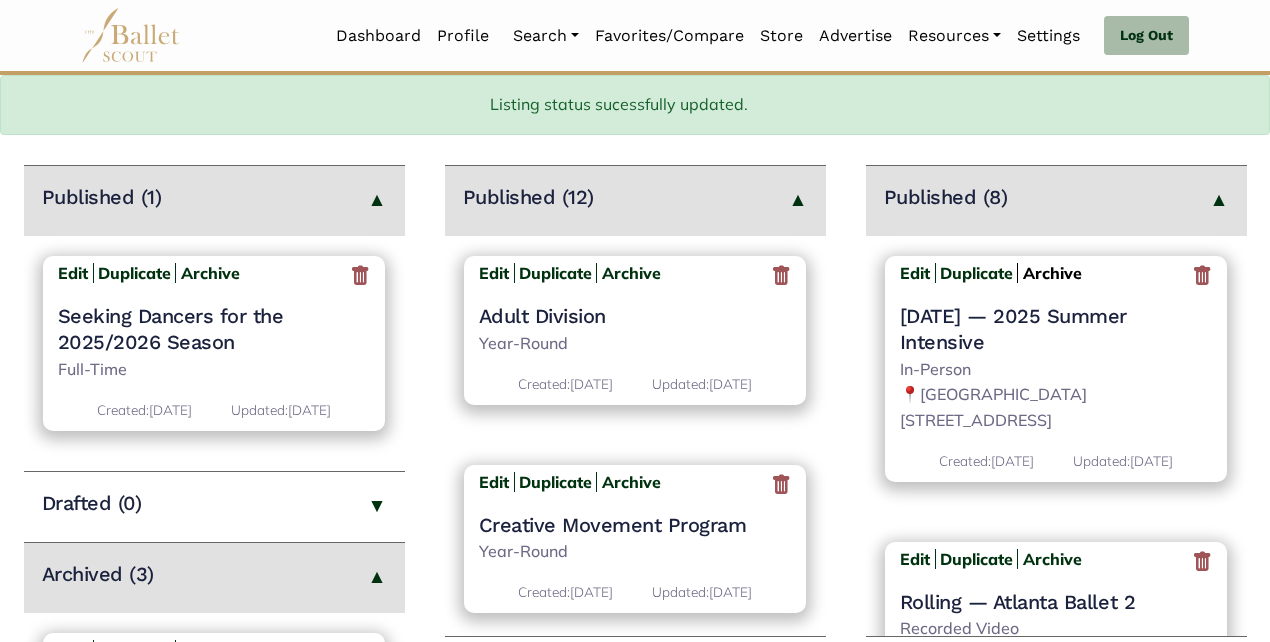 click on "Archive" at bounding box center [1052, 273] 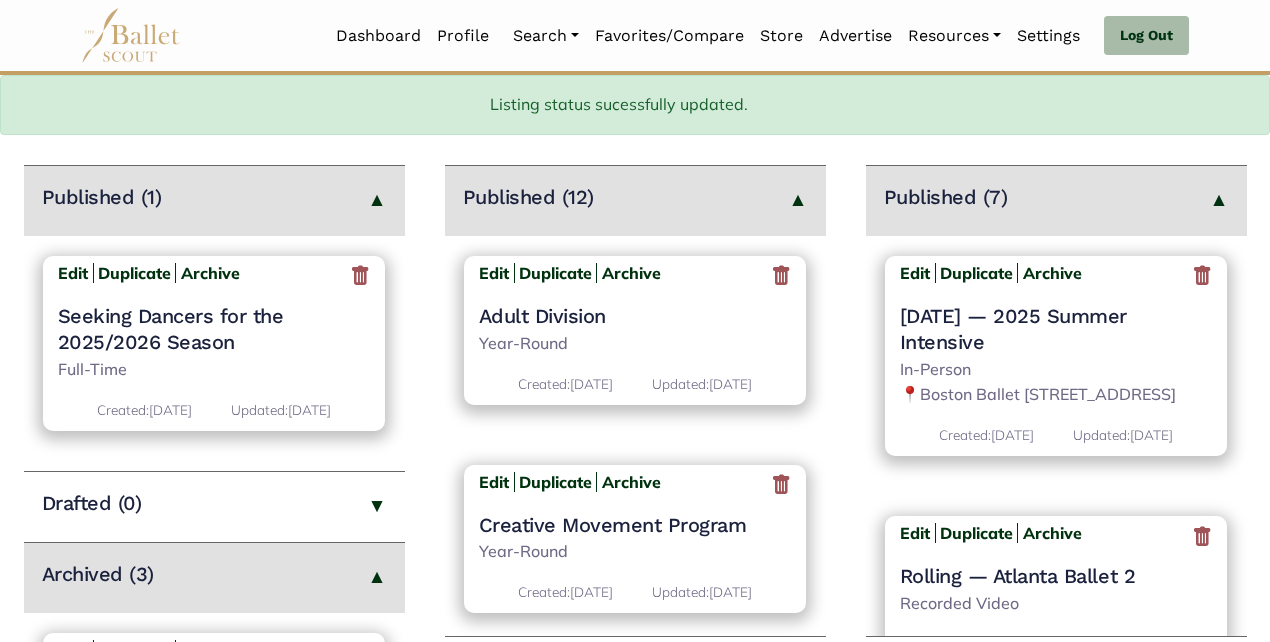 scroll, scrollTop: 283, scrollLeft: 0, axis: vertical 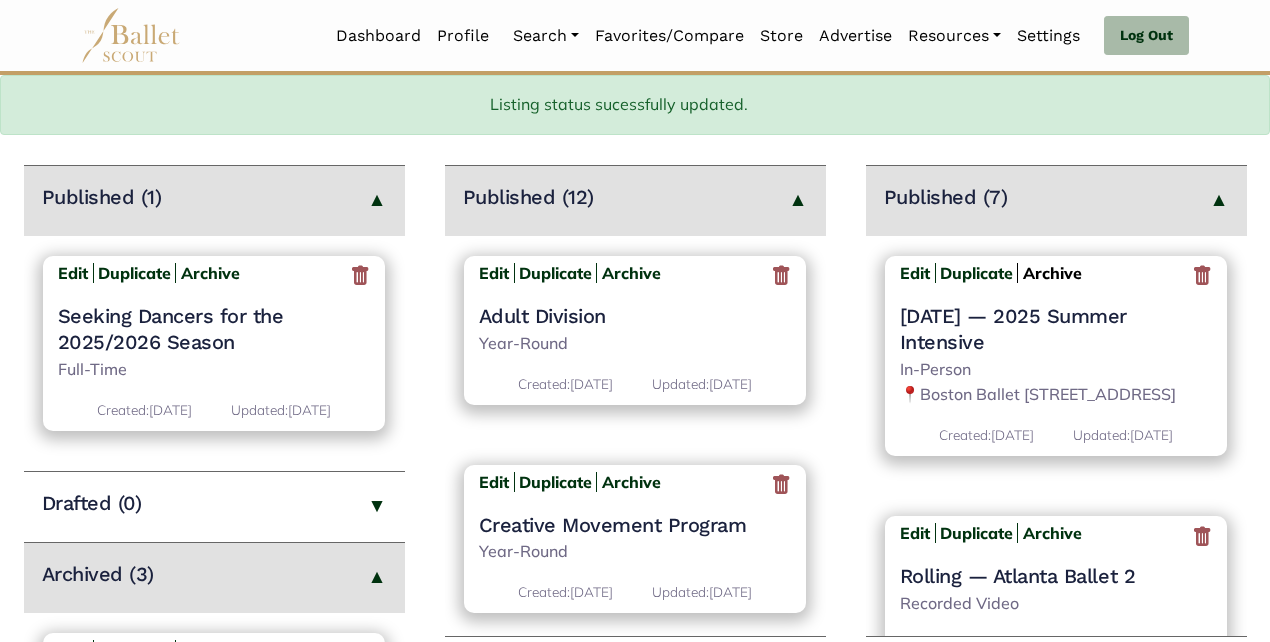 click on "Archive" at bounding box center [1052, 273] 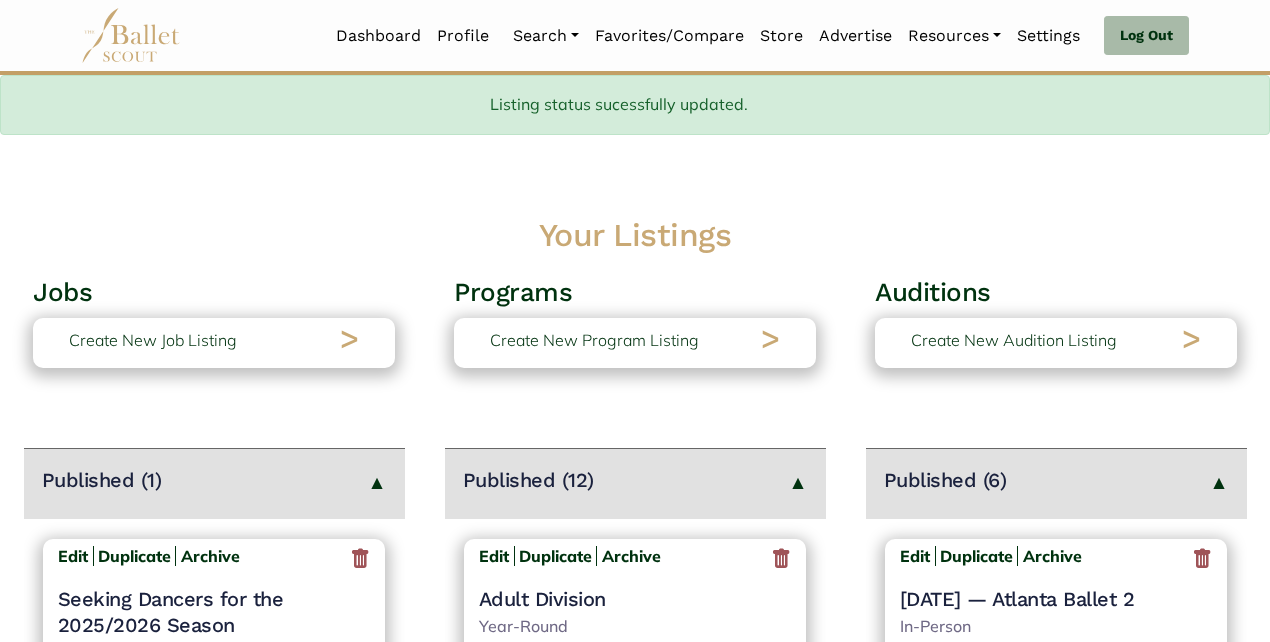 scroll, scrollTop: 283, scrollLeft: 0, axis: vertical 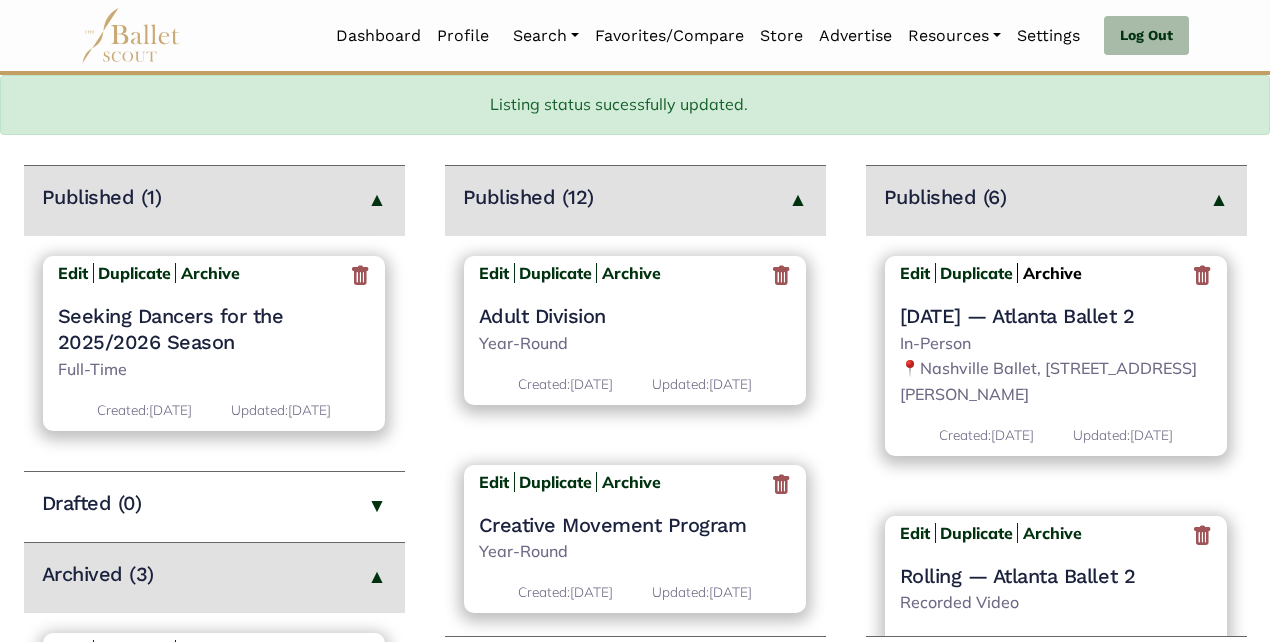 click on "Archive" at bounding box center [1052, 273] 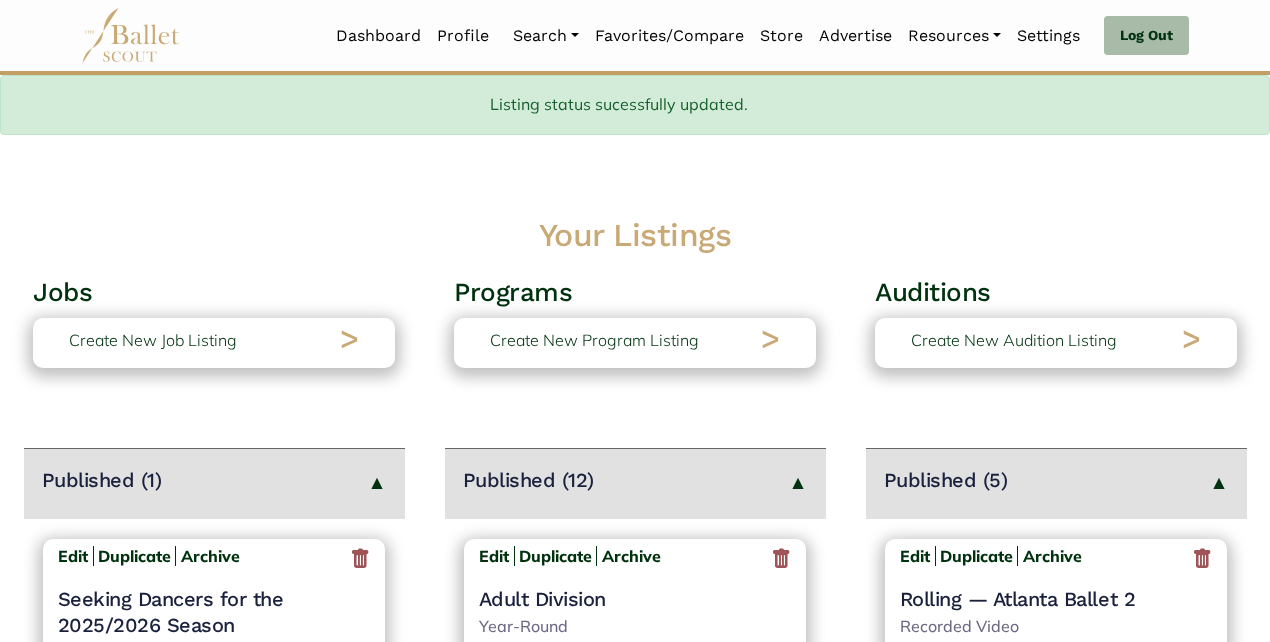 scroll, scrollTop: 283, scrollLeft: 0, axis: vertical 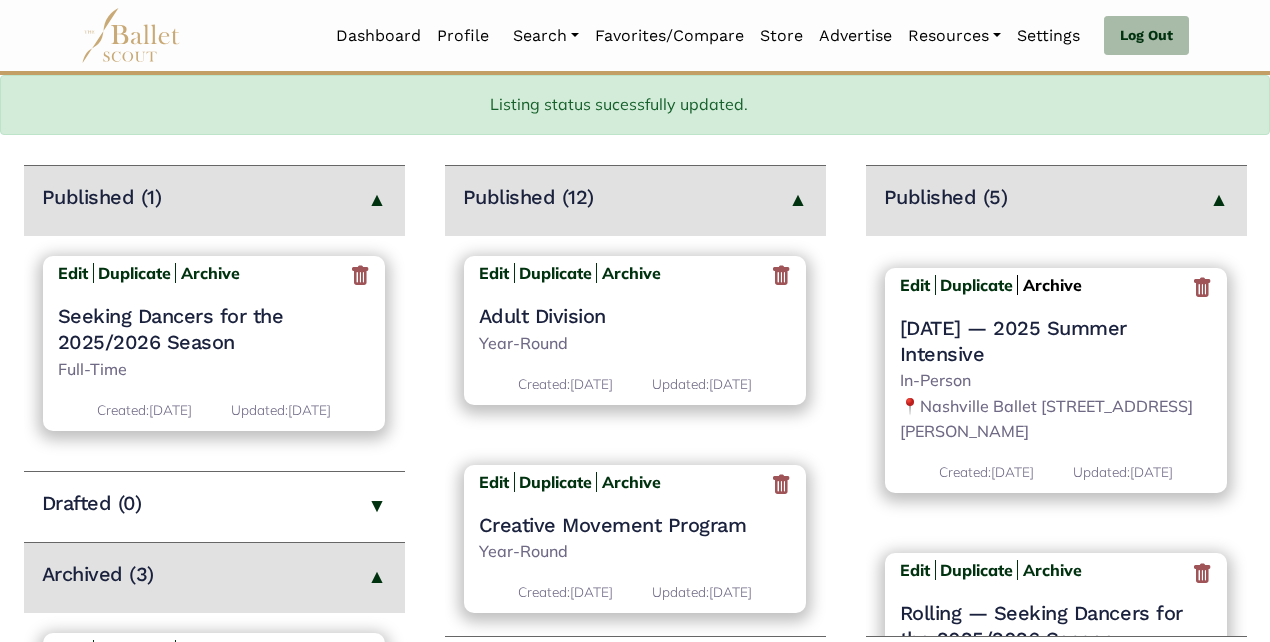 click on "Archive" at bounding box center [1052, 285] 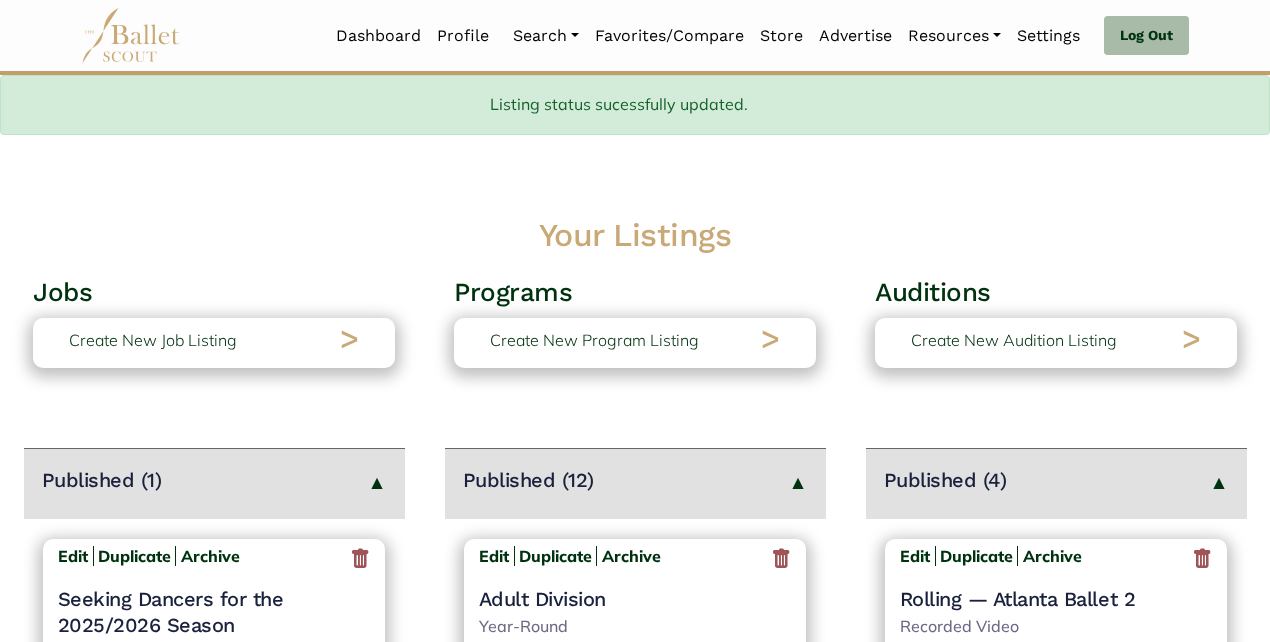 scroll, scrollTop: 283, scrollLeft: 0, axis: vertical 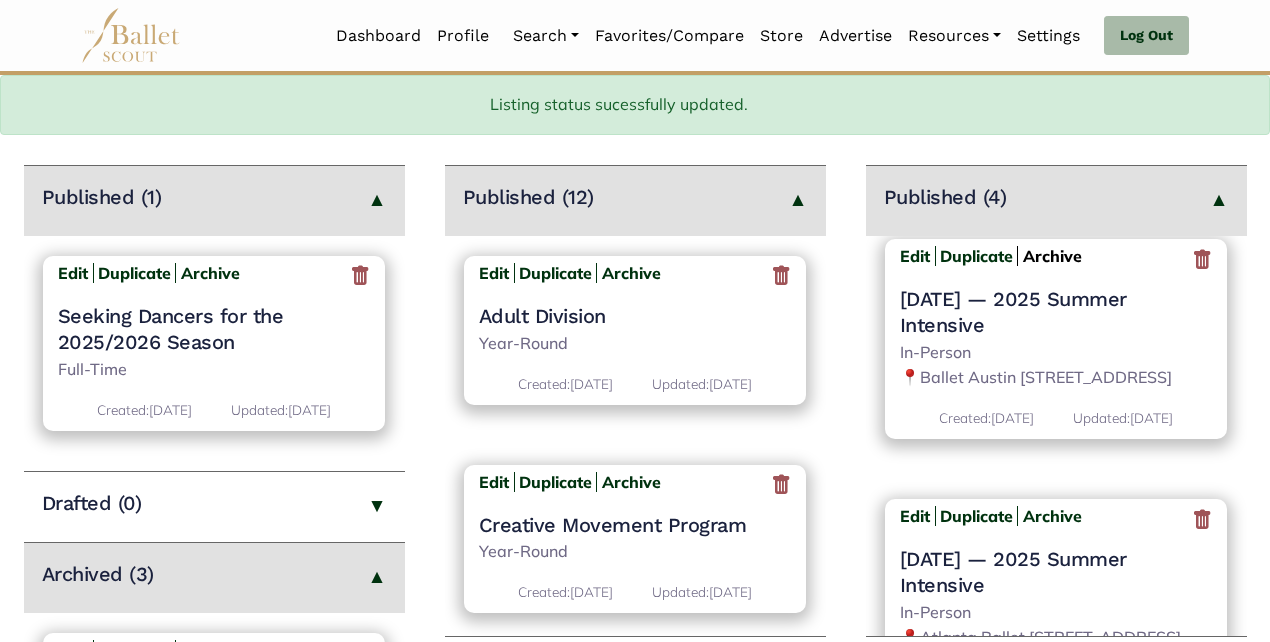 click on "Archive" at bounding box center [1052, 256] 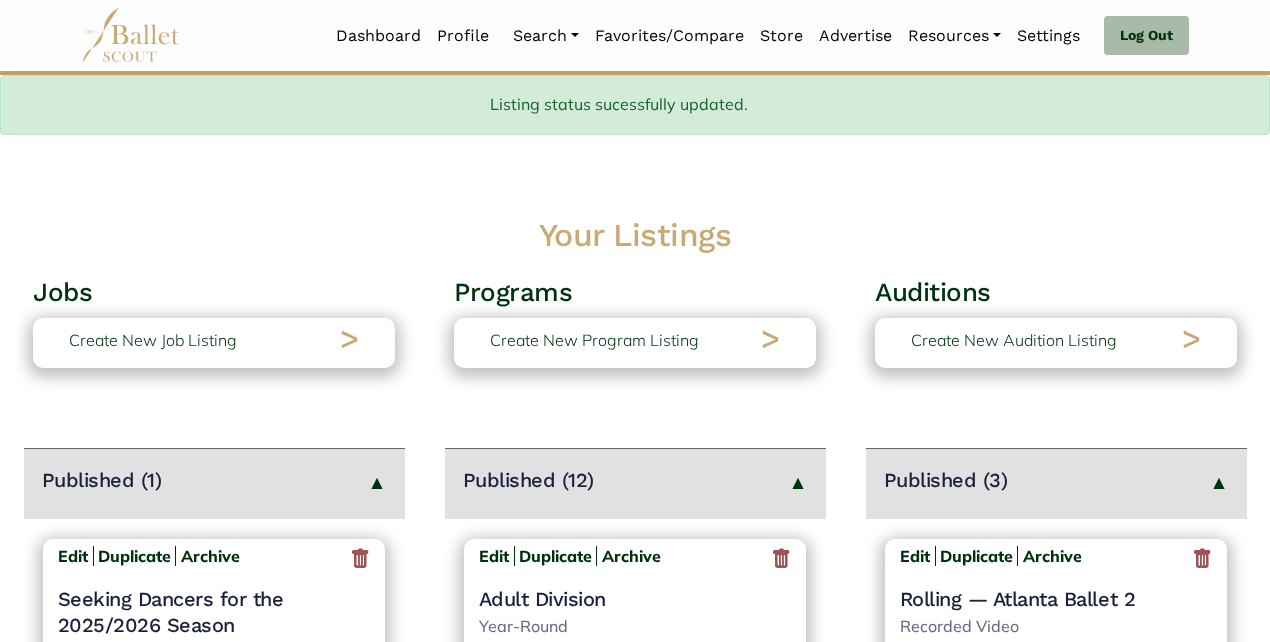 scroll, scrollTop: 283, scrollLeft: 0, axis: vertical 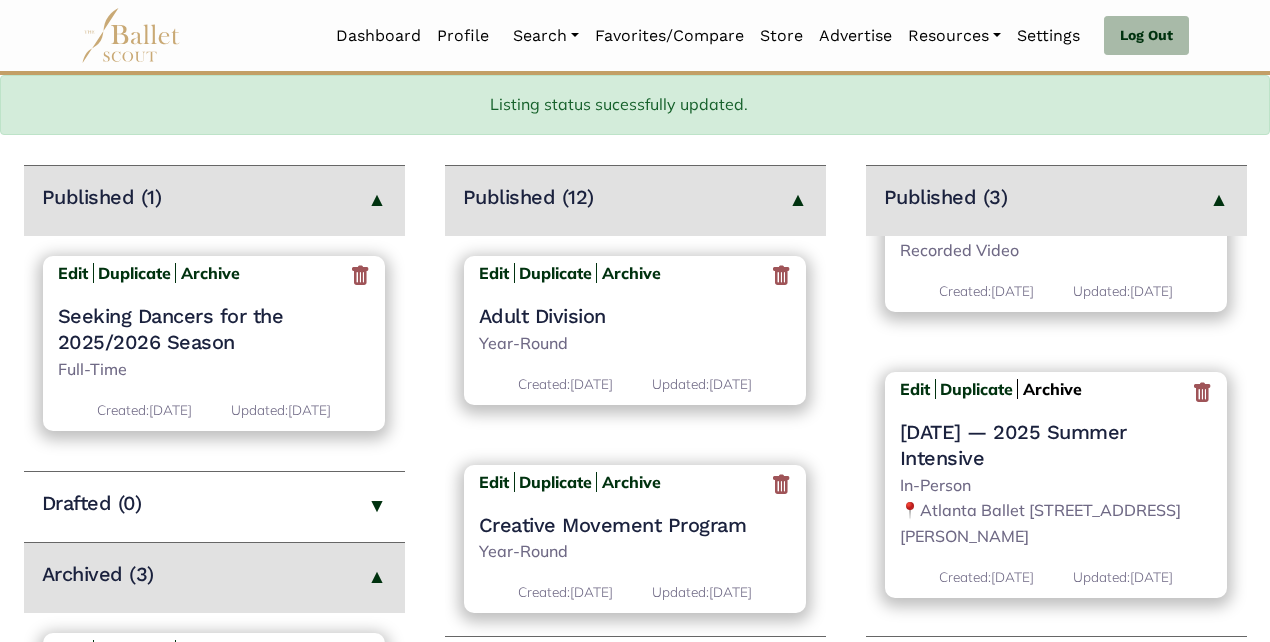 click on "Archive" at bounding box center (1052, 389) 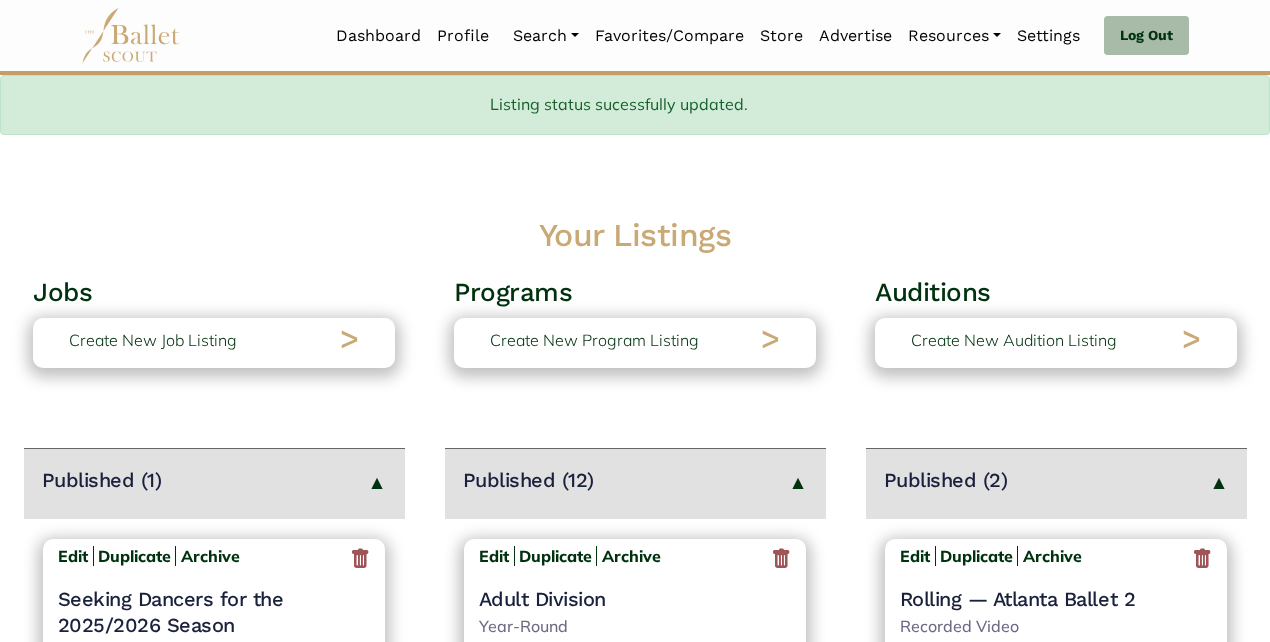 scroll, scrollTop: 283, scrollLeft: 0, axis: vertical 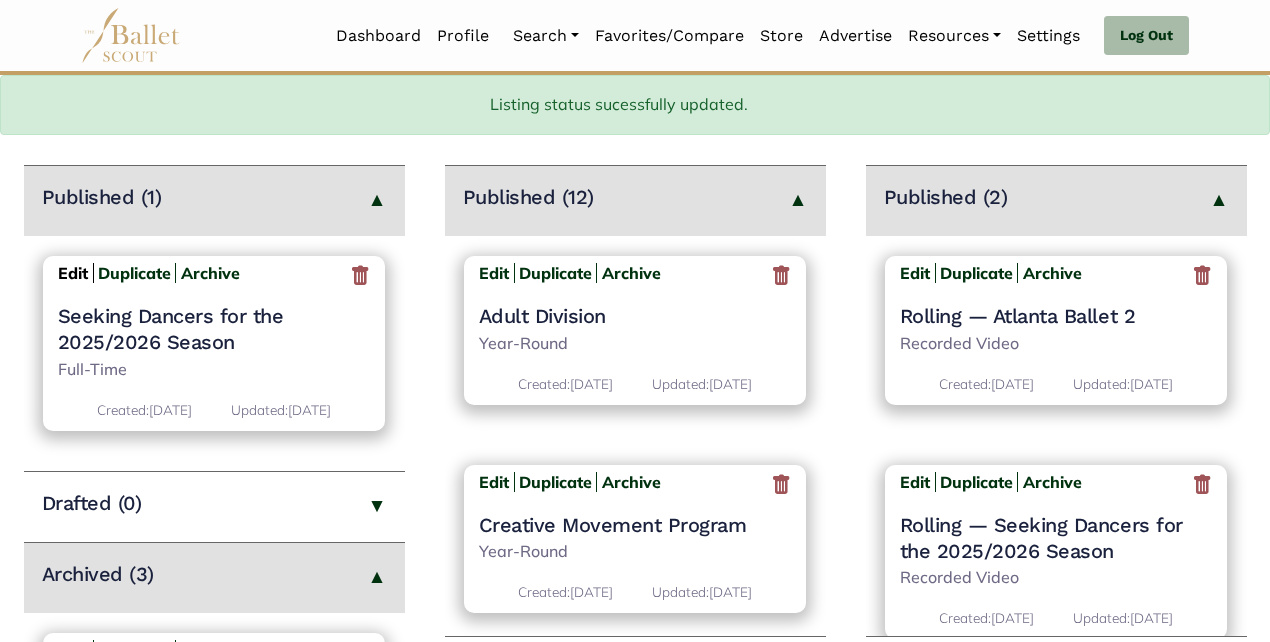 click on "Edit" at bounding box center (73, 273) 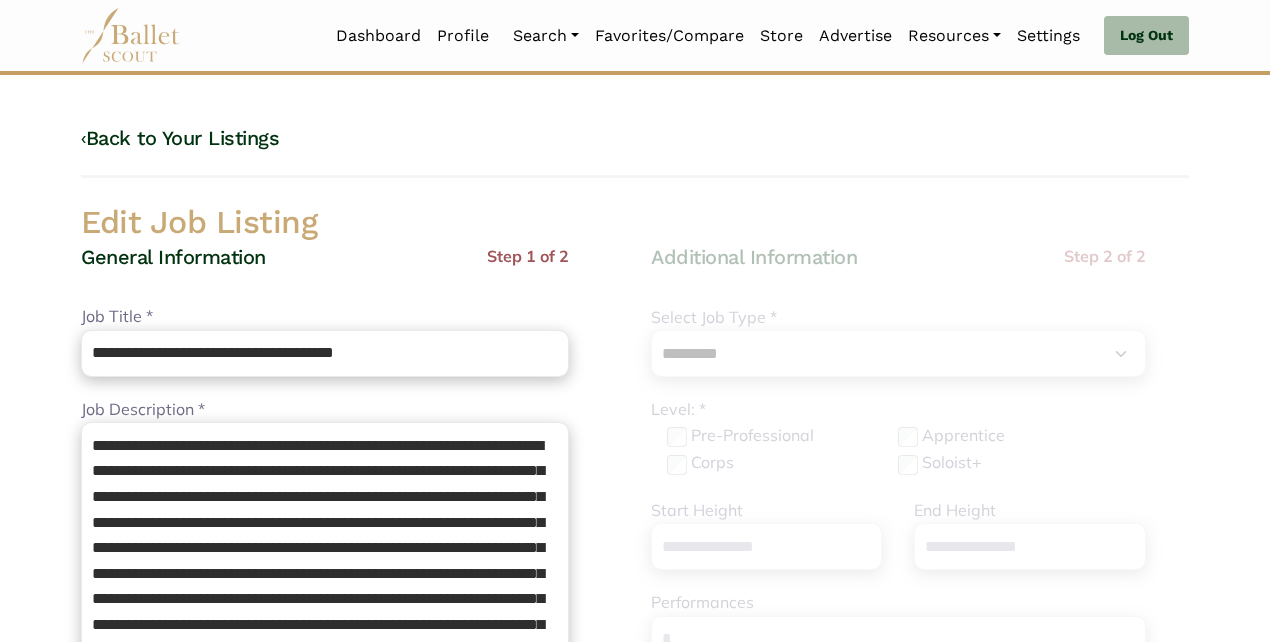 select on "*" 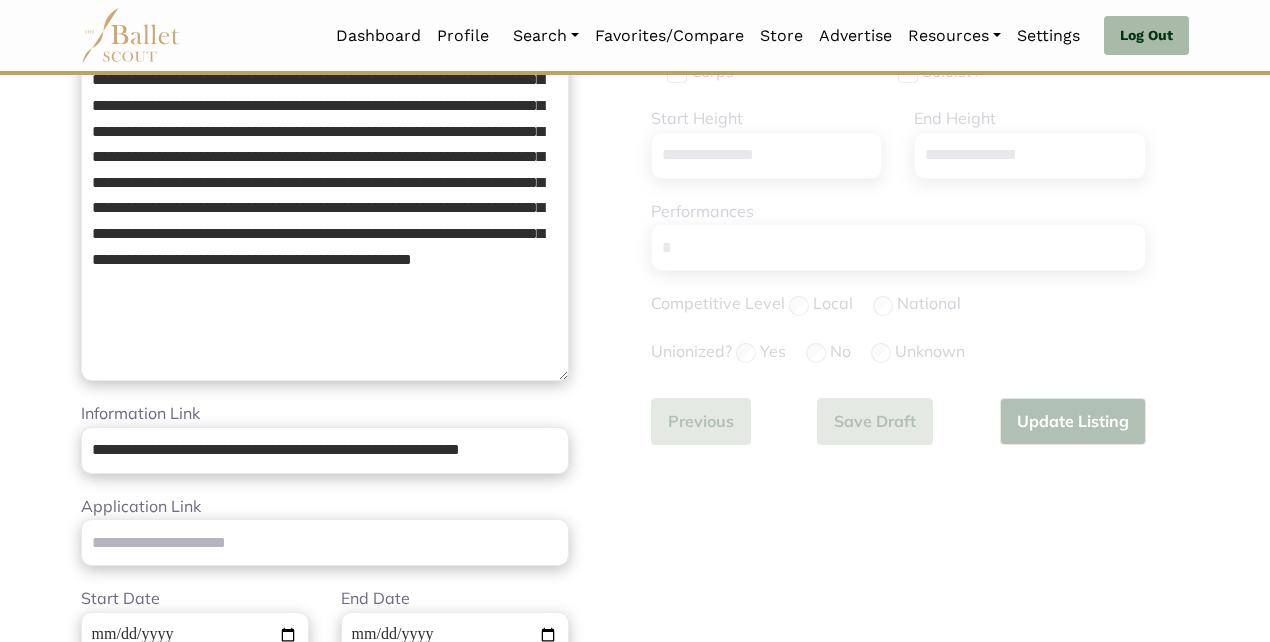 scroll, scrollTop: 393, scrollLeft: 0, axis: vertical 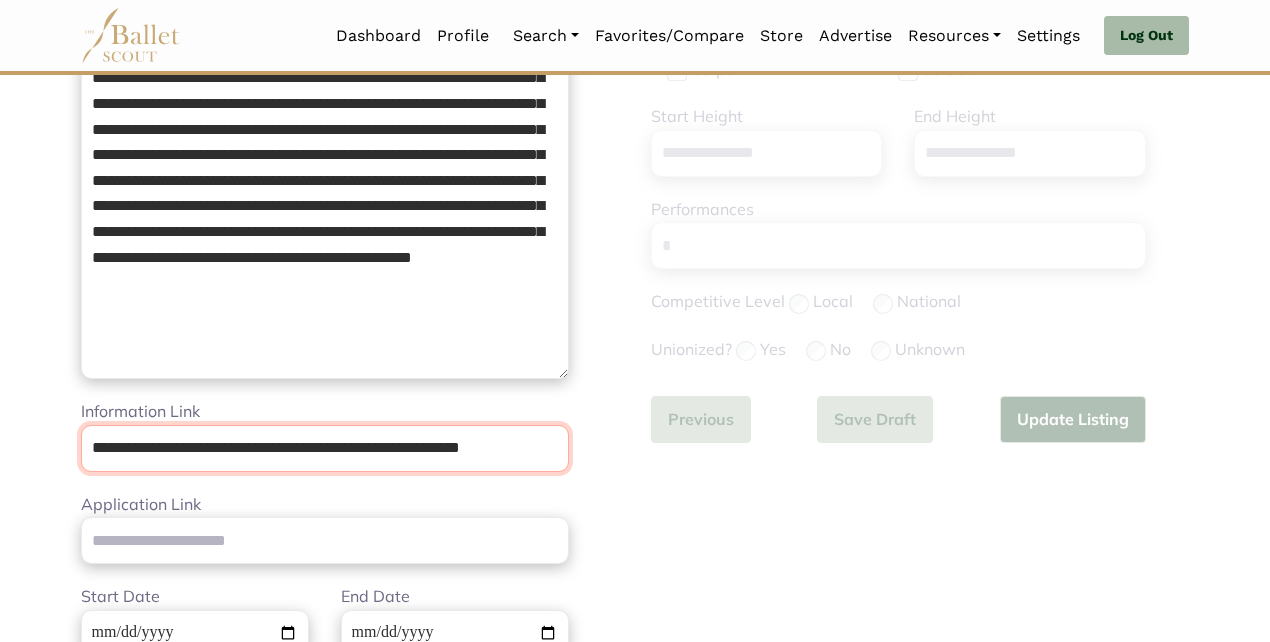 click on "**********" at bounding box center [325, 448] 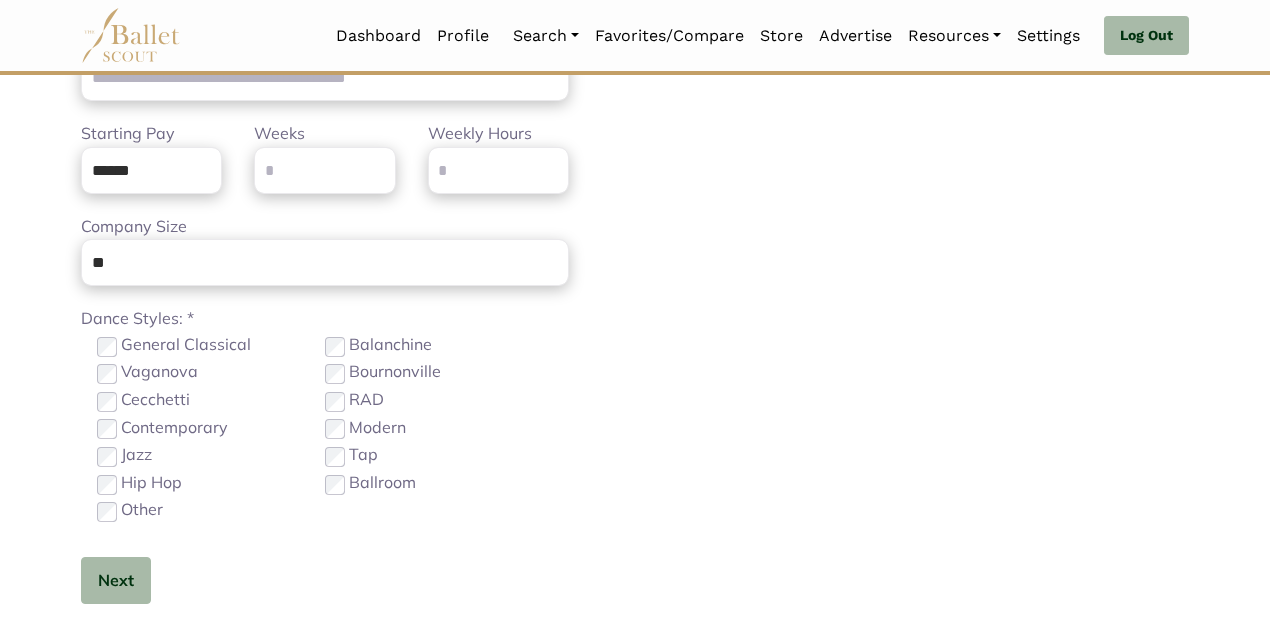 scroll, scrollTop: 1134, scrollLeft: 0, axis: vertical 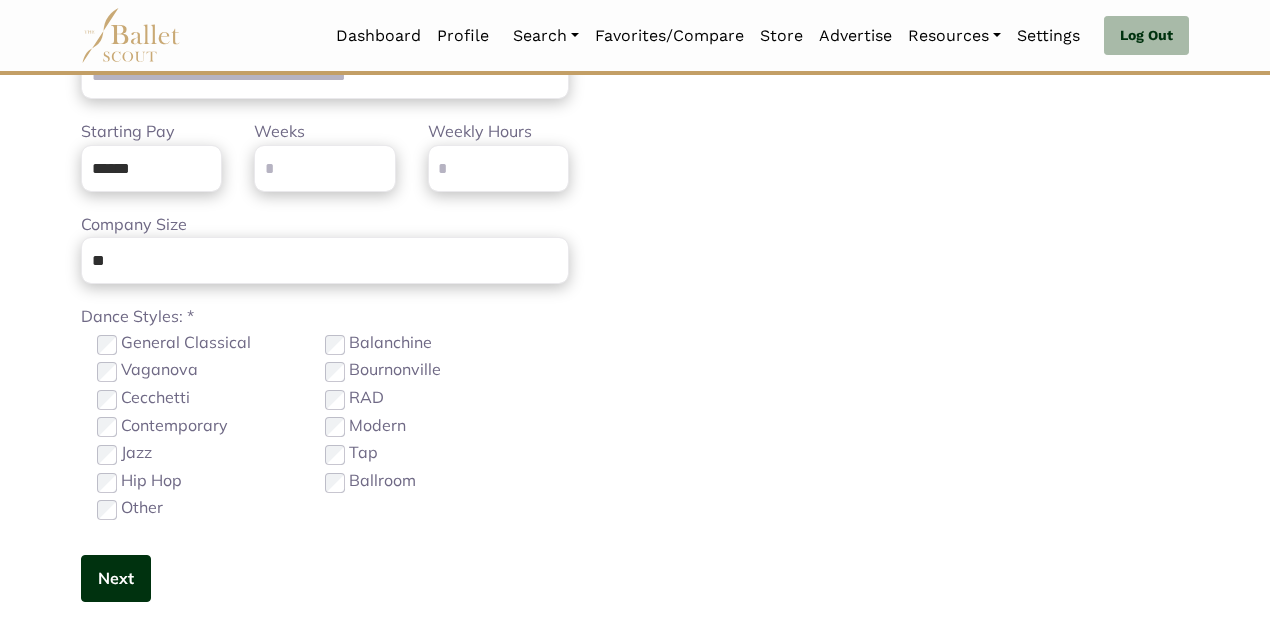 click on "Next" at bounding box center (116, 578) 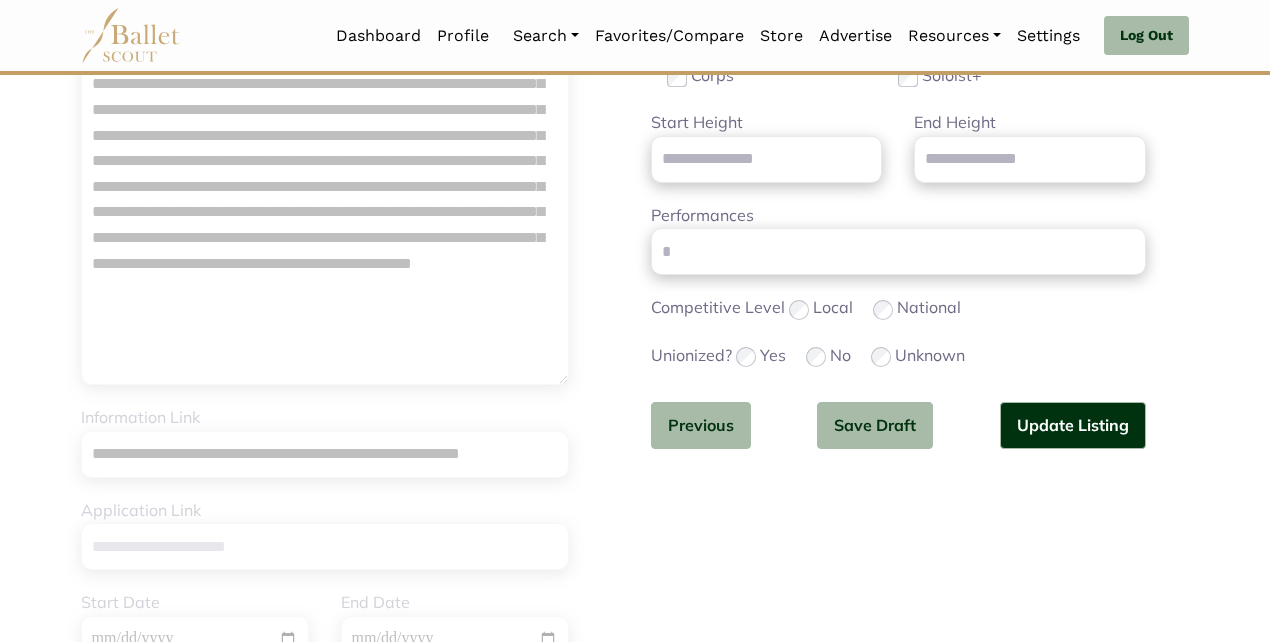 scroll, scrollTop: 389, scrollLeft: 0, axis: vertical 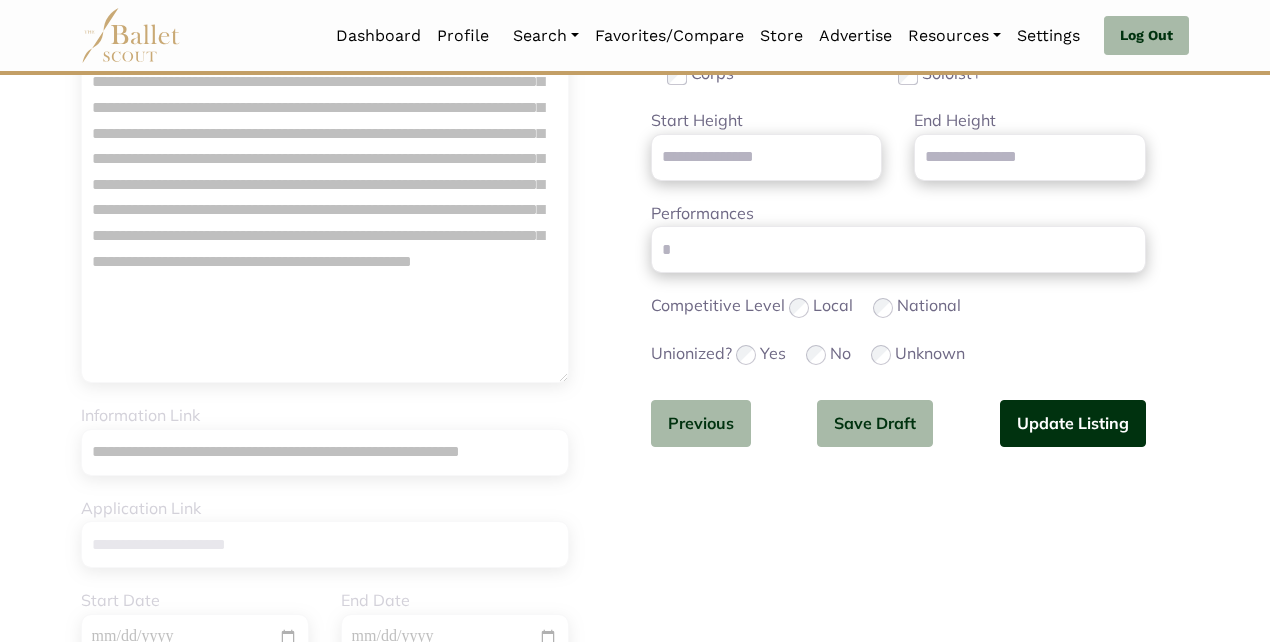 click on "Update Listing" at bounding box center (1073, 423) 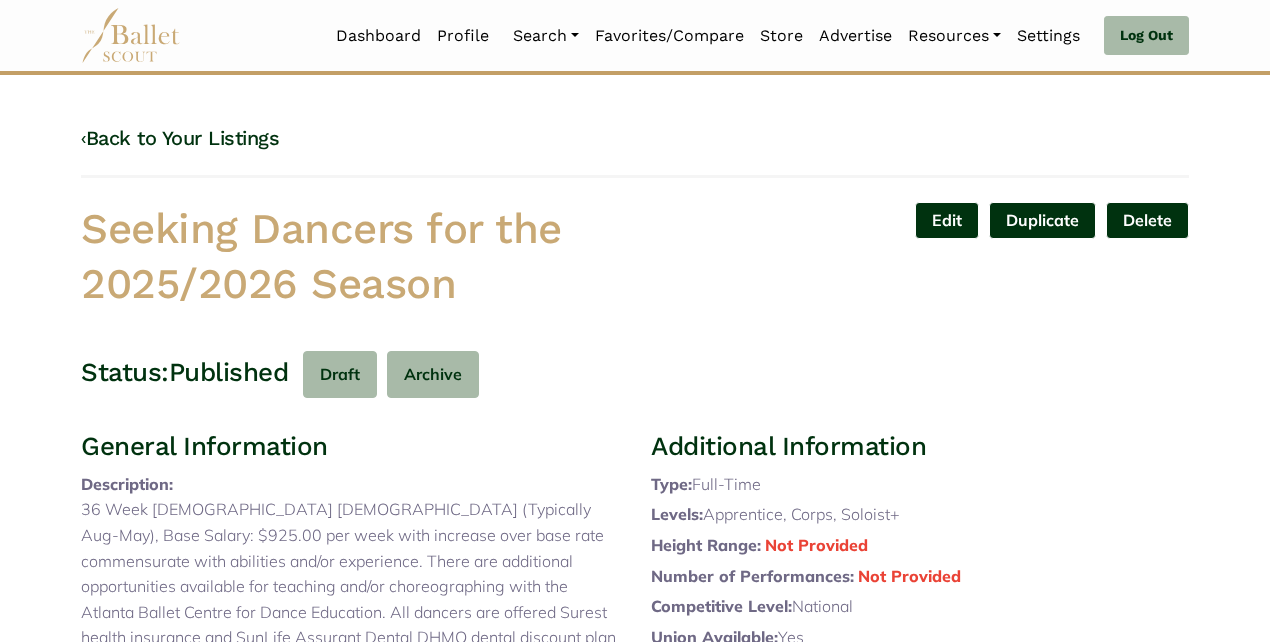 scroll, scrollTop: 0, scrollLeft: 0, axis: both 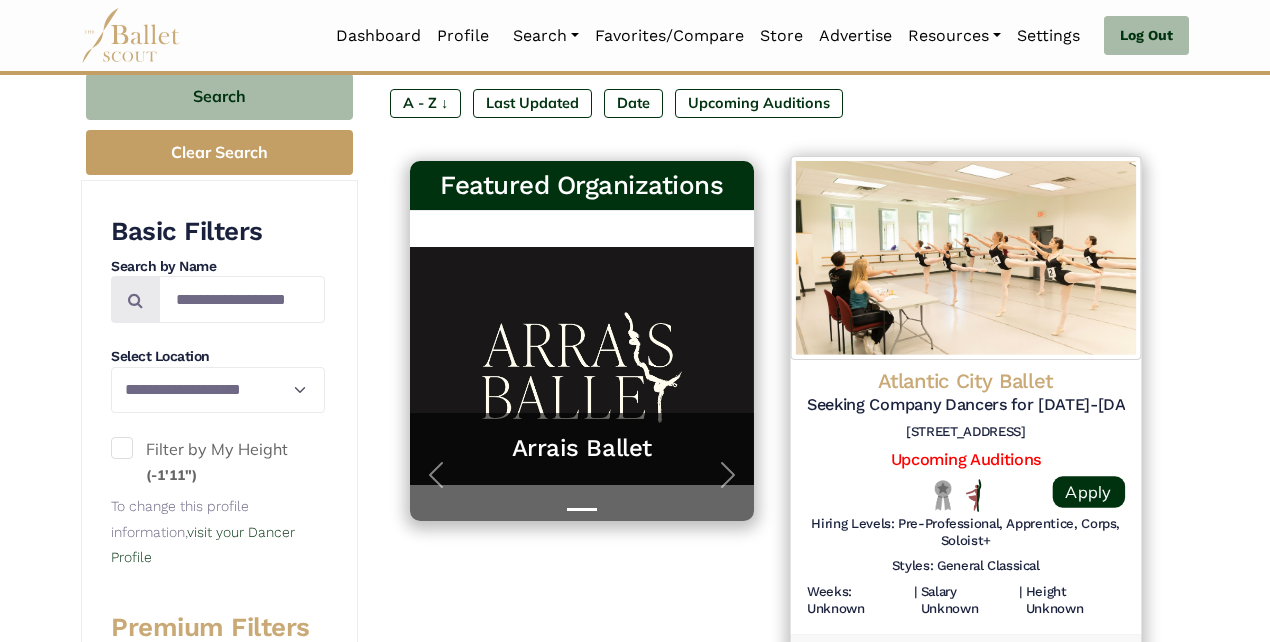 click on "Atlantic City Ballet" at bounding box center [965, 381] 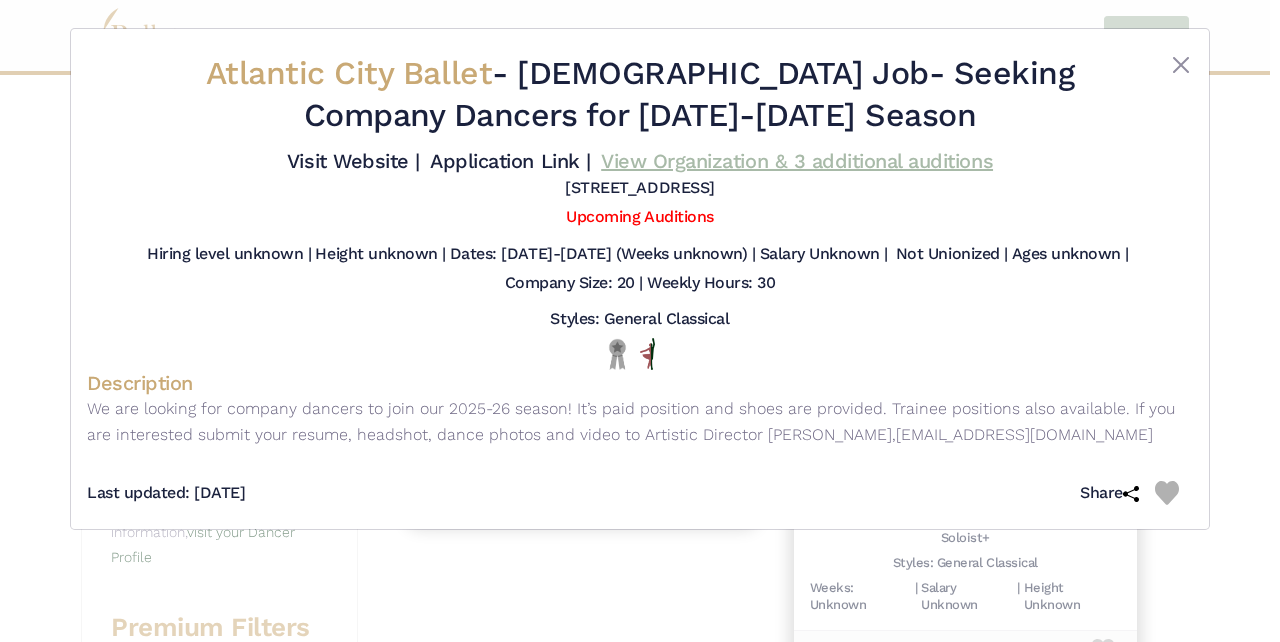 click on "View Organization
& 3 additional auditions" at bounding box center [797, 161] 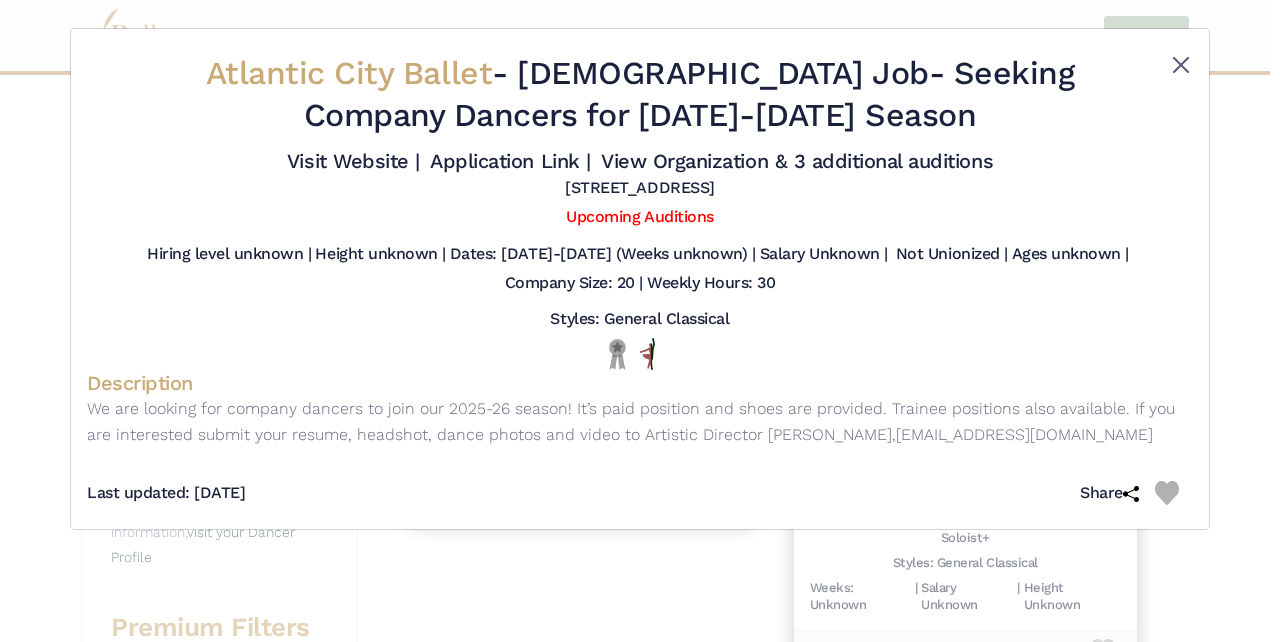 click at bounding box center [1181, 65] 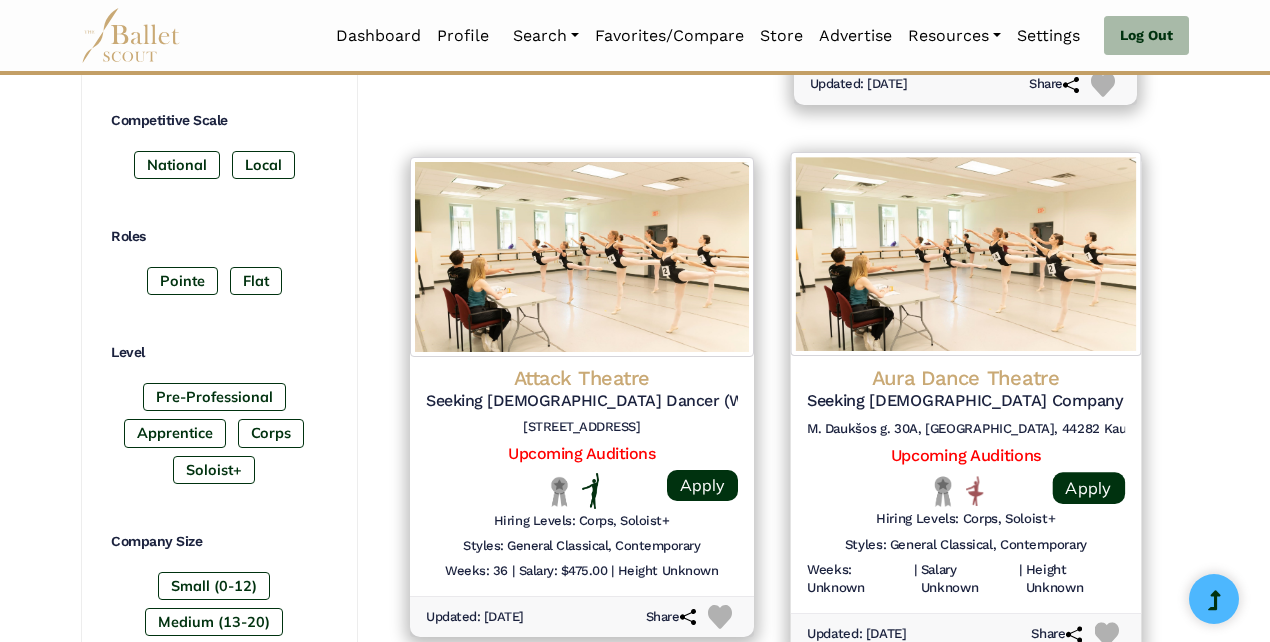 scroll, scrollTop: 895, scrollLeft: 0, axis: vertical 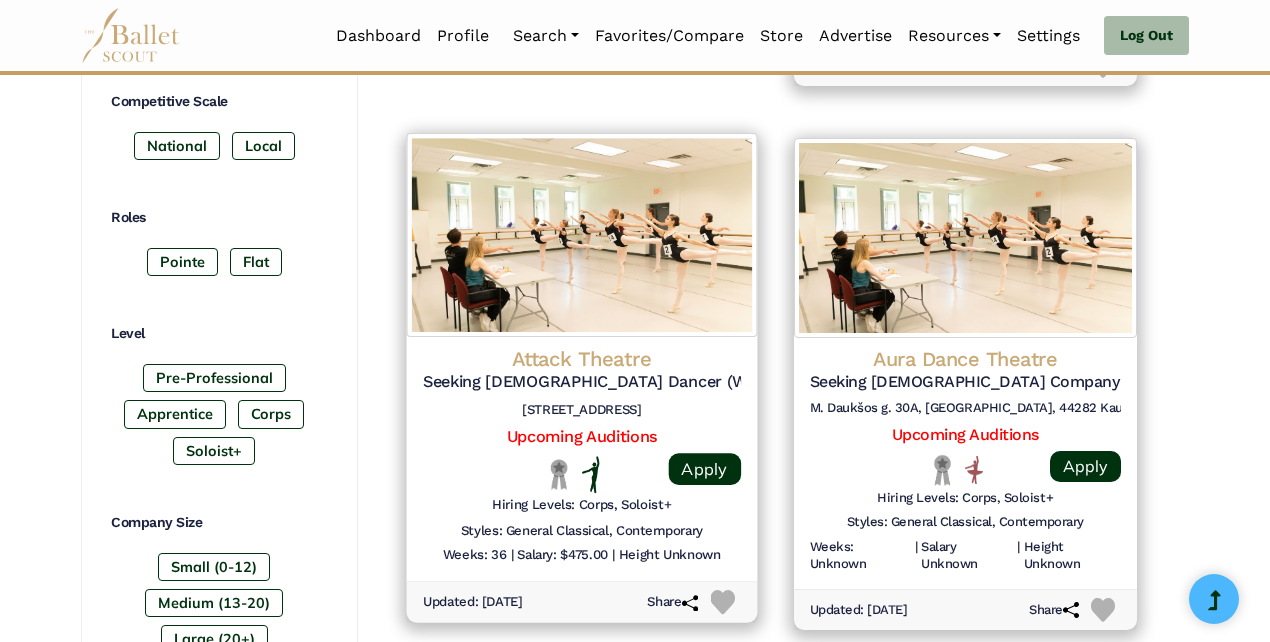 click on "Attack Theatre" at bounding box center (966, -203) 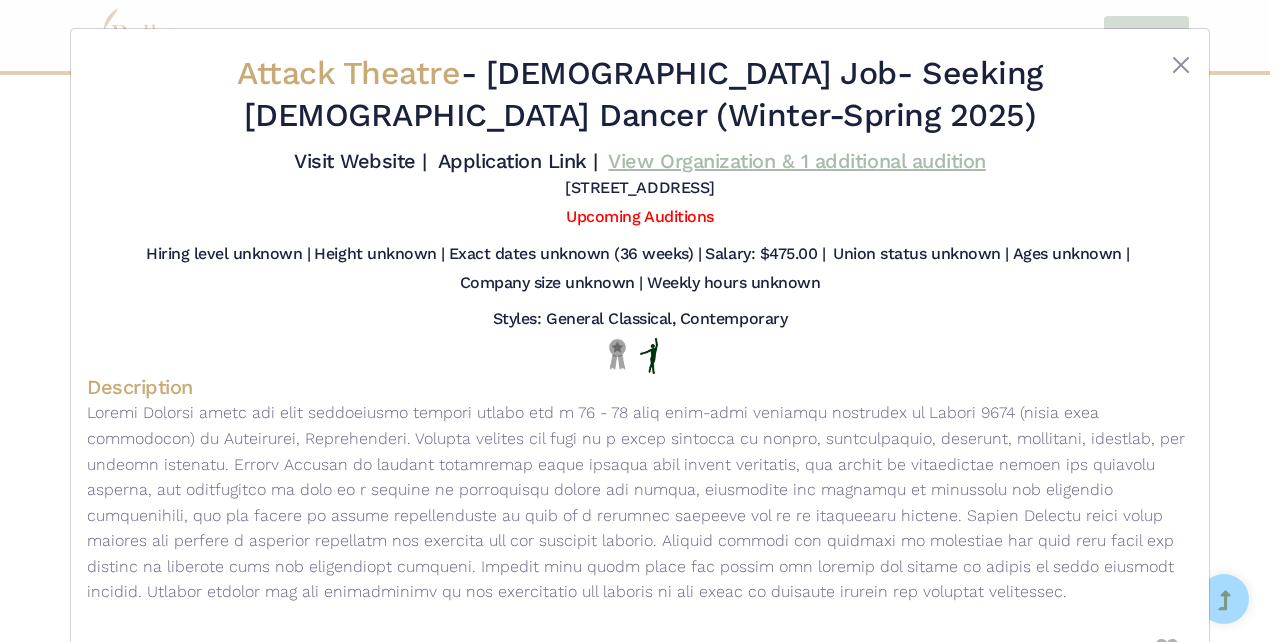 click on "View Organization
& 1 additional audition" at bounding box center (796, 161) 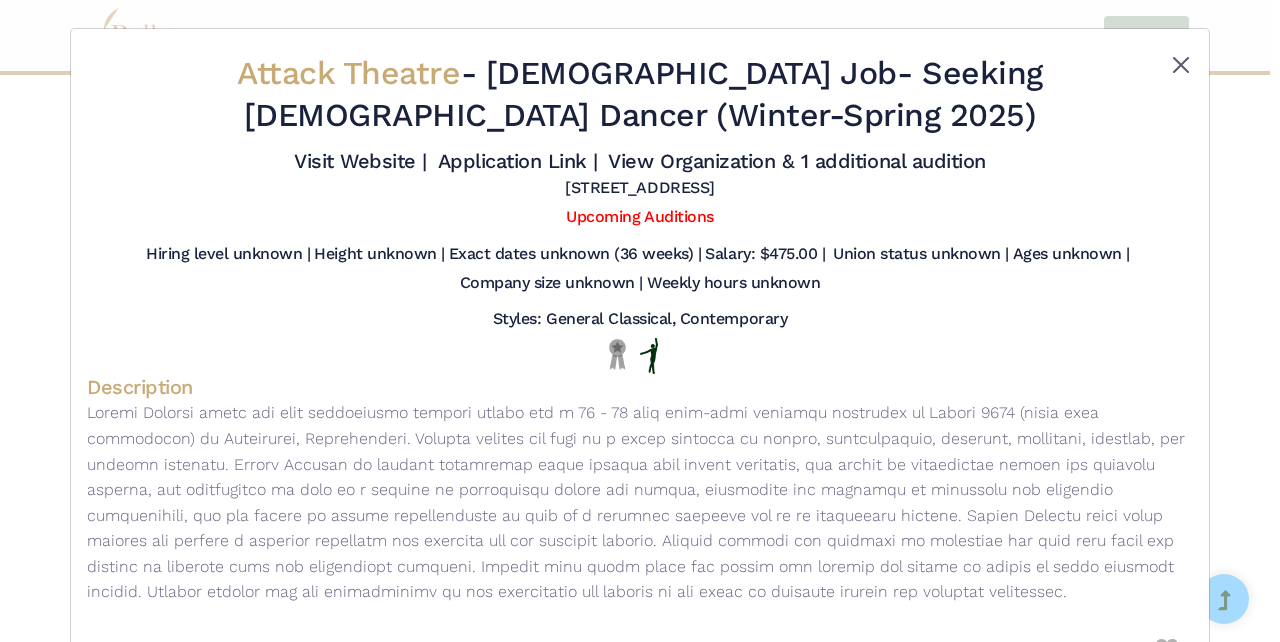 click at bounding box center (1181, 65) 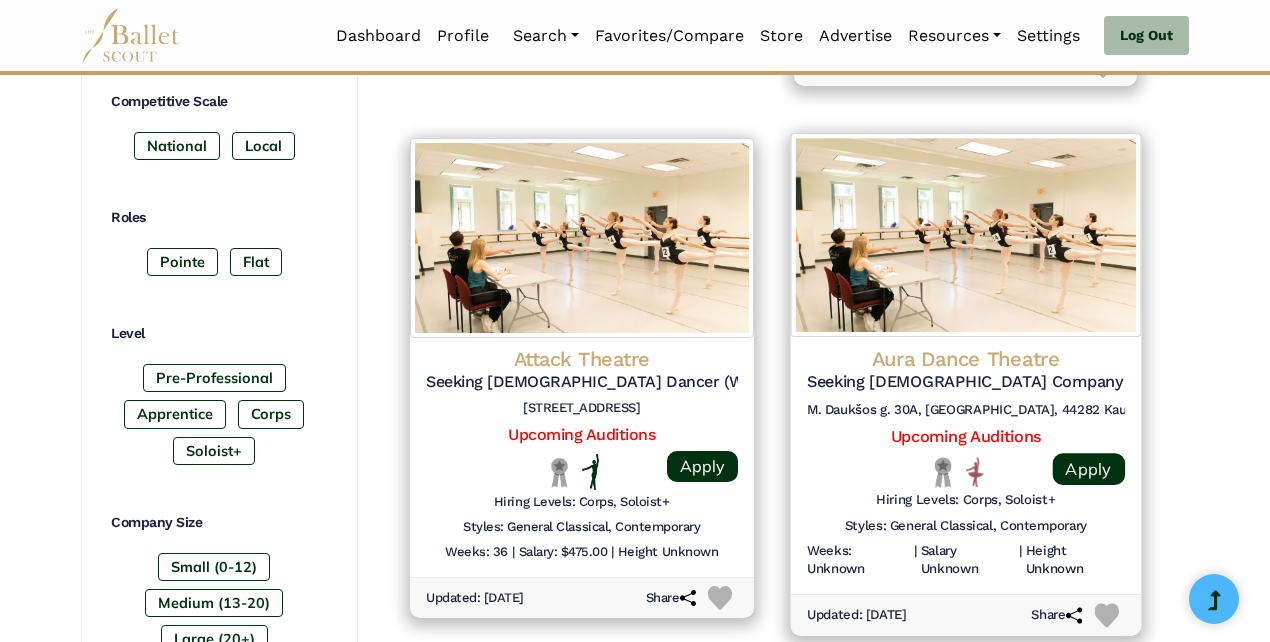 scroll, scrollTop: 932, scrollLeft: 0, axis: vertical 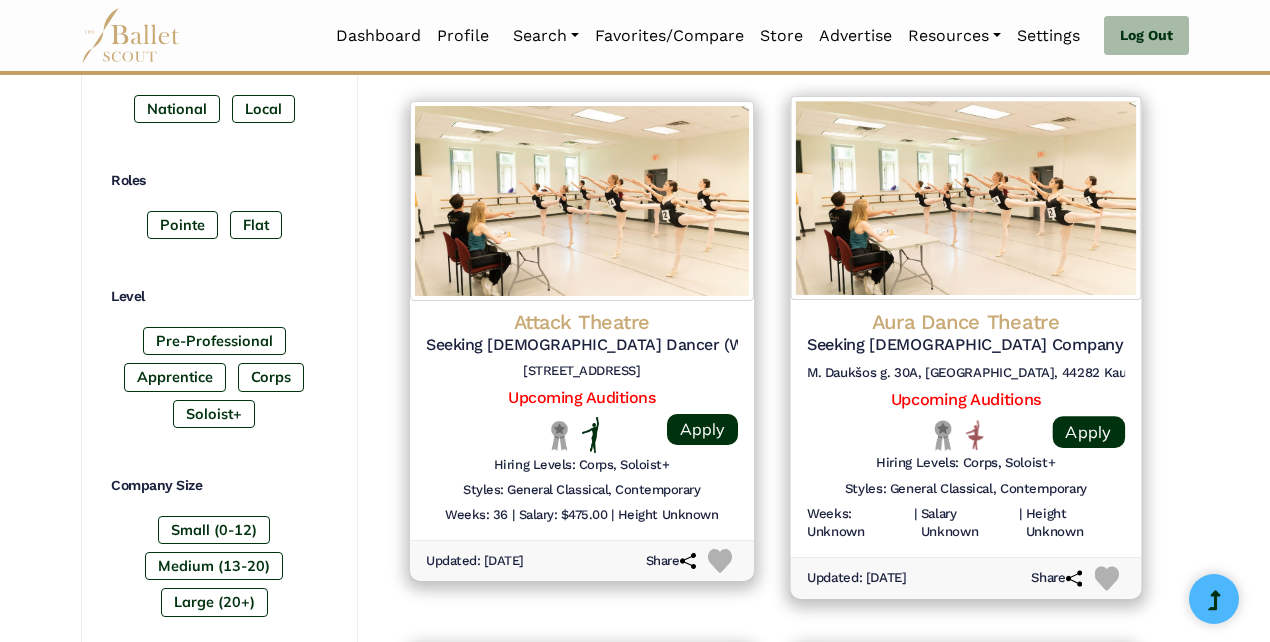 click on "Aura Dance Theatre" at bounding box center (966, -240) 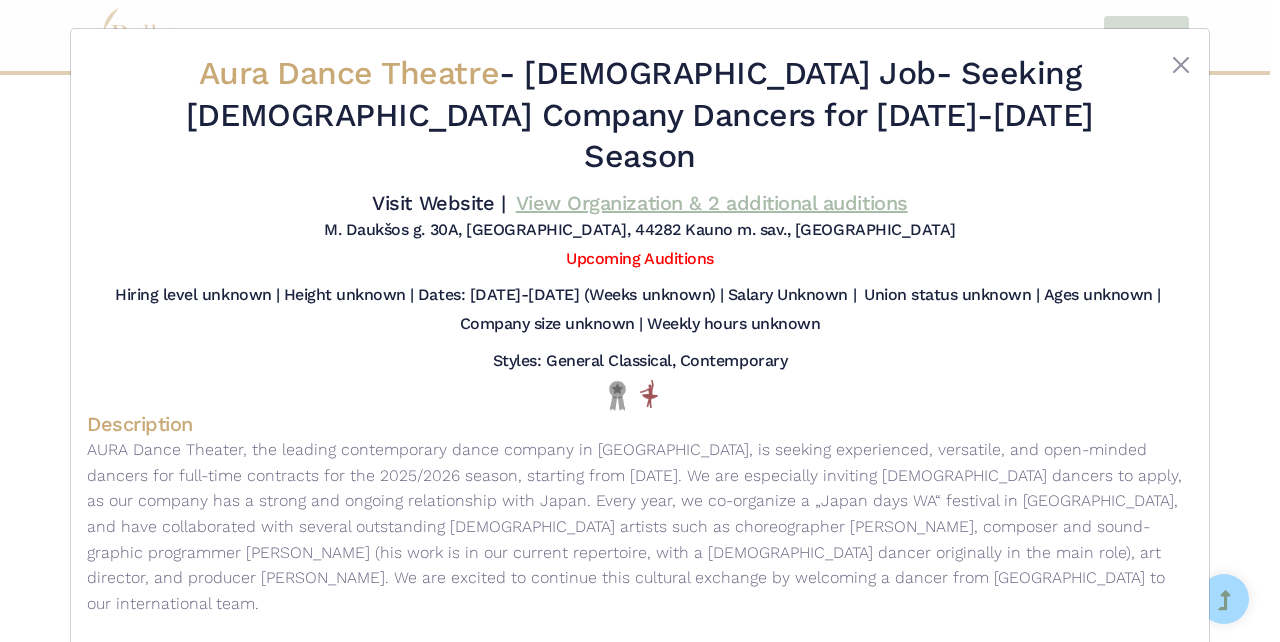 click on "View Organization
& 2 additional auditions" at bounding box center (712, 203) 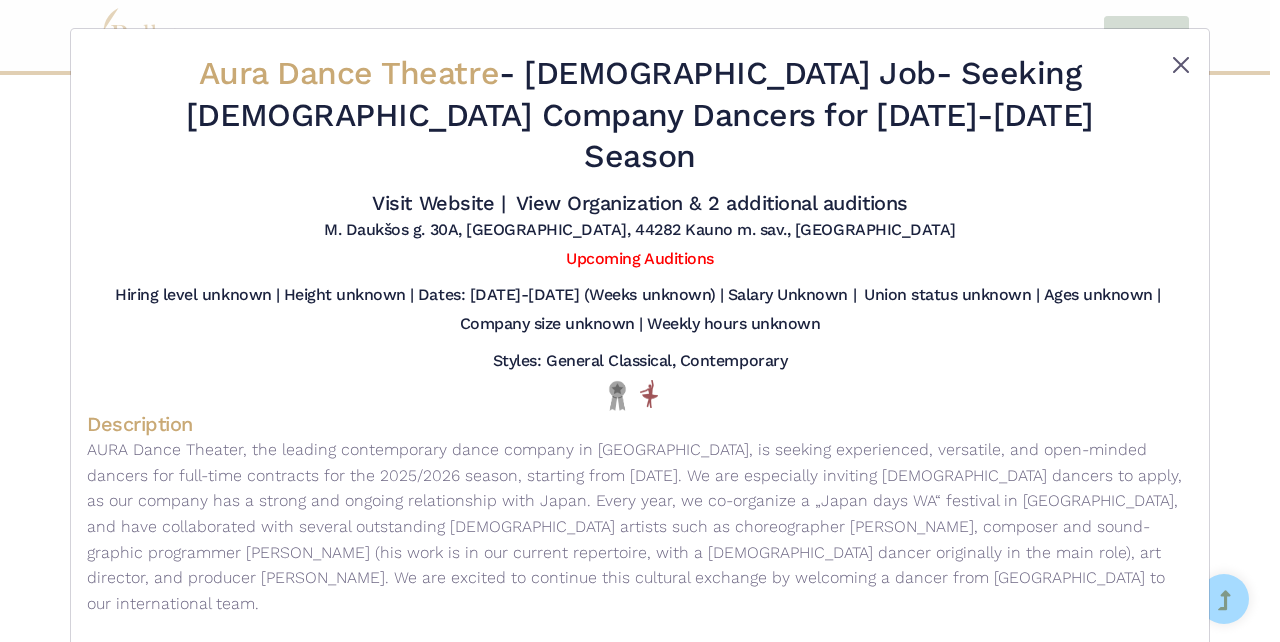 click at bounding box center (1181, 65) 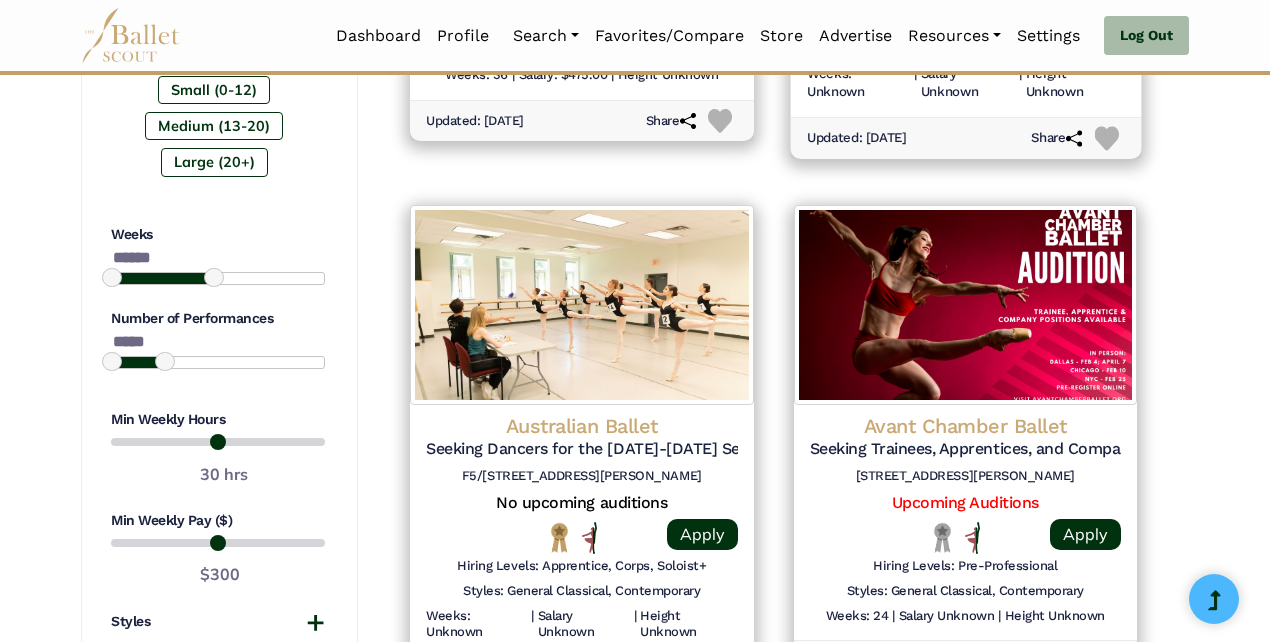 scroll, scrollTop: 1373, scrollLeft: 0, axis: vertical 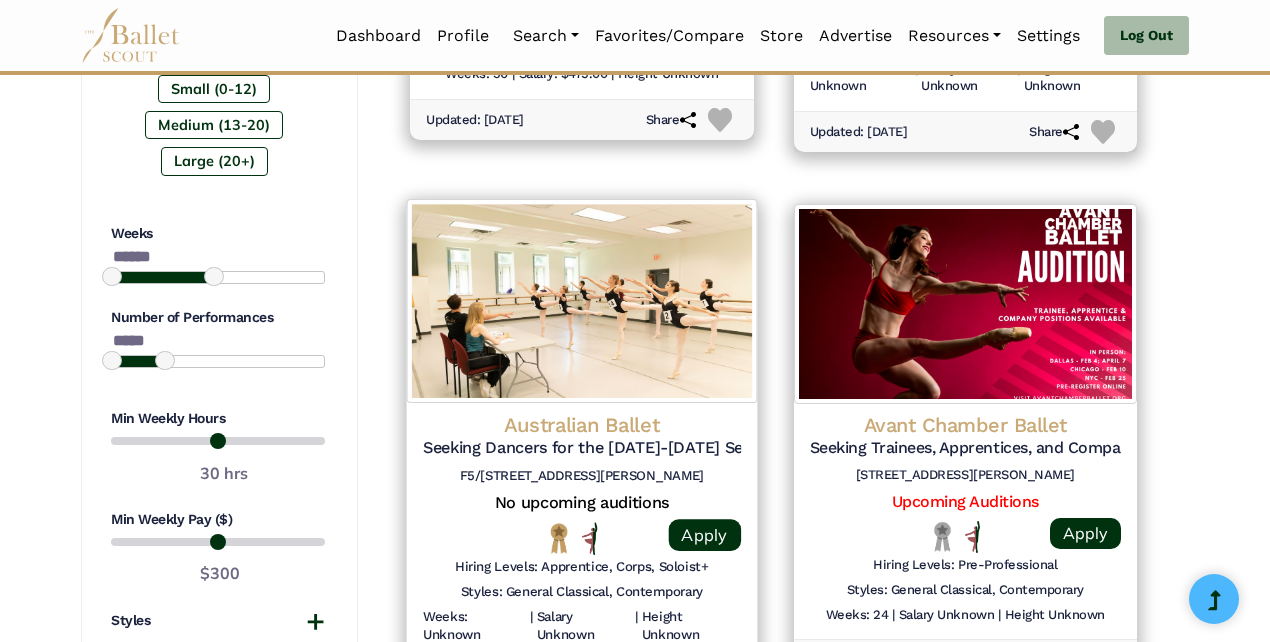 click on "Australian Ballet" at bounding box center [966, -681] 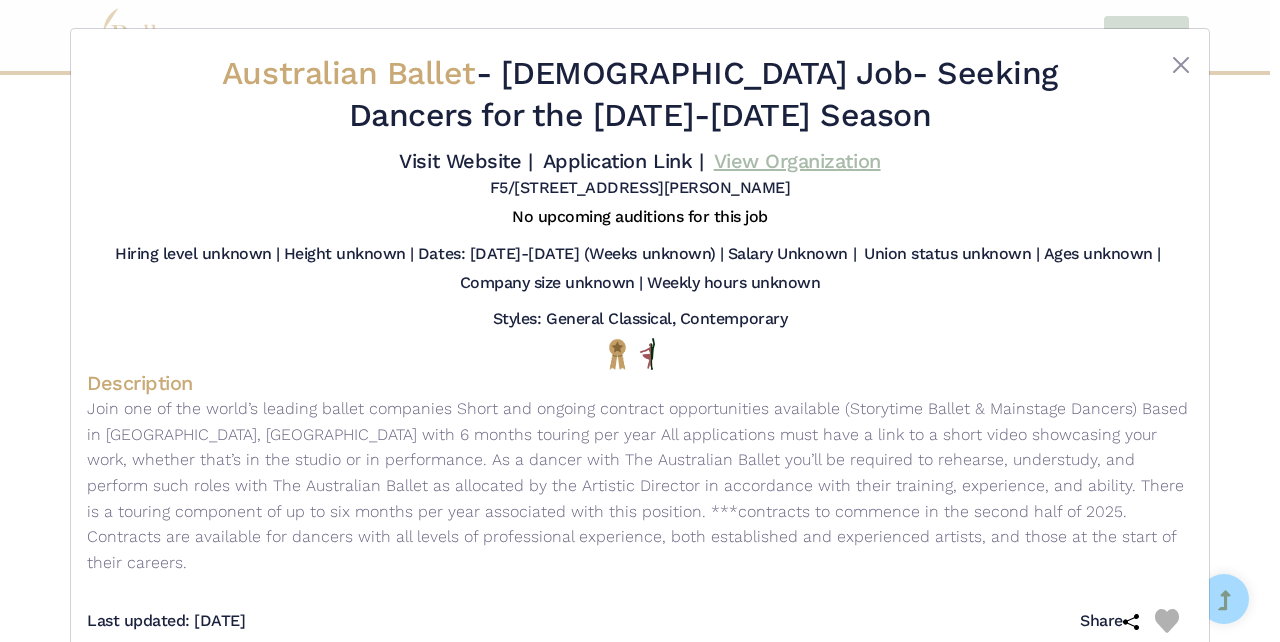 click on "View Organization" at bounding box center (797, 161) 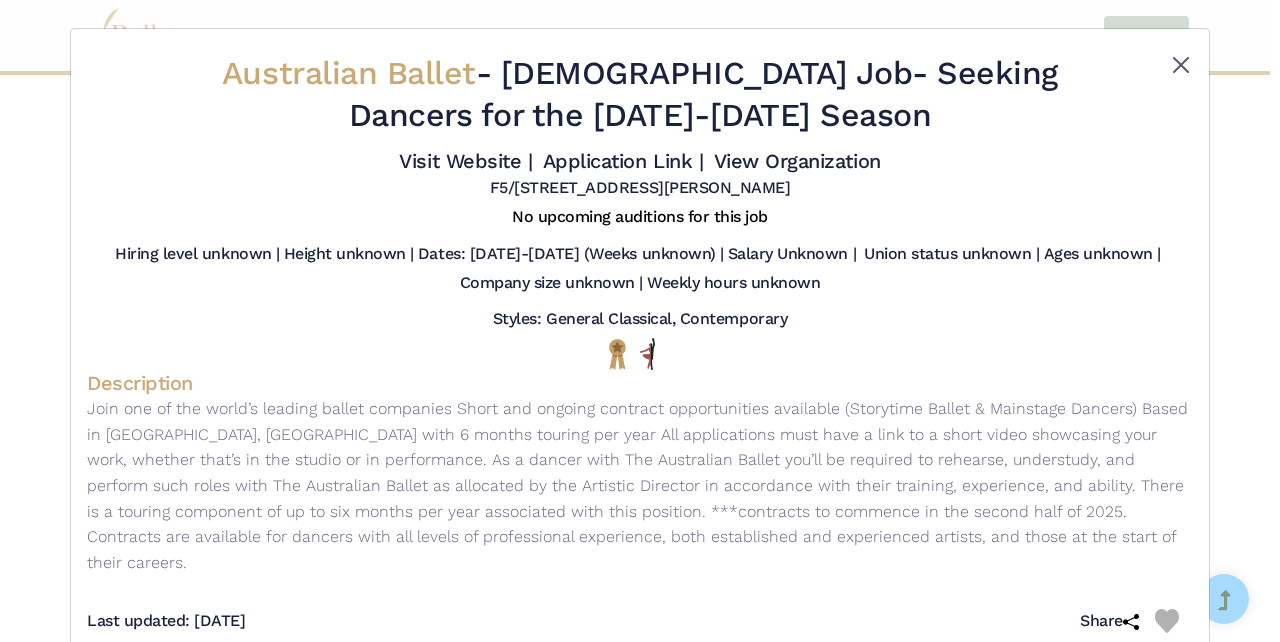 click at bounding box center [1181, 65] 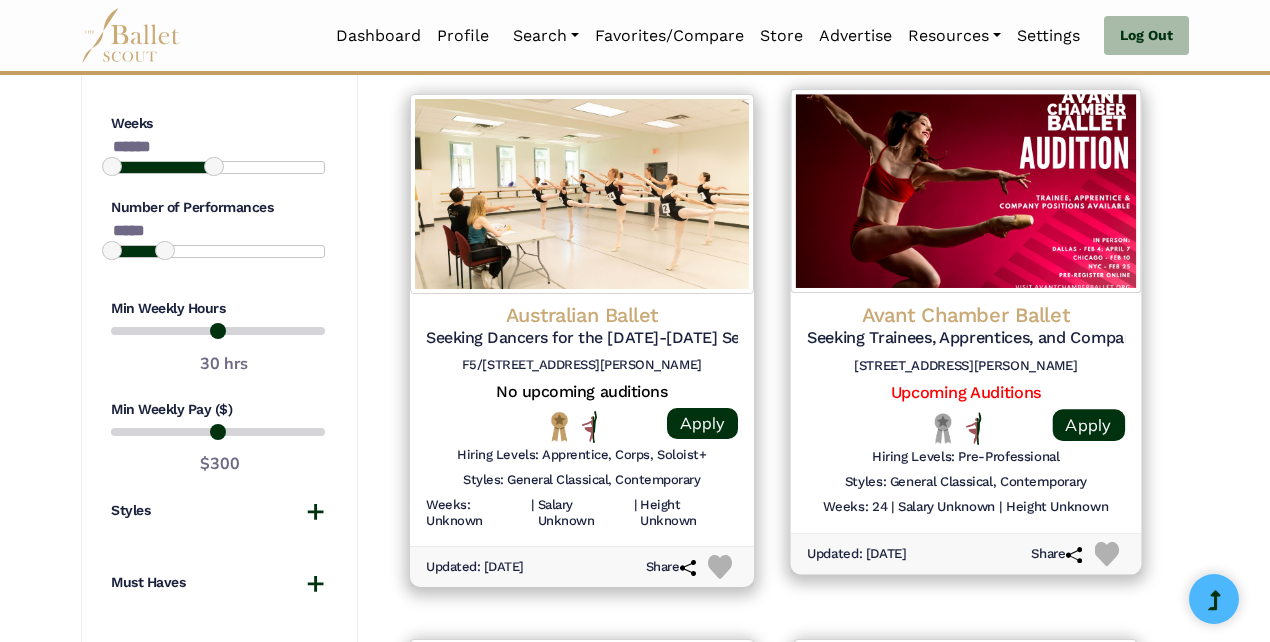 scroll, scrollTop: 1507, scrollLeft: 0, axis: vertical 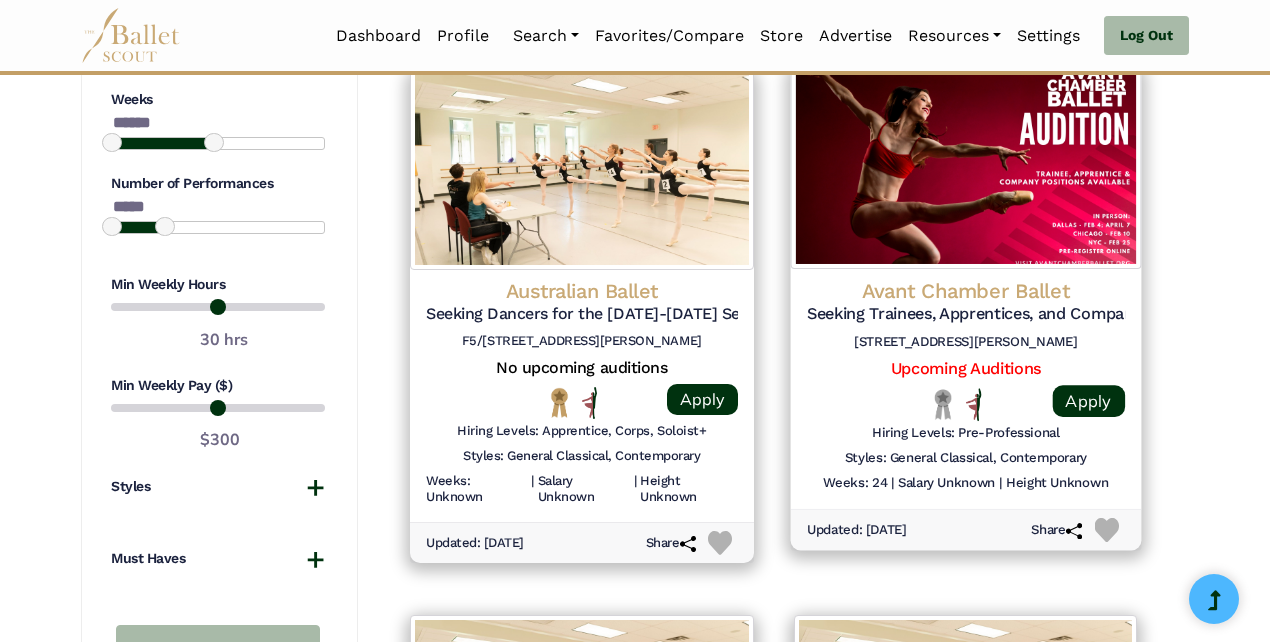 click on "Avant Chamber Ballet" at bounding box center (966, -815) 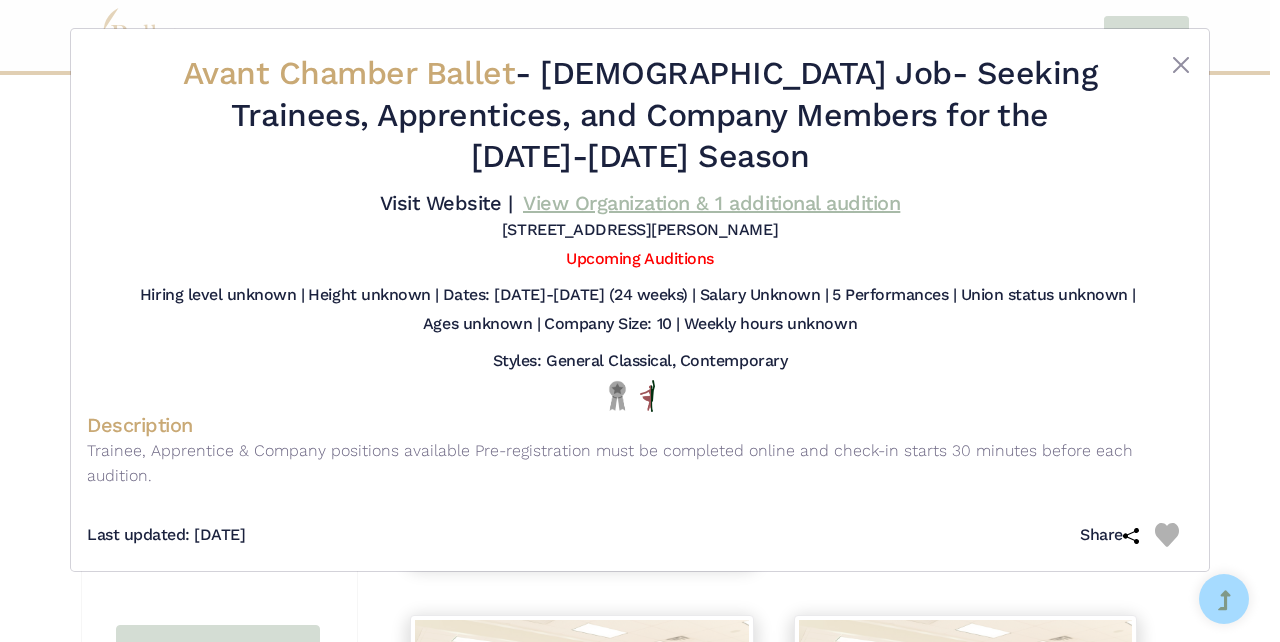 click on "View Organization
& 1 additional audition" at bounding box center [711, 203] 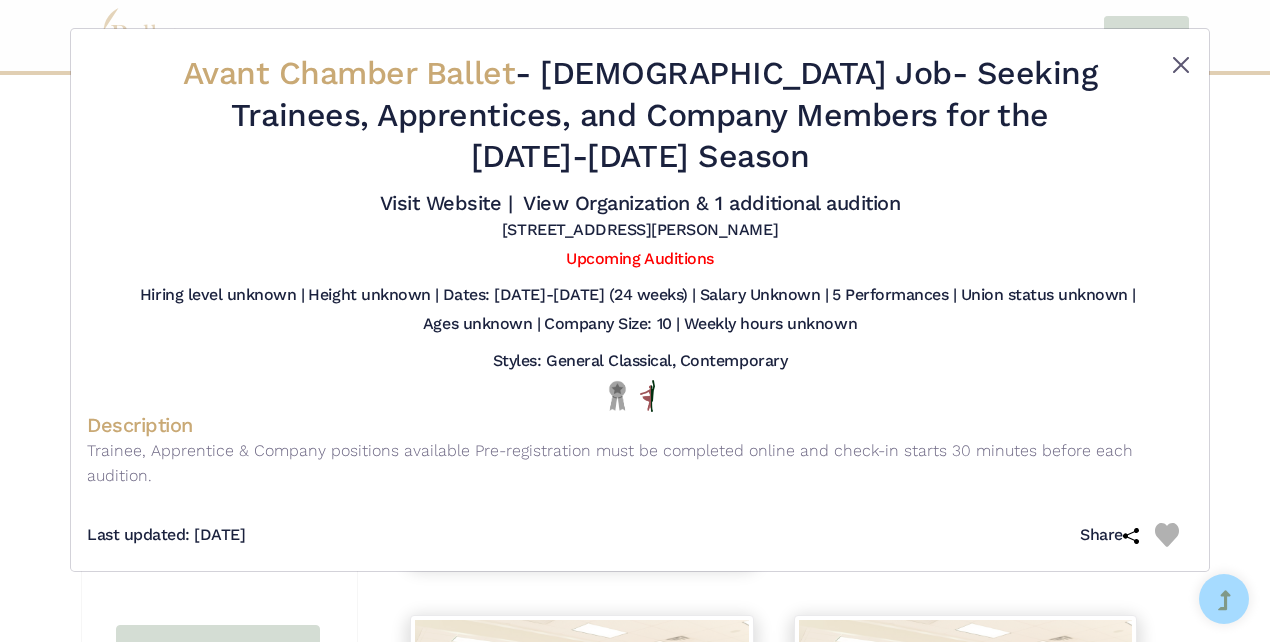 click at bounding box center (1181, 65) 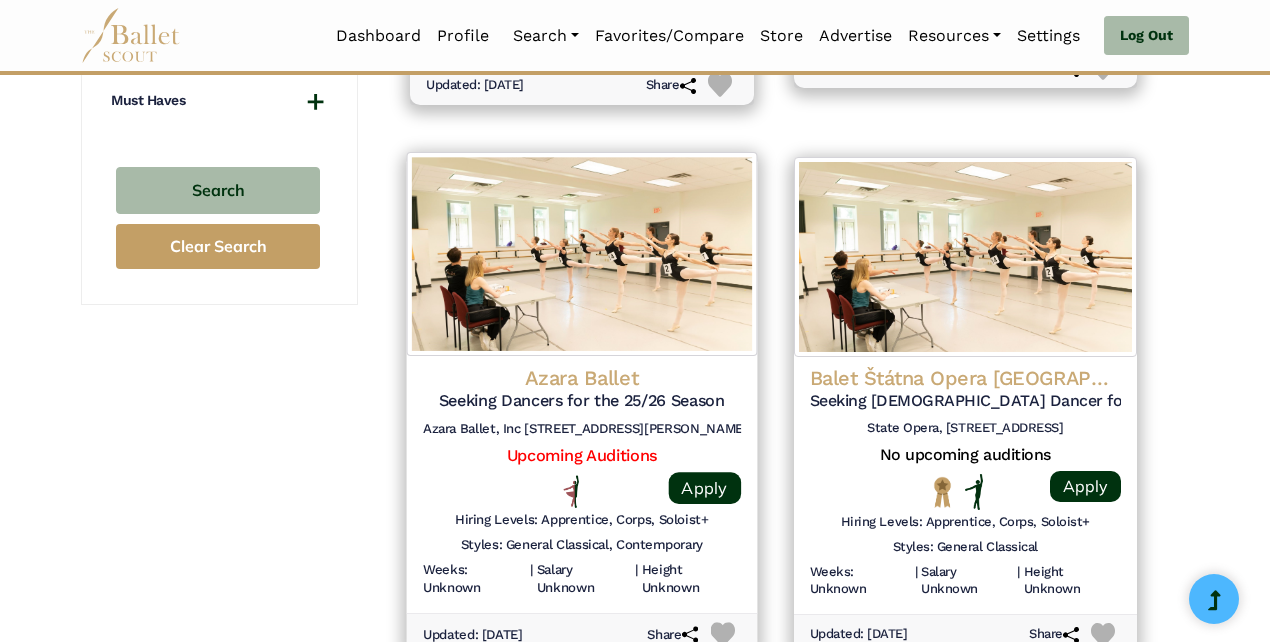 scroll, scrollTop: 1969, scrollLeft: 0, axis: vertical 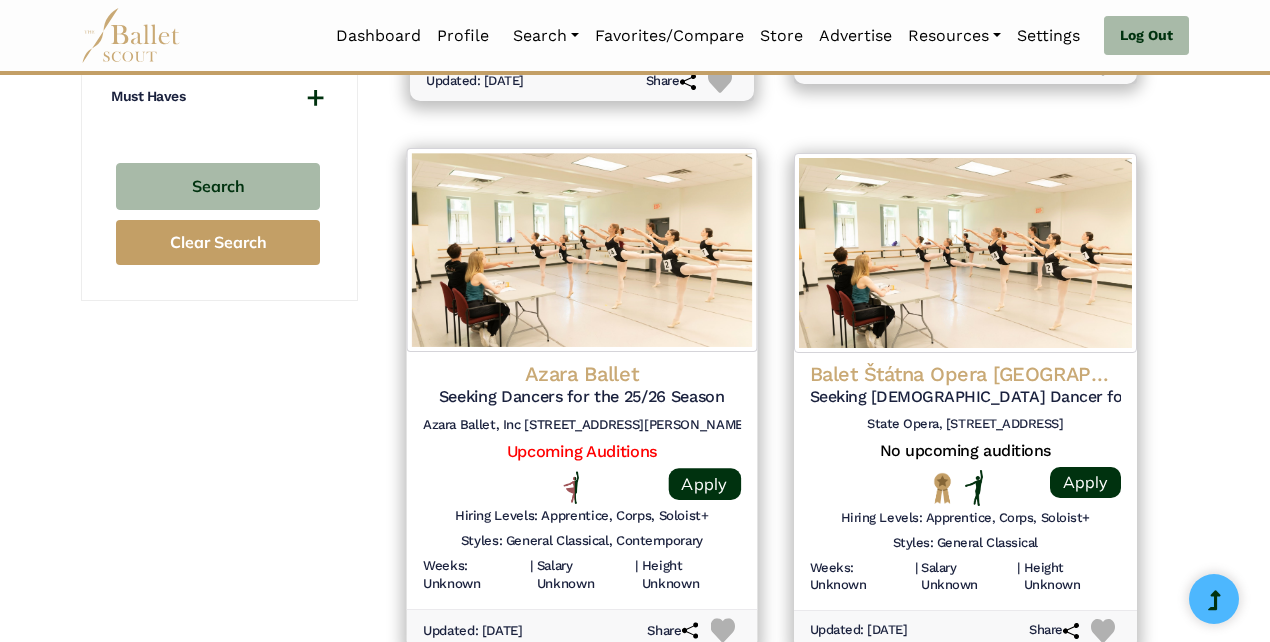 click on "Azara Ballet" at bounding box center [966, -1277] 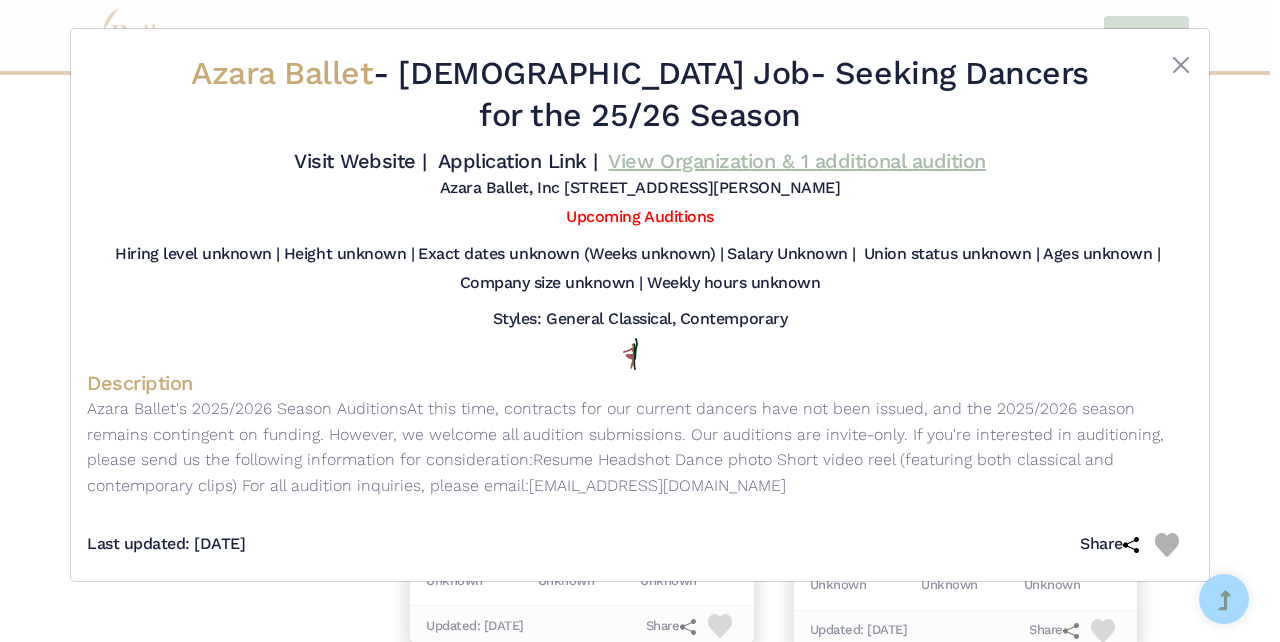 click on "View Organization
& 1 additional audition" at bounding box center (796, 161) 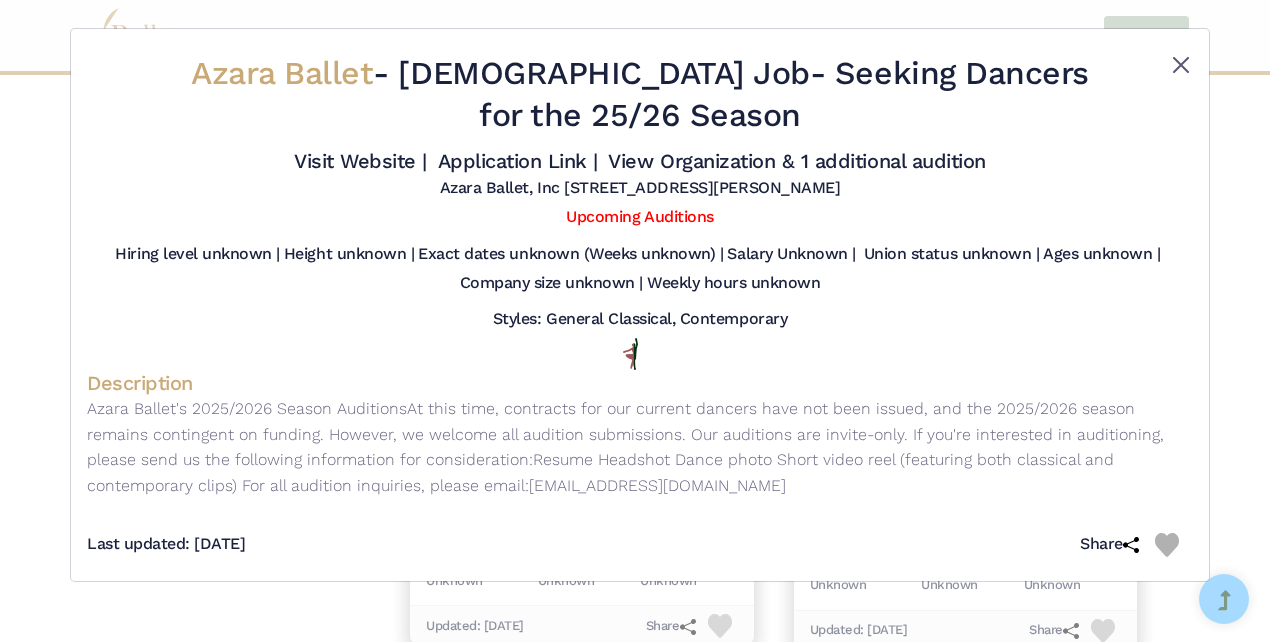 click at bounding box center [1181, 65] 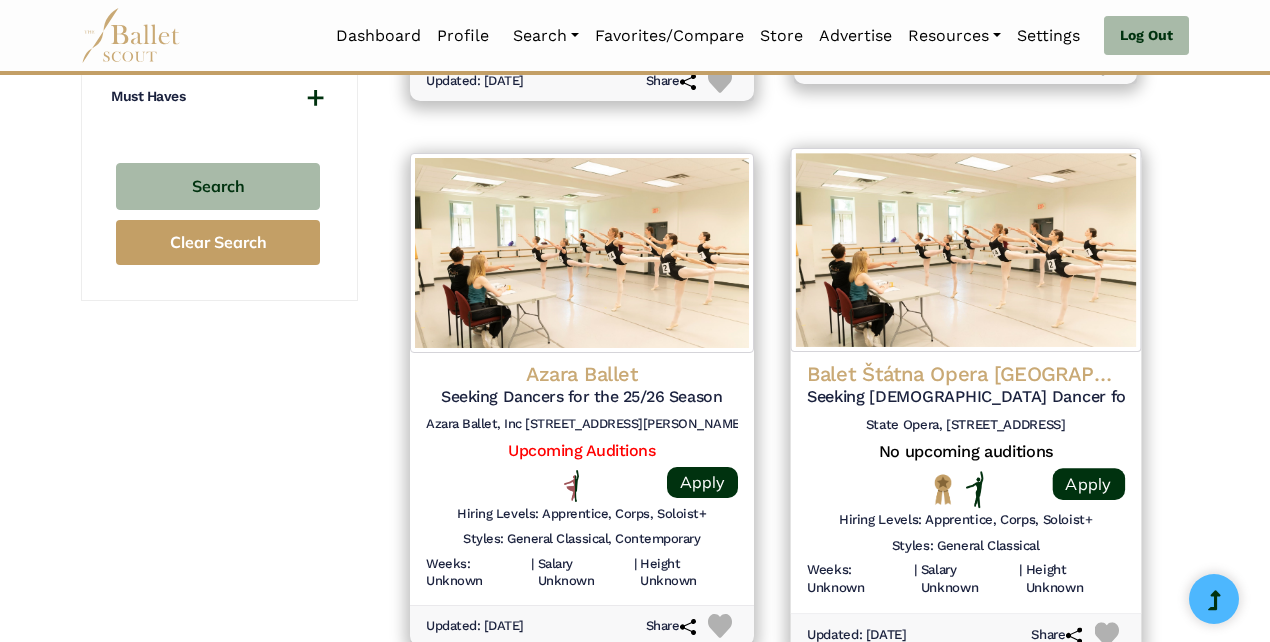 click on "Balet Štátna Opera Banská Bystrica" at bounding box center [966, -1277] 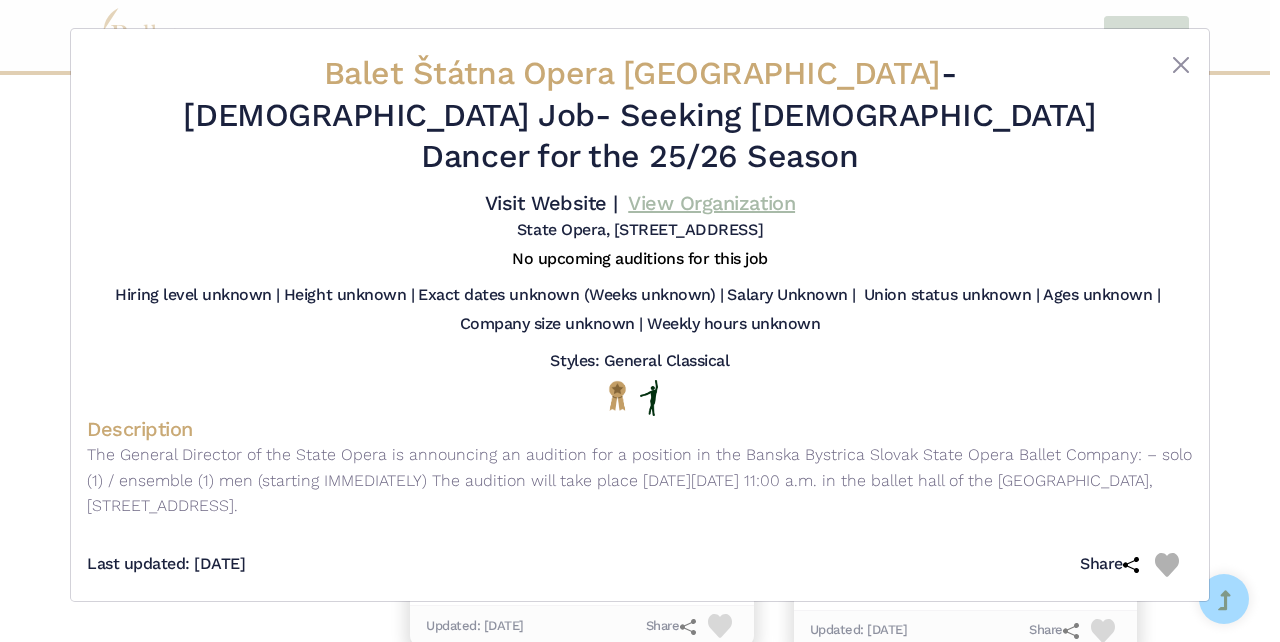 click on "View Organization" at bounding box center [711, 203] 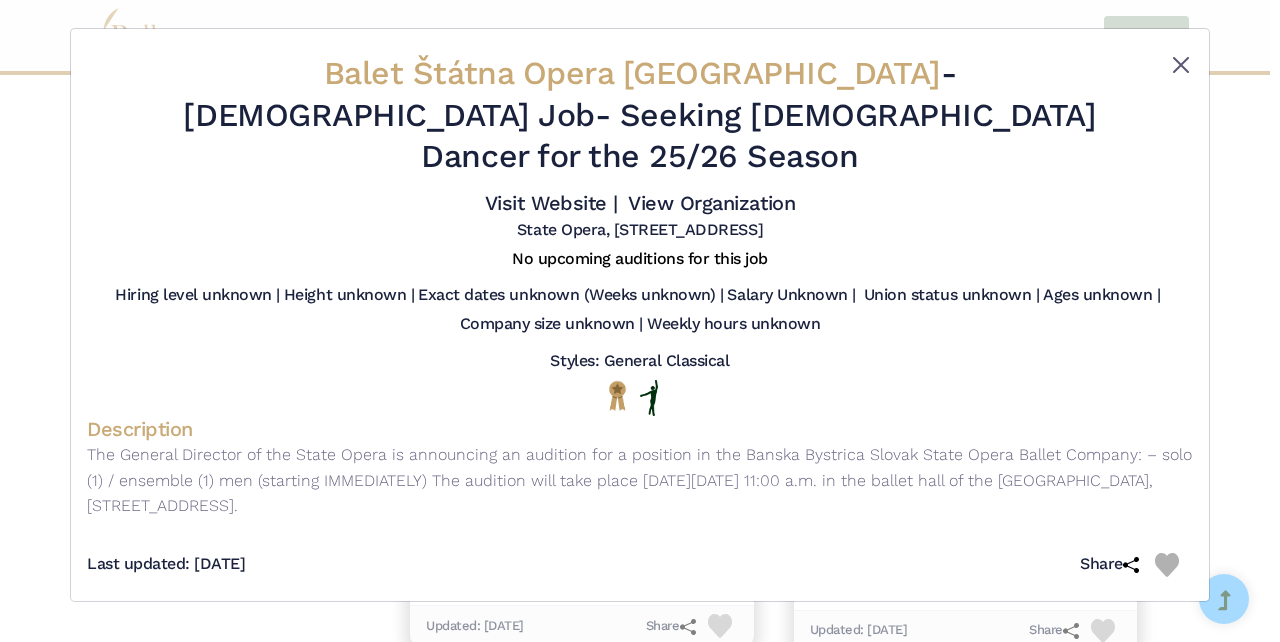 click at bounding box center (1181, 65) 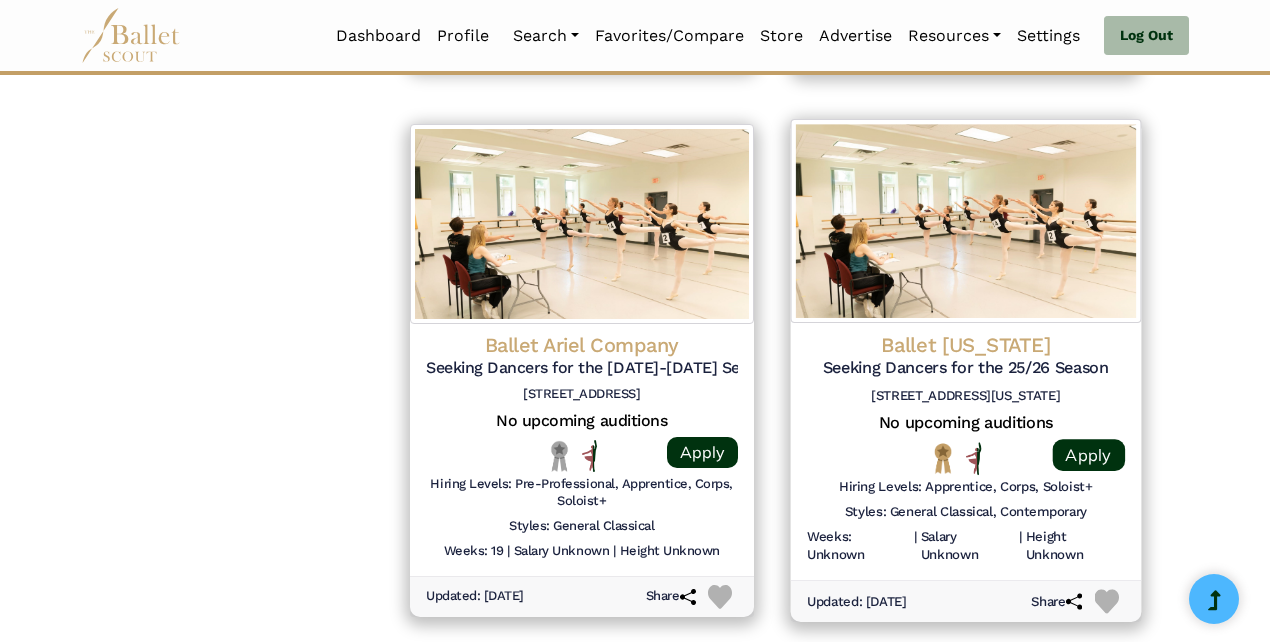 scroll, scrollTop: 2549, scrollLeft: 0, axis: vertical 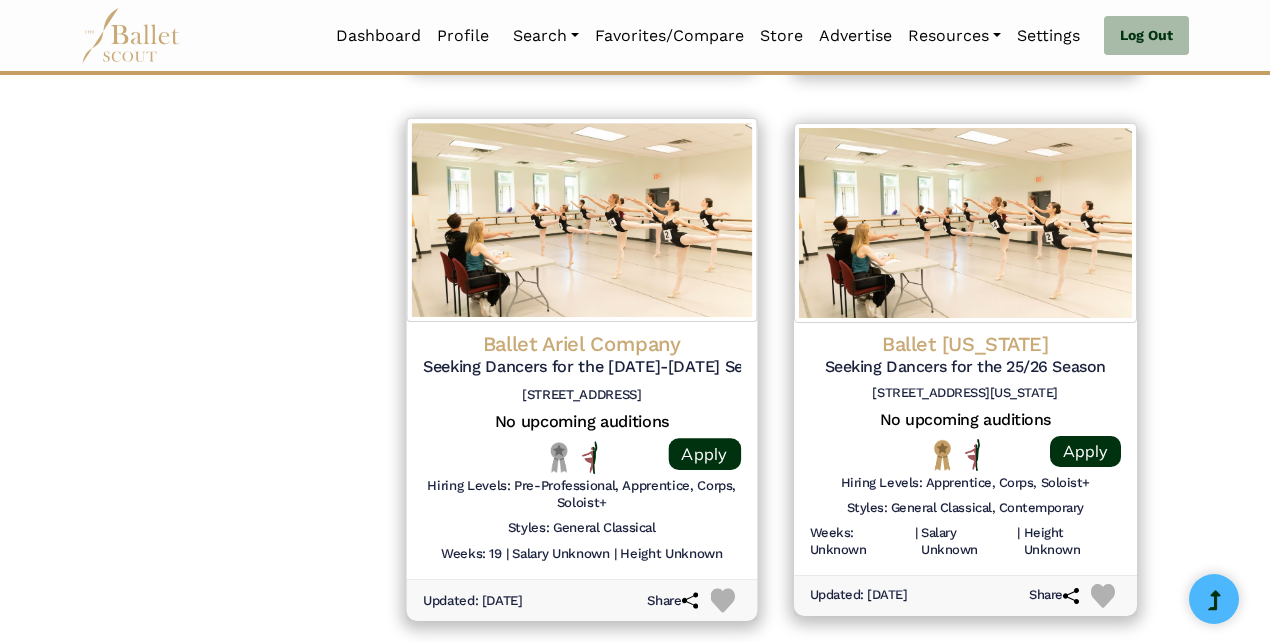 click on "Ballet Ariel Company" at bounding box center [966, -1857] 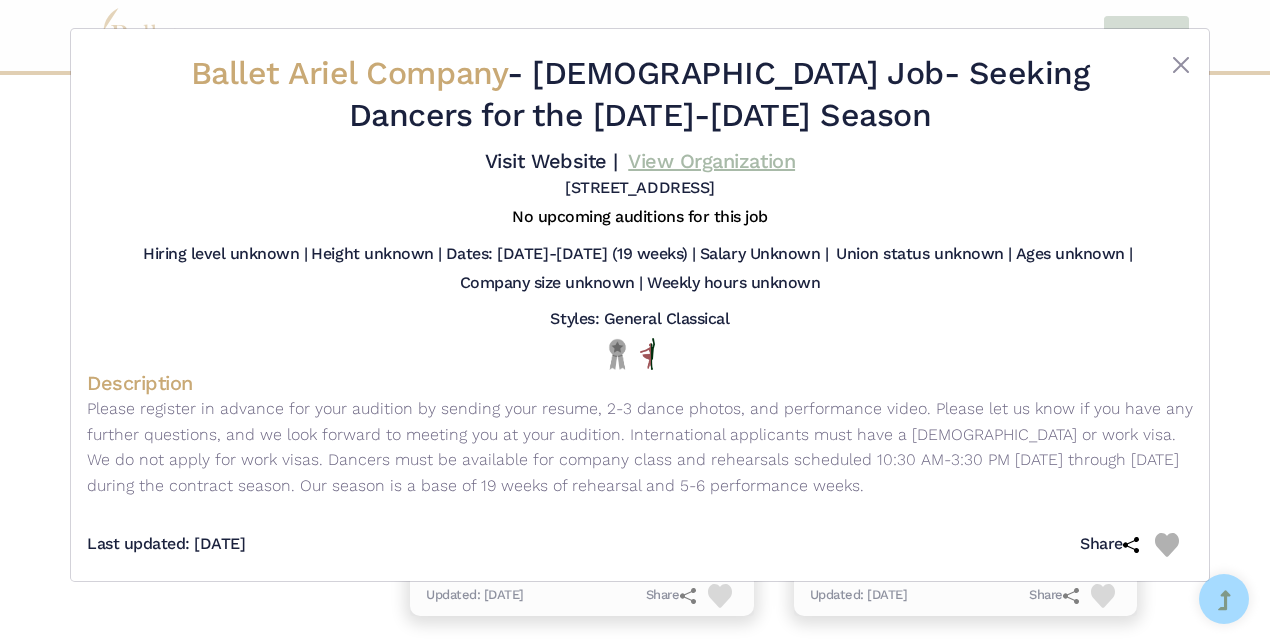 click on "View Organization" at bounding box center [711, 161] 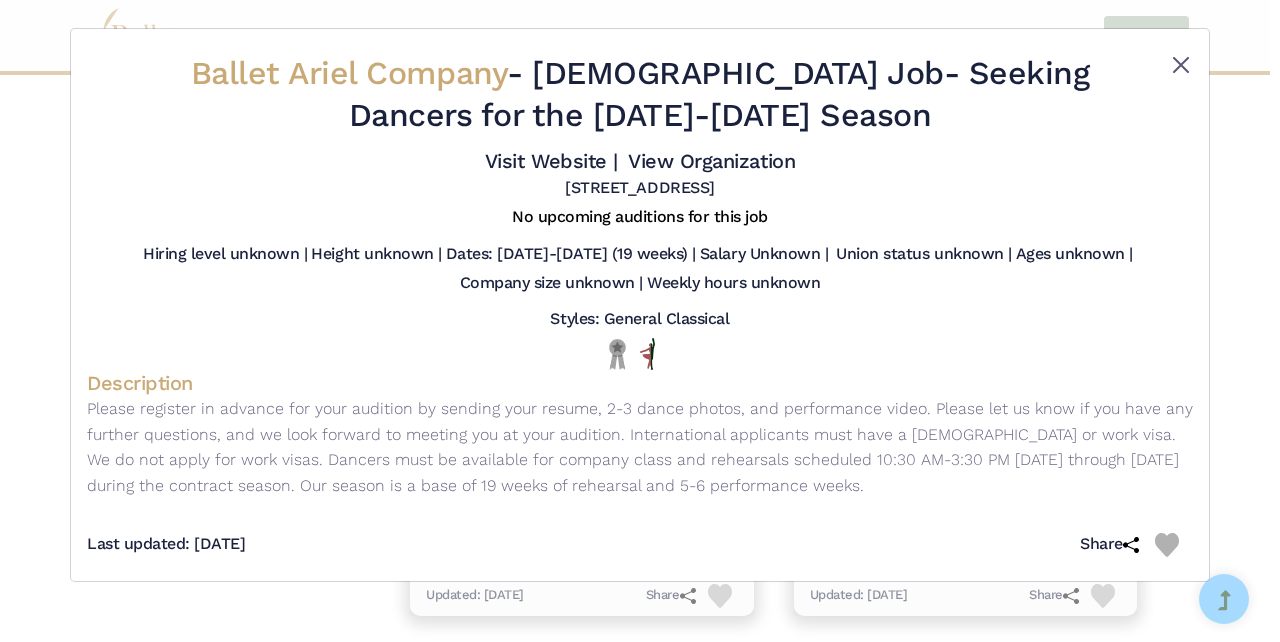 click at bounding box center (1181, 65) 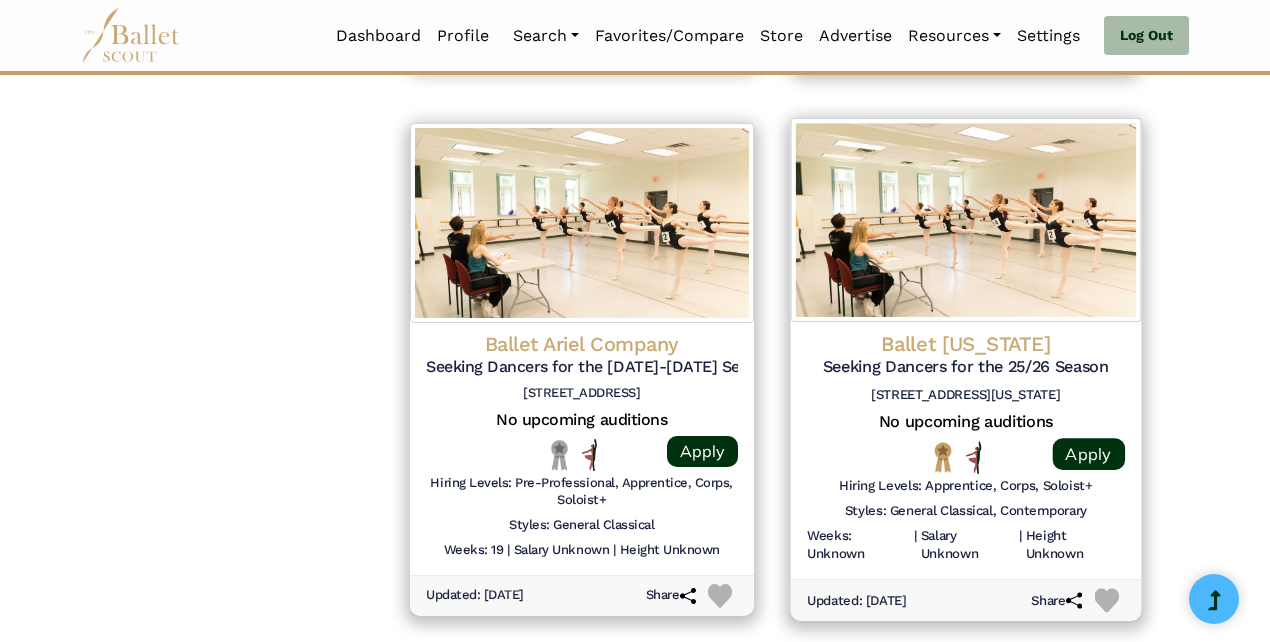 click on "Ballet Arizona" at bounding box center [966, -1857] 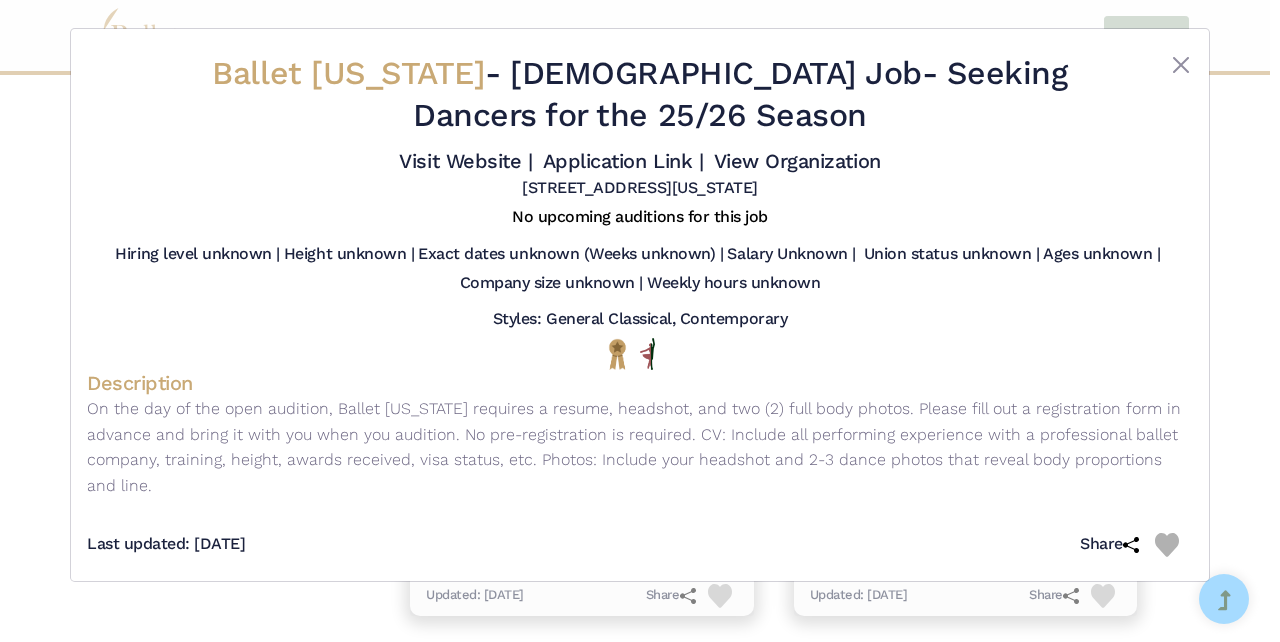 click on "Visit Website |
Application Link |
View Organization" at bounding box center (639, 161) 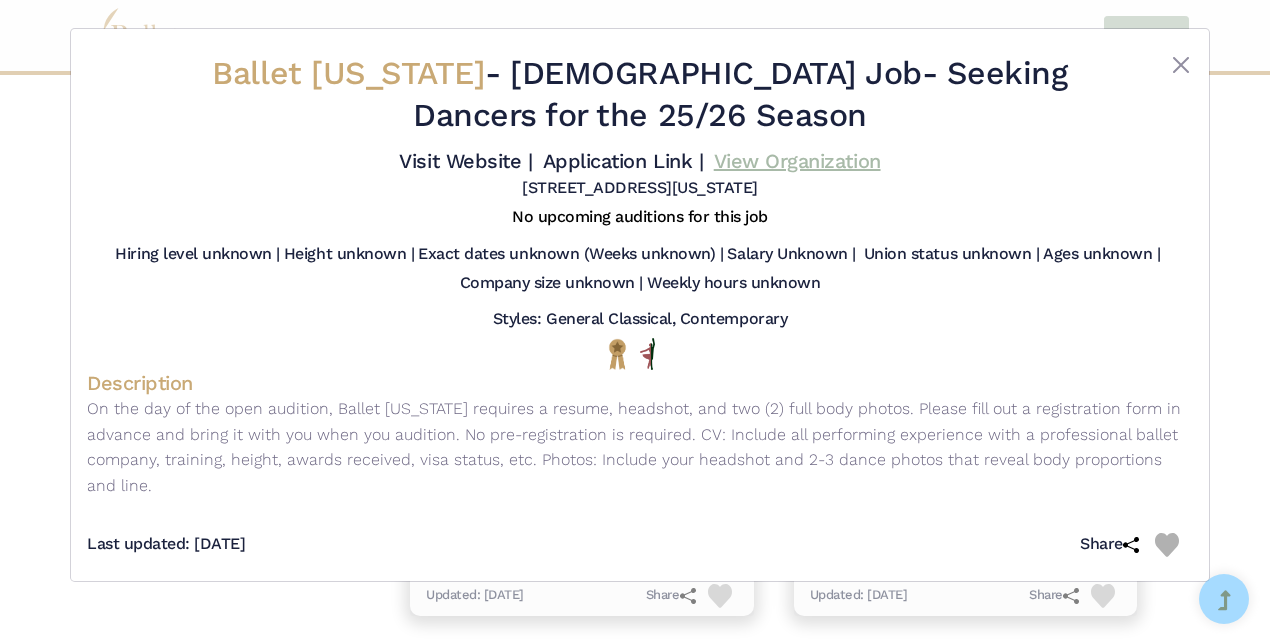 click on "View Organization" at bounding box center (797, 161) 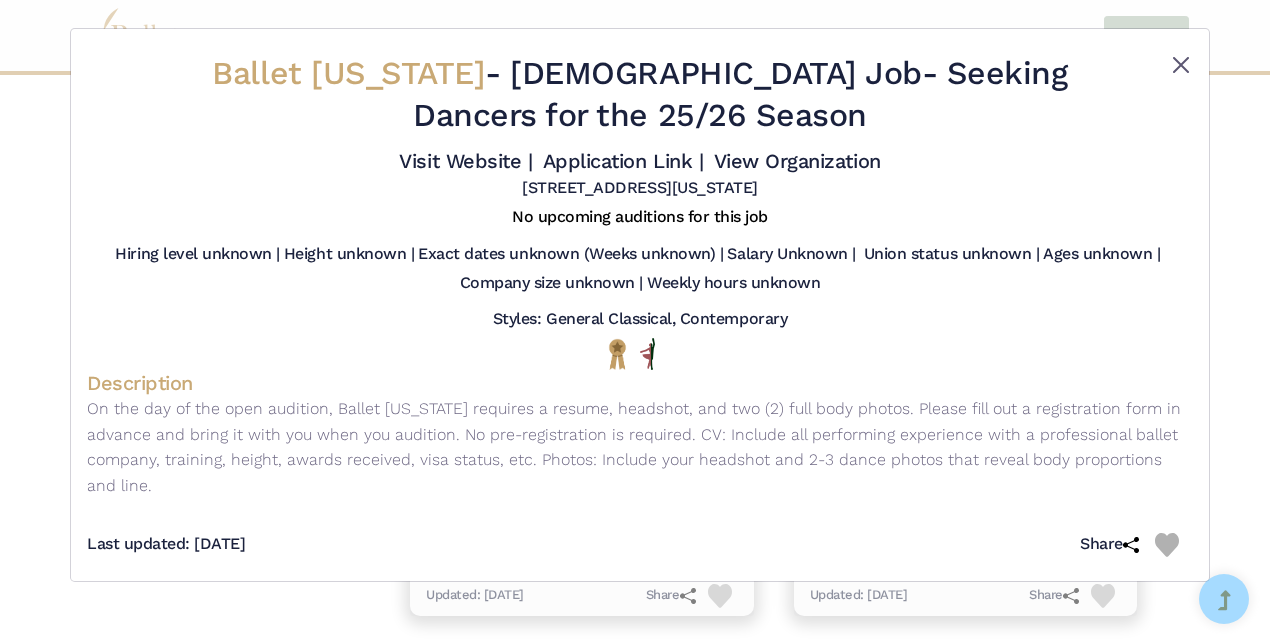 click at bounding box center [1181, 65] 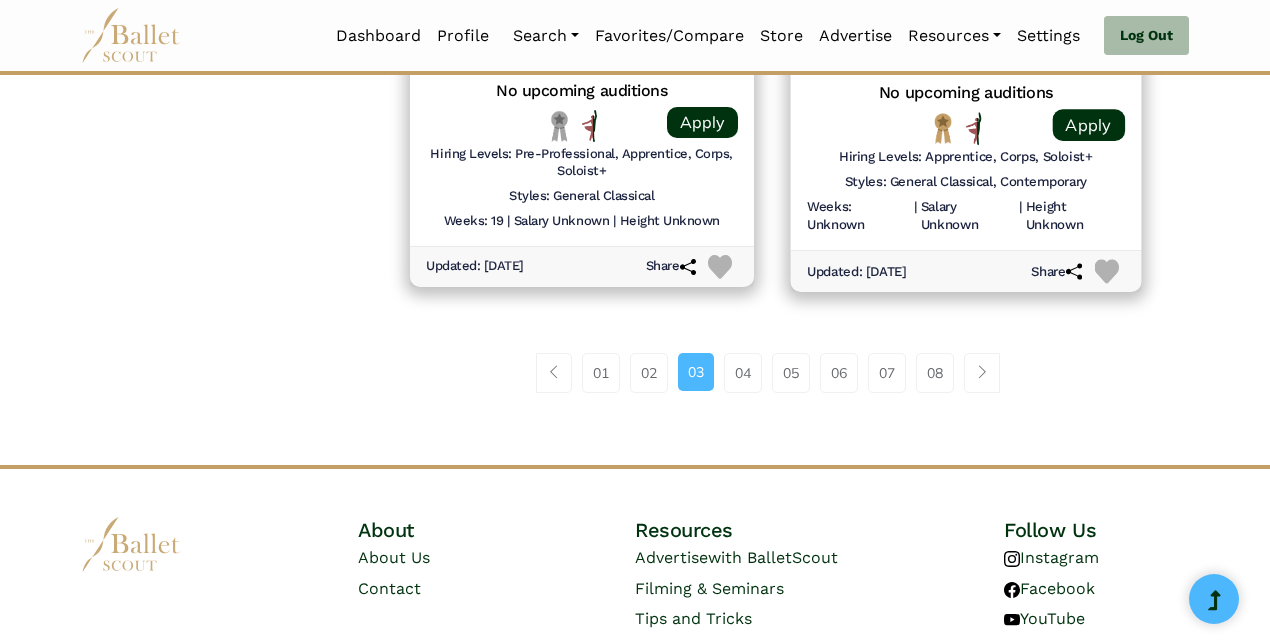 scroll, scrollTop: 2879, scrollLeft: 0, axis: vertical 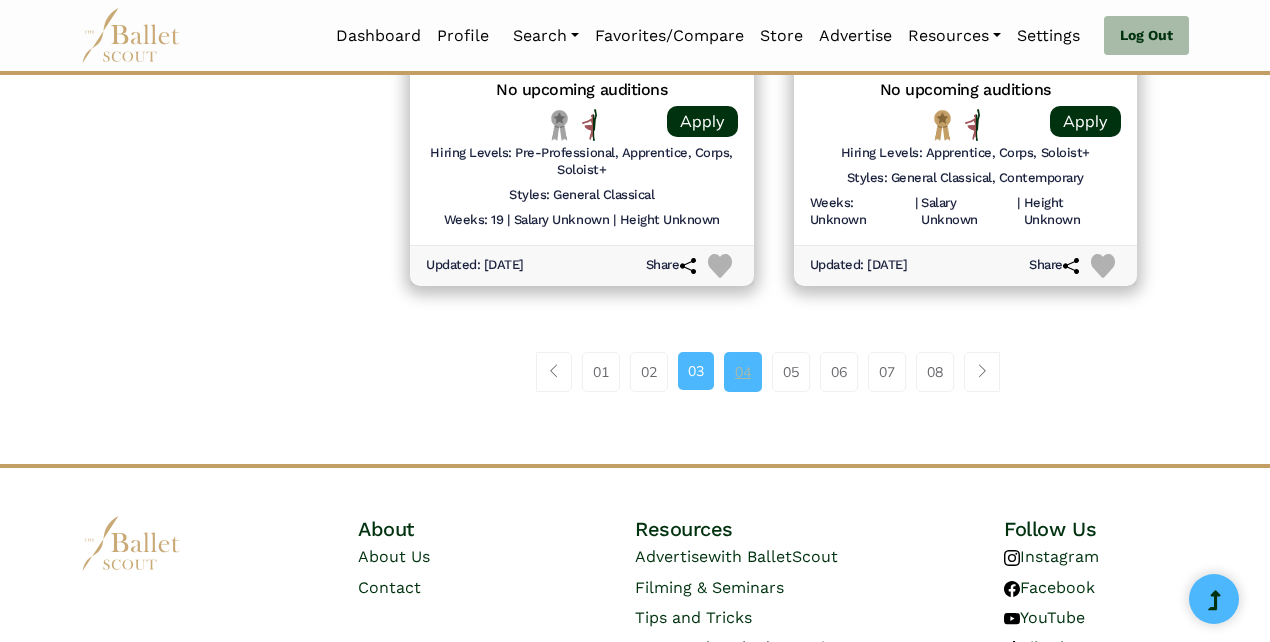 click on "04" at bounding box center [743, 372] 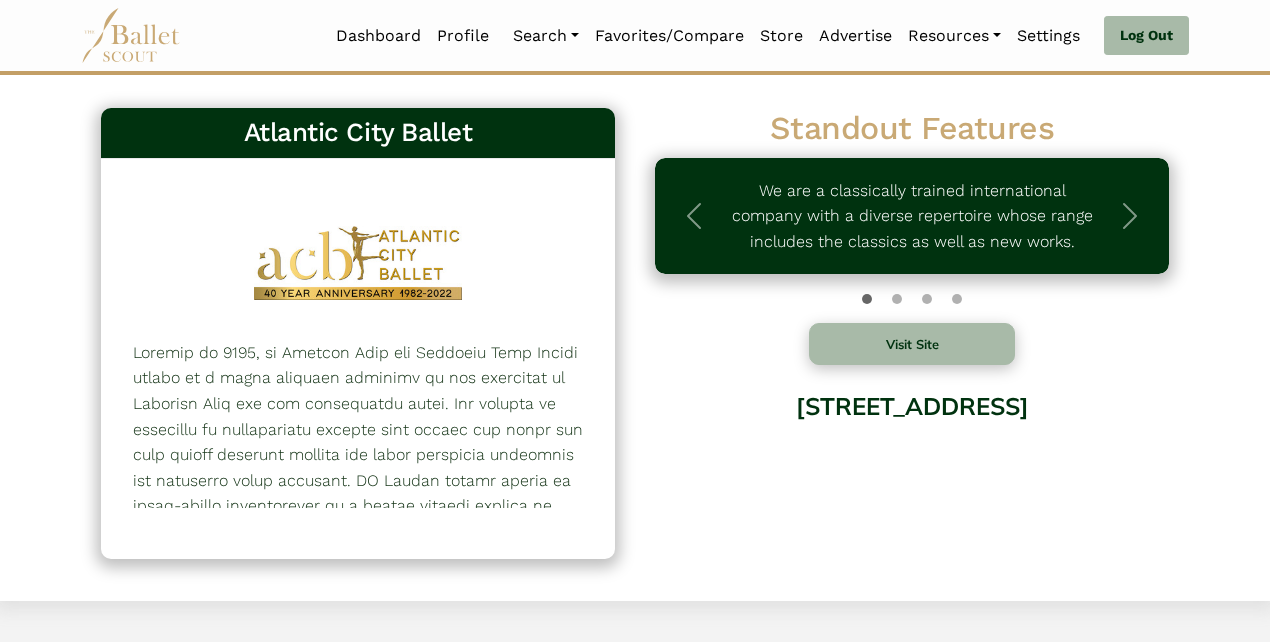 scroll, scrollTop: 0, scrollLeft: 0, axis: both 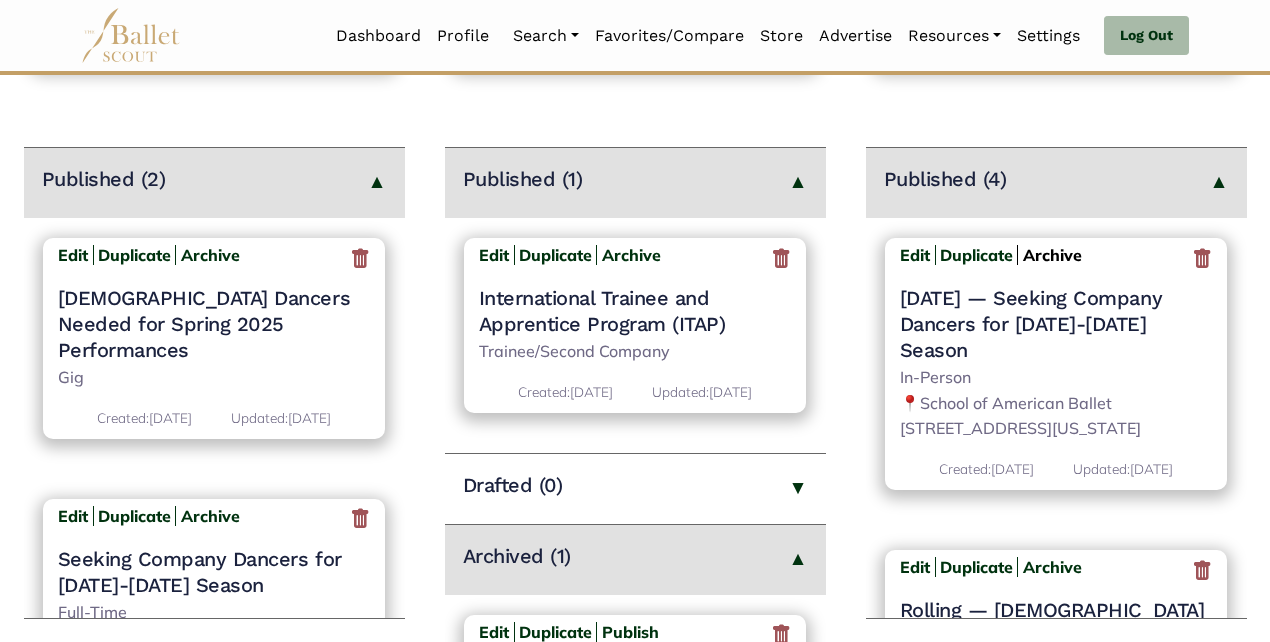 click on "Archive" at bounding box center [1052, 255] 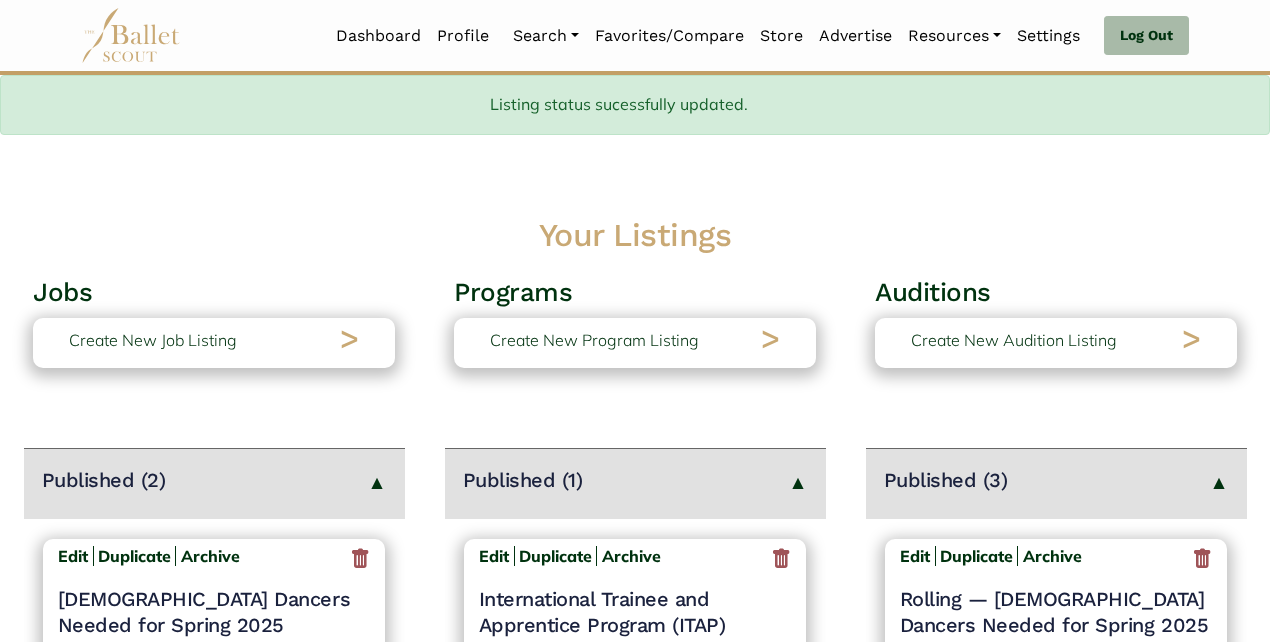 scroll, scrollTop: 241, scrollLeft: 0, axis: vertical 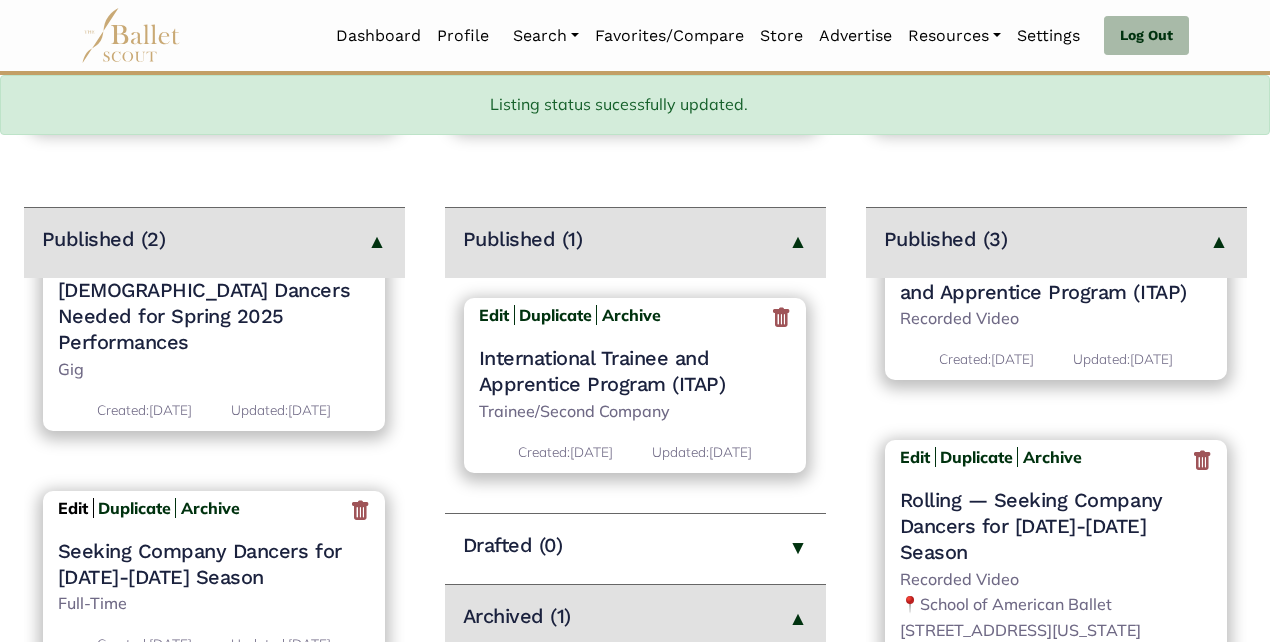 click on "Edit" at bounding box center [73, 508] 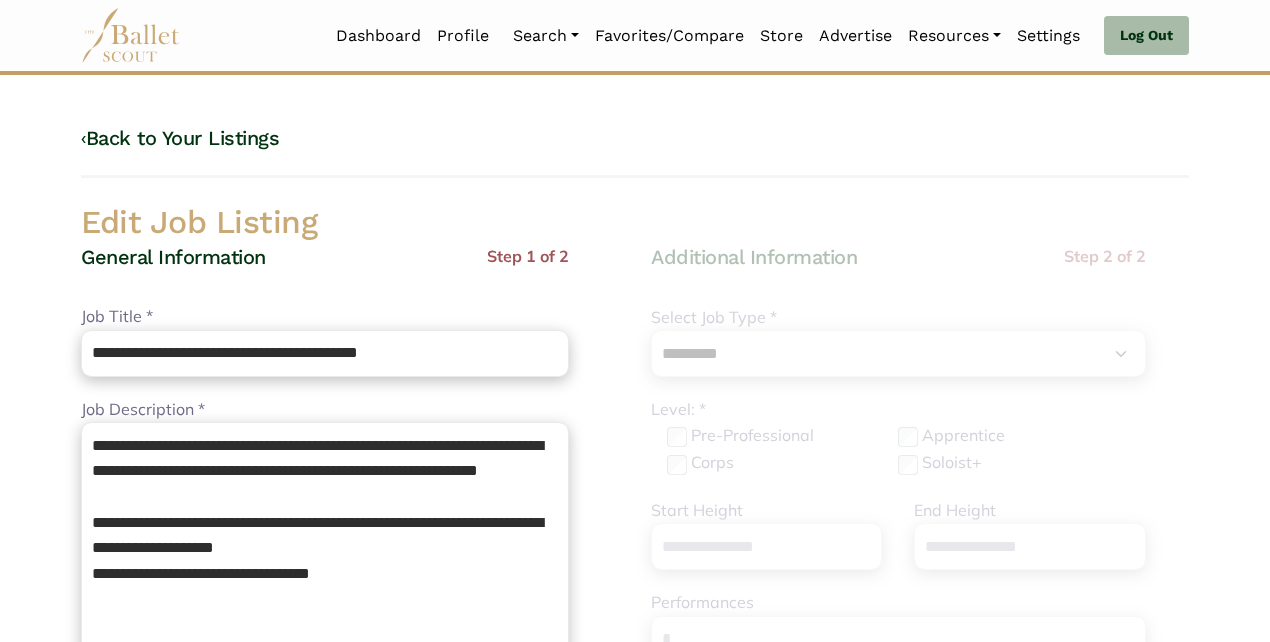 select on "*" 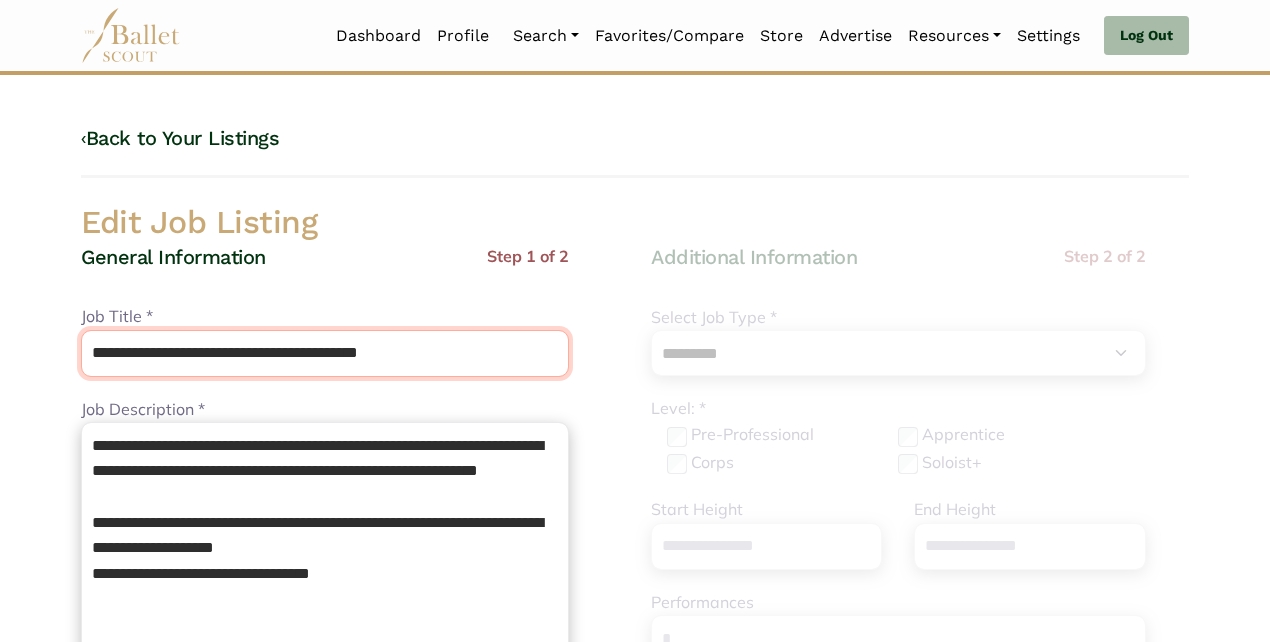 drag, startPoint x: 290, startPoint y: 355, endPoint x: 485, endPoint y: 357, distance: 195.01025 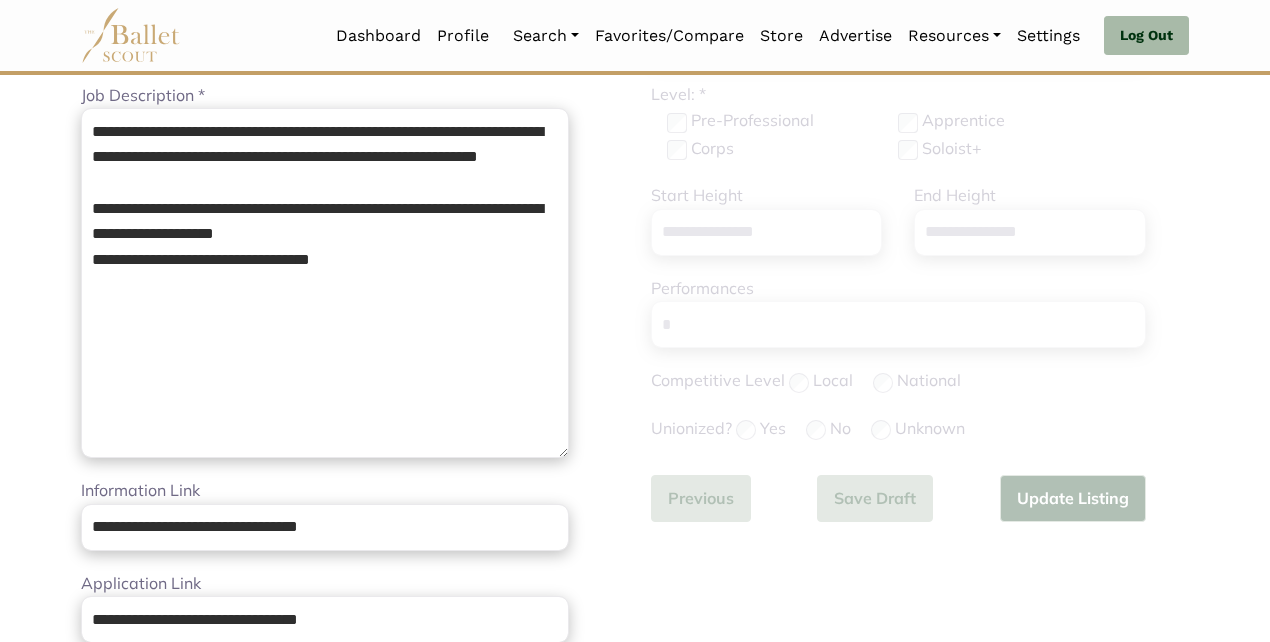 scroll, scrollTop: 315, scrollLeft: 0, axis: vertical 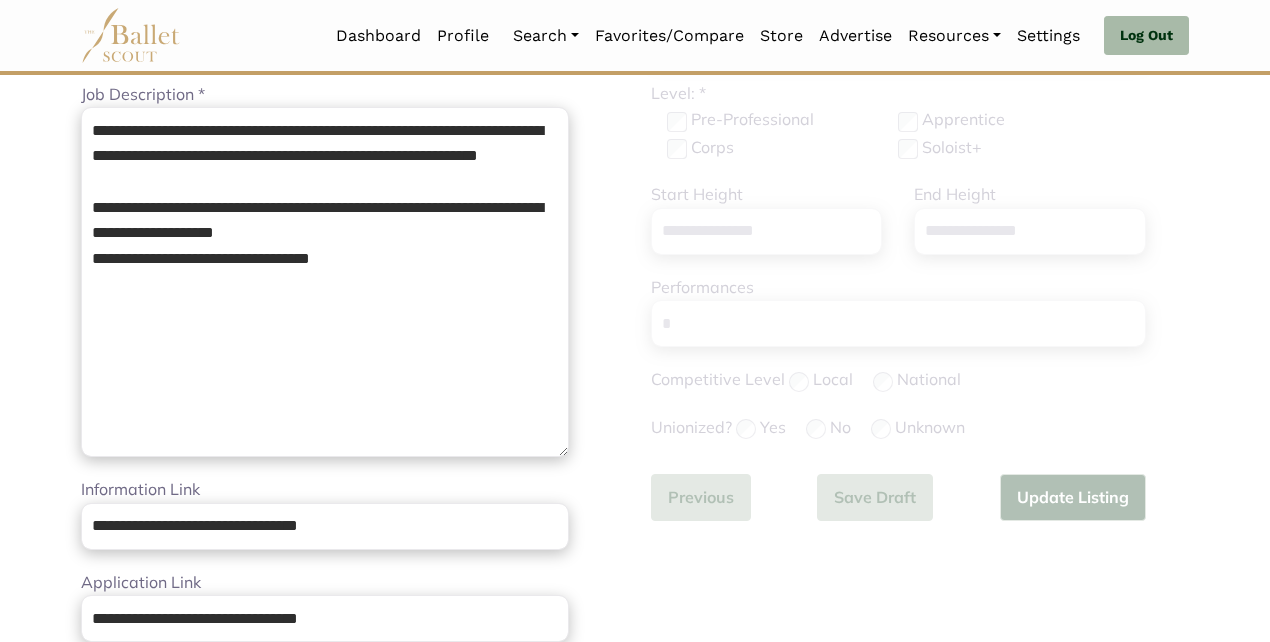 type on "**********" 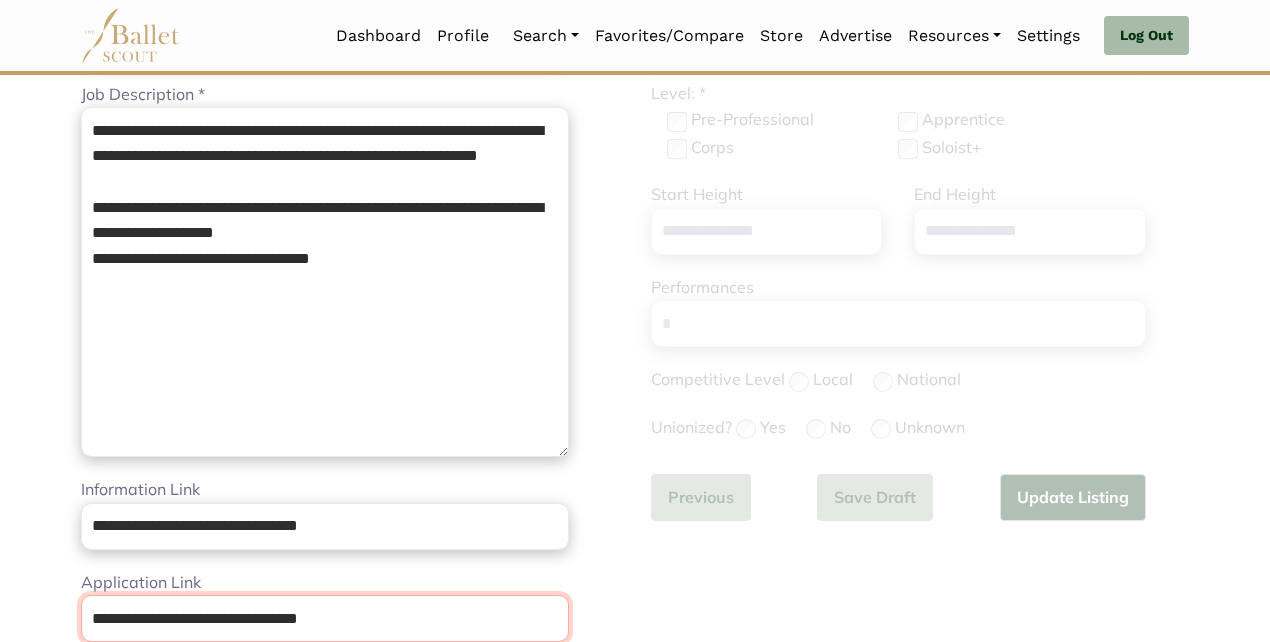 click on "**********" at bounding box center [325, 618] 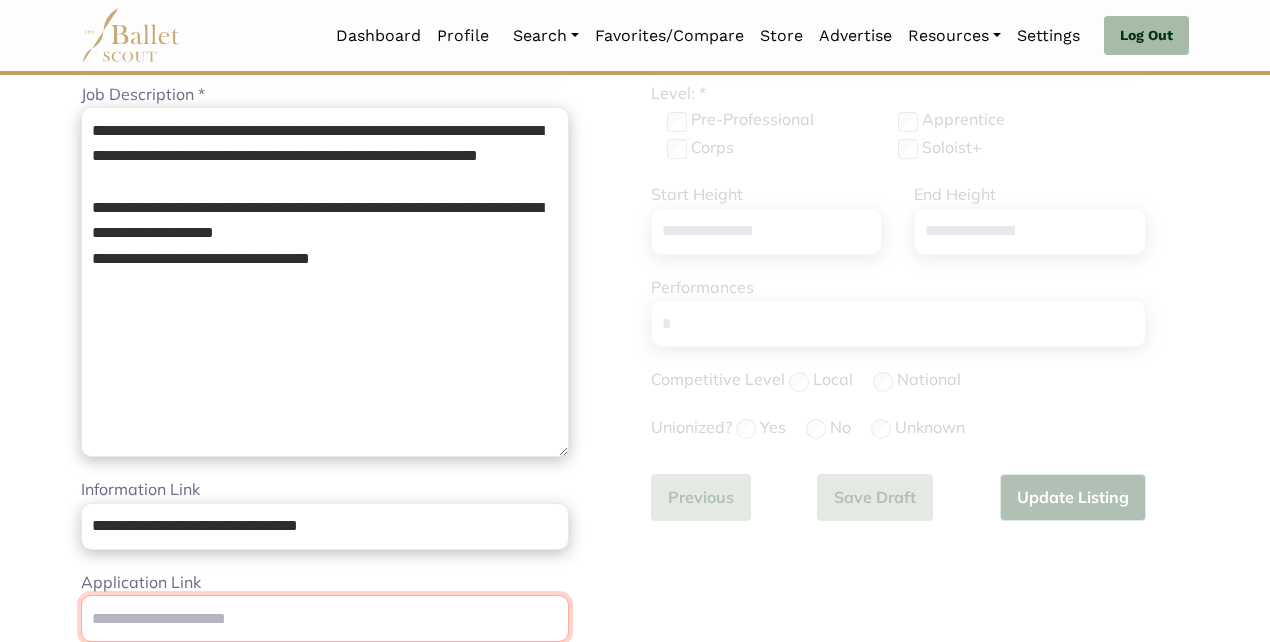 type 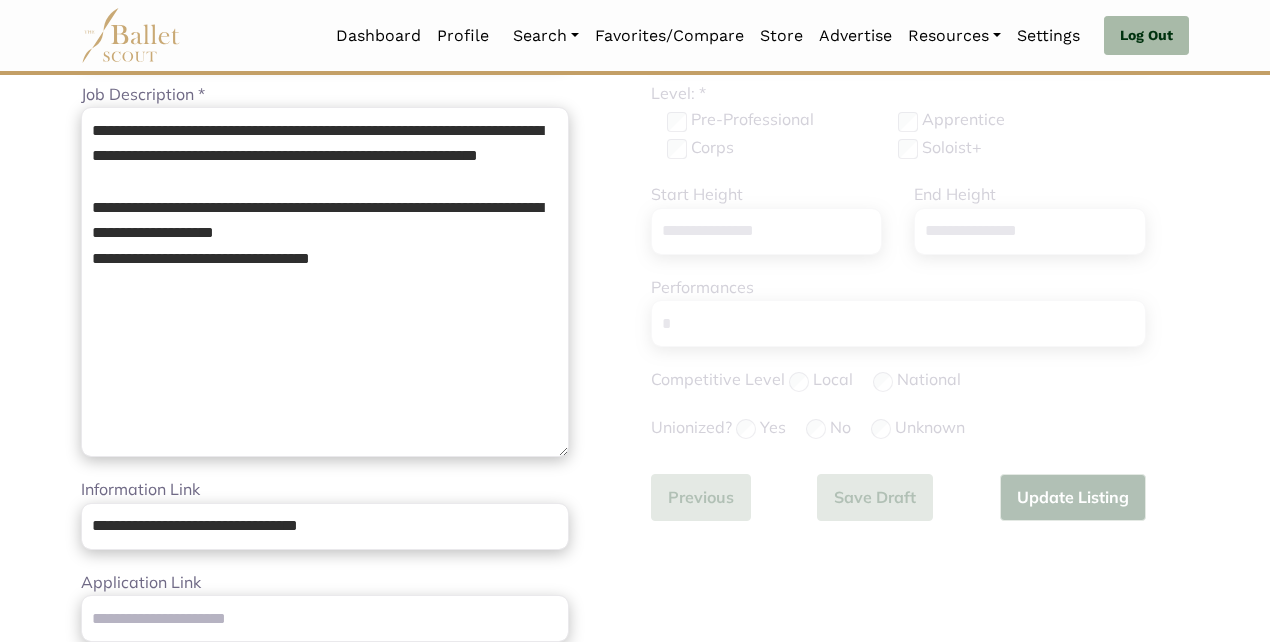 click on "**********" at bounding box center (325, 513) 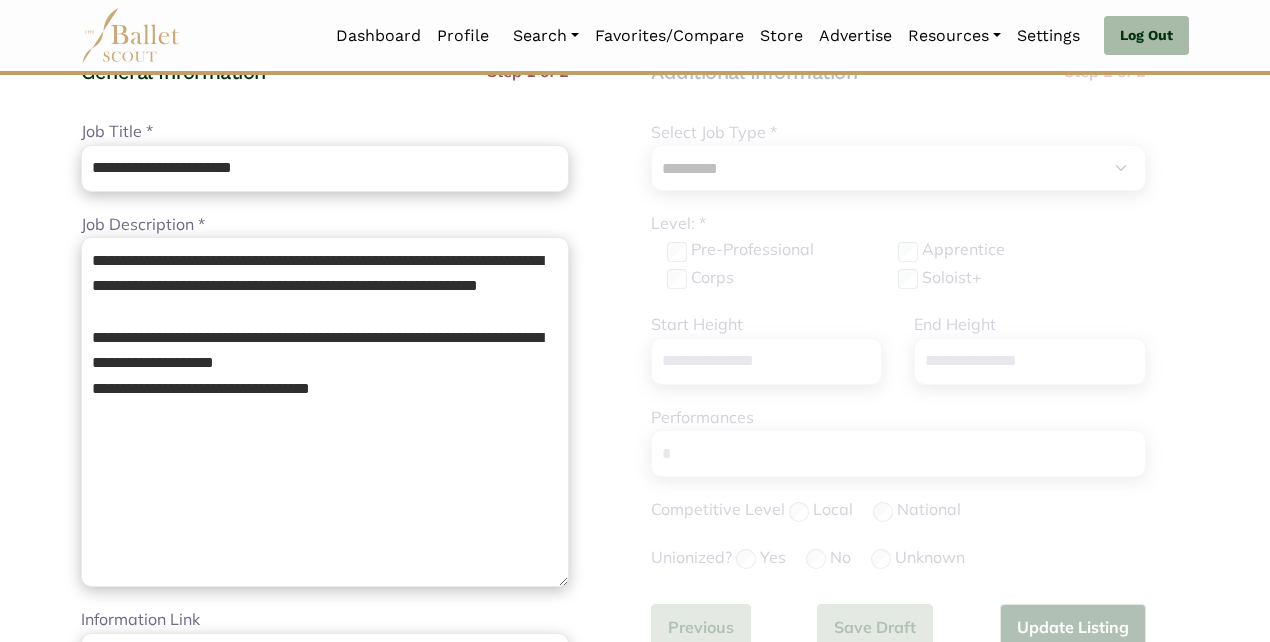 scroll, scrollTop: 183, scrollLeft: 0, axis: vertical 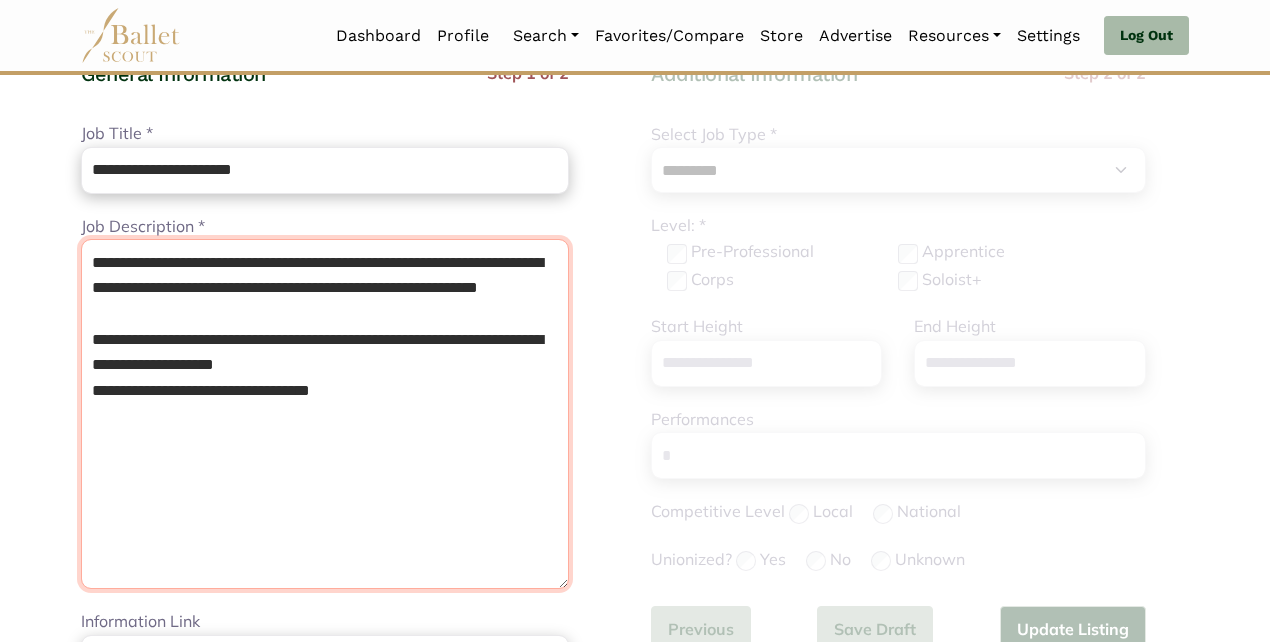 click on "**********" at bounding box center (325, 414) 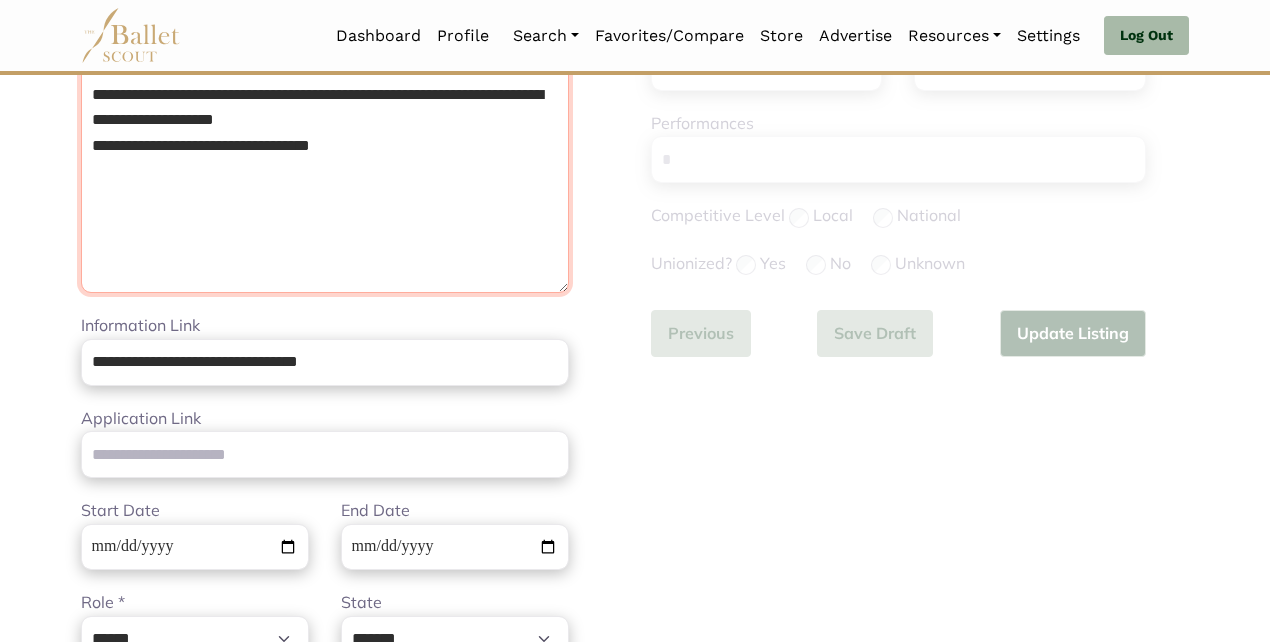 scroll, scrollTop: 723, scrollLeft: 0, axis: vertical 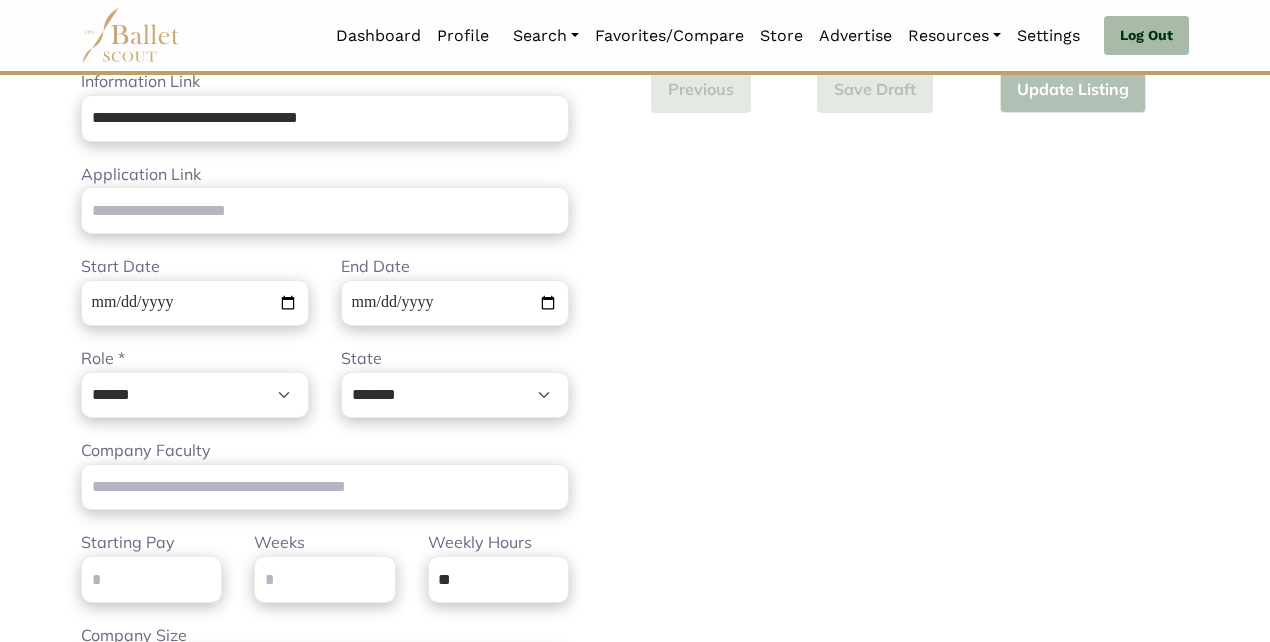 type on "**********" 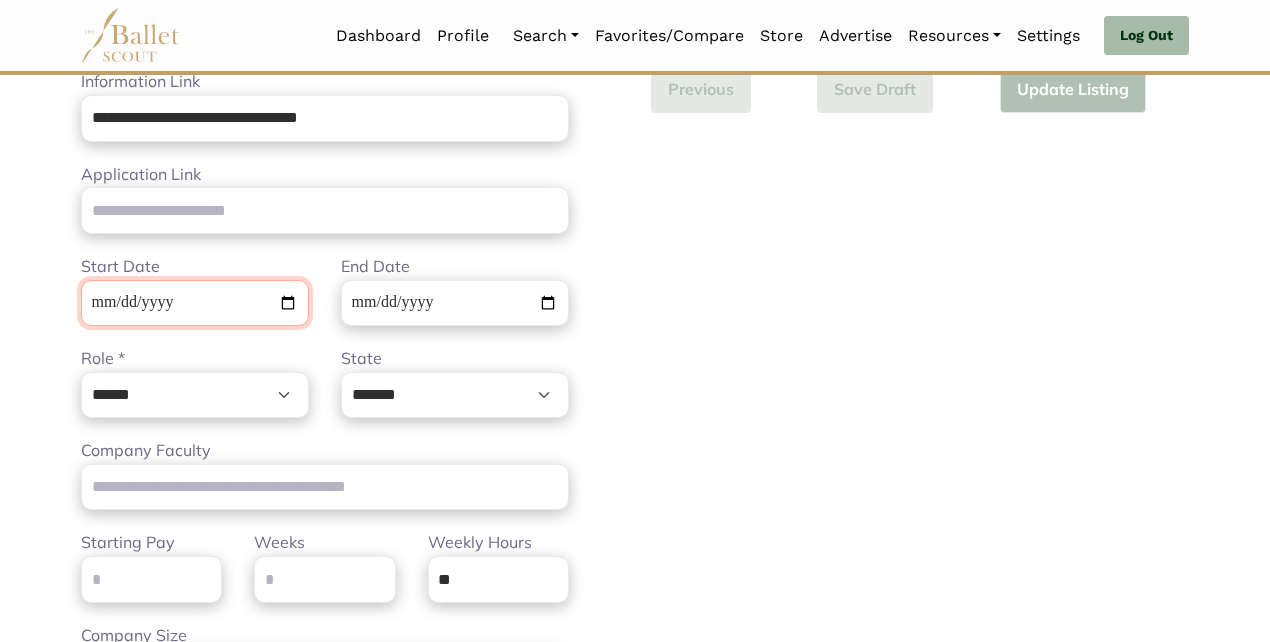 click on "**********" at bounding box center [195, 303] 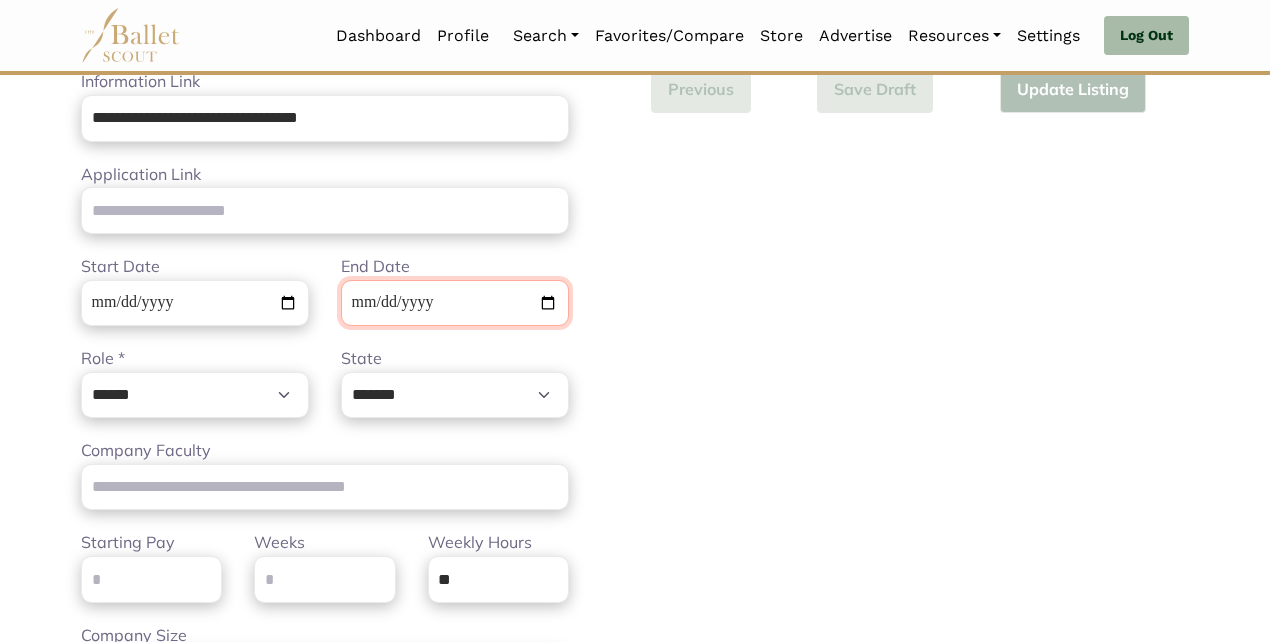 type 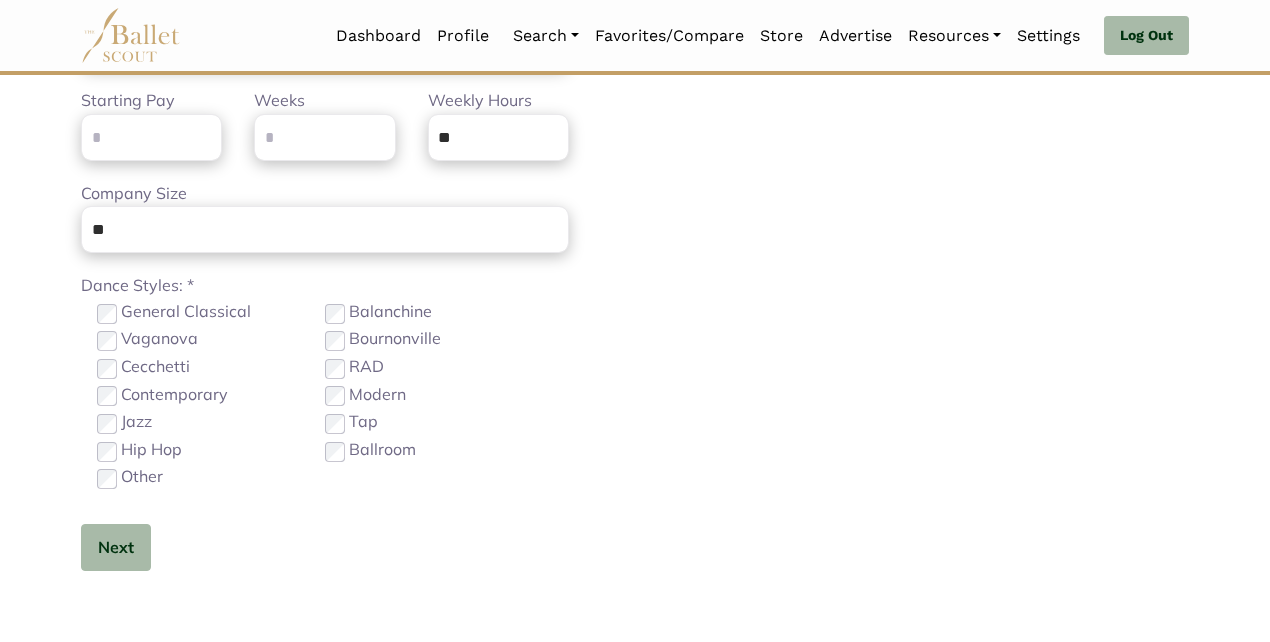 scroll, scrollTop: 1167, scrollLeft: 0, axis: vertical 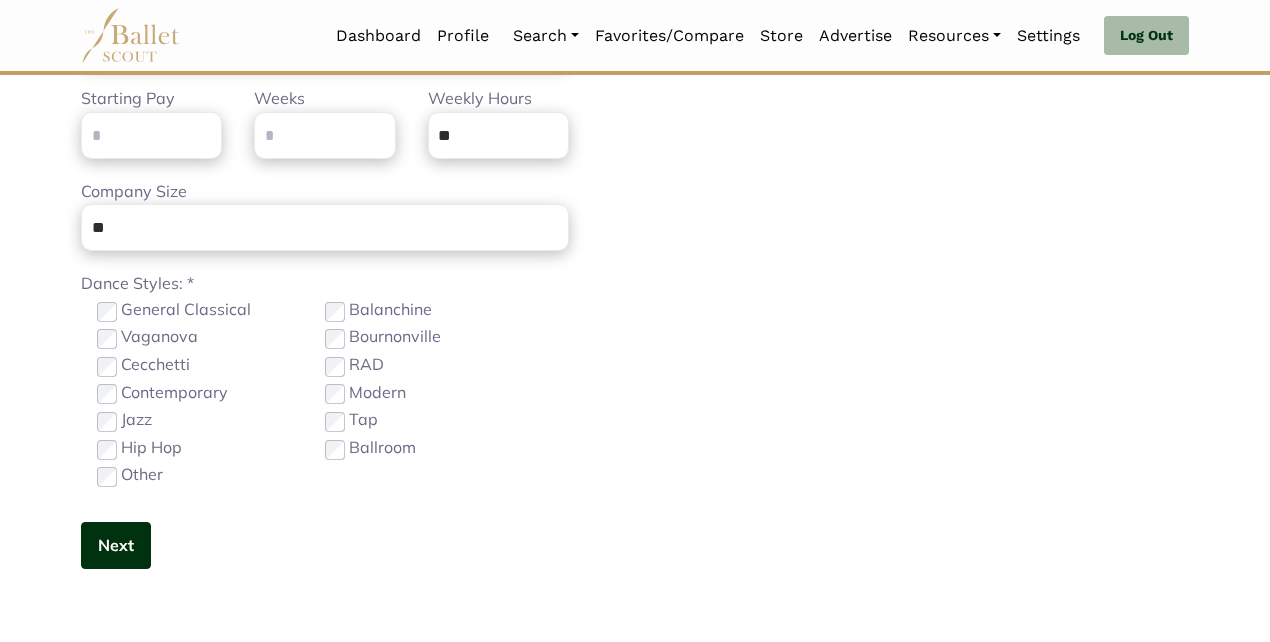 click on "Next" at bounding box center (116, 545) 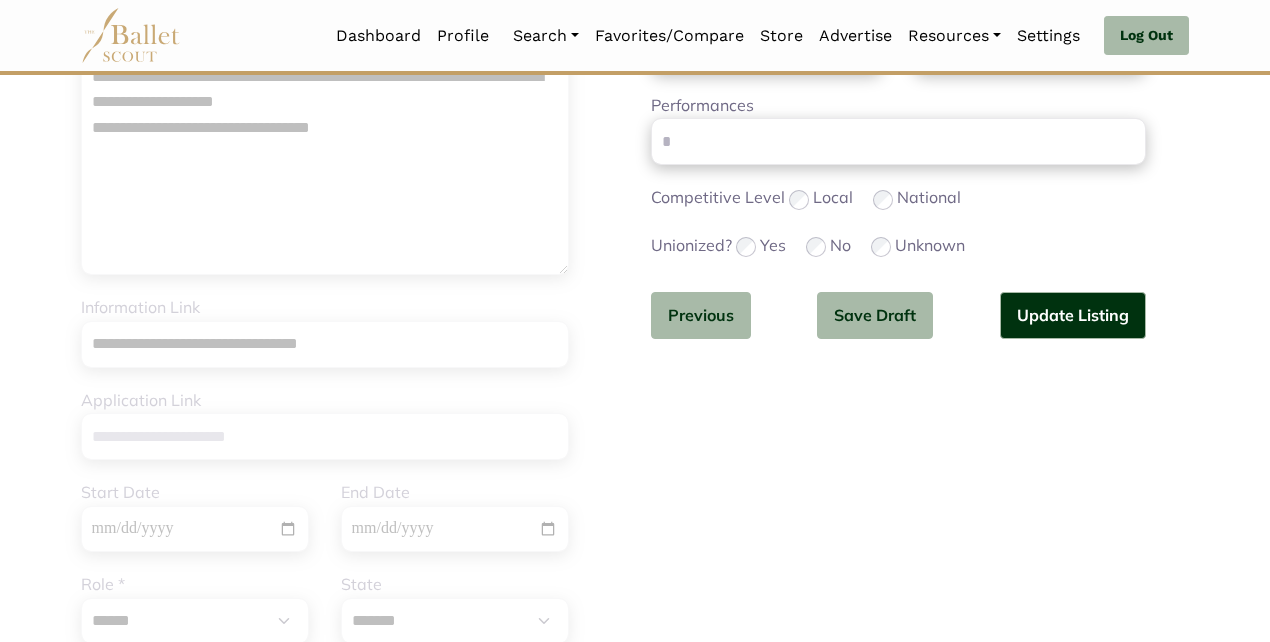 scroll, scrollTop: 500, scrollLeft: 0, axis: vertical 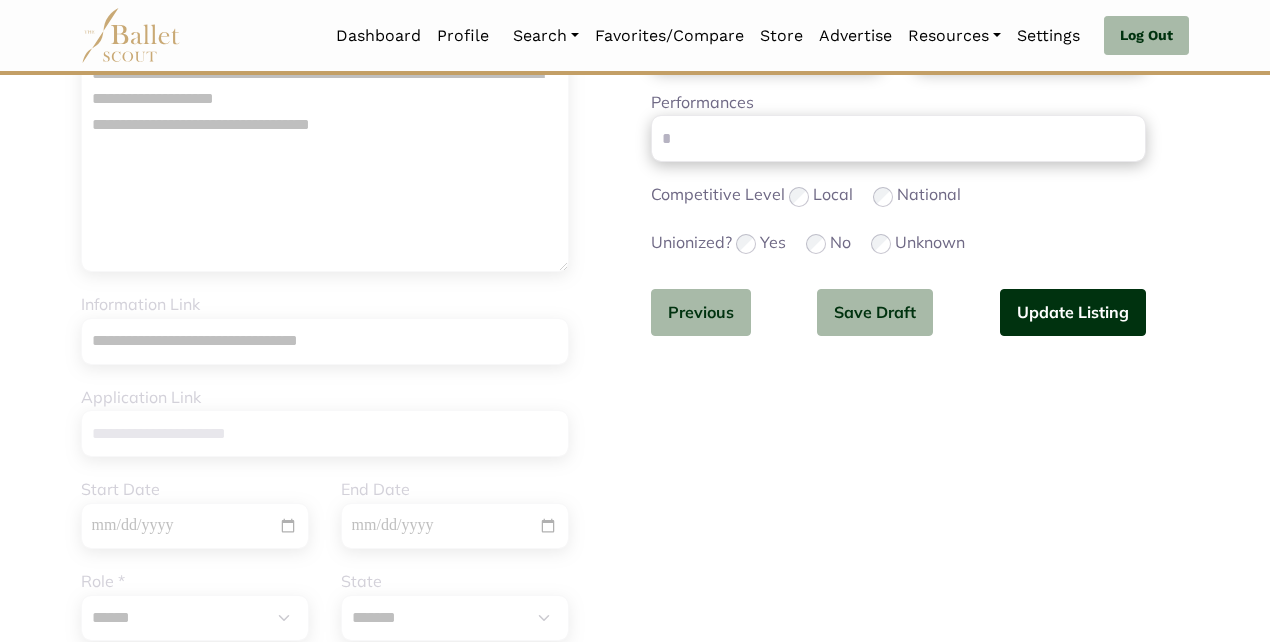 click on "Update Listing" at bounding box center [1073, 312] 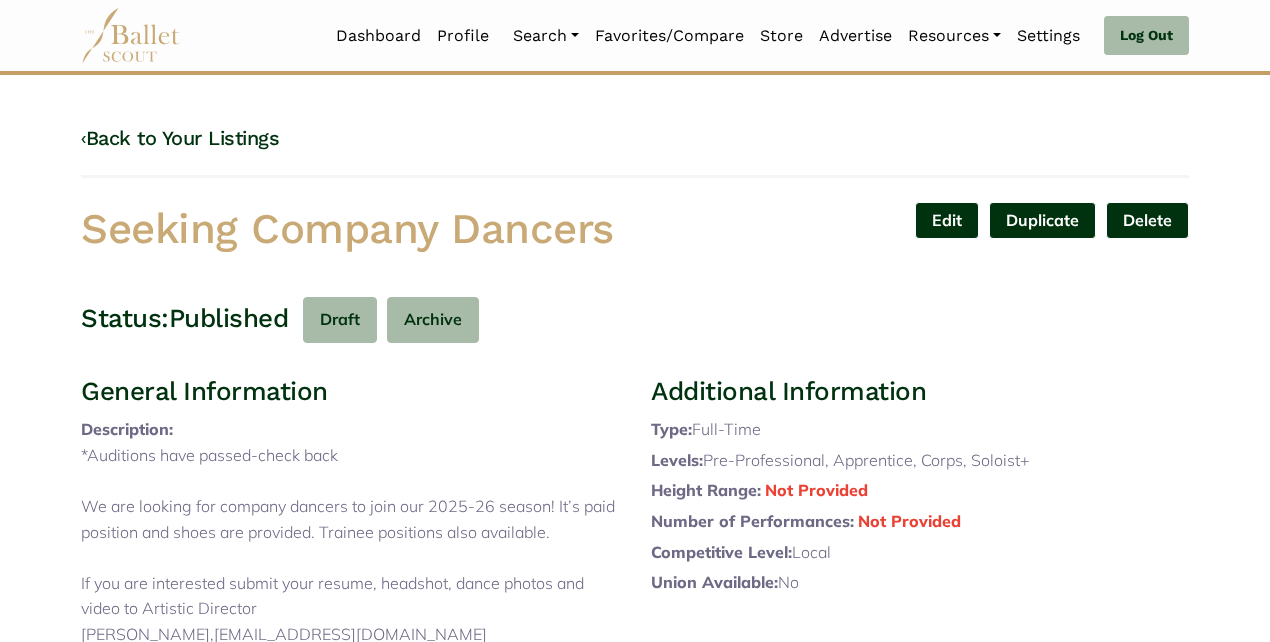 scroll, scrollTop: 0, scrollLeft: 0, axis: both 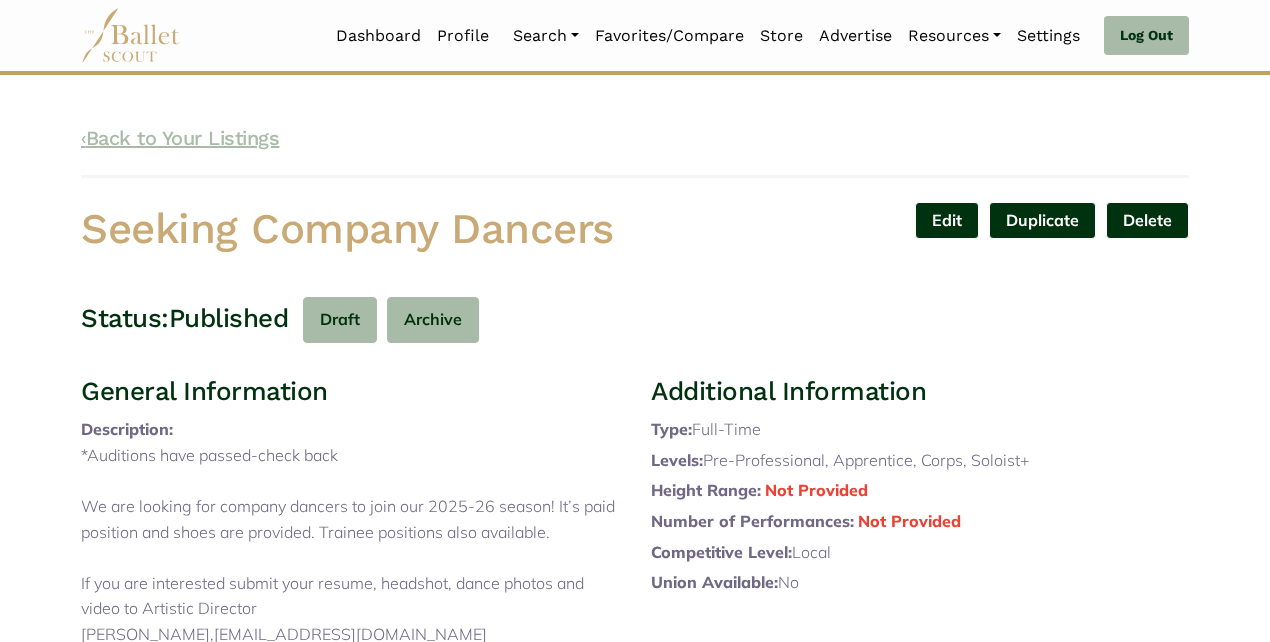 click on "‹  Back to Your Listings" at bounding box center (180, 138) 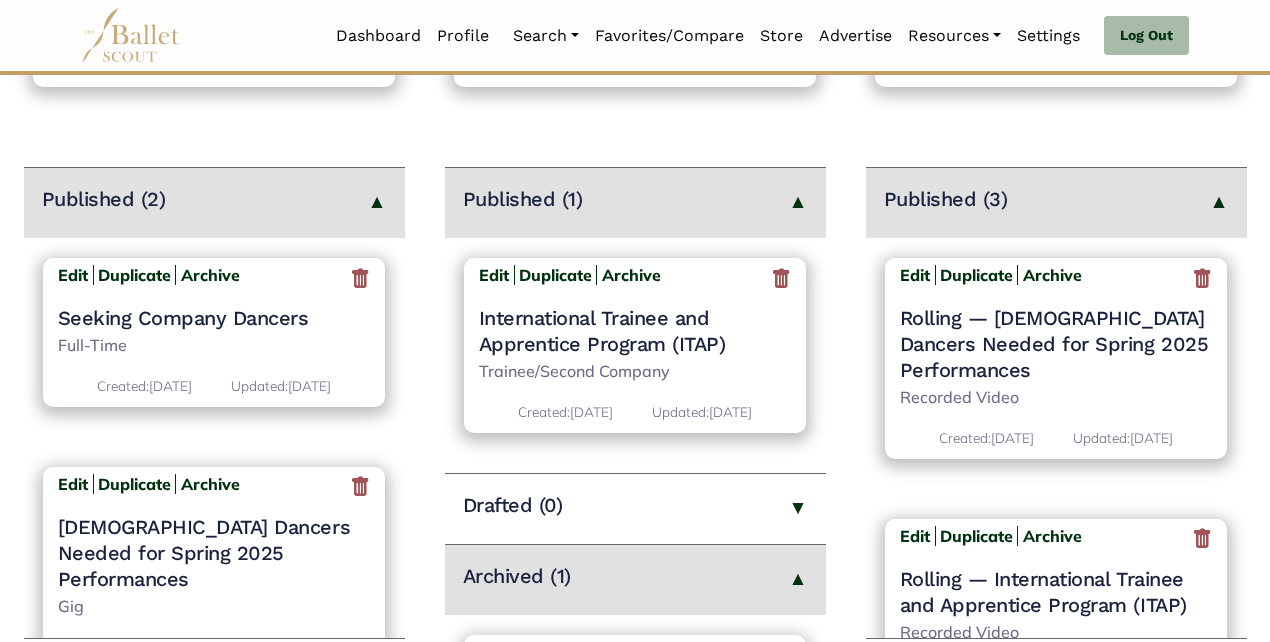 scroll, scrollTop: 226, scrollLeft: 0, axis: vertical 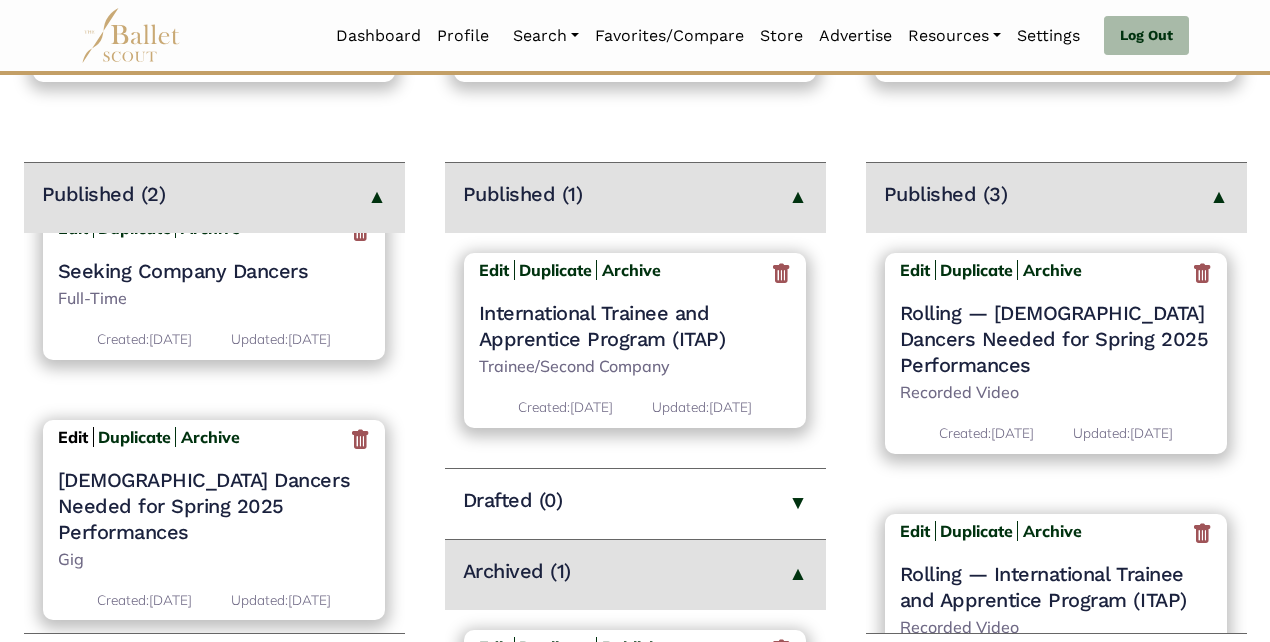 click on "Edit" at bounding box center [73, 437] 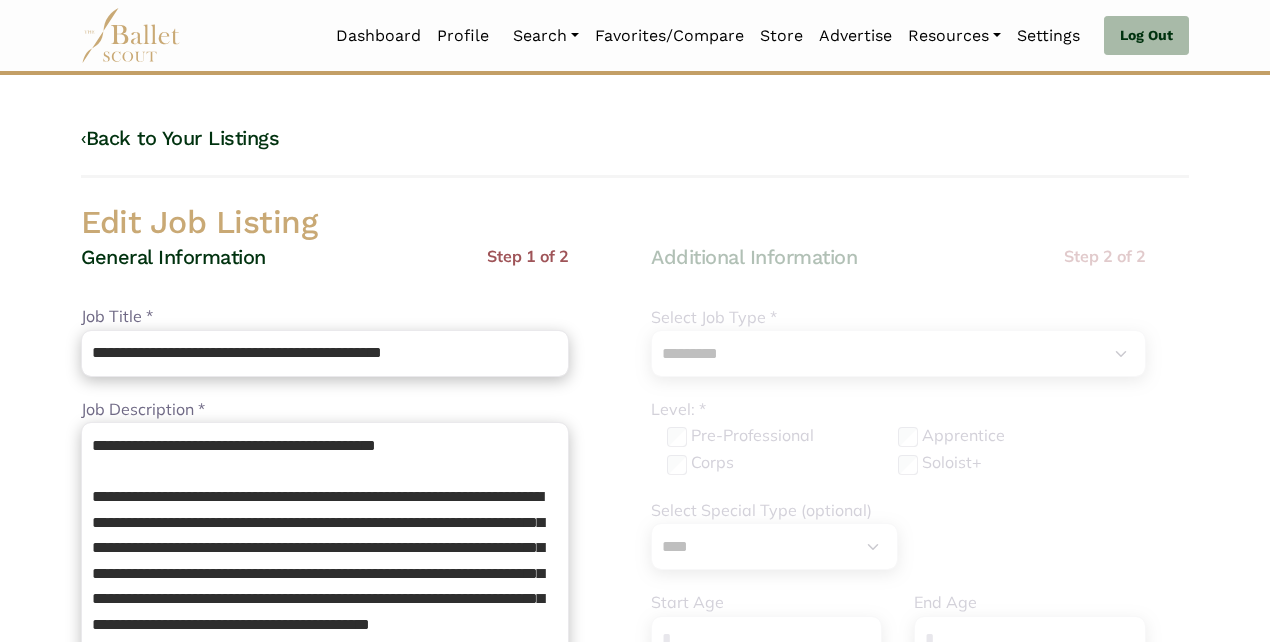 select on "*" 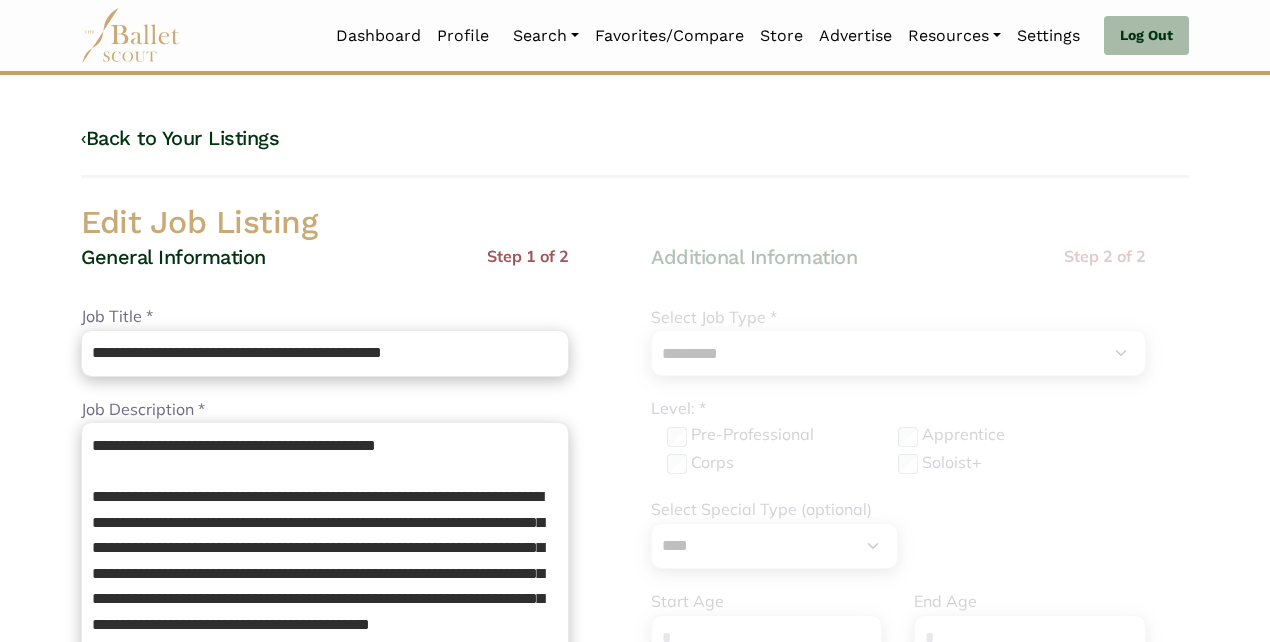 scroll, scrollTop: 0, scrollLeft: 0, axis: both 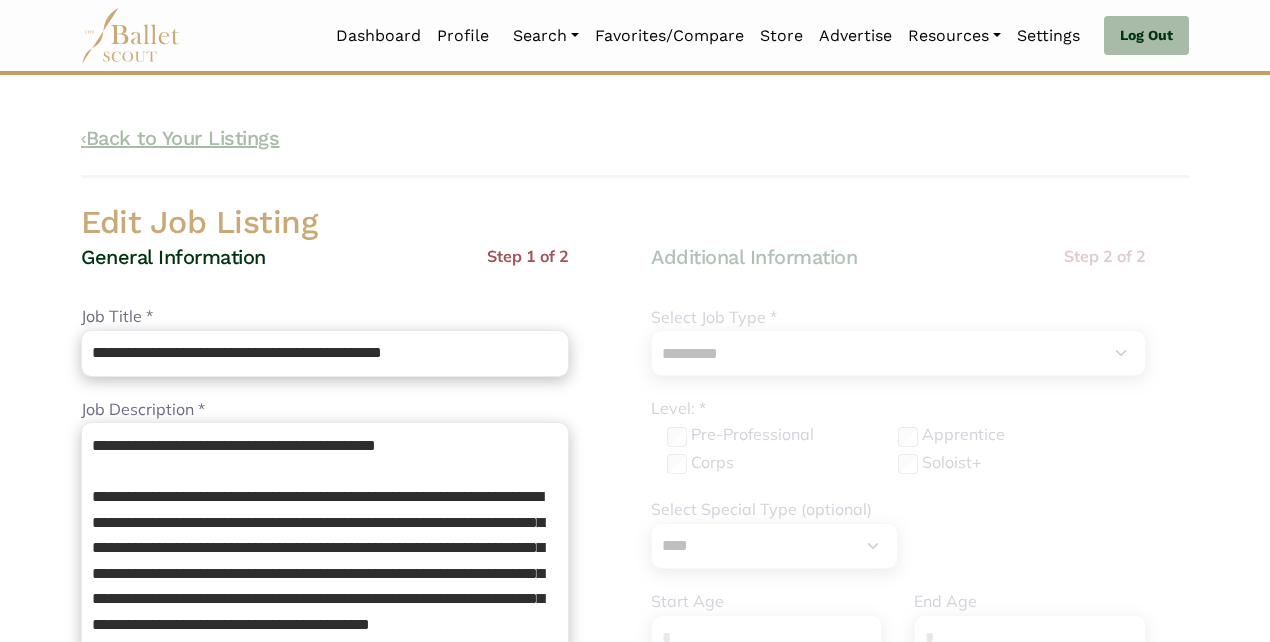 click on "‹  Back to Your Listings" at bounding box center [180, 138] 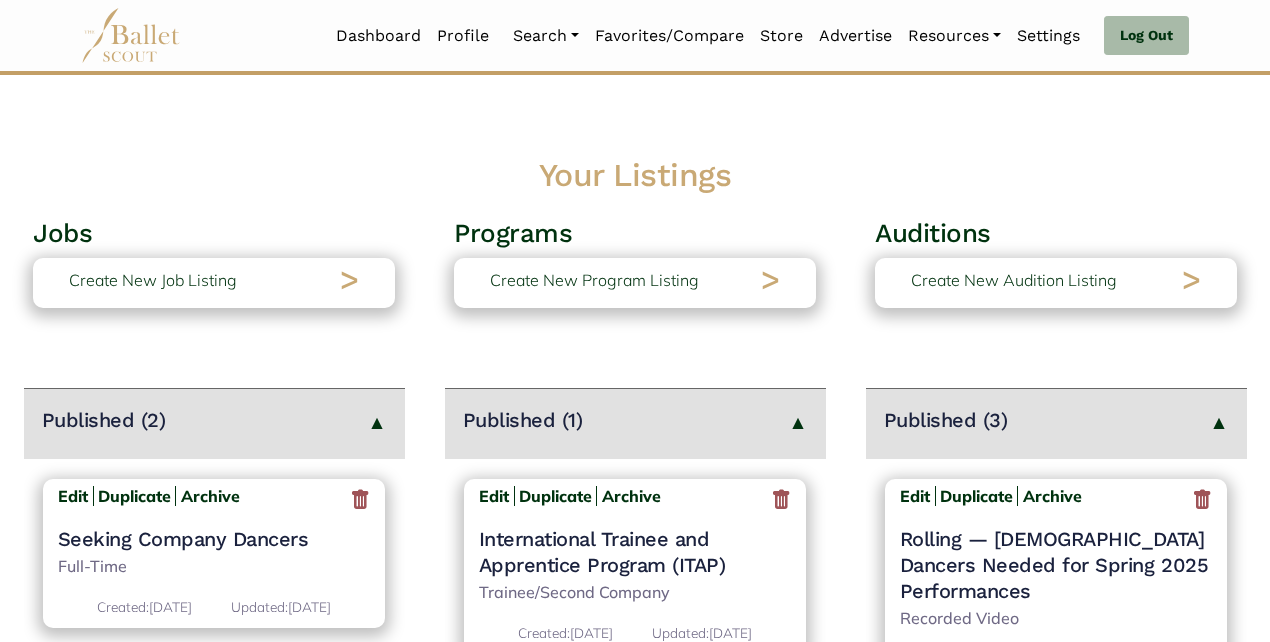 scroll, scrollTop: 0, scrollLeft: 0, axis: both 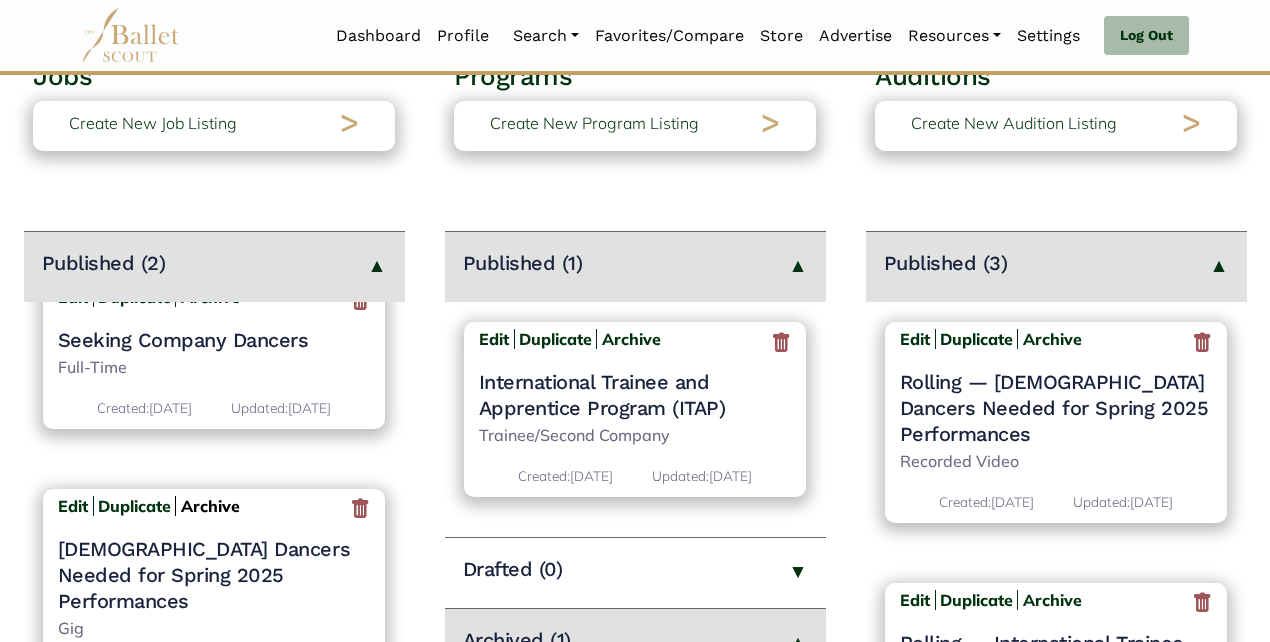 click on "Archive" at bounding box center [210, 506] 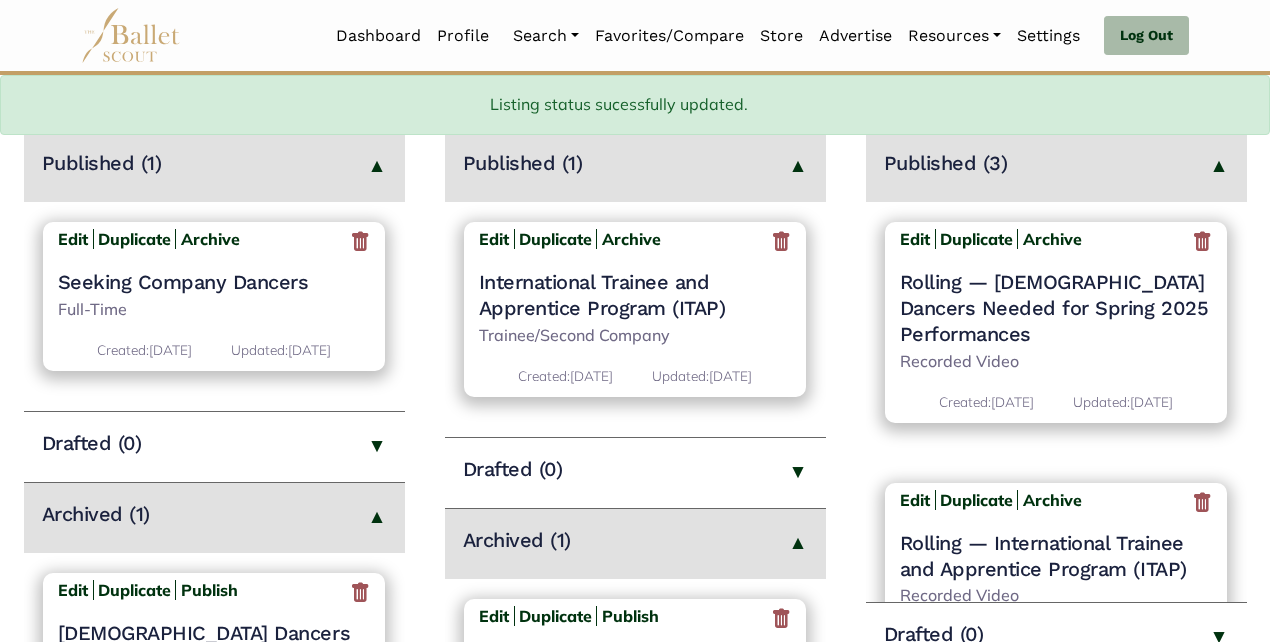 scroll, scrollTop: 324, scrollLeft: 0, axis: vertical 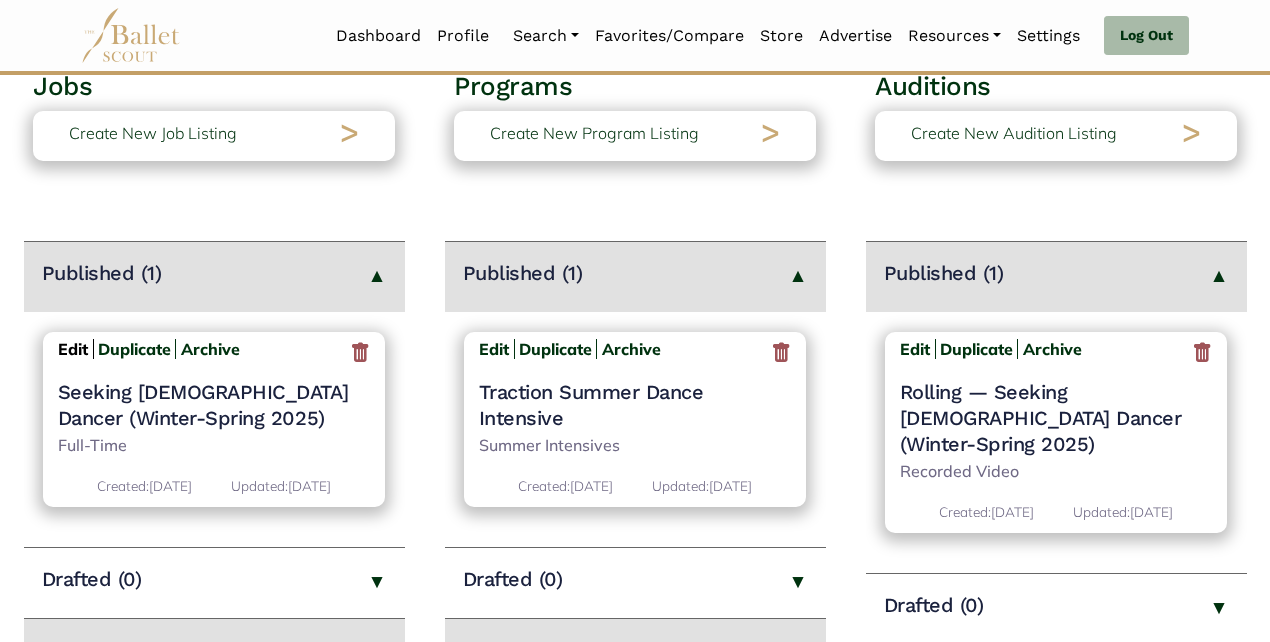 click on "Edit" at bounding box center (73, 349) 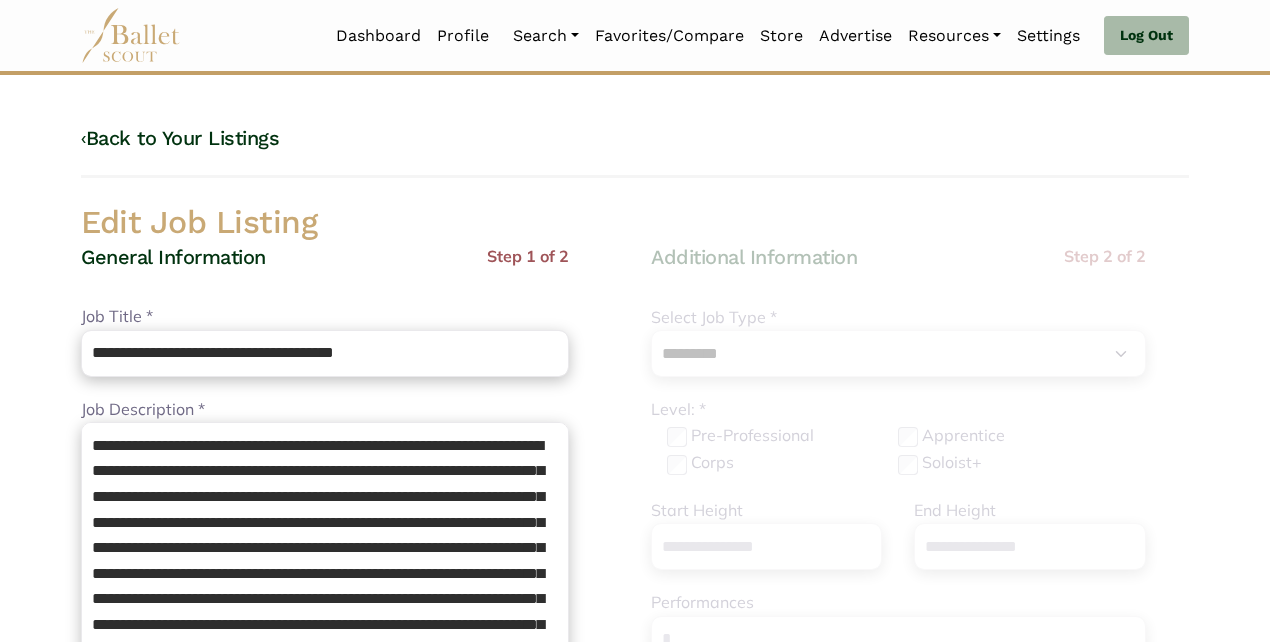 select on "*" 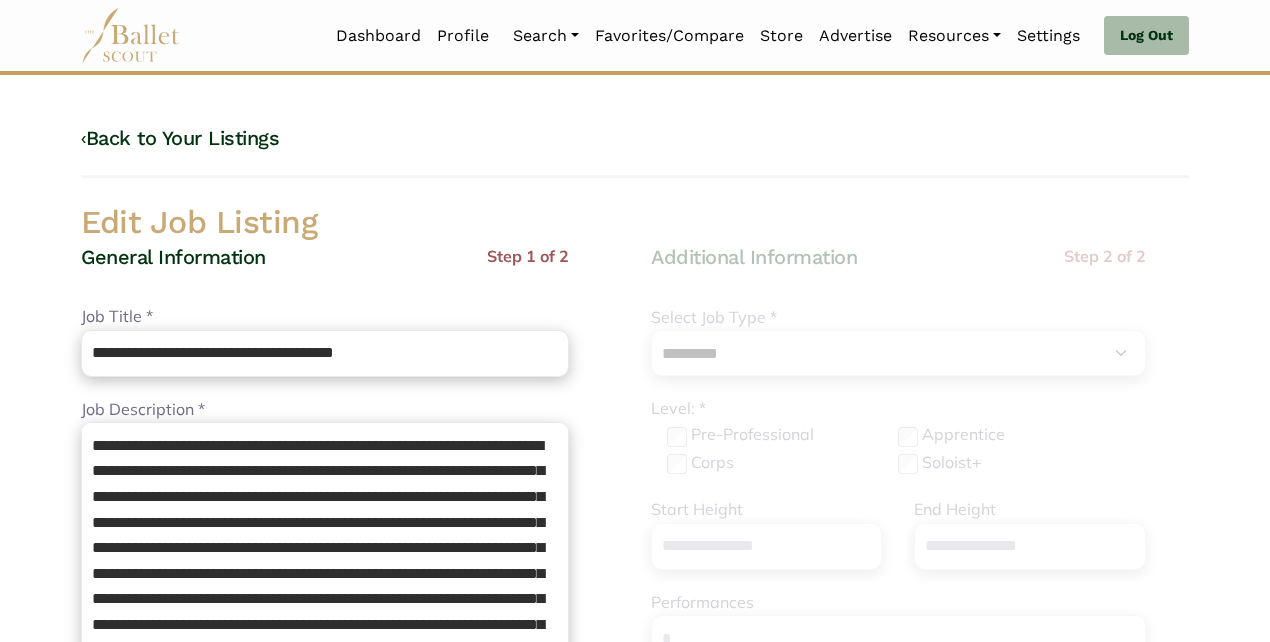 scroll, scrollTop: 0, scrollLeft: 0, axis: both 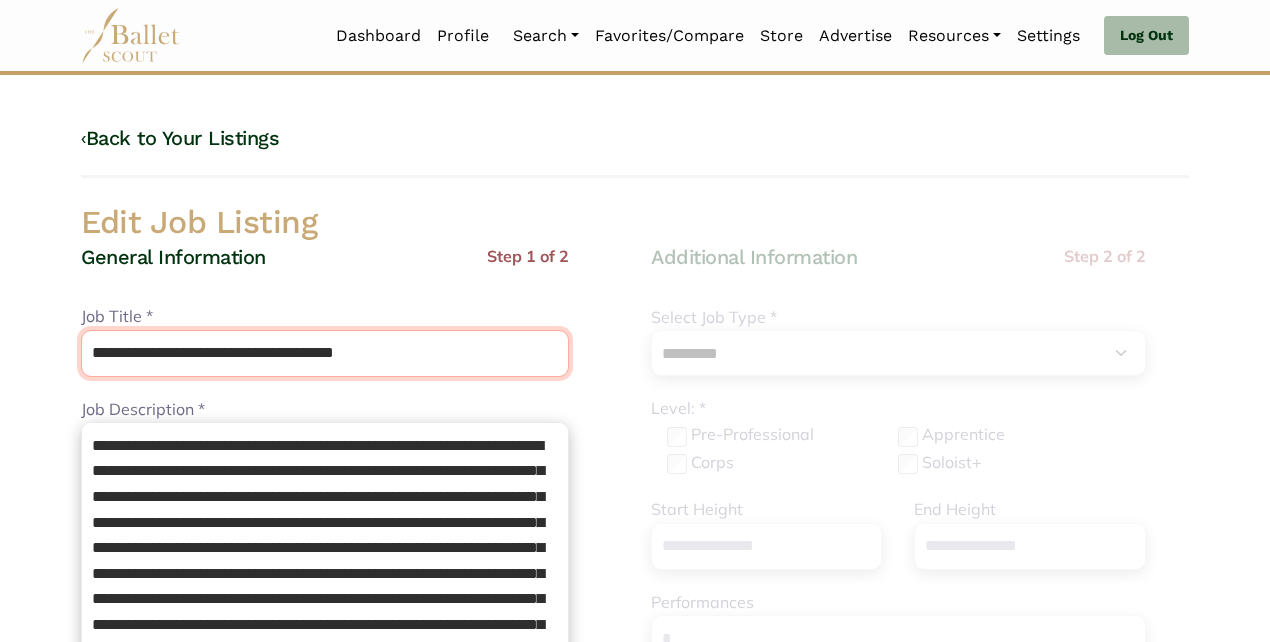 drag, startPoint x: 252, startPoint y: 354, endPoint x: 464, endPoint y: 339, distance: 212.53 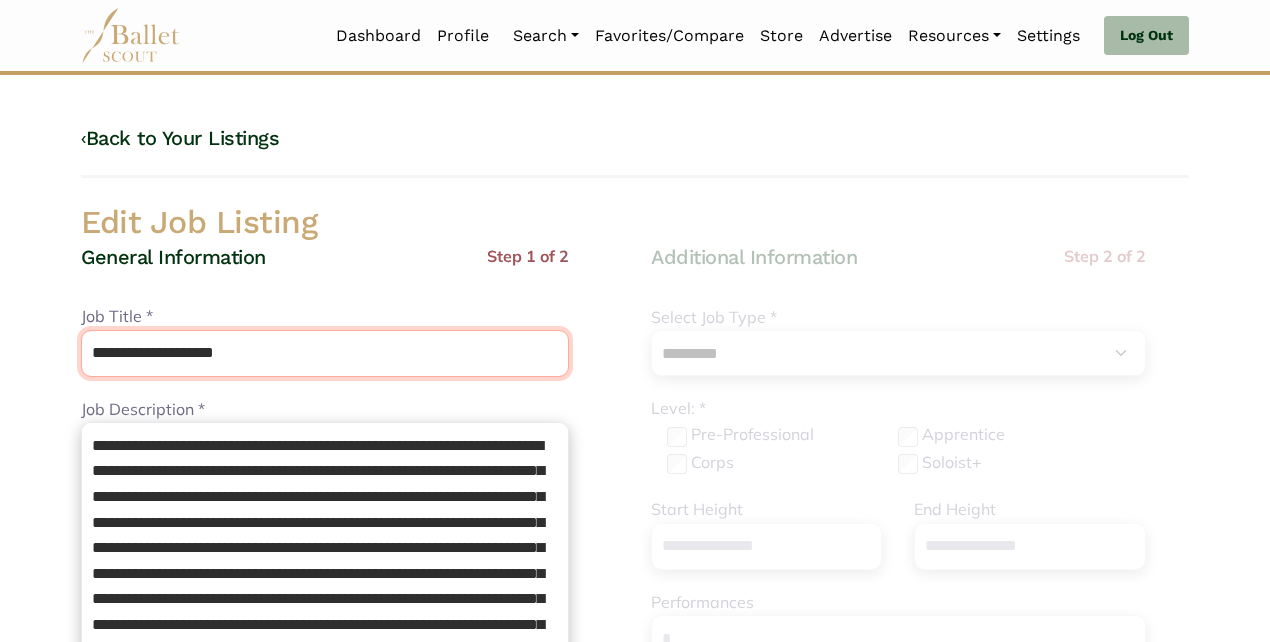 type on "**********" 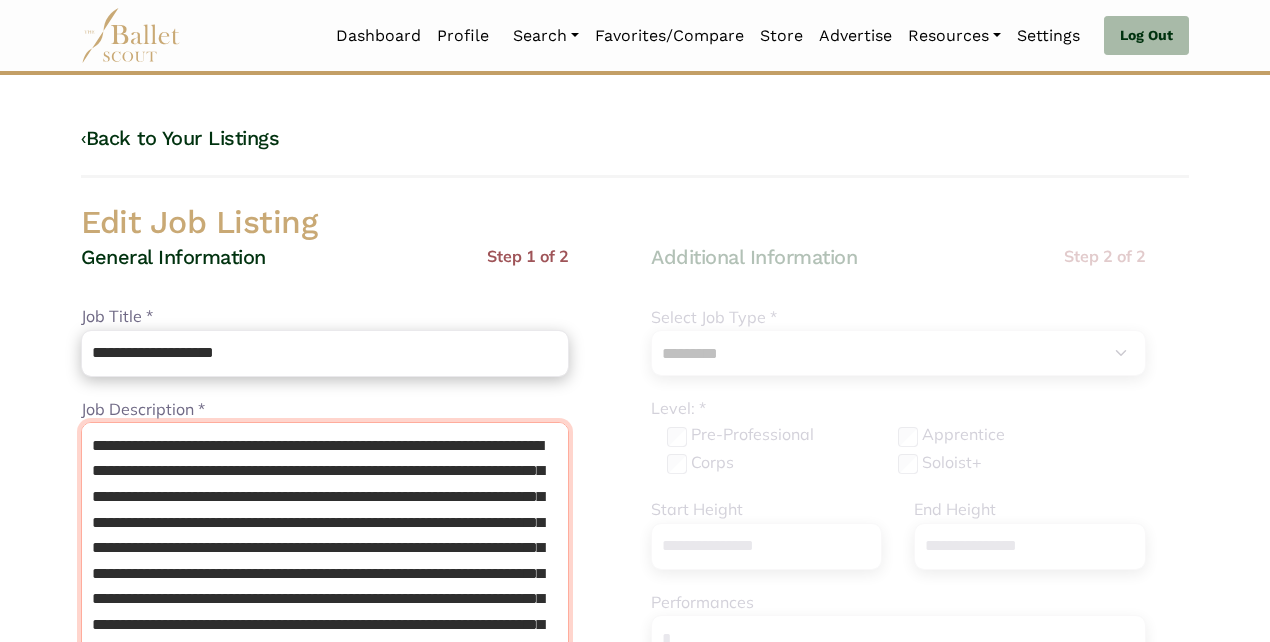 click on "Job Description *" at bounding box center (325, 597) 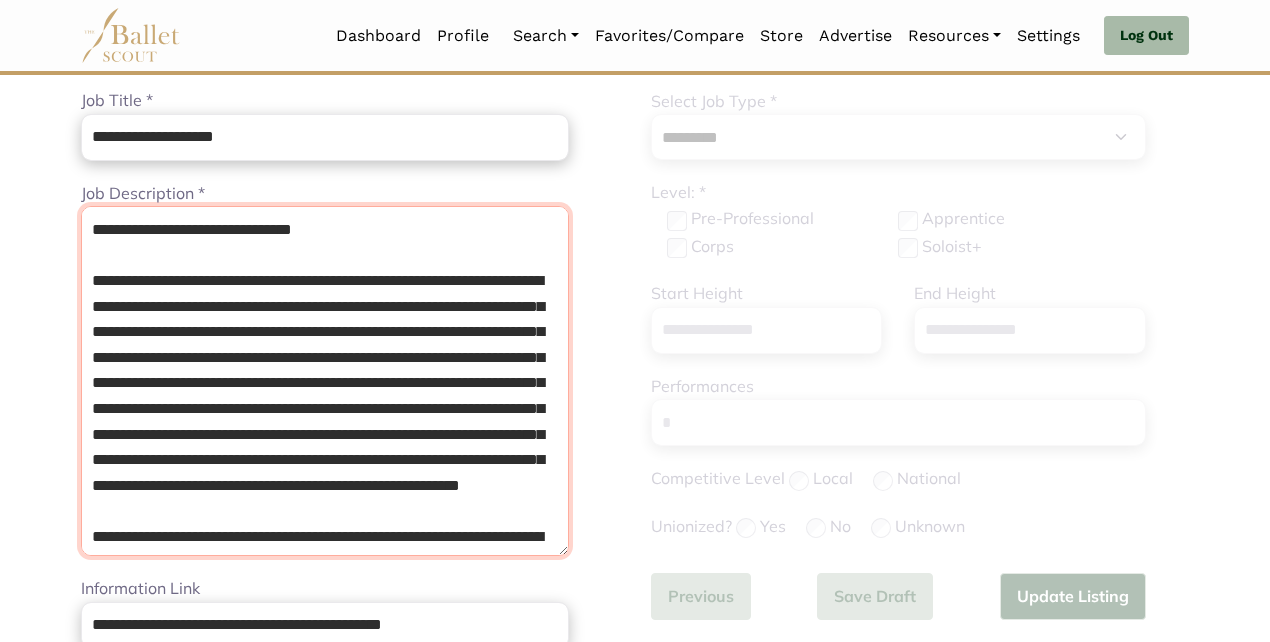 scroll, scrollTop: 292, scrollLeft: 0, axis: vertical 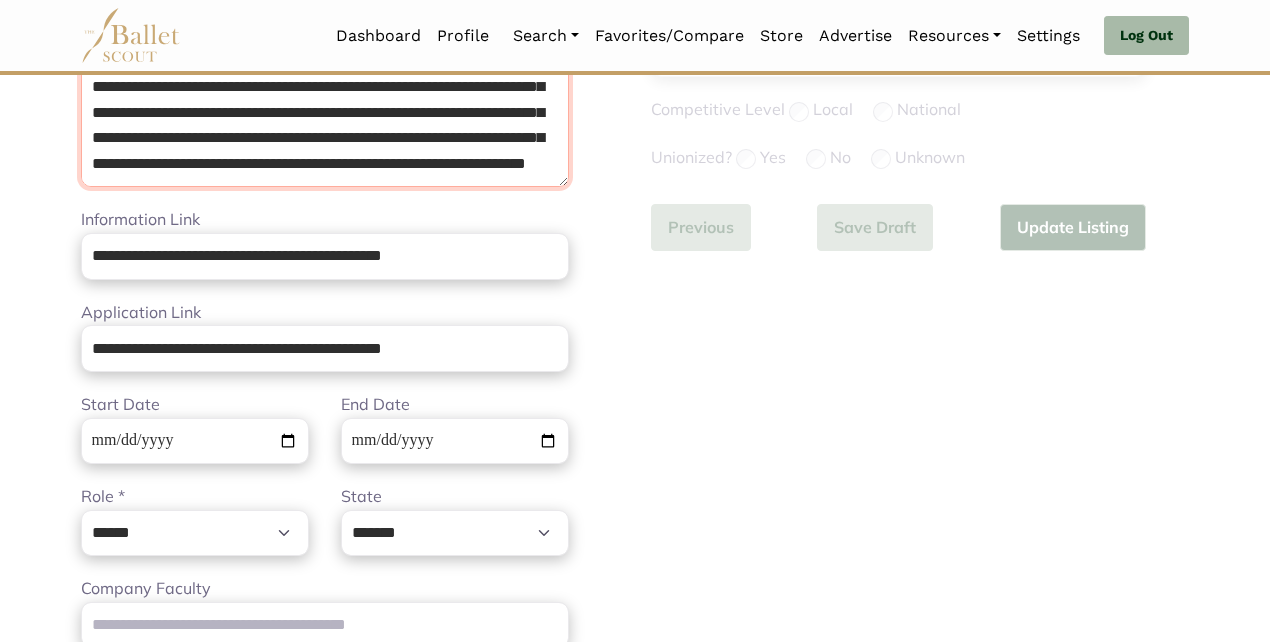 type on "**********" 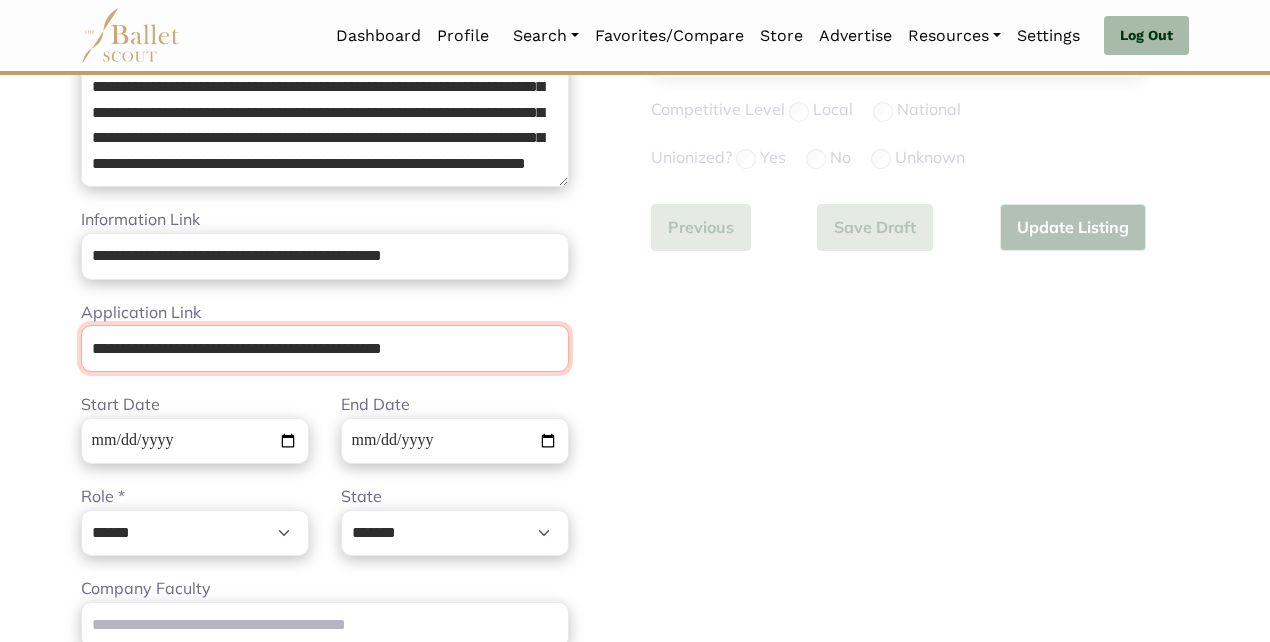 click on "**********" at bounding box center (325, 348) 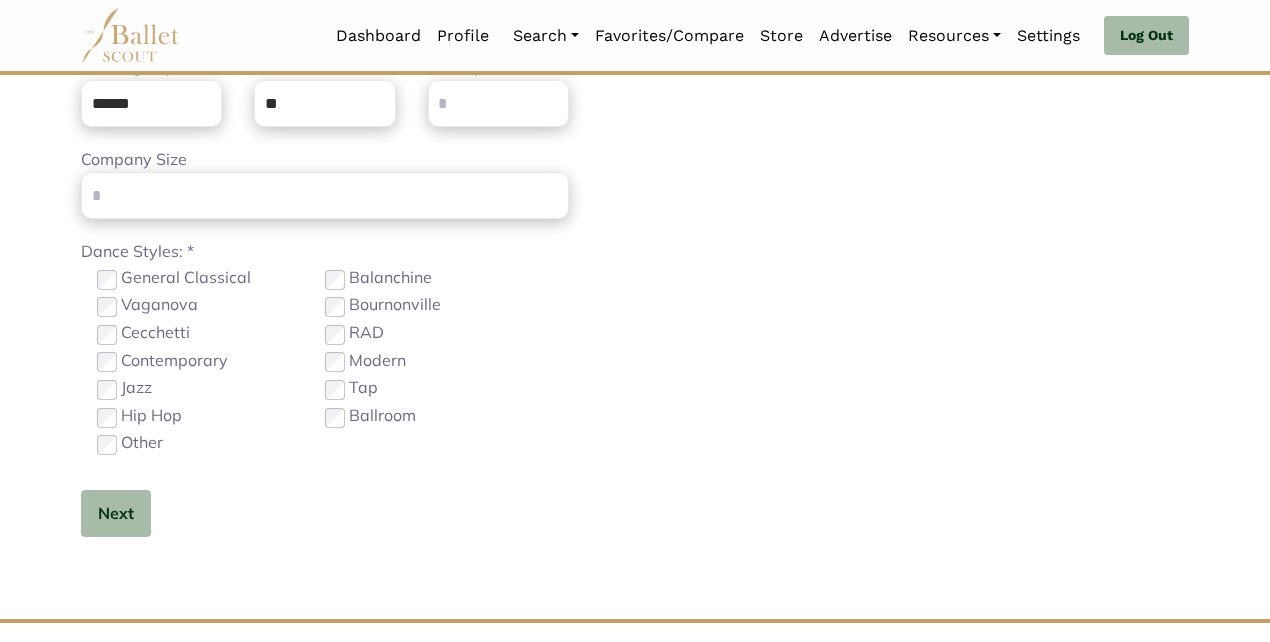 scroll, scrollTop: 1196, scrollLeft: 0, axis: vertical 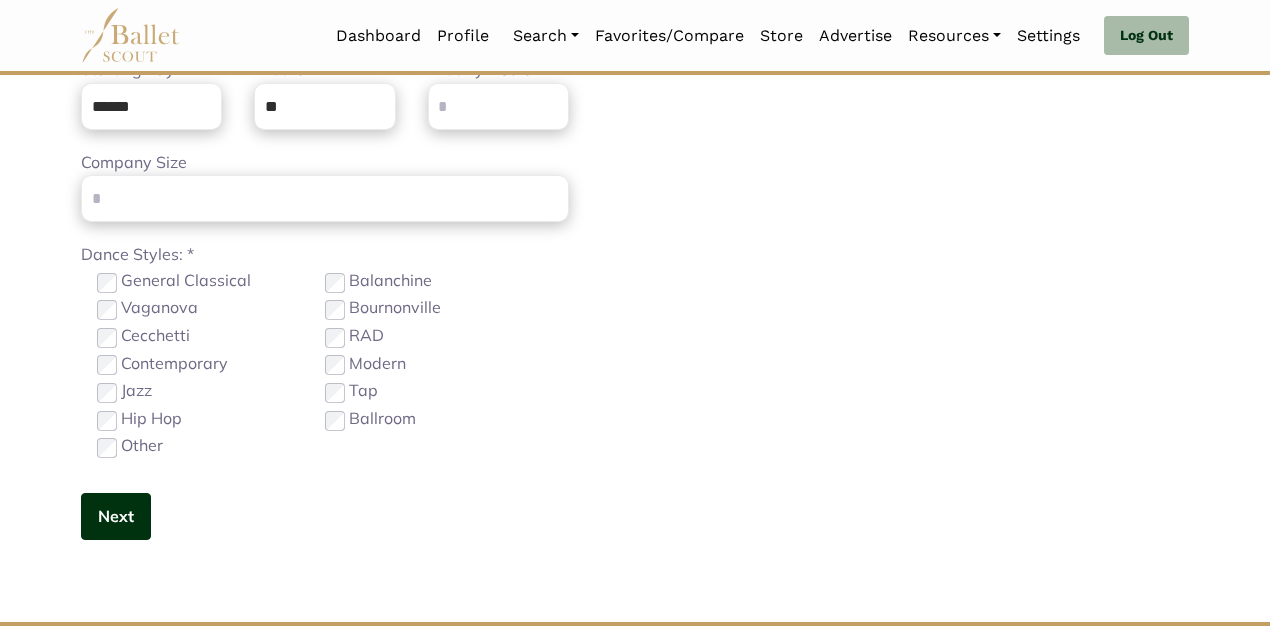 type 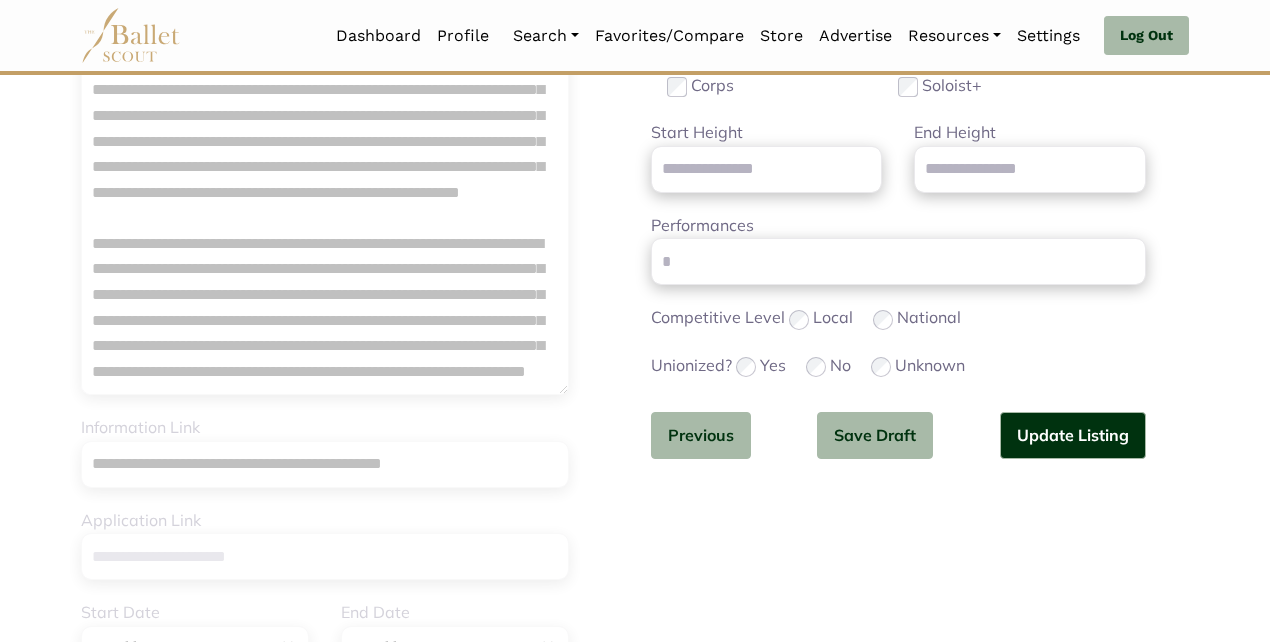 scroll, scrollTop: 397, scrollLeft: 0, axis: vertical 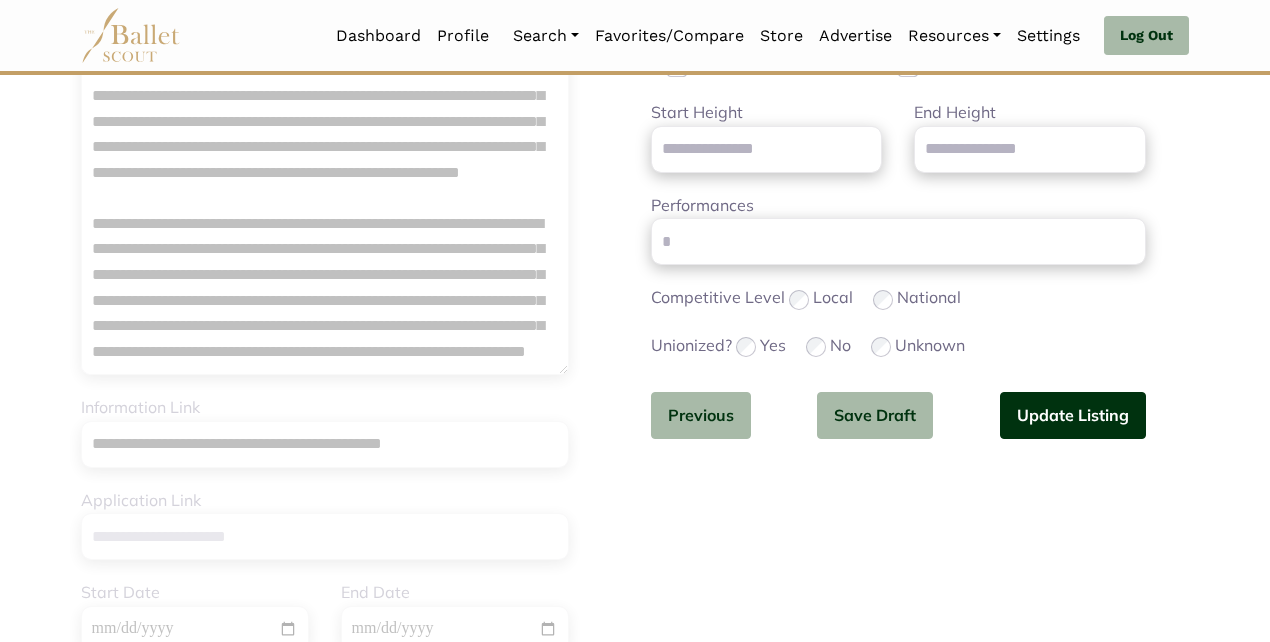click on "Update Listing" at bounding box center (1073, 415) 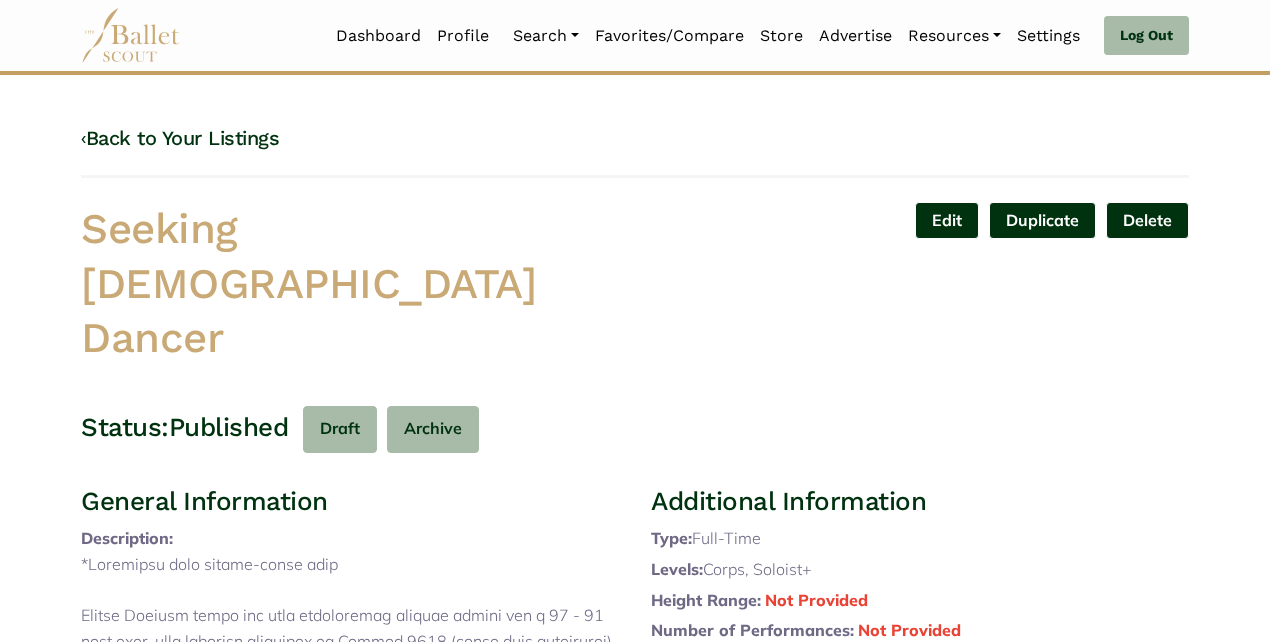 scroll, scrollTop: 0, scrollLeft: 0, axis: both 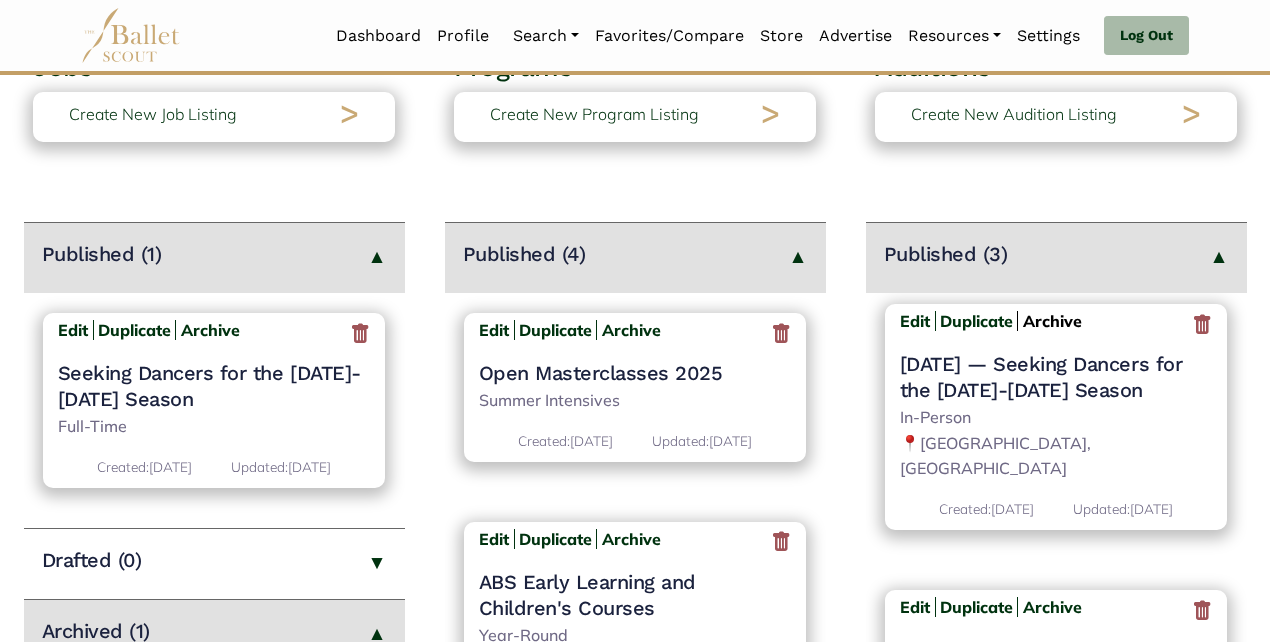 click on "Archive" at bounding box center [1052, 321] 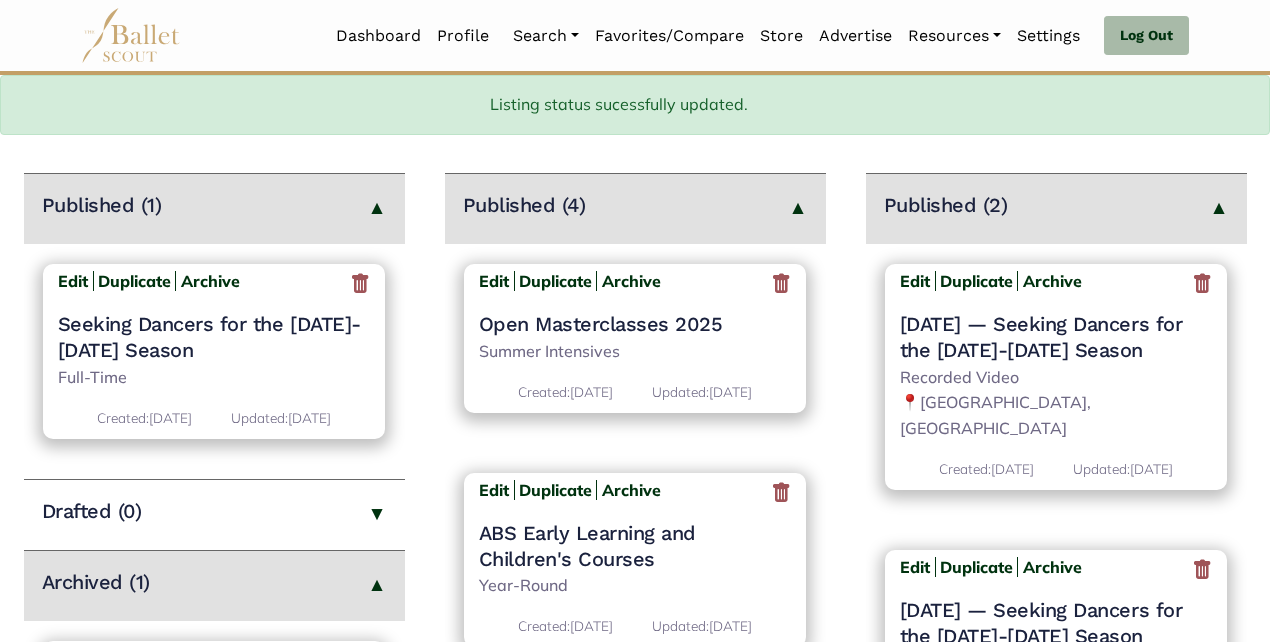 scroll, scrollTop: 319, scrollLeft: 0, axis: vertical 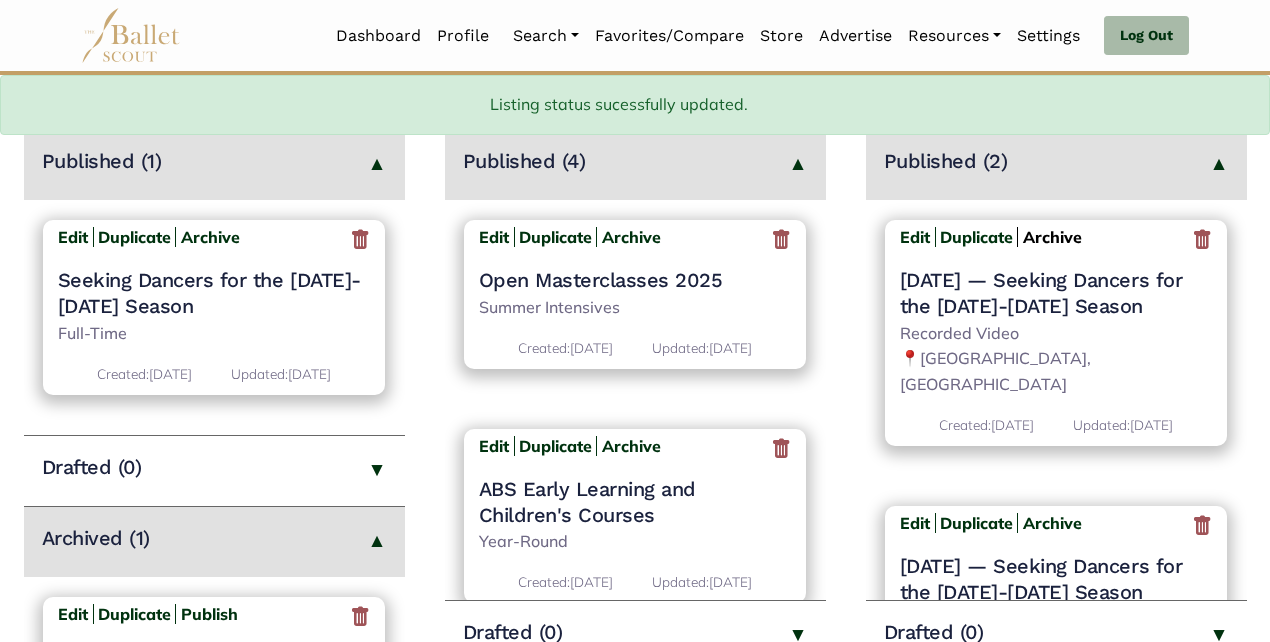 click on "Archive" at bounding box center [1052, 237] 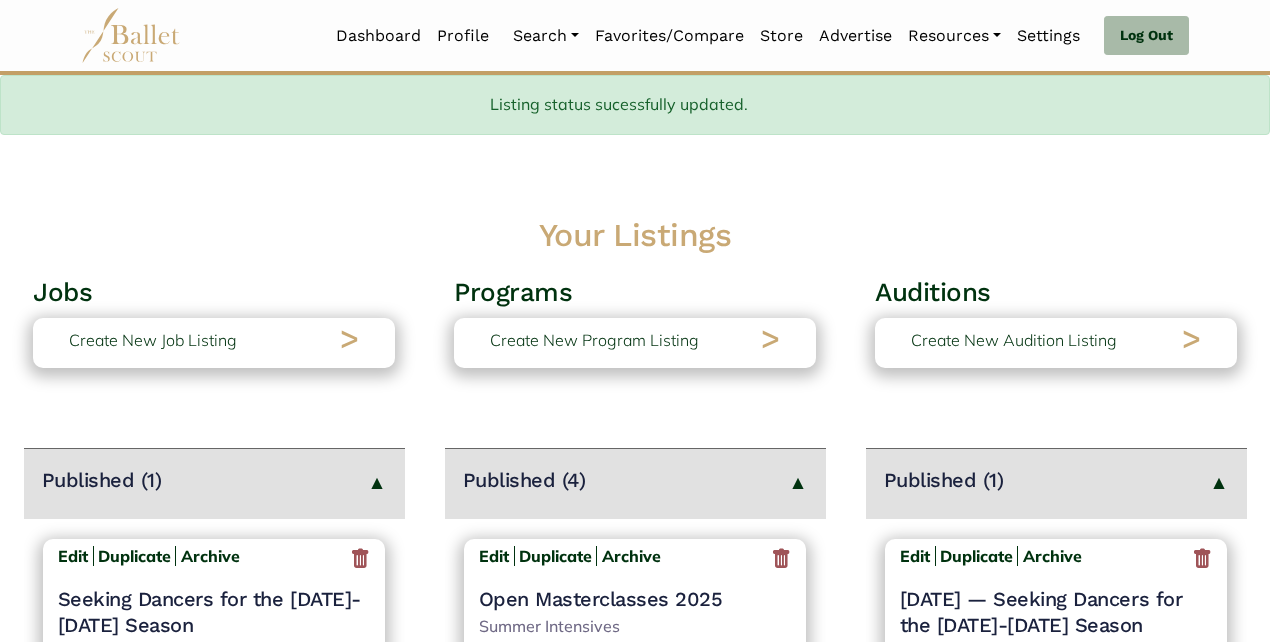 scroll, scrollTop: 319, scrollLeft: 0, axis: vertical 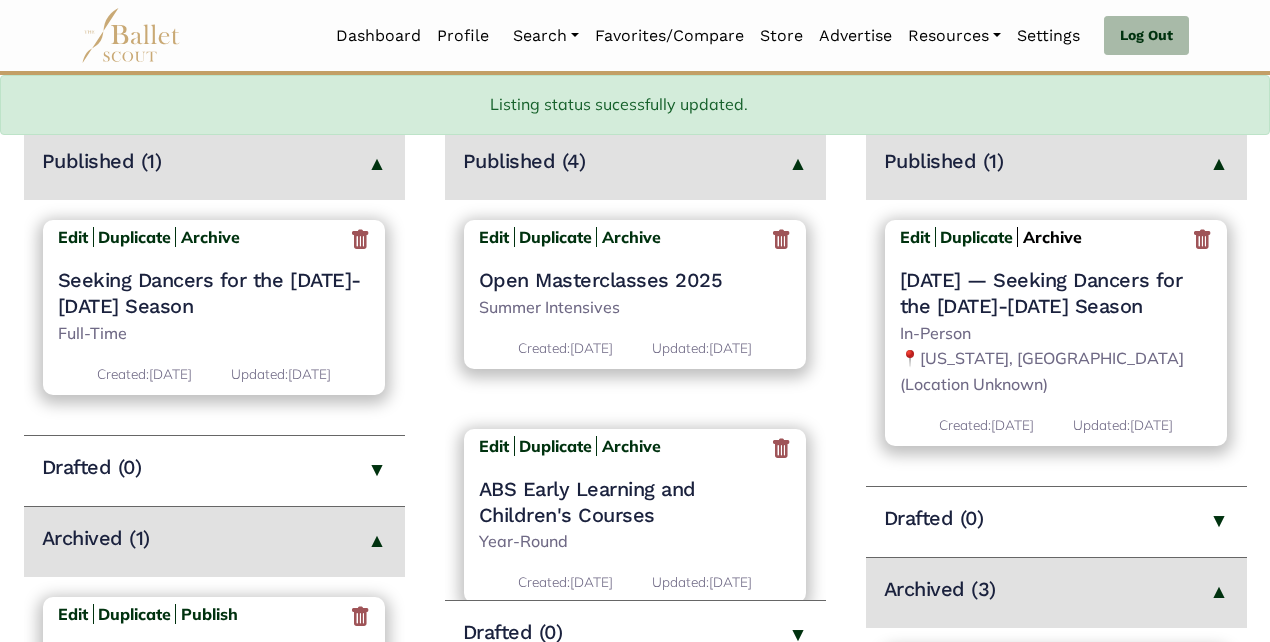 click on "Archive" at bounding box center [1052, 237] 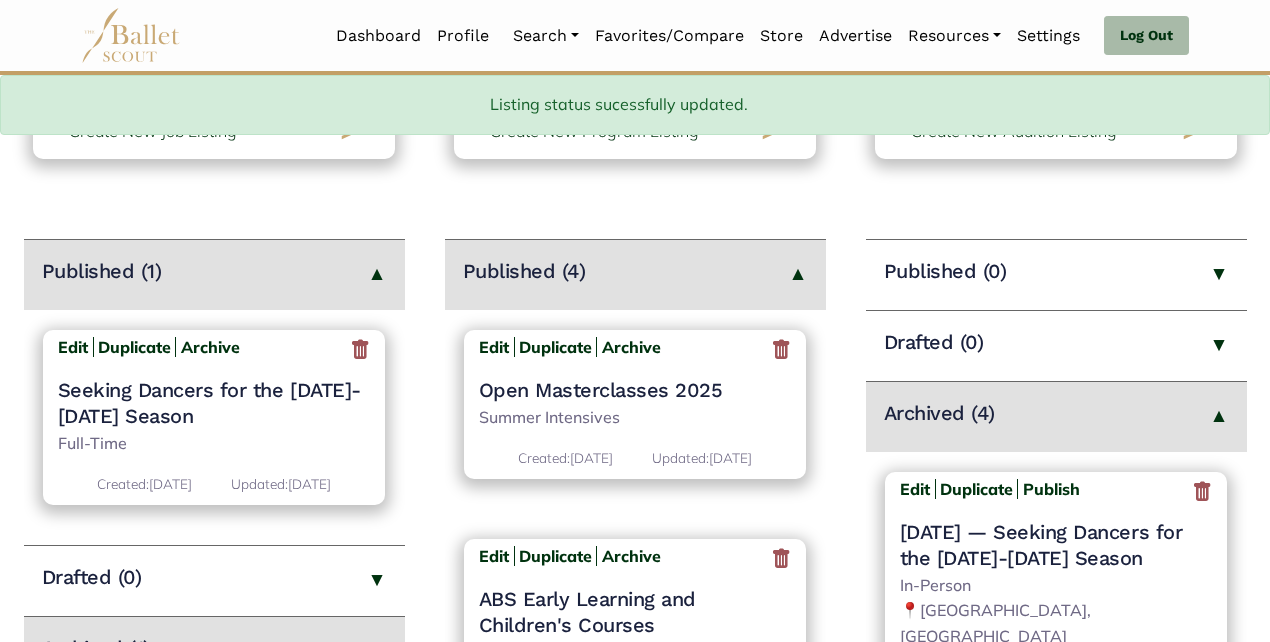 scroll, scrollTop: 208, scrollLeft: 0, axis: vertical 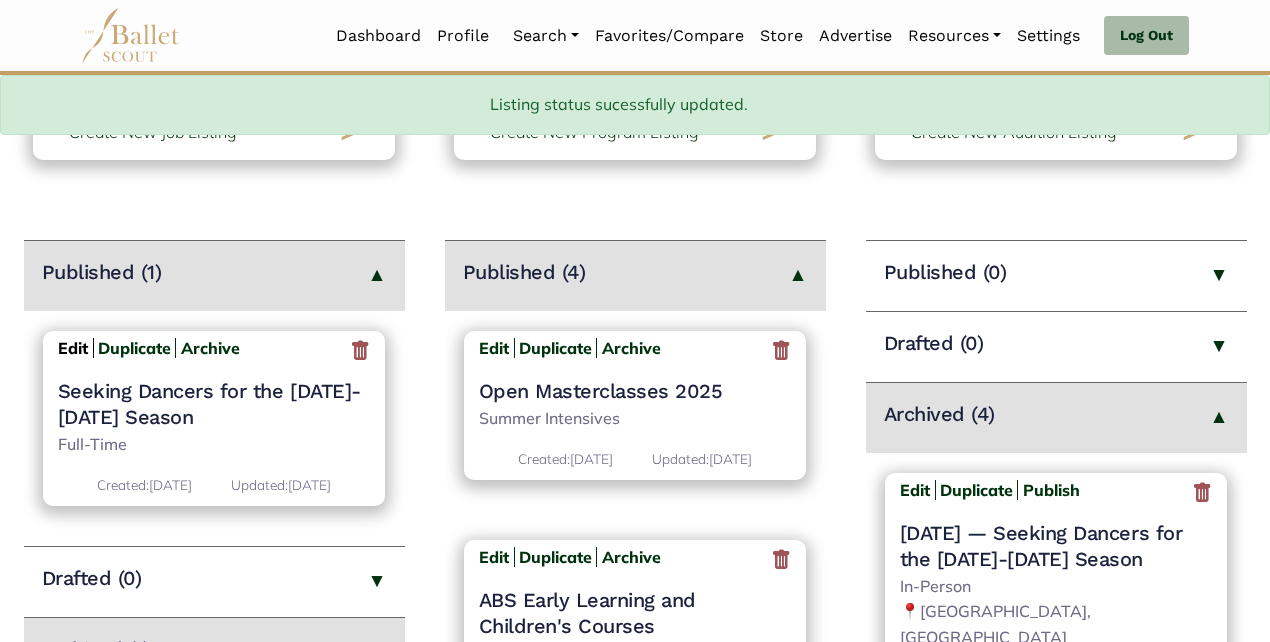 click on "Edit" at bounding box center [73, 348] 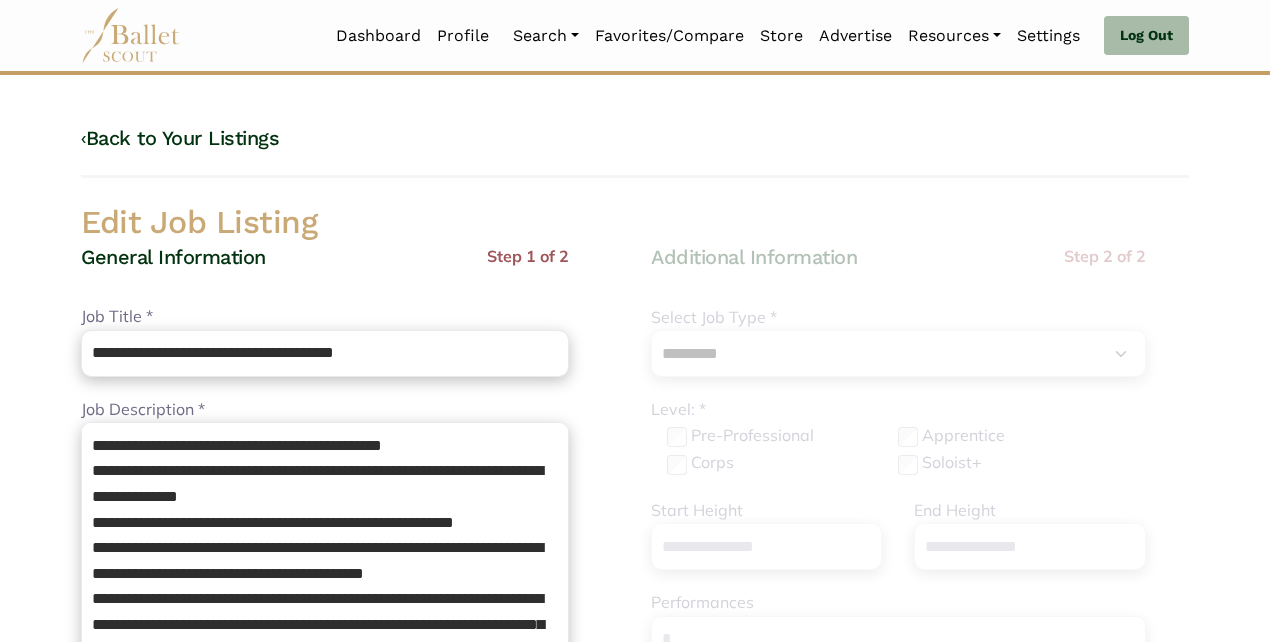 select on "*" 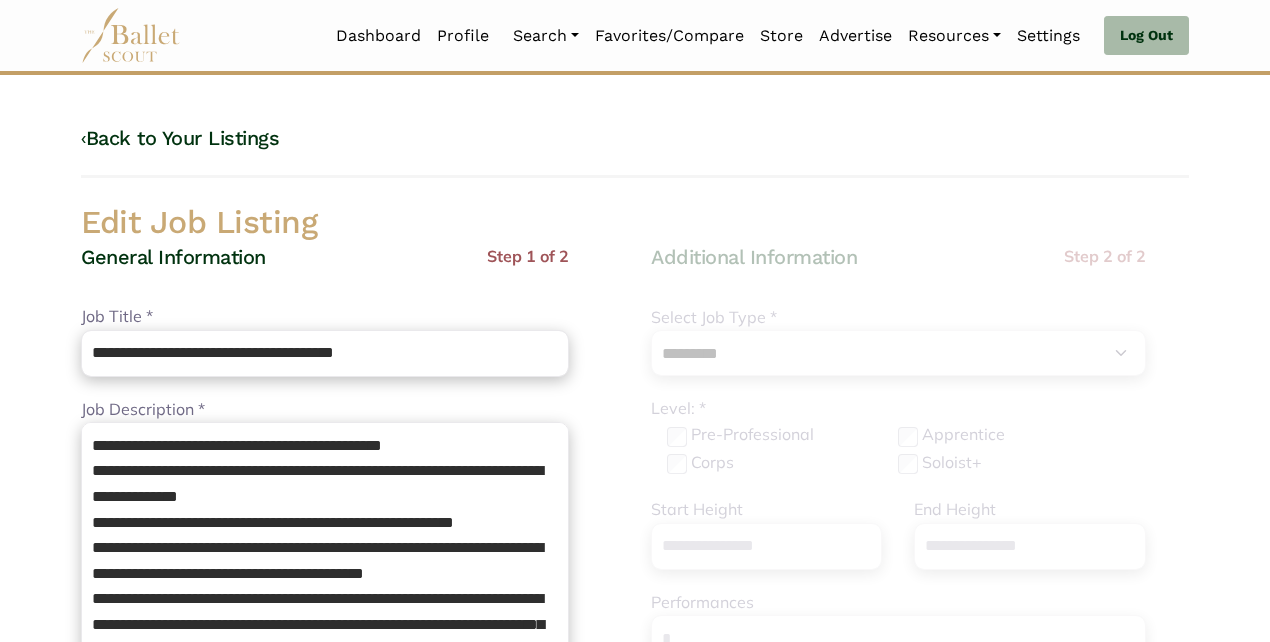 scroll, scrollTop: 0, scrollLeft: 0, axis: both 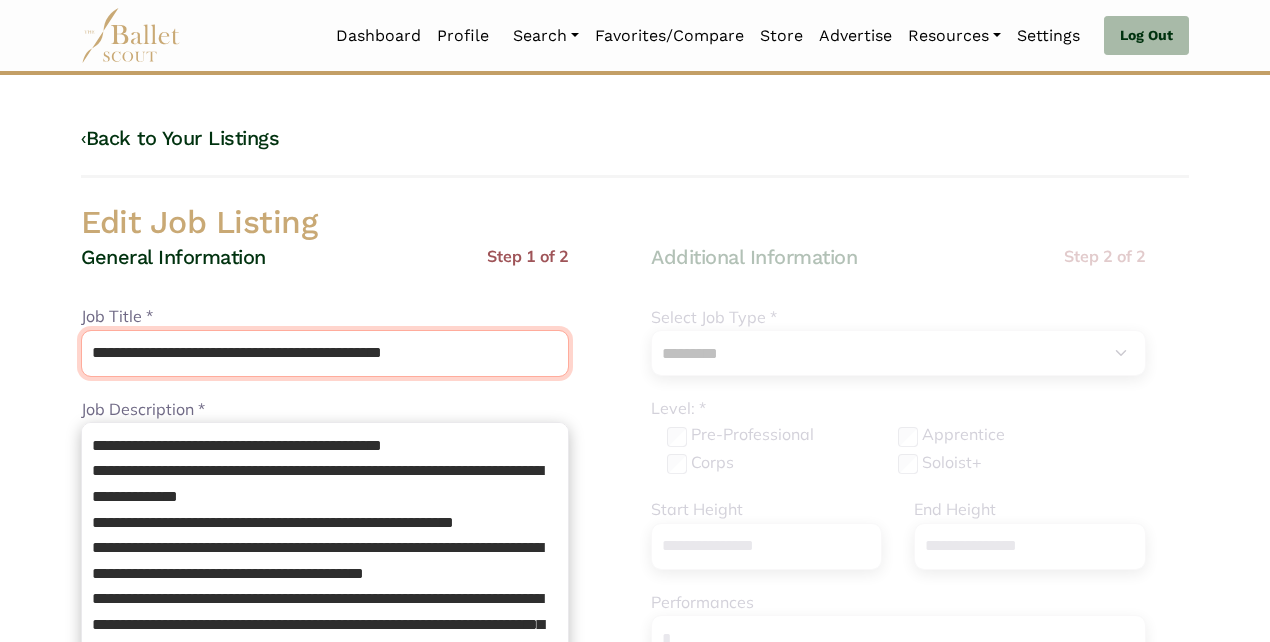drag, startPoint x: 293, startPoint y: 352, endPoint x: 494, endPoint y: 353, distance: 201.00249 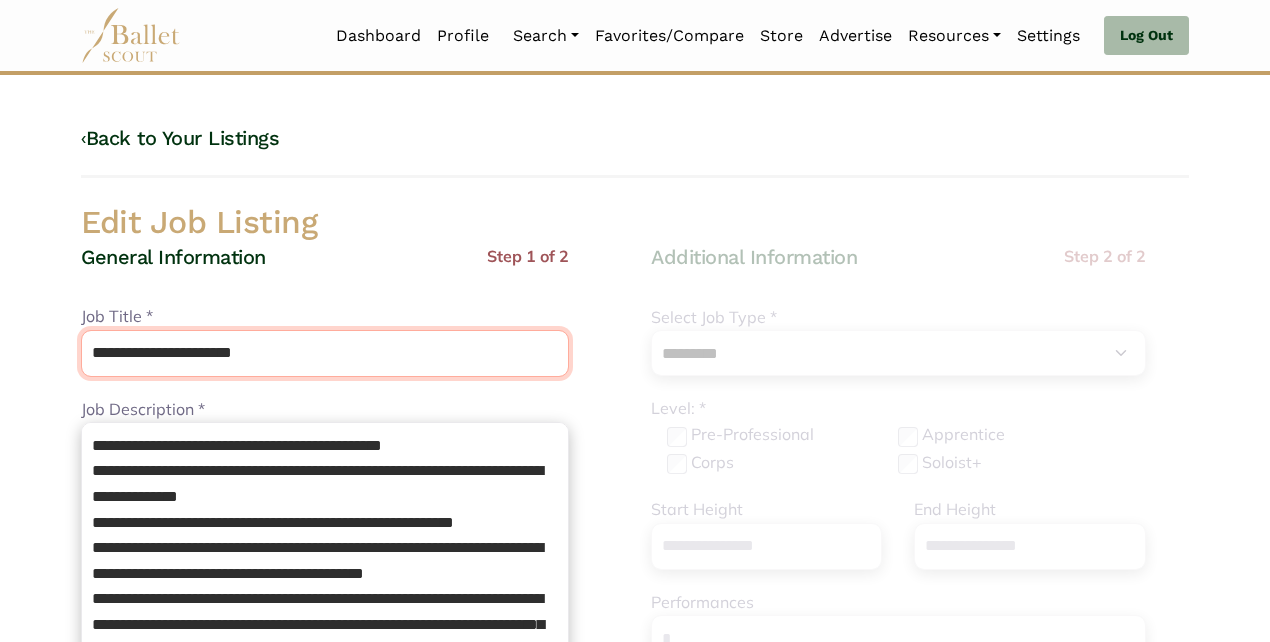 type on "**********" 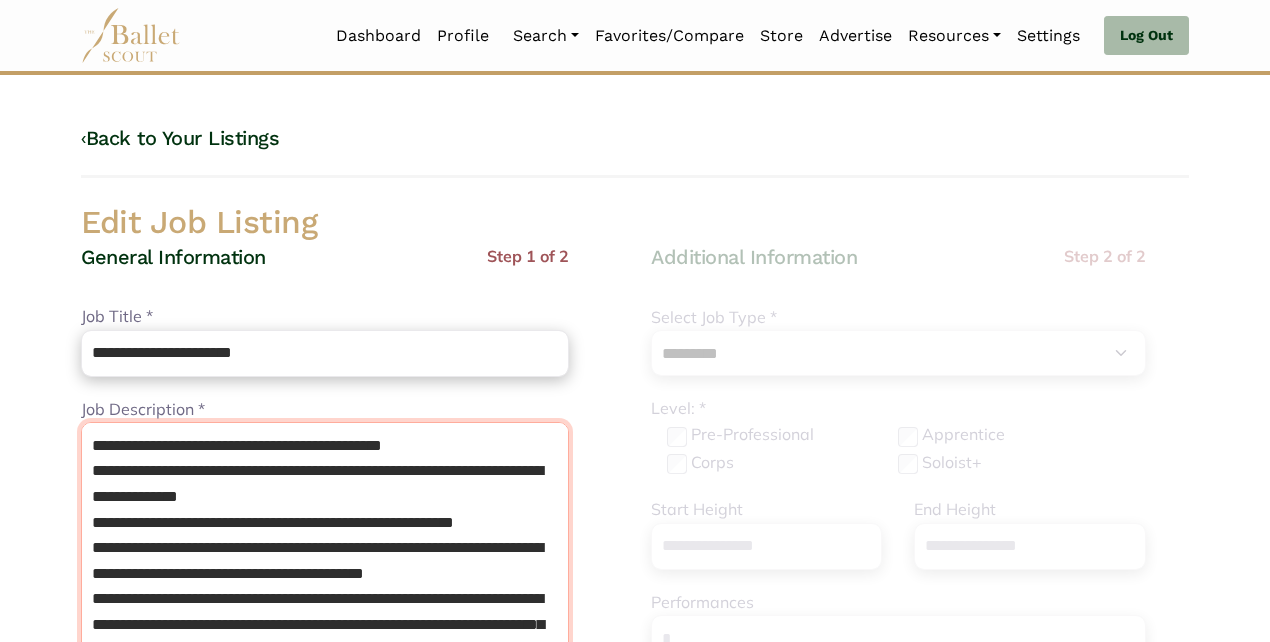 click on "**********" at bounding box center [325, 597] 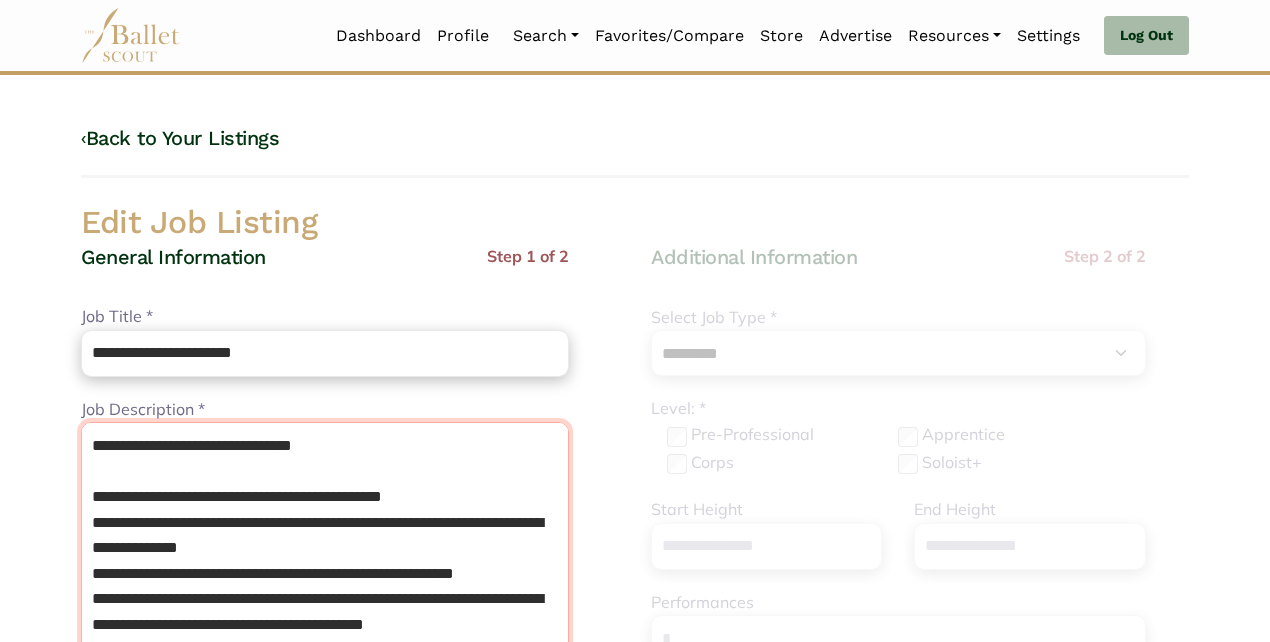 type on "**********" 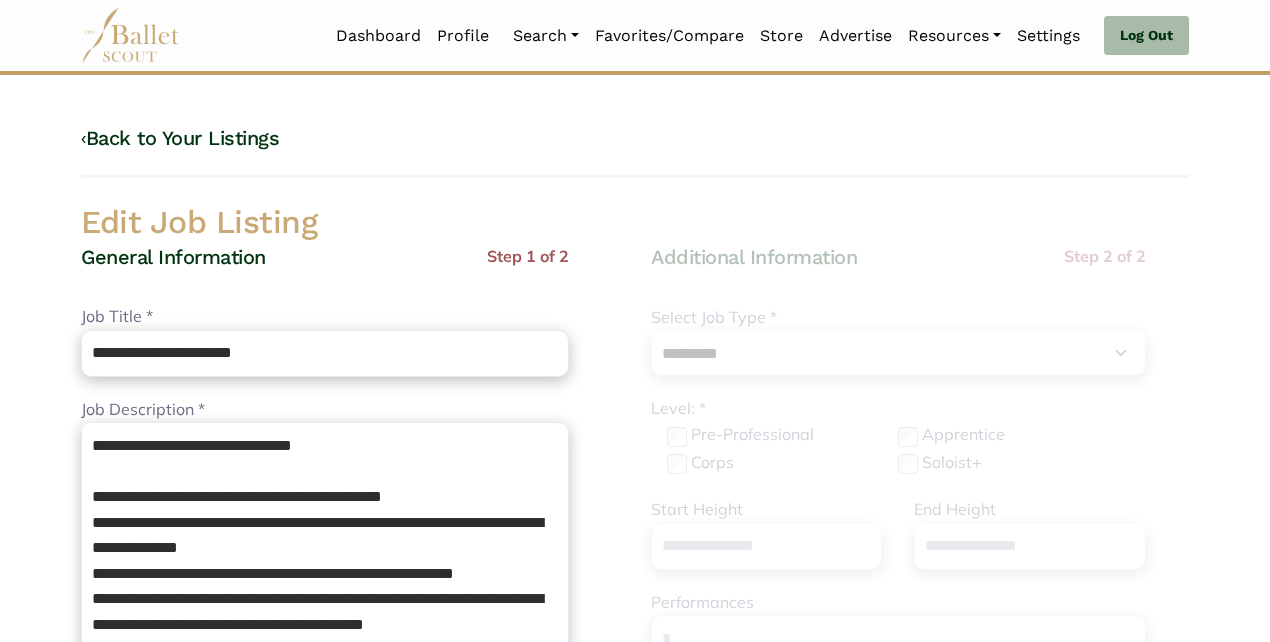 click on "General Information
Step 1 of 2" at bounding box center [325, 274] 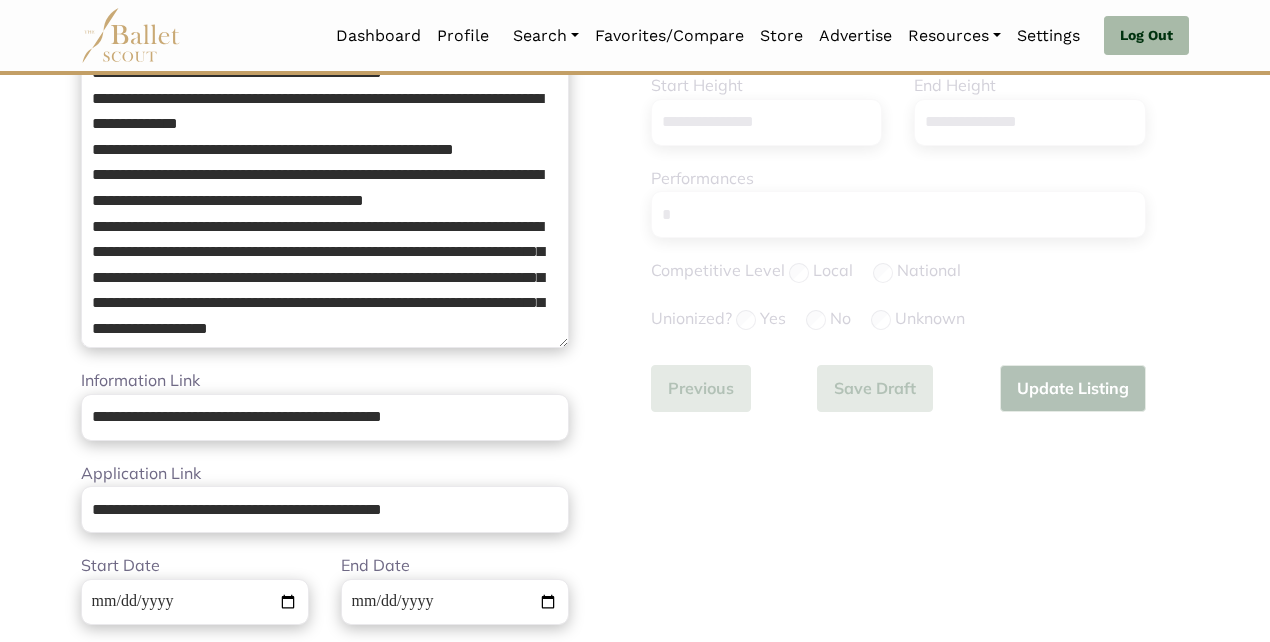 scroll, scrollTop: 432, scrollLeft: 0, axis: vertical 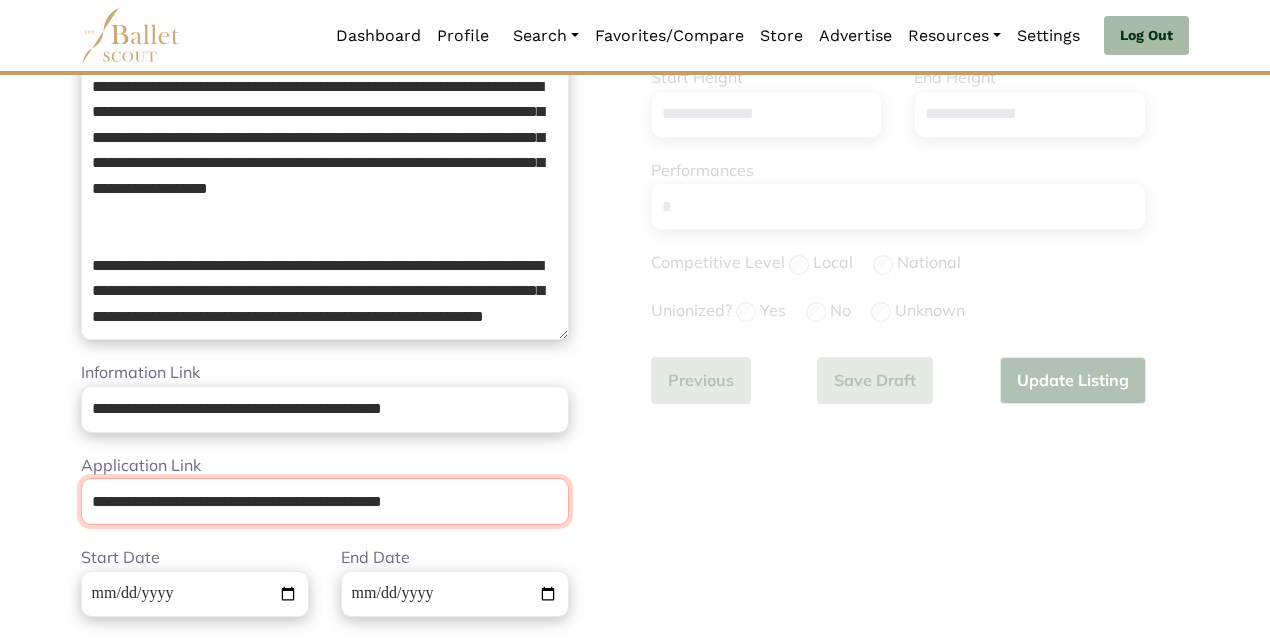 click on "**********" at bounding box center [325, 501] 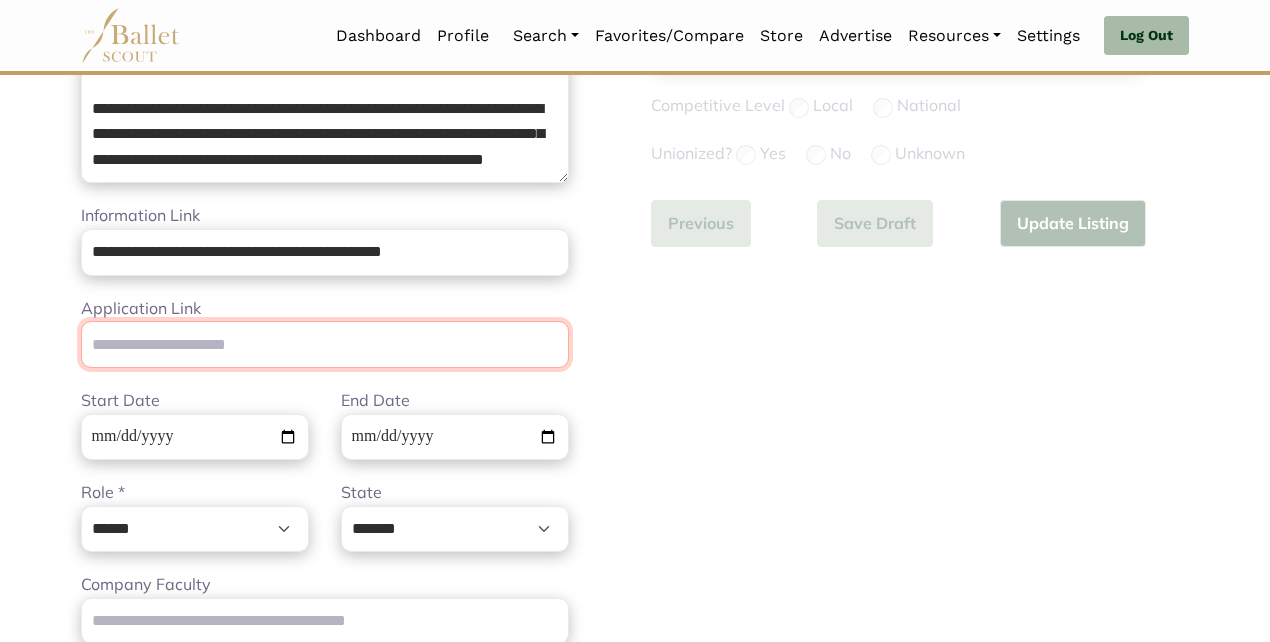 scroll, scrollTop: 620, scrollLeft: 0, axis: vertical 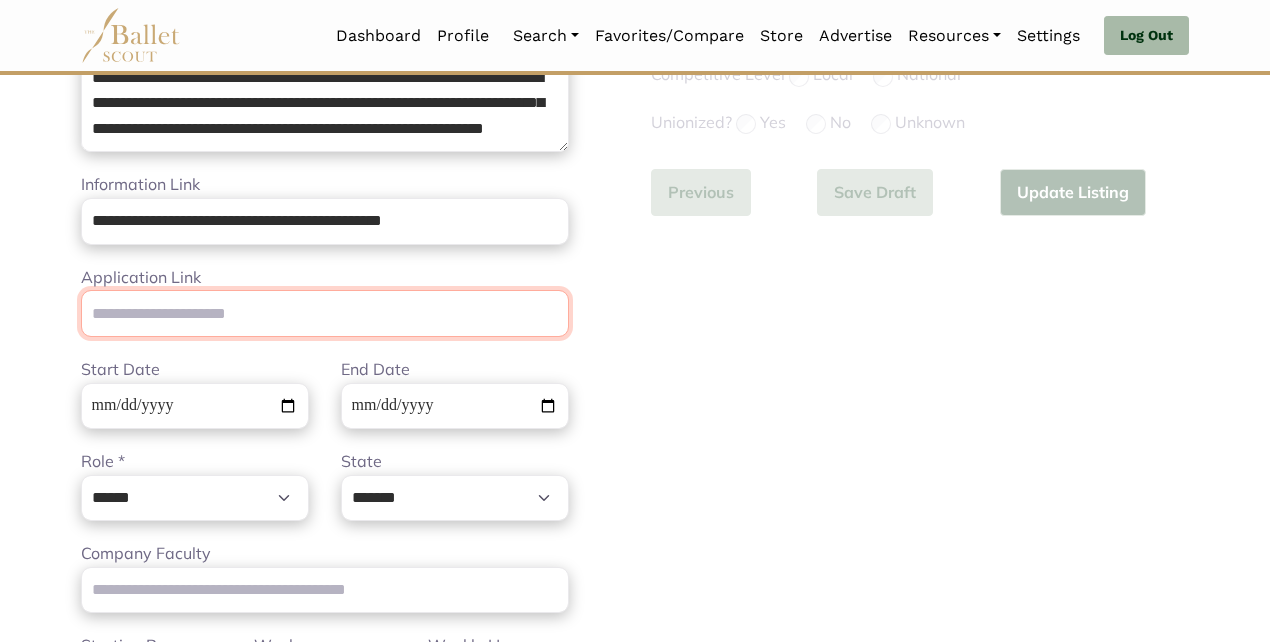 type 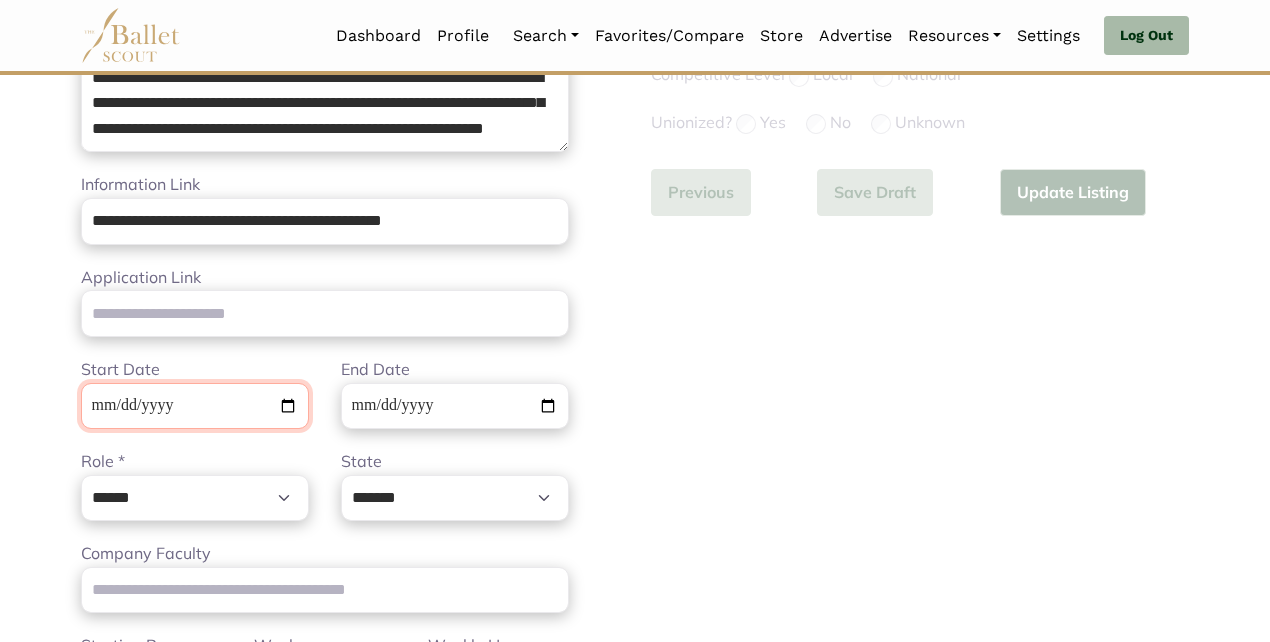 click on "**********" at bounding box center (195, 406) 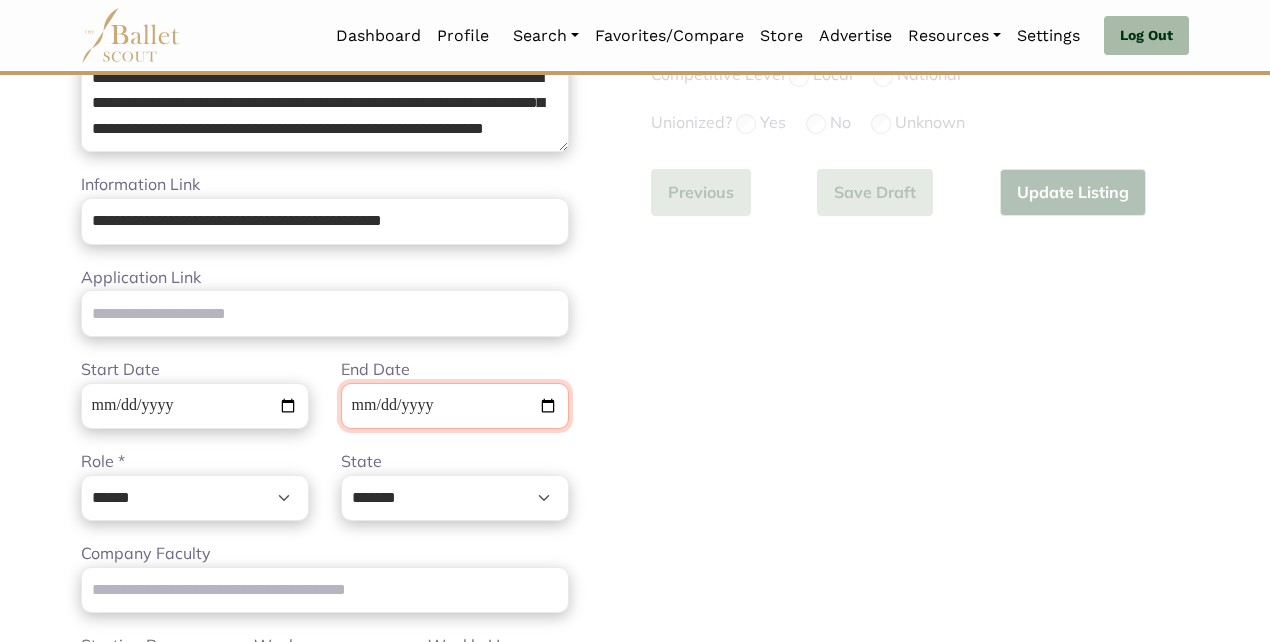 type 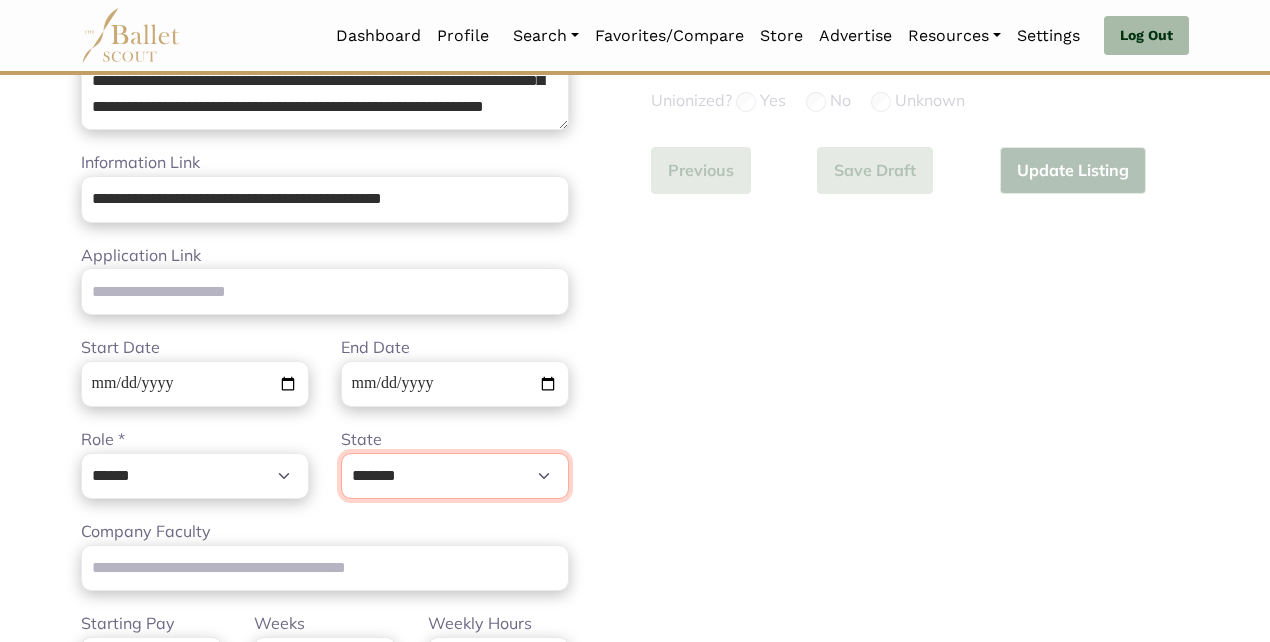 scroll, scrollTop: 636, scrollLeft: 0, axis: vertical 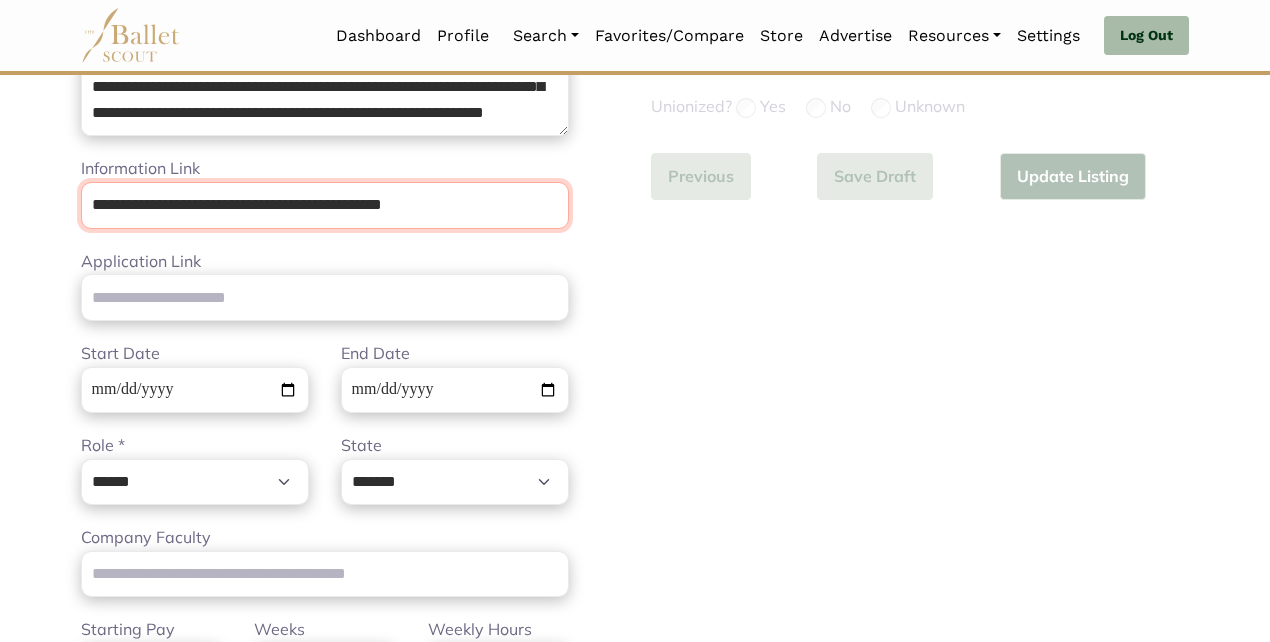 click on "**********" at bounding box center (325, 205) 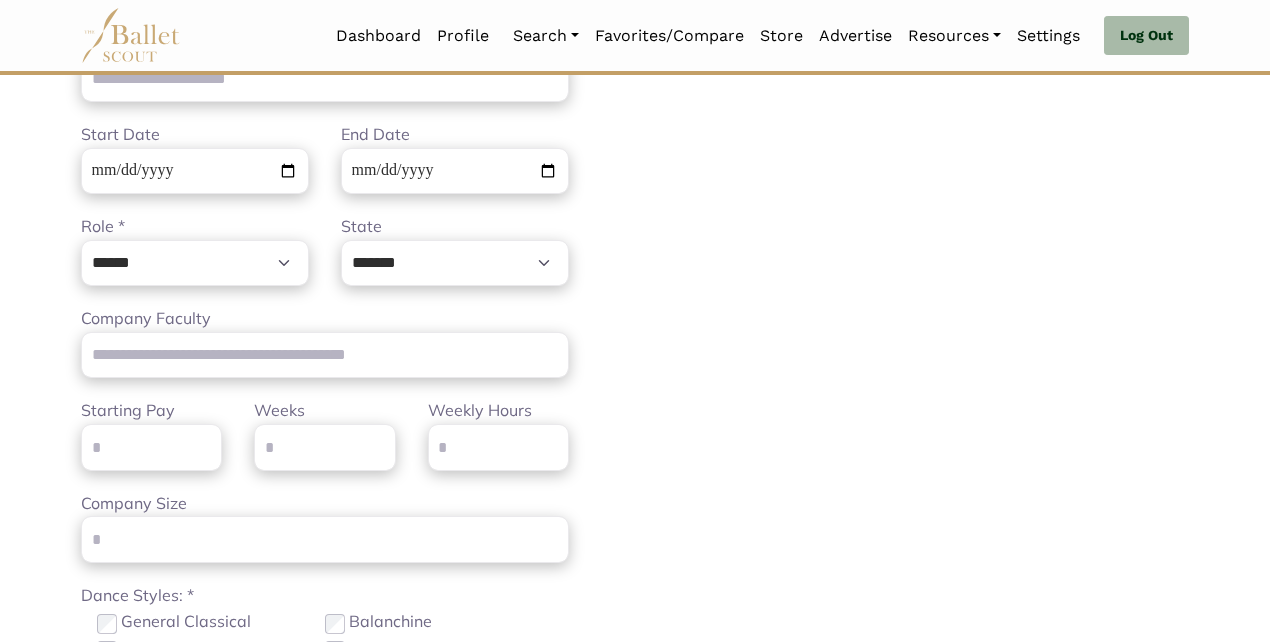 scroll, scrollTop: 857, scrollLeft: 0, axis: vertical 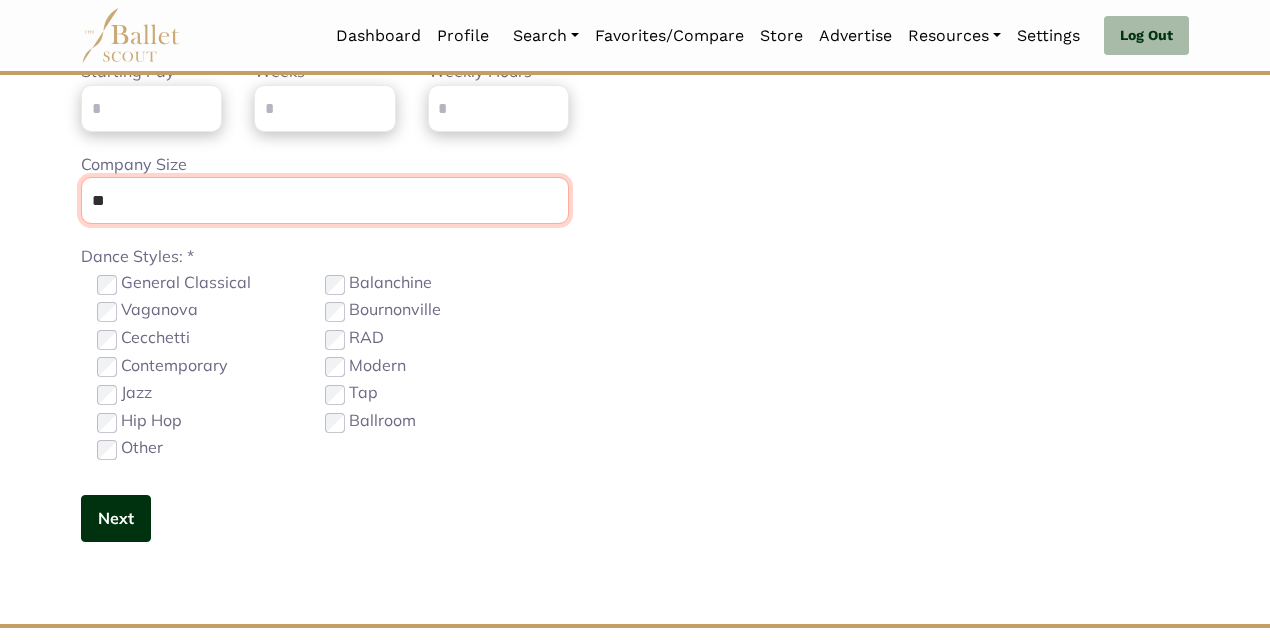 type on "**" 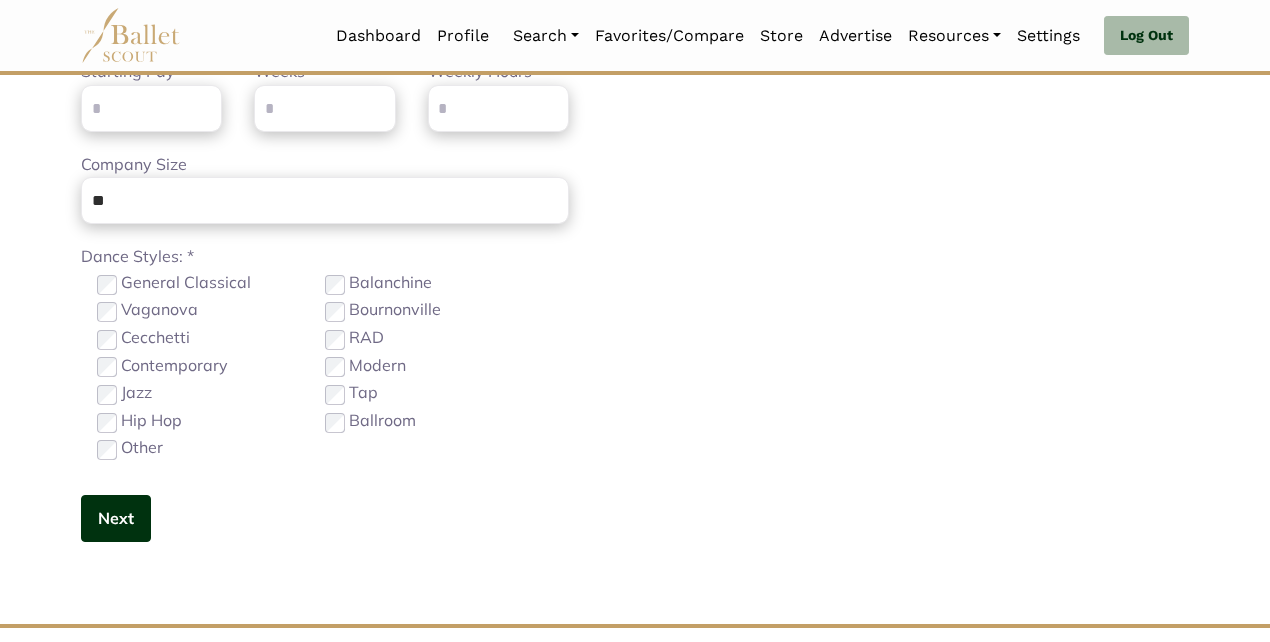 click on "Next" at bounding box center [116, 518] 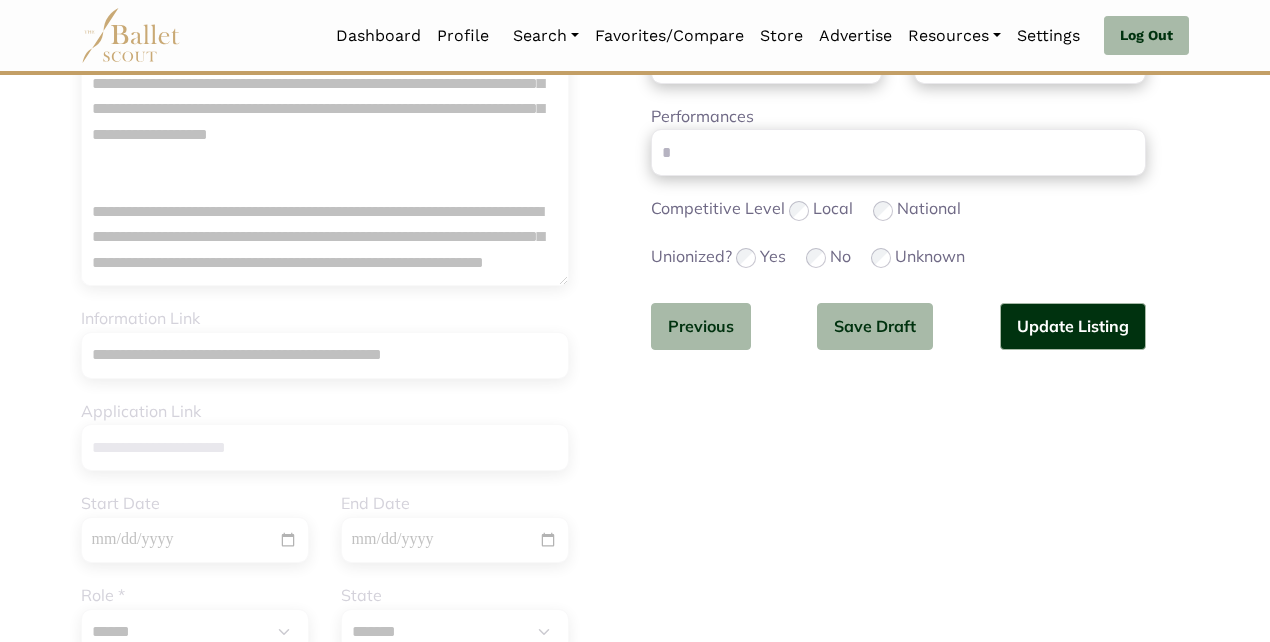 scroll, scrollTop: 516, scrollLeft: 0, axis: vertical 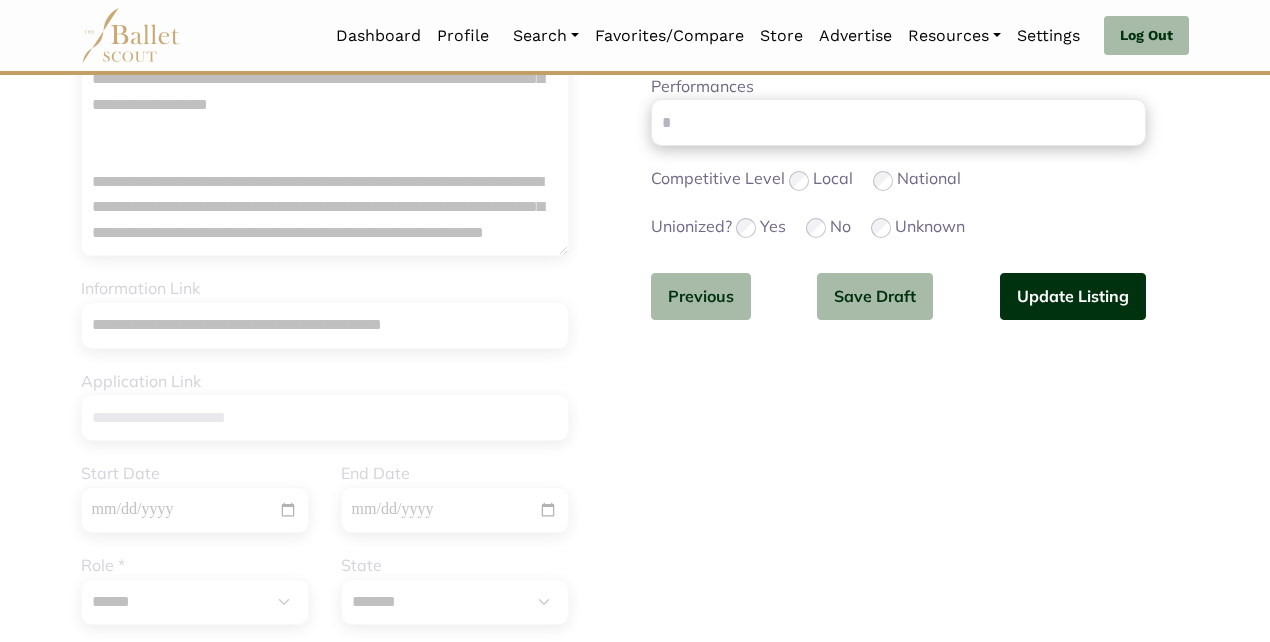 click on "Update Listing" at bounding box center (1073, 296) 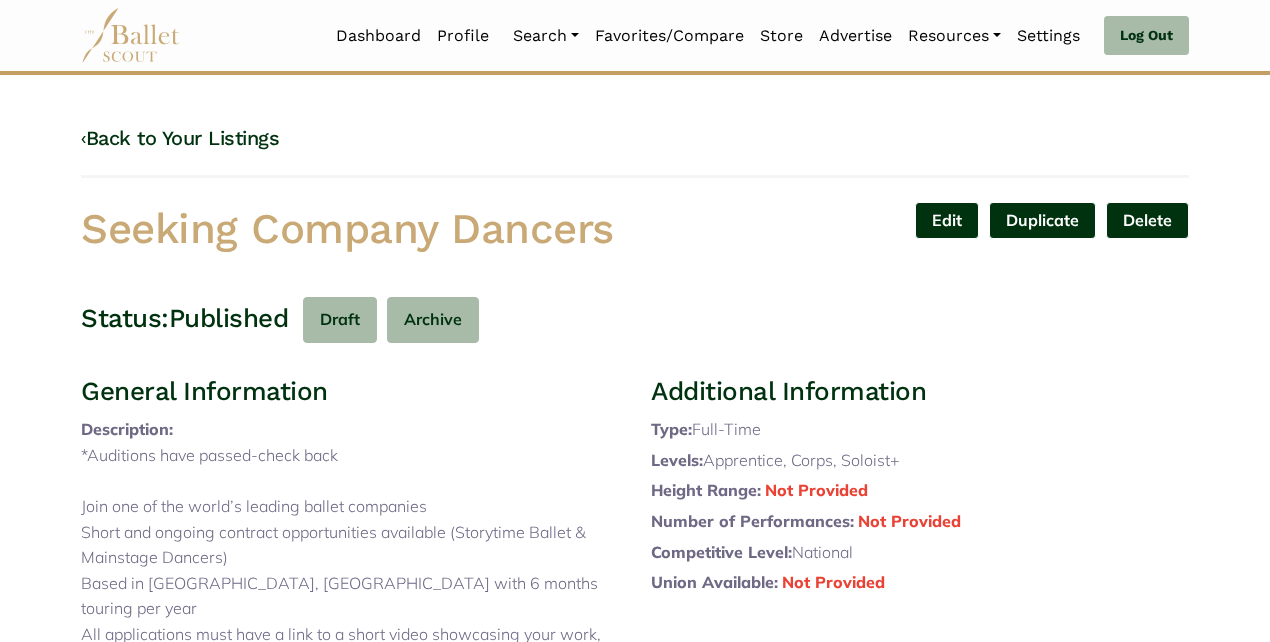 scroll, scrollTop: 0, scrollLeft: 0, axis: both 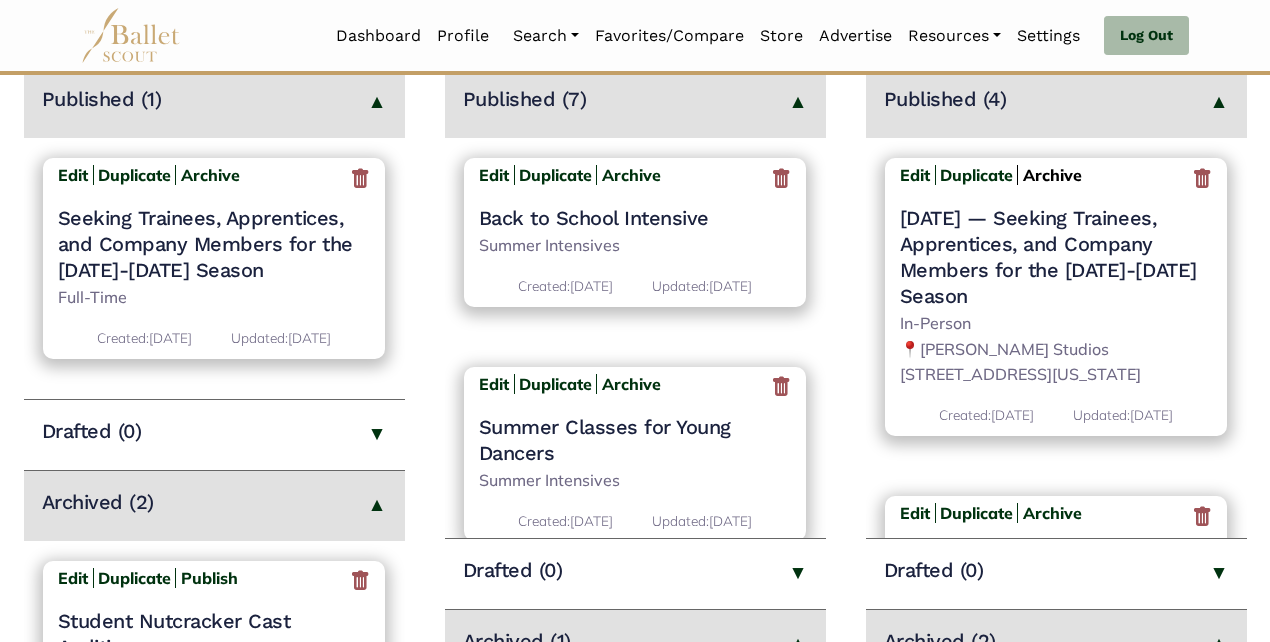 click on "Archive" at bounding box center [1052, 175] 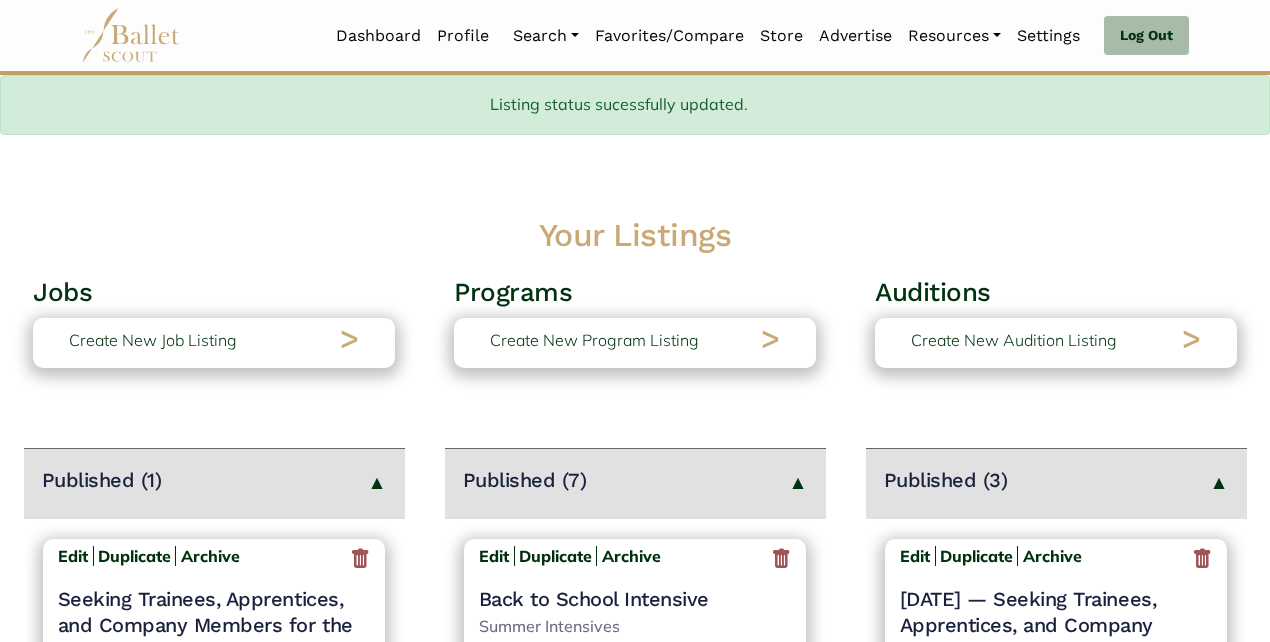 scroll, scrollTop: 321, scrollLeft: 0, axis: vertical 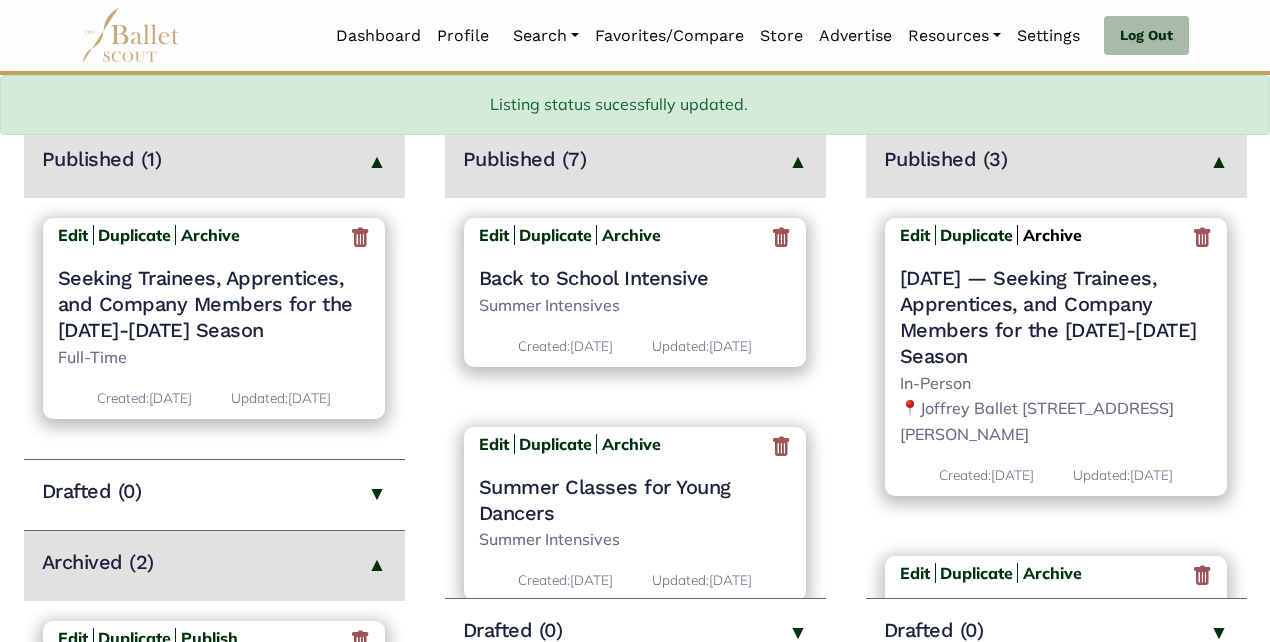click on "Archive" at bounding box center [1052, 235] 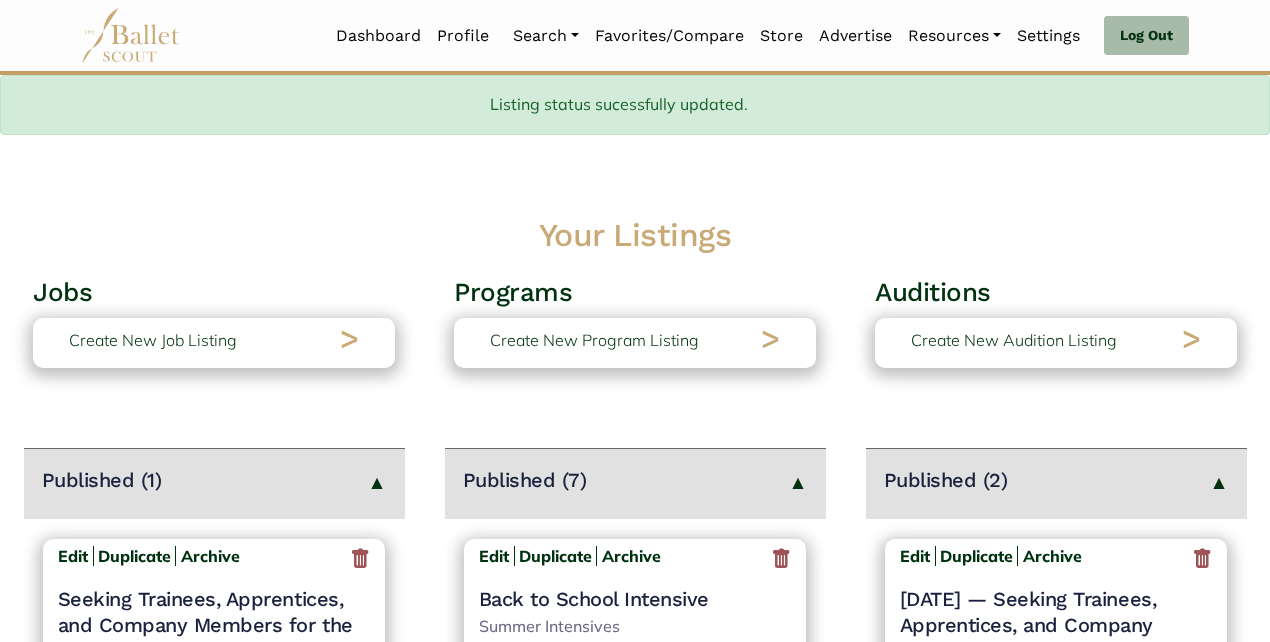 scroll, scrollTop: 321, scrollLeft: 0, axis: vertical 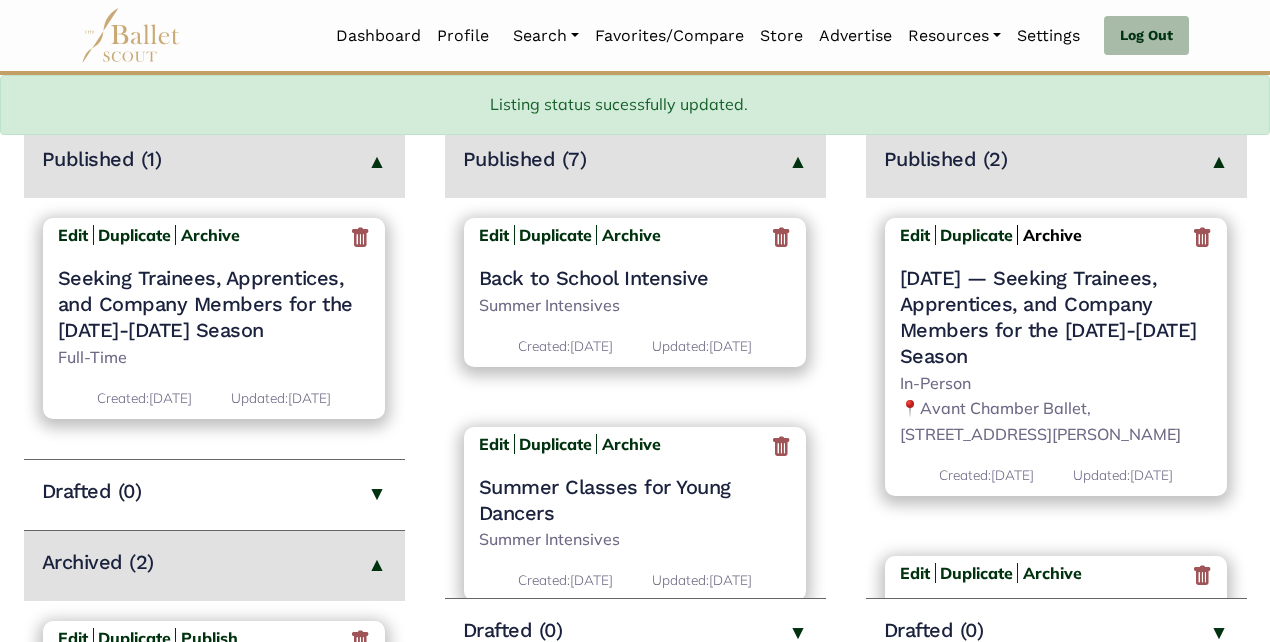 click on "Archive" at bounding box center [1052, 235] 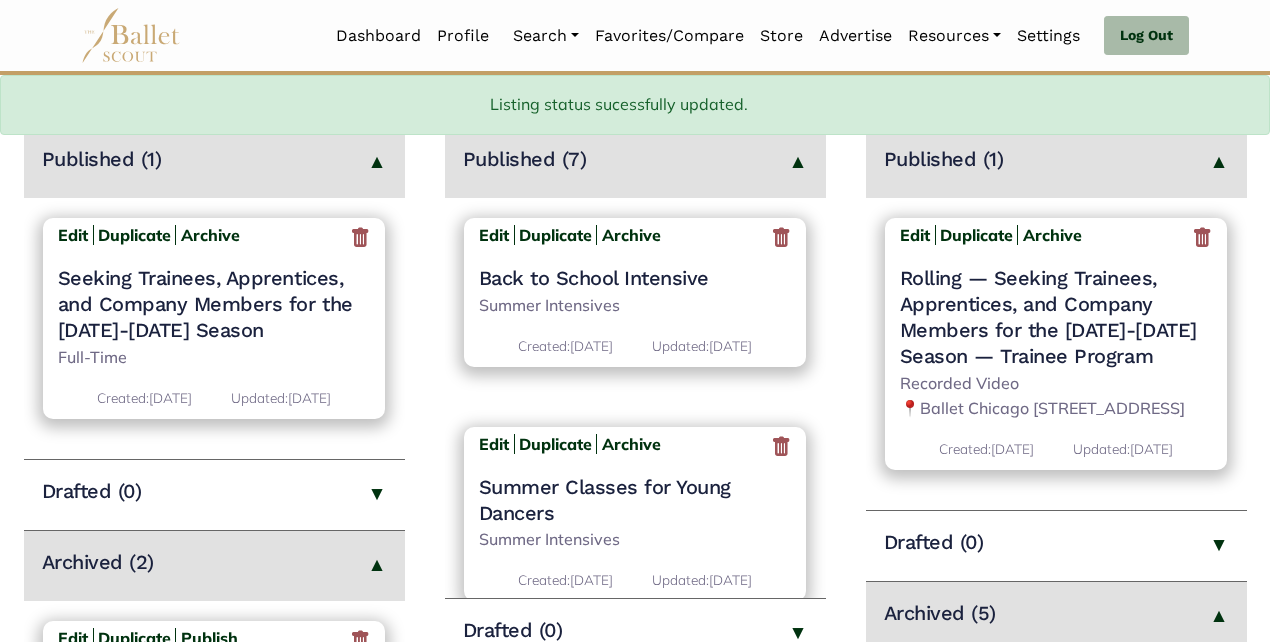 scroll, scrollTop: 321, scrollLeft: 0, axis: vertical 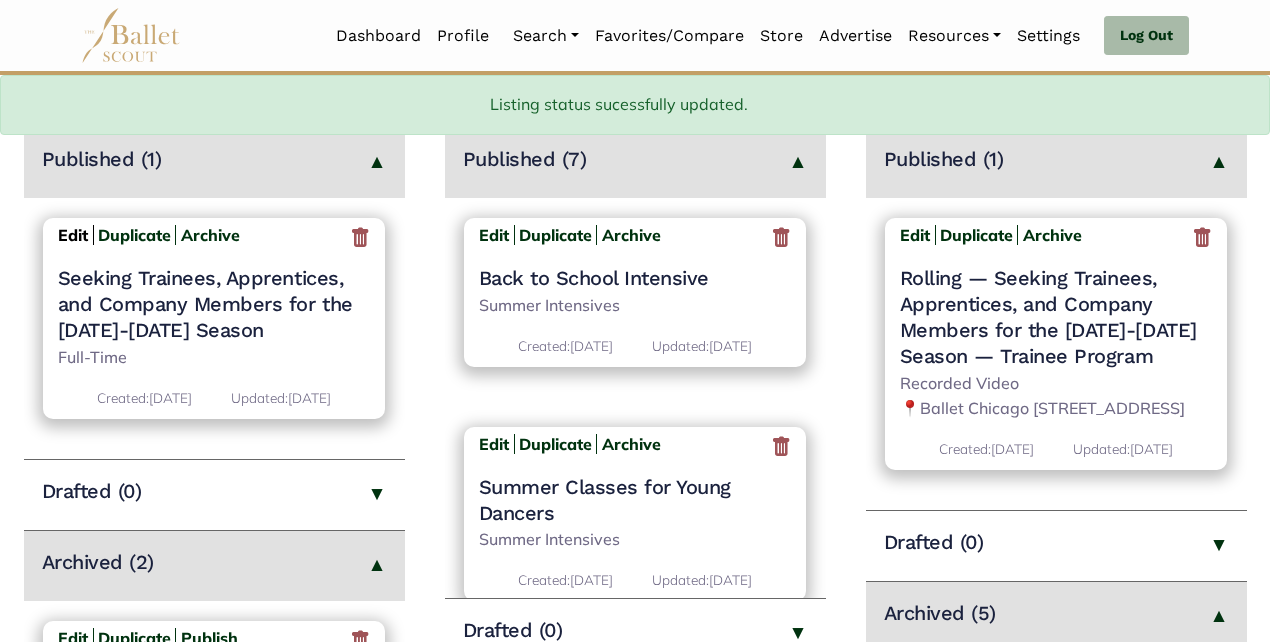 click on "Edit" at bounding box center (73, 235) 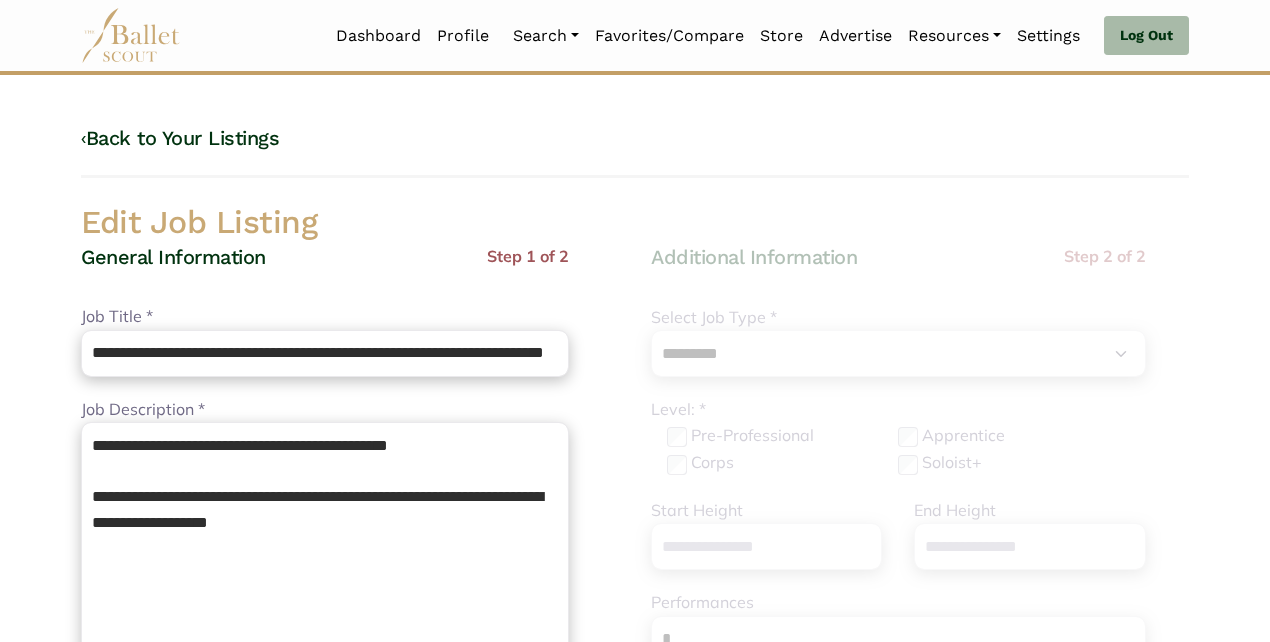 select on "*" 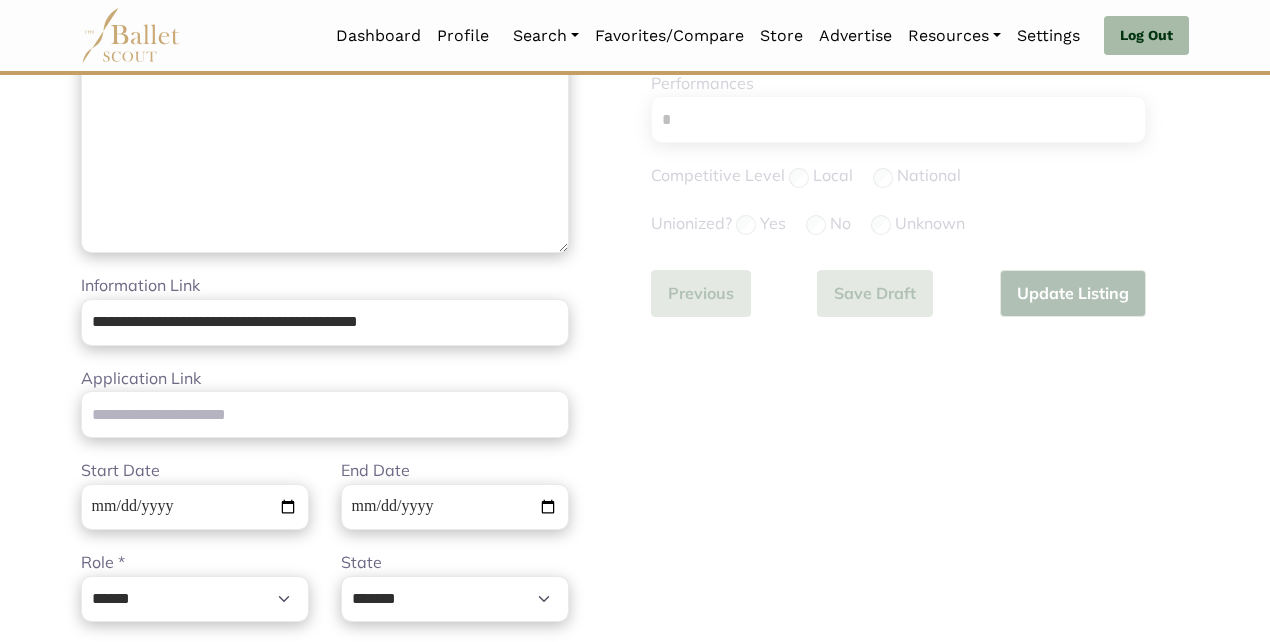 scroll, scrollTop: 523, scrollLeft: 0, axis: vertical 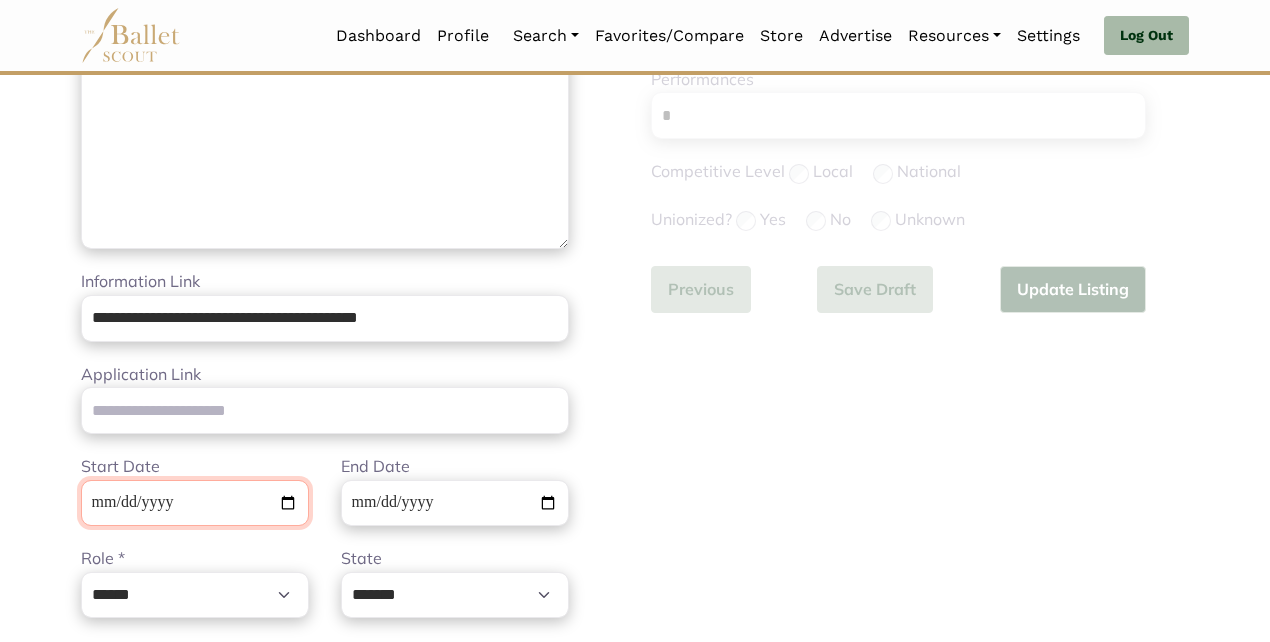 click on "**********" at bounding box center [195, 503] 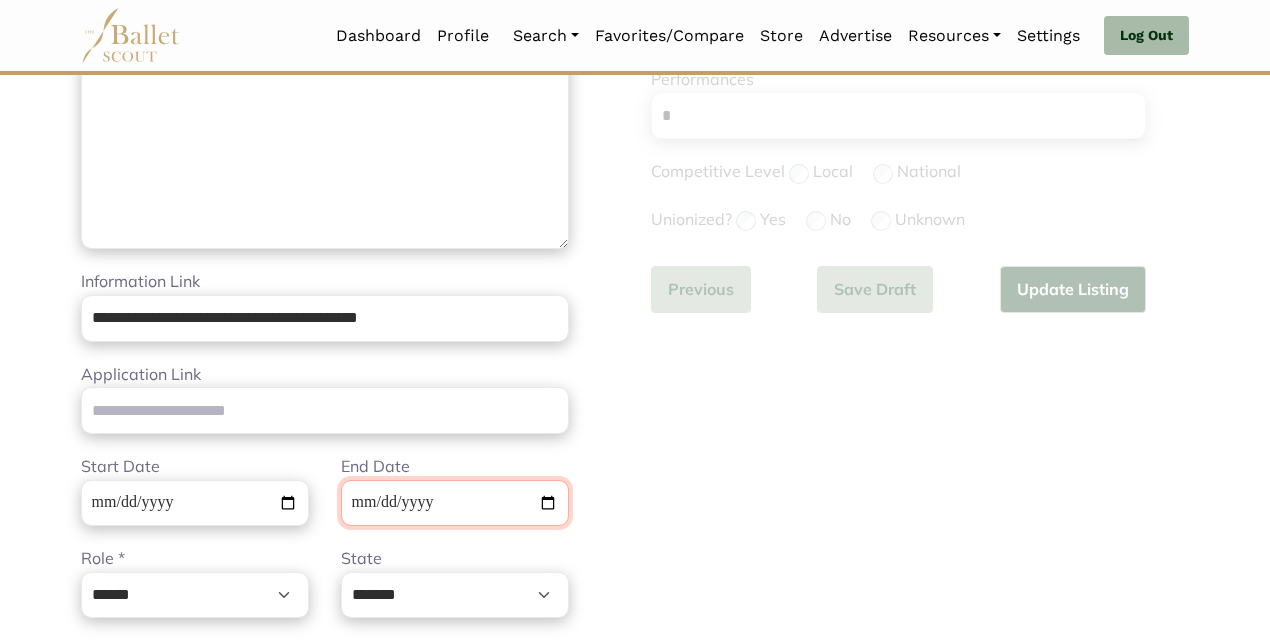 type 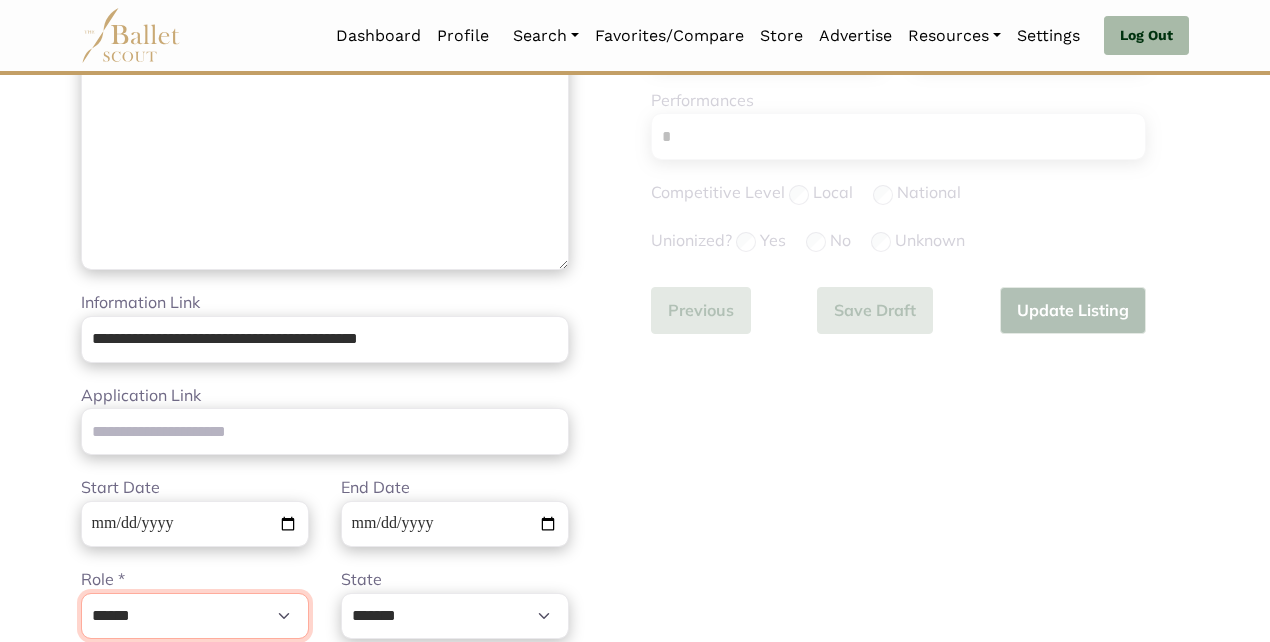 scroll, scrollTop: 441, scrollLeft: 0, axis: vertical 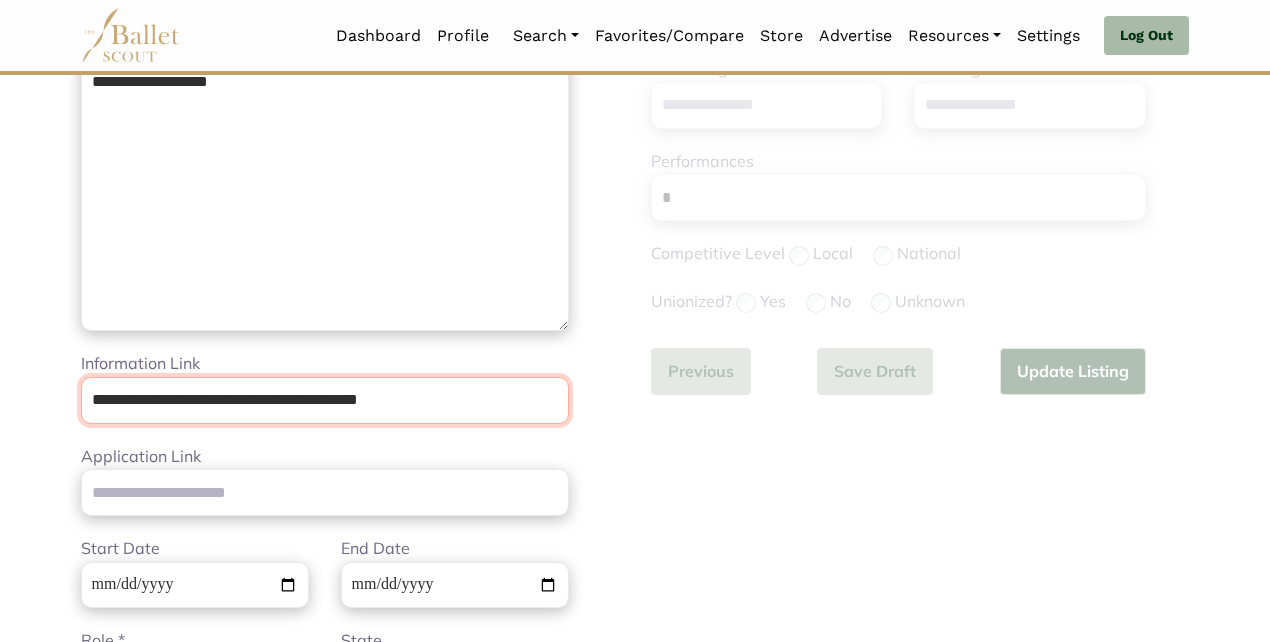 click on "**********" at bounding box center (325, 400) 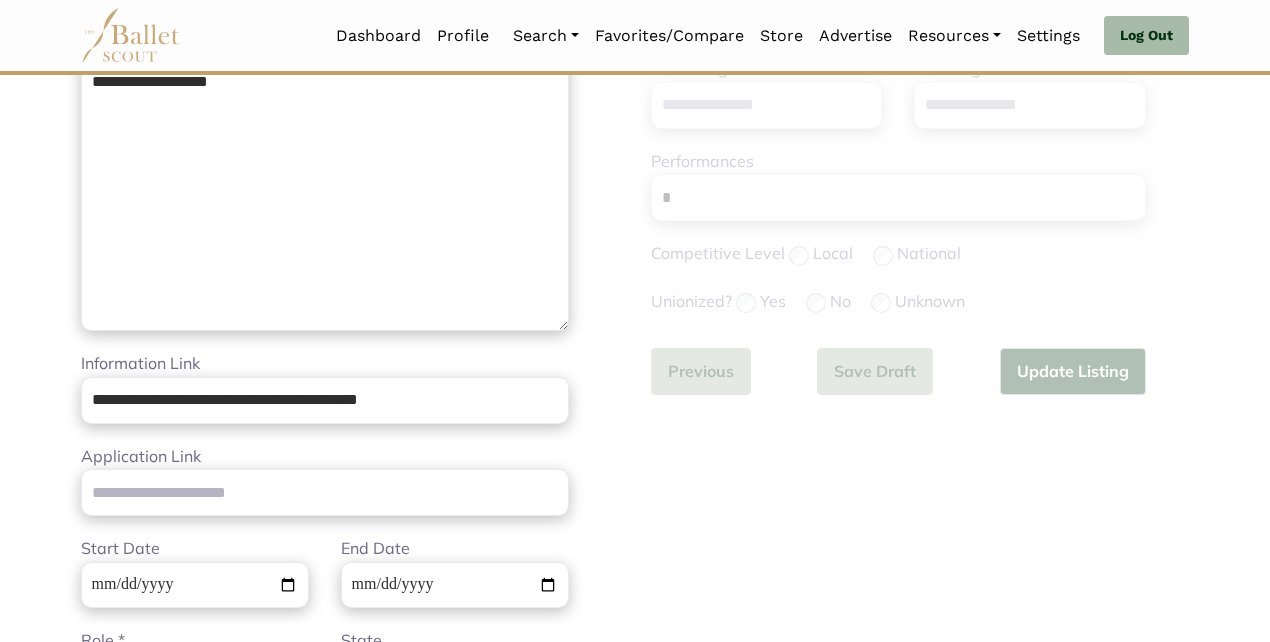 click on "**********" at bounding box center (325, 565) 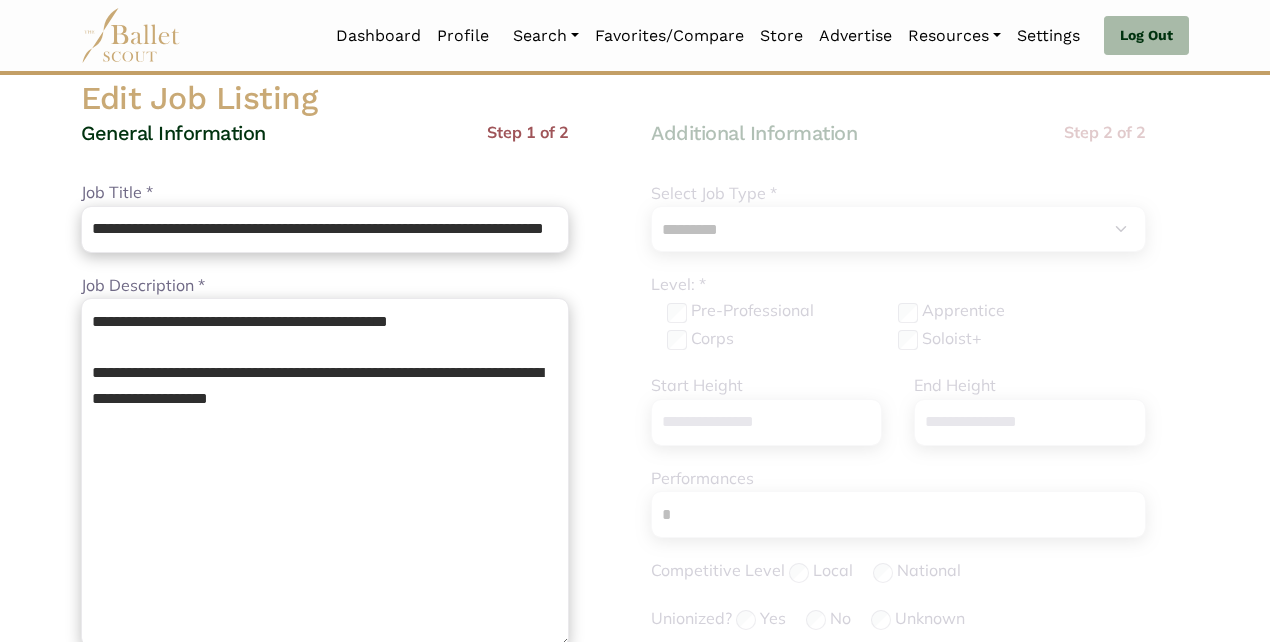 scroll, scrollTop: 125, scrollLeft: 0, axis: vertical 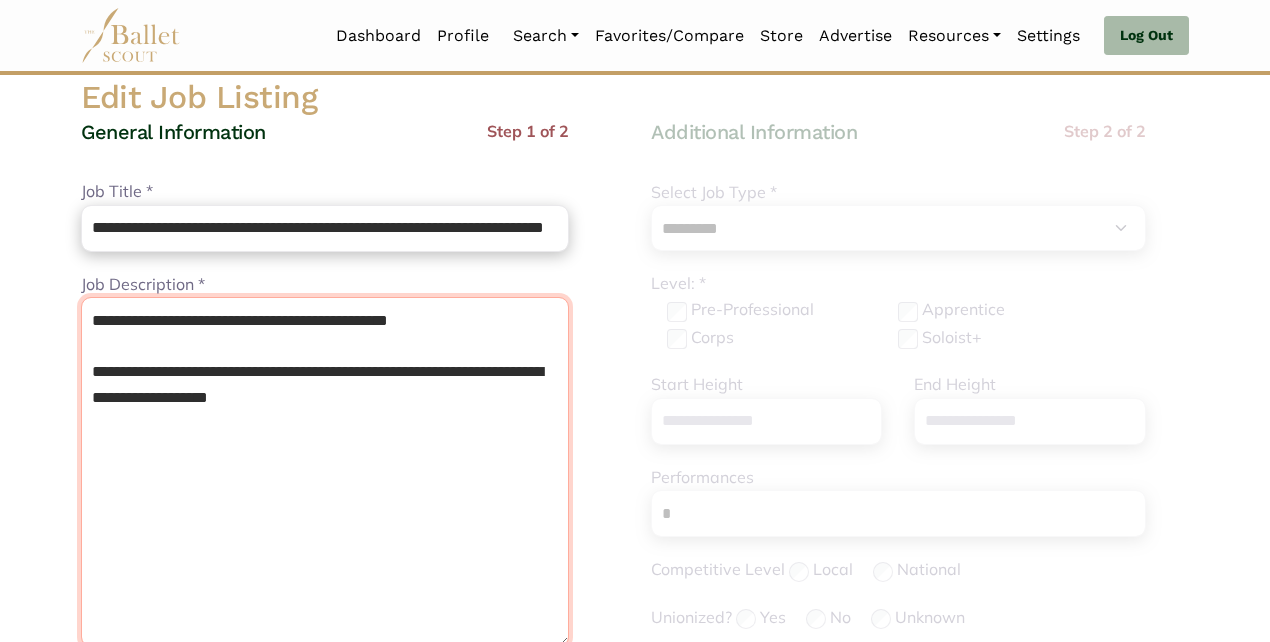 click on "**********" at bounding box center (325, 472) 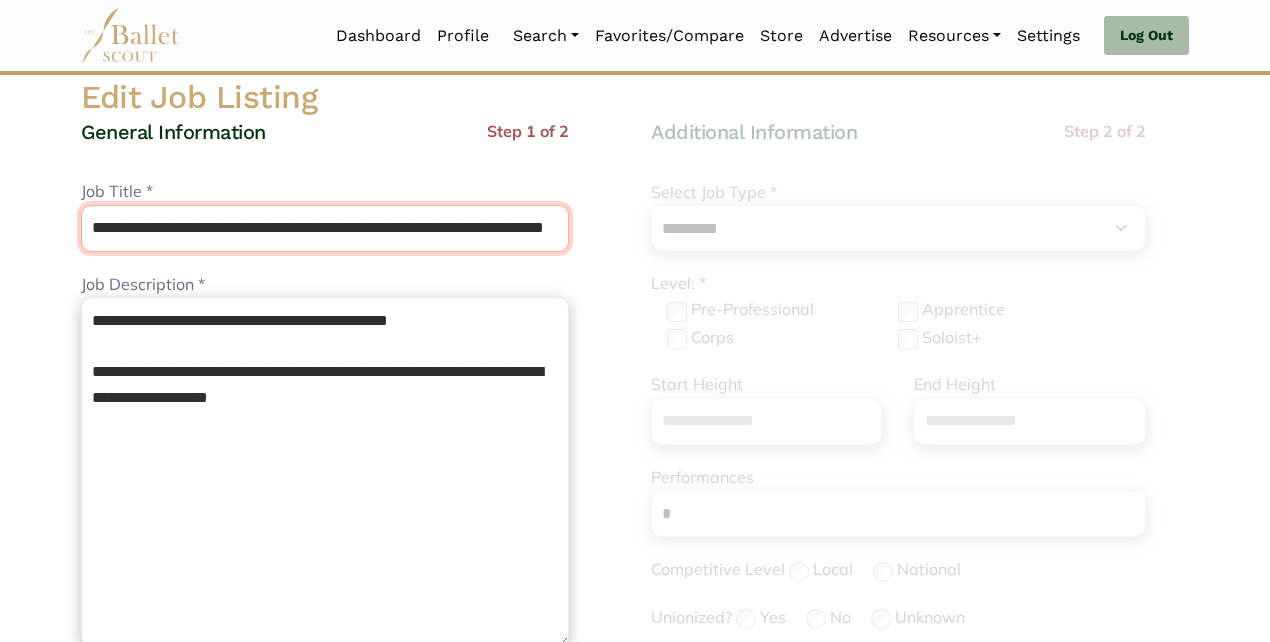 drag, startPoint x: 499, startPoint y: 226, endPoint x: 658, endPoint y: 234, distance: 159.20113 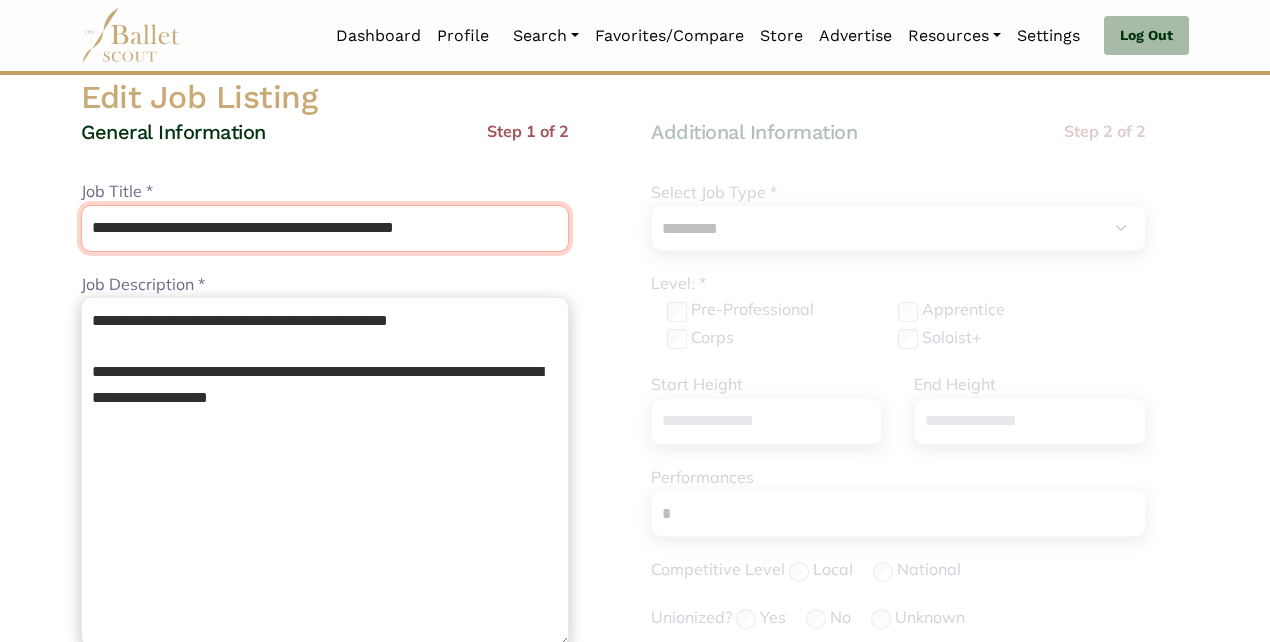 type on "**********" 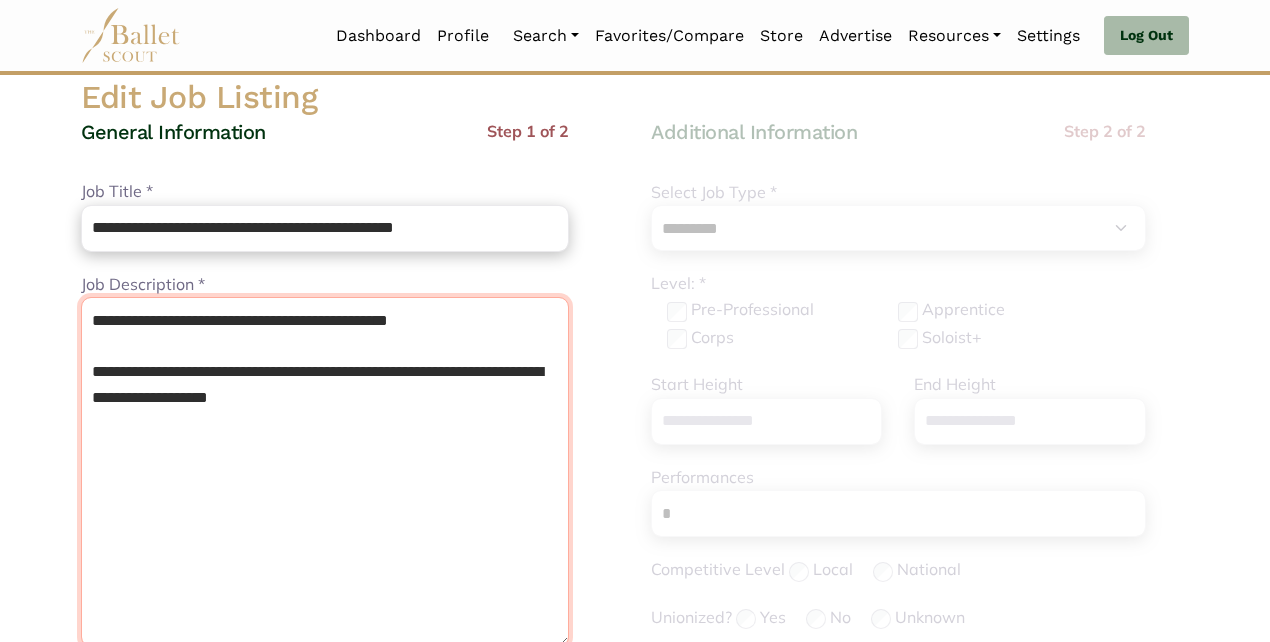 click on "**********" at bounding box center (325, 472) 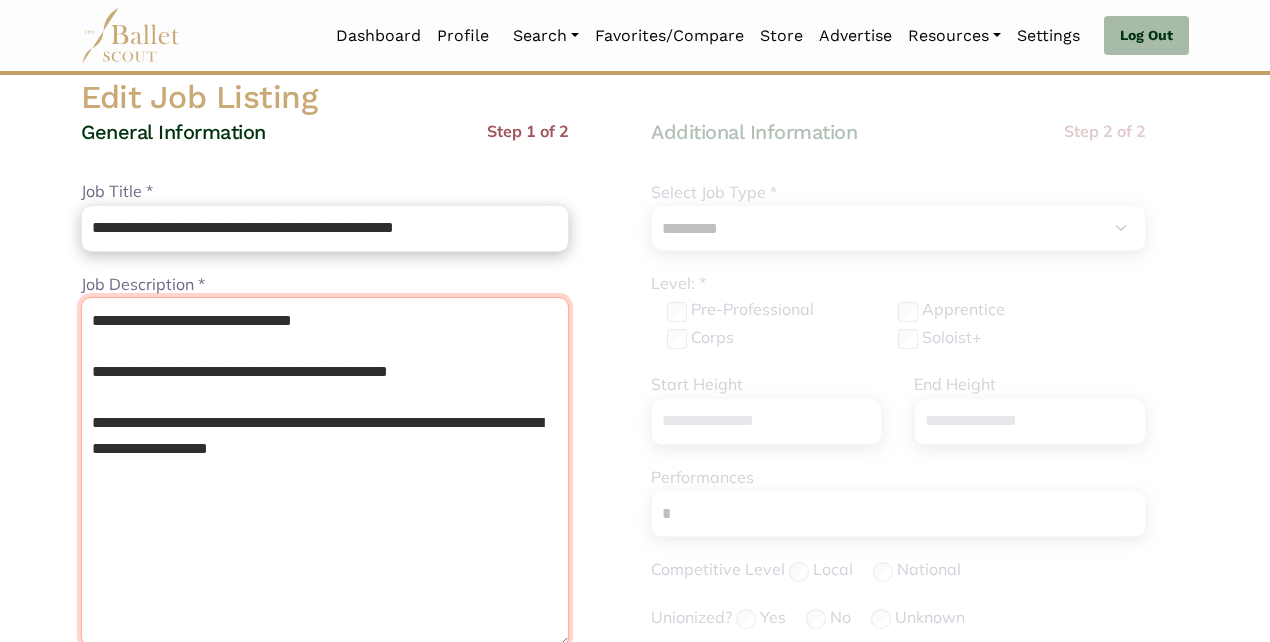type on "**********" 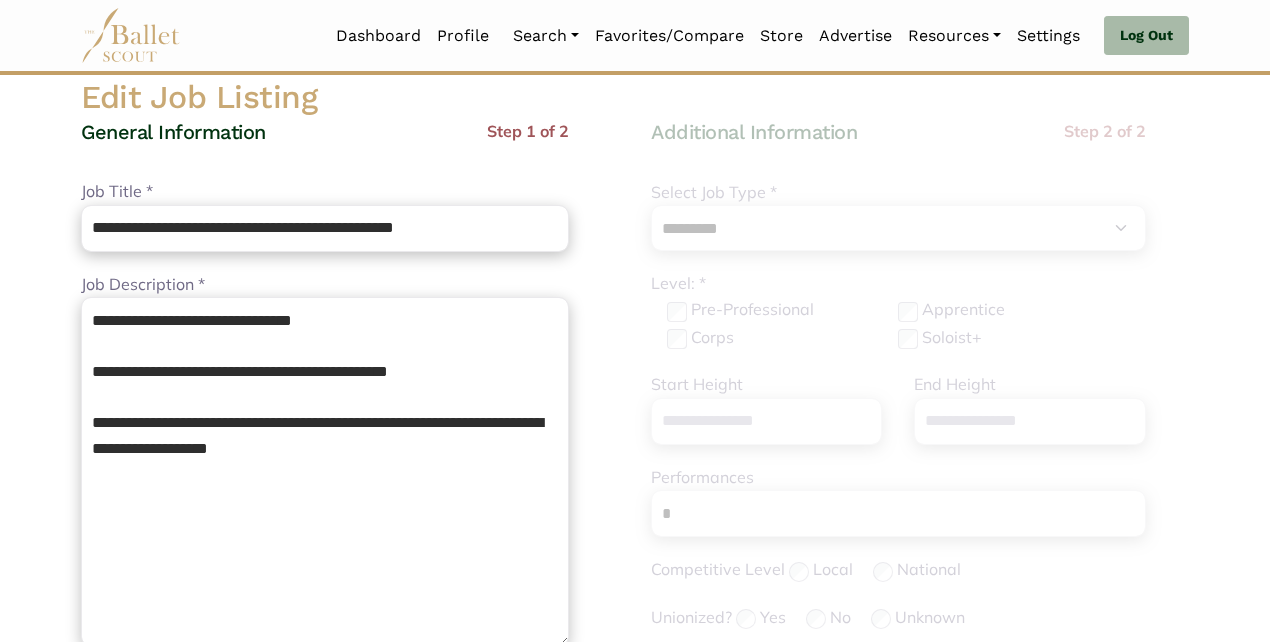 click on "**********" at bounding box center [350, 881] 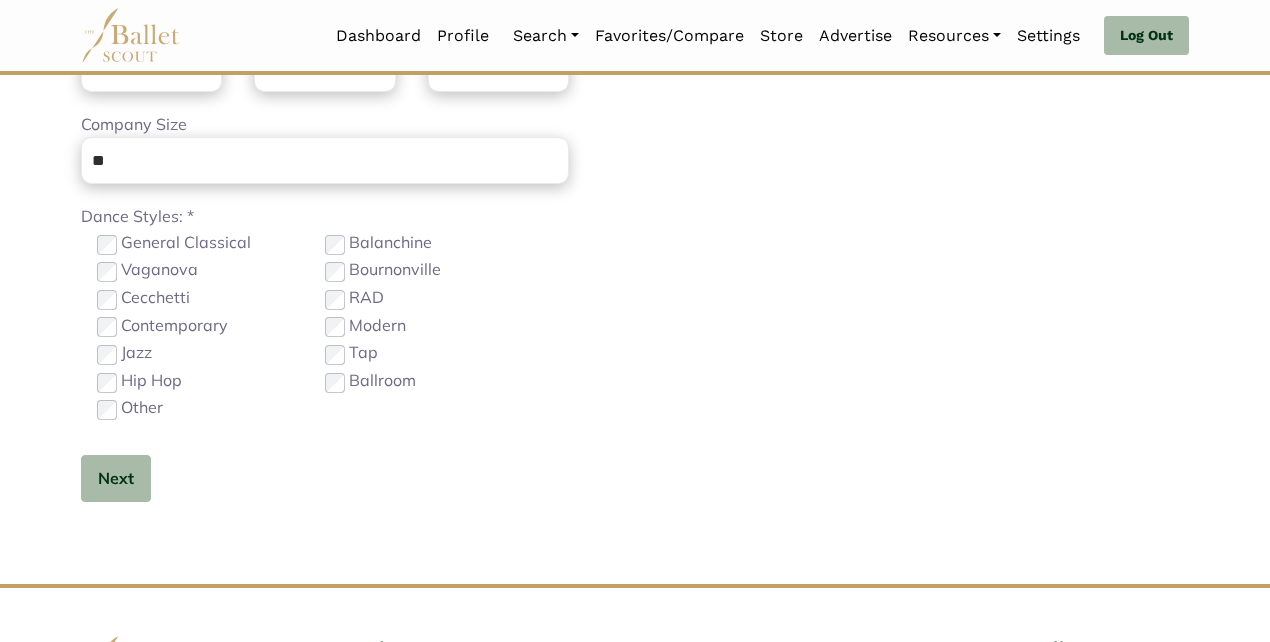 scroll, scrollTop: 1279, scrollLeft: 0, axis: vertical 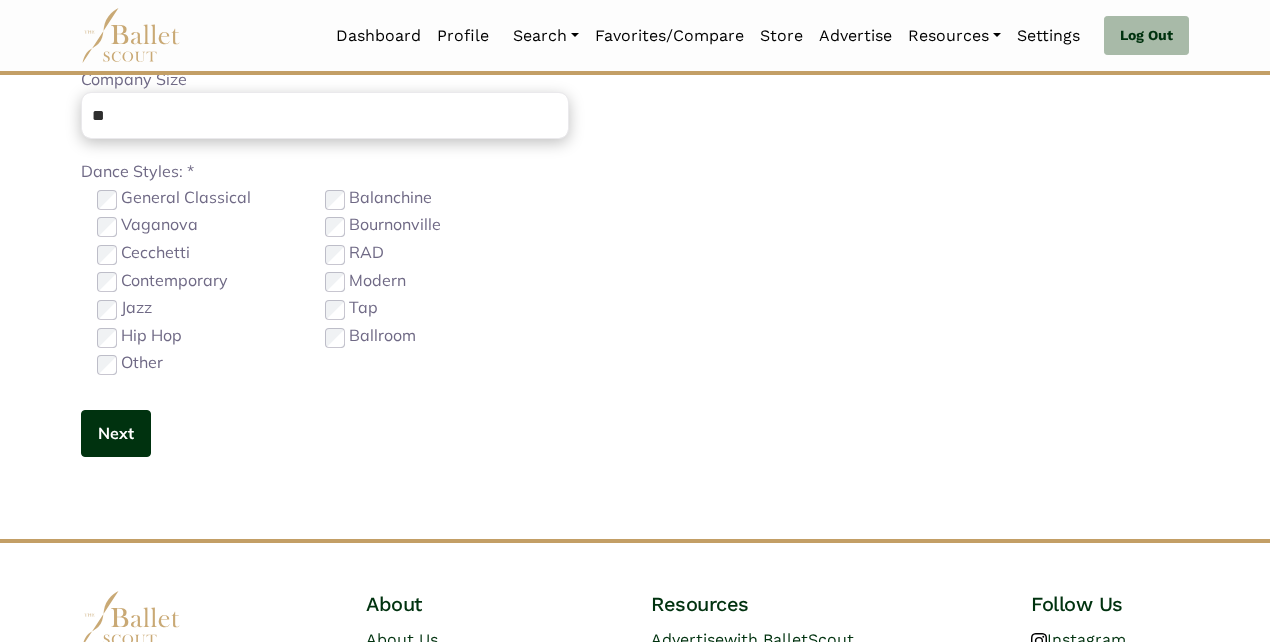 click on "Next" at bounding box center (116, 433) 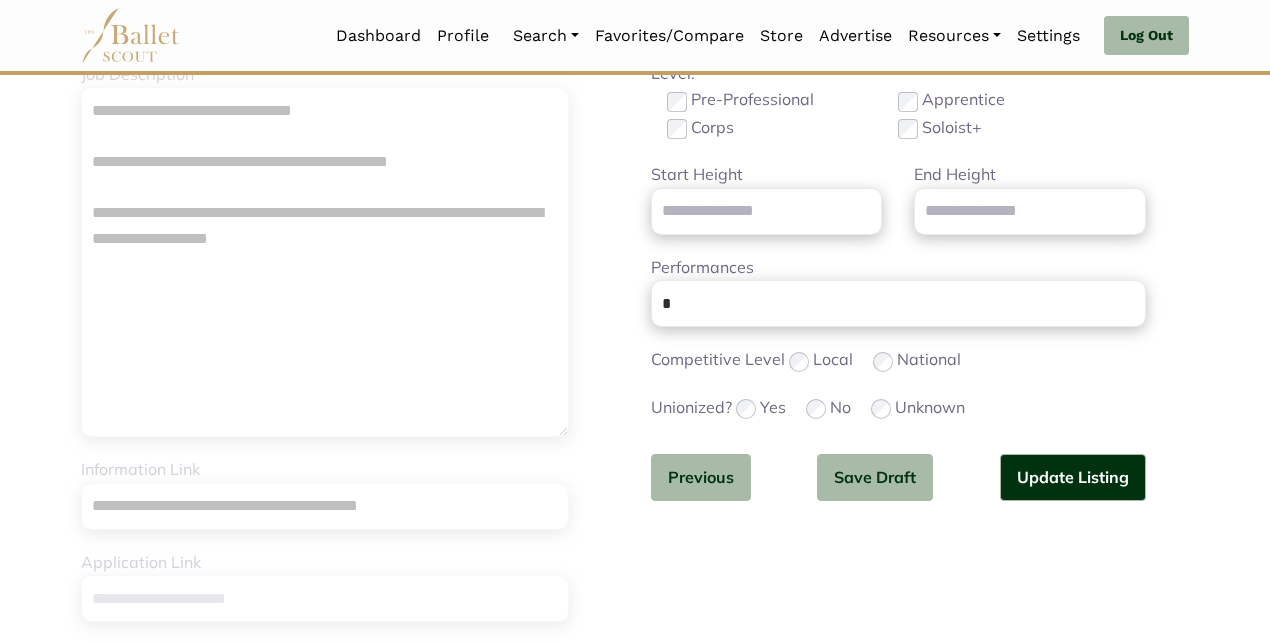 scroll, scrollTop: 335, scrollLeft: 0, axis: vertical 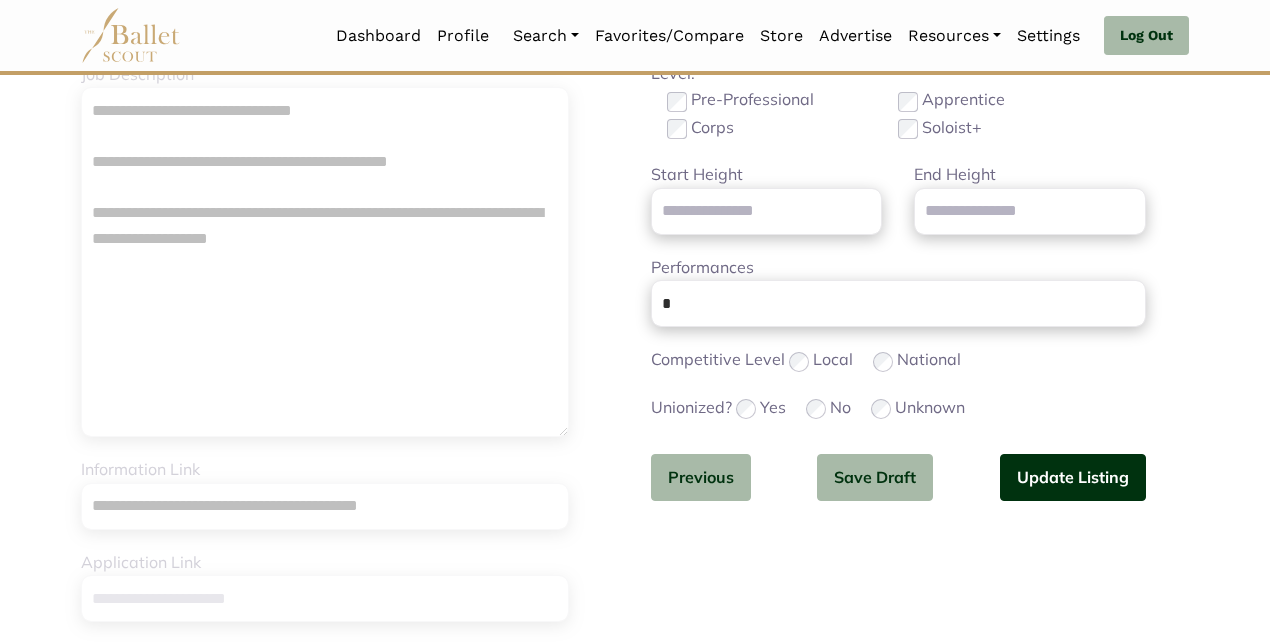 click on "Update Listing" at bounding box center (1073, 477) 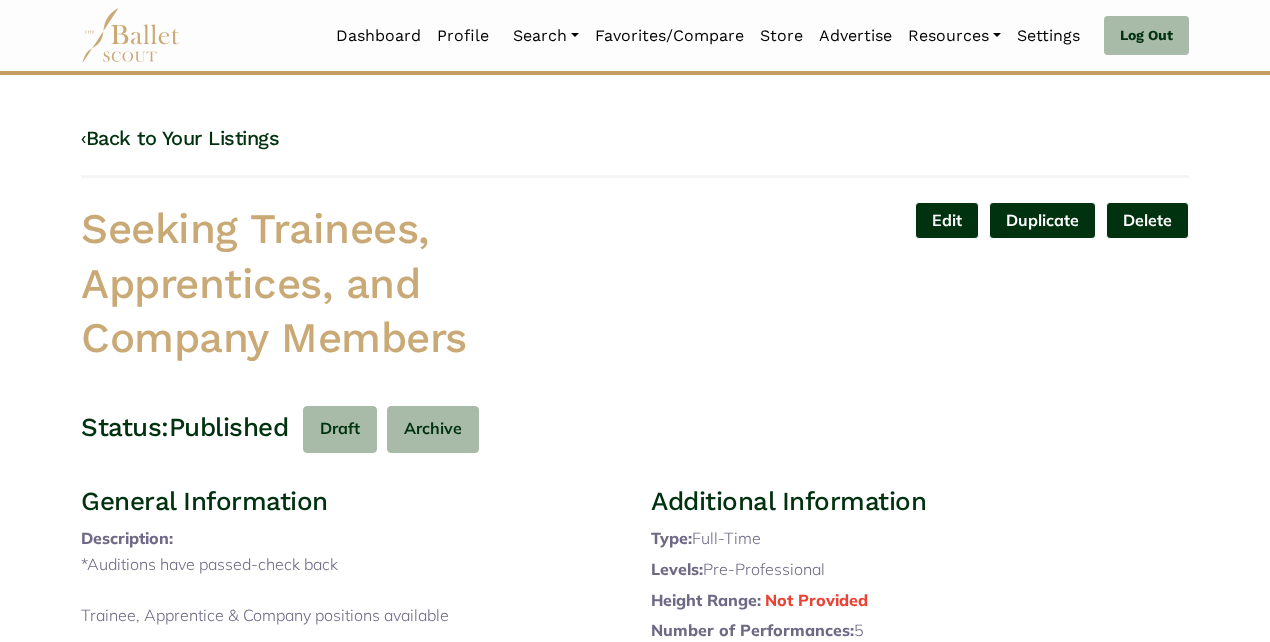 scroll, scrollTop: 0, scrollLeft: 0, axis: both 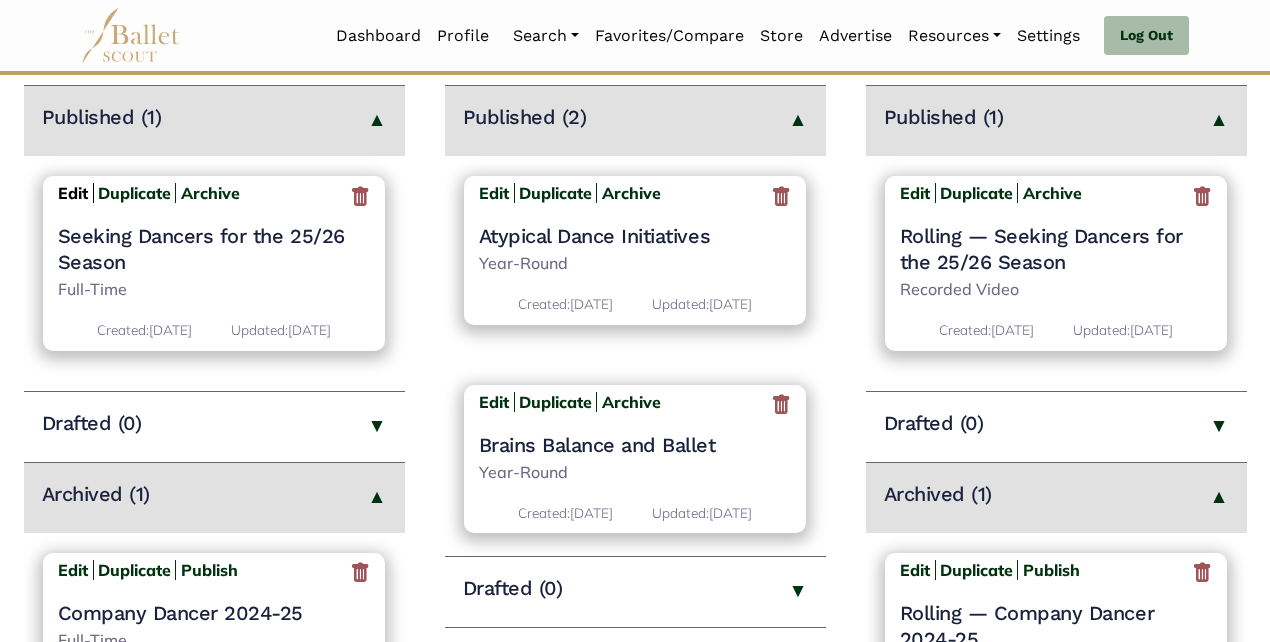 click on "Edit" at bounding box center (73, 193) 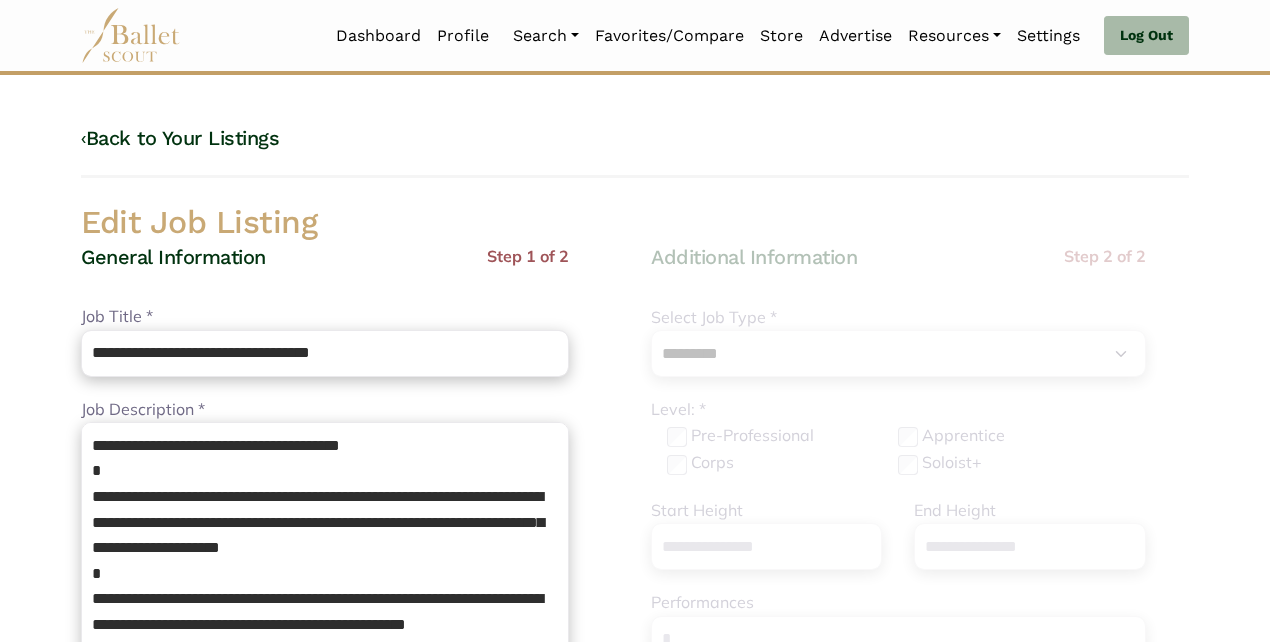 select on "*" 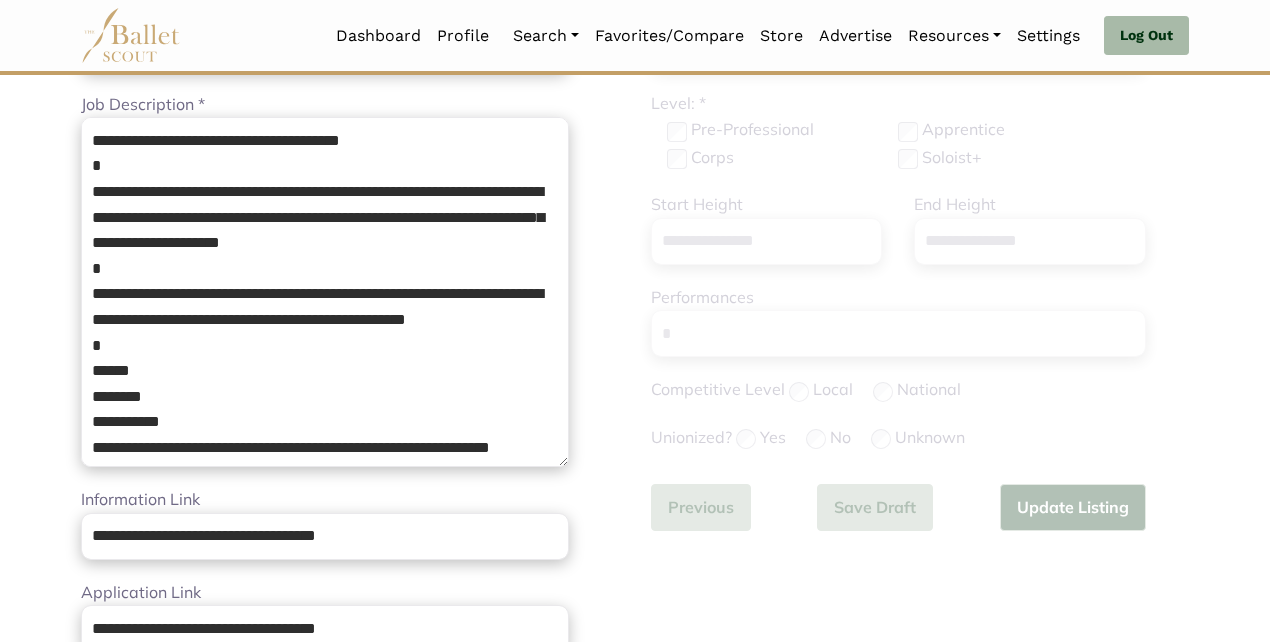 scroll, scrollTop: 306, scrollLeft: 0, axis: vertical 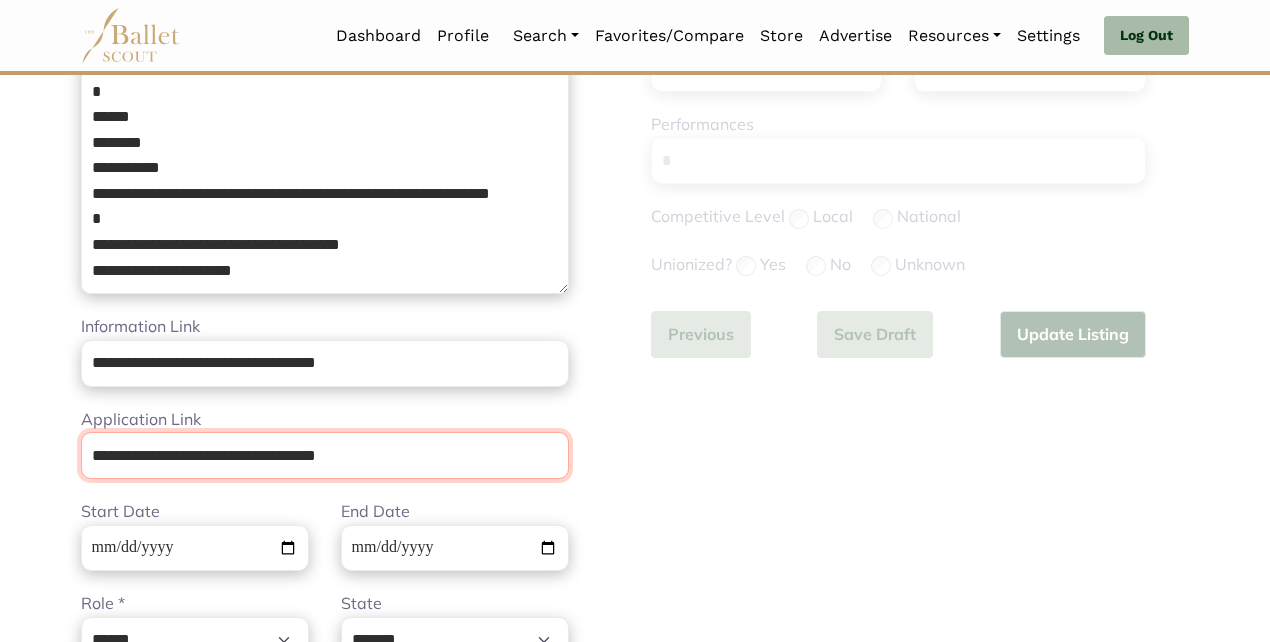 click on "**********" at bounding box center (325, 455) 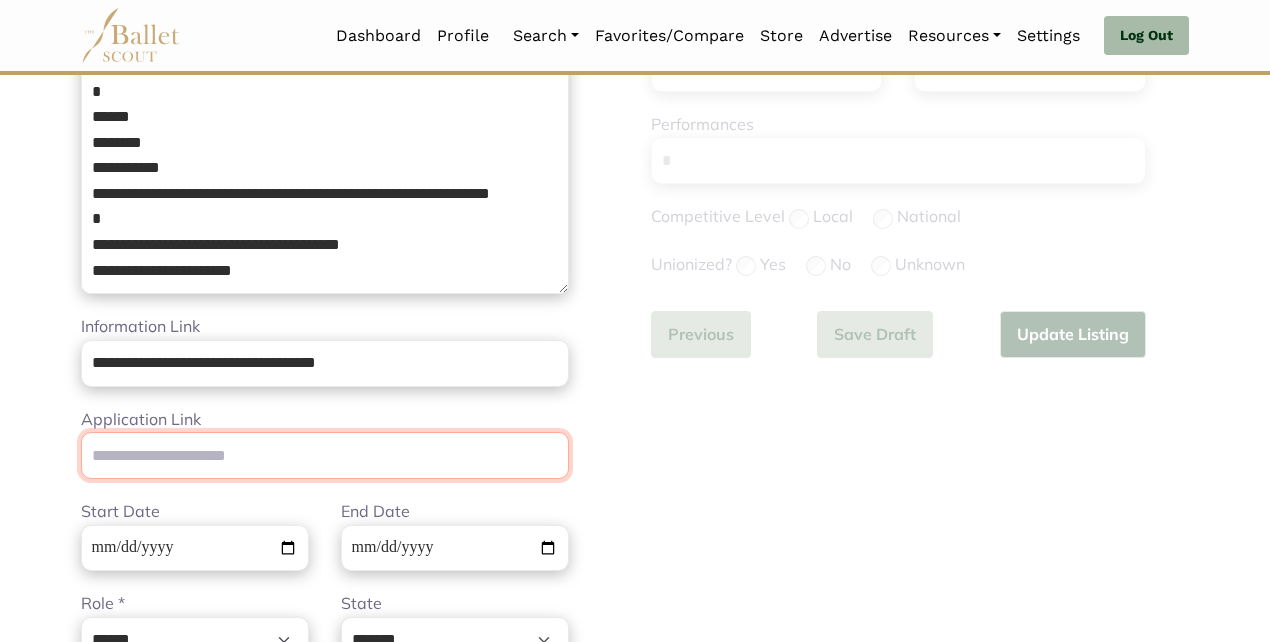 scroll, scrollTop: 419, scrollLeft: 0, axis: vertical 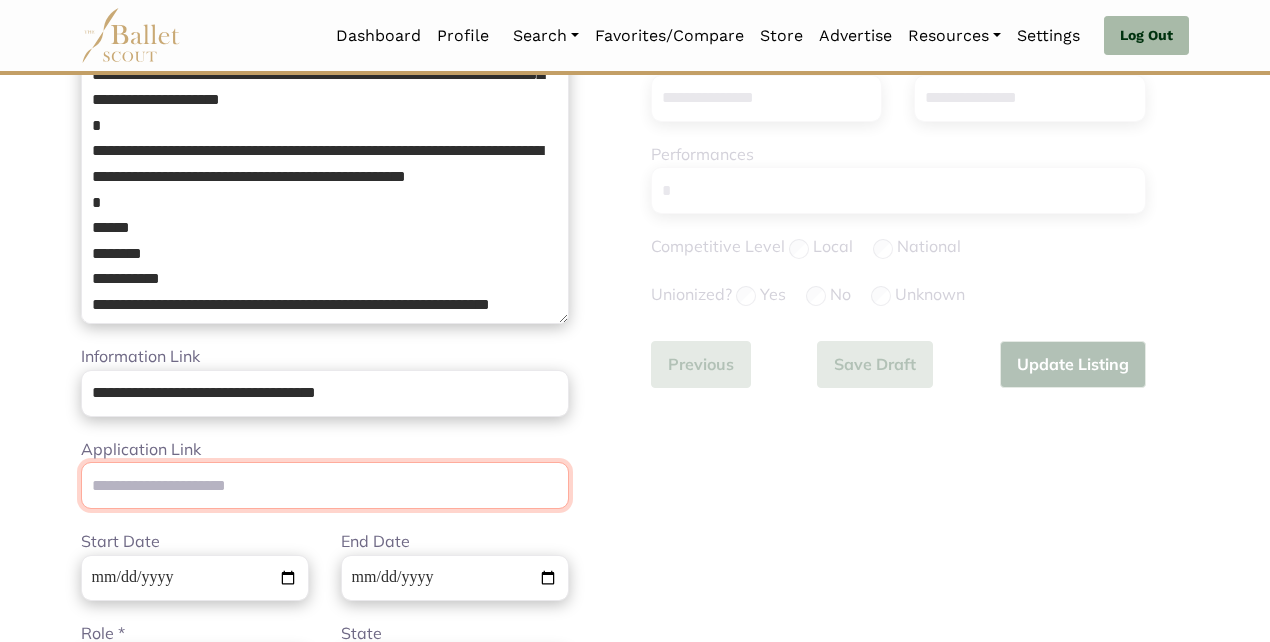 type 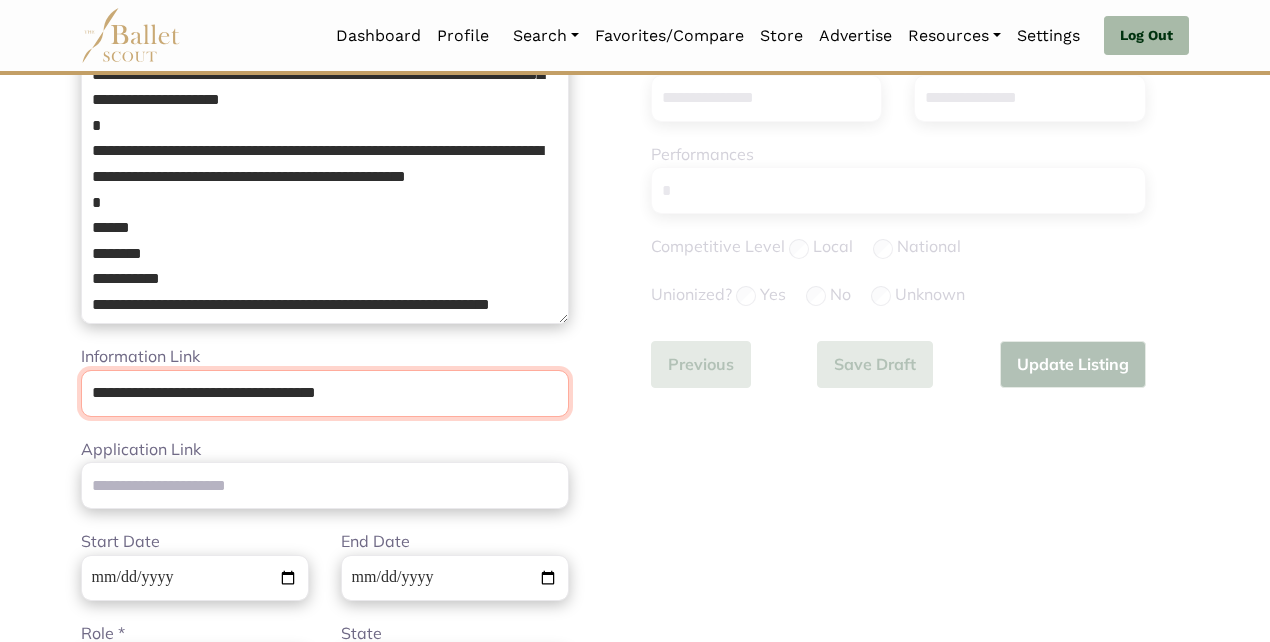 click on "**********" at bounding box center [325, 393] 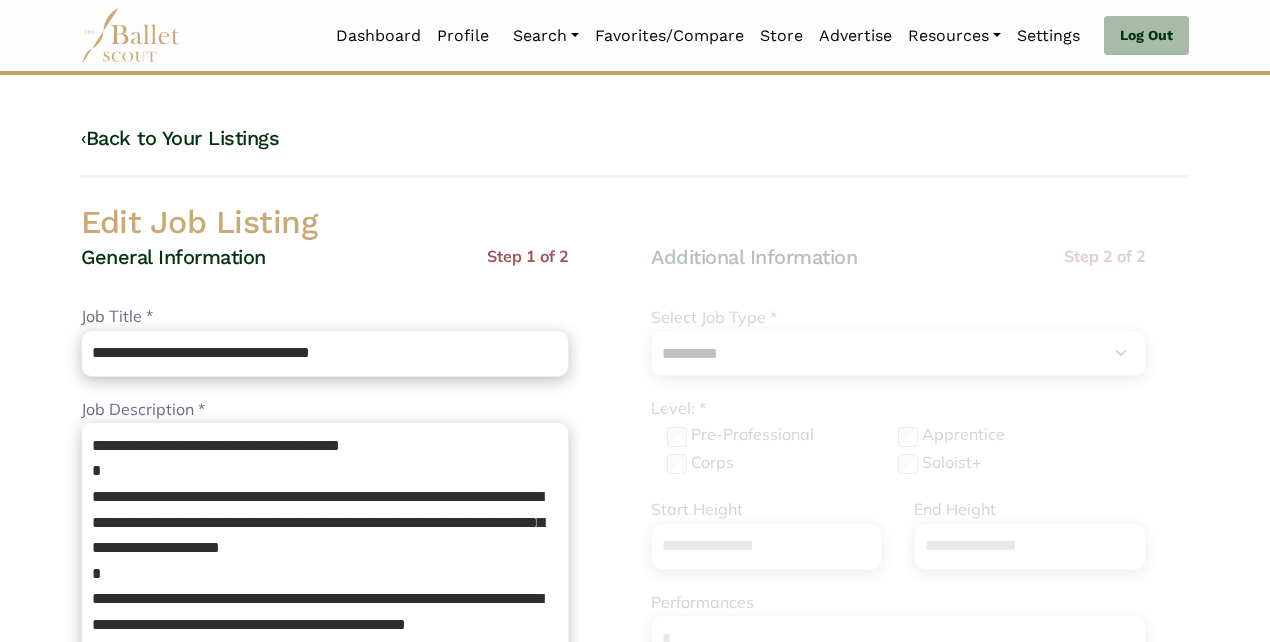 scroll, scrollTop: 0, scrollLeft: 0, axis: both 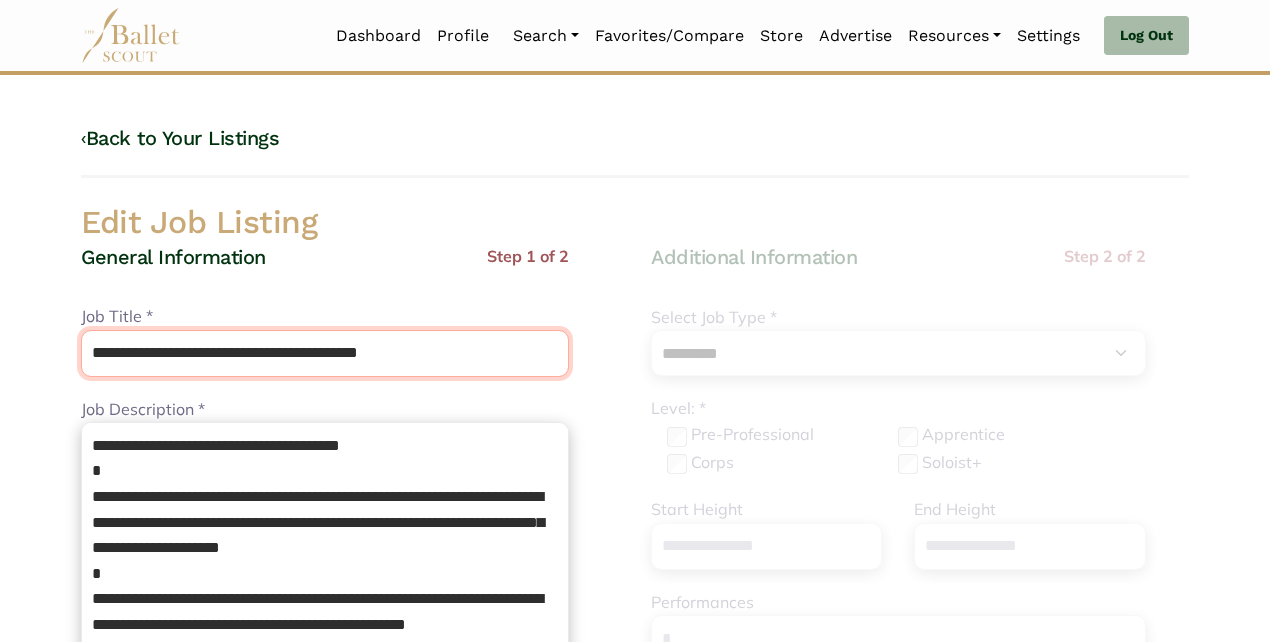 click on "**********" at bounding box center [325, 353] 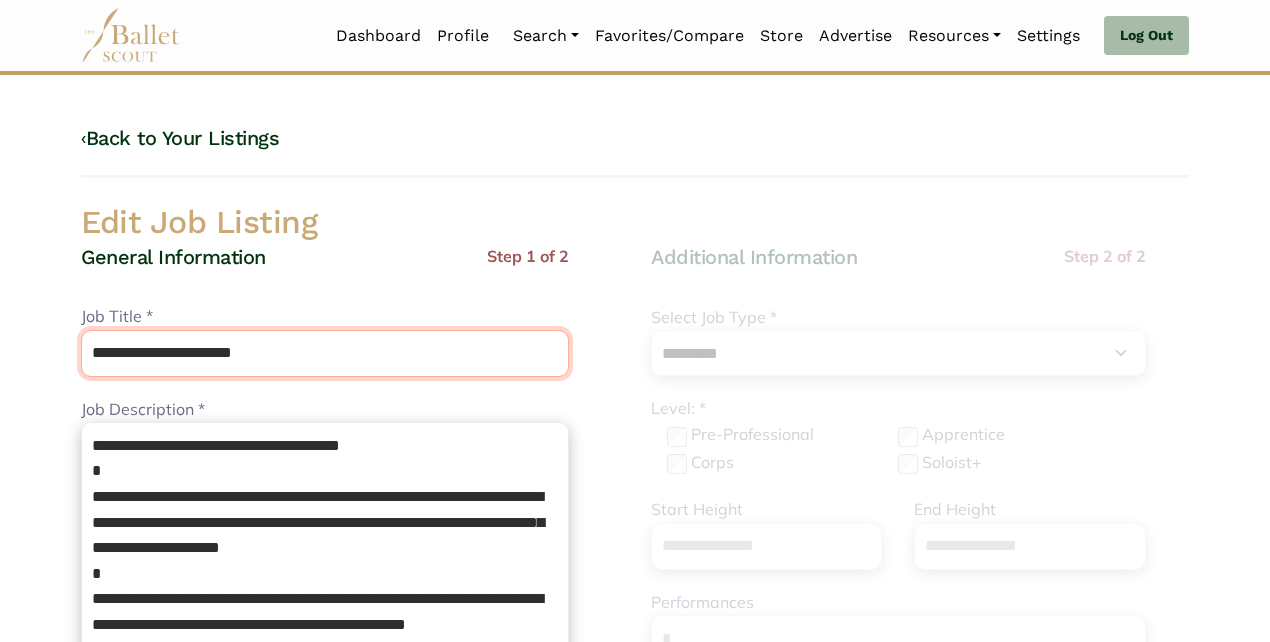 type on "**********" 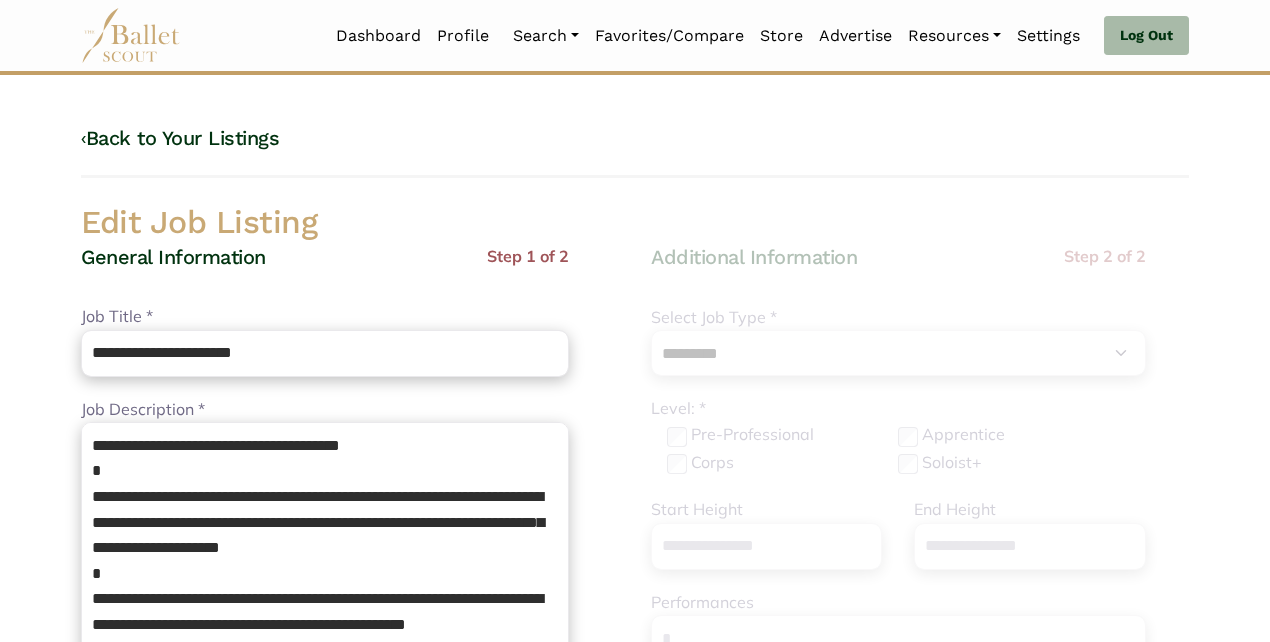 click on "Edit Job Listing" at bounding box center (635, 223) 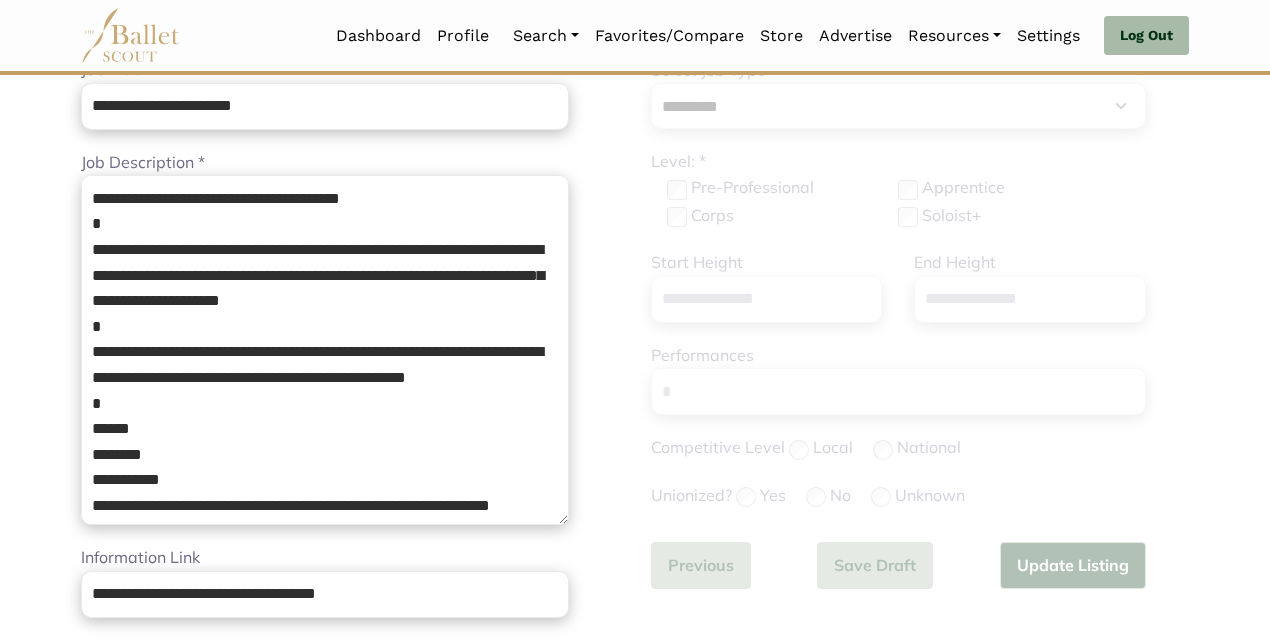 scroll, scrollTop: 218, scrollLeft: 0, axis: vertical 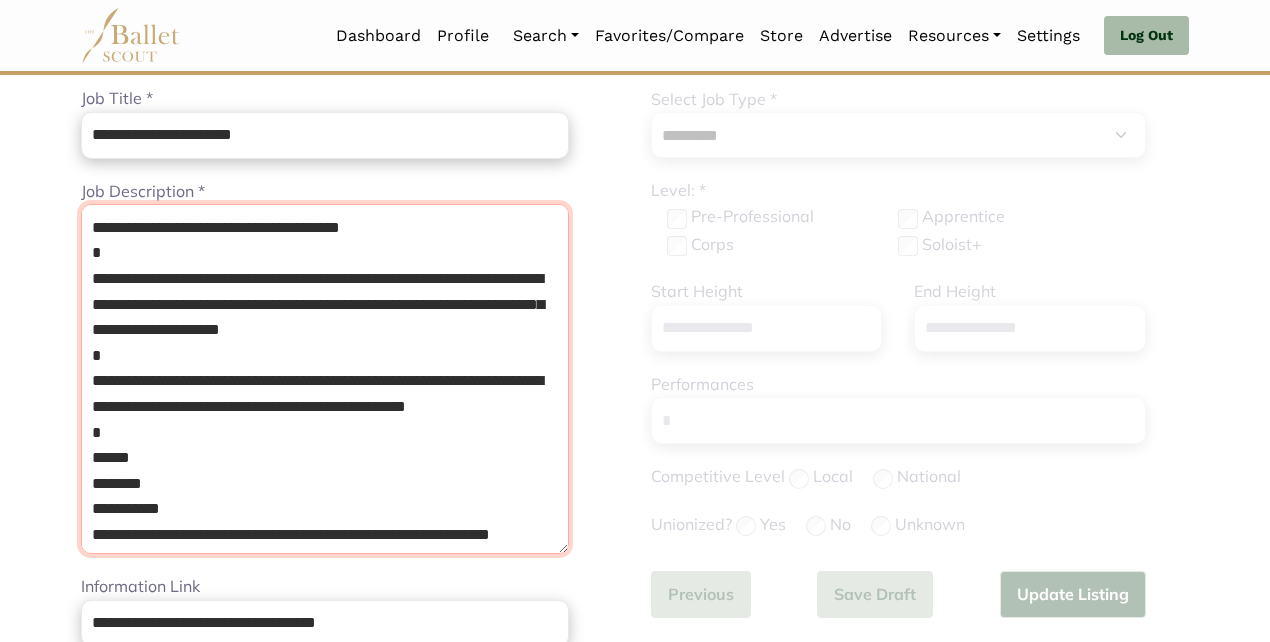 click on "**********" at bounding box center (325, 379) 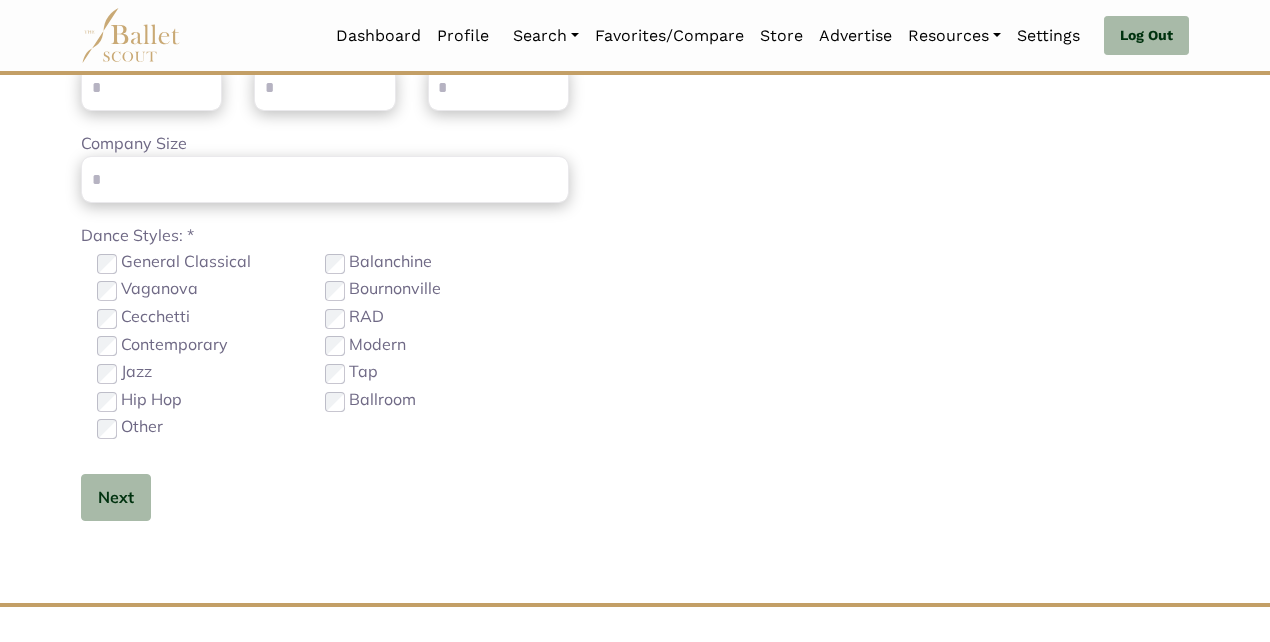 scroll, scrollTop: 1249, scrollLeft: 0, axis: vertical 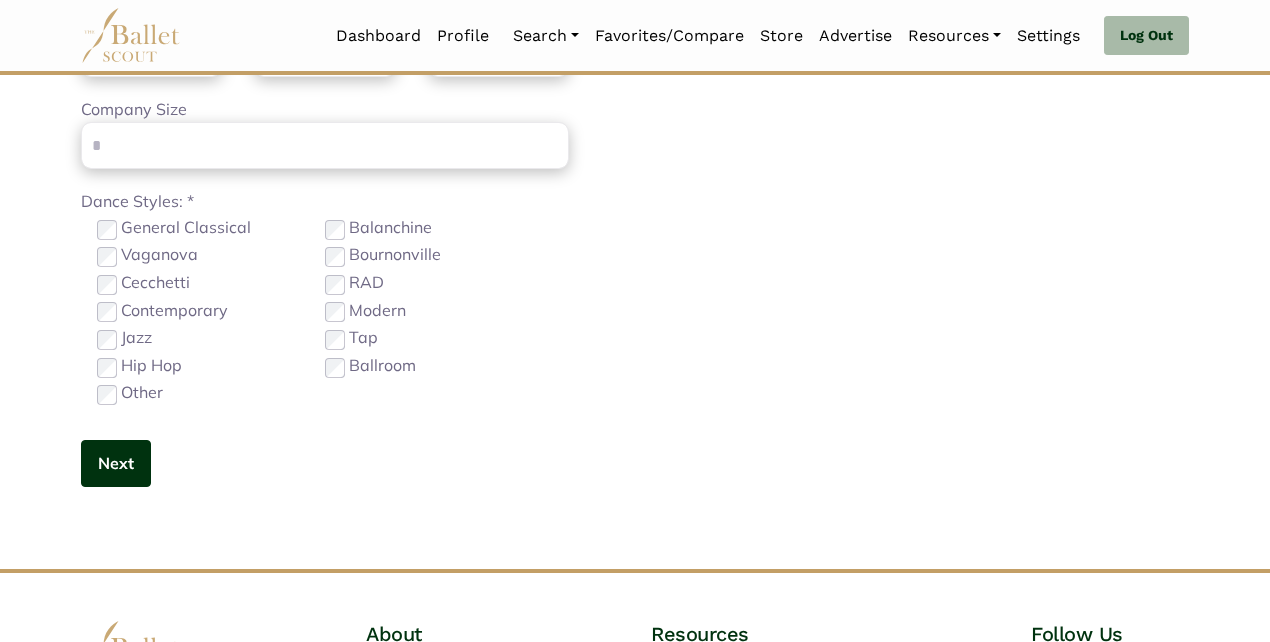 type on "**********" 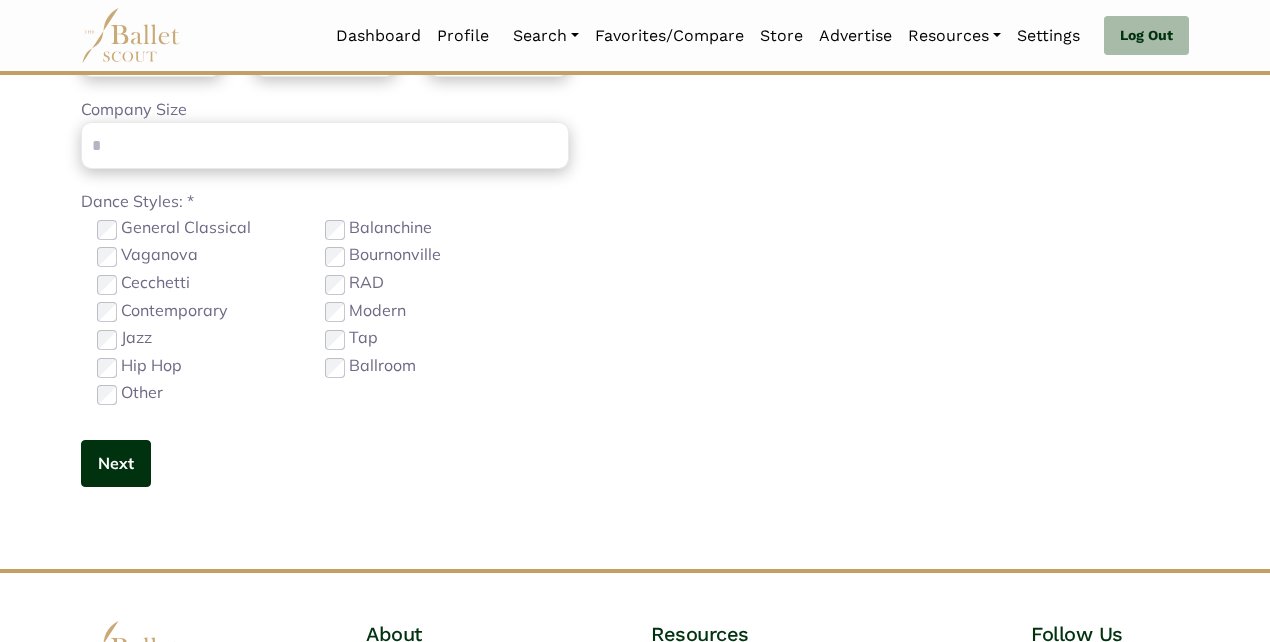 click on "Next" at bounding box center [116, 463] 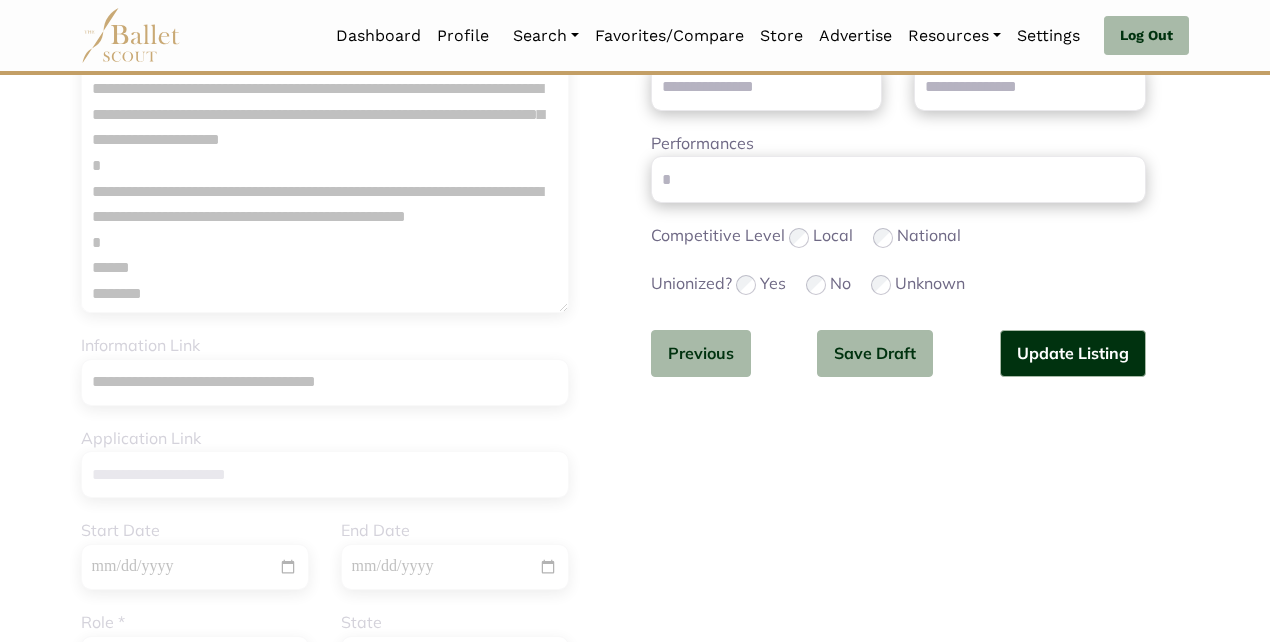 scroll, scrollTop: 477, scrollLeft: 0, axis: vertical 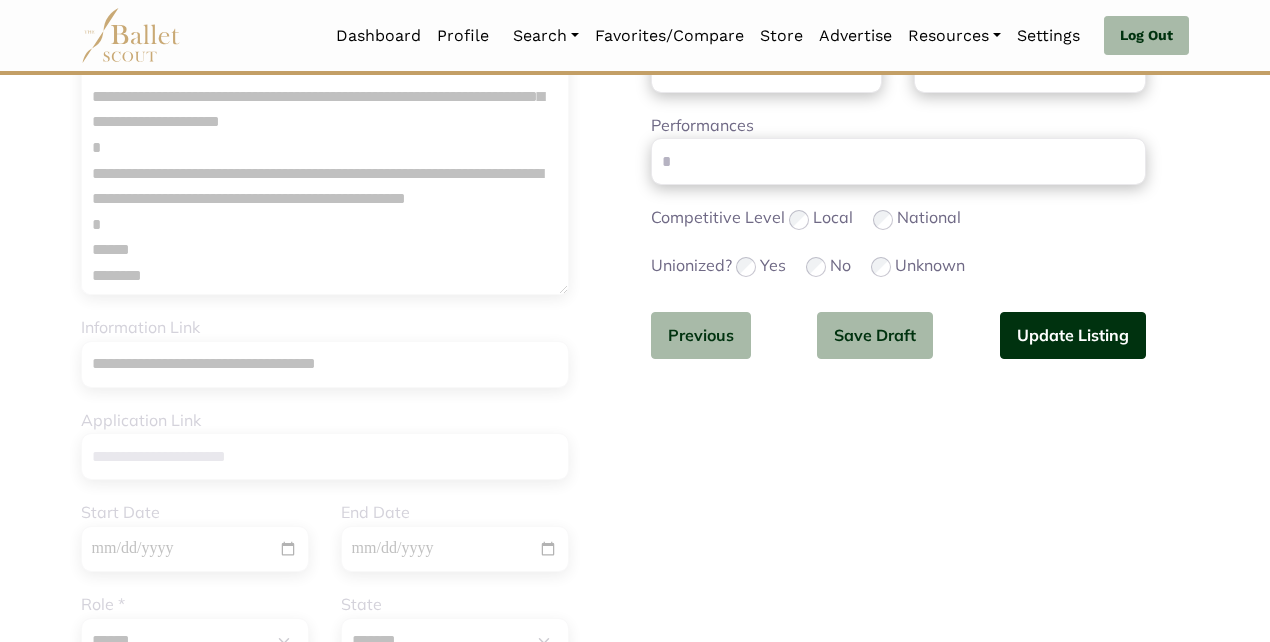 click on "Update Listing" at bounding box center (1073, 335) 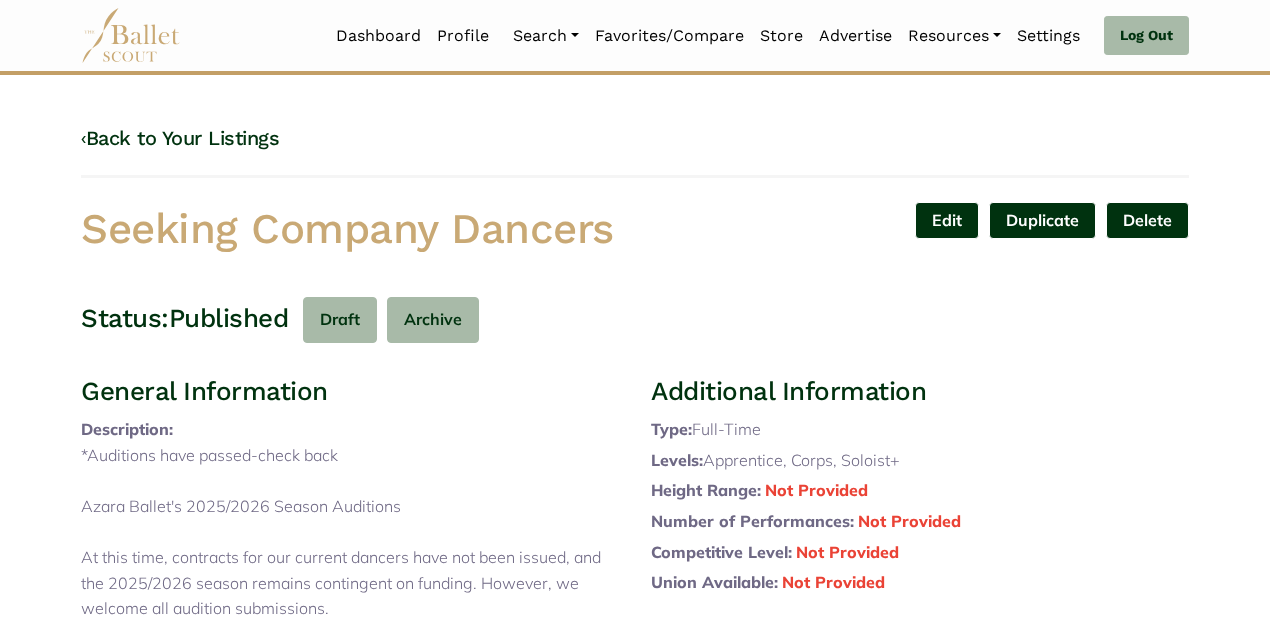 scroll, scrollTop: 0, scrollLeft: 0, axis: both 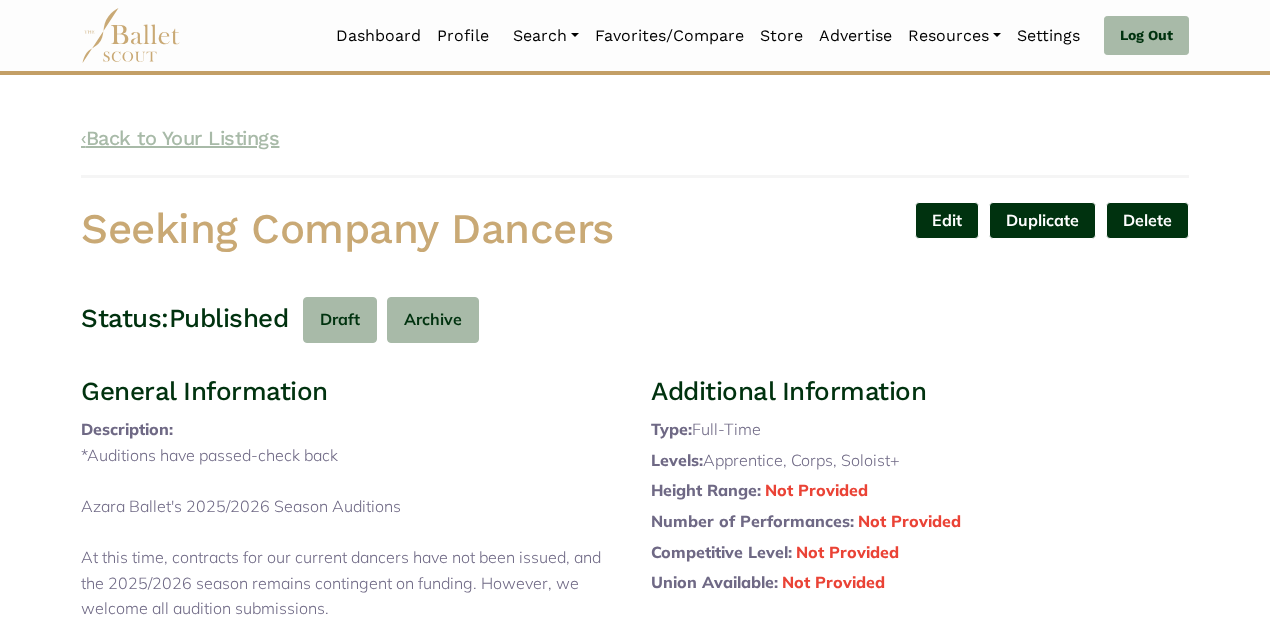 click on "‹  Back to Your Listings" at bounding box center [180, 138] 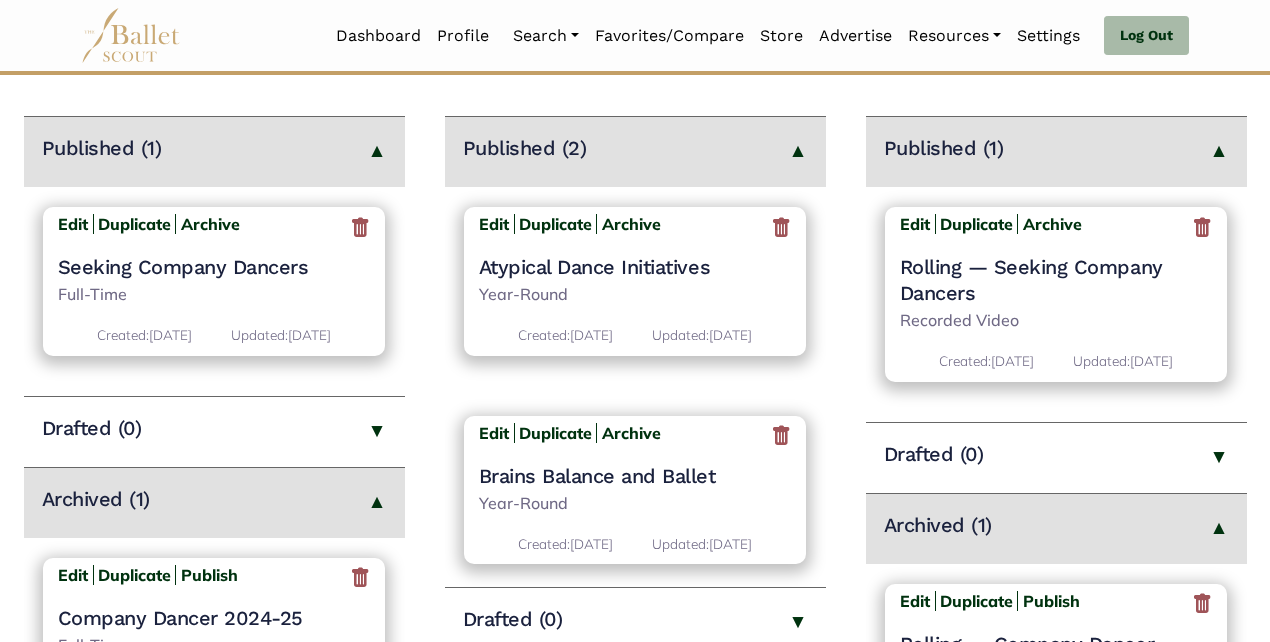 scroll, scrollTop: 273, scrollLeft: 0, axis: vertical 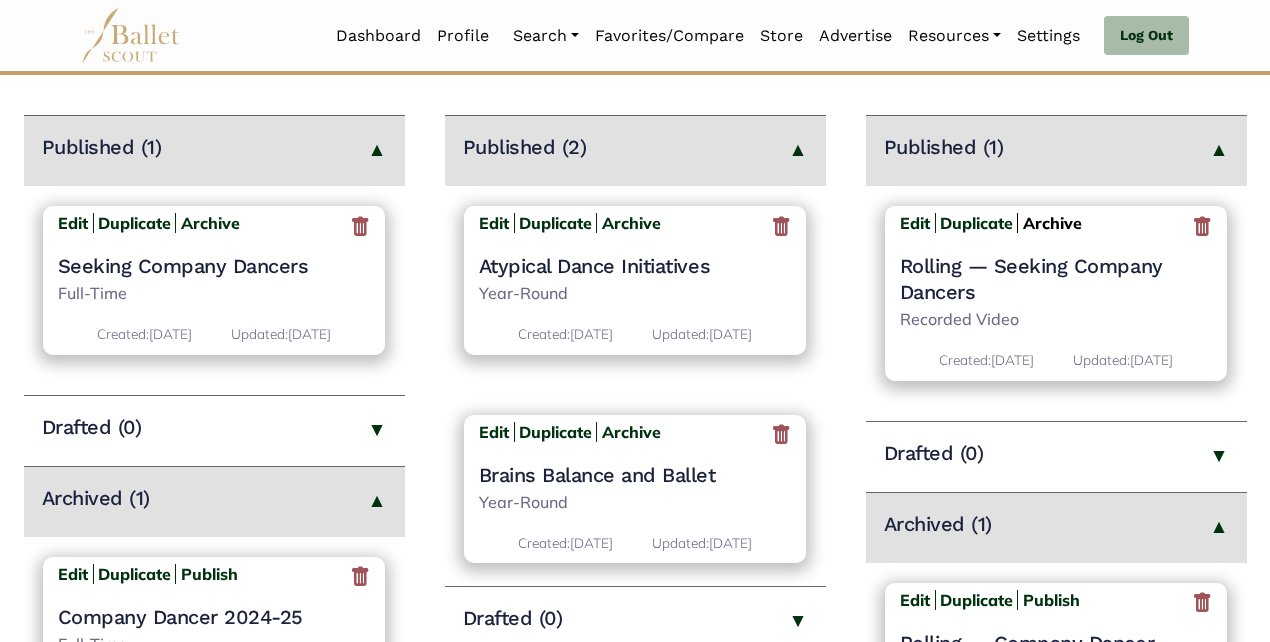 click on "Archive" at bounding box center (1052, 223) 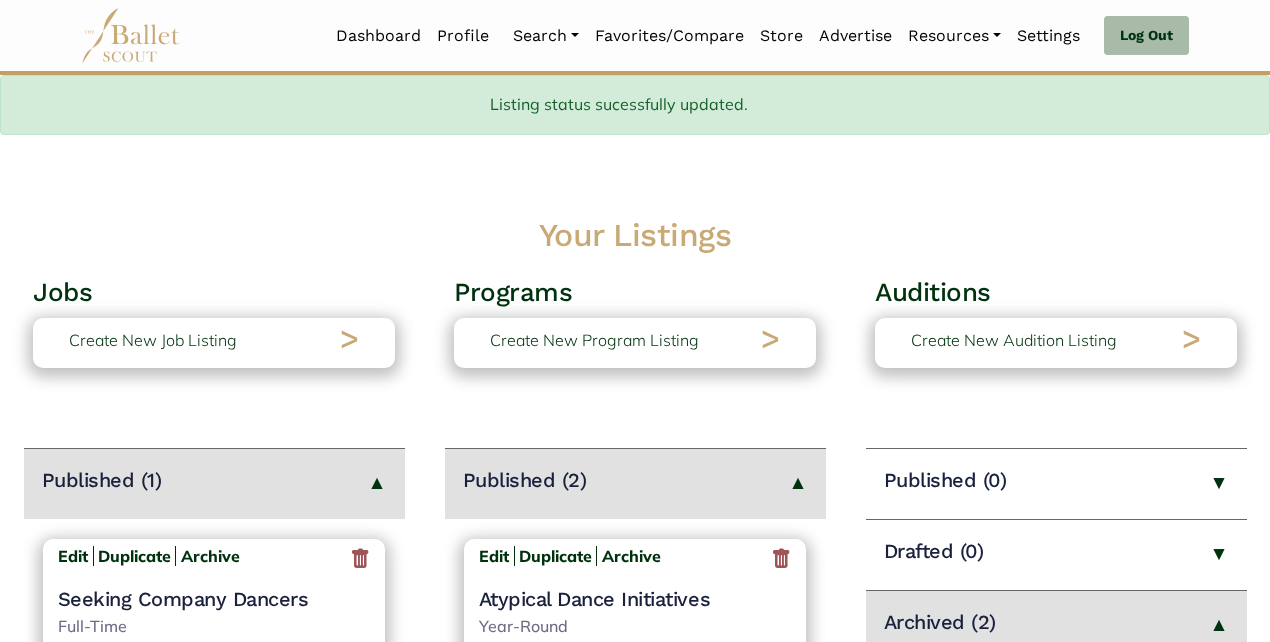scroll, scrollTop: 273, scrollLeft: 0, axis: vertical 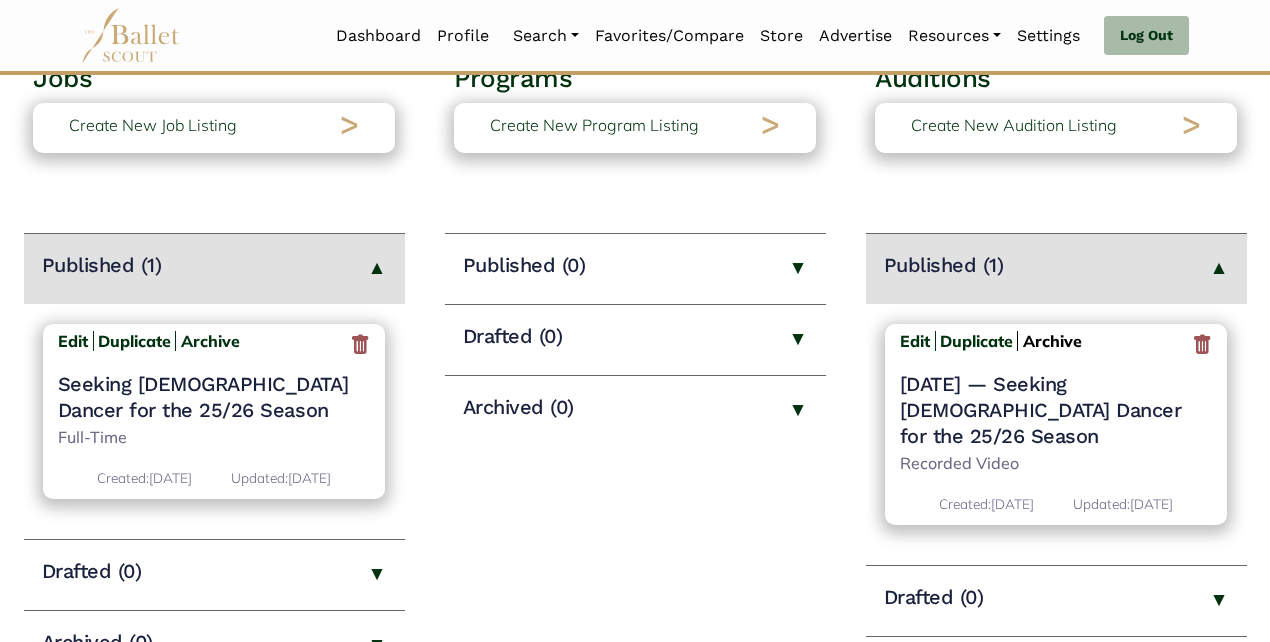 click on "Archive" at bounding box center (1052, 341) 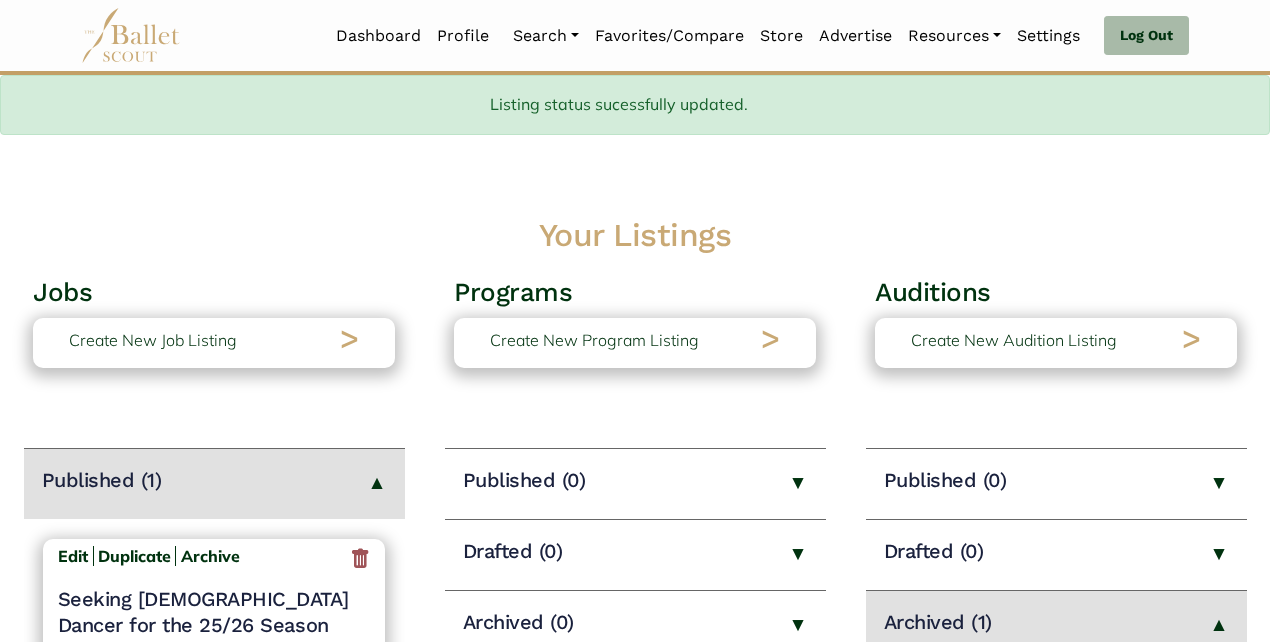 scroll, scrollTop: 155, scrollLeft: 0, axis: vertical 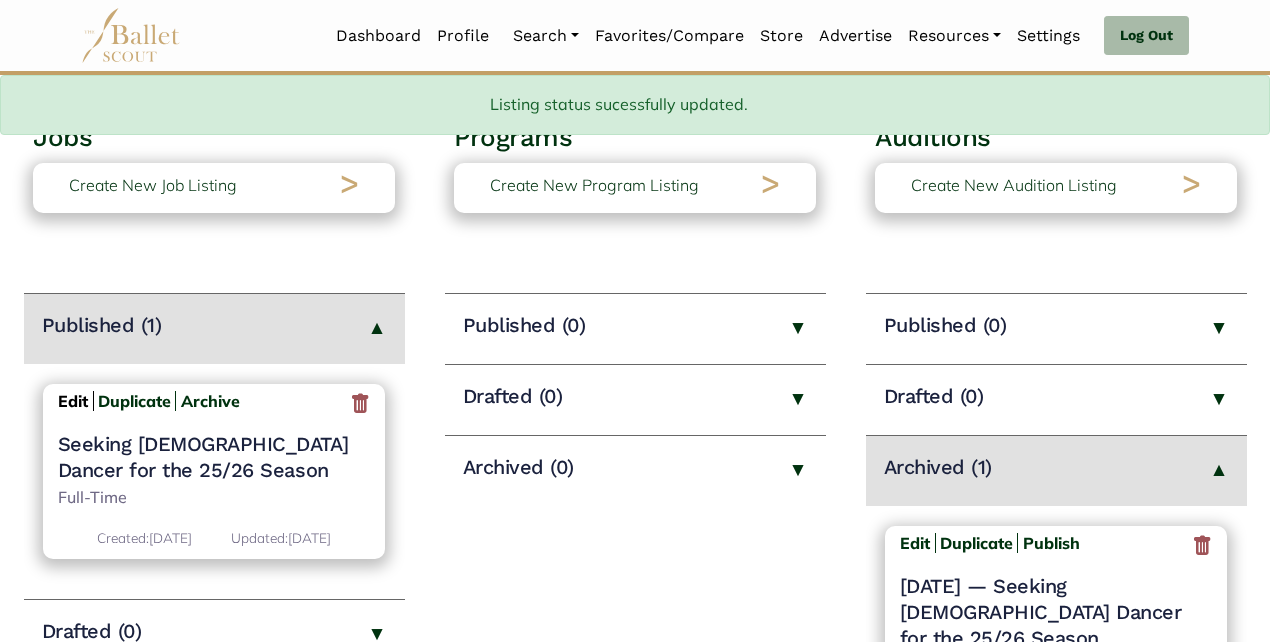 click on "Edit" at bounding box center (73, 401) 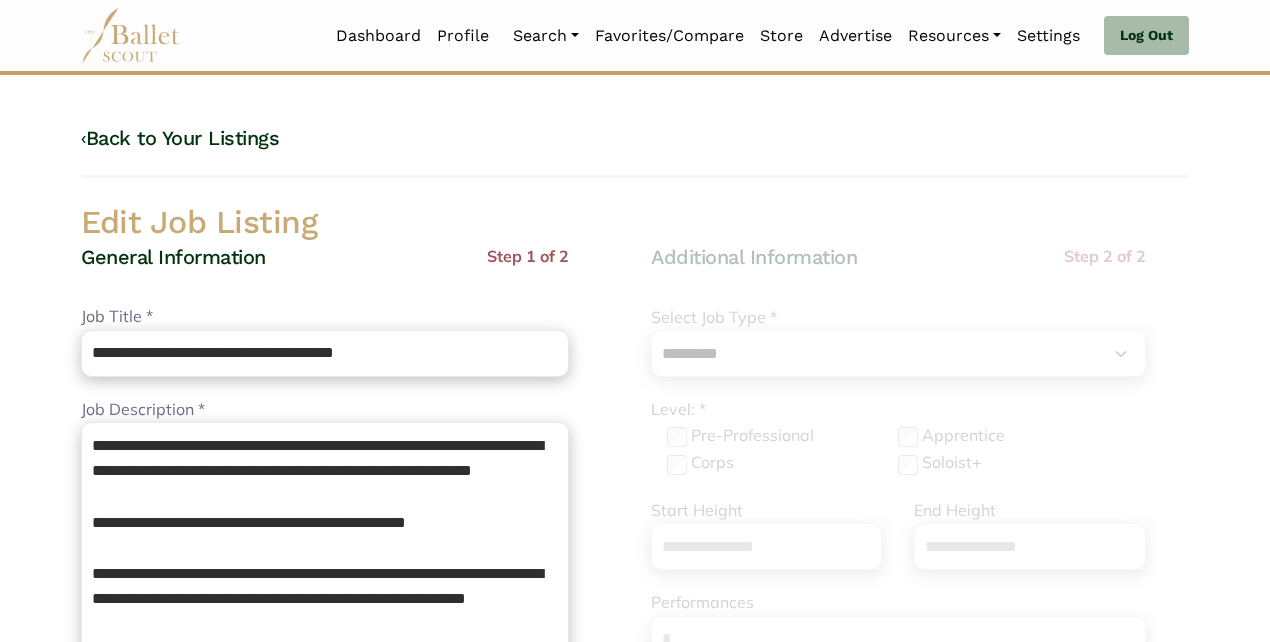select on "*" 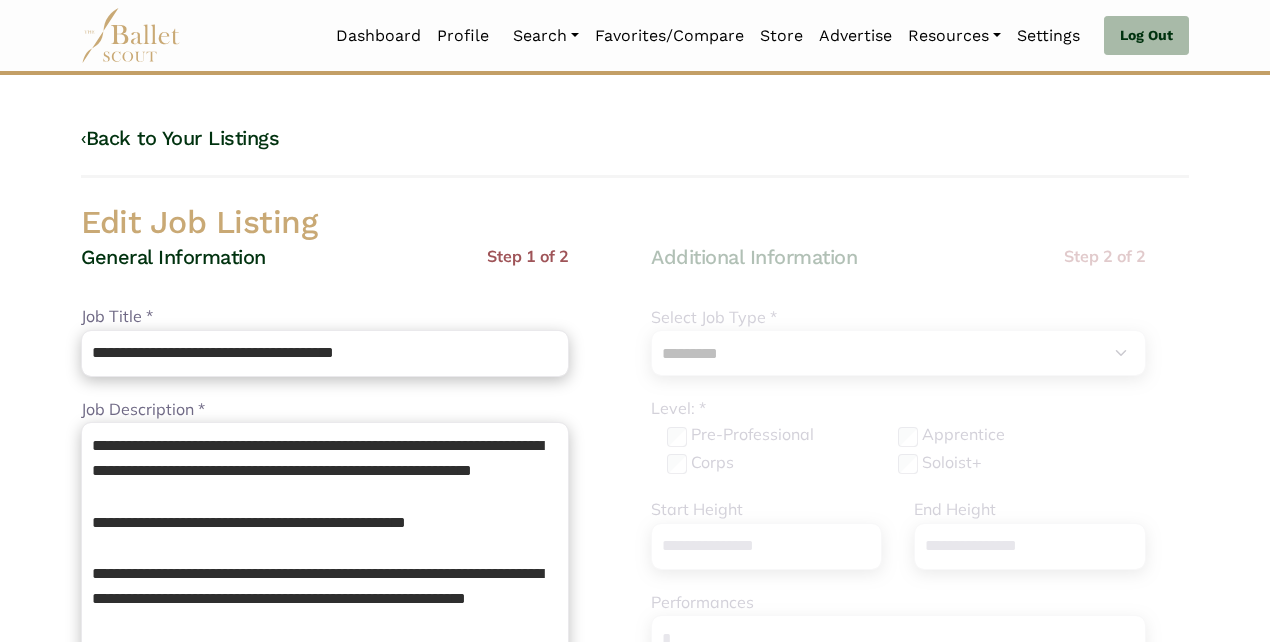 scroll, scrollTop: 0, scrollLeft: 0, axis: both 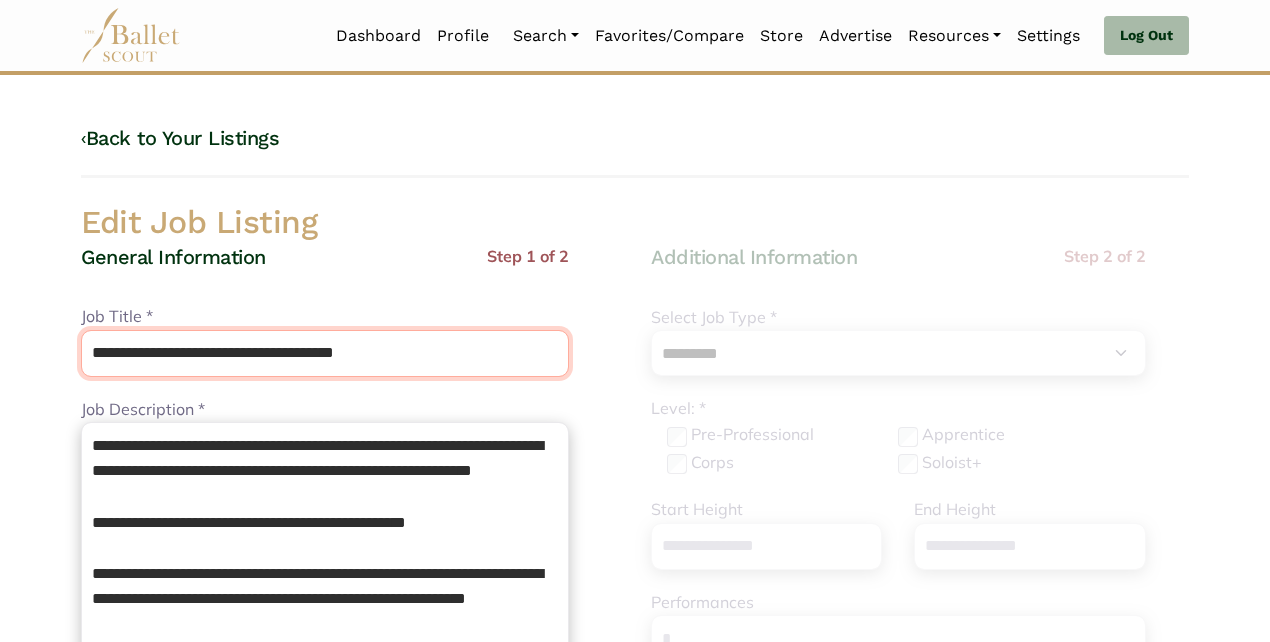 drag, startPoint x: 411, startPoint y: 352, endPoint x: 249, endPoint y: 344, distance: 162.19742 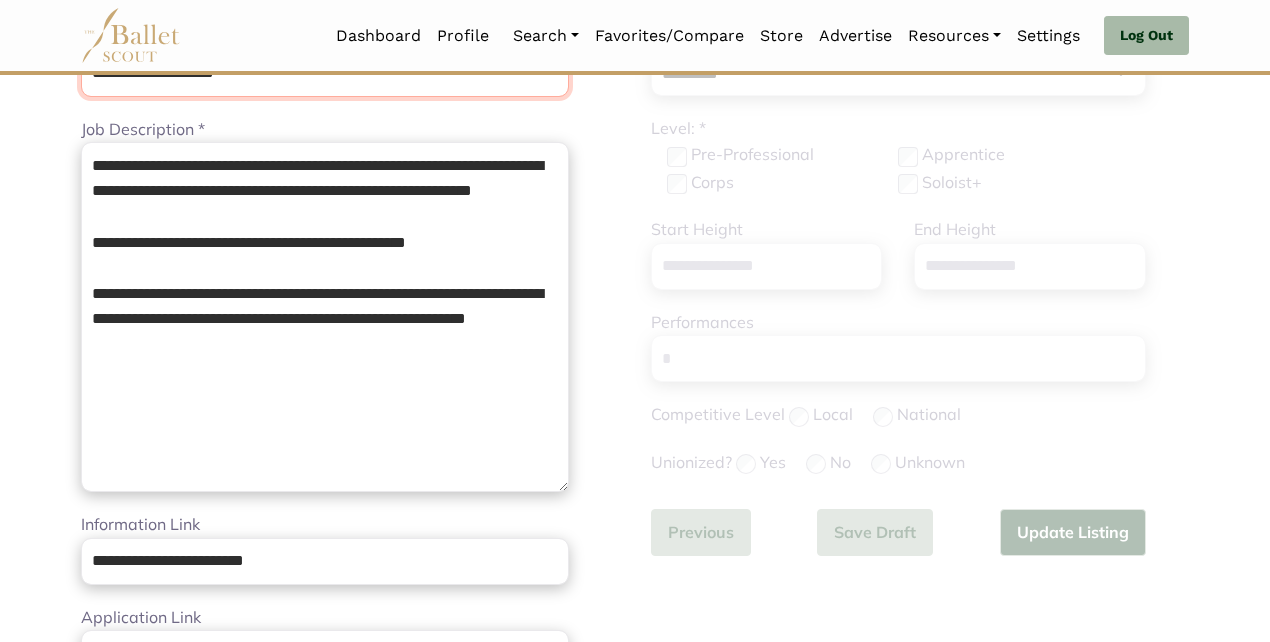 scroll, scrollTop: 281, scrollLeft: 0, axis: vertical 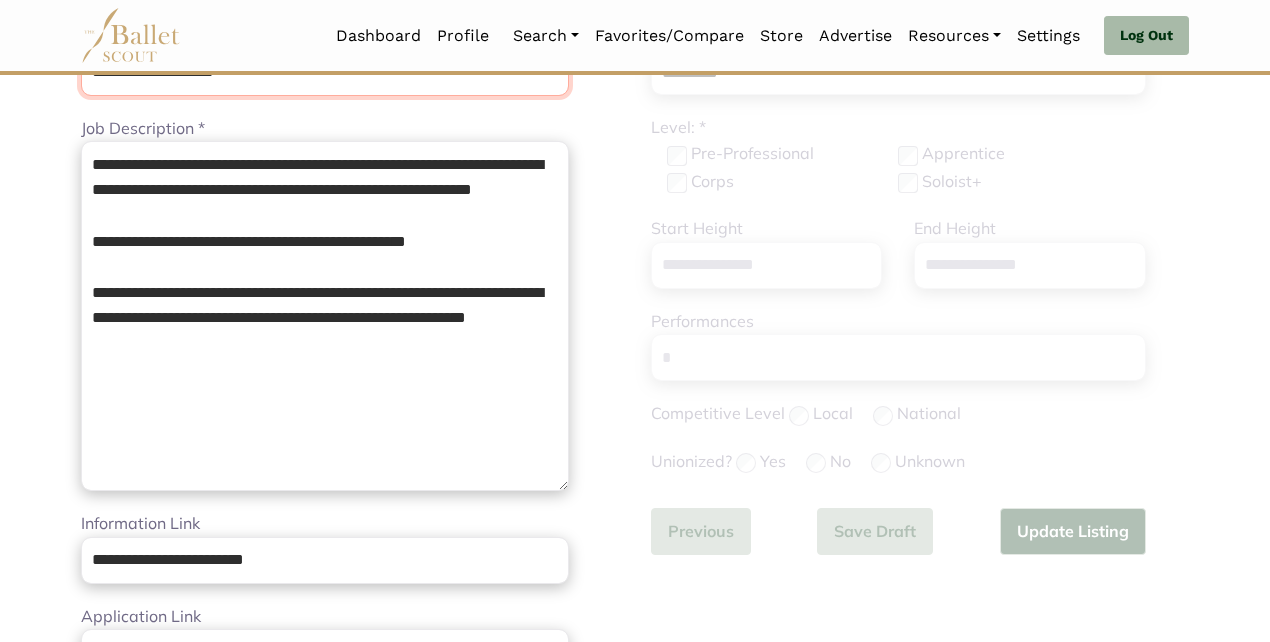type on "**********" 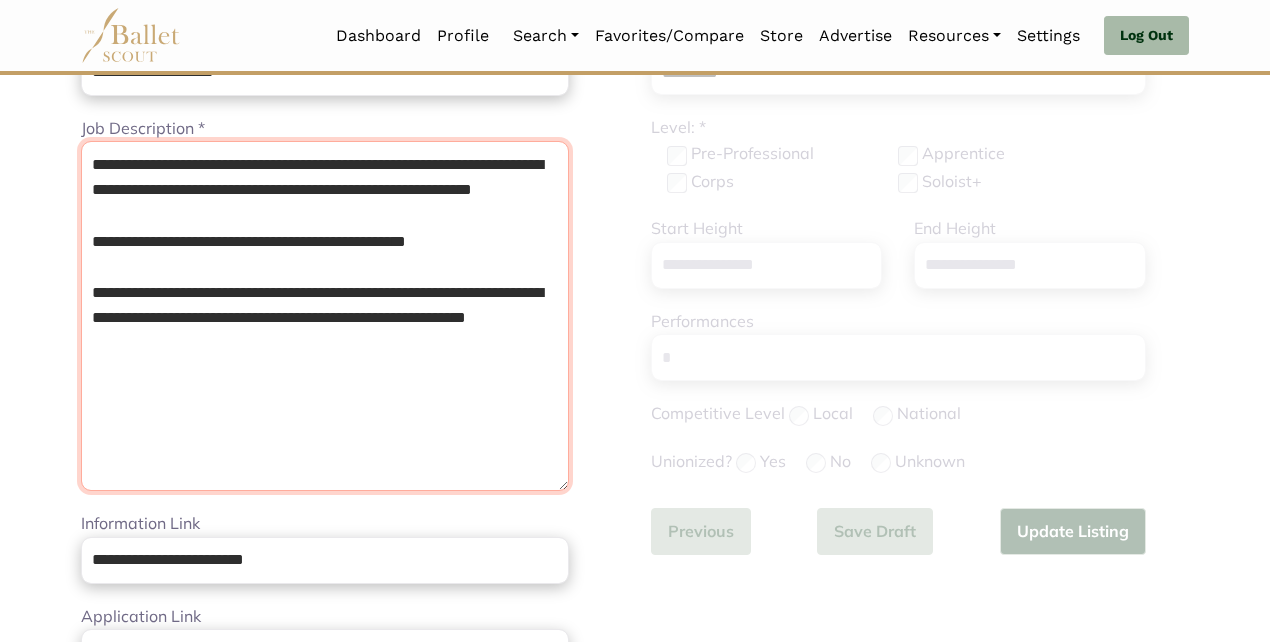 click on "**********" at bounding box center (325, 316) 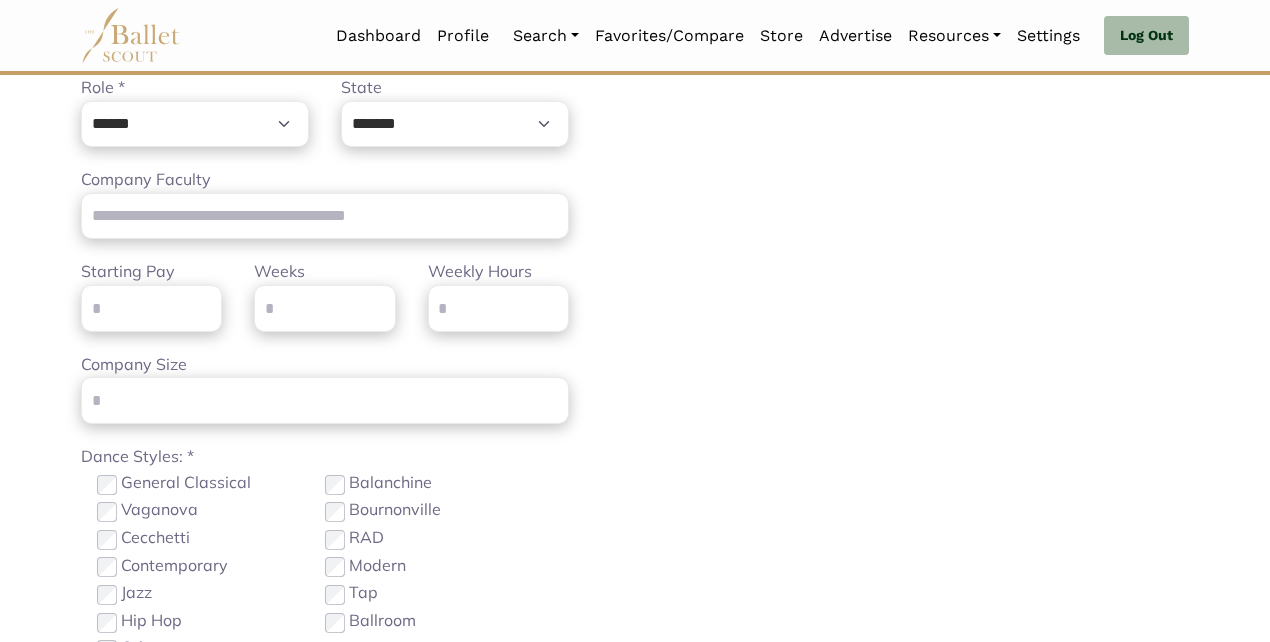 scroll, scrollTop: 1207, scrollLeft: 0, axis: vertical 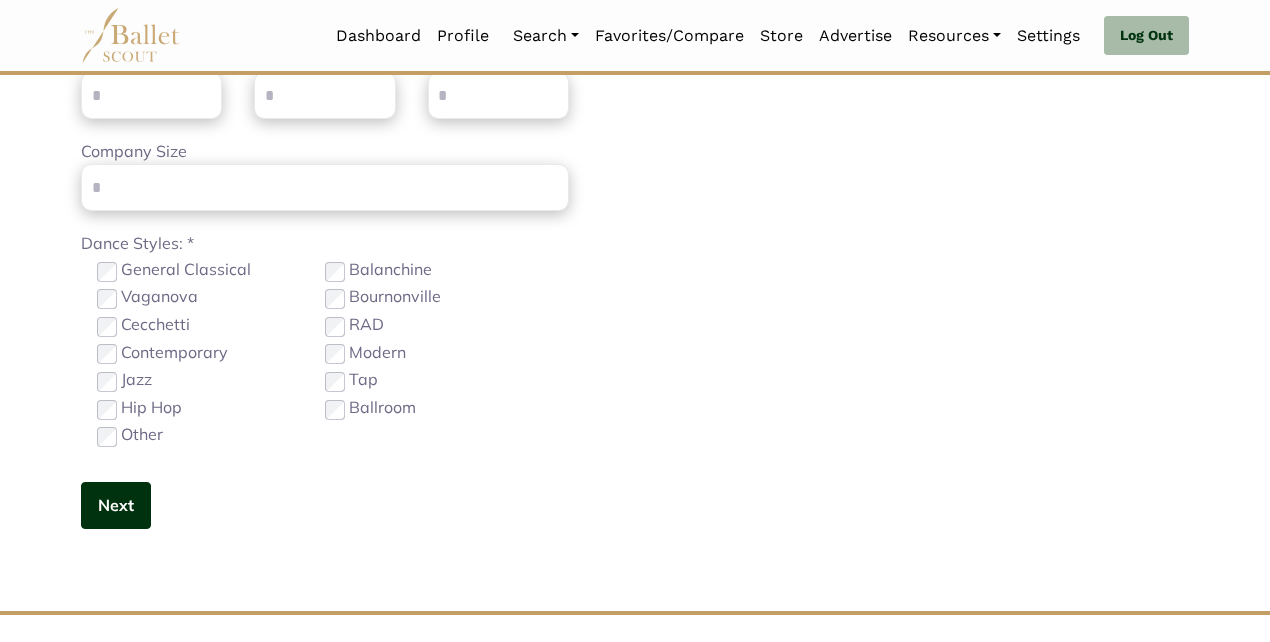 type on "**********" 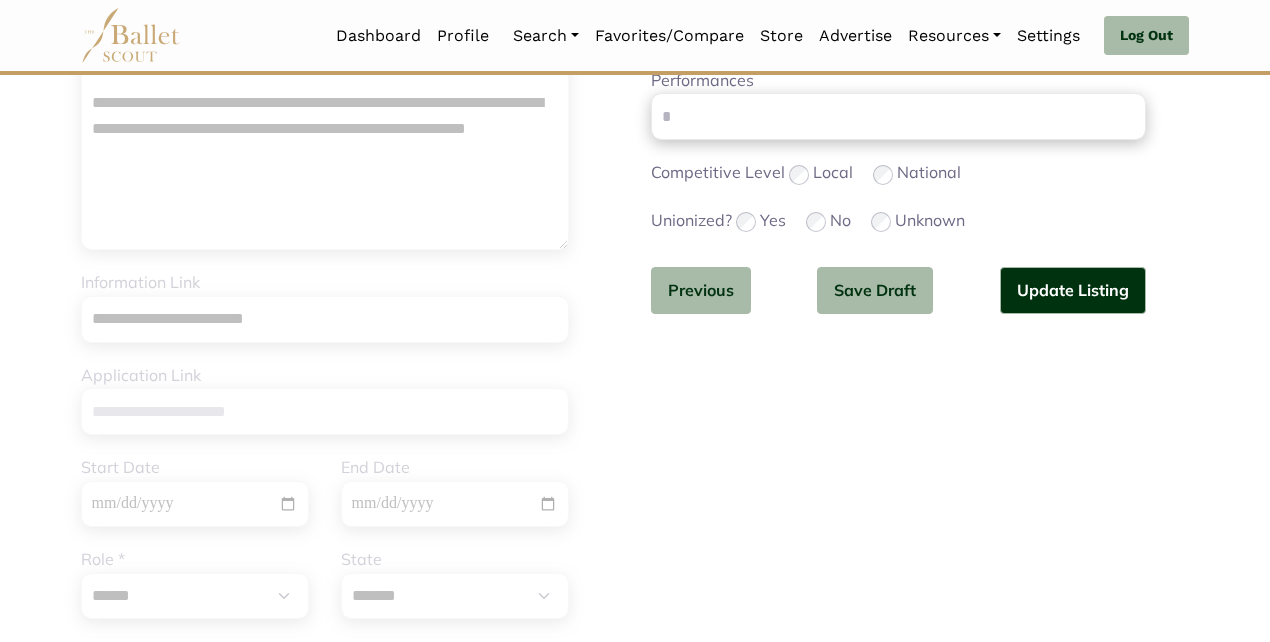 scroll, scrollTop: 519, scrollLeft: 0, axis: vertical 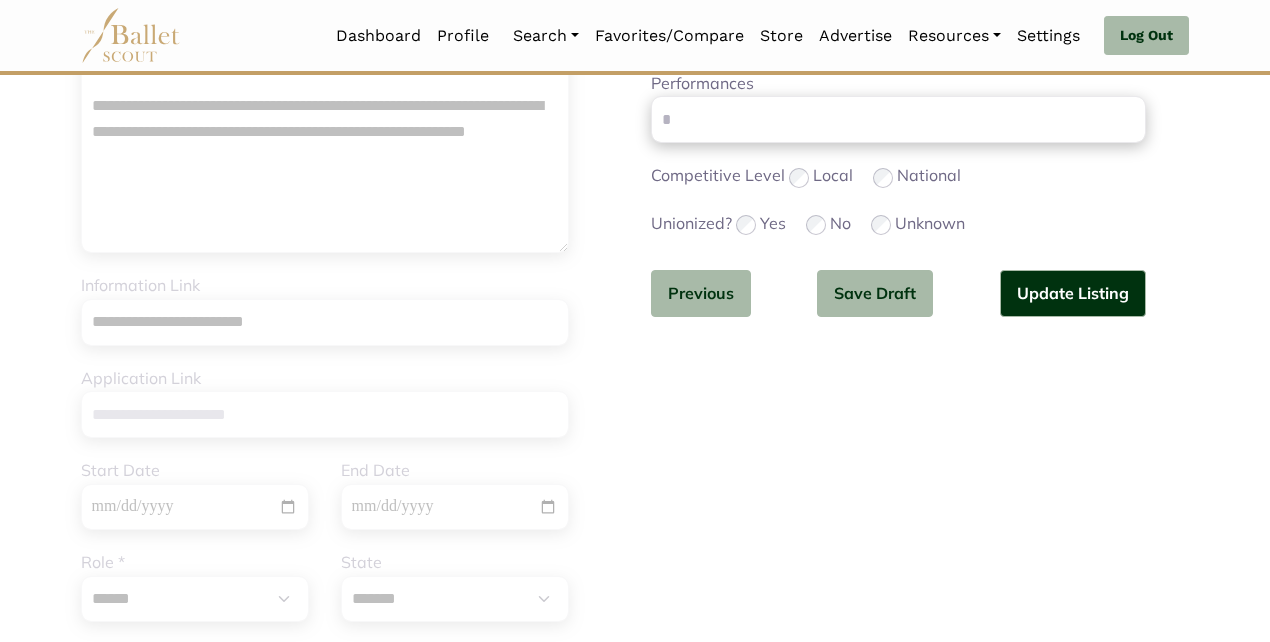 click on "Previous
Save Draft
Update Listing" at bounding box center [898, 293] 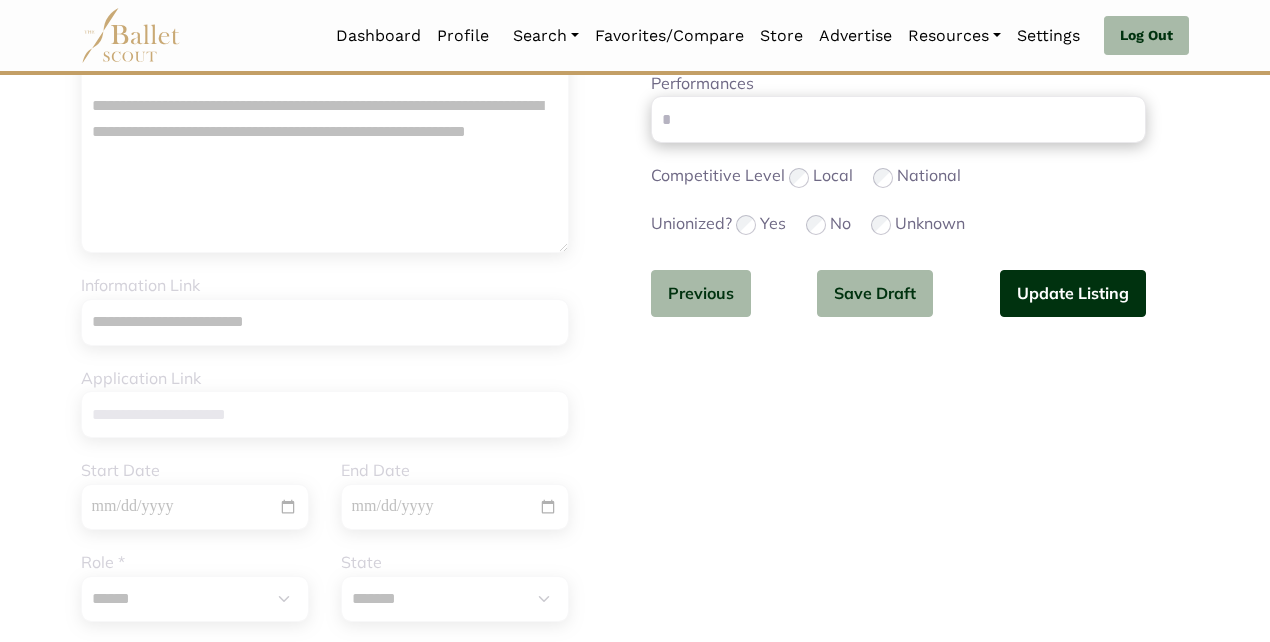 click on "Update Listing" at bounding box center (1073, 293) 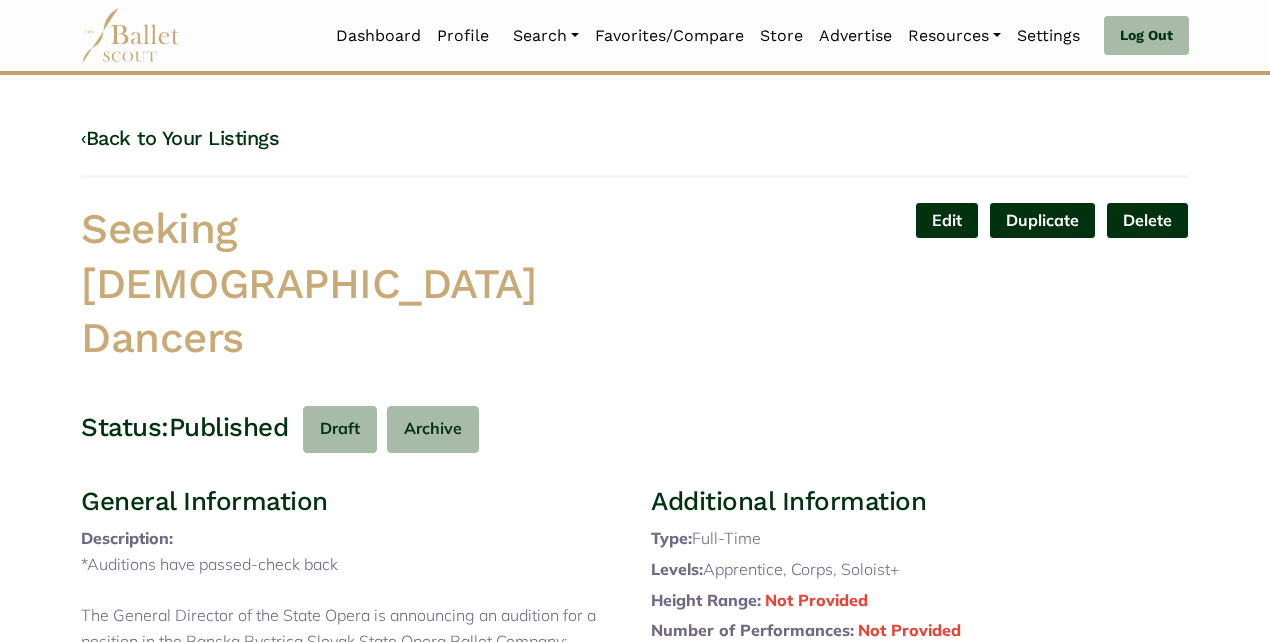 scroll, scrollTop: 0, scrollLeft: 0, axis: both 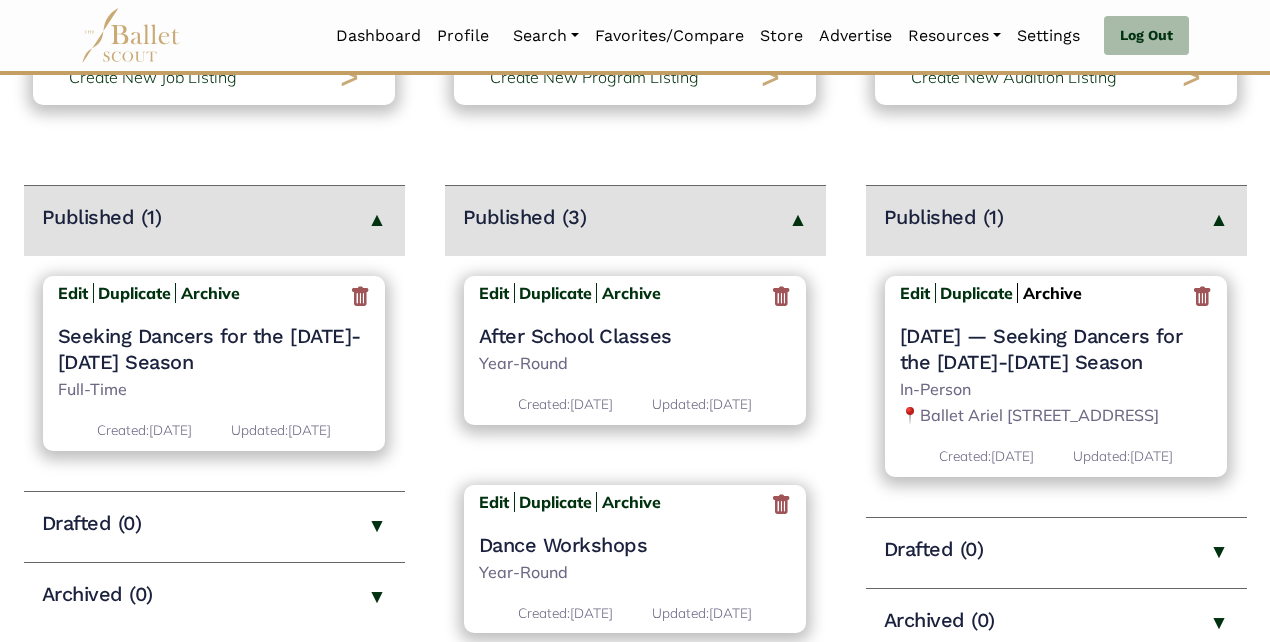 click on "Archive" at bounding box center (1052, 293) 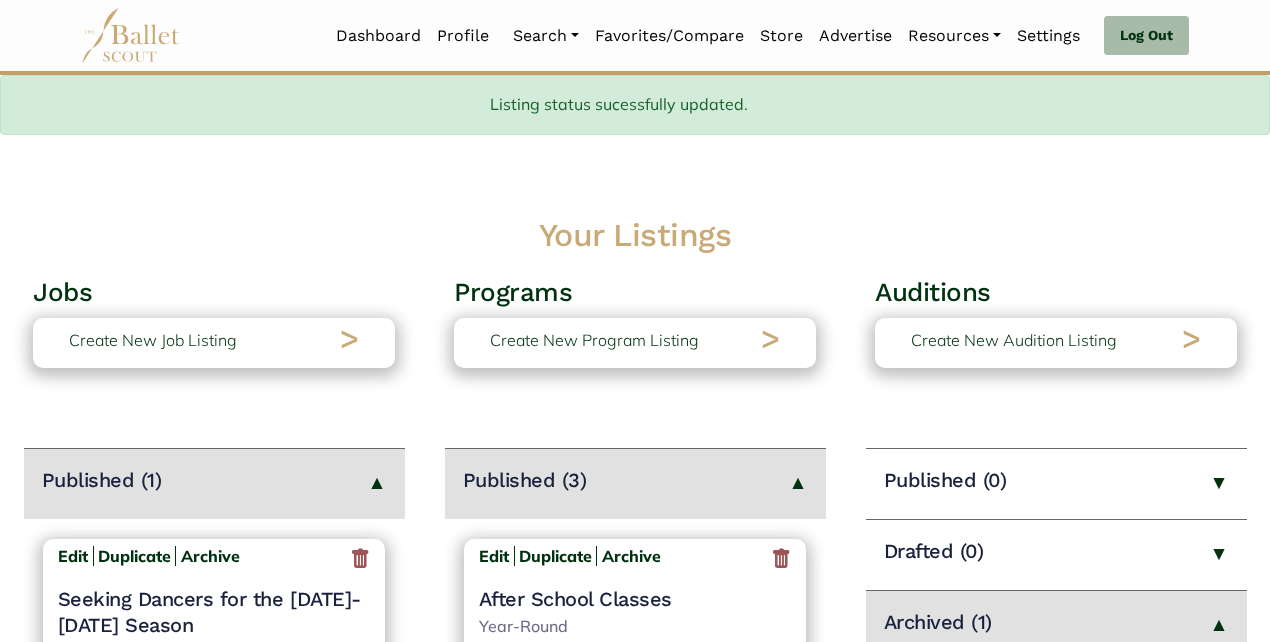 scroll, scrollTop: 203, scrollLeft: 0, axis: vertical 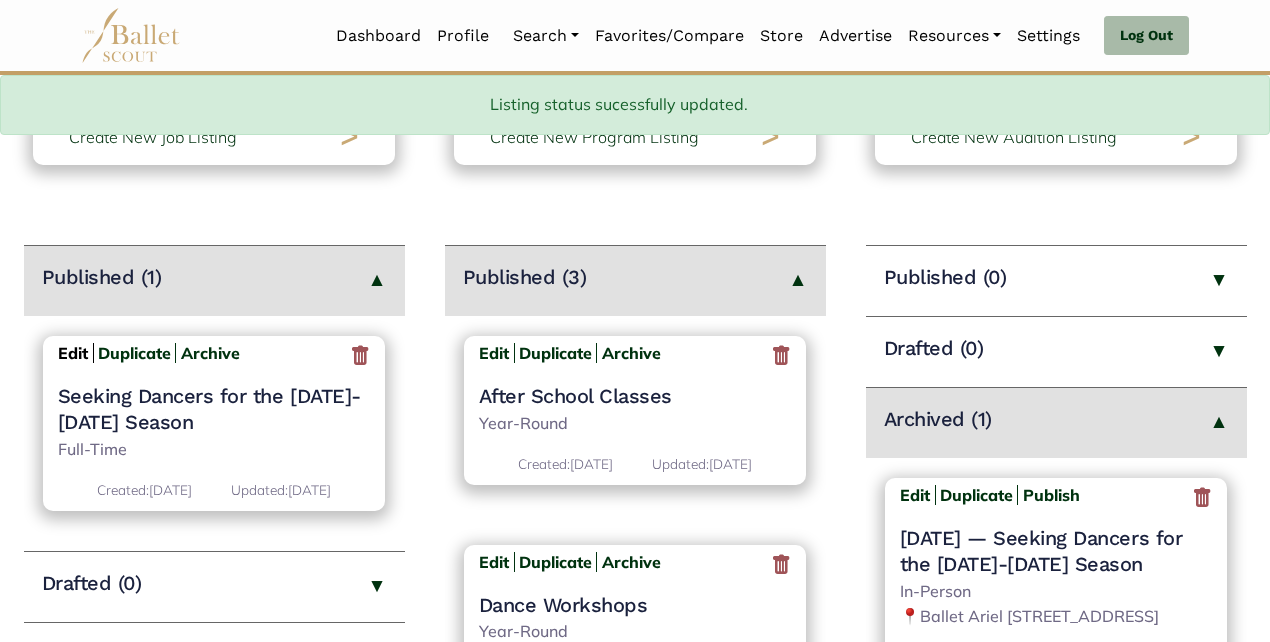 click on "Edit" at bounding box center (73, 353) 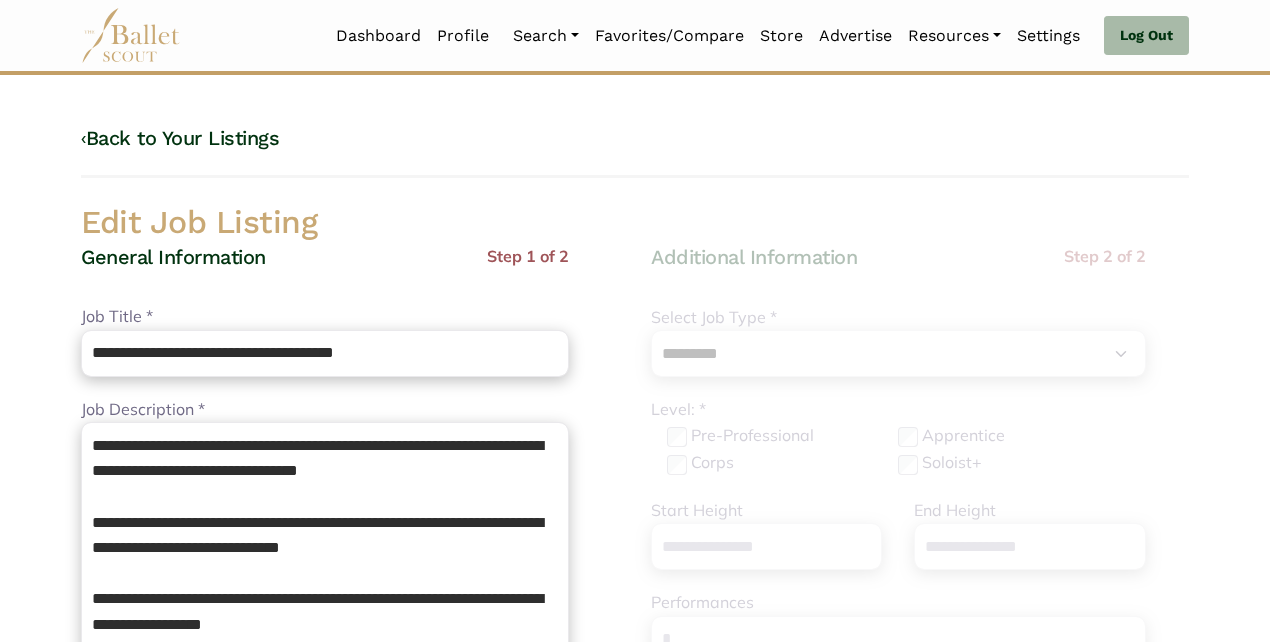 select on "*" 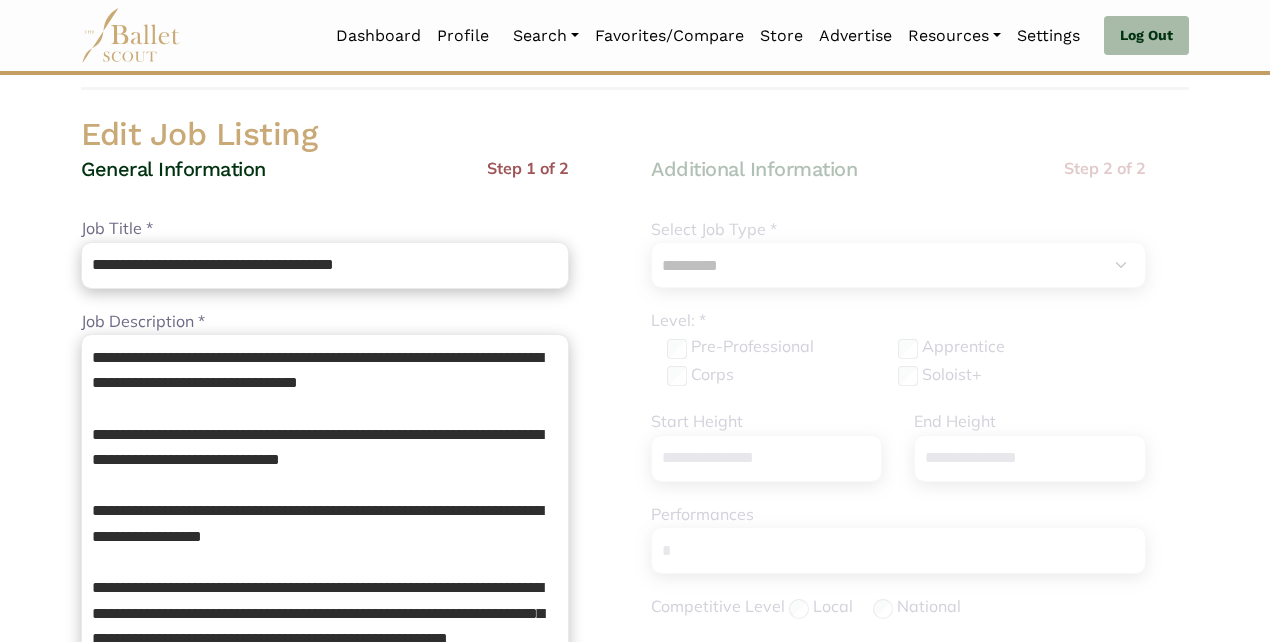 scroll, scrollTop: 103, scrollLeft: 0, axis: vertical 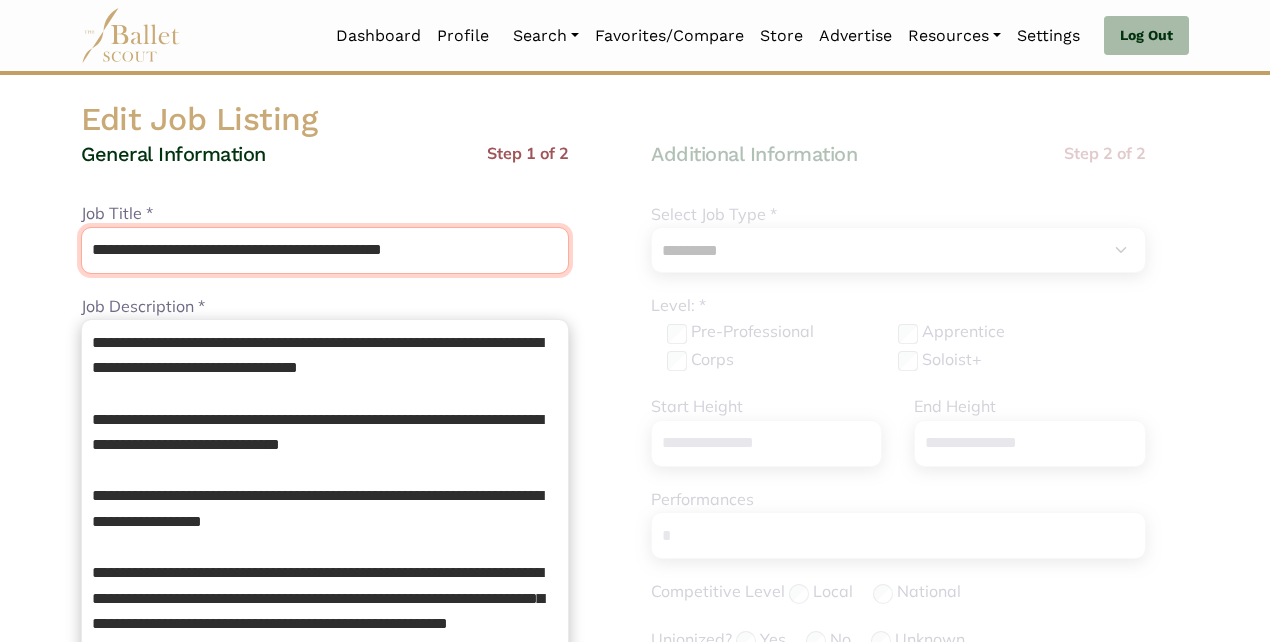 drag, startPoint x: 289, startPoint y: 249, endPoint x: 529, endPoint y: 265, distance: 240.53275 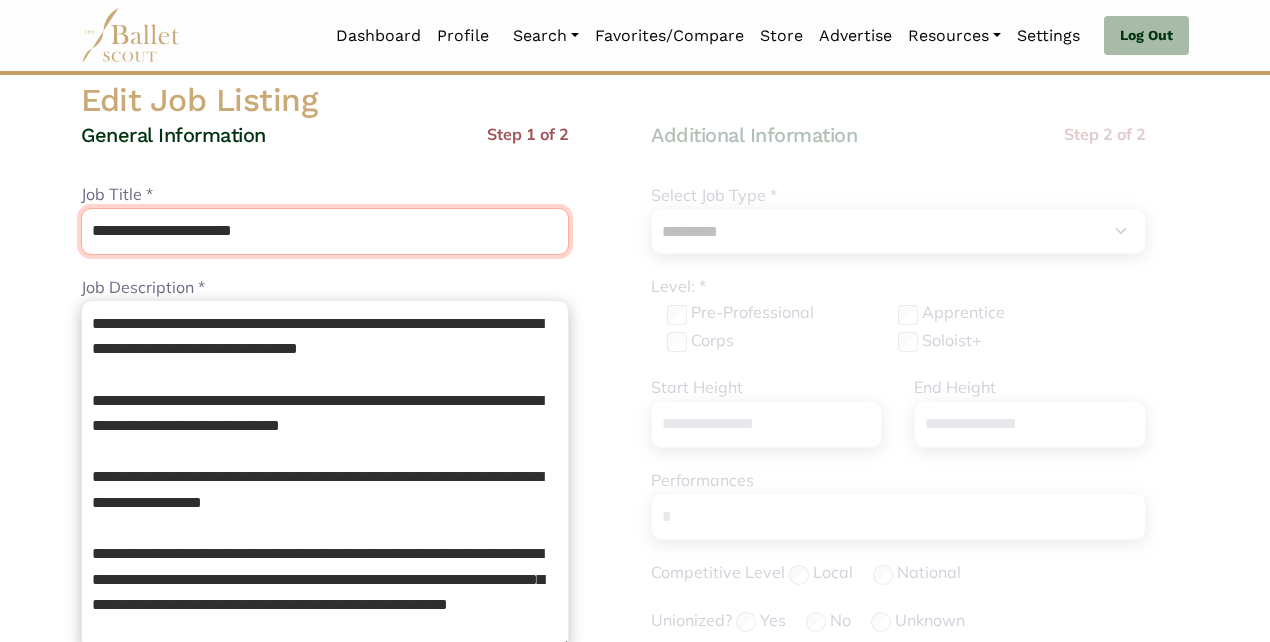 scroll, scrollTop: 123, scrollLeft: 0, axis: vertical 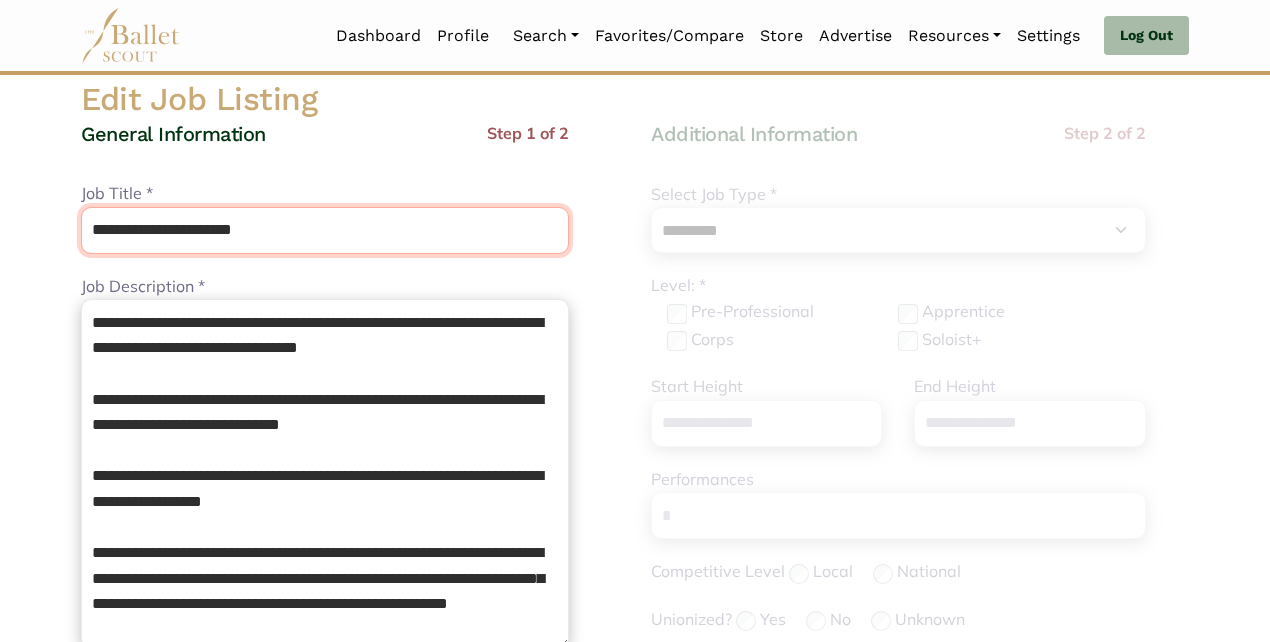 type on "**********" 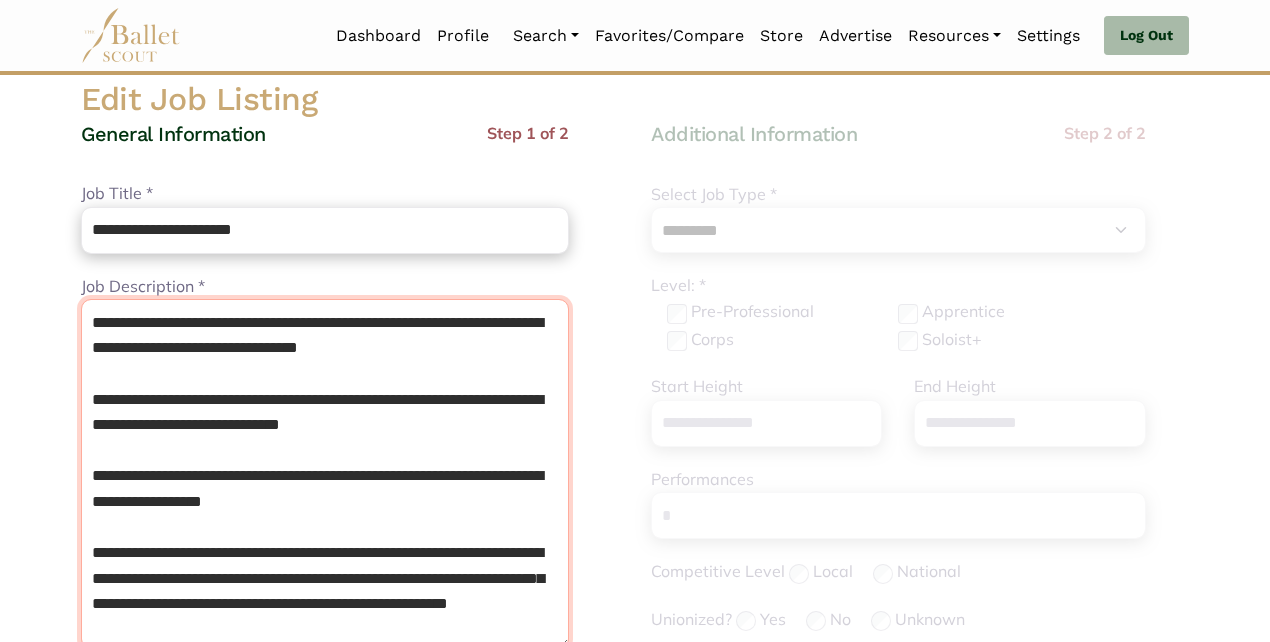 click on "**********" at bounding box center (325, 474) 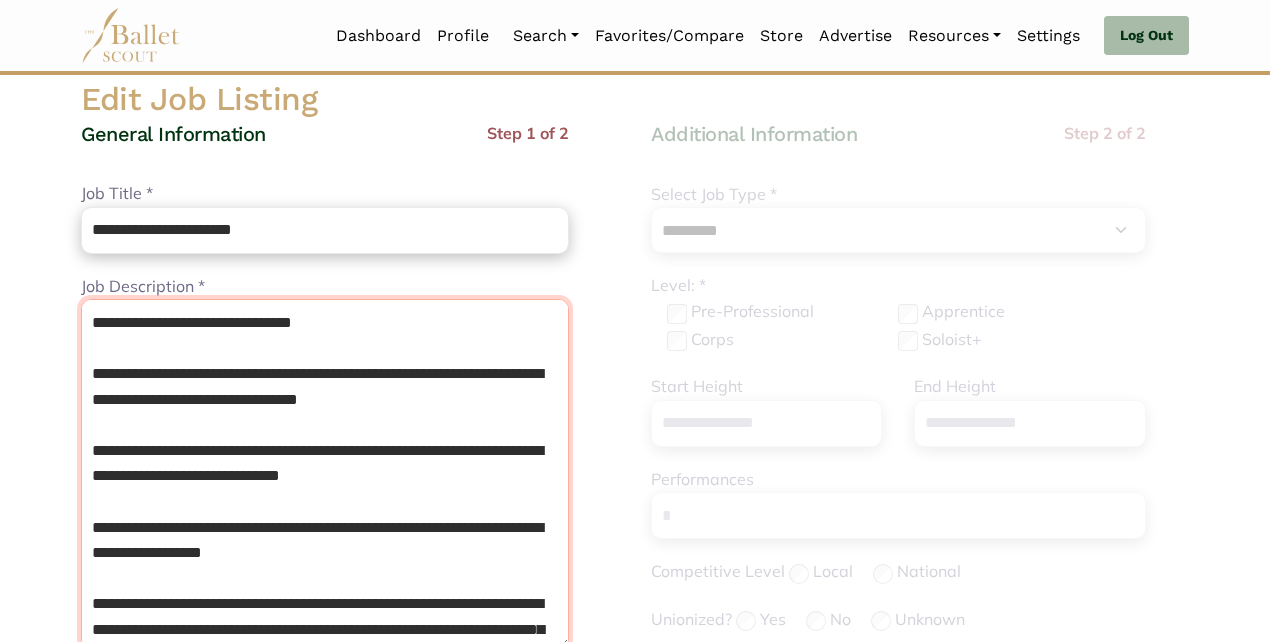 scroll, scrollTop: 655, scrollLeft: 0, axis: vertical 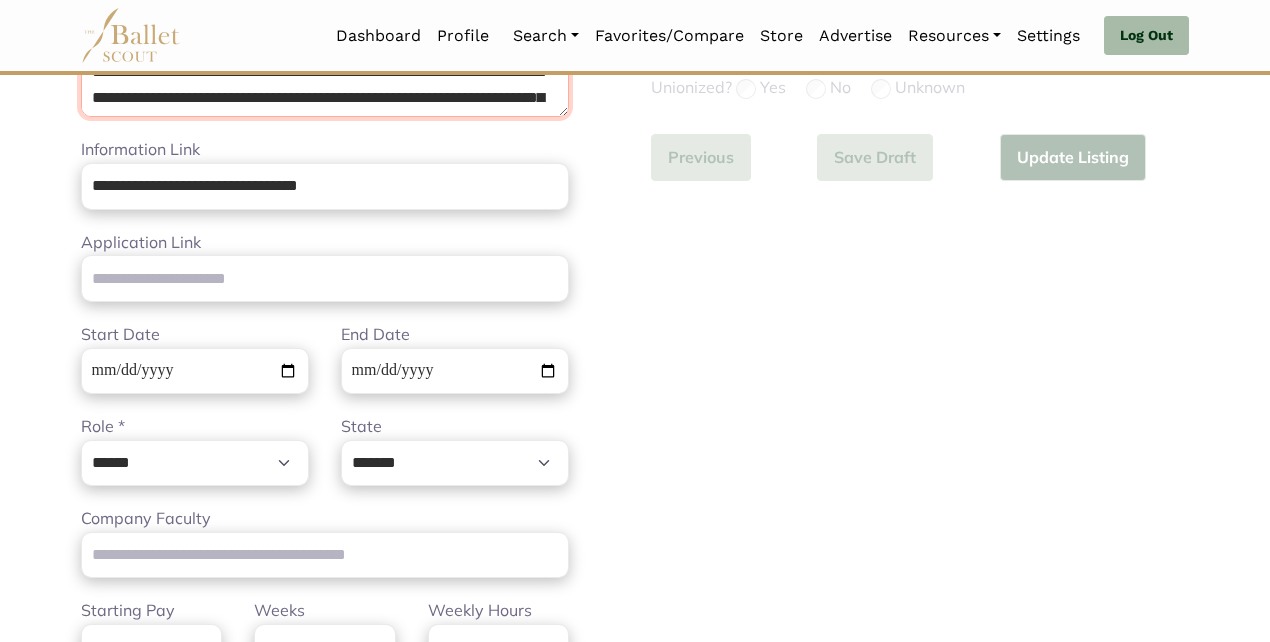 type on "**********" 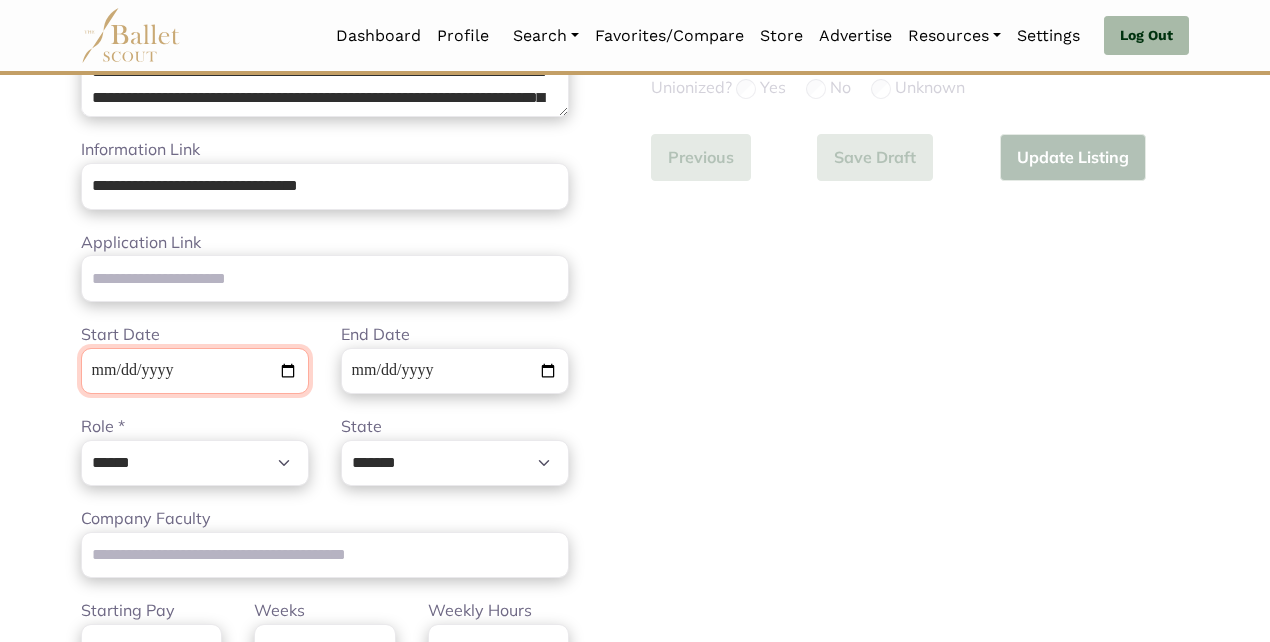 click on "**********" at bounding box center [195, 371] 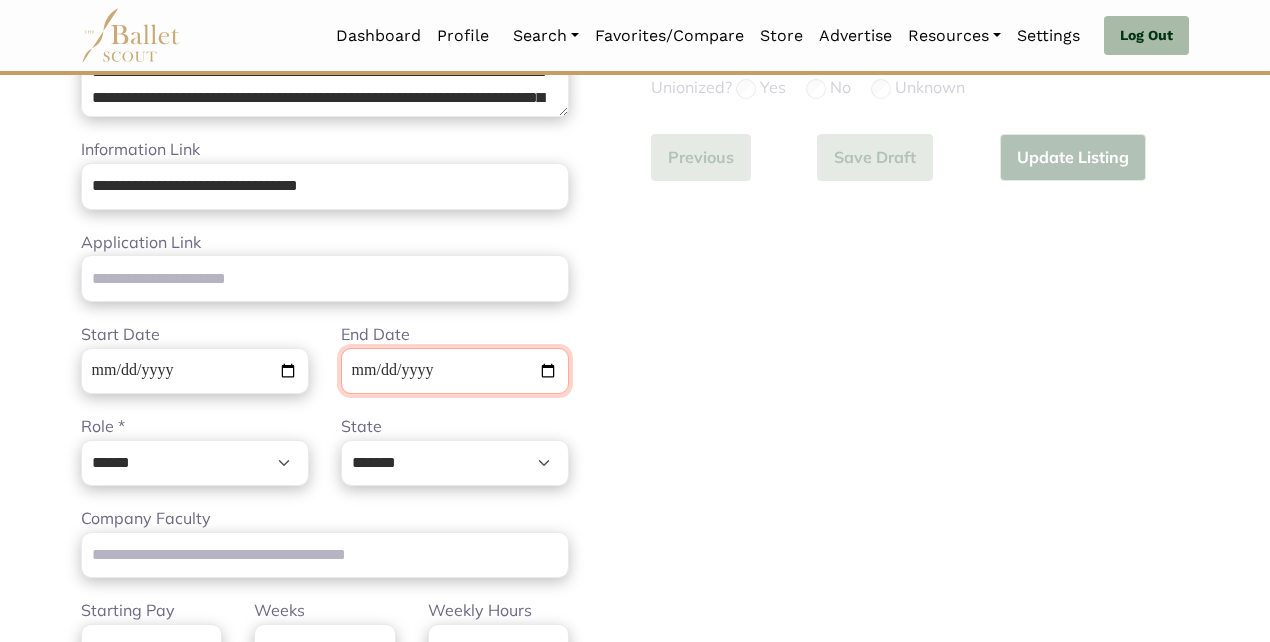 type 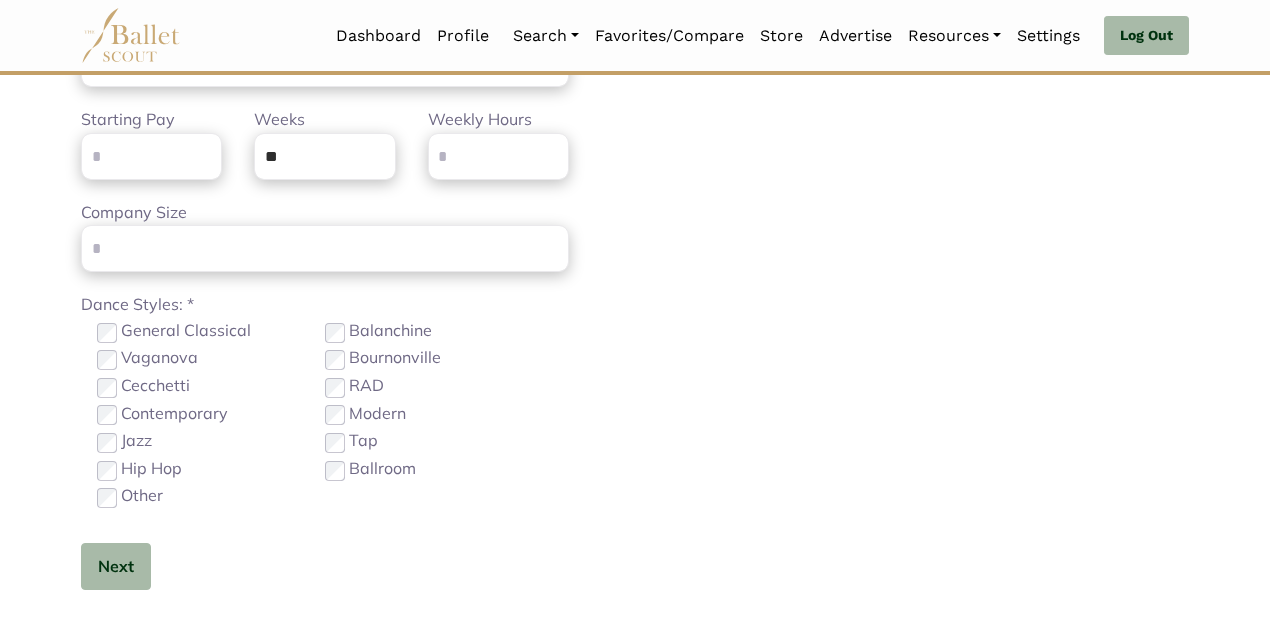scroll, scrollTop: 1147, scrollLeft: 0, axis: vertical 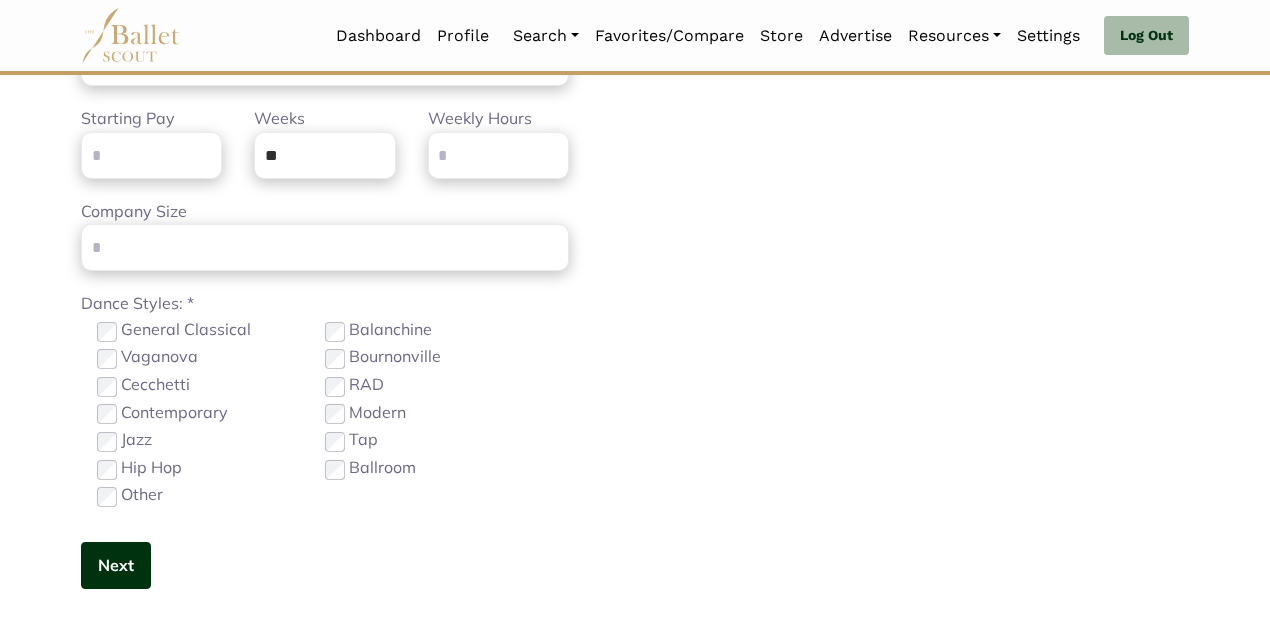 click on "Next" at bounding box center (116, 565) 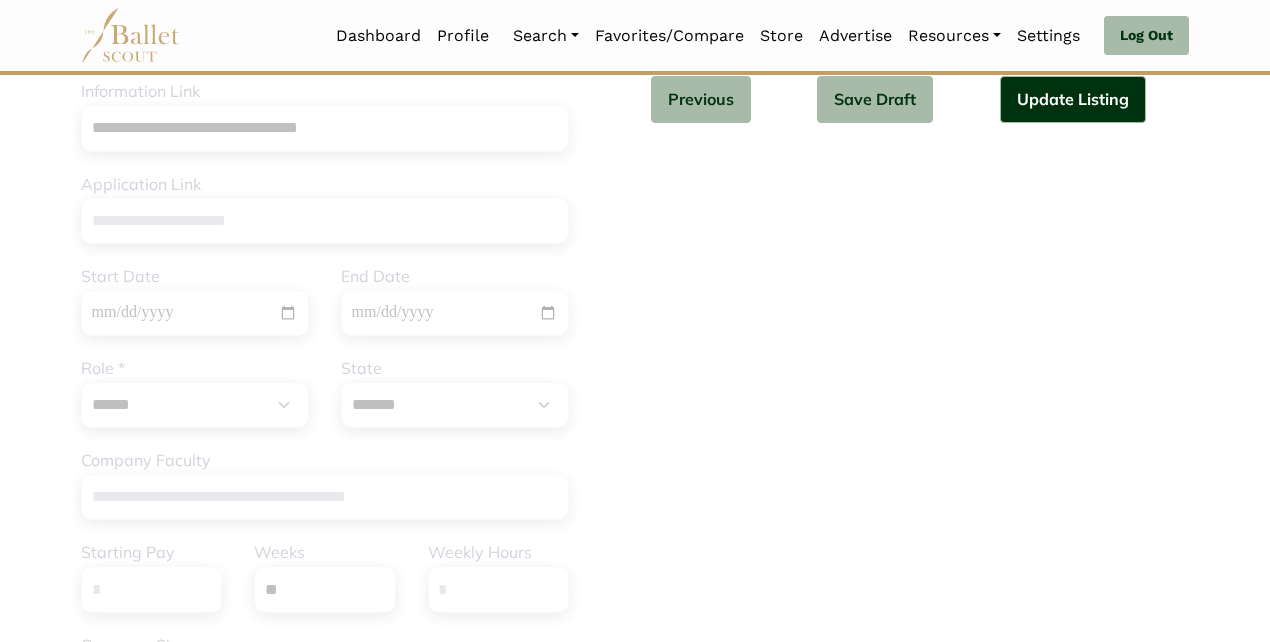 scroll, scrollTop: 703, scrollLeft: 0, axis: vertical 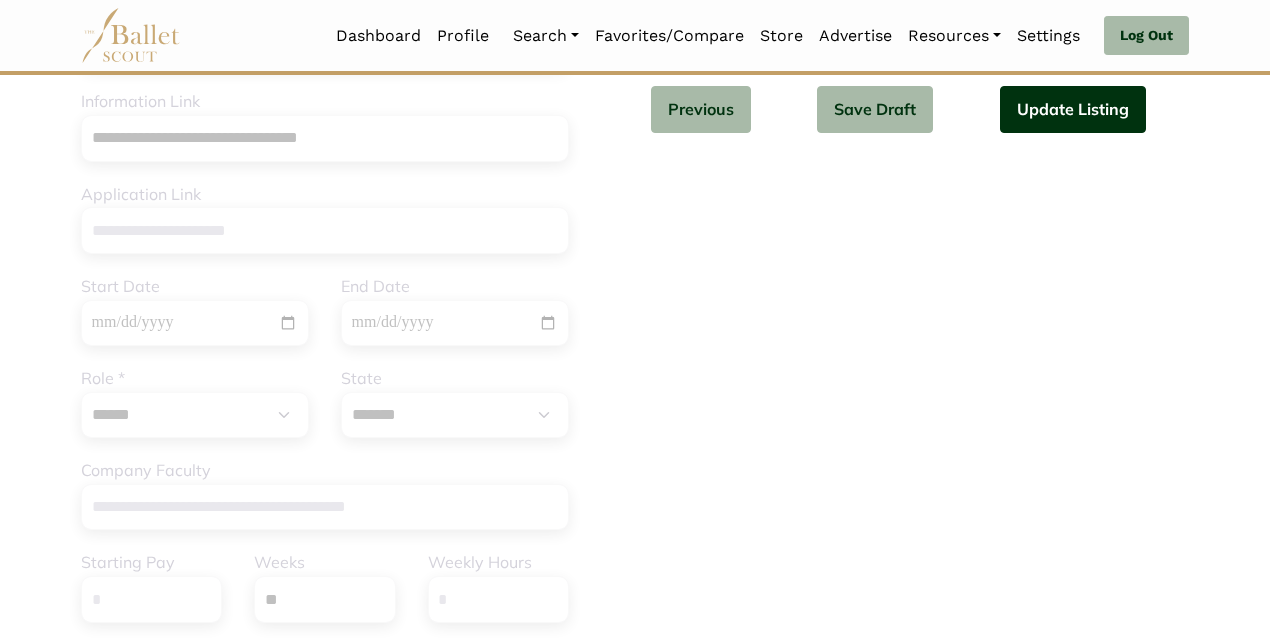 click on "Update Listing" at bounding box center (1073, 109) 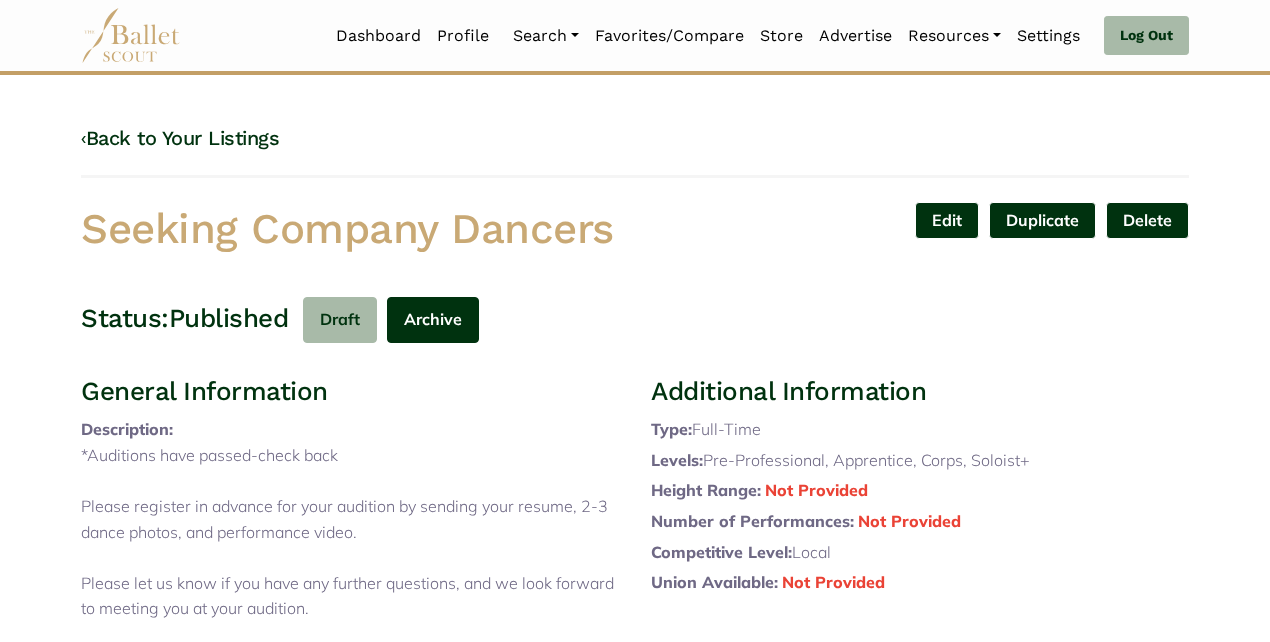 scroll, scrollTop: 0, scrollLeft: 0, axis: both 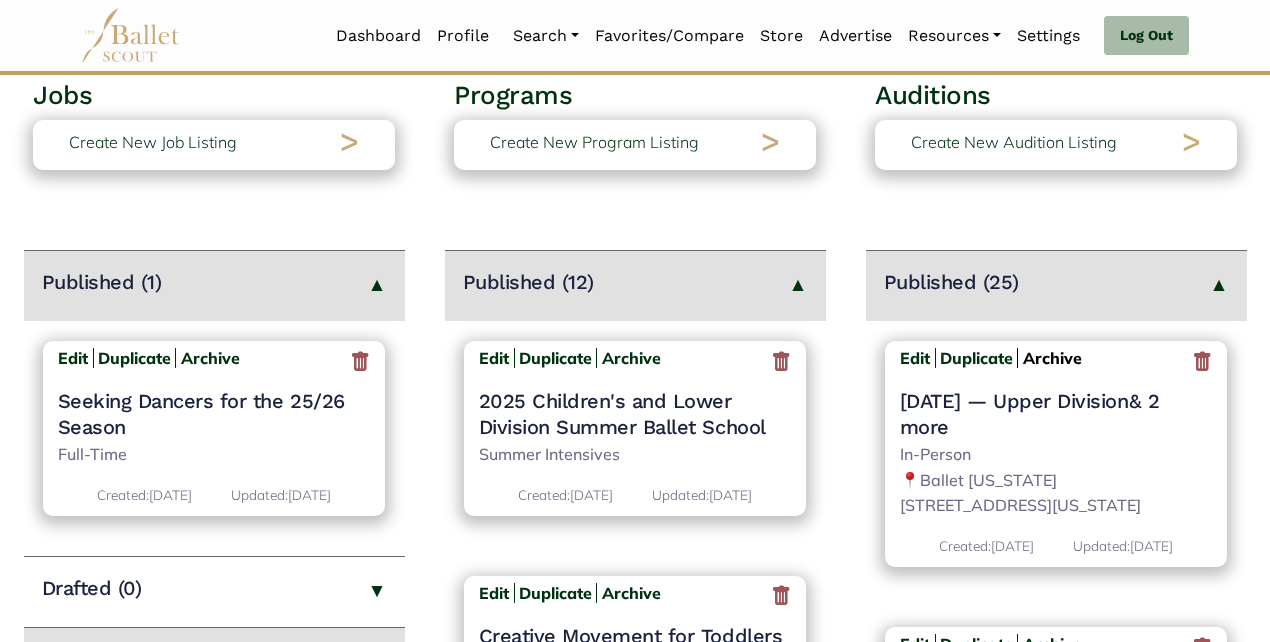 click on "Archive" at bounding box center [1052, 358] 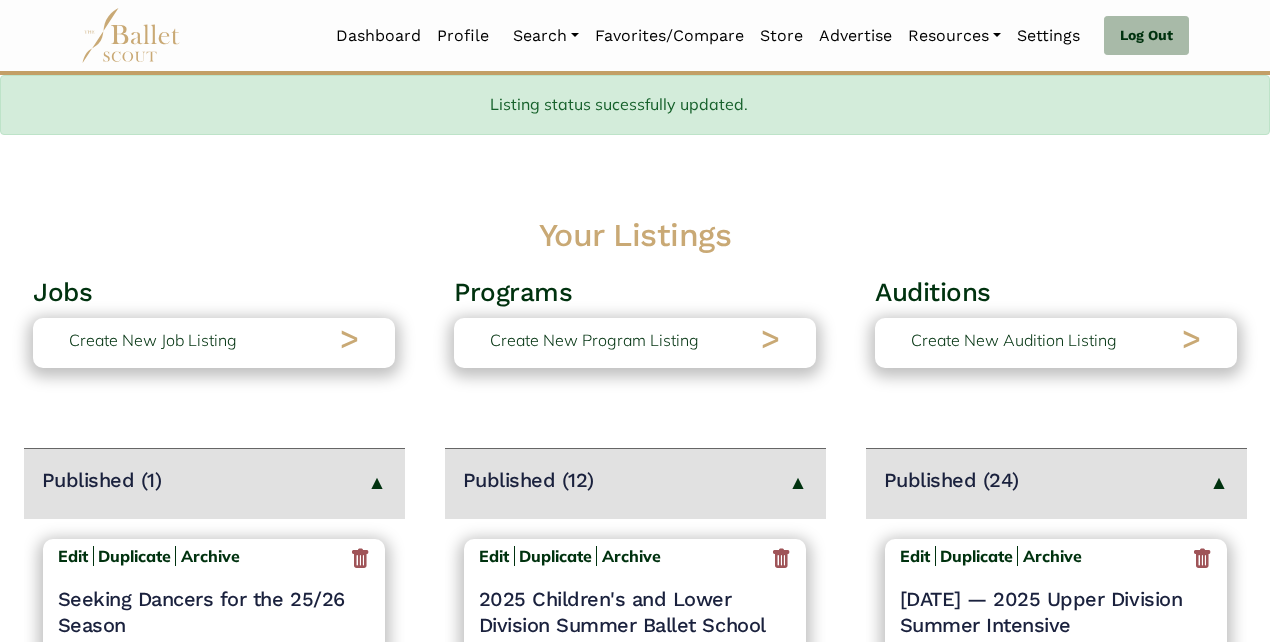 scroll, scrollTop: 138, scrollLeft: 0, axis: vertical 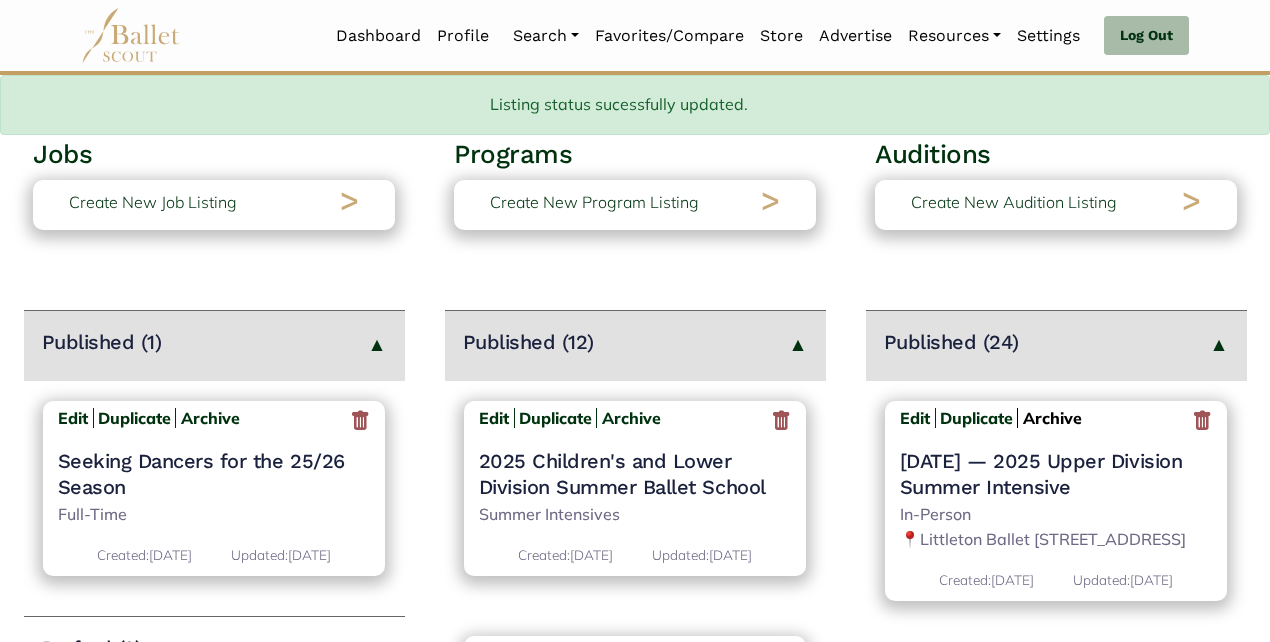 click on "Archive" at bounding box center [1052, 418] 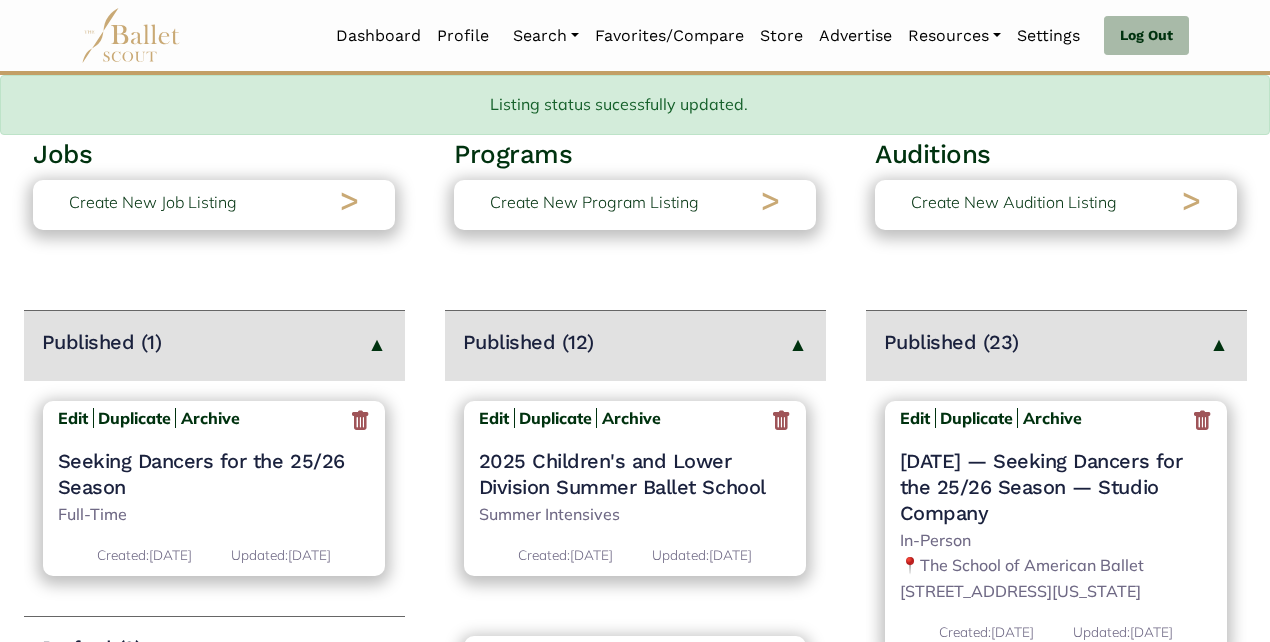 scroll, scrollTop: 138, scrollLeft: 0, axis: vertical 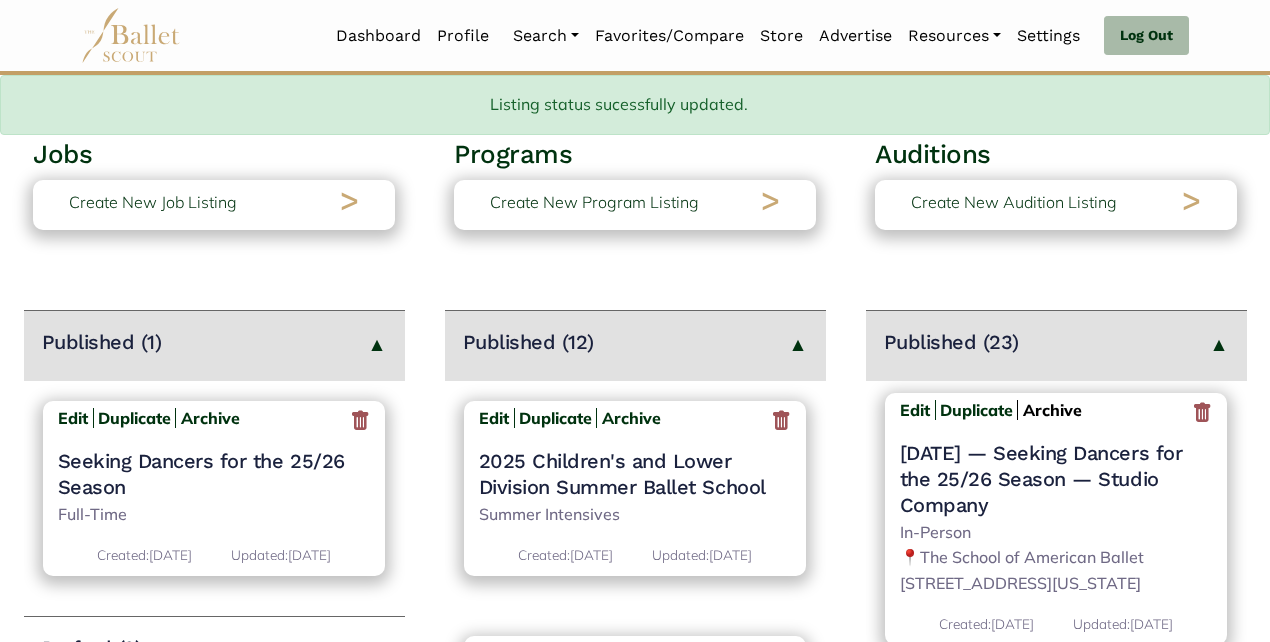 click on "Archive" at bounding box center [1052, 410] 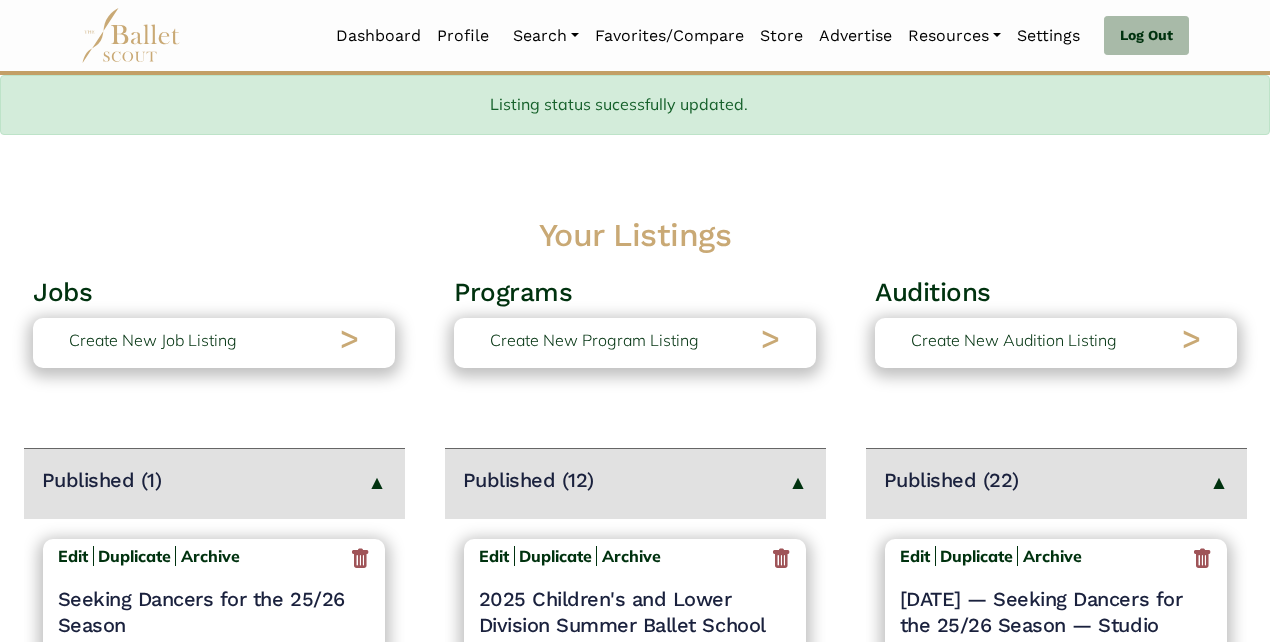 scroll, scrollTop: 138, scrollLeft: 0, axis: vertical 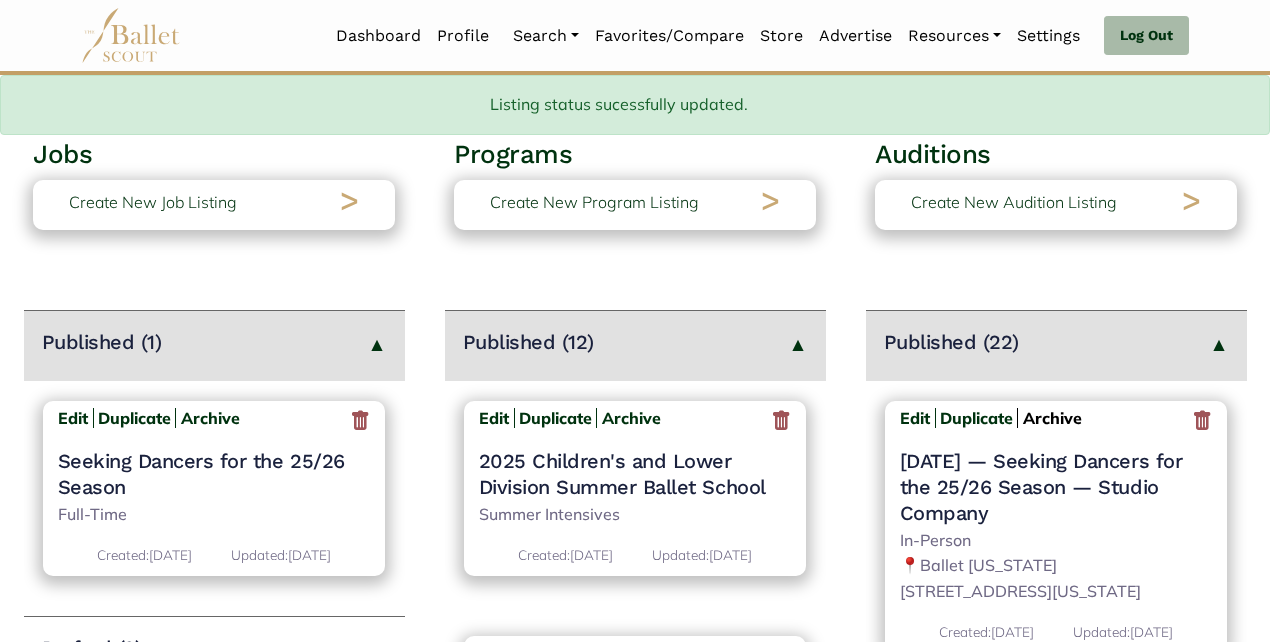 click on "Archive" at bounding box center (1052, 418) 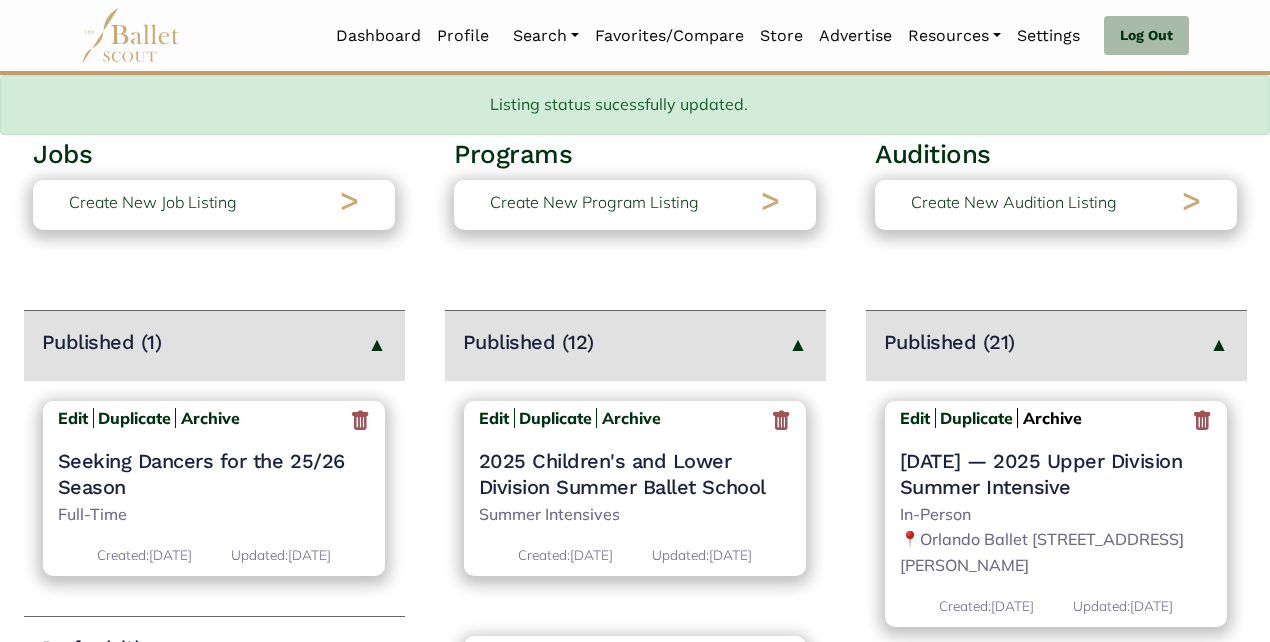 scroll, scrollTop: 138, scrollLeft: 0, axis: vertical 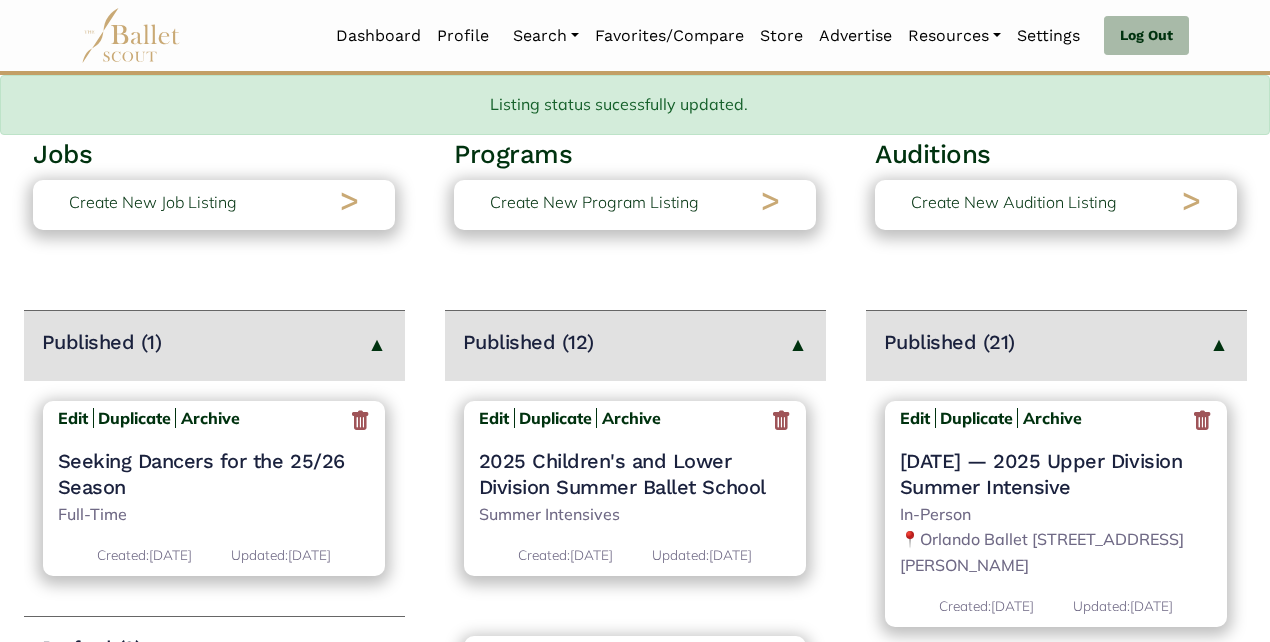 click on "Seeking Dancers for the 25/26 Season" at bounding box center (214, 474) 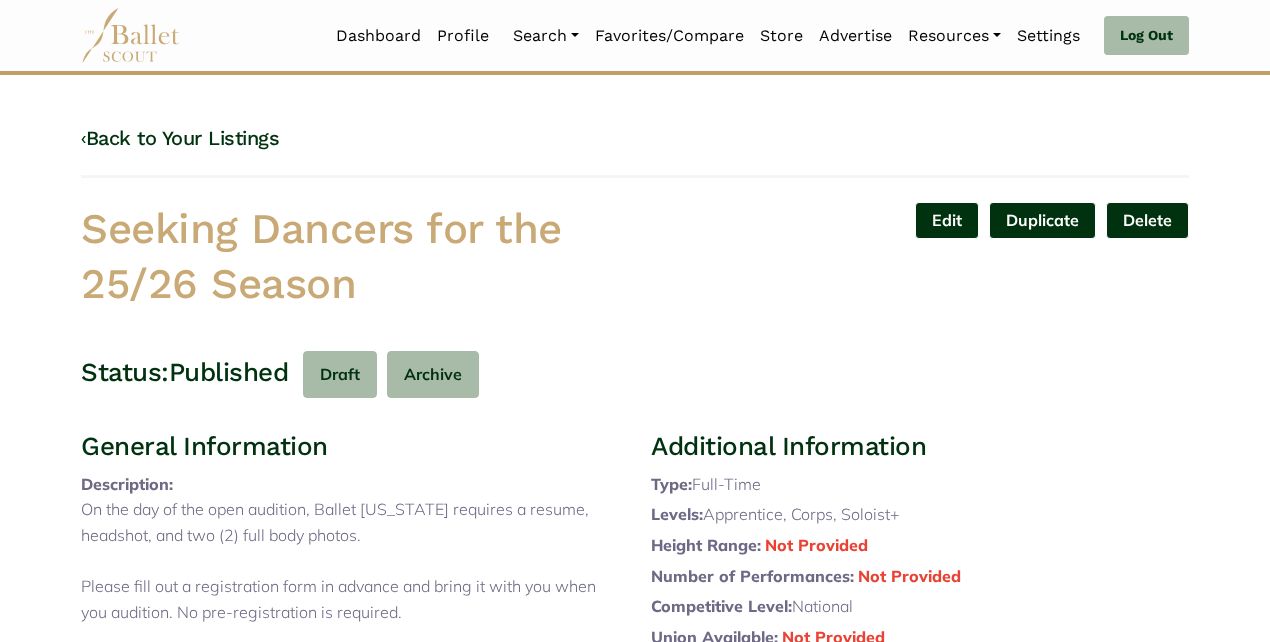 scroll, scrollTop: 0, scrollLeft: 0, axis: both 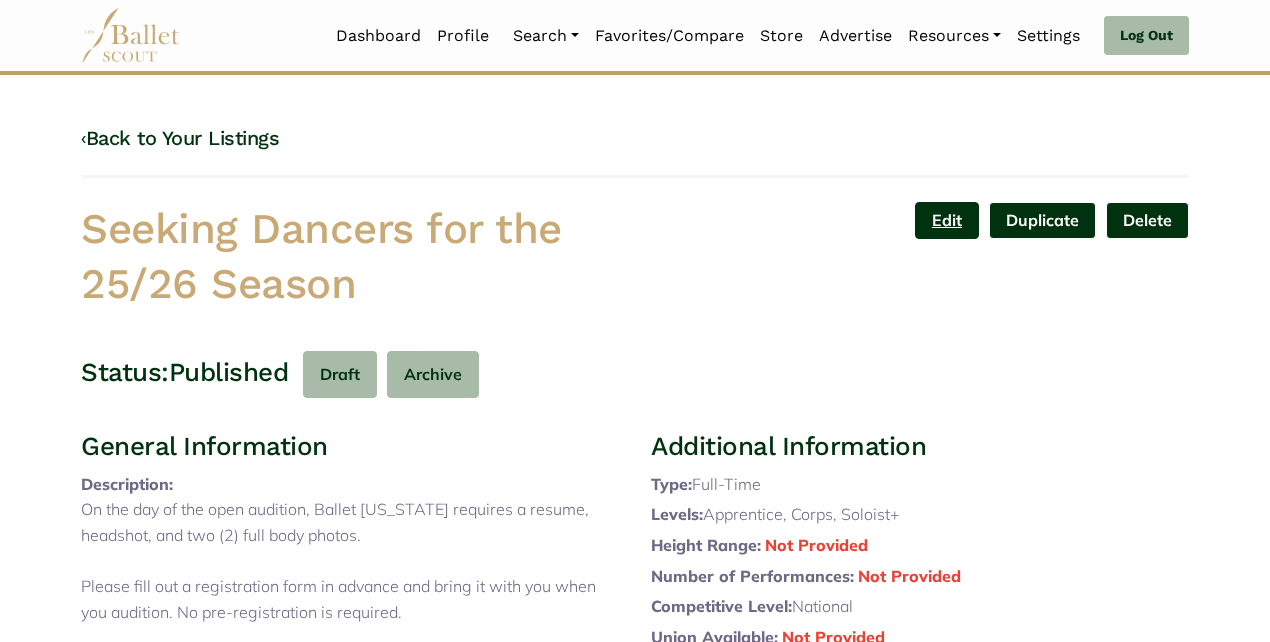 click on "Edit" at bounding box center [947, 220] 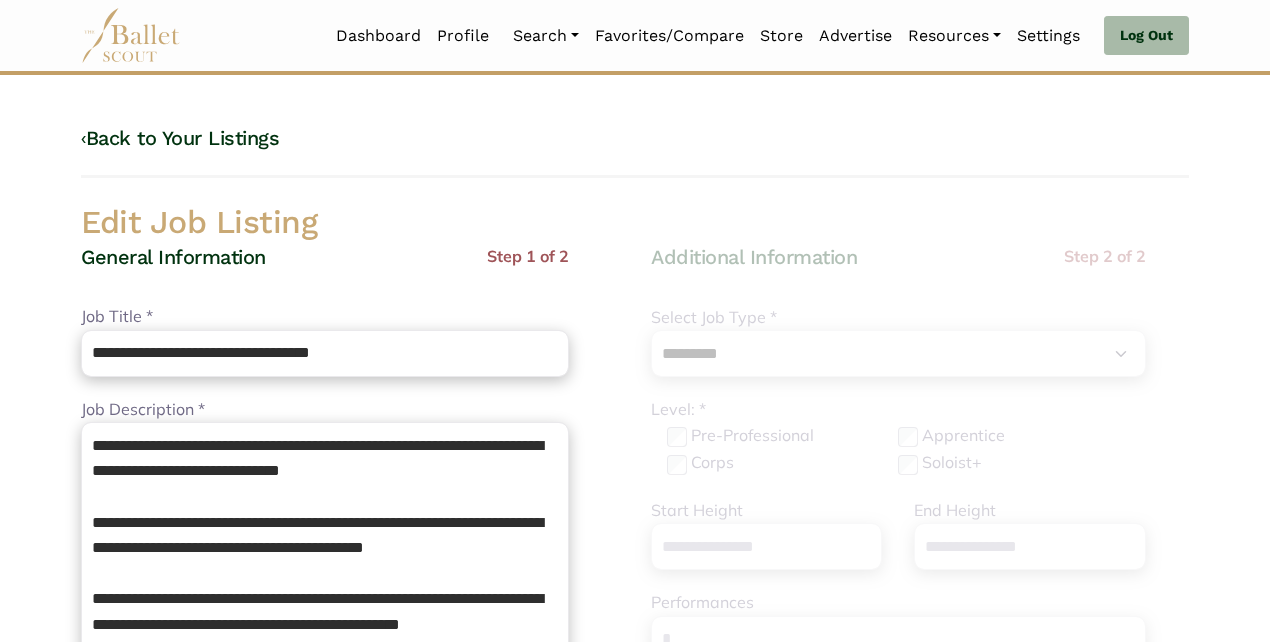 select on "*" 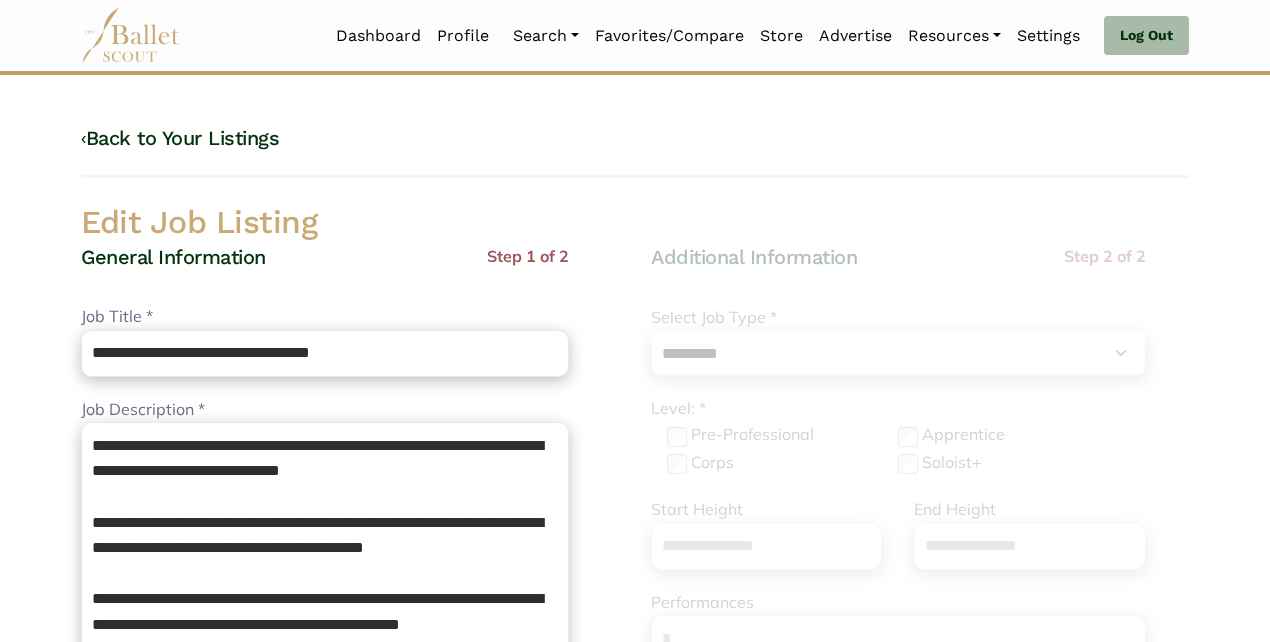 scroll, scrollTop: 0, scrollLeft: 0, axis: both 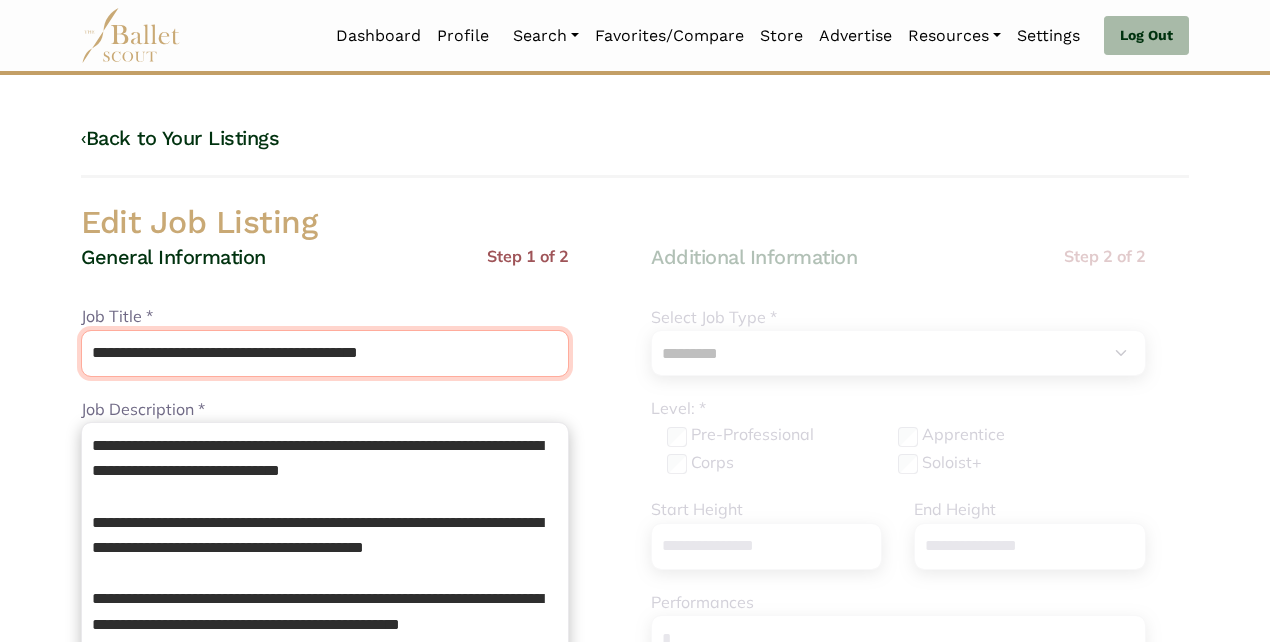 drag, startPoint x: 290, startPoint y: 350, endPoint x: 518, endPoint y: 379, distance: 229.8369 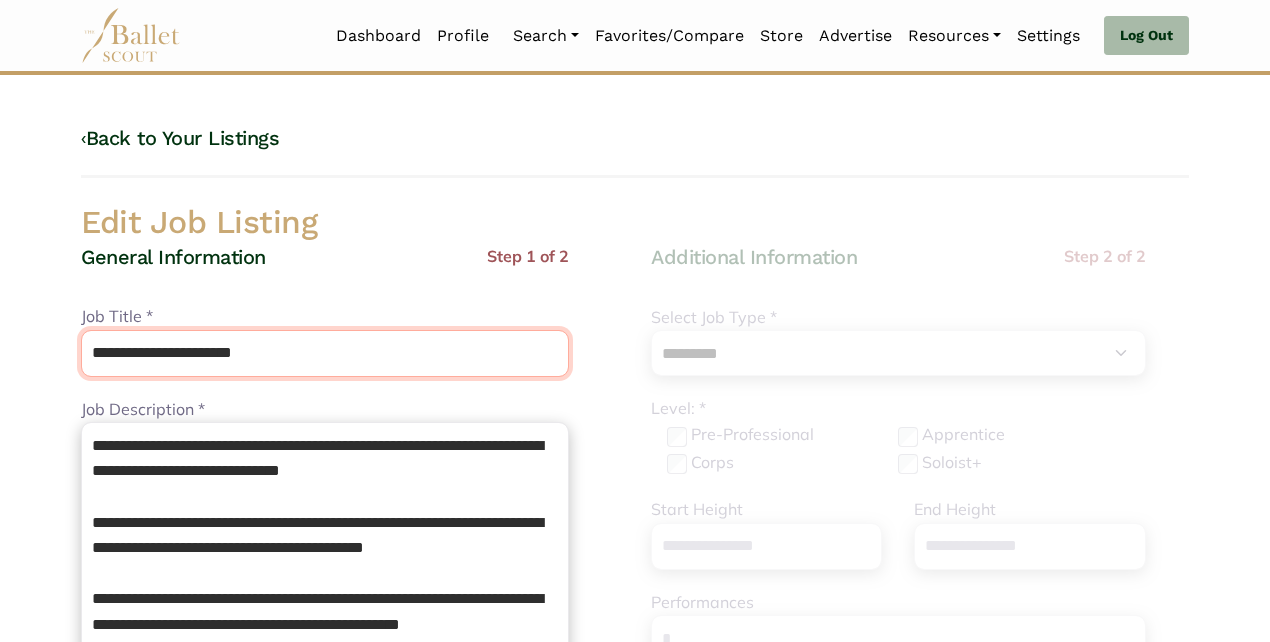 type on "**********" 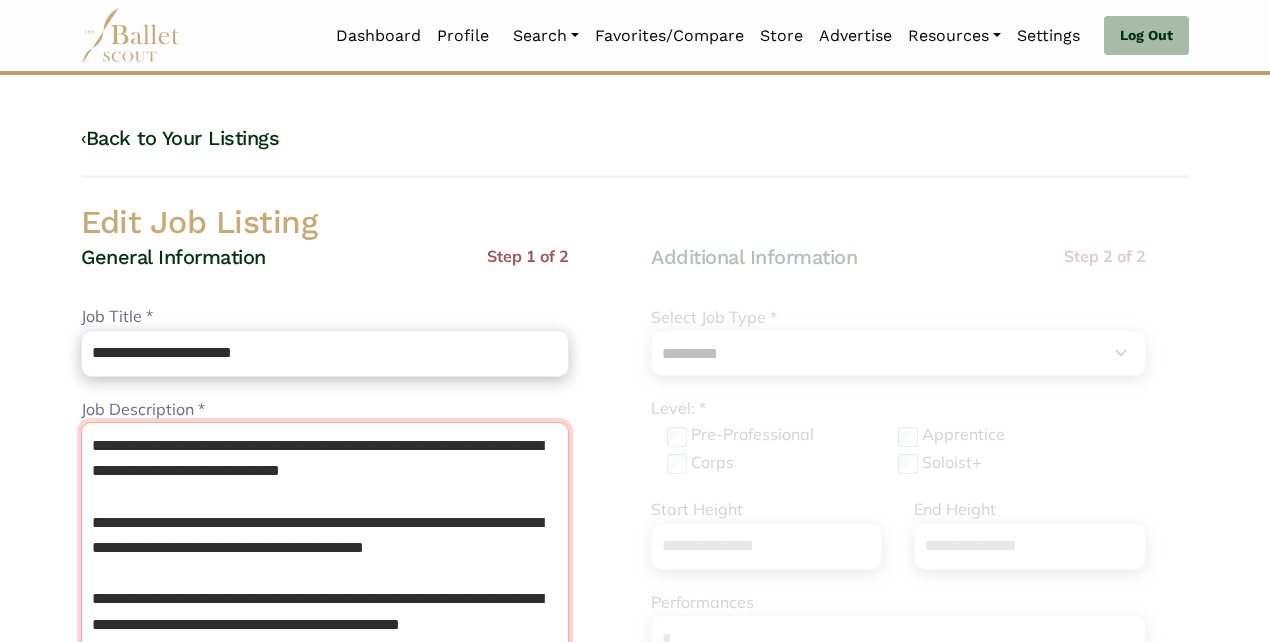 click on "**********" at bounding box center [325, 597] 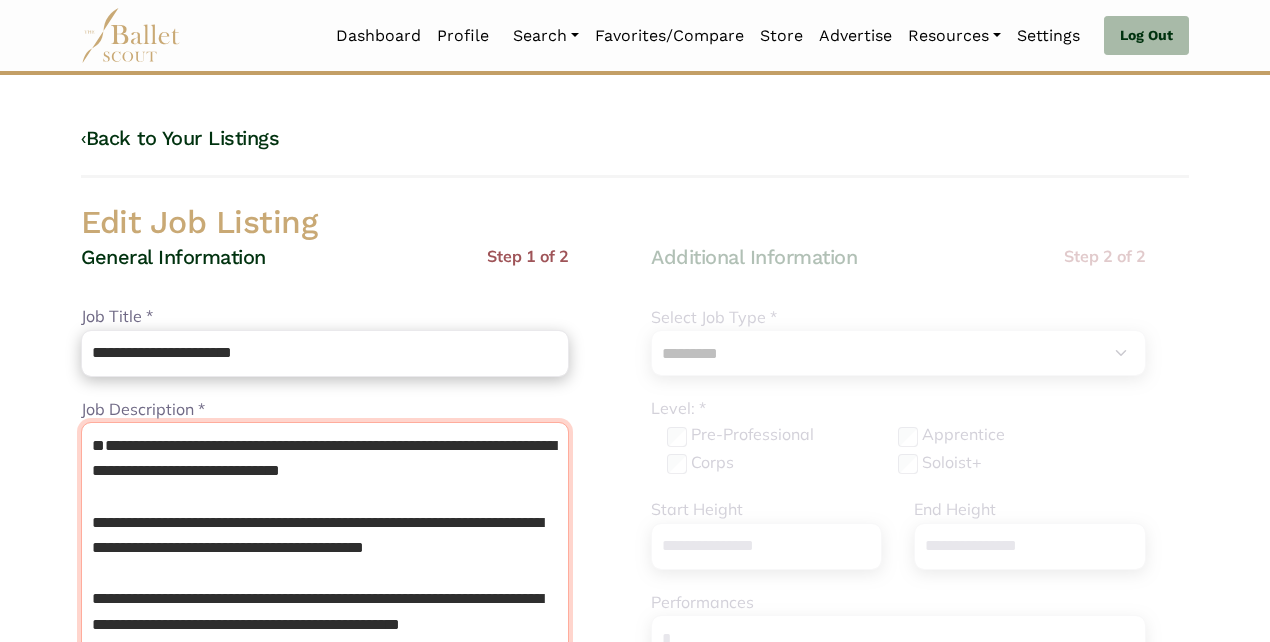 click on "**********" at bounding box center (325, 597) 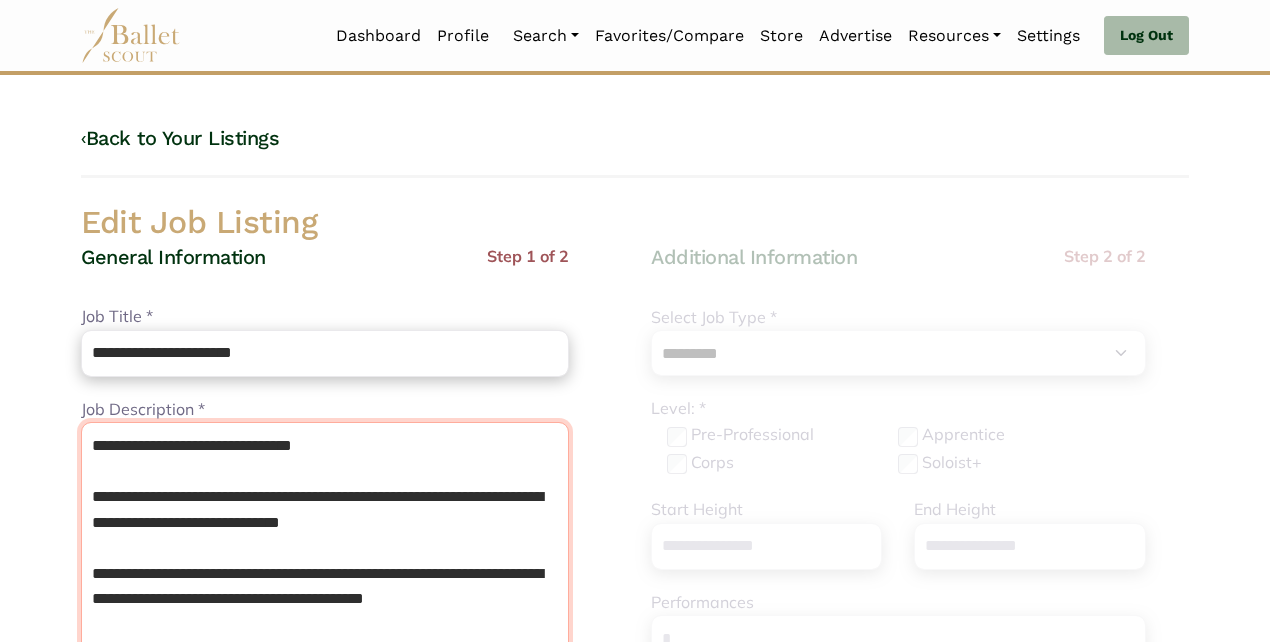 type on "**********" 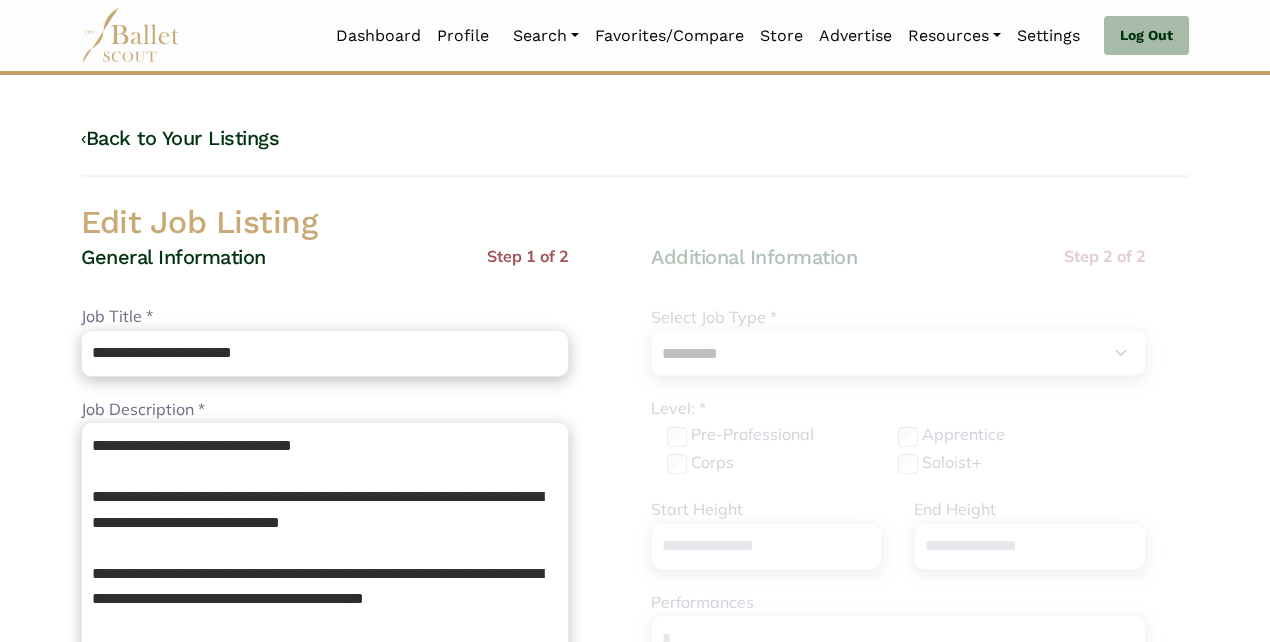 click on "**********" at bounding box center [325, 585] 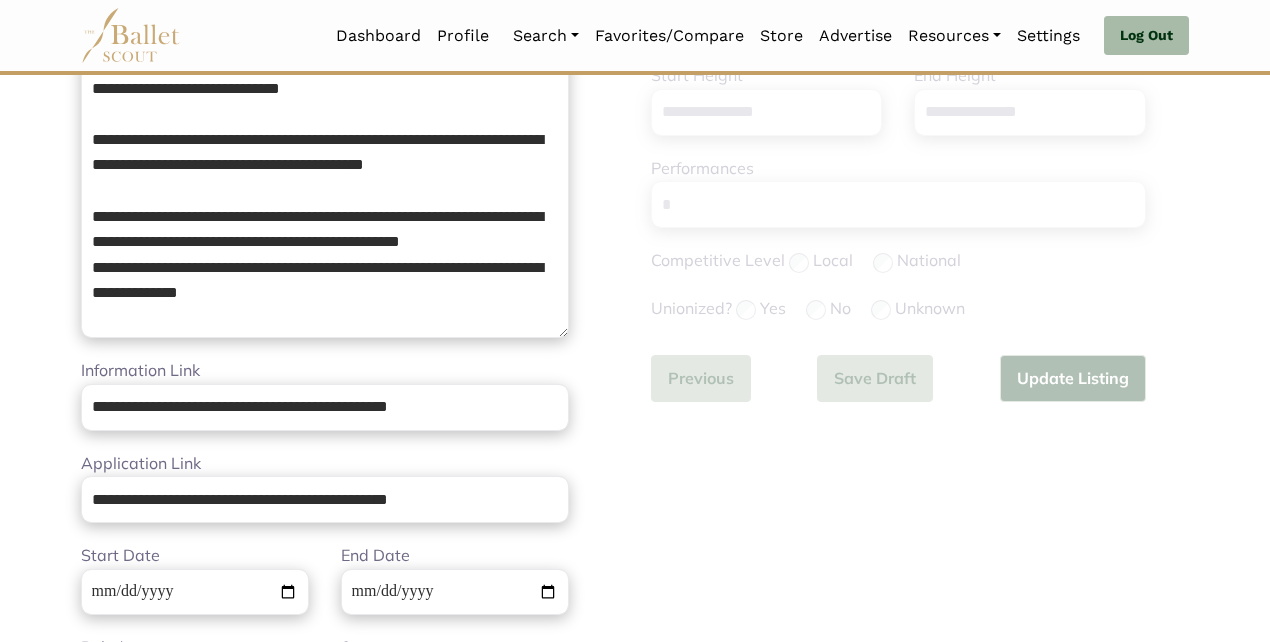 scroll, scrollTop: 446, scrollLeft: 0, axis: vertical 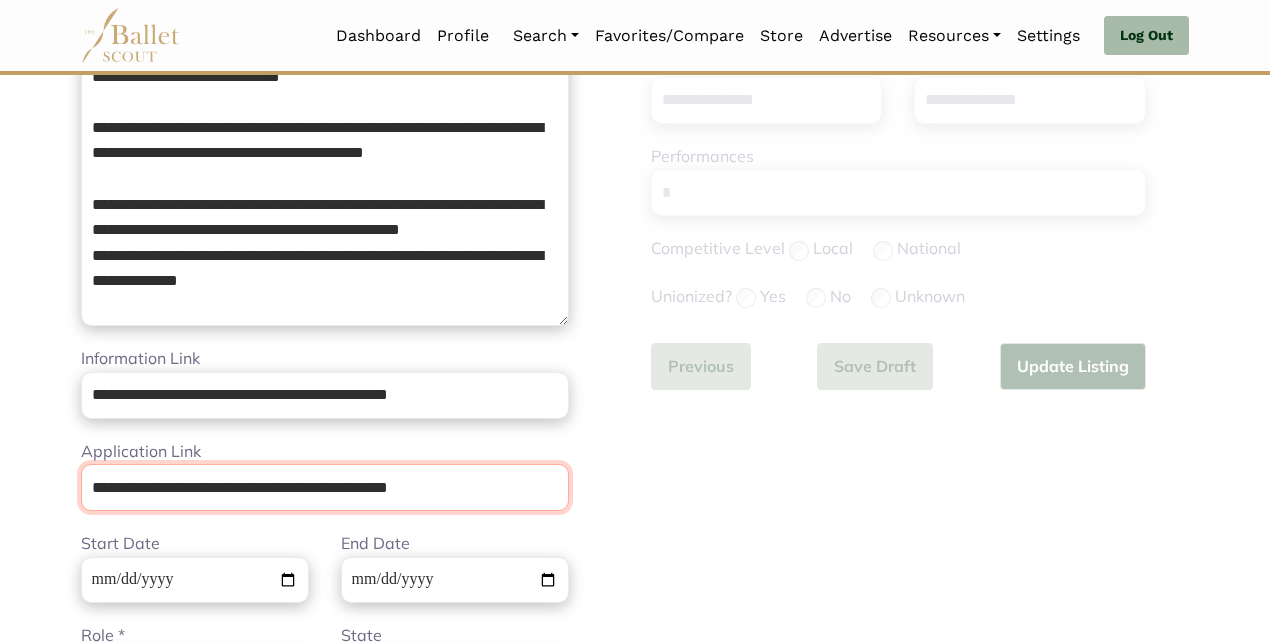 click on "**********" at bounding box center (325, 487) 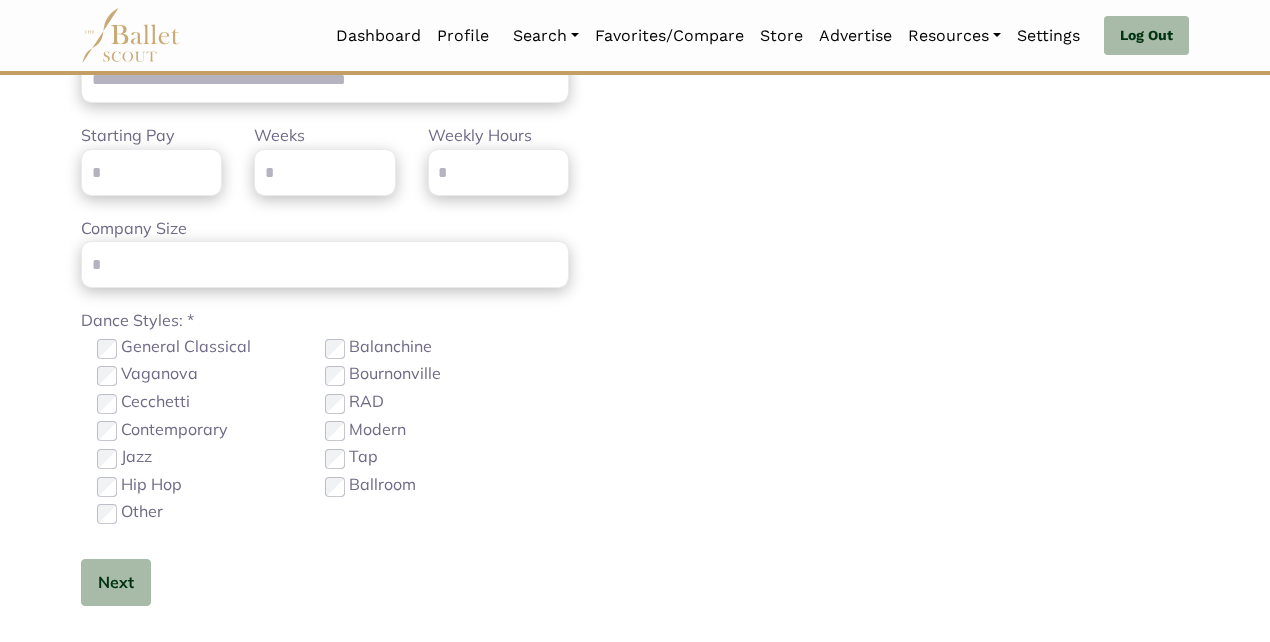scroll, scrollTop: 1136, scrollLeft: 0, axis: vertical 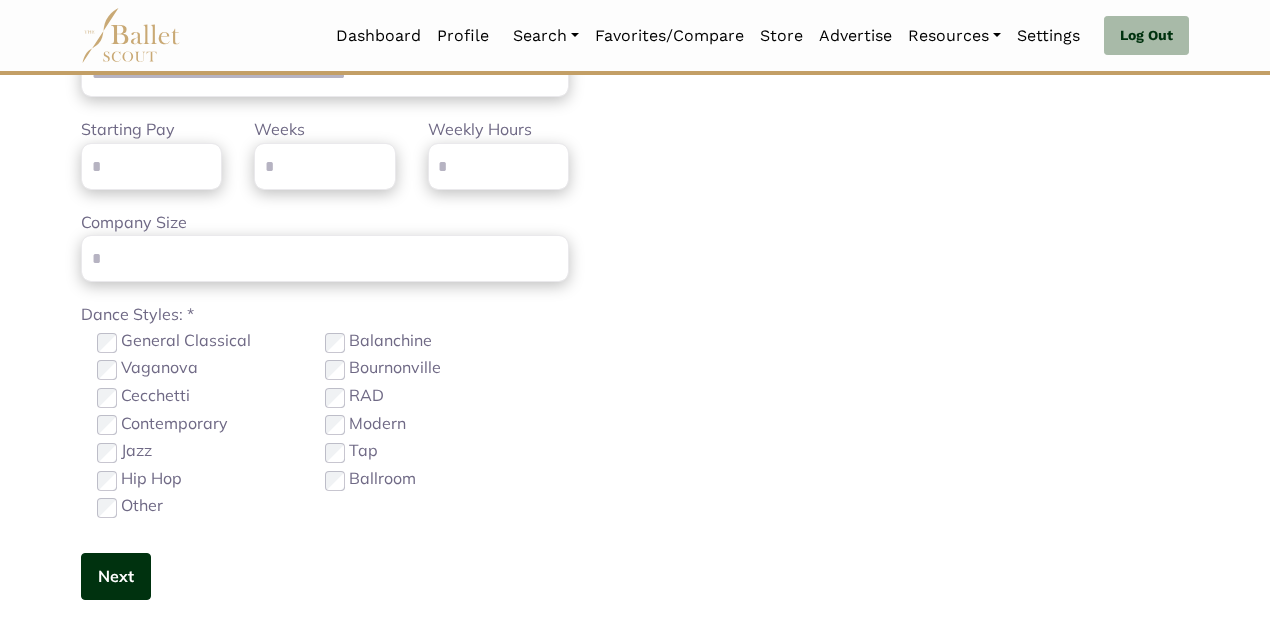 type 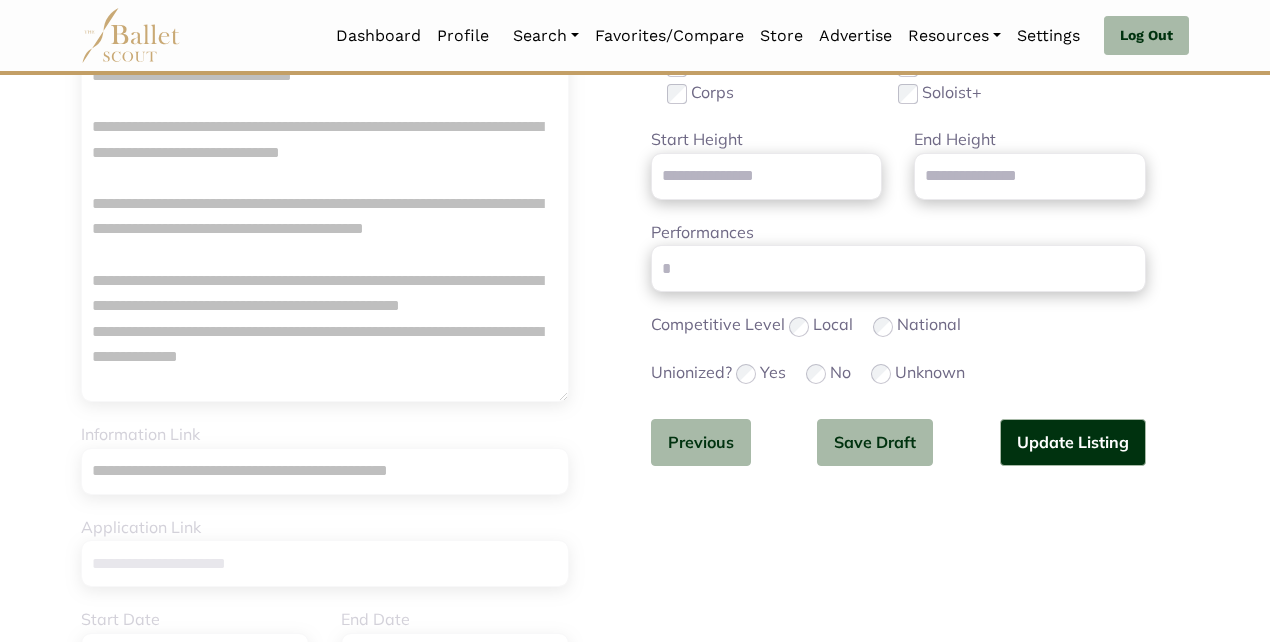 scroll, scrollTop: 397, scrollLeft: 0, axis: vertical 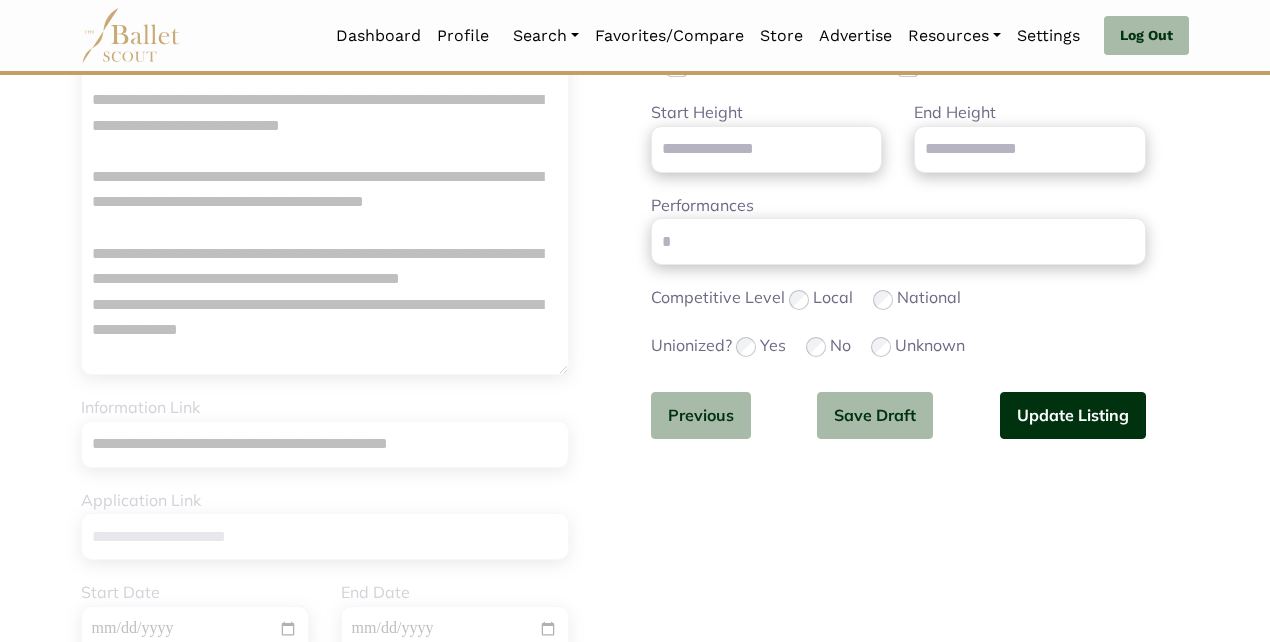 click on "Update Listing" at bounding box center [1073, 415] 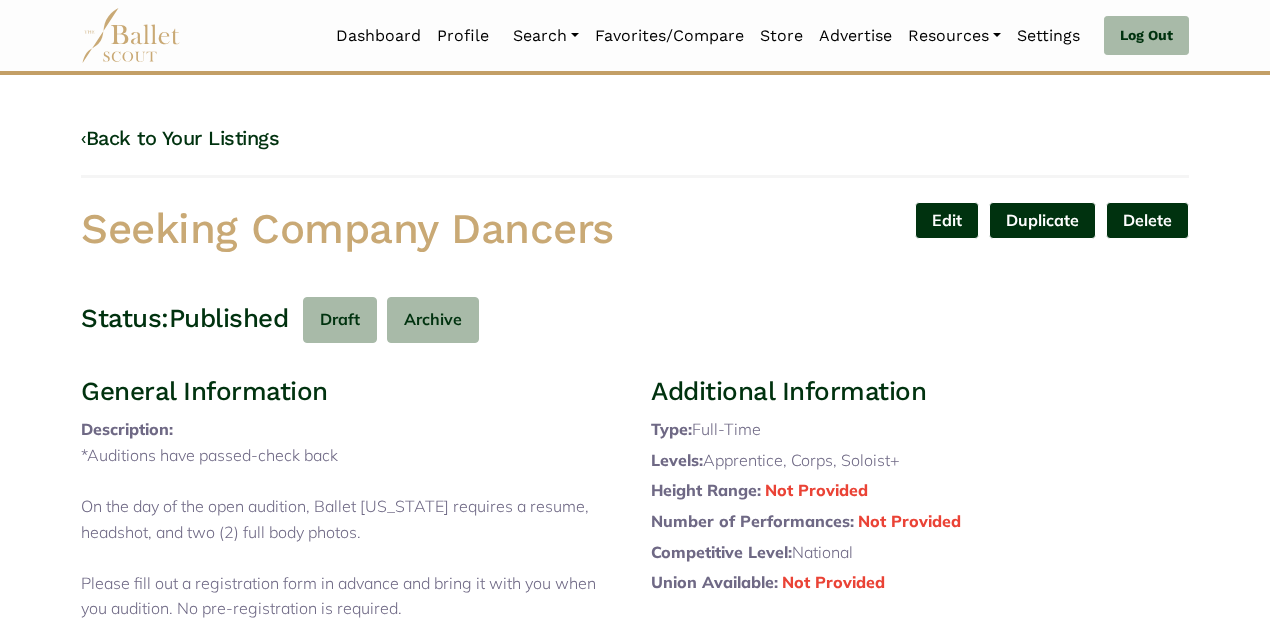 scroll, scrollTop: 0, scrollLeft: 0, axis: both 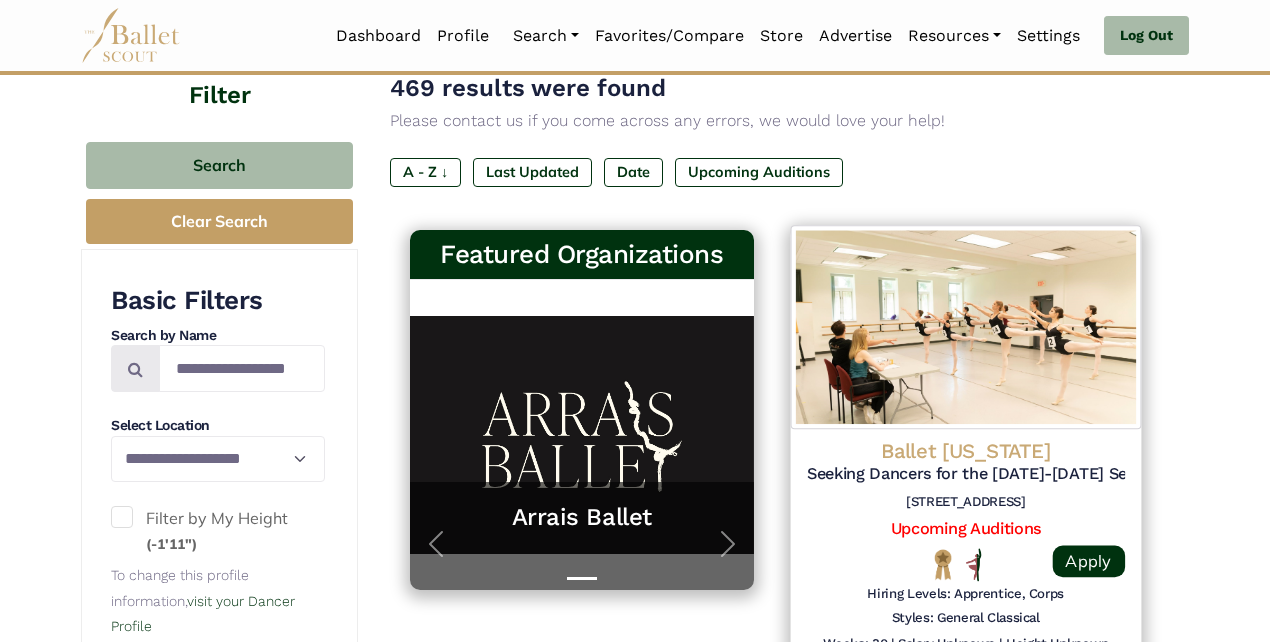 click on "Ballet Arkansas" at bounding box center (965, 450) 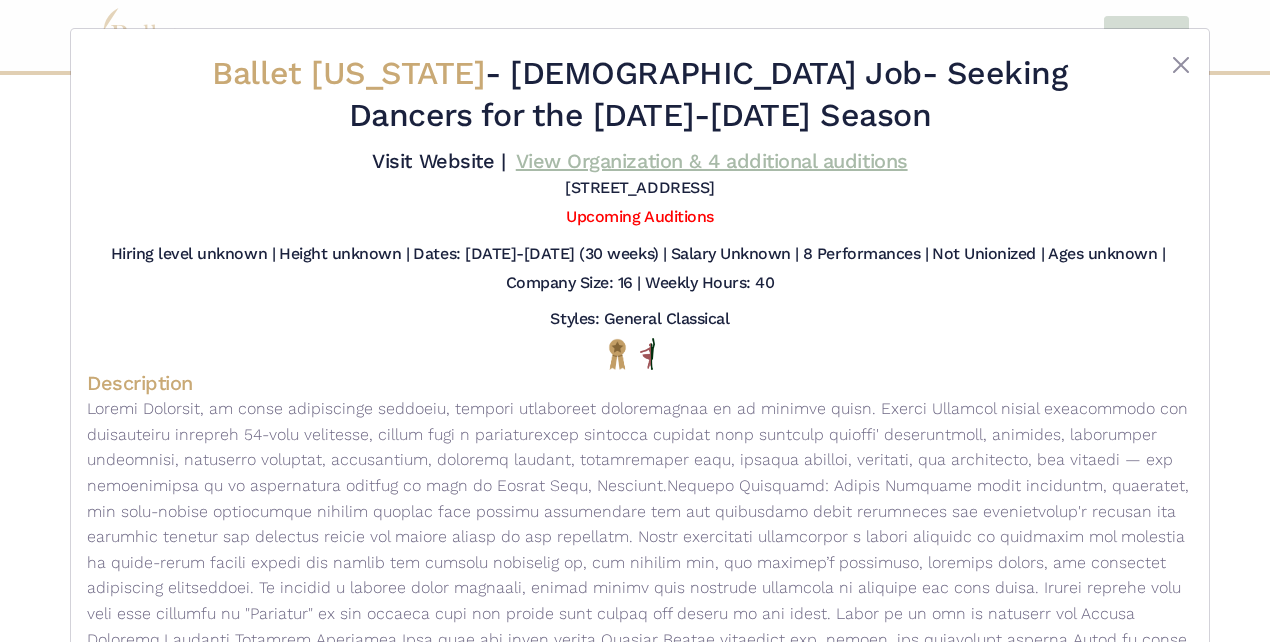 click on "View Organization
& 4 additional auditions" at bounding box center [712, 161] 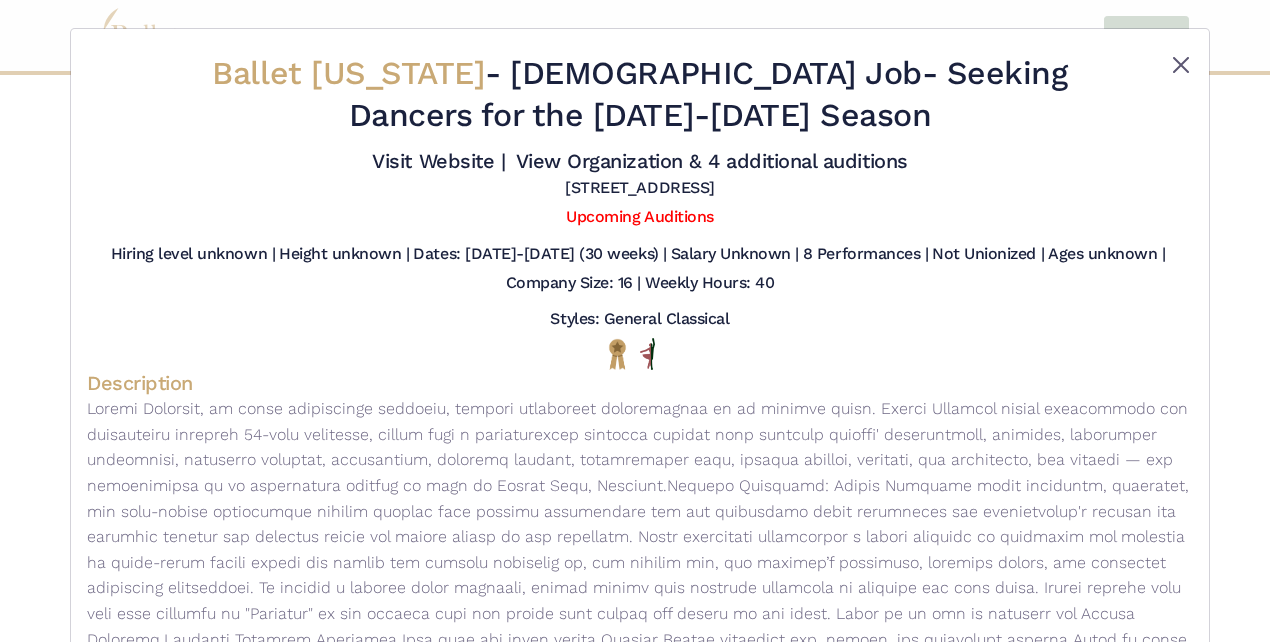 click at bounding box center (1181, 65) 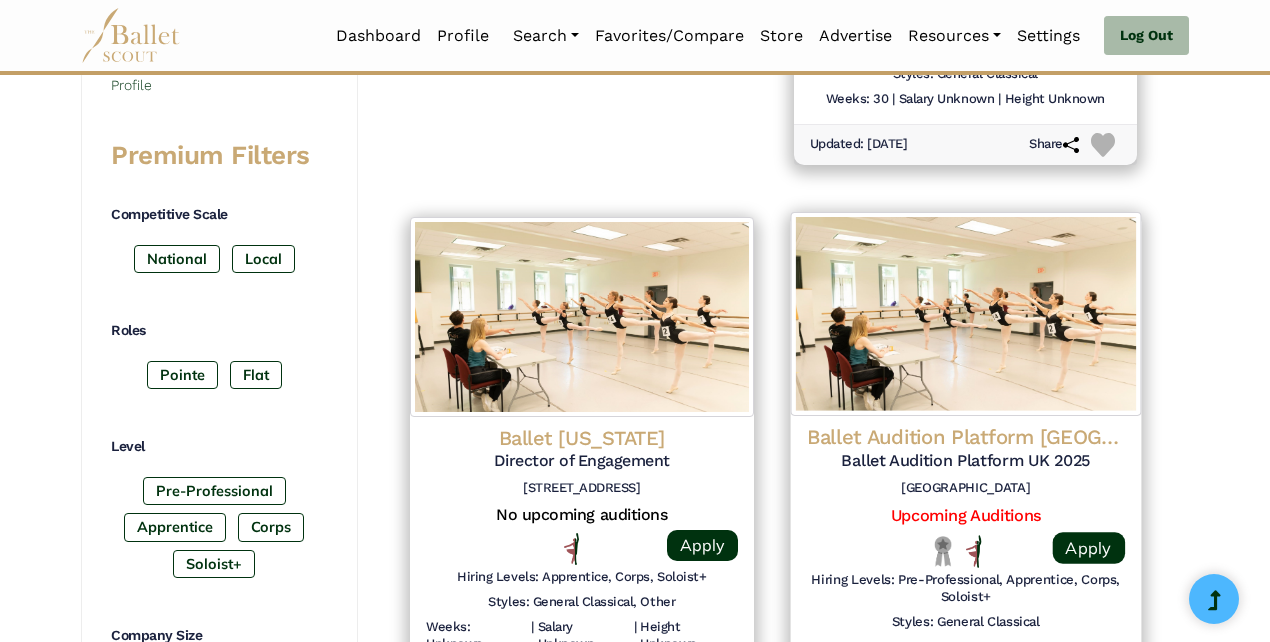scroll, scrollTop: 780, scrollLeft: 0, axis: vertical 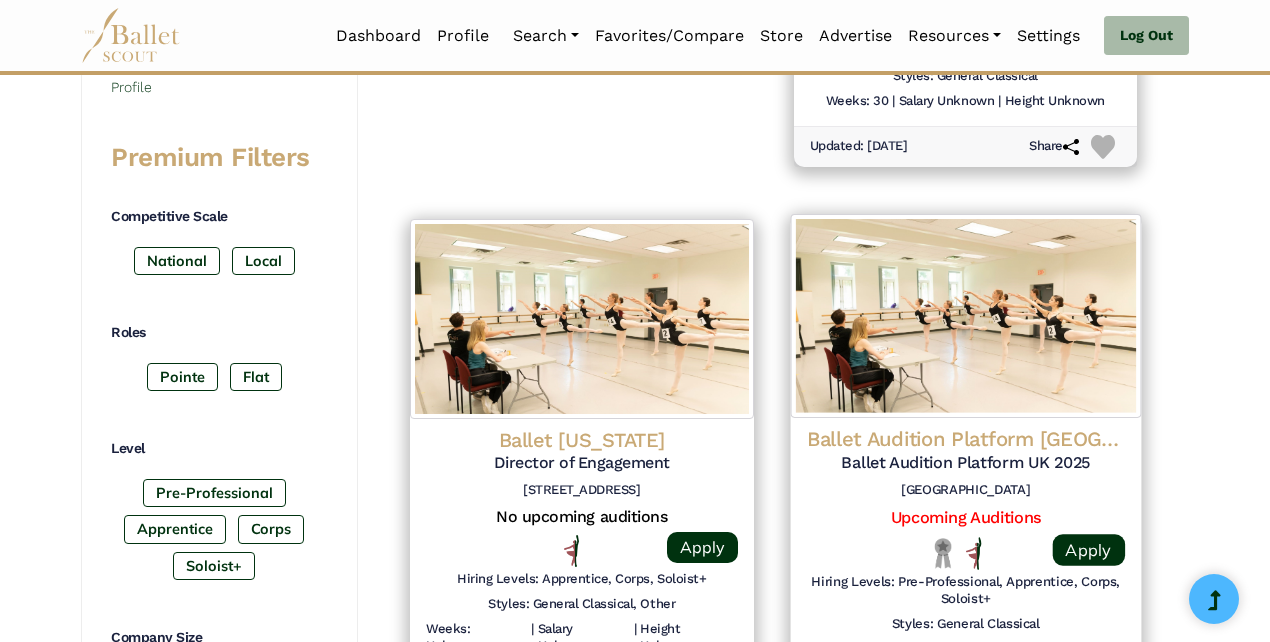click on "Ballet Audition Platform UK" at bounding box center [966, -88] 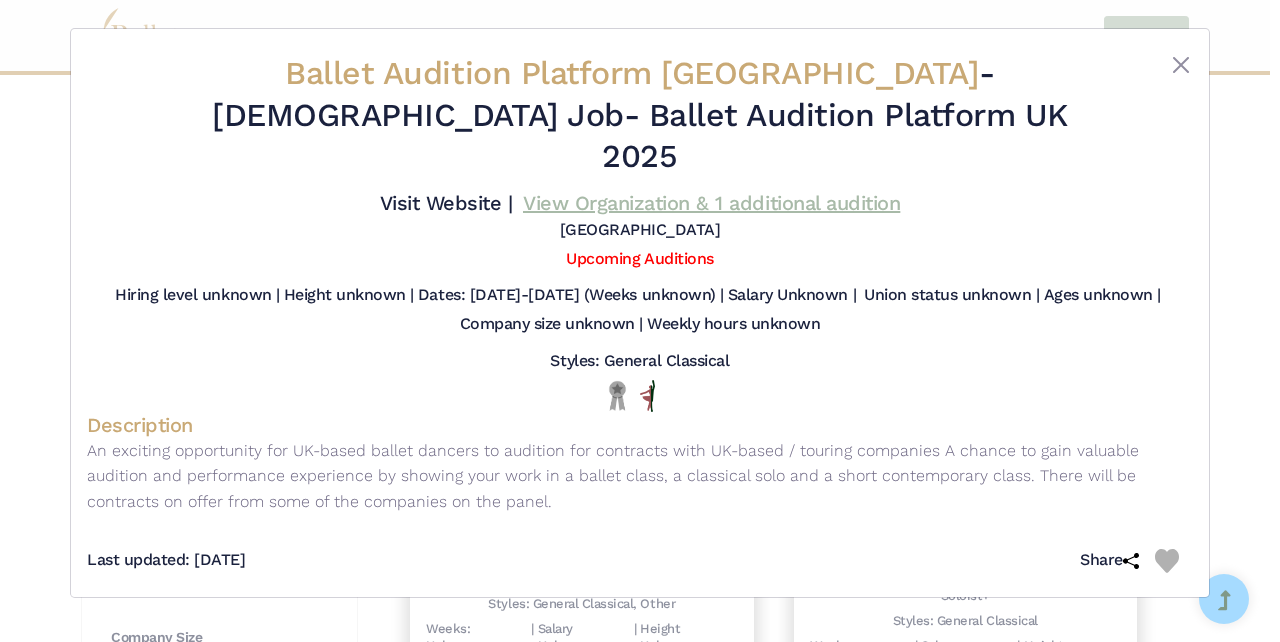 click on "View Organization
& 1 additional audition" at bounding box center (711, 203) 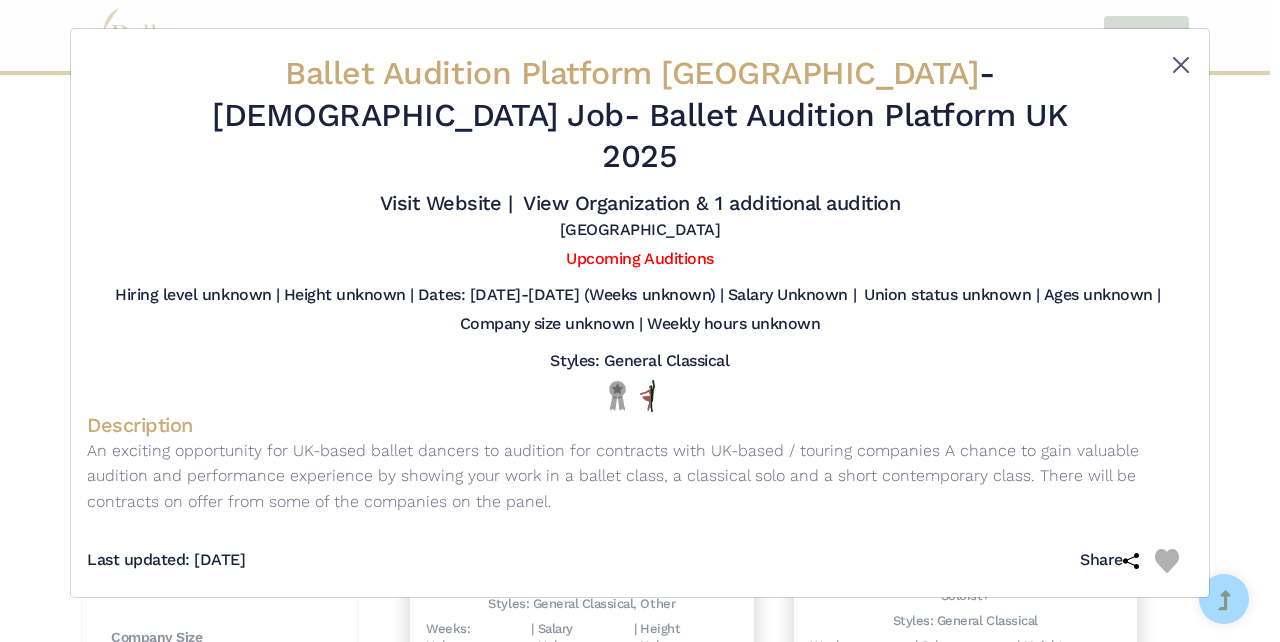 click at bounding box center [1181, 65] 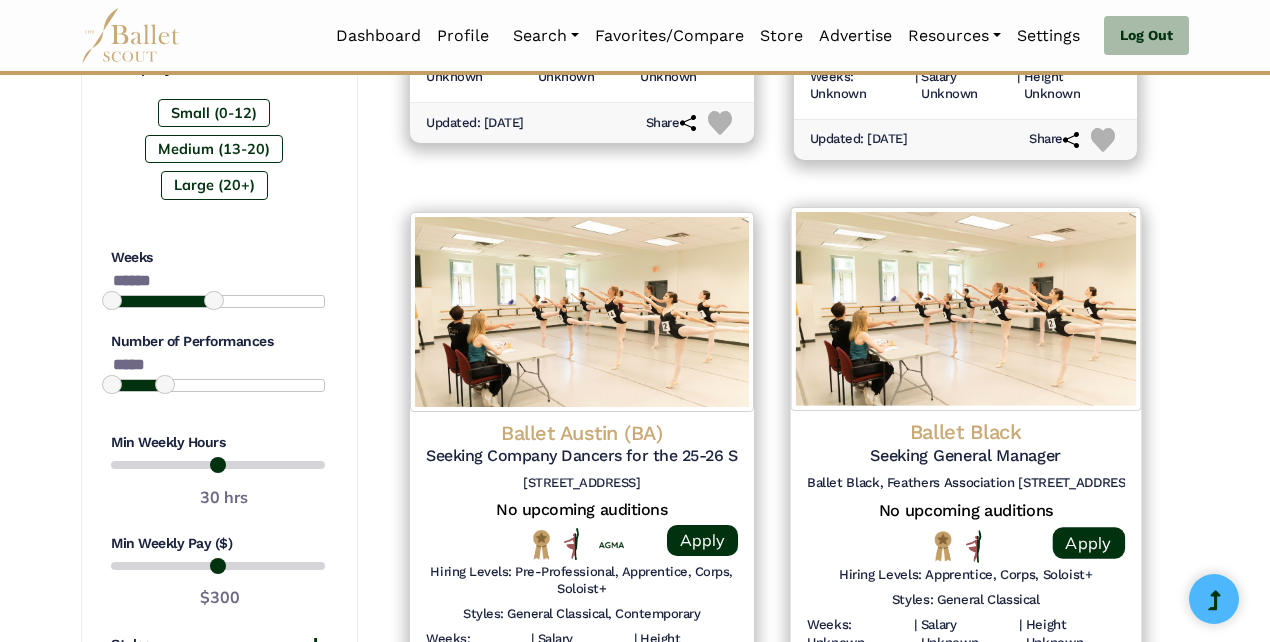 scroll, scrollTop: 1350, scrollLeft: 0, axis: vertical 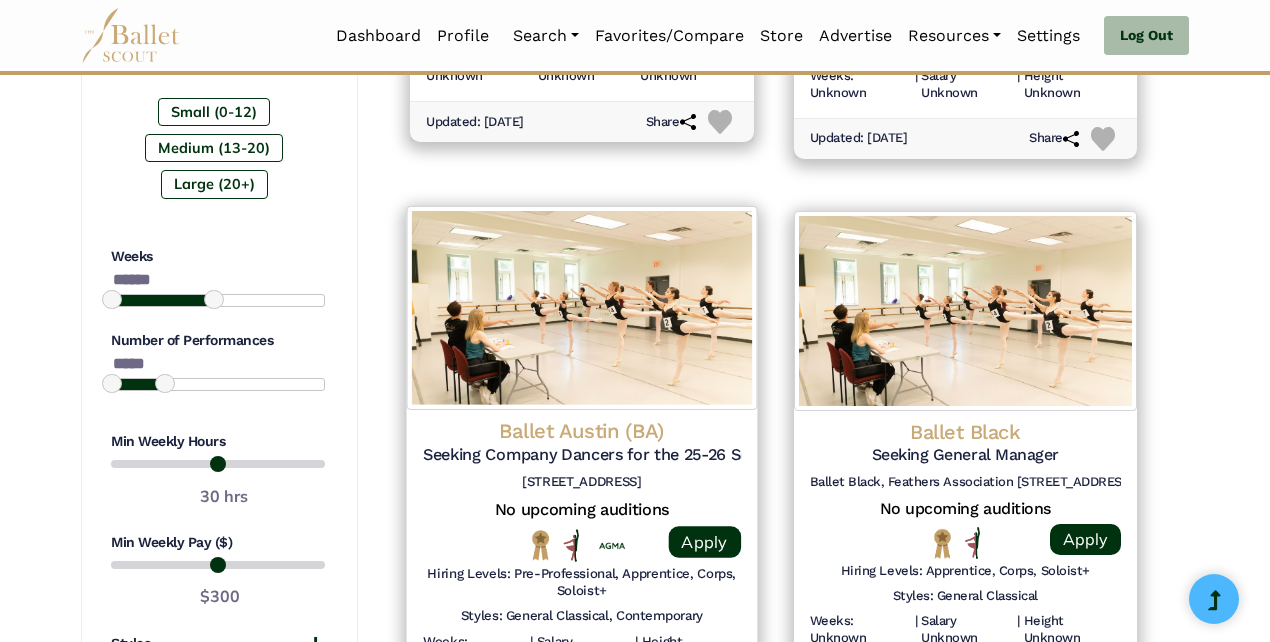click on "Ballet Austin (BA)" at bounding box center (966, -658) 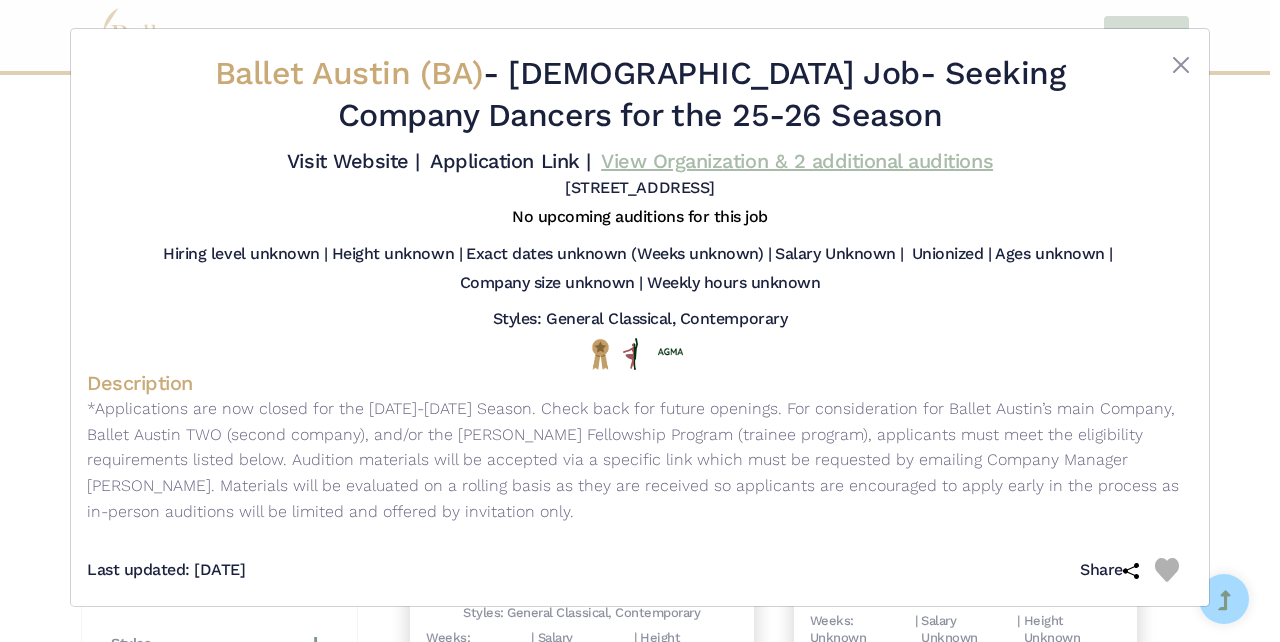 click on "View Organization
& 2 additional auditions" at bounding box center [797, 161] 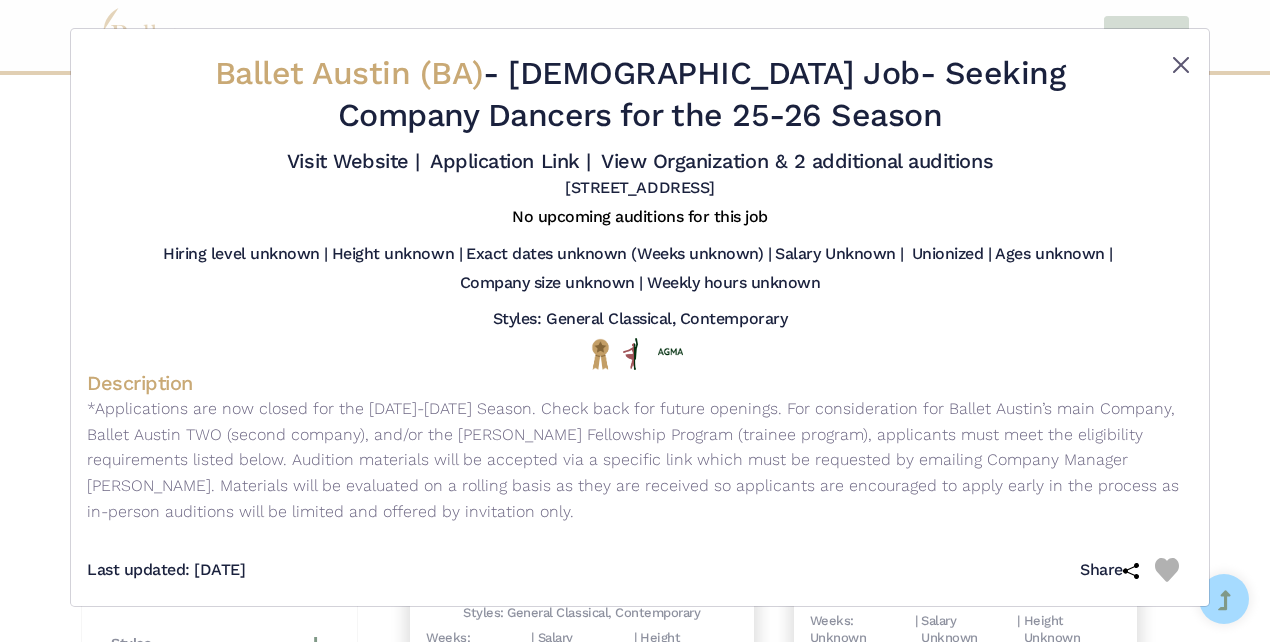 click at bounding box center (1181, 65) 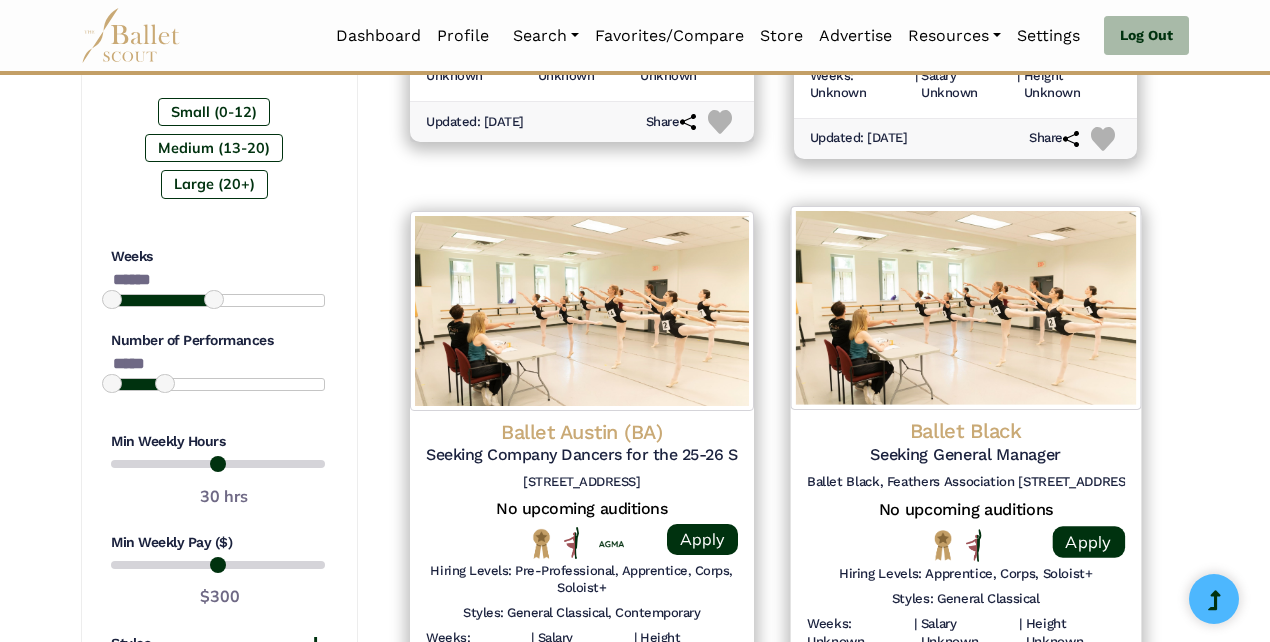 click on "Seeking General Manager" at bounding box center [966, -635] 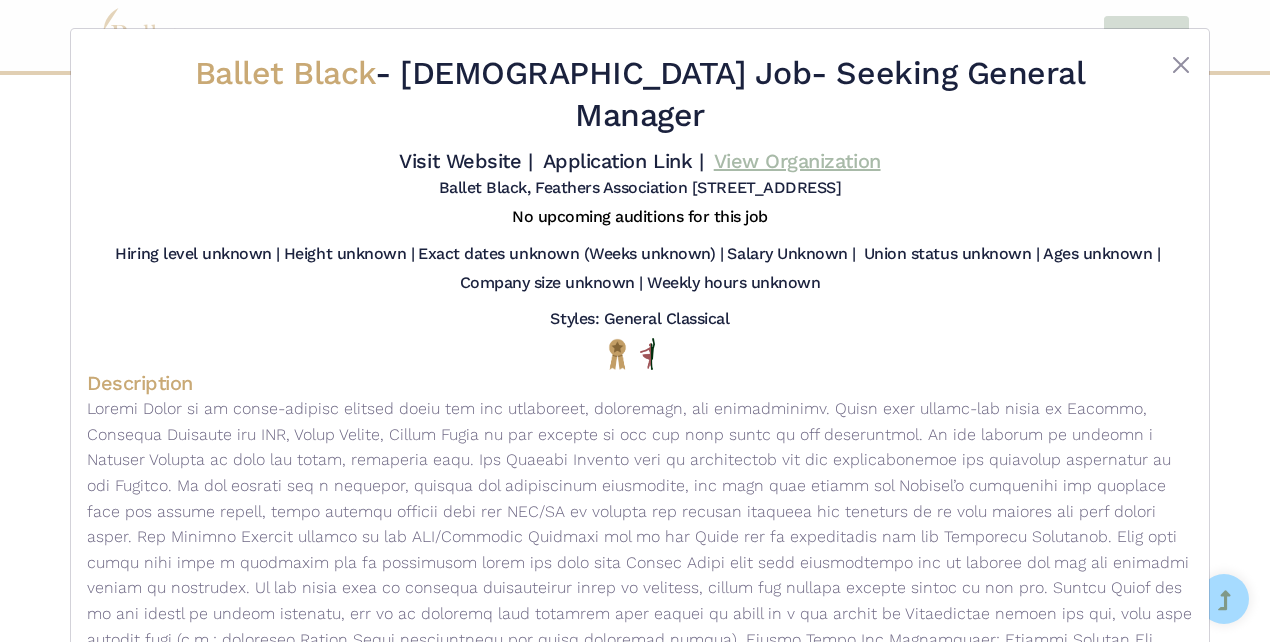 click on "View Organization" at bounding box center (797, 161) 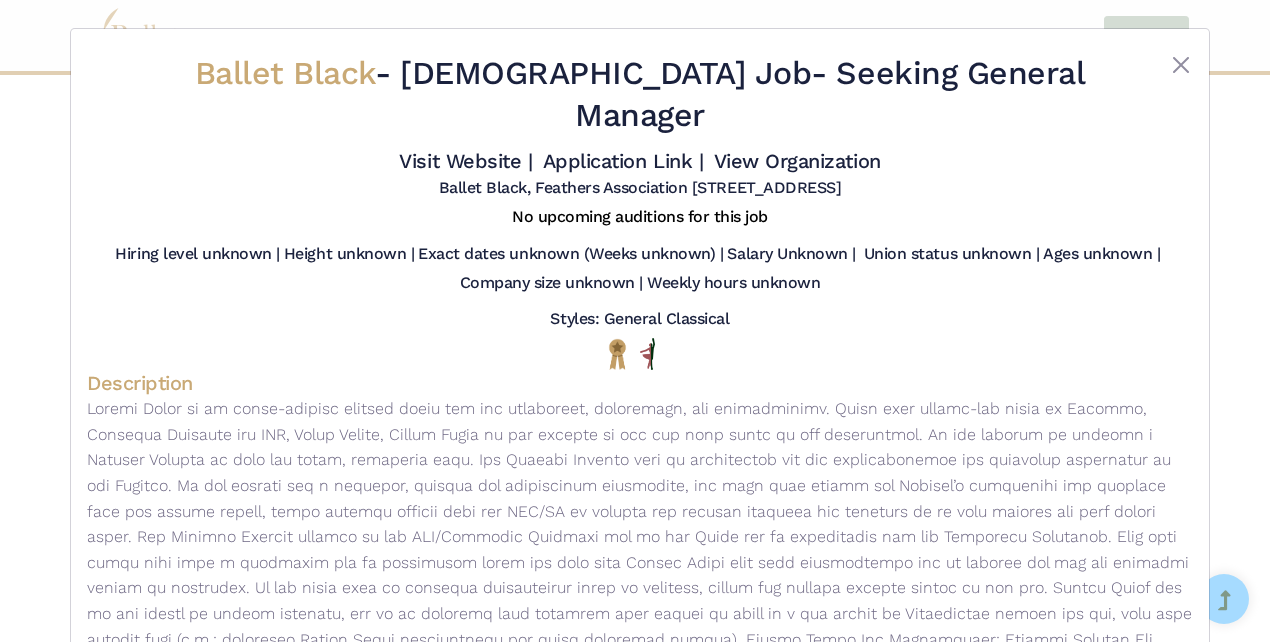click on "Ballet Black
-
Full Time Job
- Seeking General Manager
Visit Website |
Application Link |
View Organization" at bounding box center [640, 957] 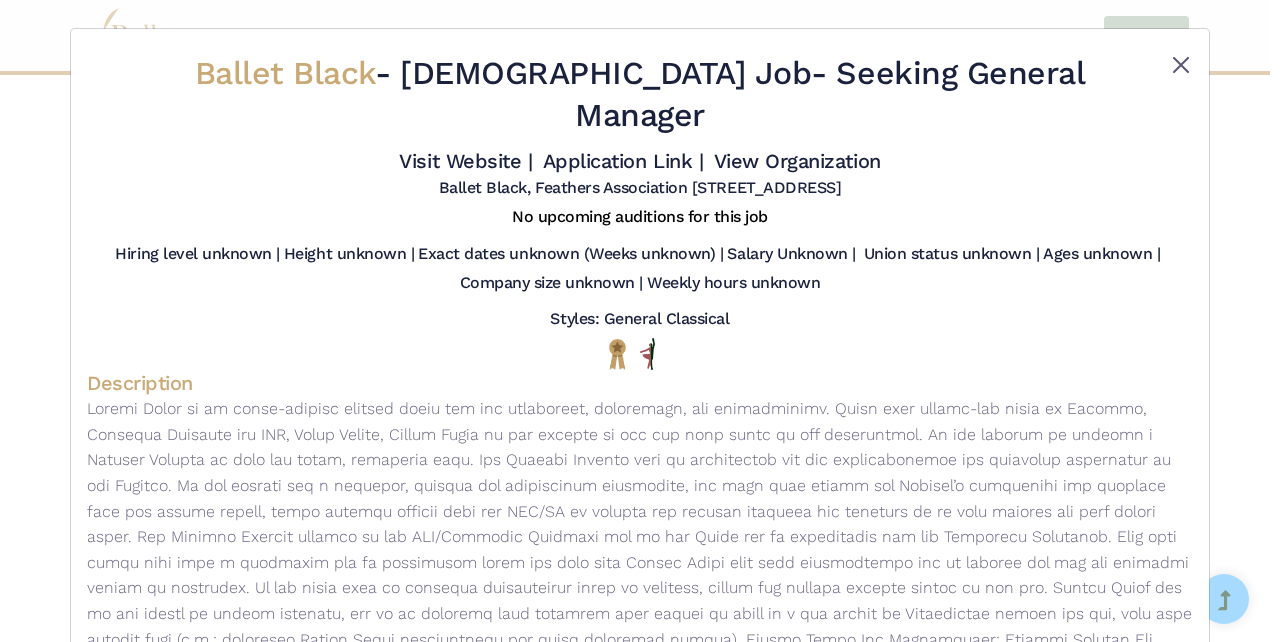 click at bounding box center (1181, 65) 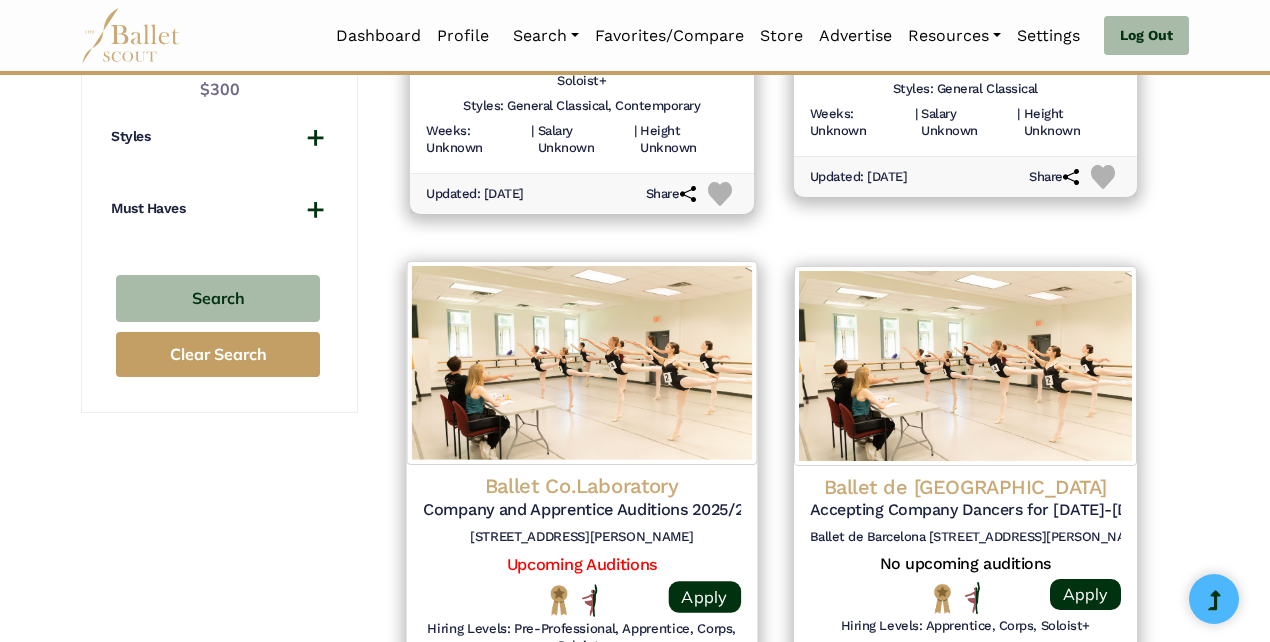 scroll, scrollTop: 1886, scrollLeft: 0, axis: vertical 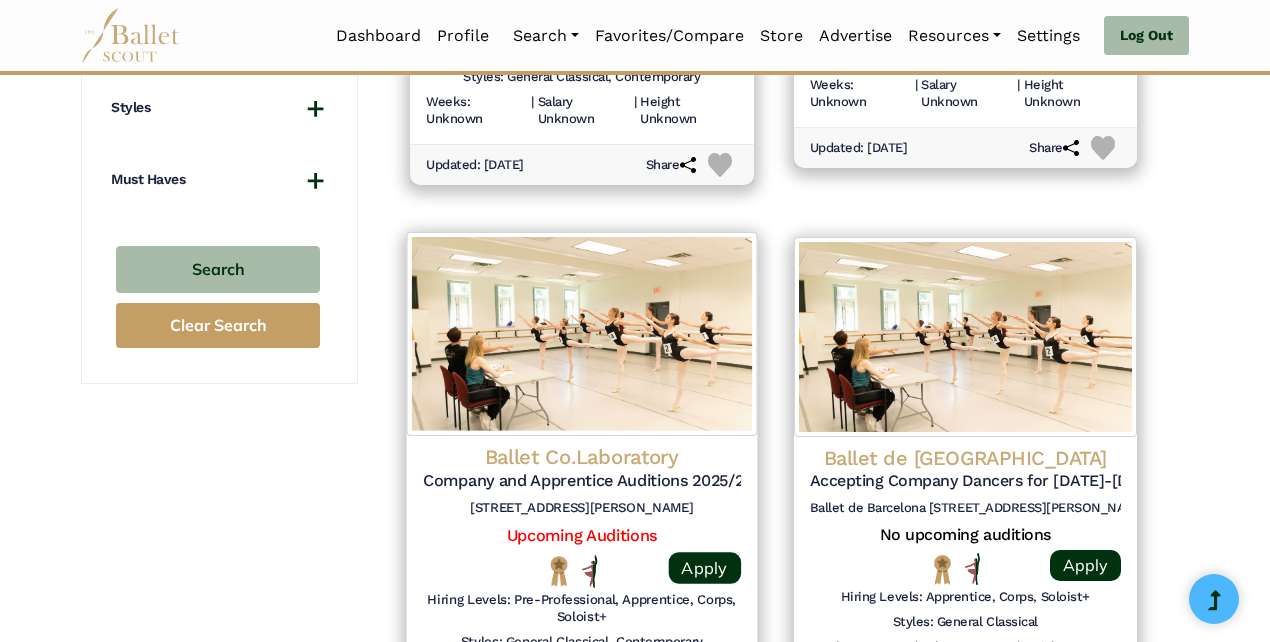 click on "Ballet Co.Laboratory" at bounding box center [966, -1194] 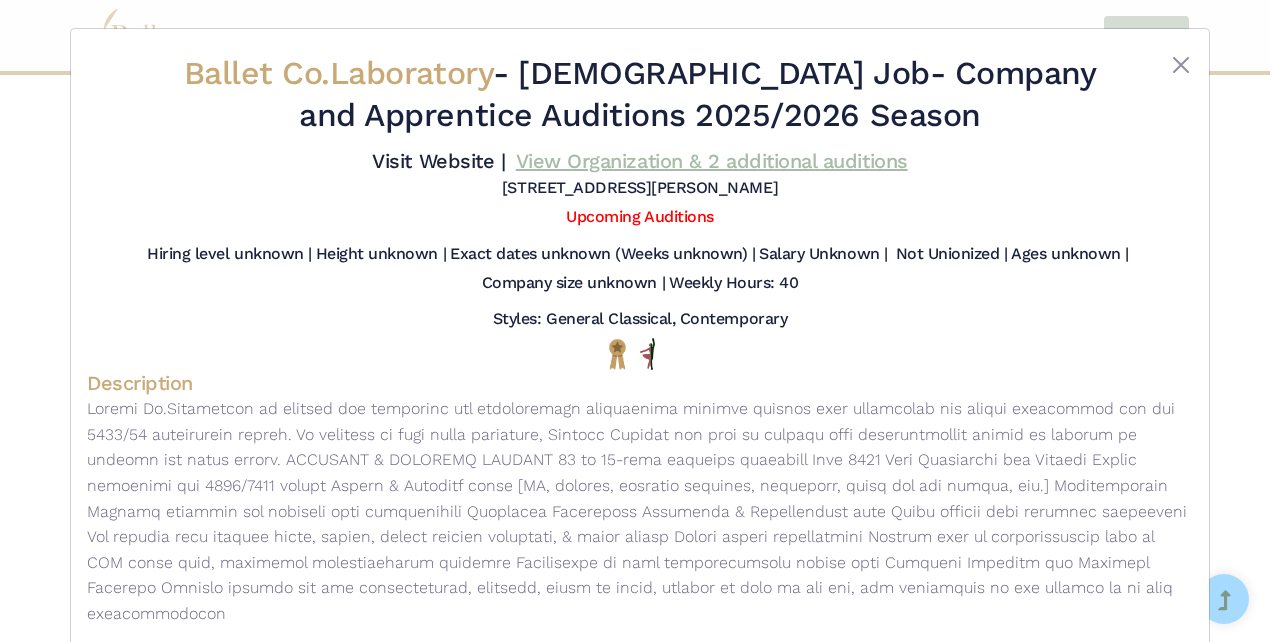 click on "View Organization
& 2 additional auditions" at bounding box center [712, 161] 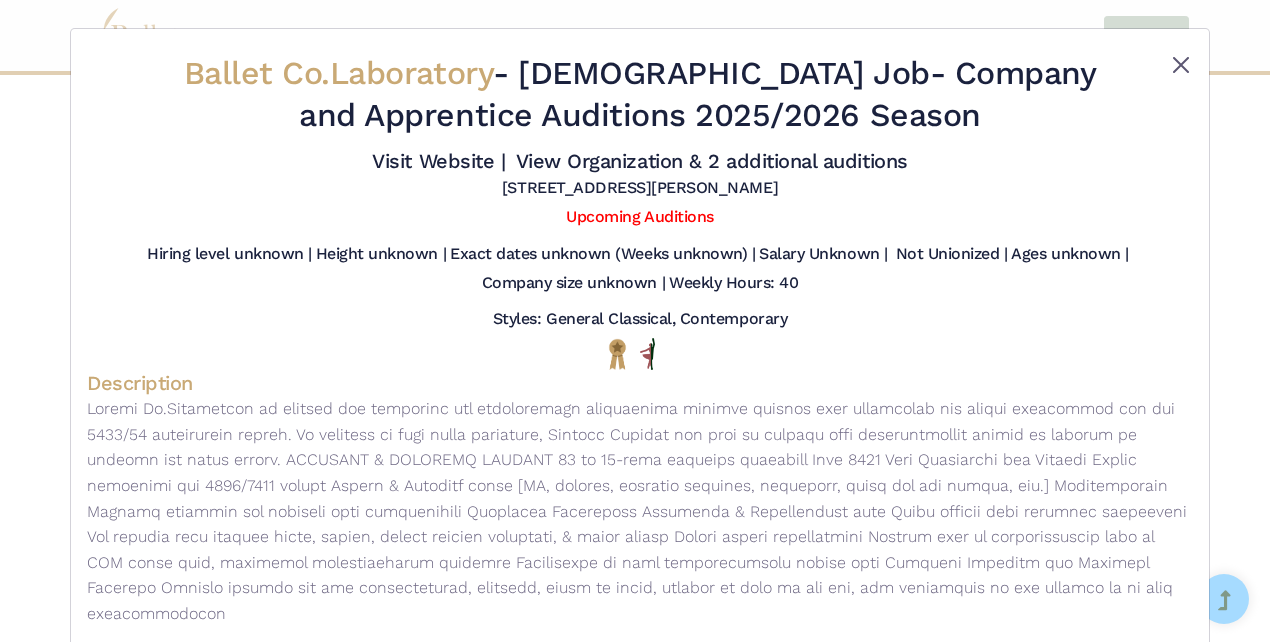 click at bounding box center [1181, 65] 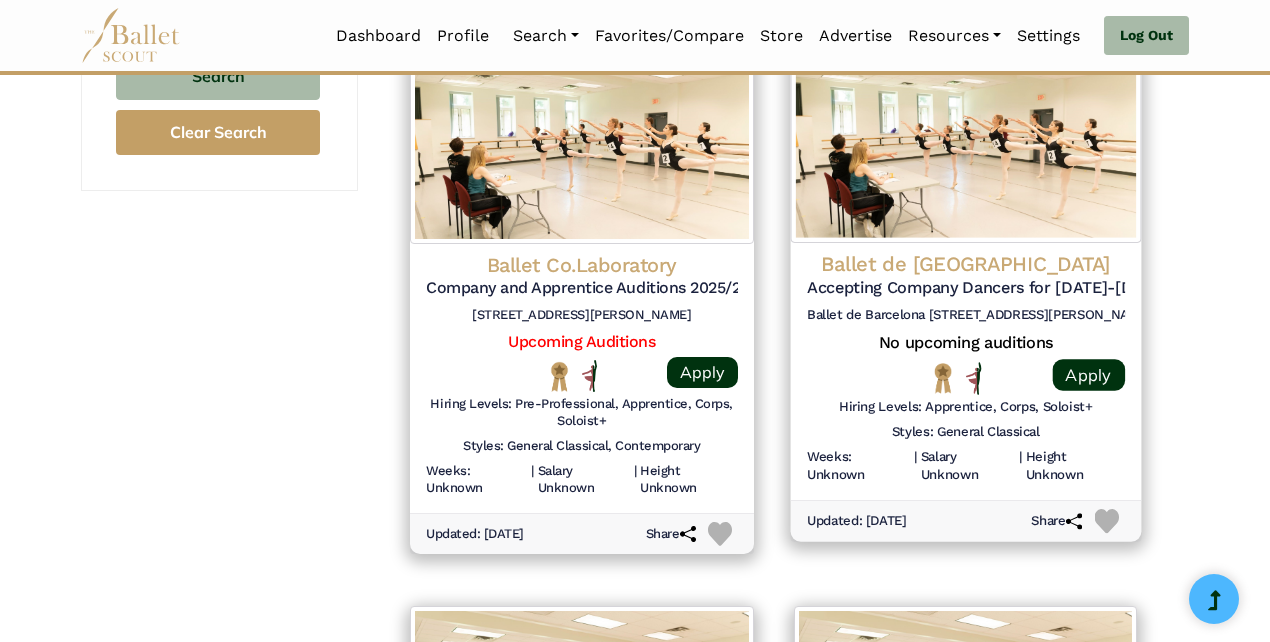 scroll, scrollTop: 2112, scrollLeft: 0, axis: vertical 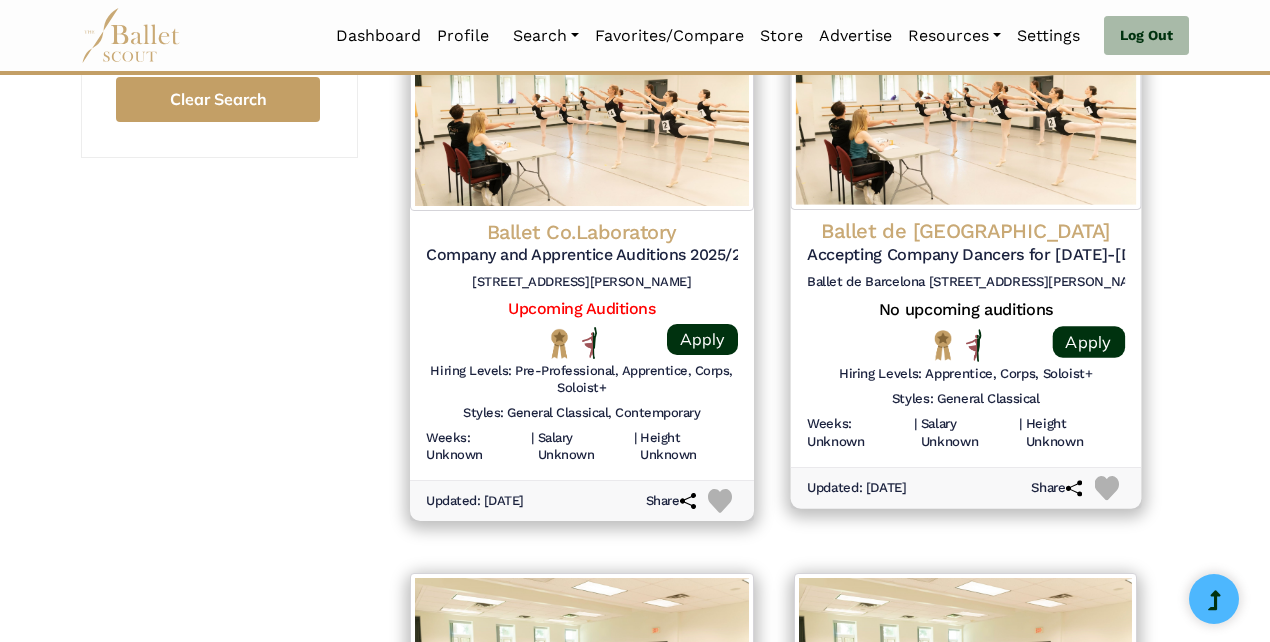 click on "Ballet de Barcelona" at bounding box center [966, -1420] 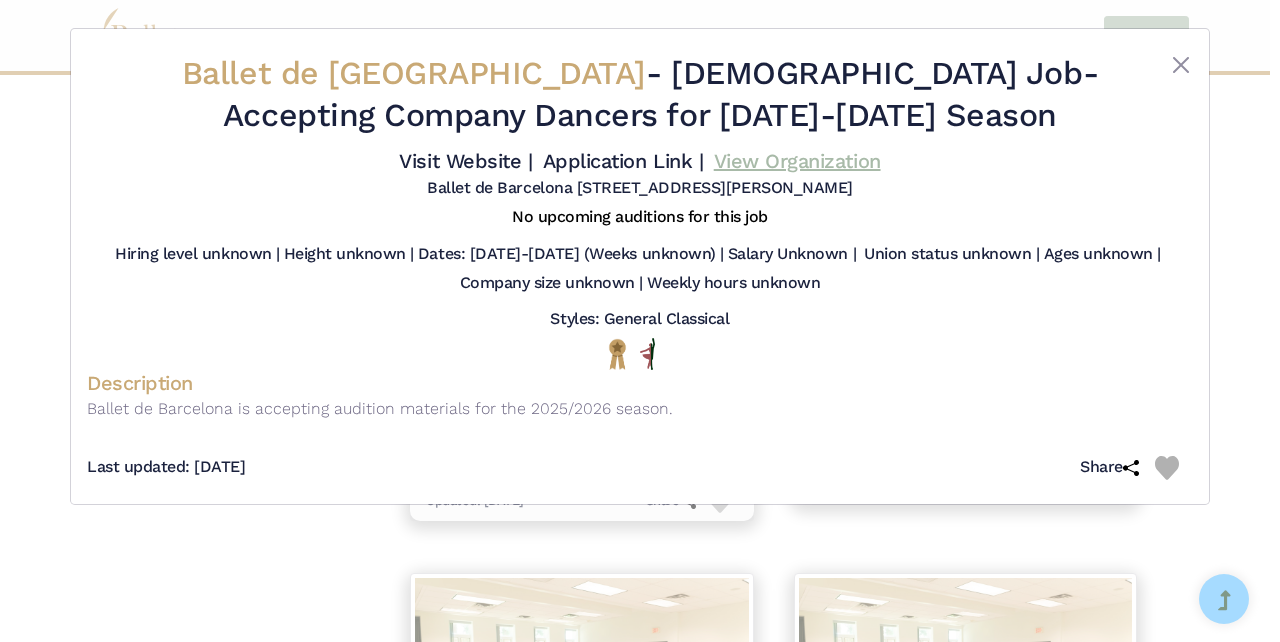 click on "View Organization" at bounding box center (797, 161) 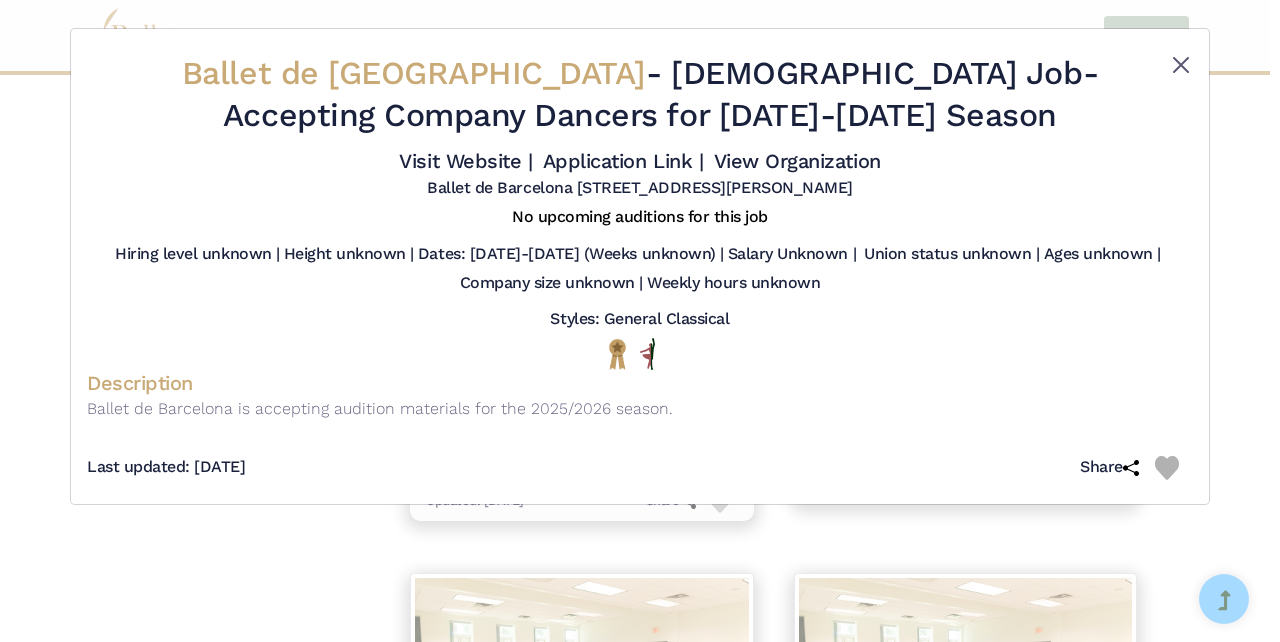 click at bounding box center [1181, 65] 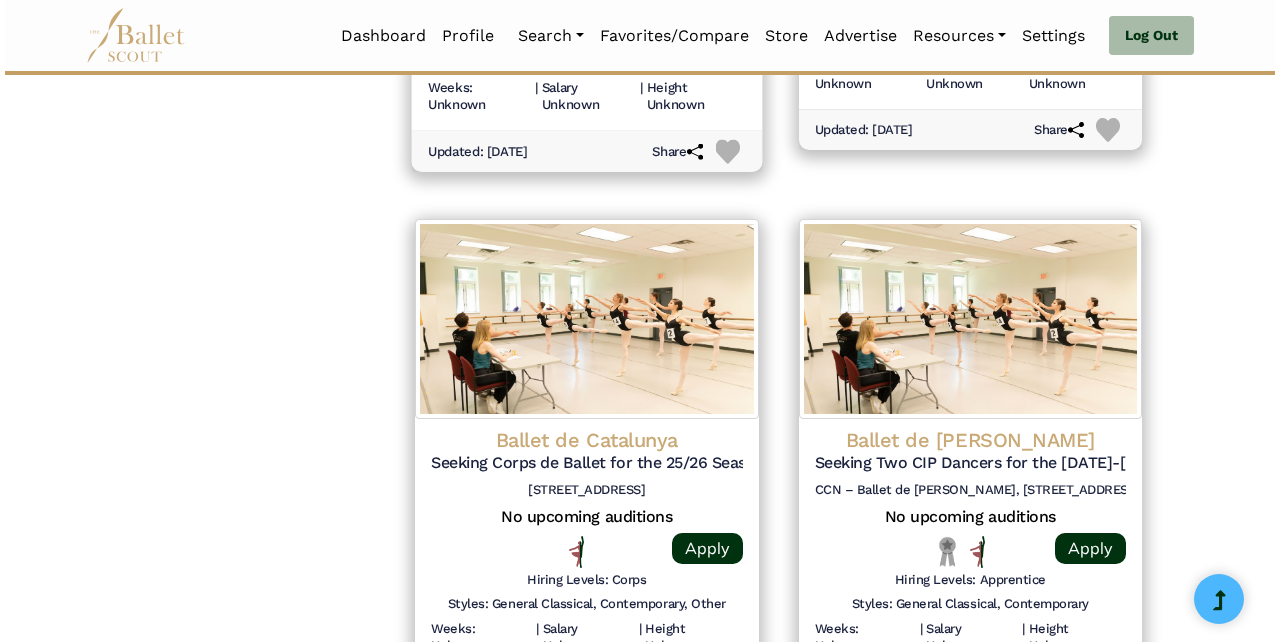 scroll, scrollTop: 2529, scrollLeft: 0, axis: vertical 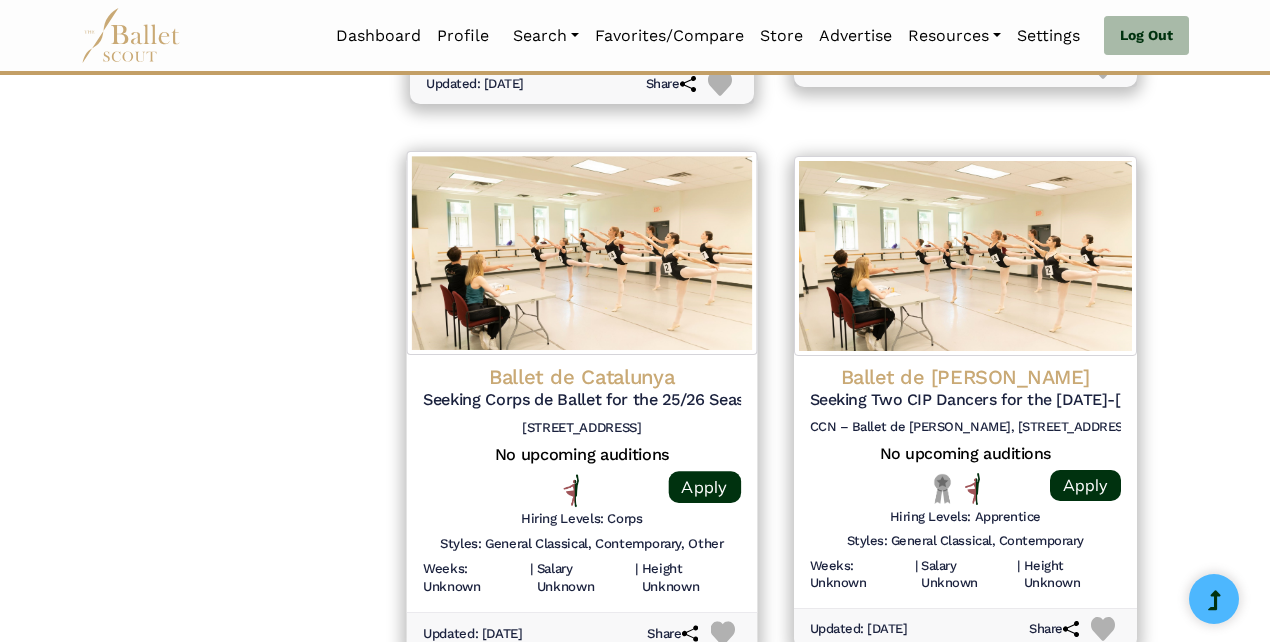 click on "Ballet de Catalunya" at bounding box center (966, -1837) 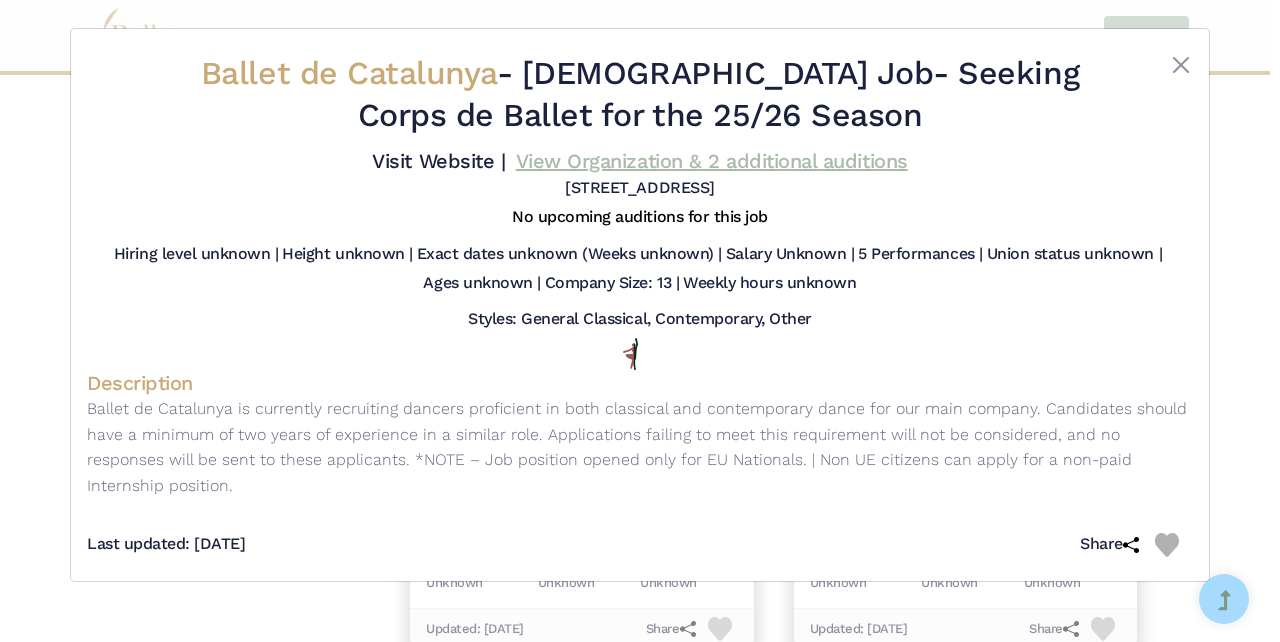 click on "View Organization
& 2 additional auditions" at bounding box center (712, 161) 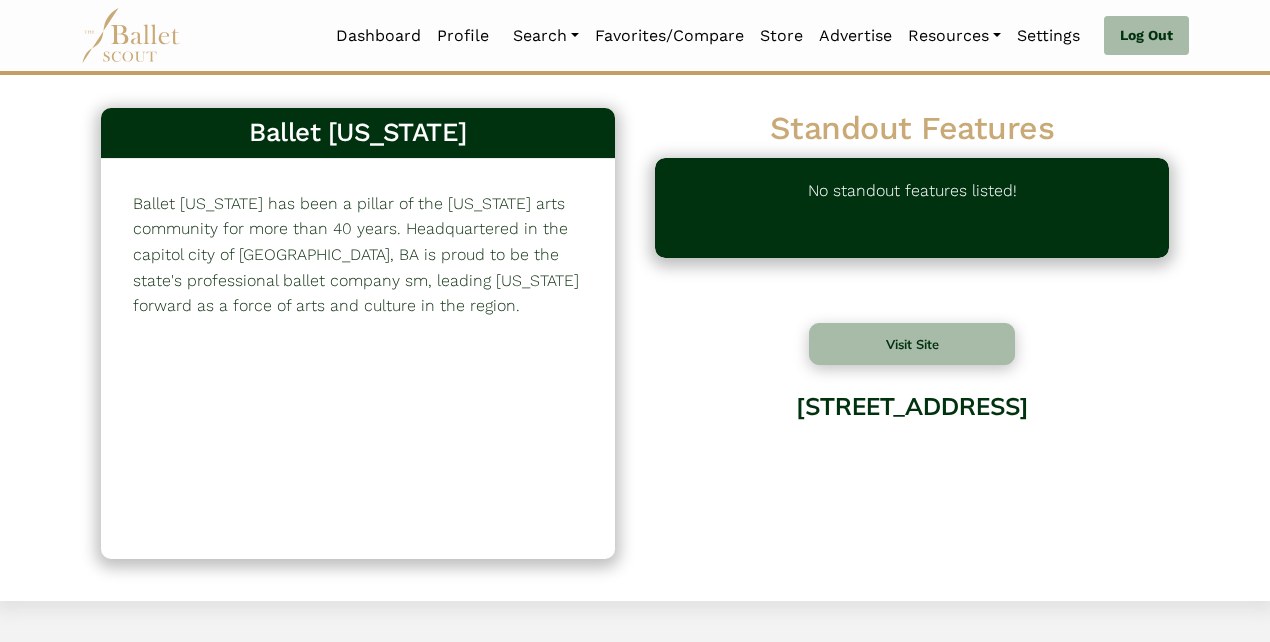 scroll, scrollTop: 0, scrollLeft: 0, axis: both 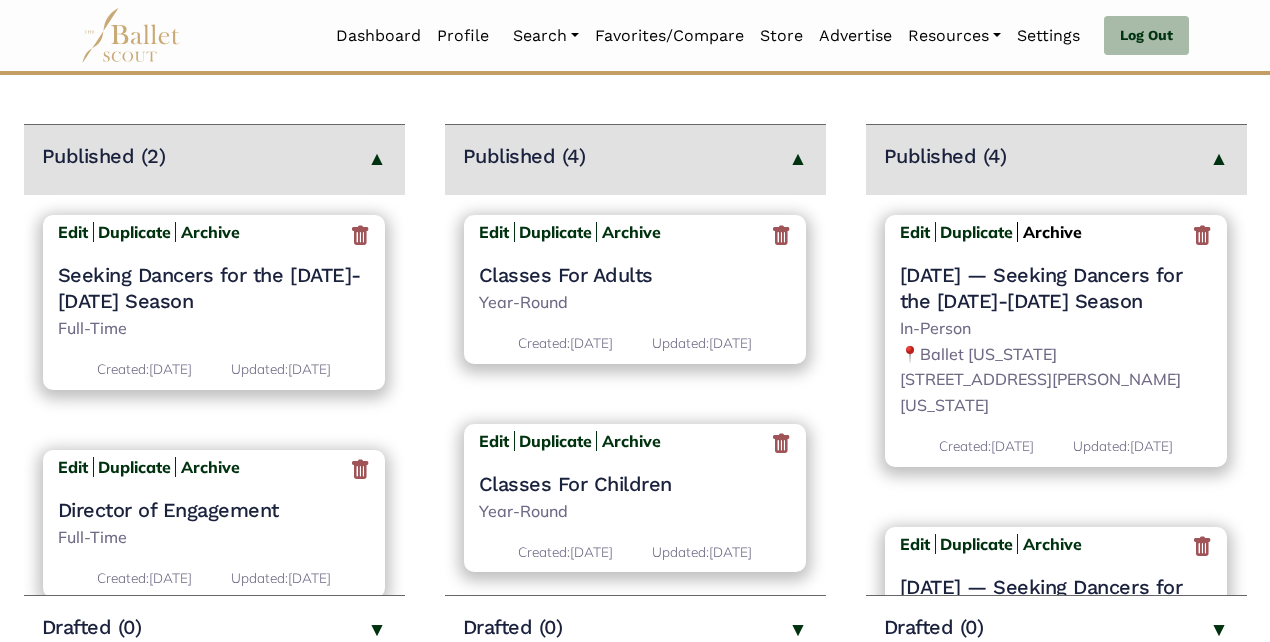 click on "Archive" at bounding box center (1052, 232) 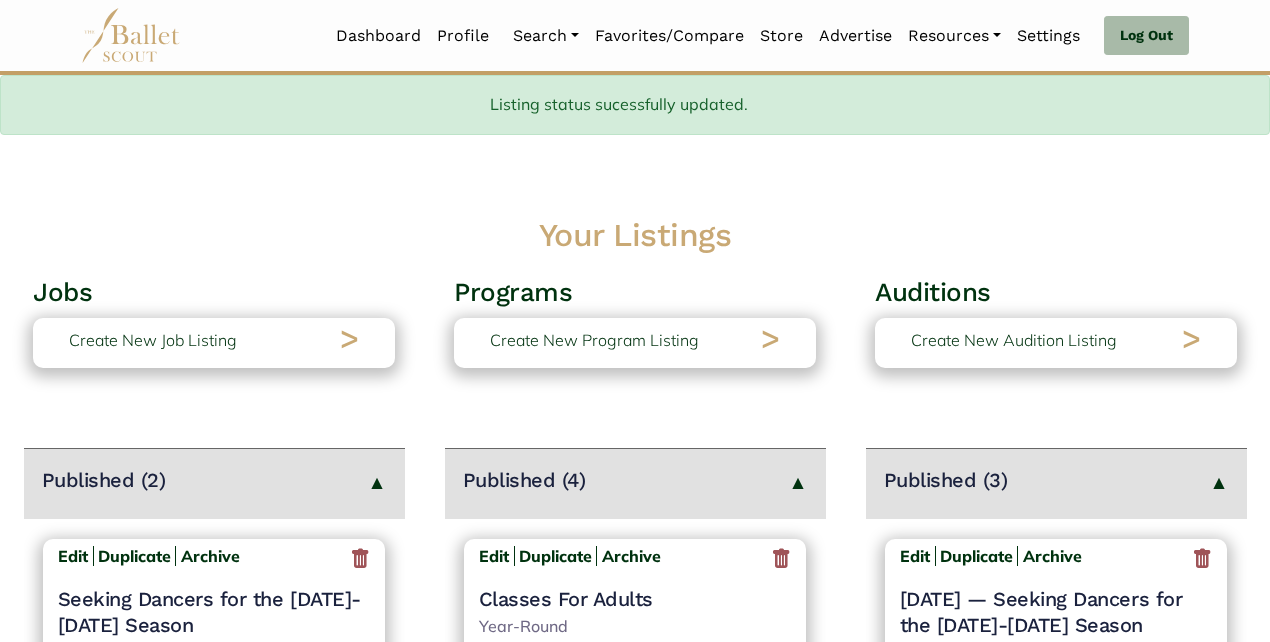 scroll, scrollTop: 264, scrollLeft: 0, axis: vertical 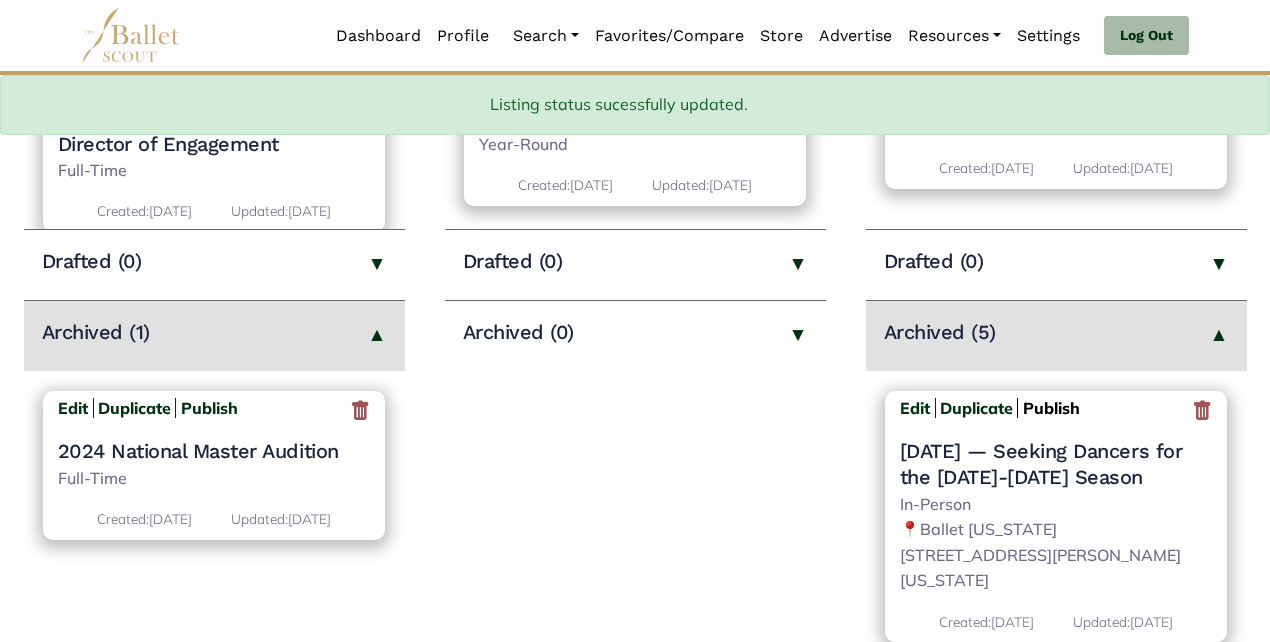 click on "Publish" at bounding box center (1051, 408) 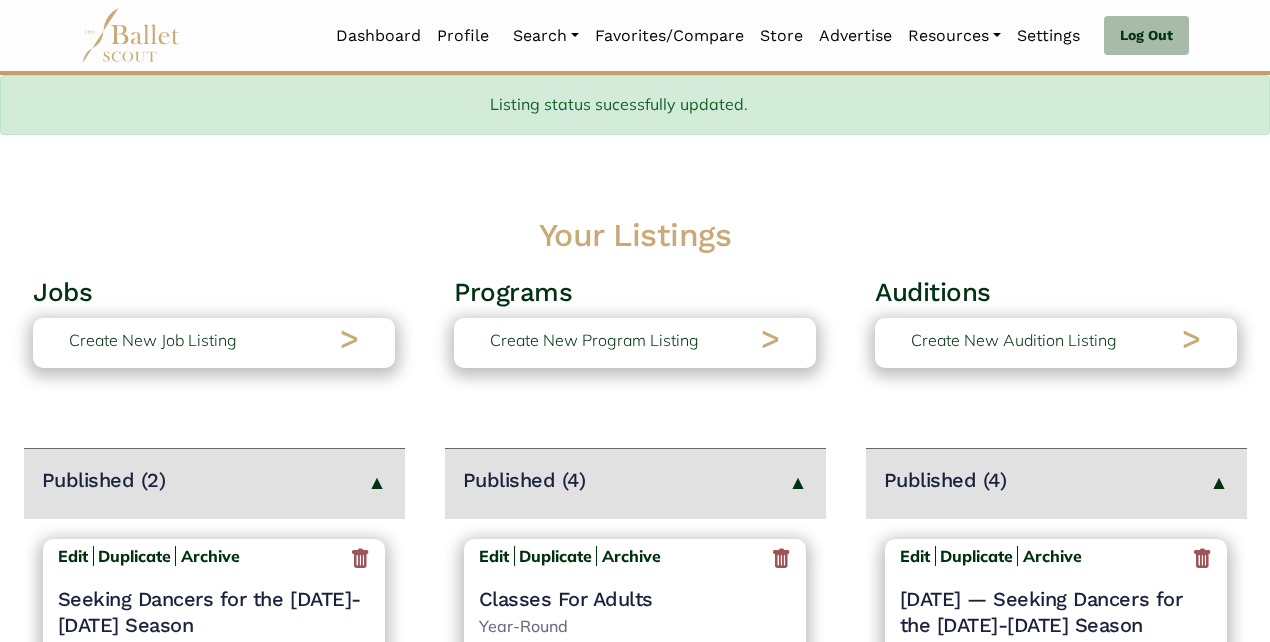 scroll, scrollTop: 62, scrollLeft: 0, axis: vertical 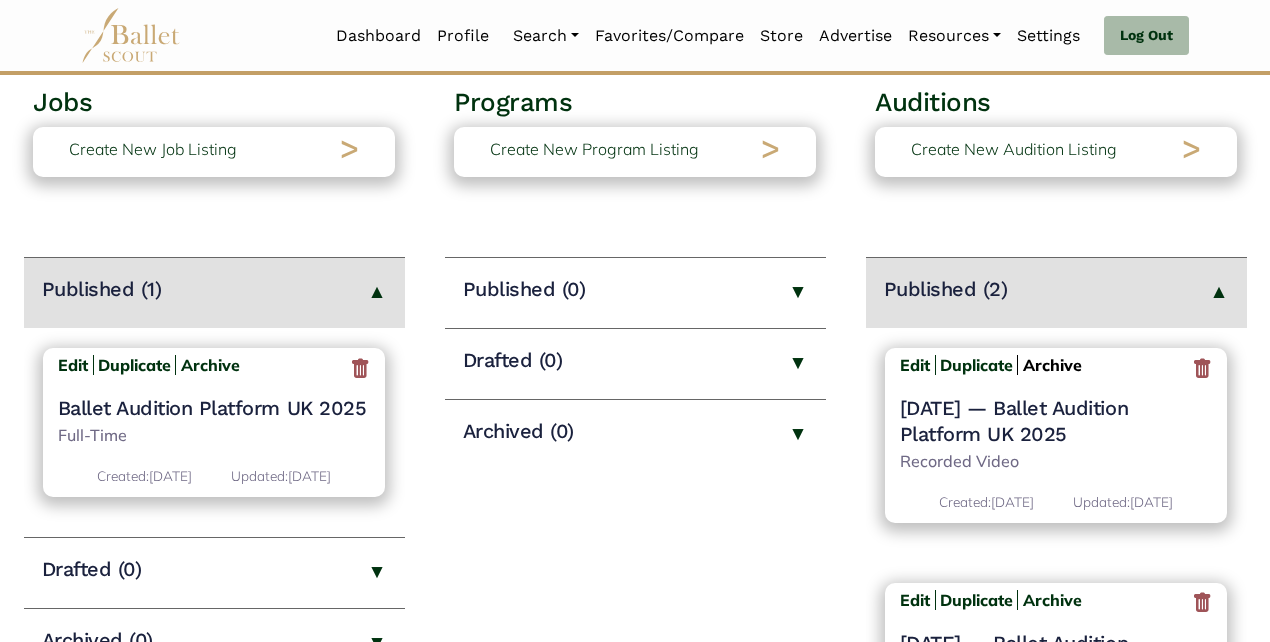 click on "Archive" at bounding box center [1052, 365] 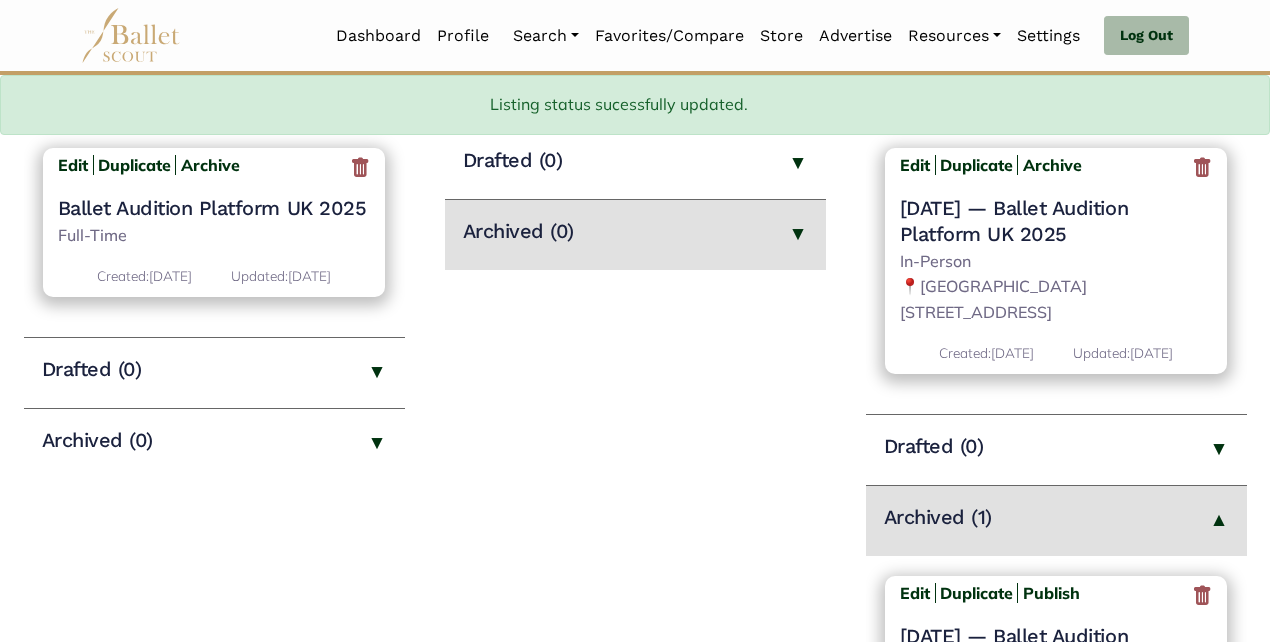 scroll, scrollTop: 391, scrollLeft: 0, axis: vertical 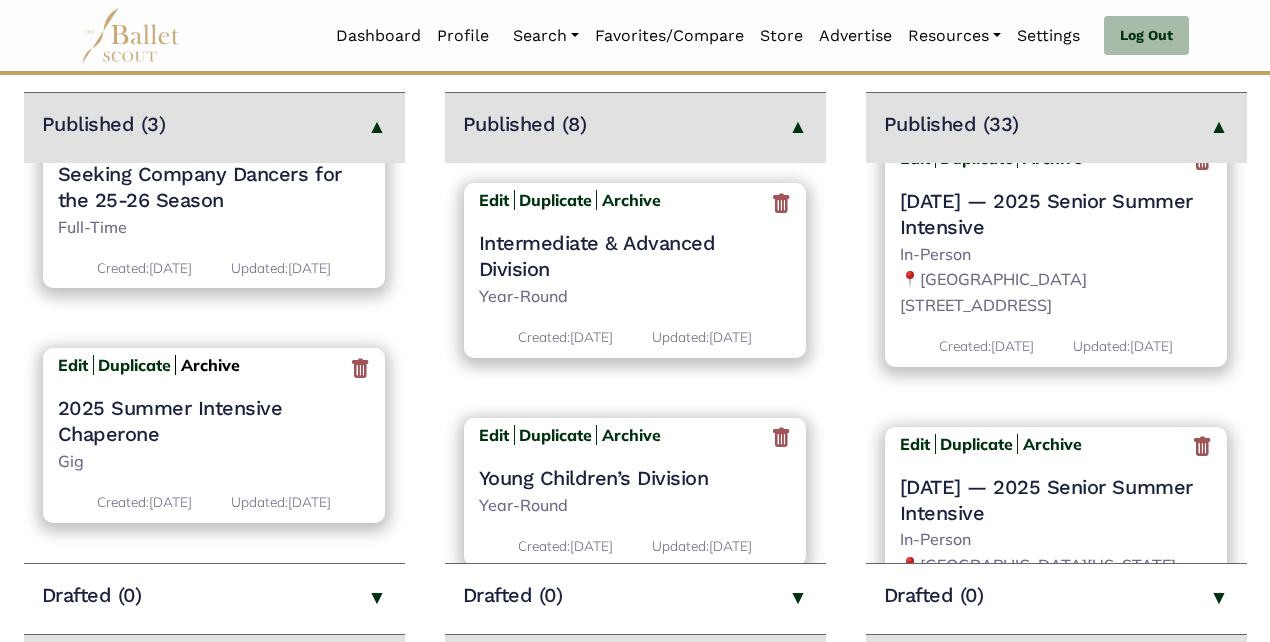 click on "Archive" at bounding box center [210, 365] 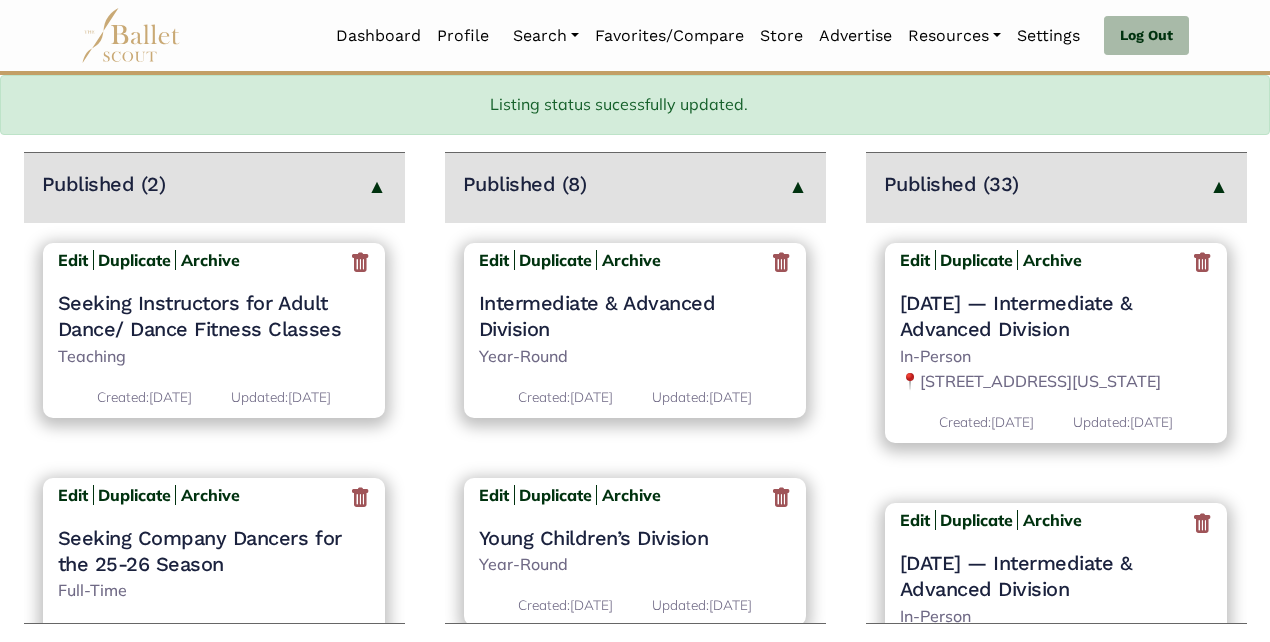 scroll, scrollTop: 296, scrollLeft: 0, axis: vertical 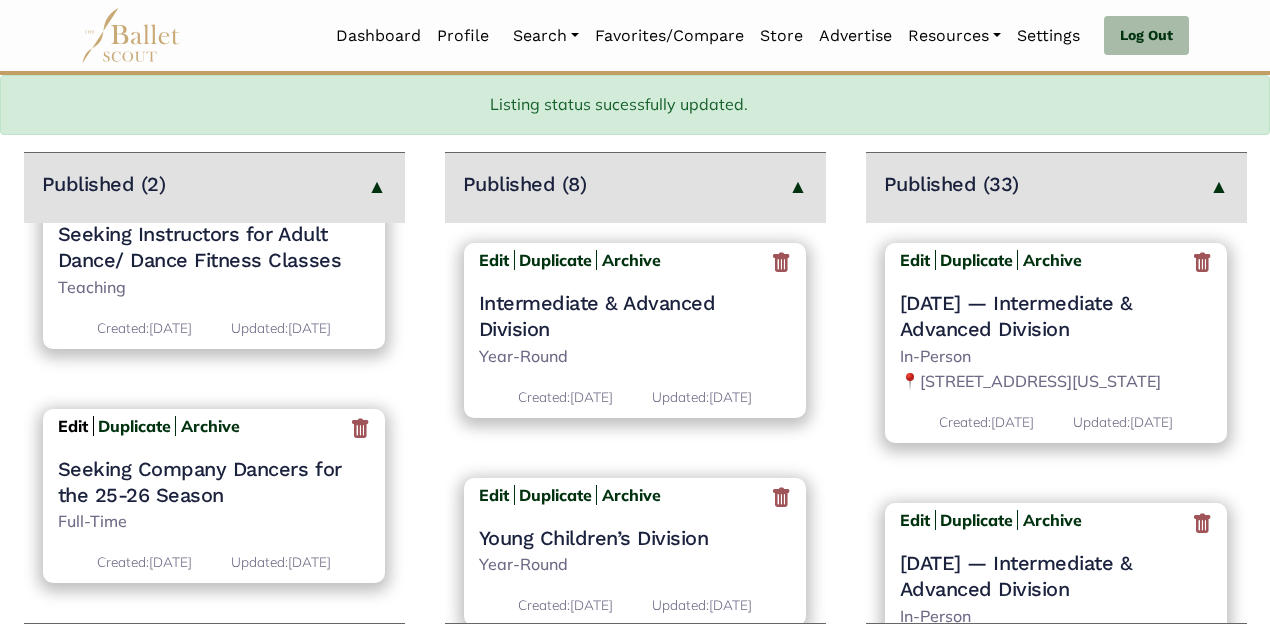 click on "Edit" at bounding box center [73, 426] 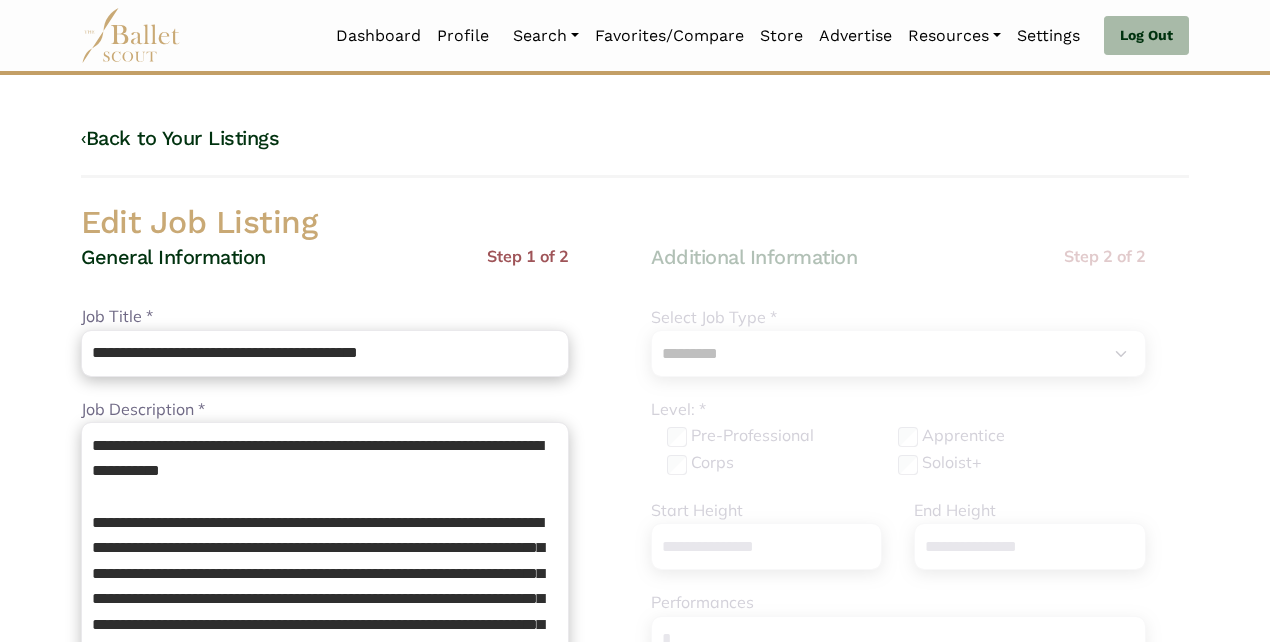 select on "*" 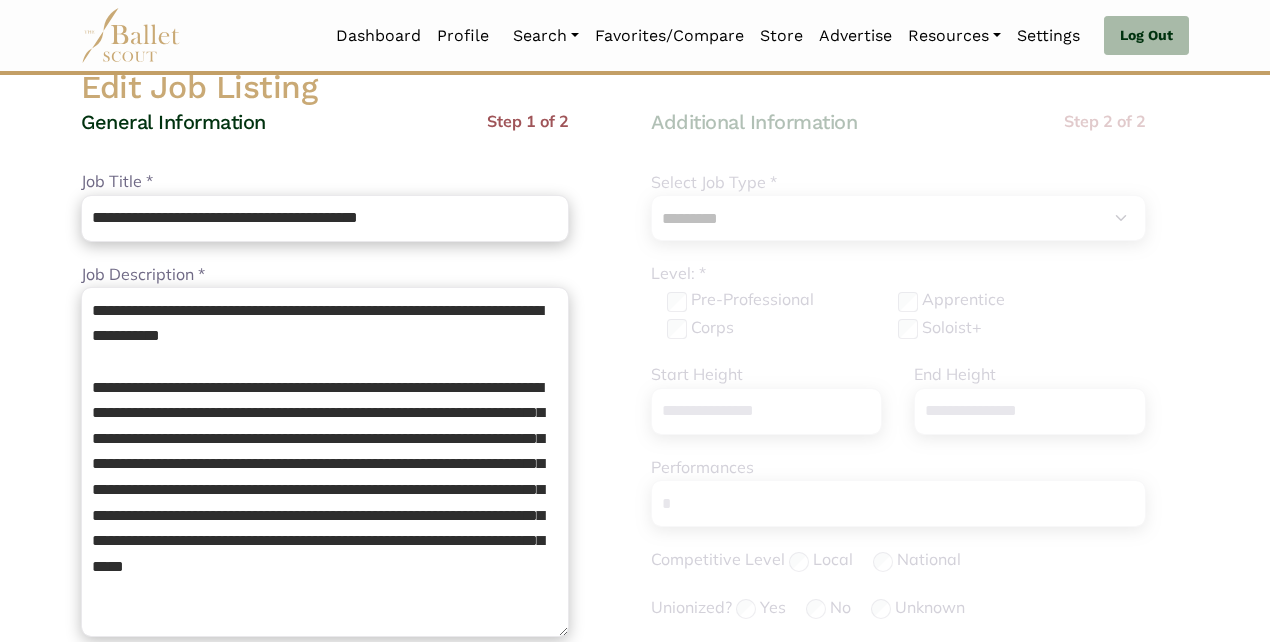 scroll, scrollTop: 136, scrollLeft: 0, axis: vertical 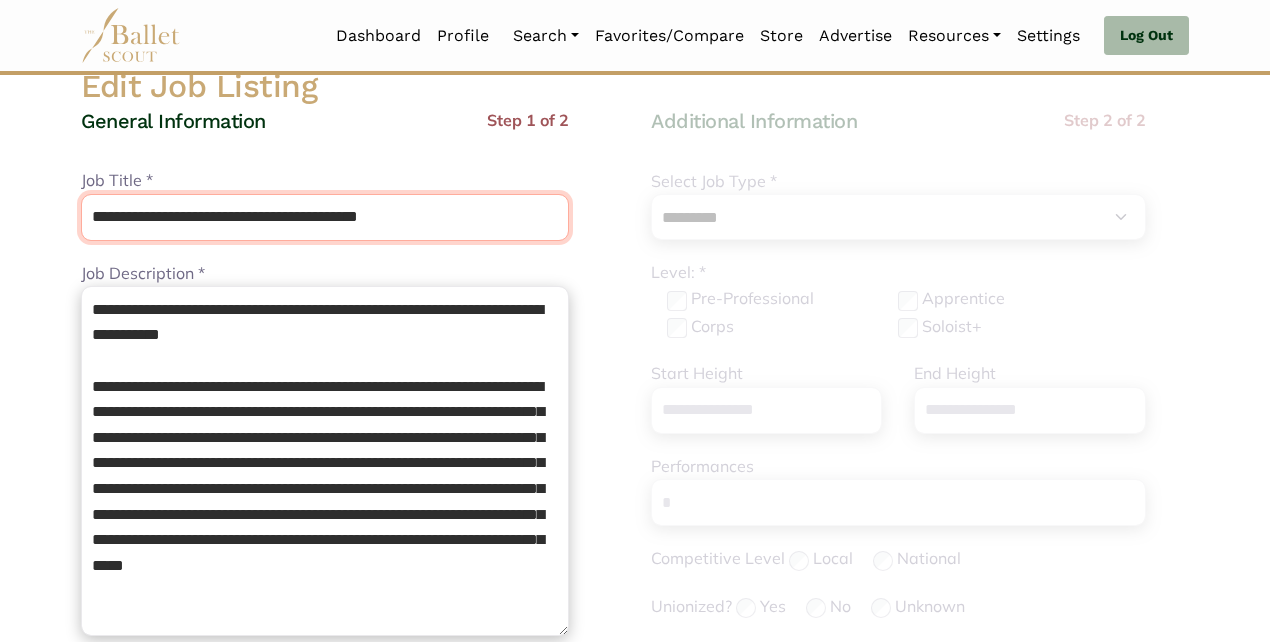 drag, startPoint x: 294, startPoint y: 214, endPoint x: 525, endPoint y: 233, distance: 231.78008 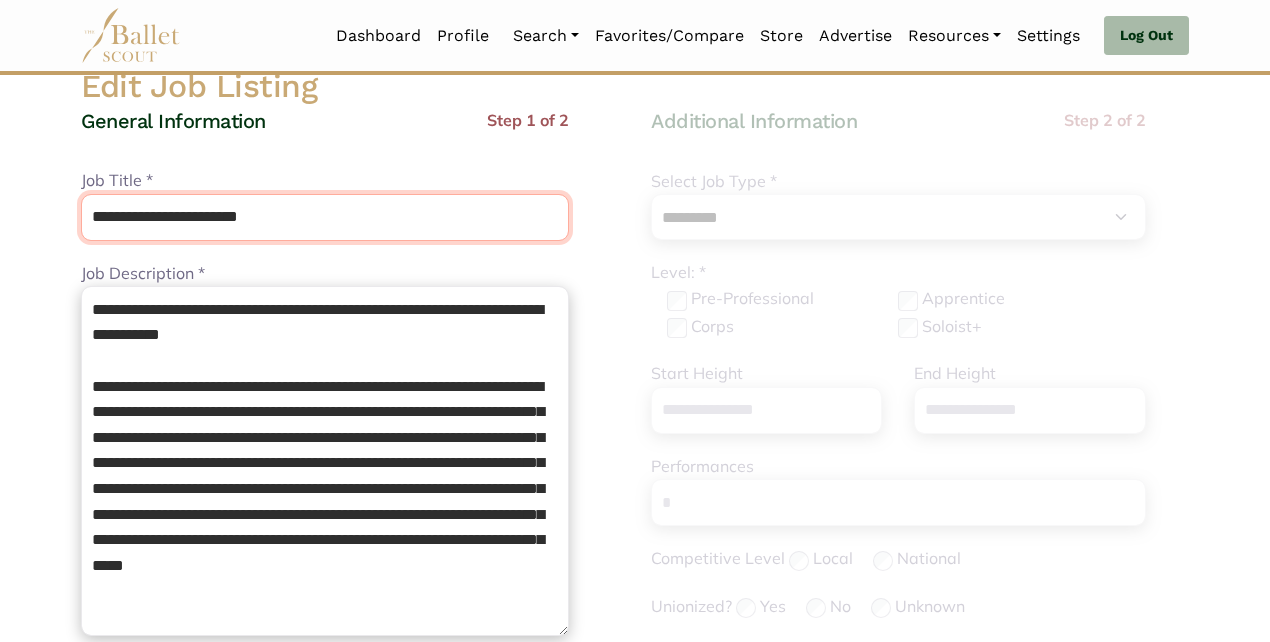 type on "**********" 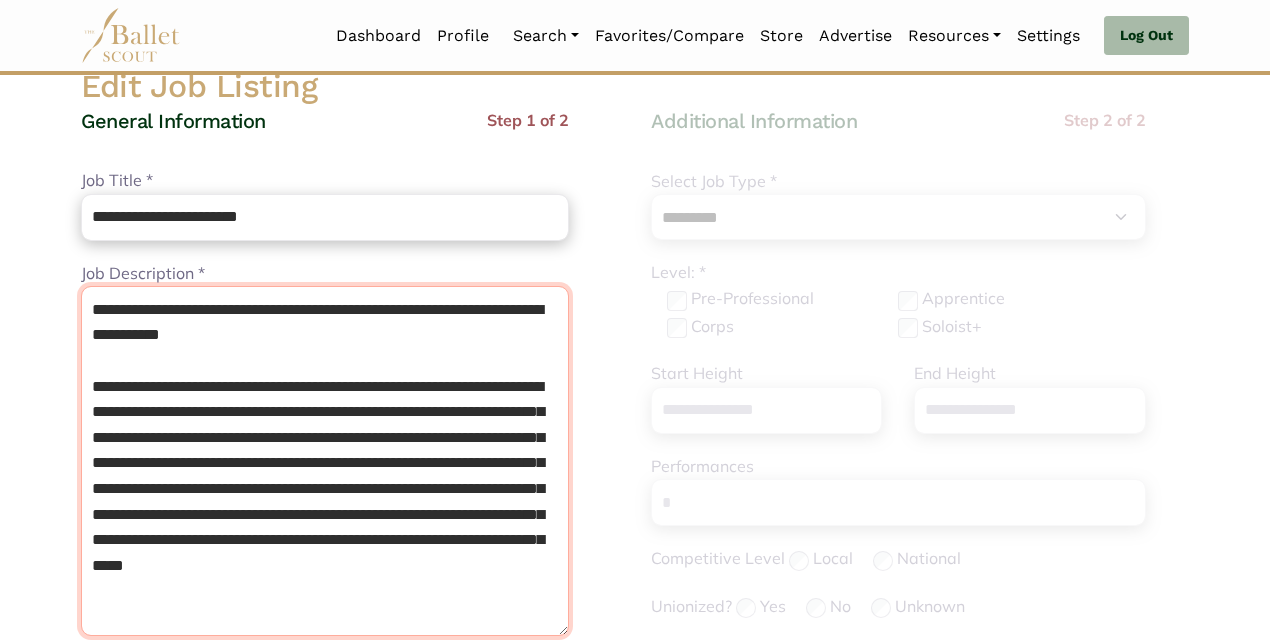 drag, startPoint x: 100, startPoint y: 306, endPoint x: 339, endPoint y: 322, distance: 239.53497 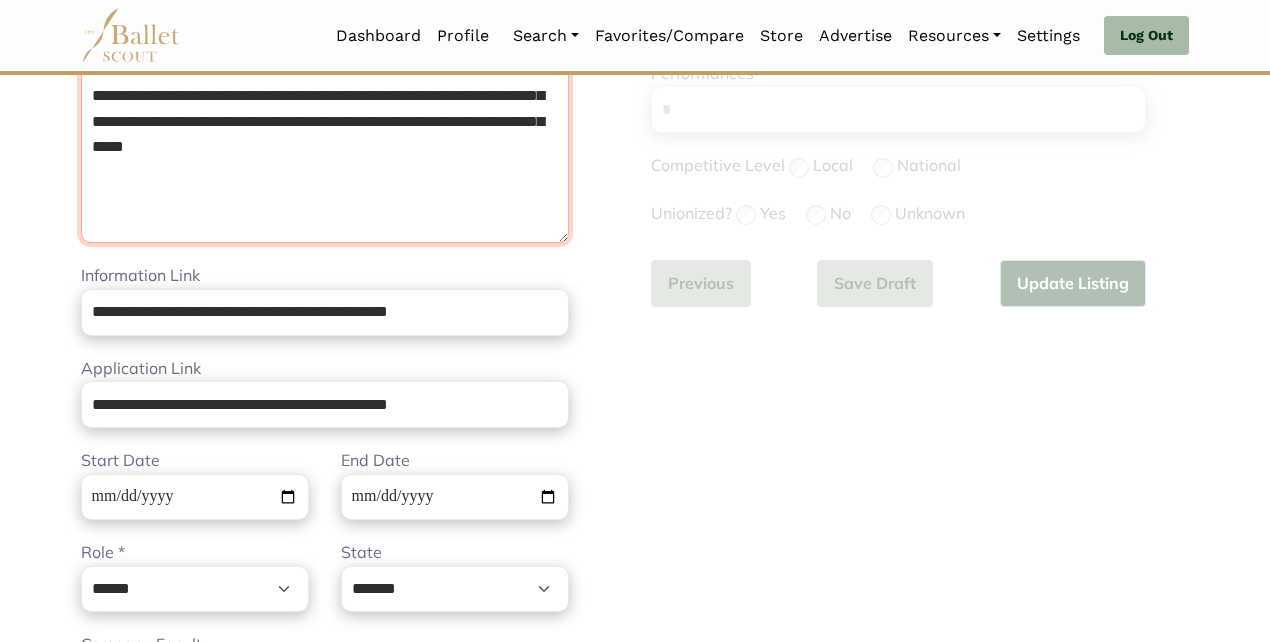 scroll, scrollTop: 541, scrollLeft: 0, axis: vertical 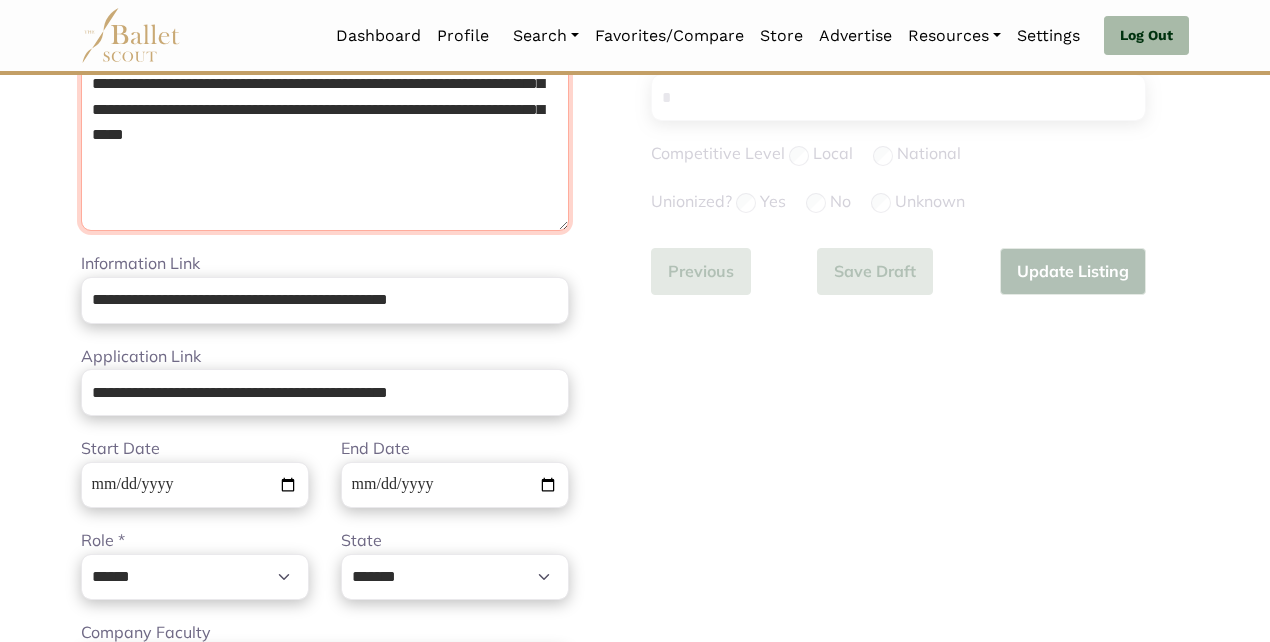 type on "**********" 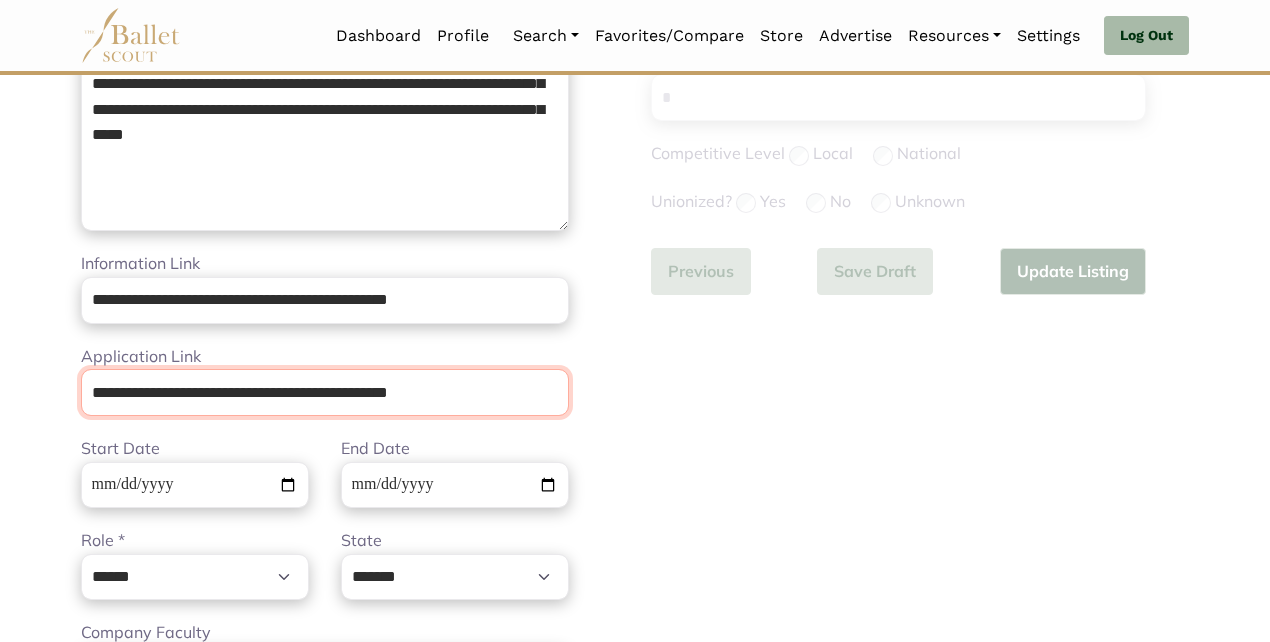 click on "**********" at bounding box center (325, 392) 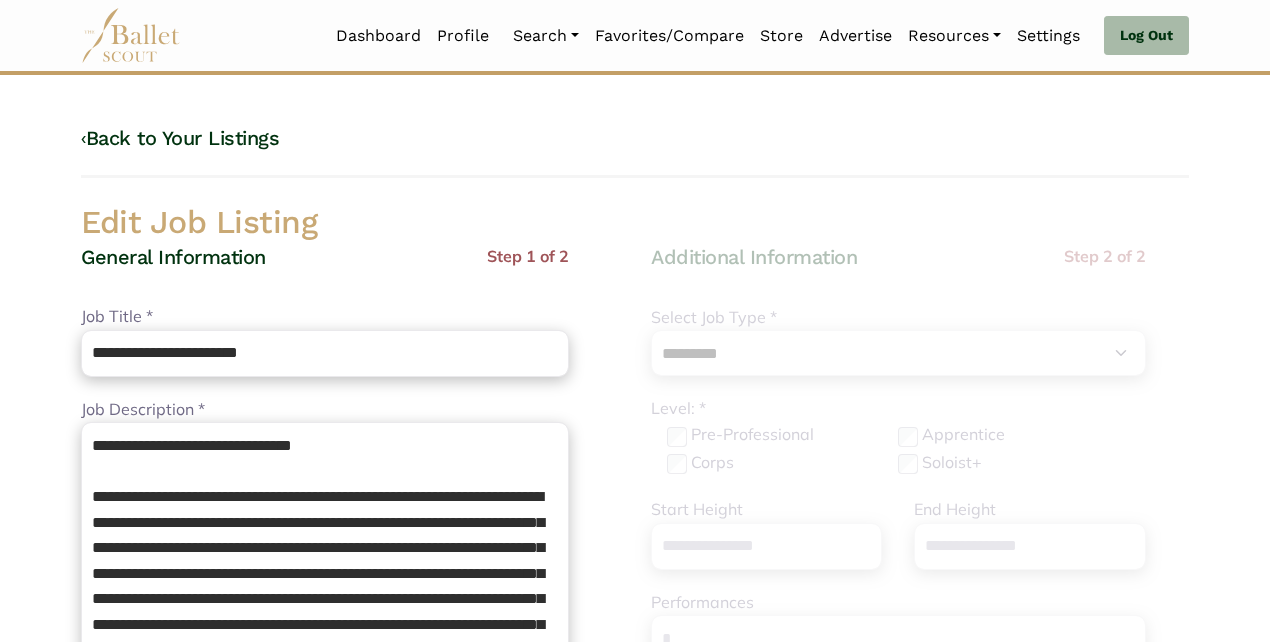scroll, scrollTop: 0, scrollLeft: 0, axis: both 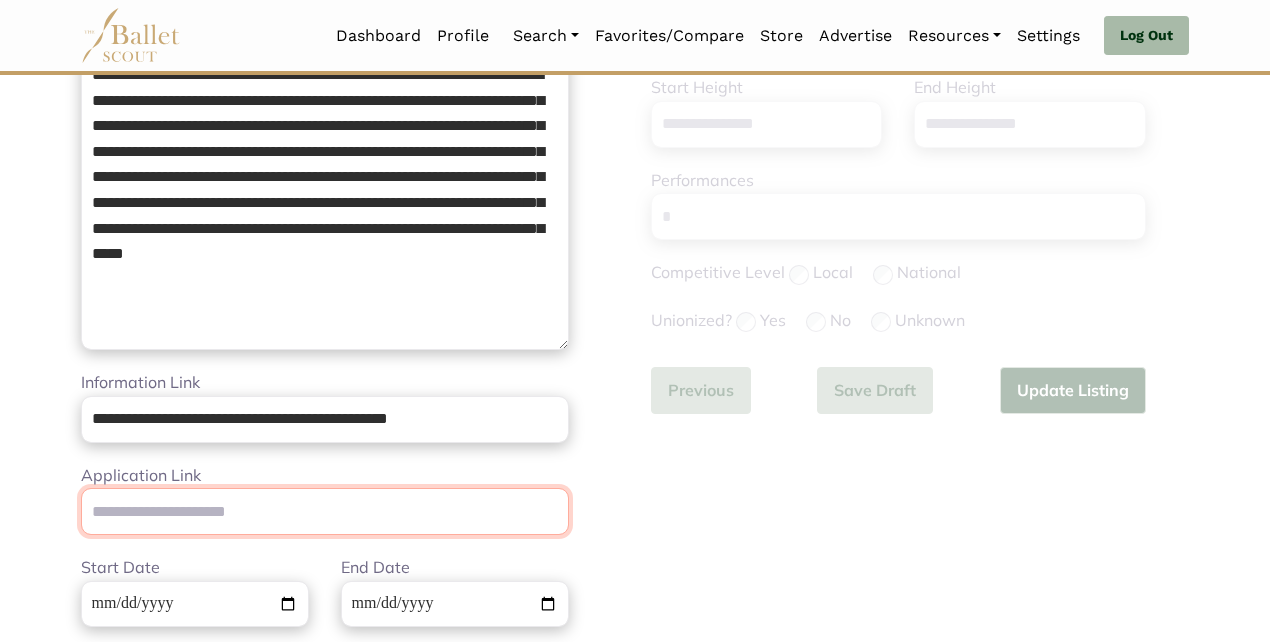 type 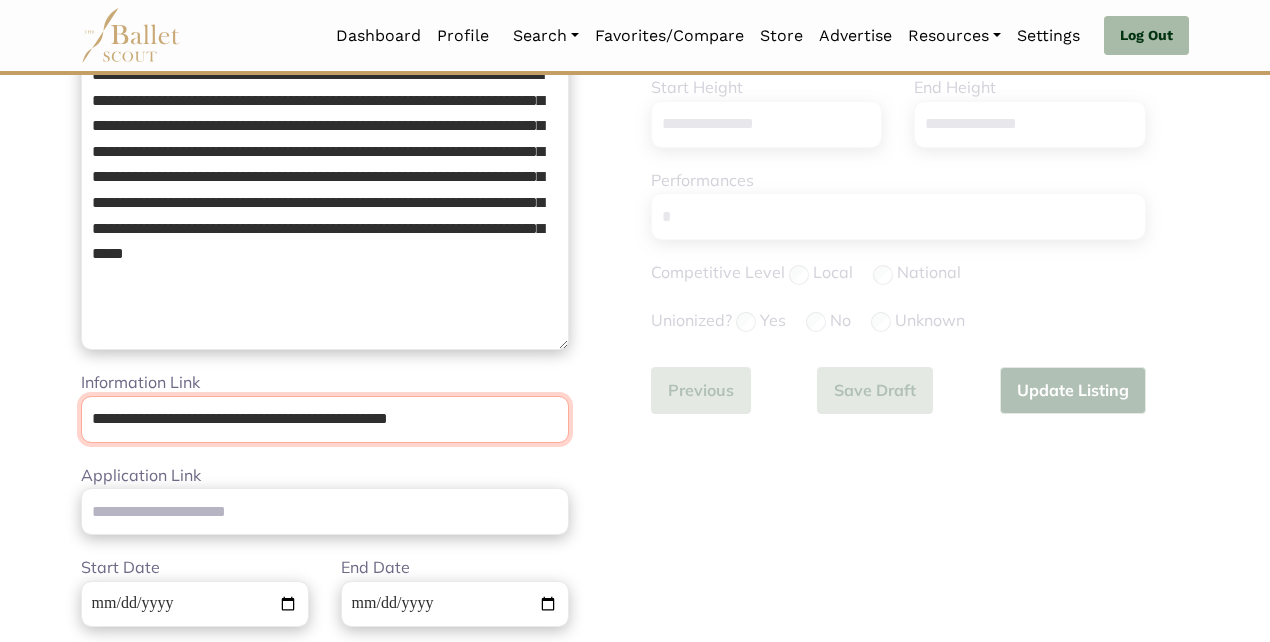 click on "**********" at bounding box center (325, 419) 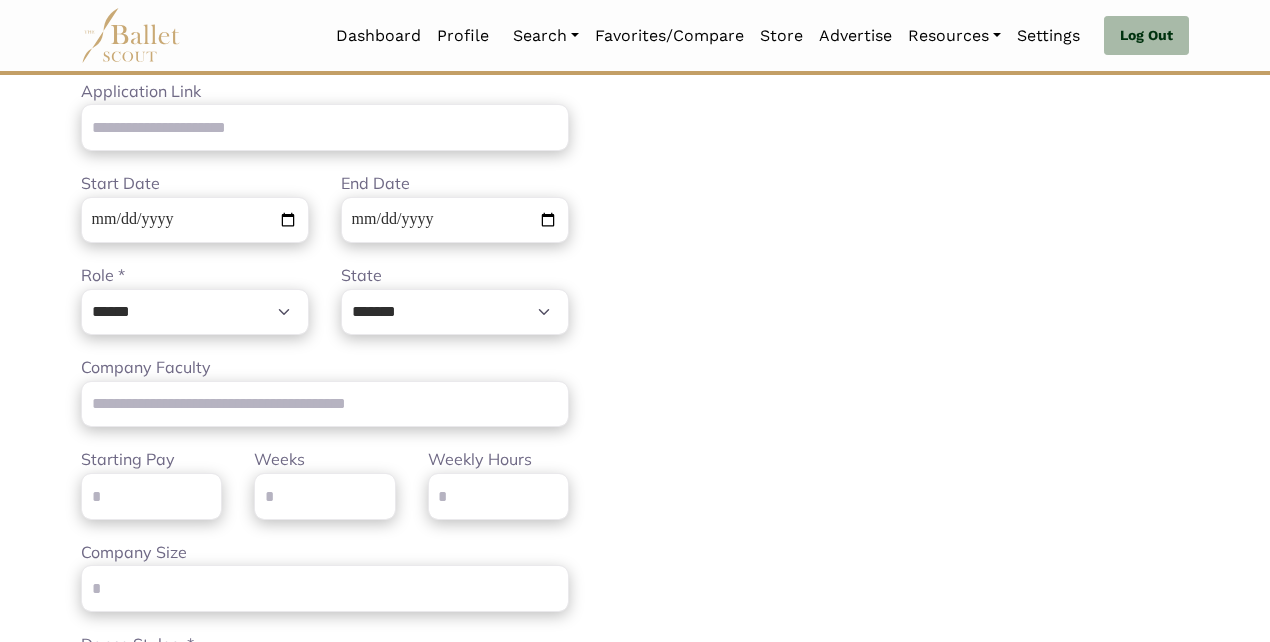scroll, scrollTop: 805, scrollLeft: 0, axis: vertical 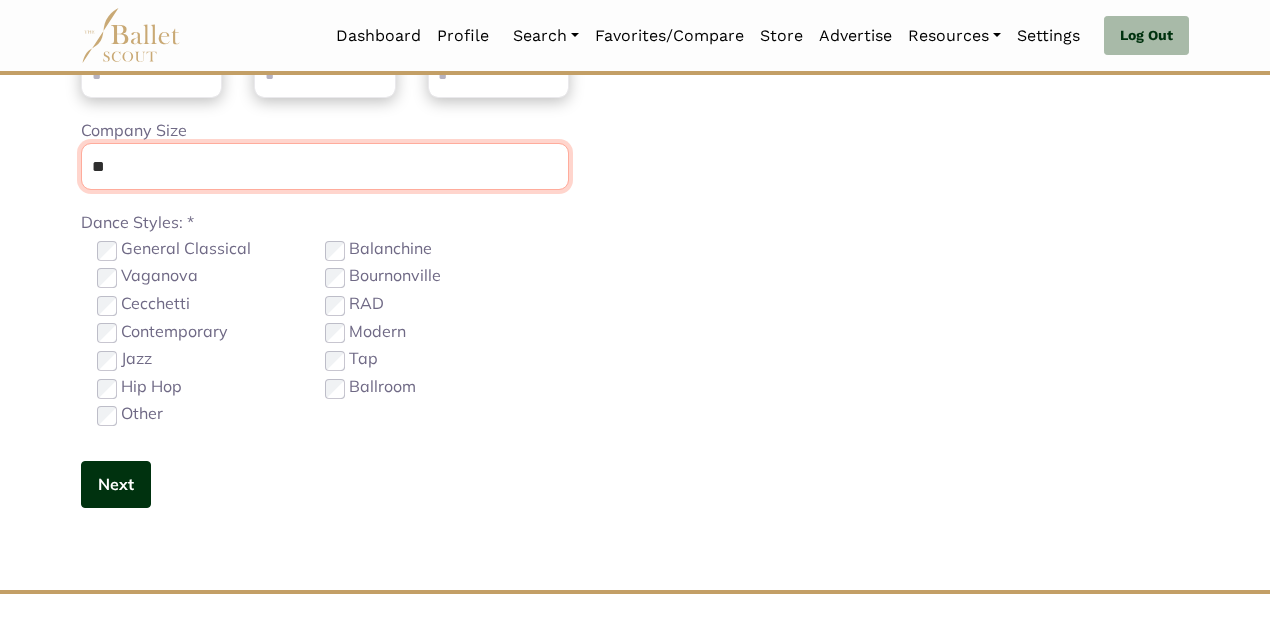 type on "**" 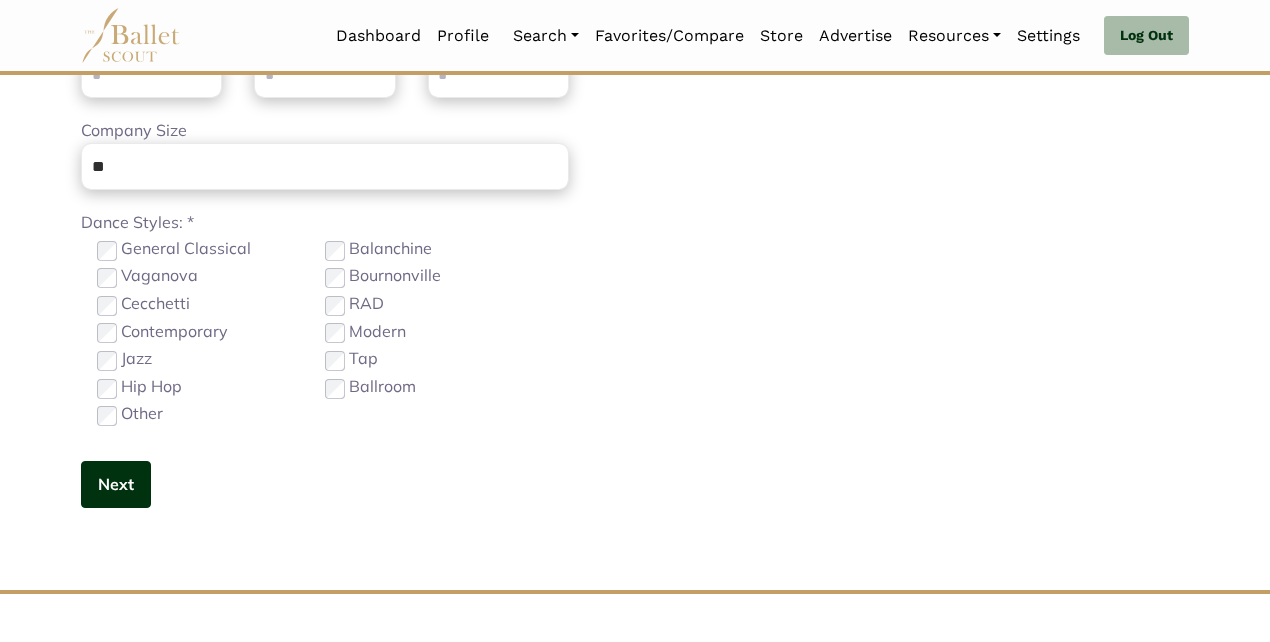 click on "Next" at bounding box center [116, 484] 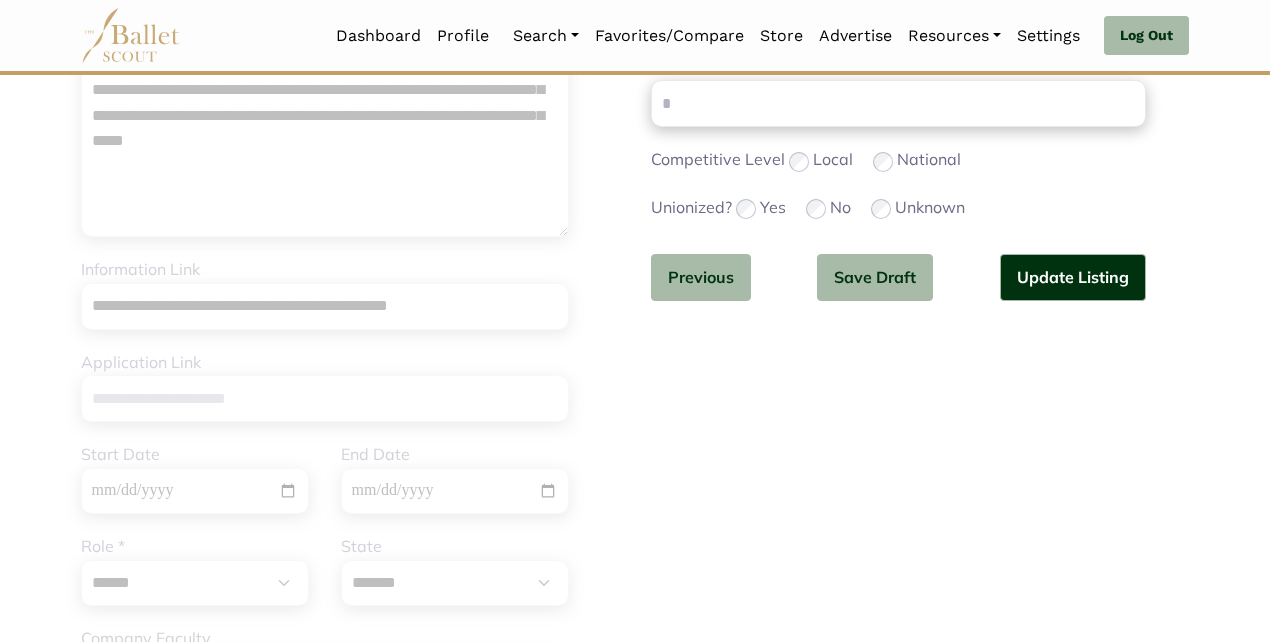 scroll, scrollTop: 535, scrollLeft: 0, axis: vertical 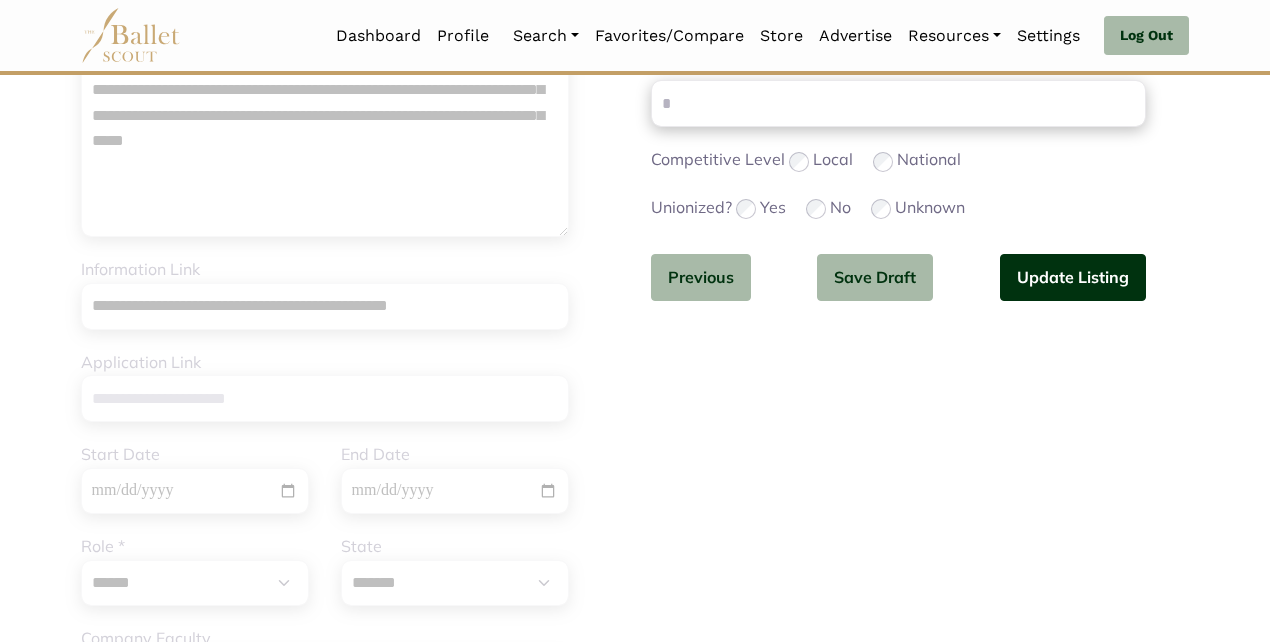 click on "Update Listing" at bounding box center (1073, 277) 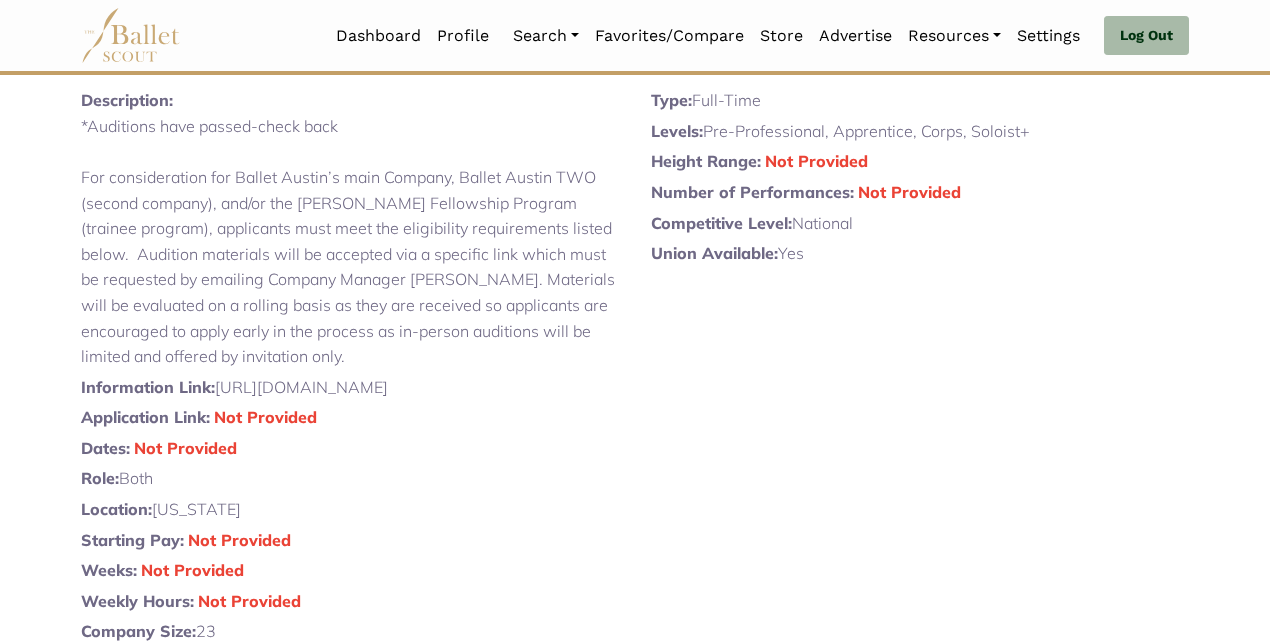 scroll, scrollTop: 330, scrollLeft: 0, axis: vertical 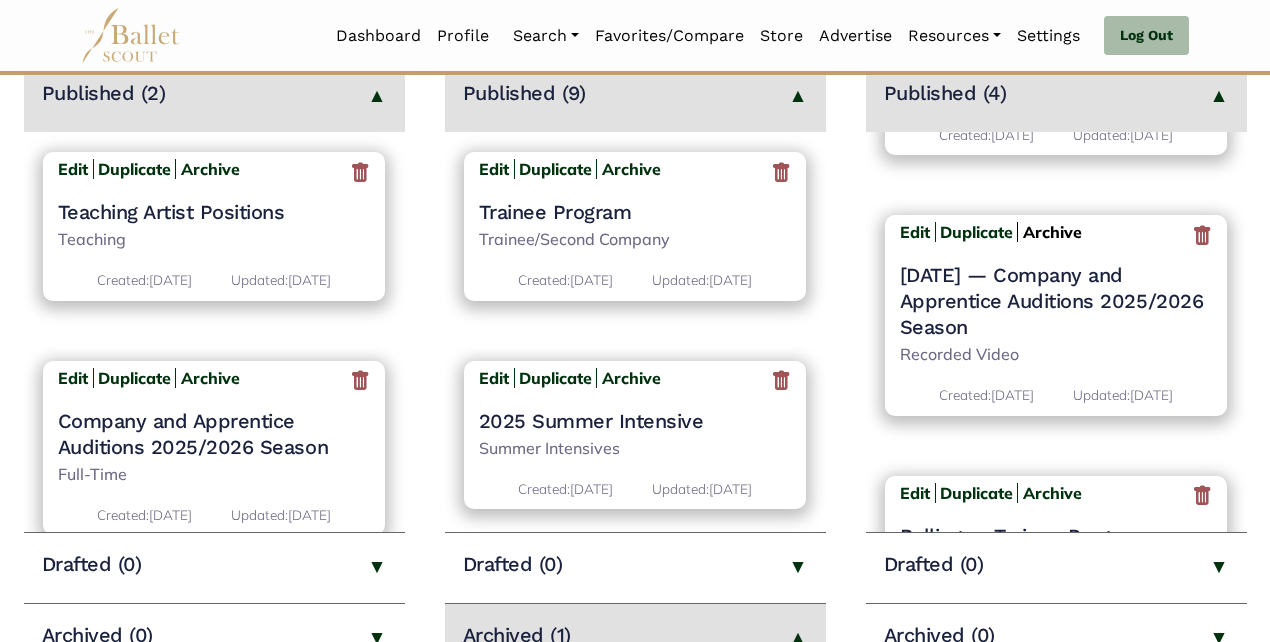 click on "Archive" at bounding box center (1052, 232) 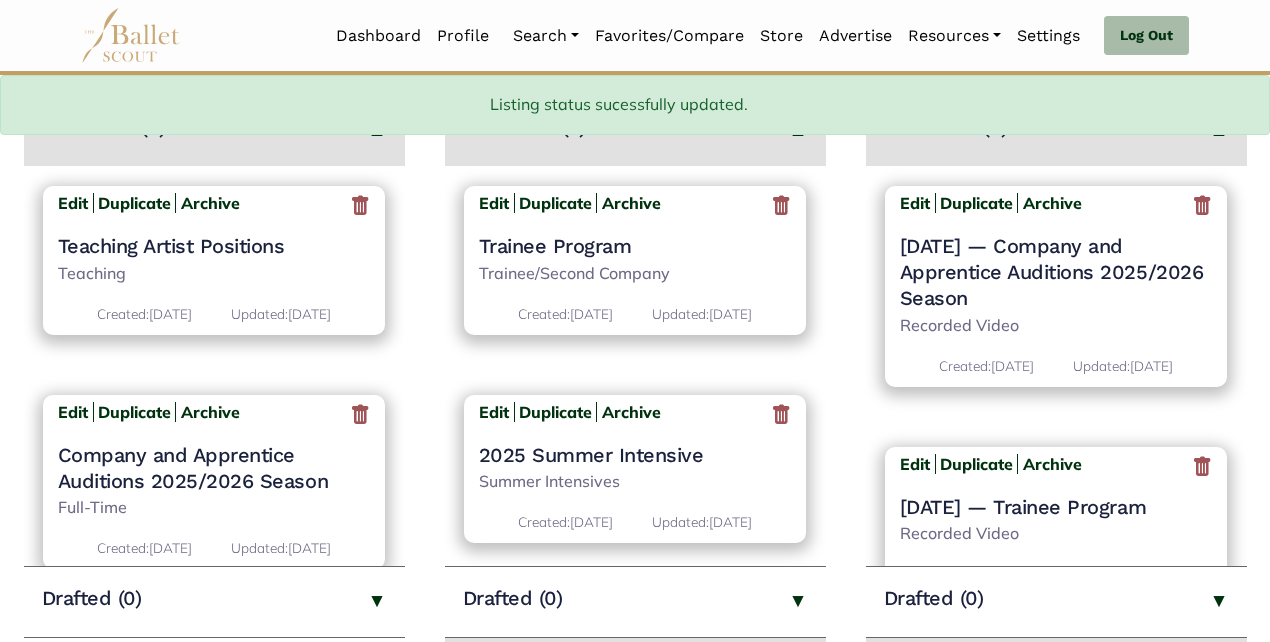 scroll, scrollTop: 360, scrollLeft: 0, axis: vertical 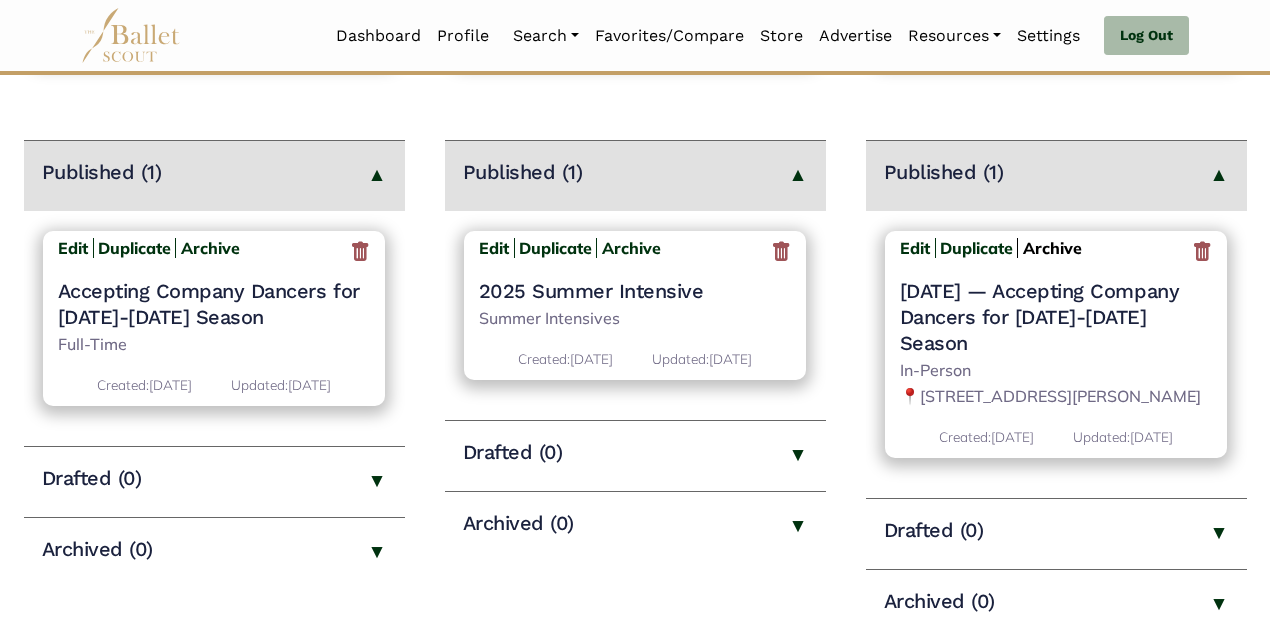 click on "Archive" at bounding box center (1052, 248) 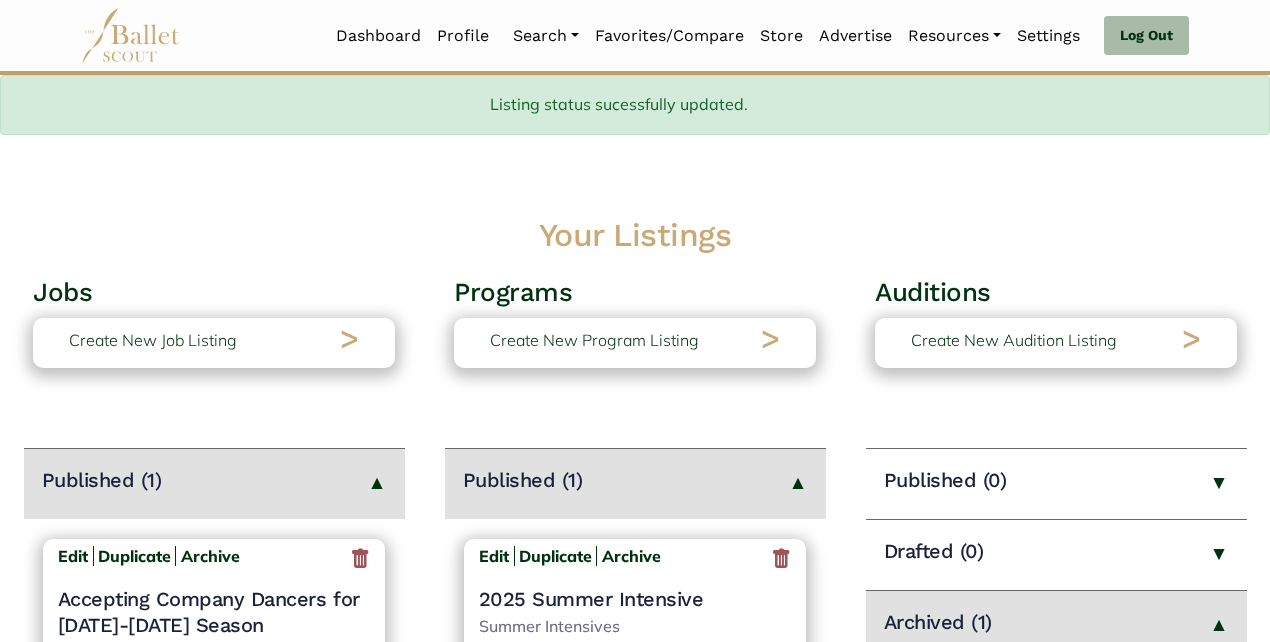 scroll, scrollTop: 248, scrollLeft: 0, axis: vertical 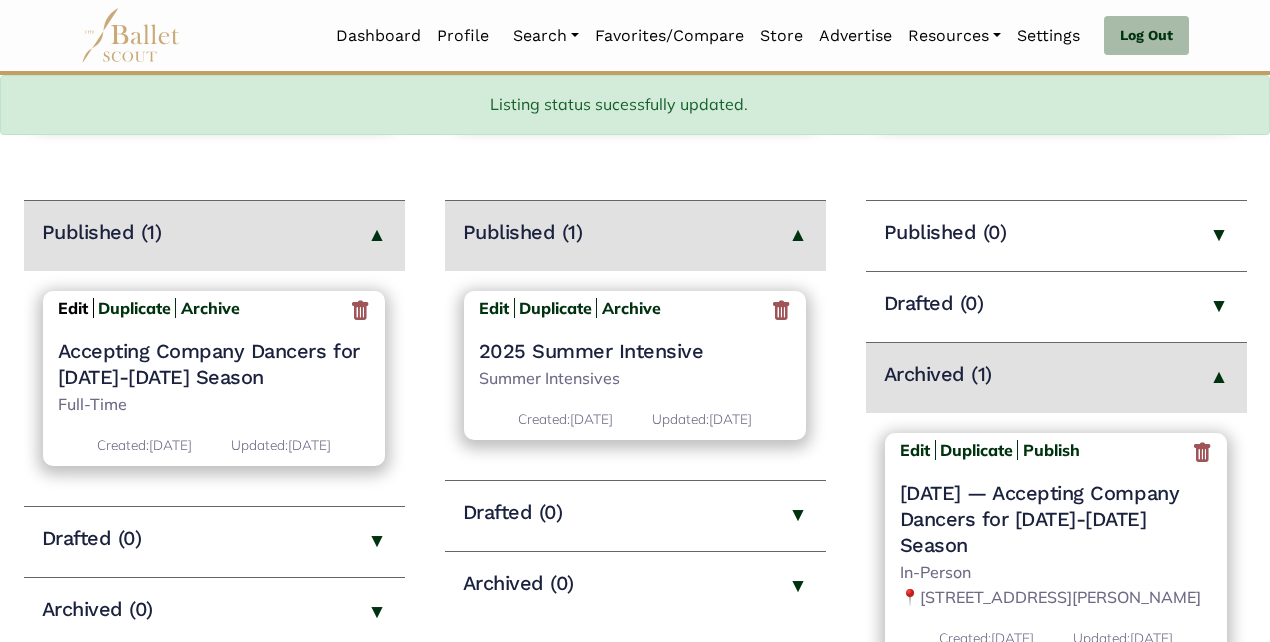 click on "Edit" at bounding box center [73, 308] 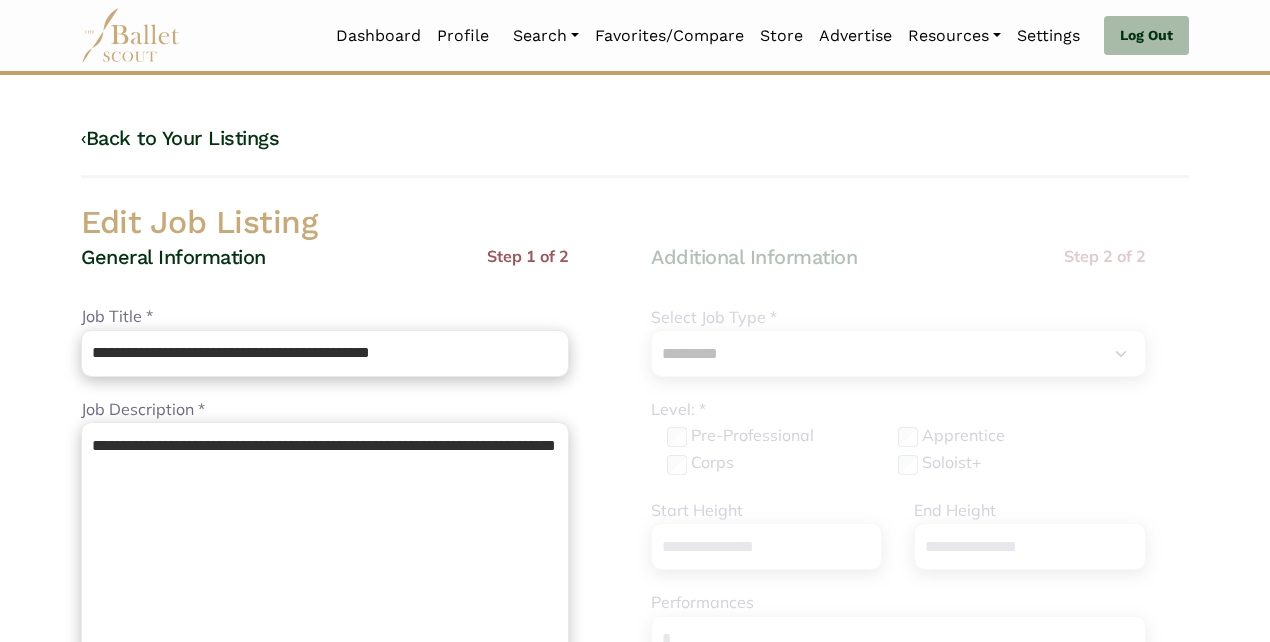 select on "*" 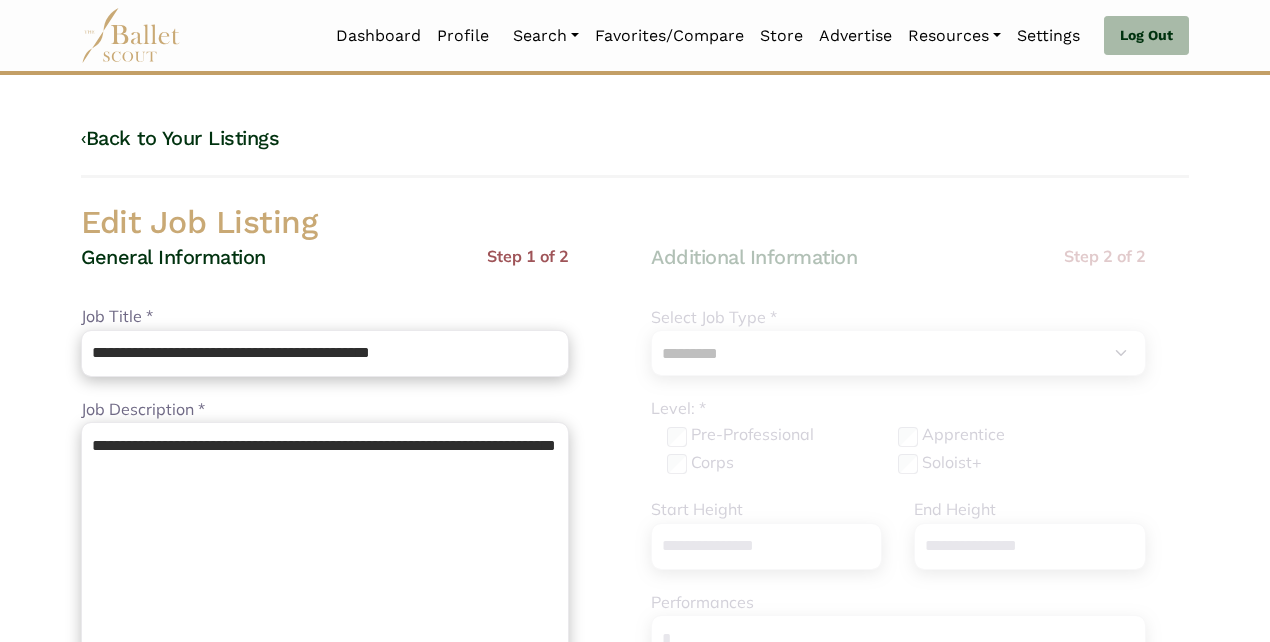 scroll, scrollTop: 0, scrollLeft: 0, axis: both 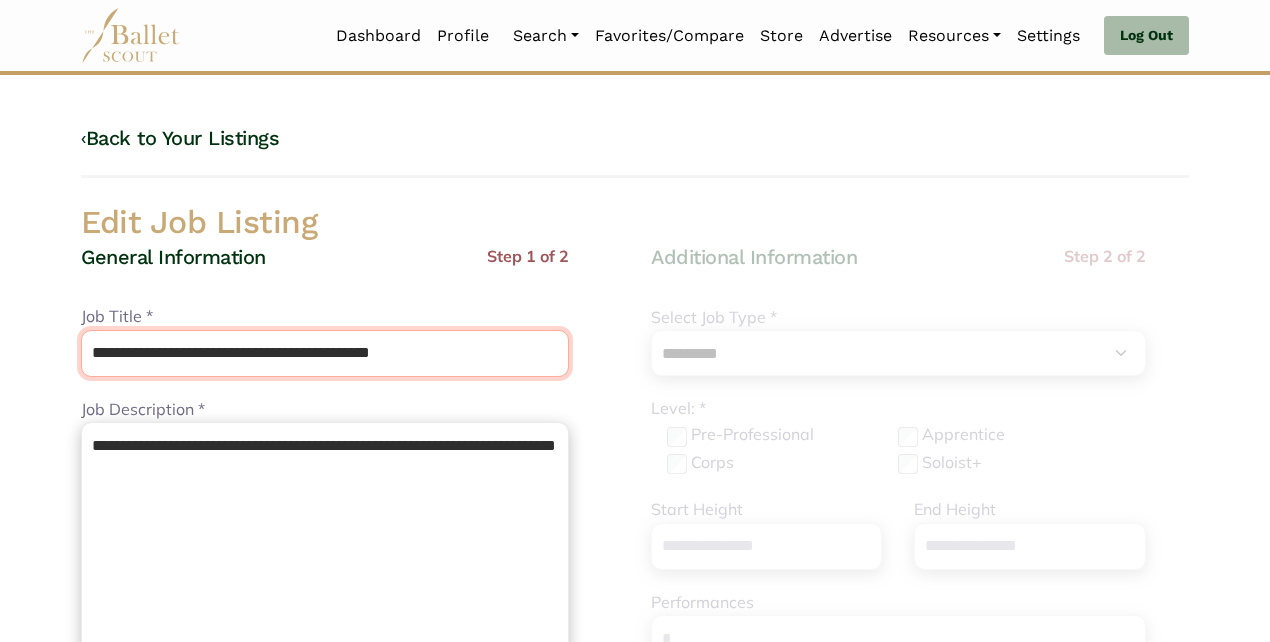 drag, startPoint x: 169, startPoint y: 353, endPoint x: 56, endPoint y: 359, distance: 113.15918 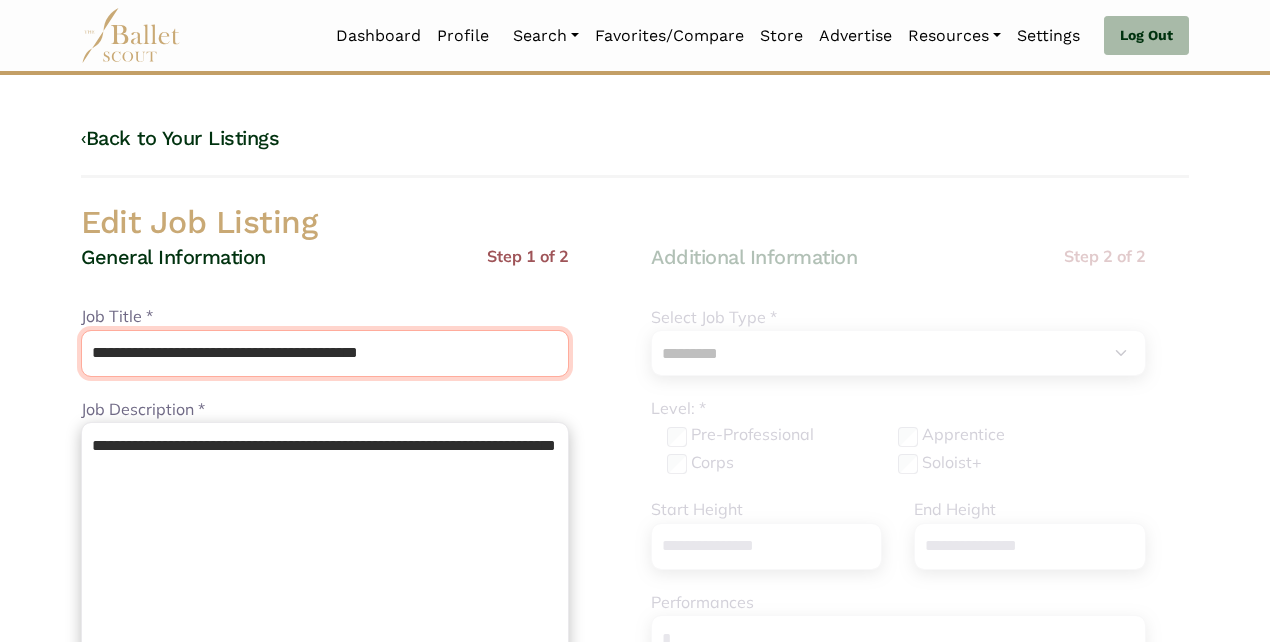 drag, startPoint x: 462, startPoint y: 348, endPoint x: 289, endPoint y: 352, distance: 173.04623 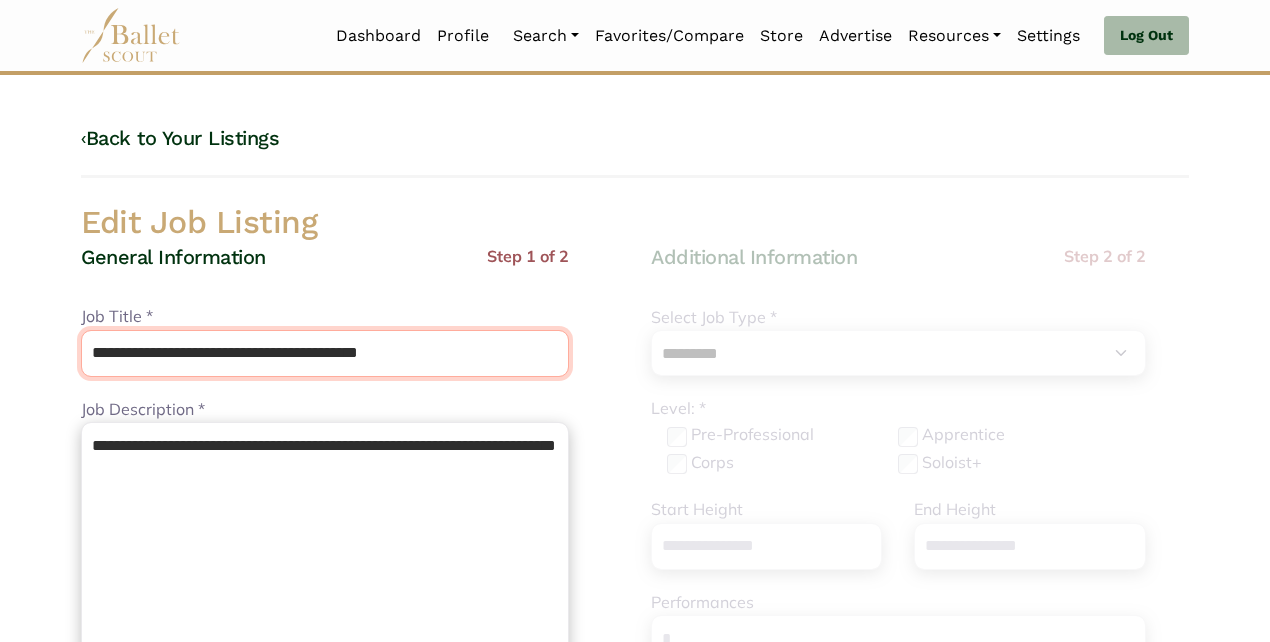 click on "**********" at bounding box center [325, 353] 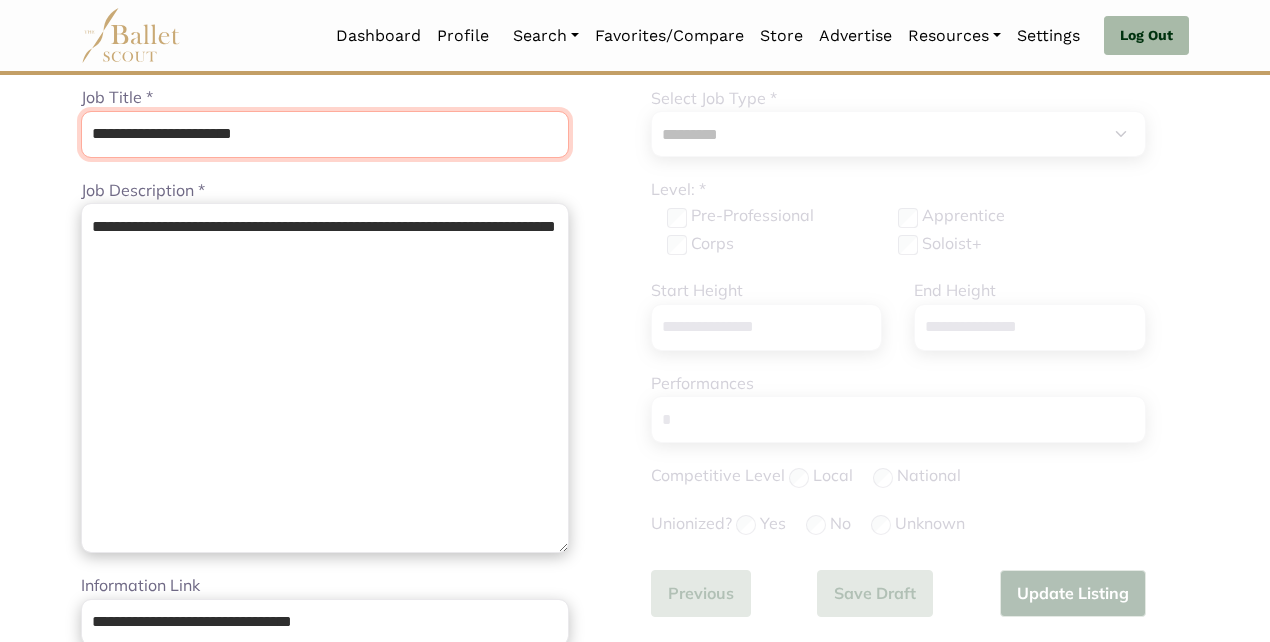 scroll, scrollTop: 199, scrollLeft: 0, axis: vertical 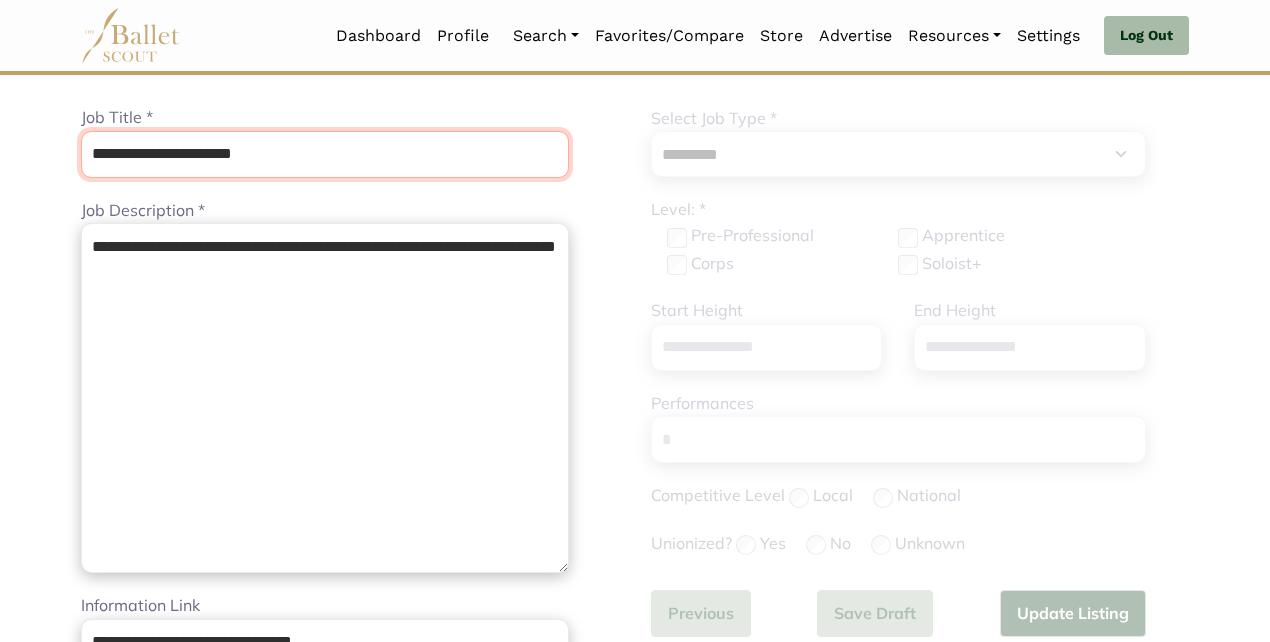type on "**********" 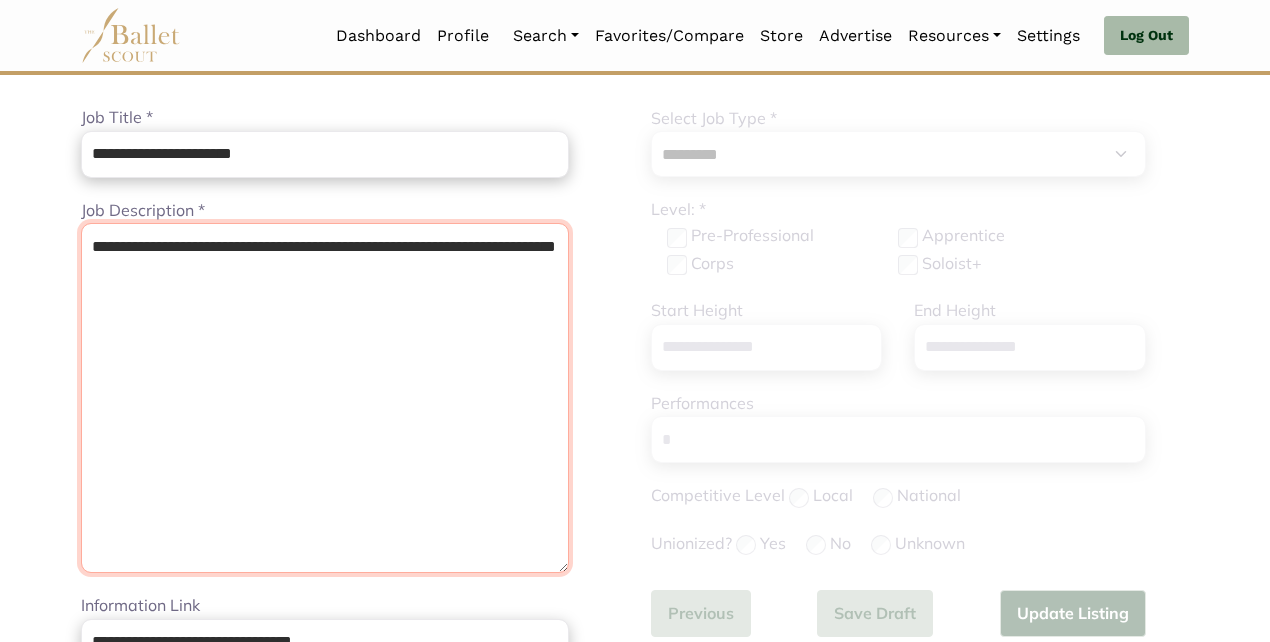 click on "**********" at bounding box center [325, 398] 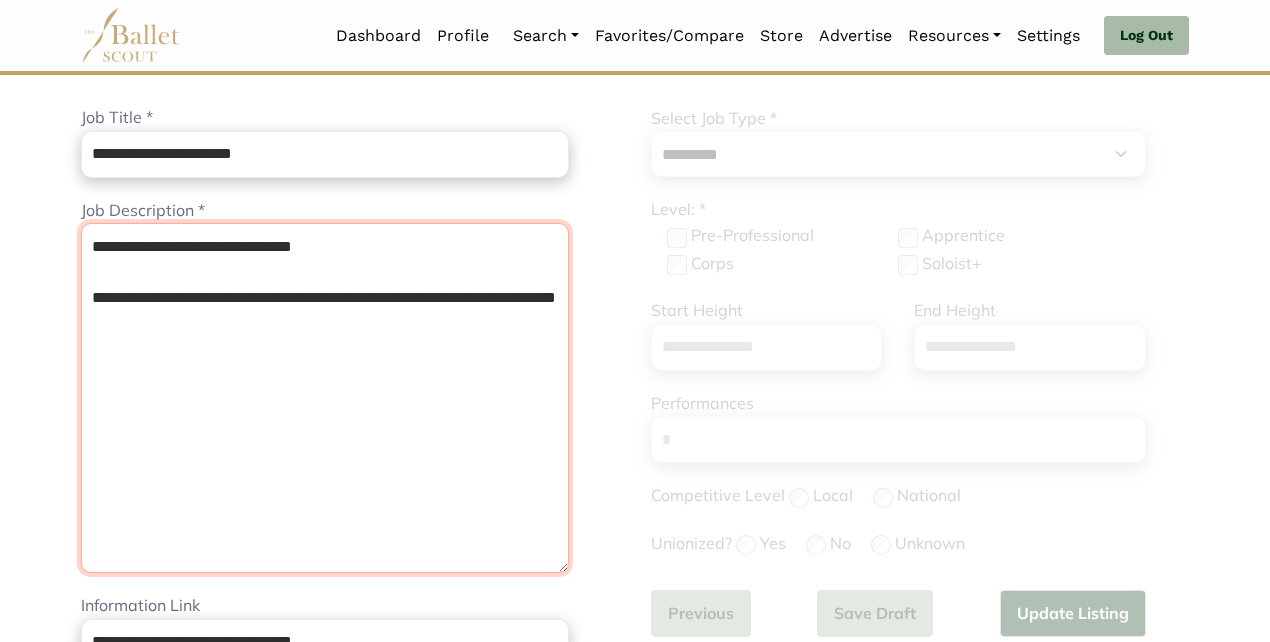 scroll, scrollTop: 590, scrollLeft: 0, axis: vertical 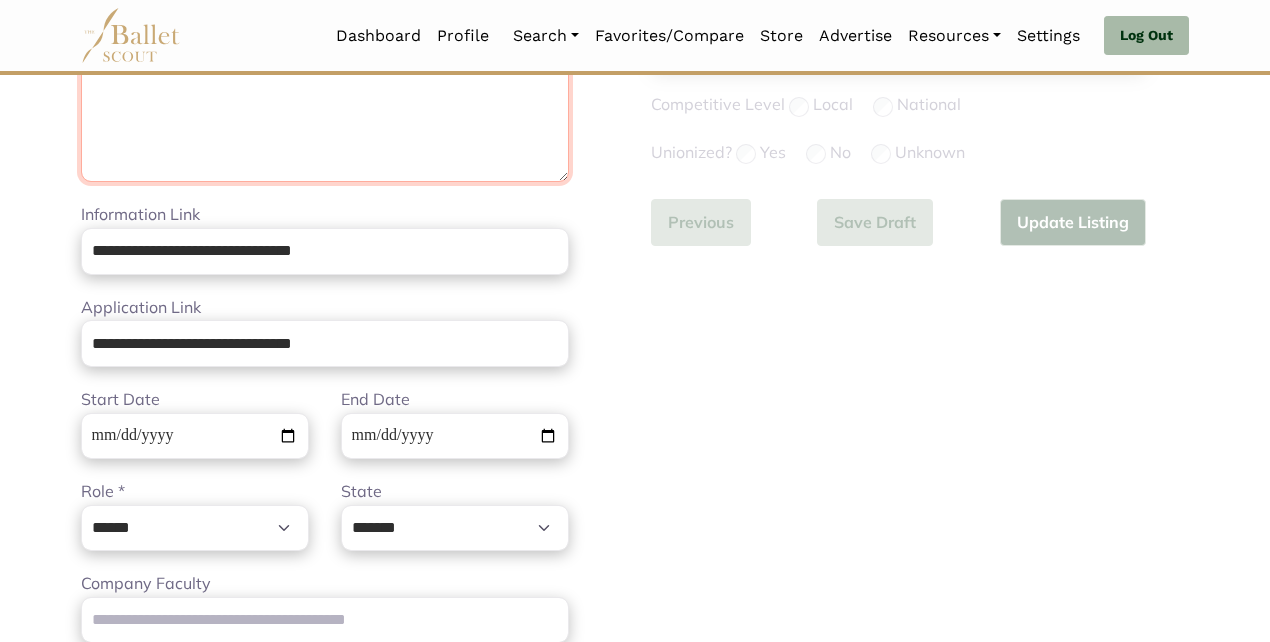 type on "**********" 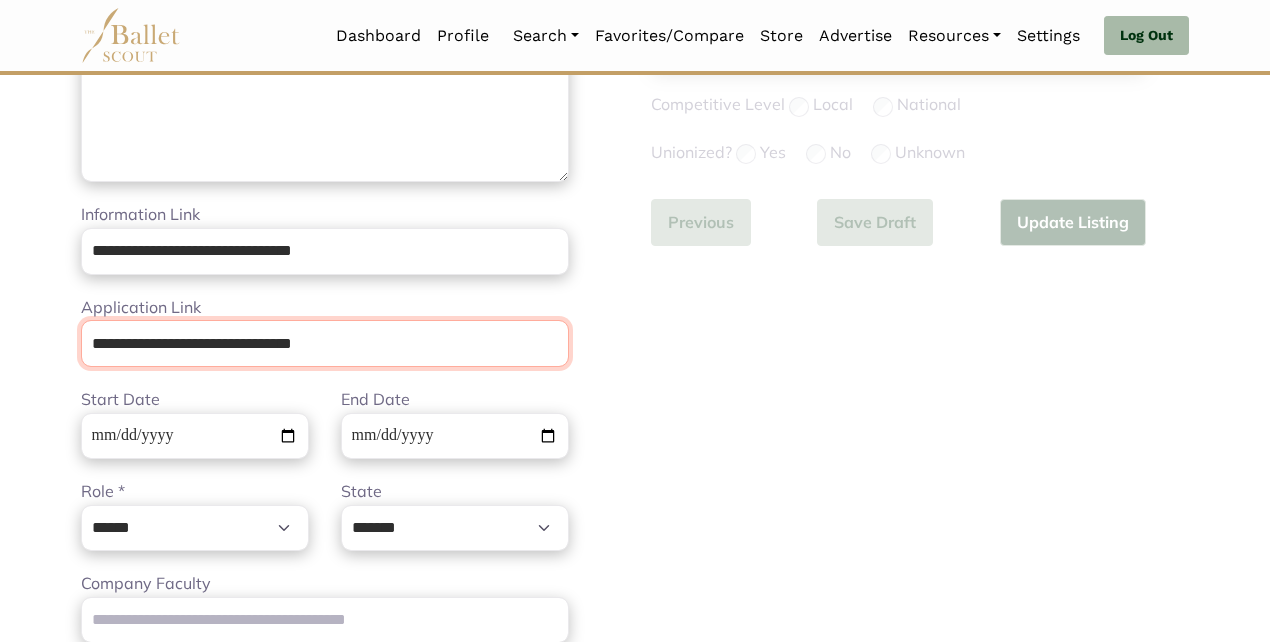 click on "**********" at bounding box center (325, 343) 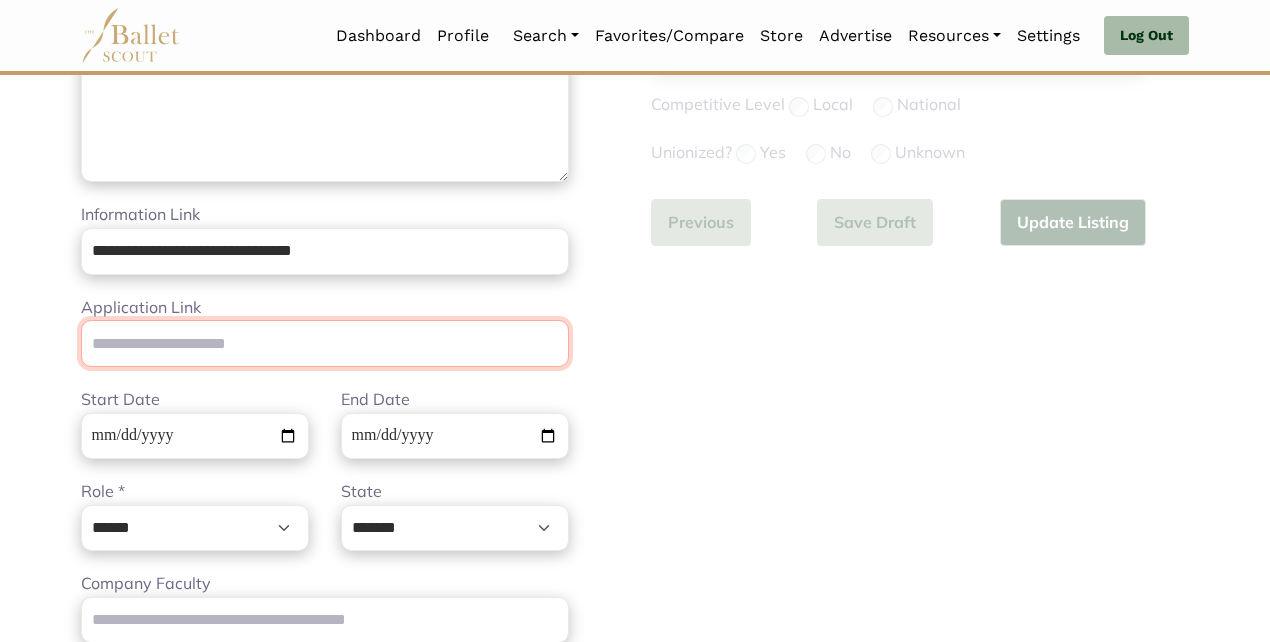 type 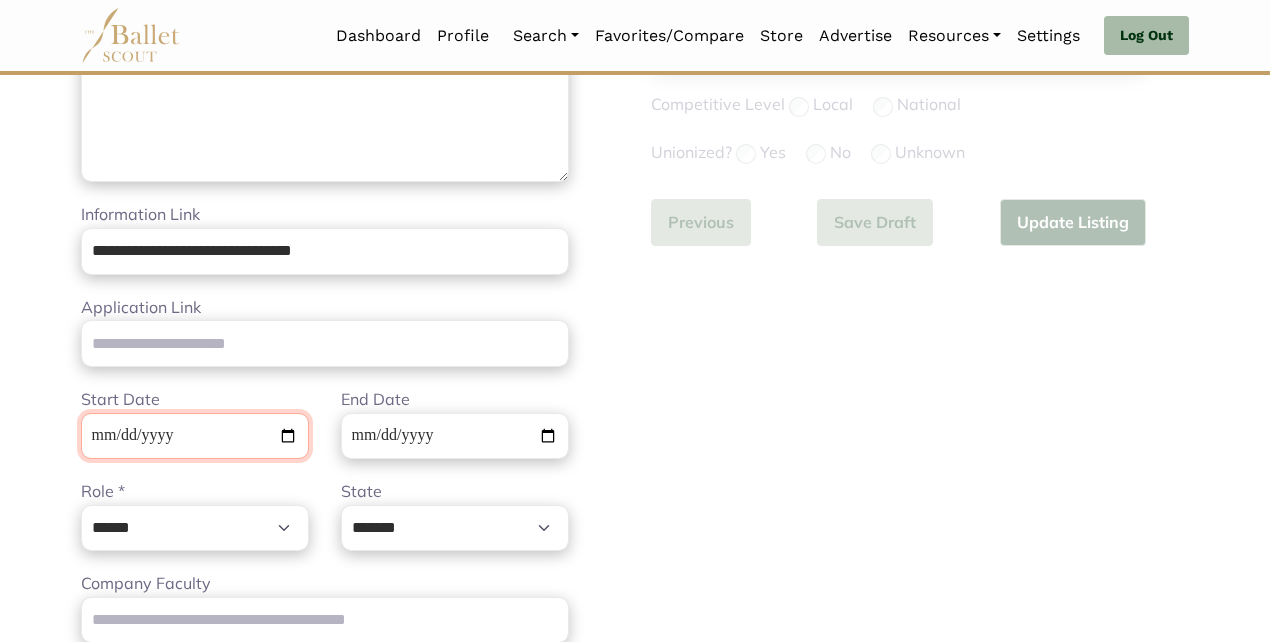 click on "**********" at bounding box center [195, 436] 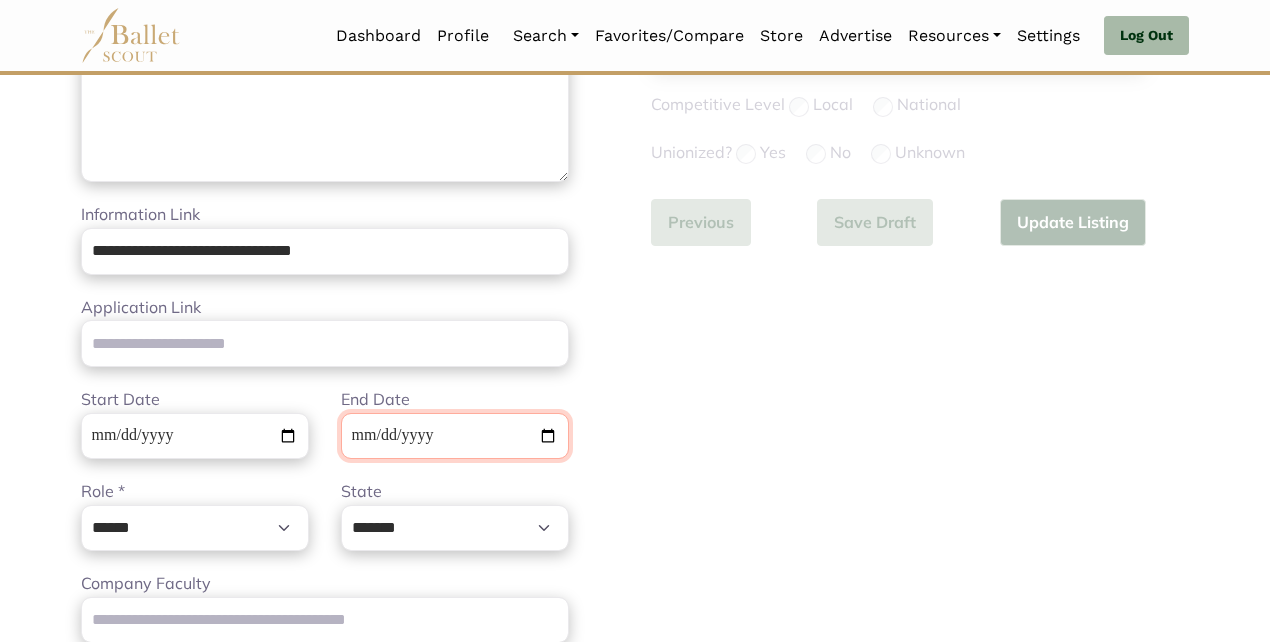type 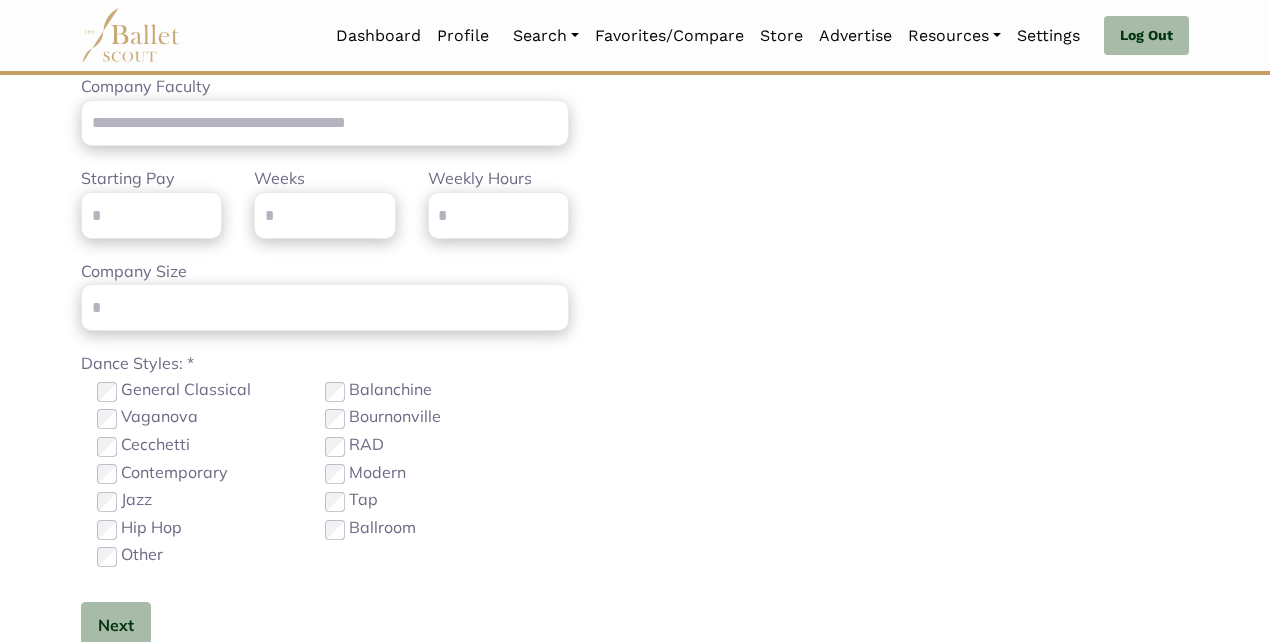 scroll, scrollTop: 1103, scrollLeft: 0, axis: vertical 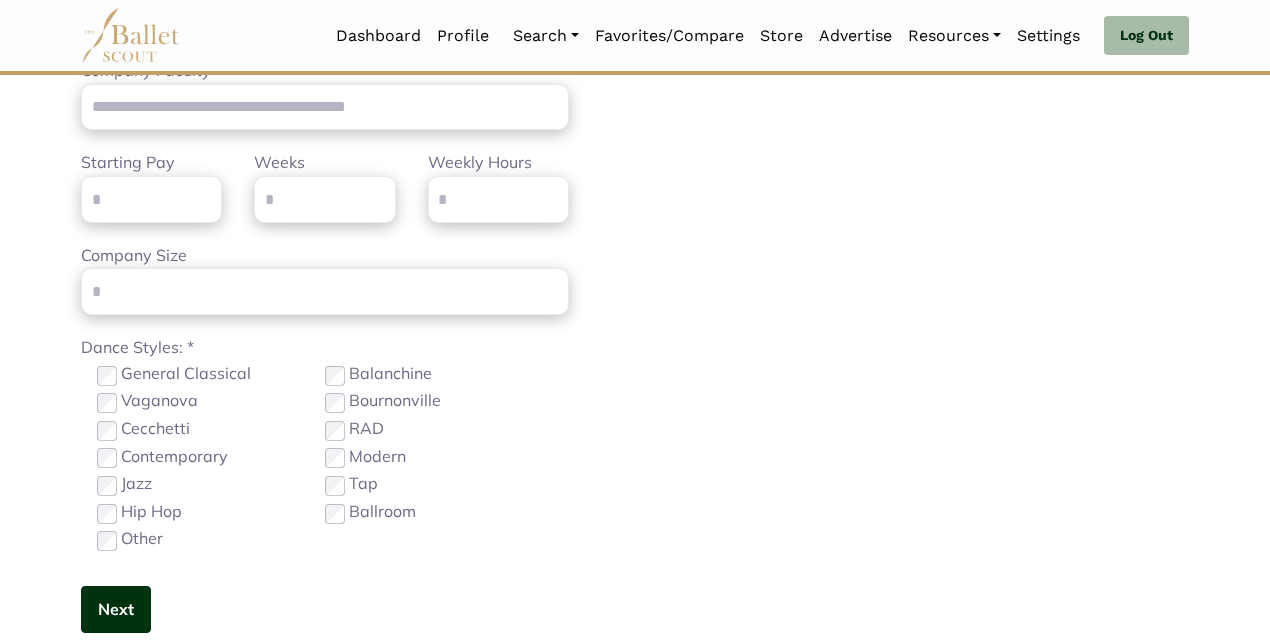 click on "Next" at bounding box center [116, 609] 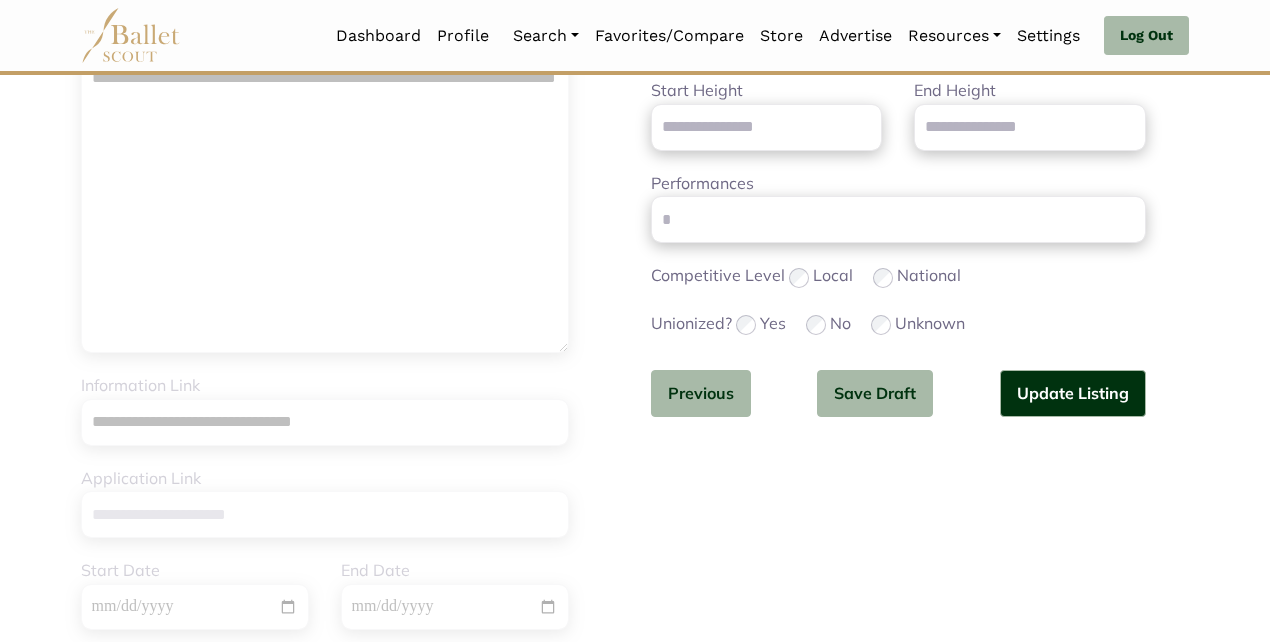 scroll, scrollTop: 418, scrollLeft: 0, axis: vertical 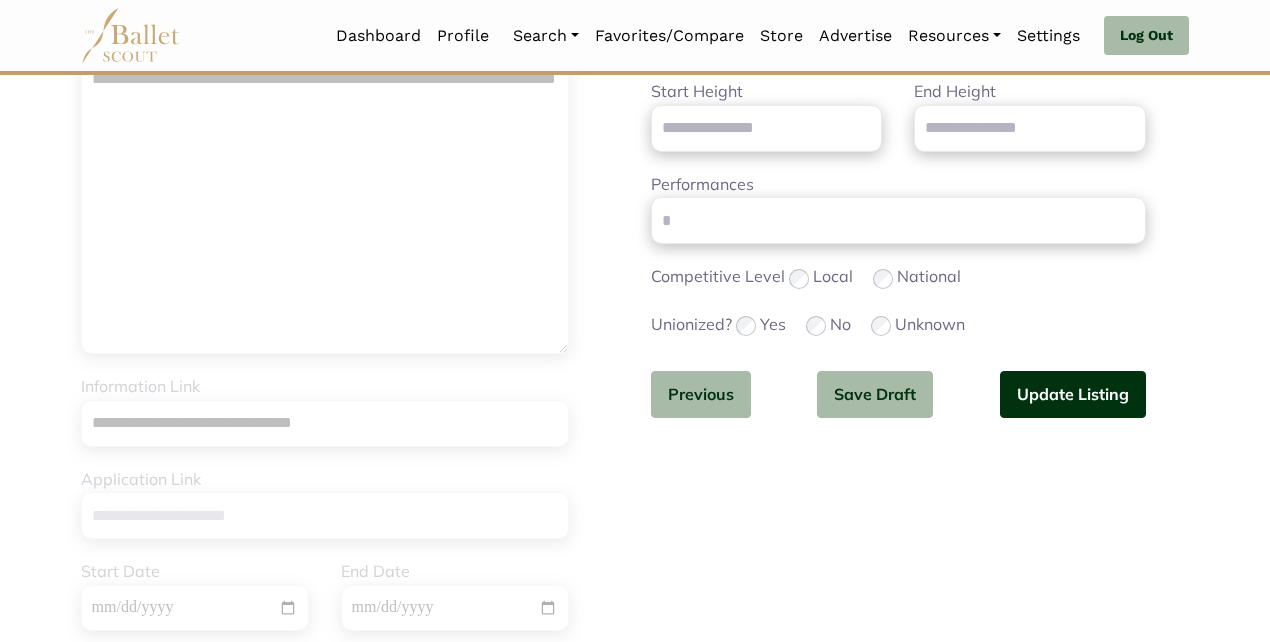 click on "Update Listing" at bounding box center [1073, 394] 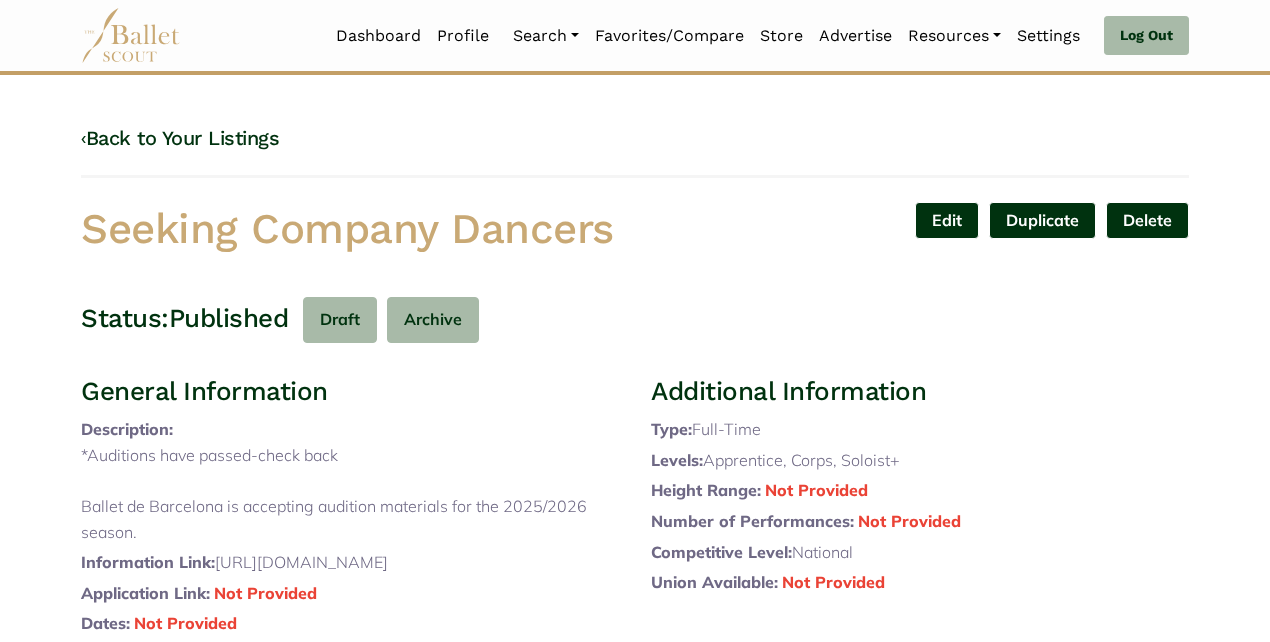 scroll, scrollTop: 0, scrollLeft: 0, axis: both 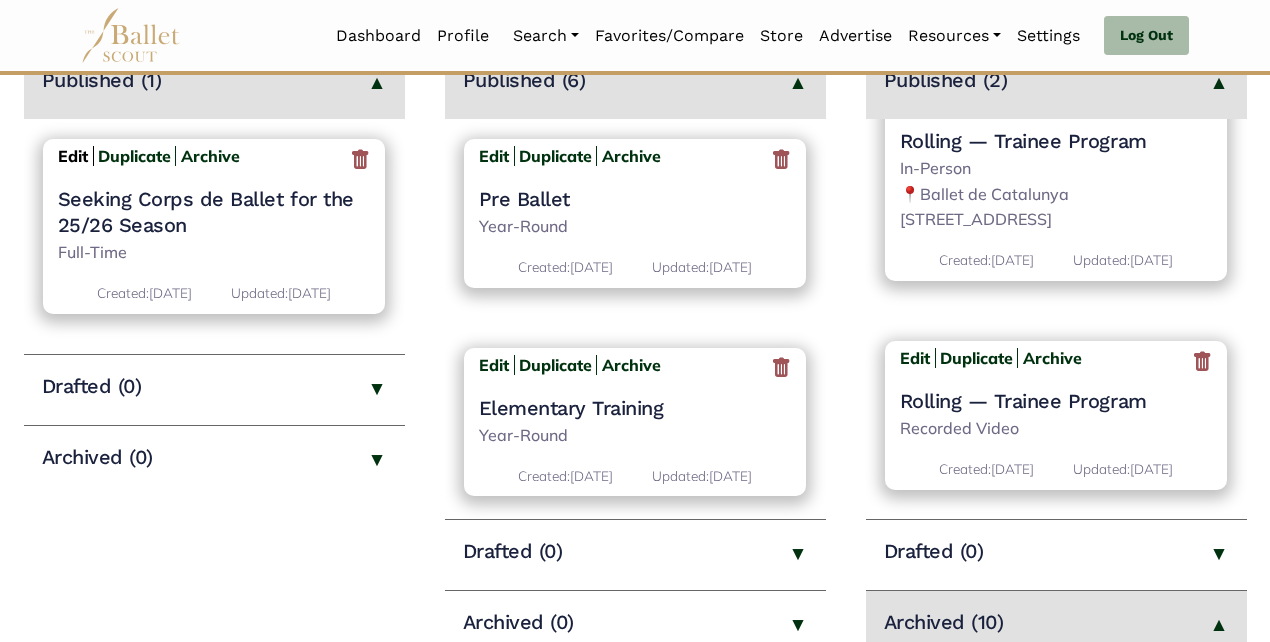 click on "Edit" at bounding box center (73, 156) 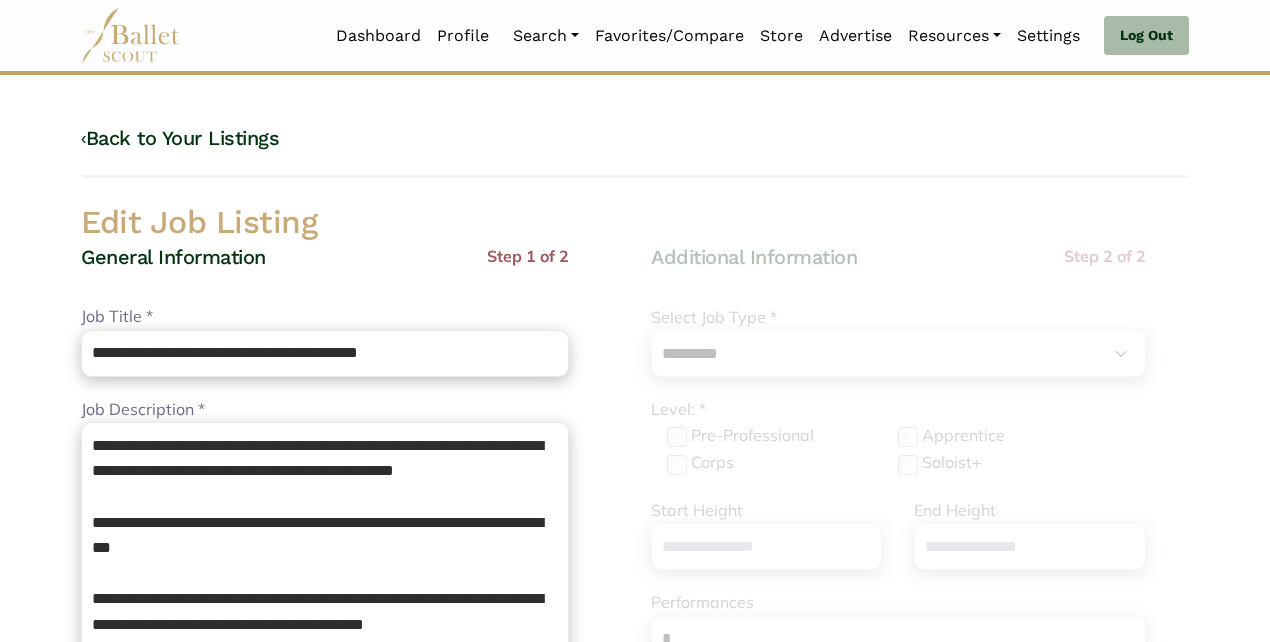 select on "*" 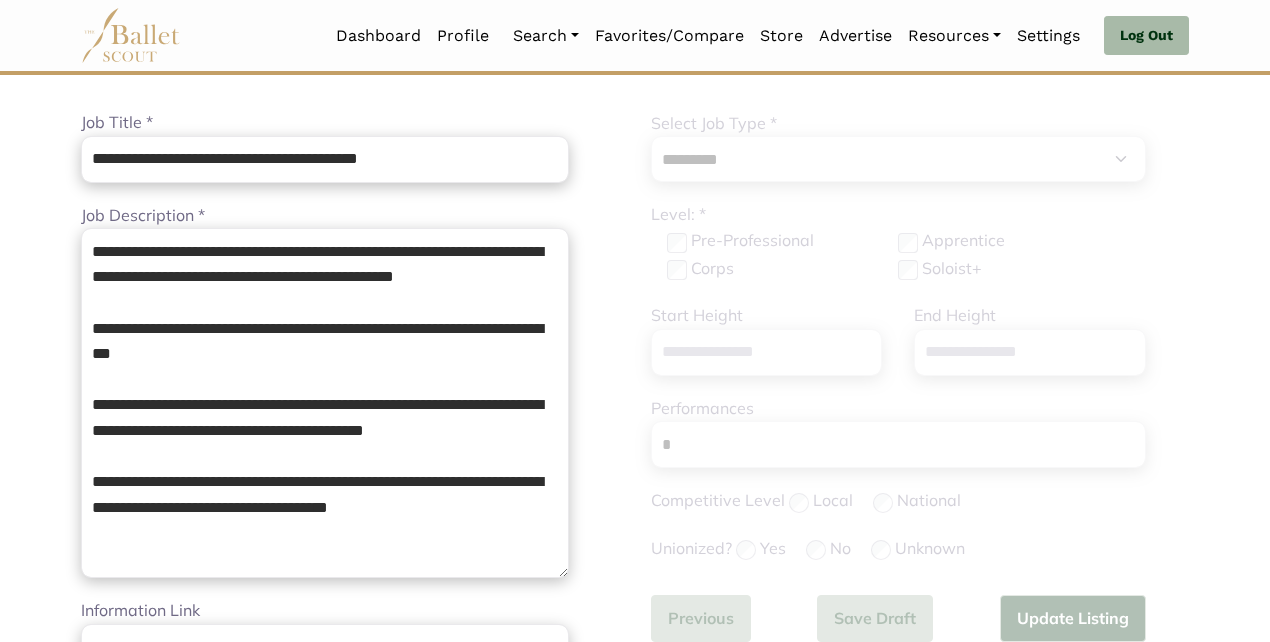 scroll, scrollTop: 419, scrollLeft: 0, axis: vertical 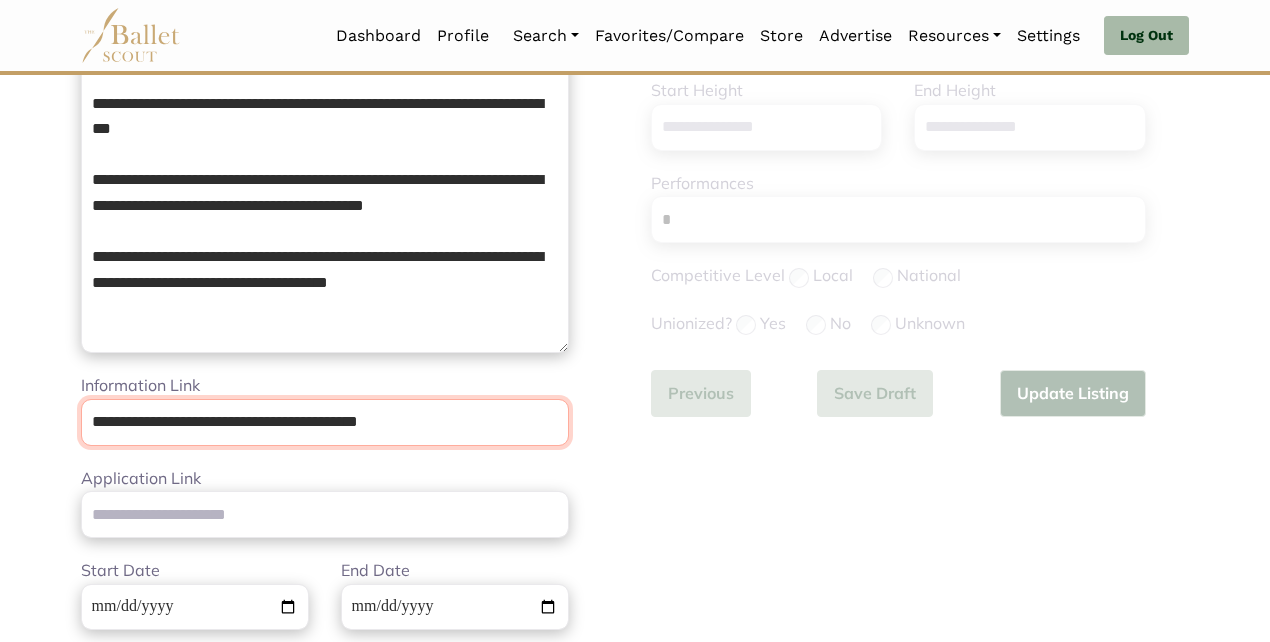 click on "**********" at bounding box center [325, 422] 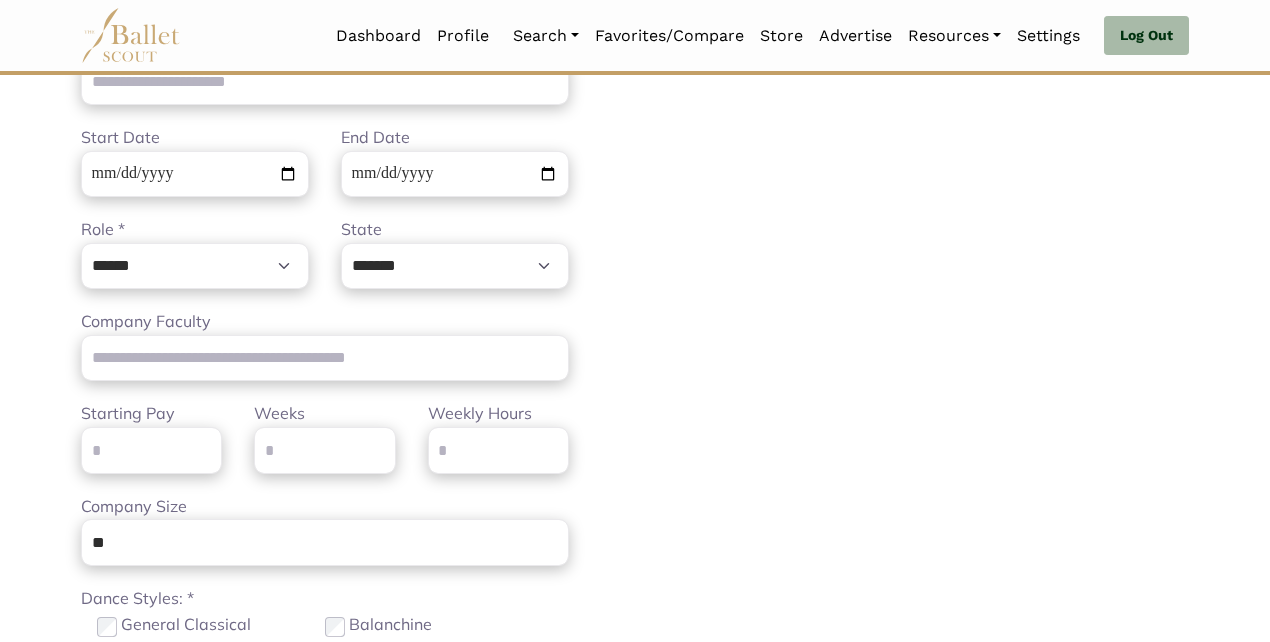 scroll, scrollTop: 1122, scrollLeft: 0, axis: vertical 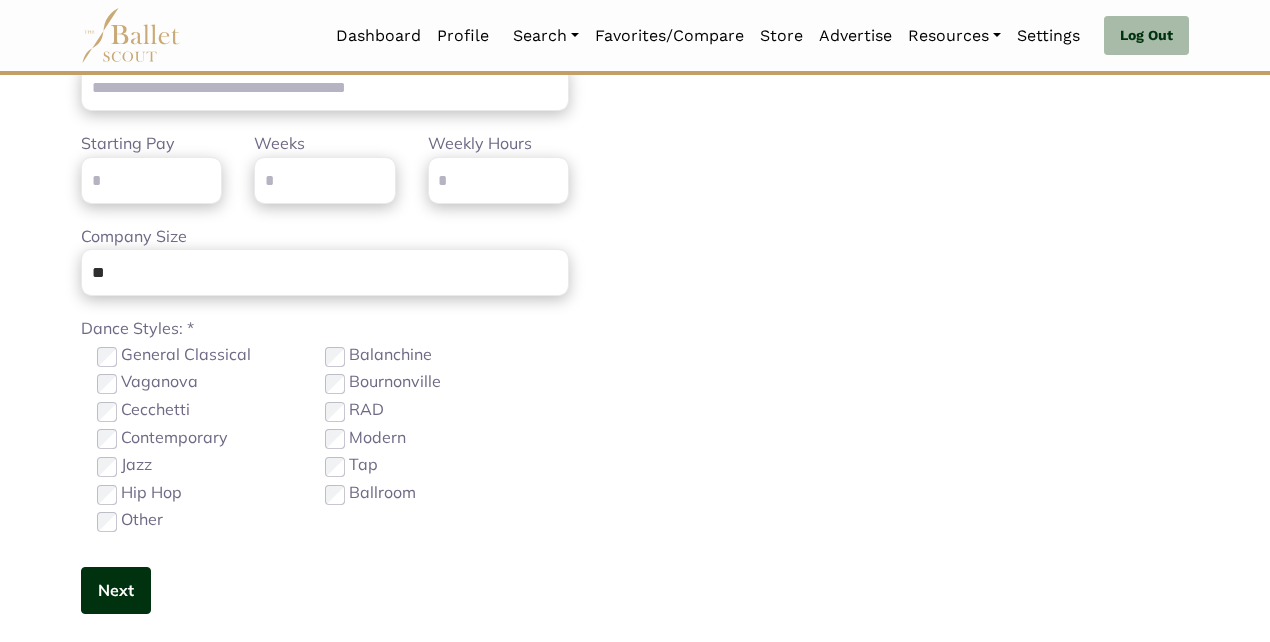 click on "Next" at bounding box center (116, 590) 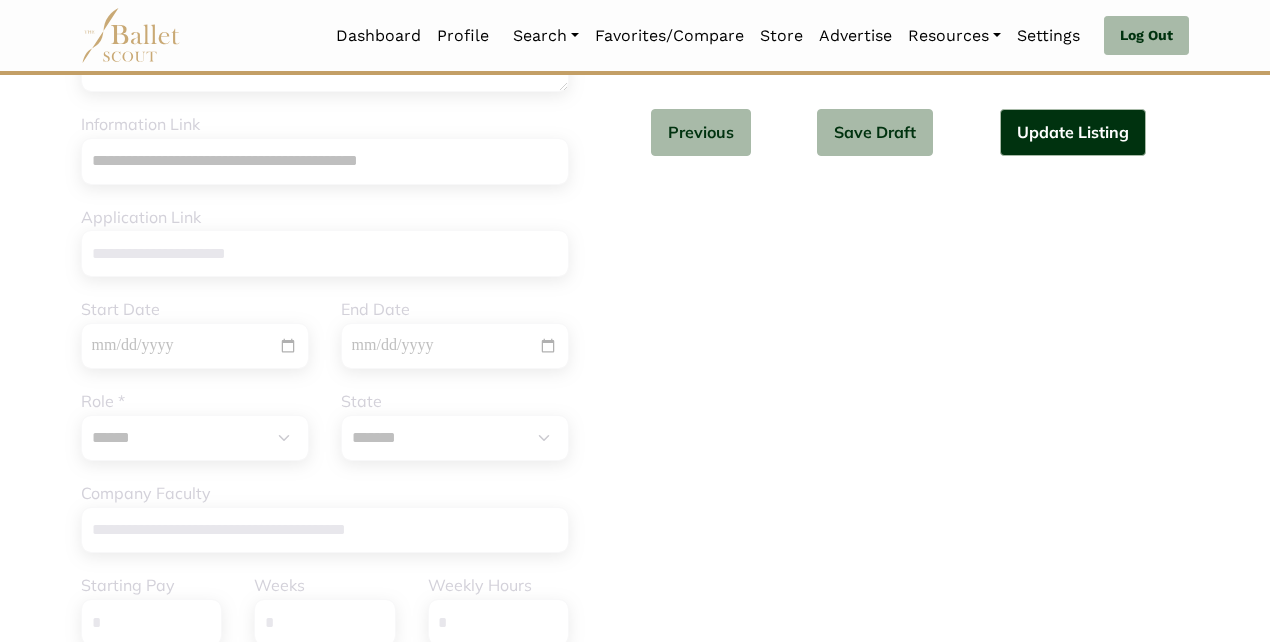 scroll, scrollTop: 638, scrollLeft: 0, axis: vertical 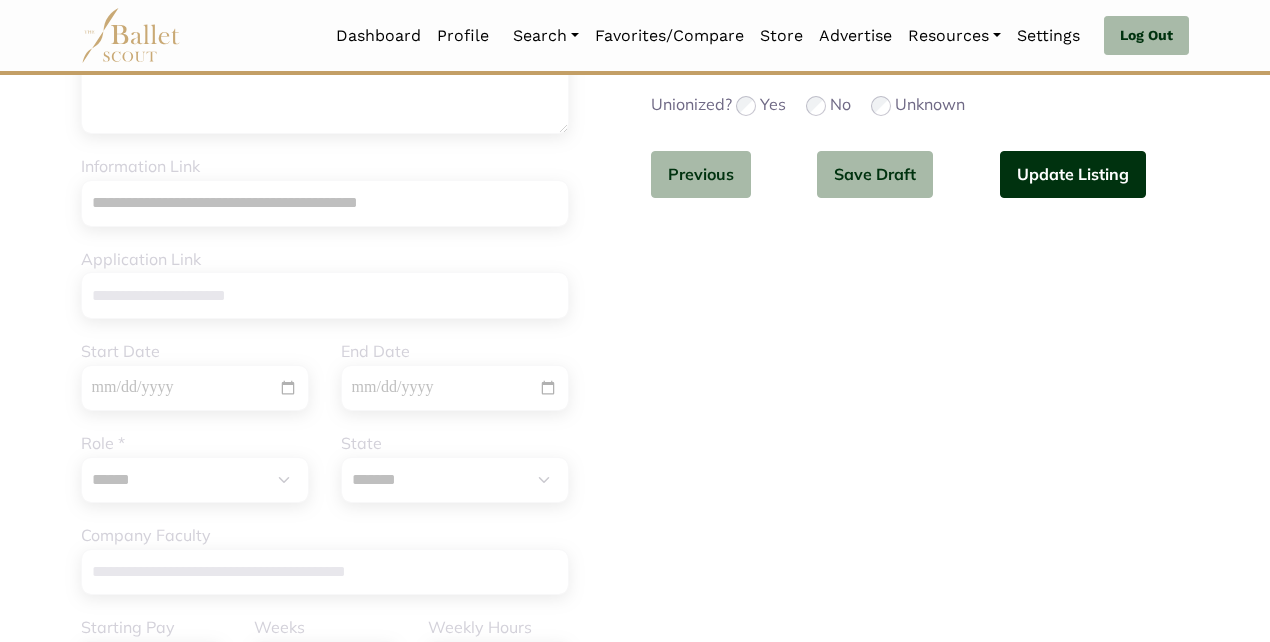 click on "Update Listing" at bounding box center [1073, 174] 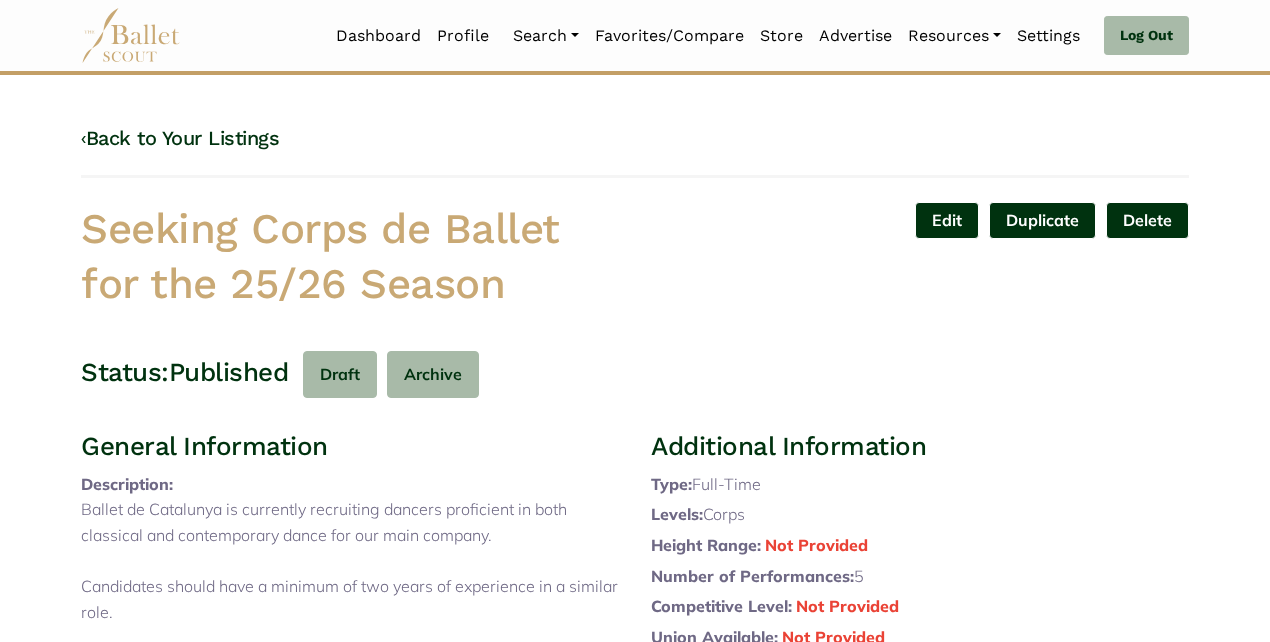 scroll, scrollTop: 0, scrollLeft: 0, axis: both 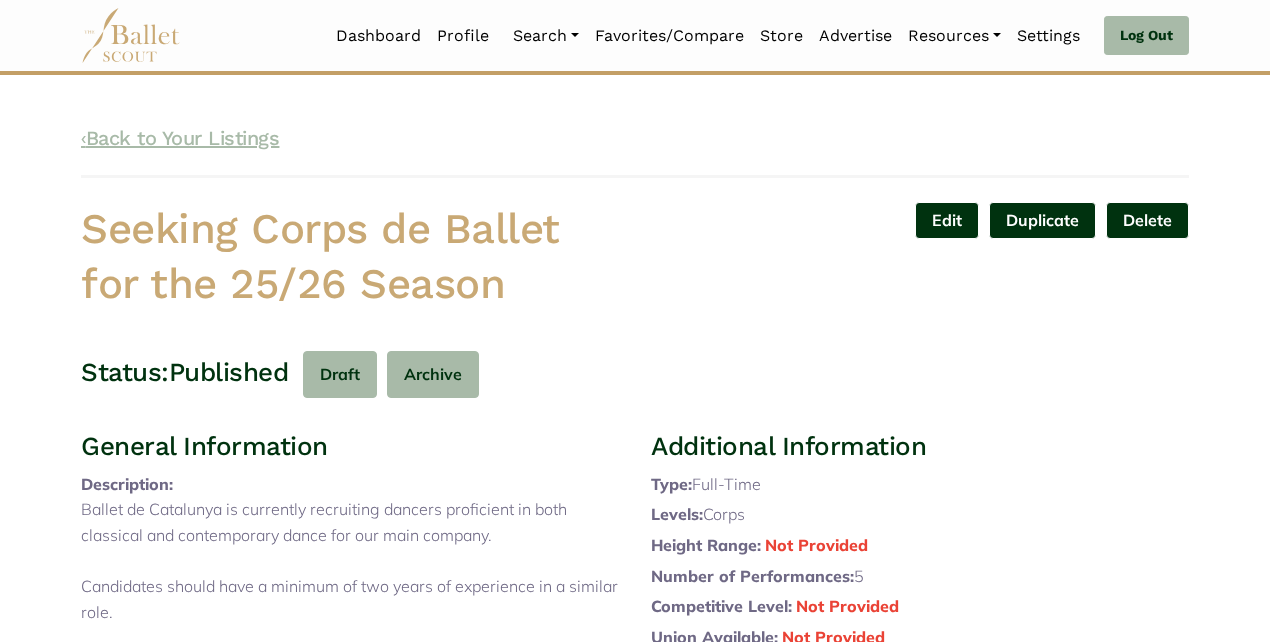 click on "‹  Back to Your Listings" at bounding box center (180, 138) 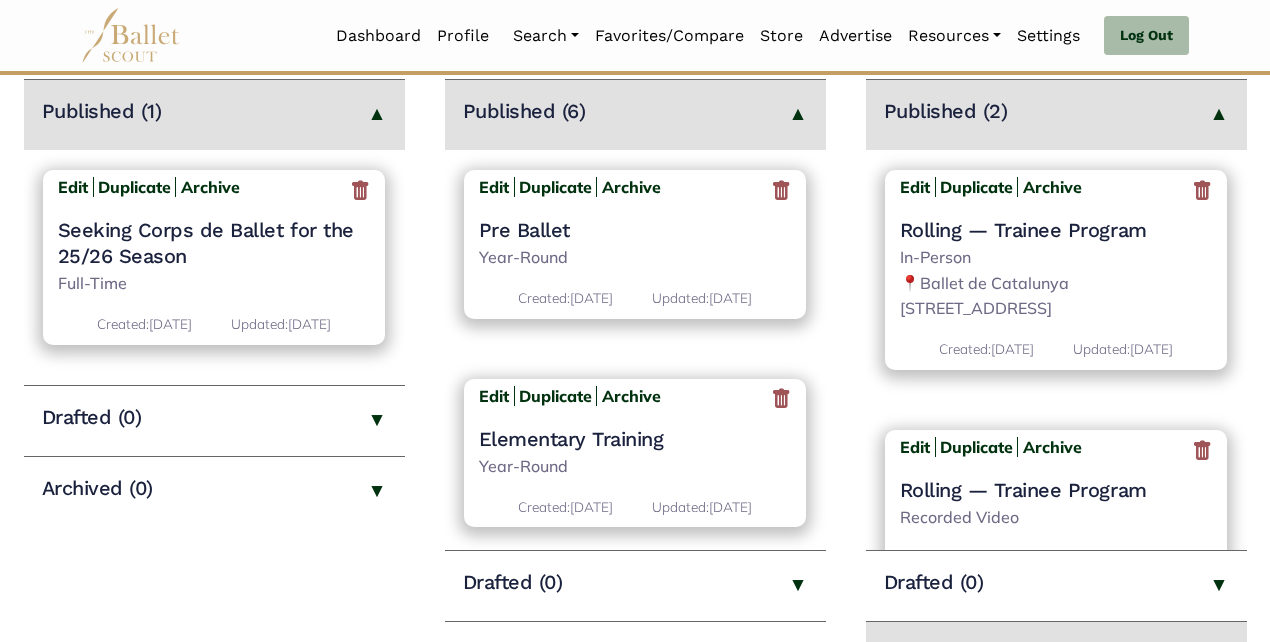 scroll, scrollTop: 310, scrollLeft: 0, axis: vertical 